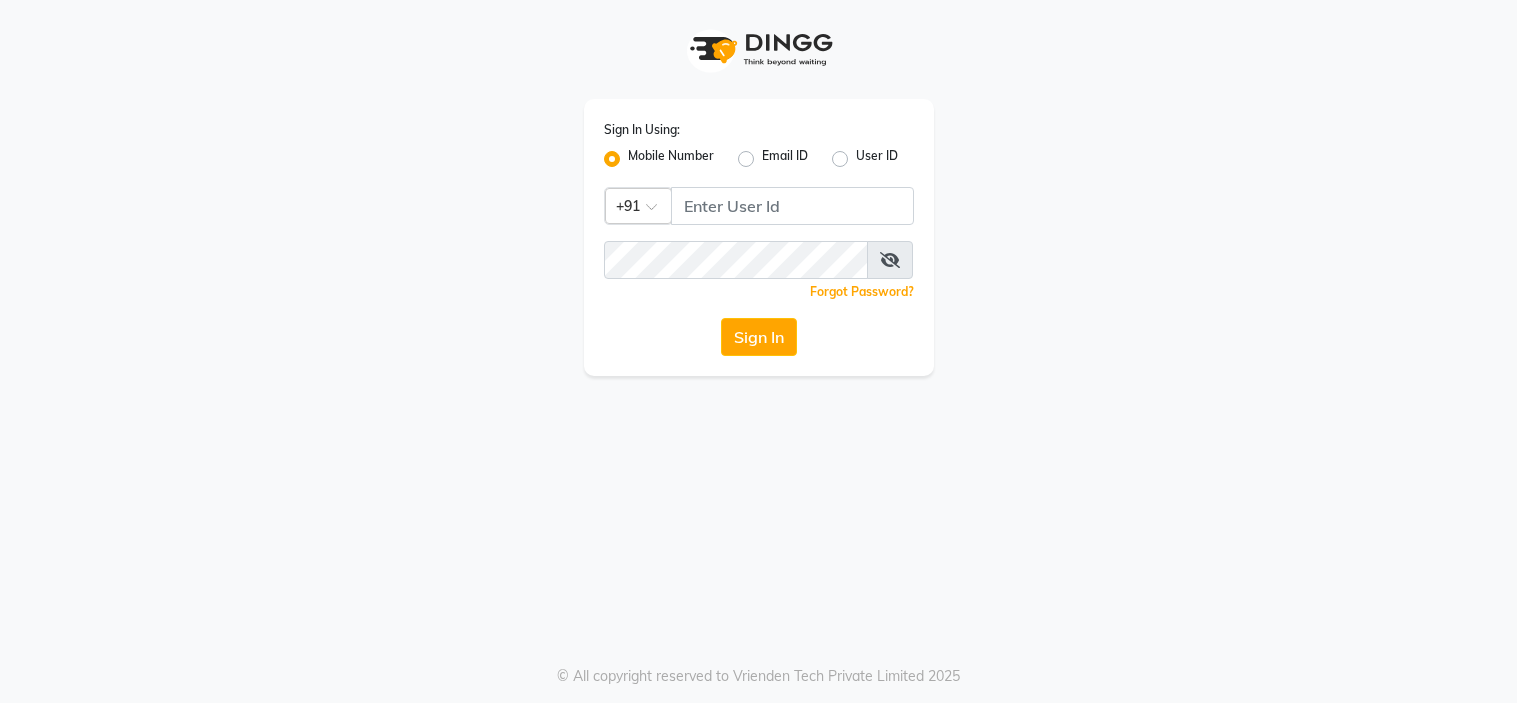 scroll, scrollTop: 0, scrollLeft: 0, axis: both 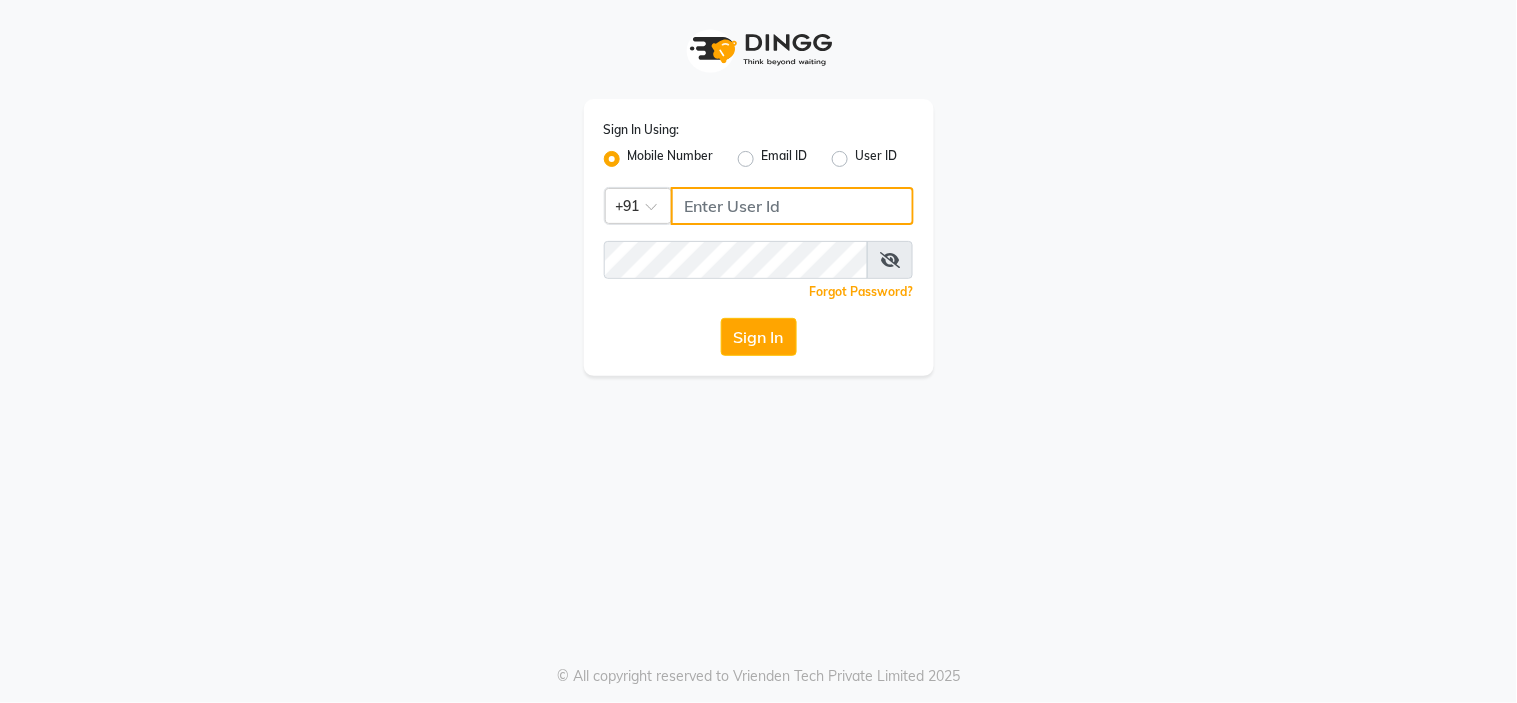 click 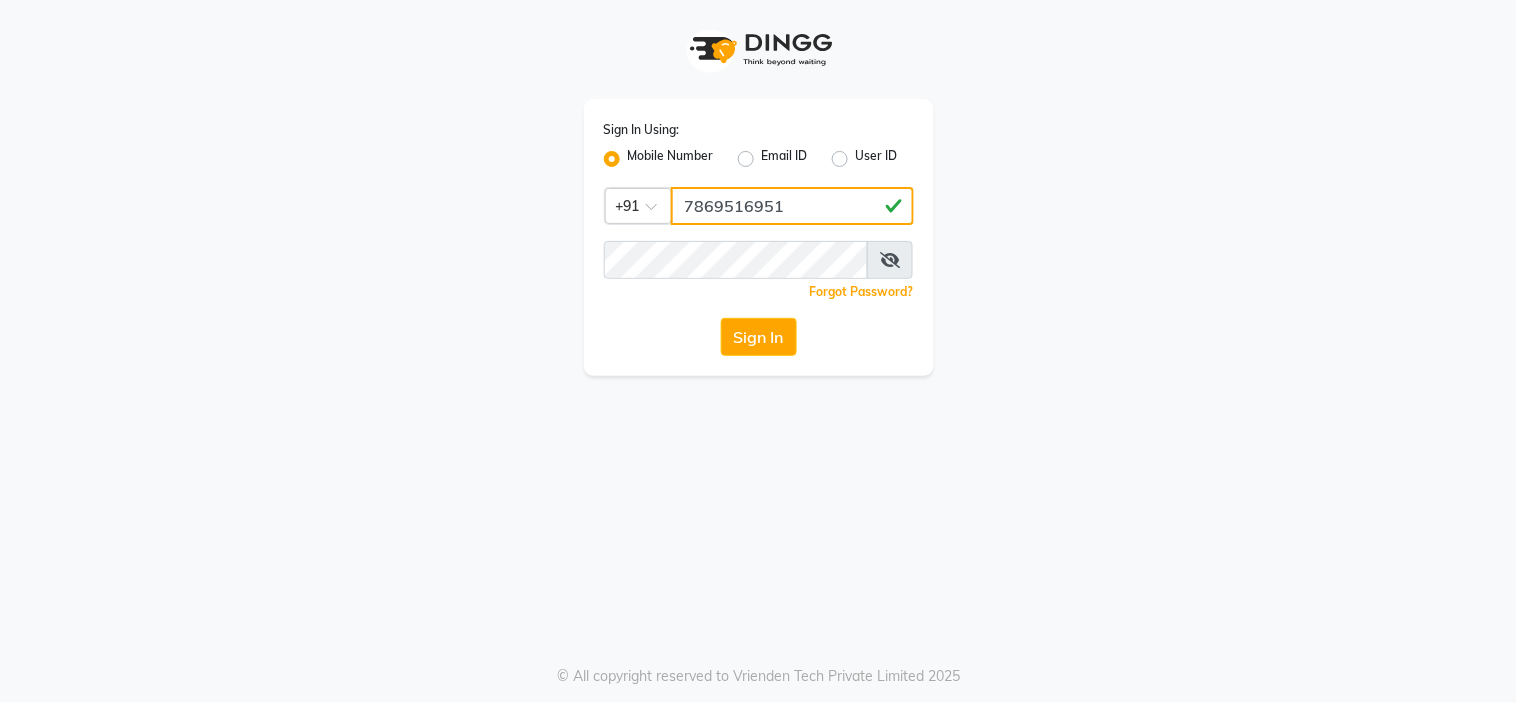 type on "7869516951" 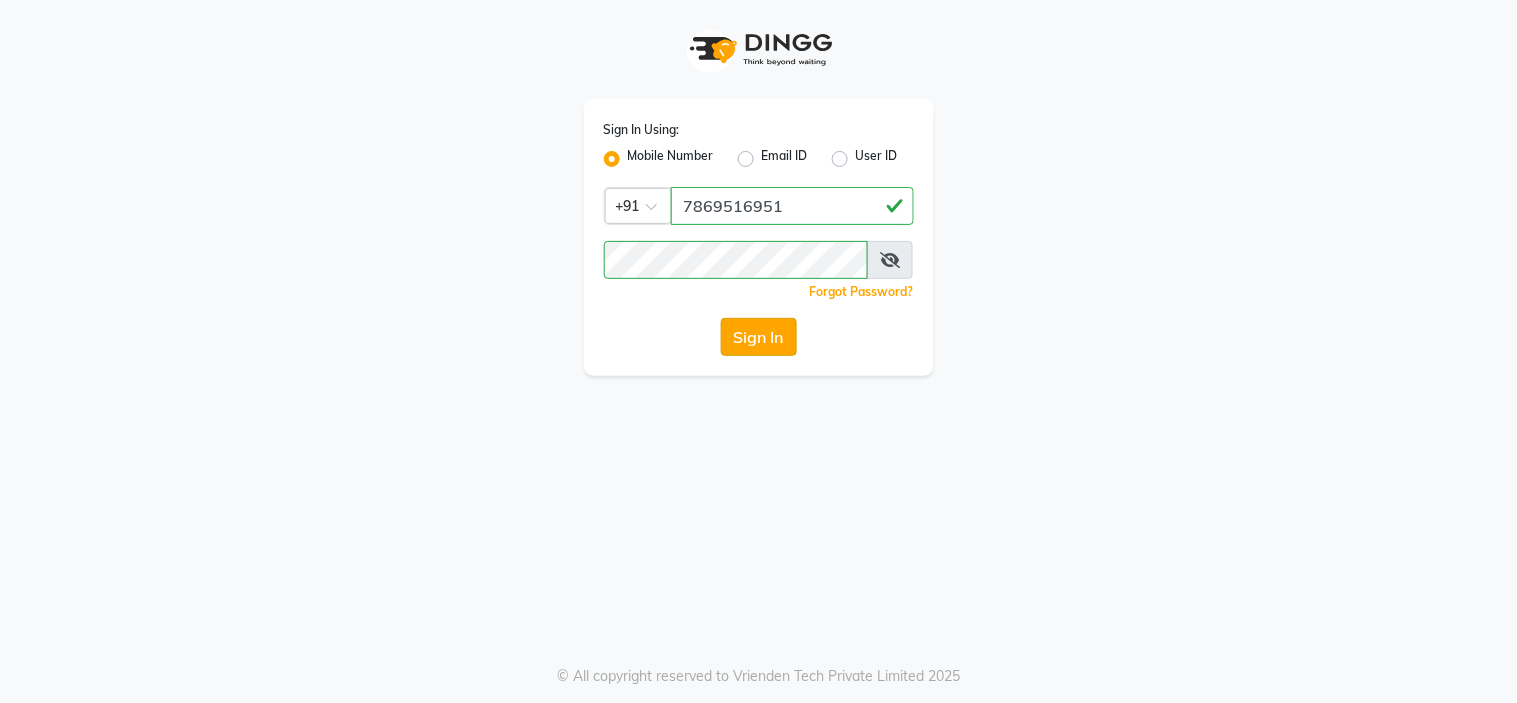 click on "Sign In" 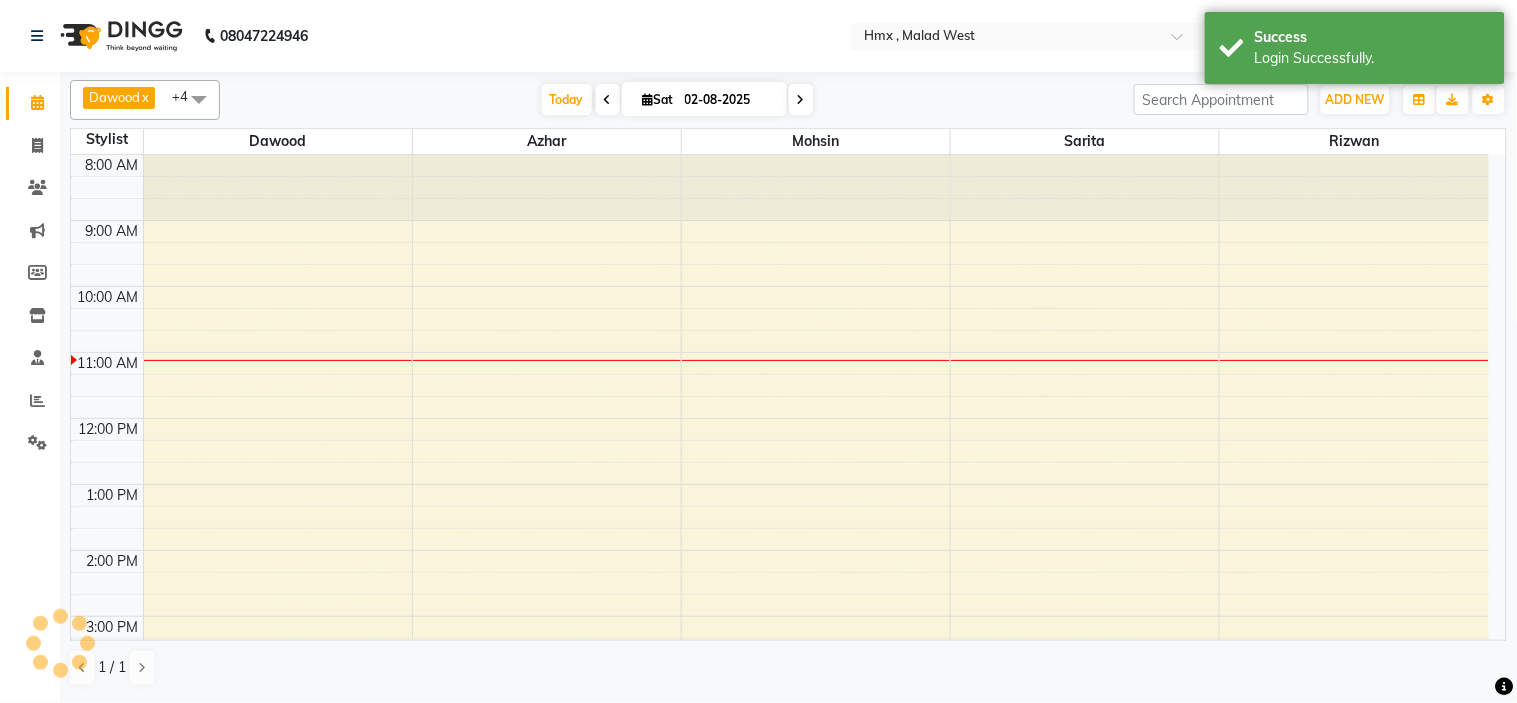 scroll, scrollTop: 0, scrollLeft: 0, axis: both 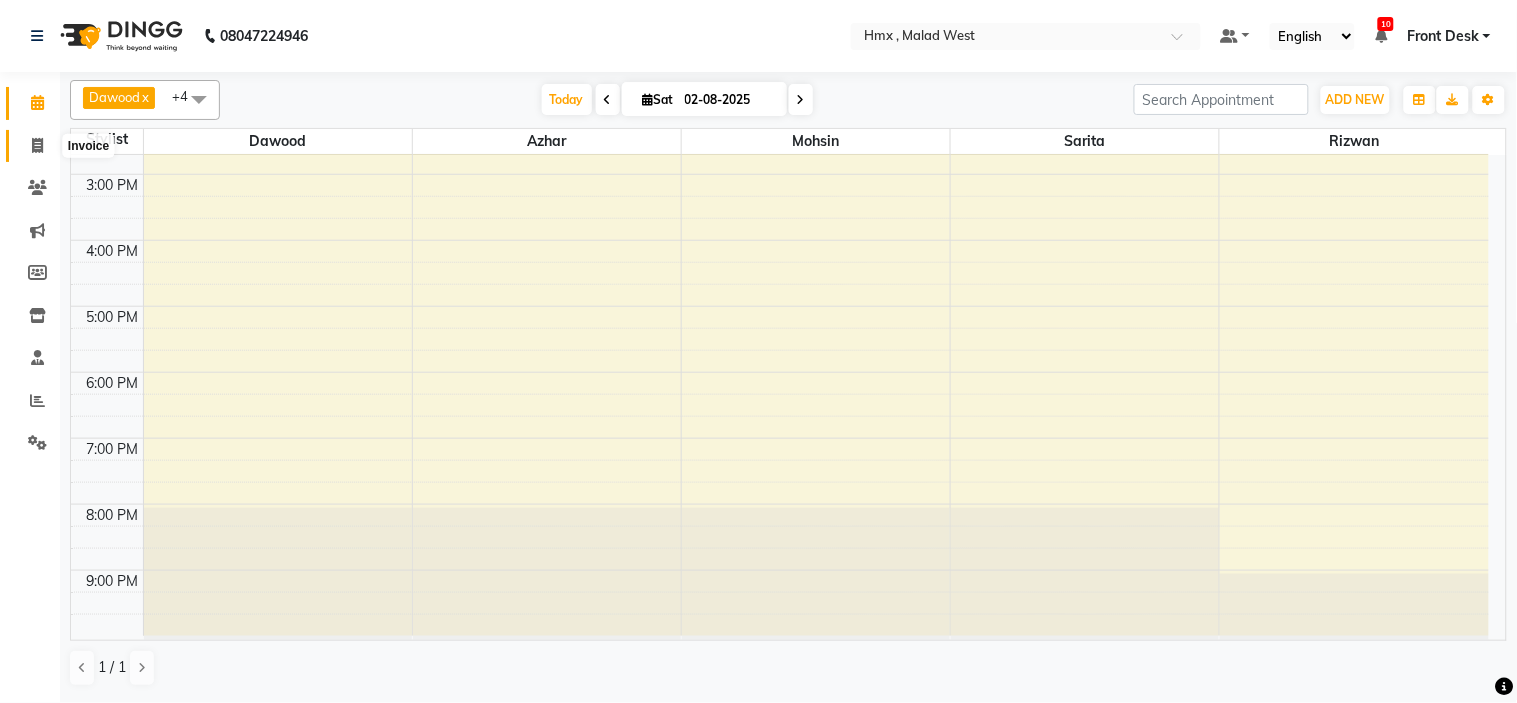 click 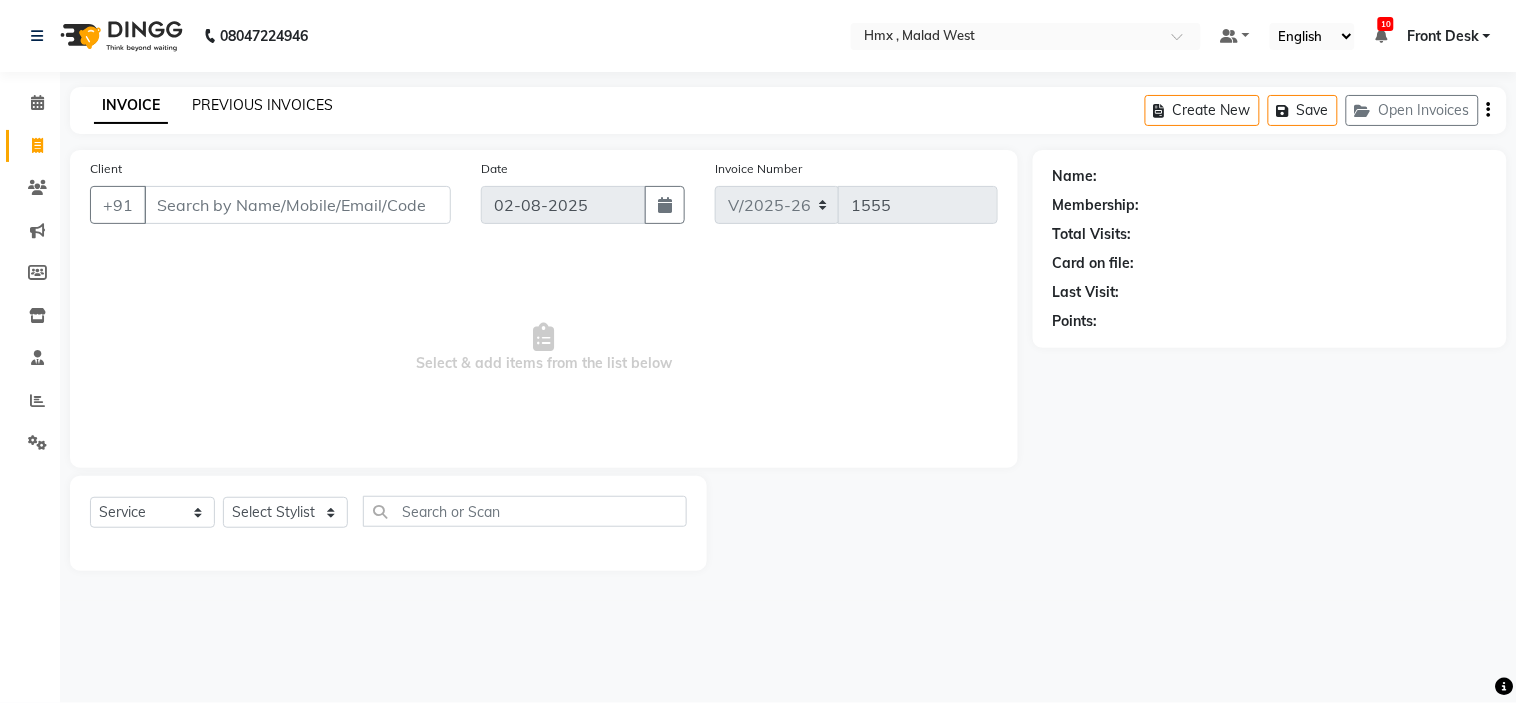 click on "PREVIOUS INVOICES" 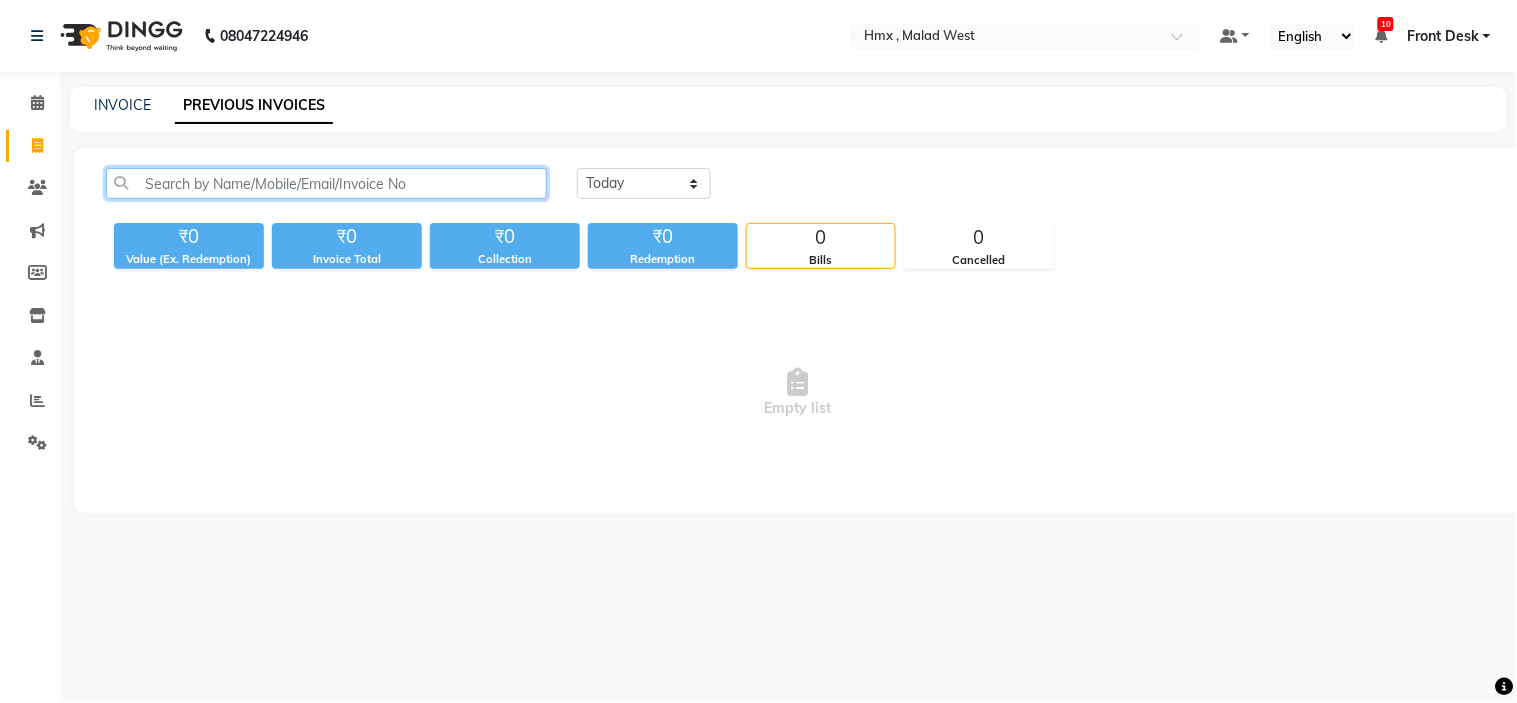 click 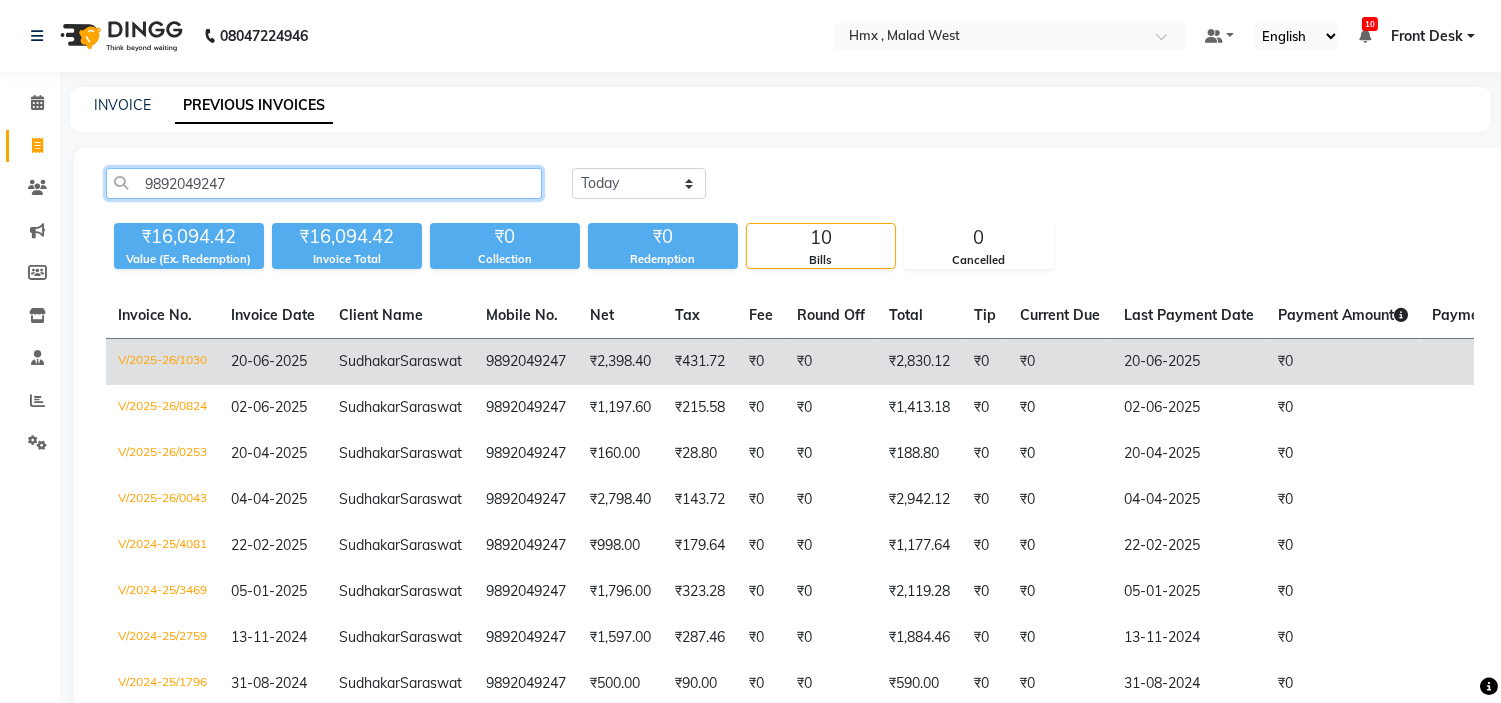 type on "9892049247" 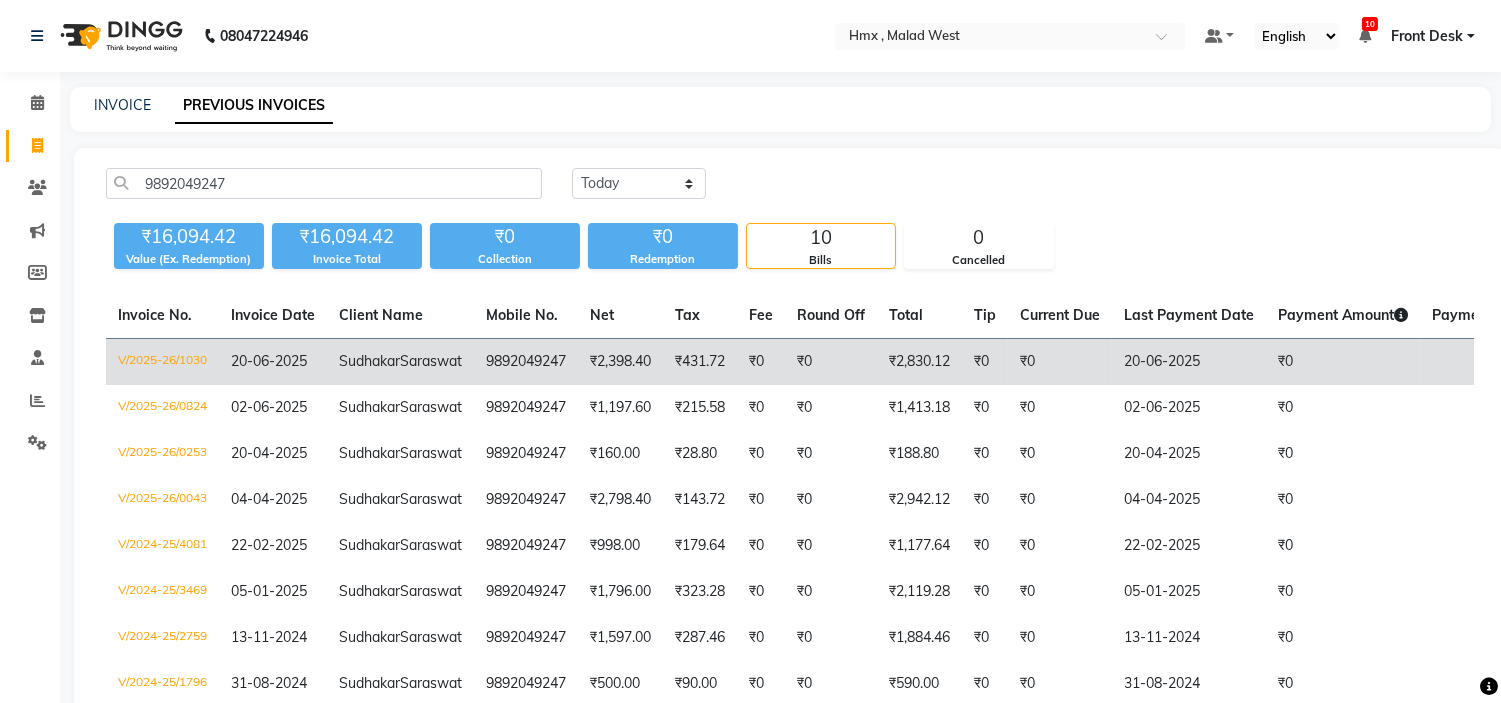 click on "Sudhakar  Saraswat" 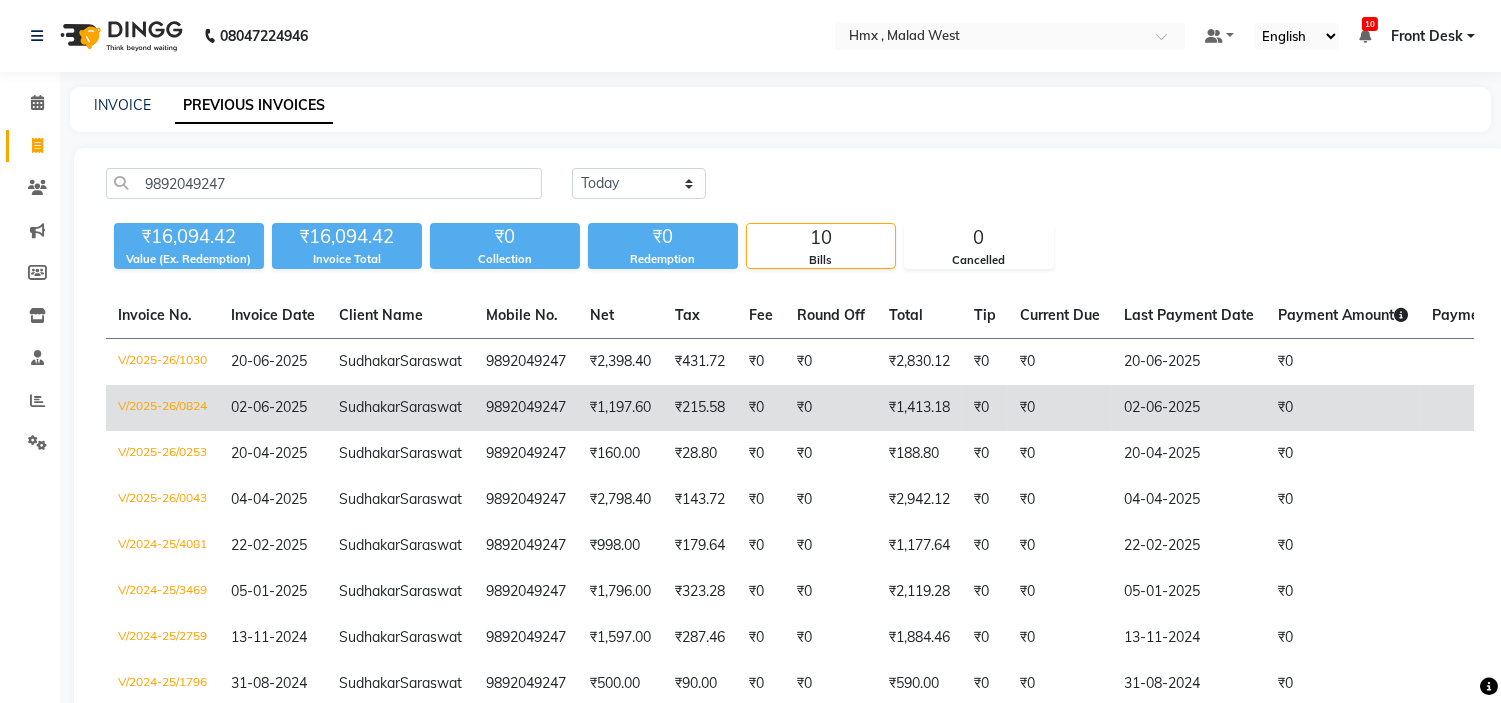click on "9892049247" 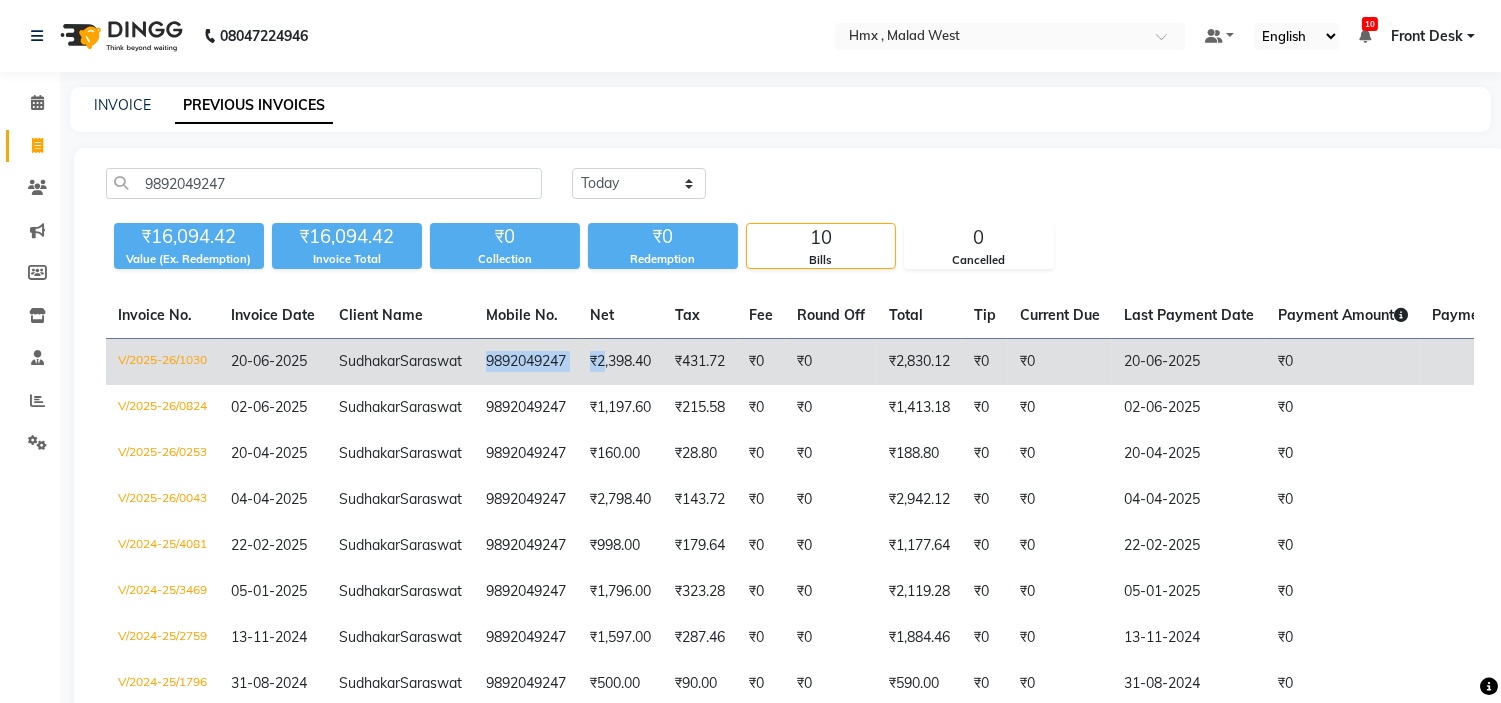 drag, startPoint x: 448, startPoint y: 357, endPoint x: 570, endPoint y: 342, distance: 122.91867 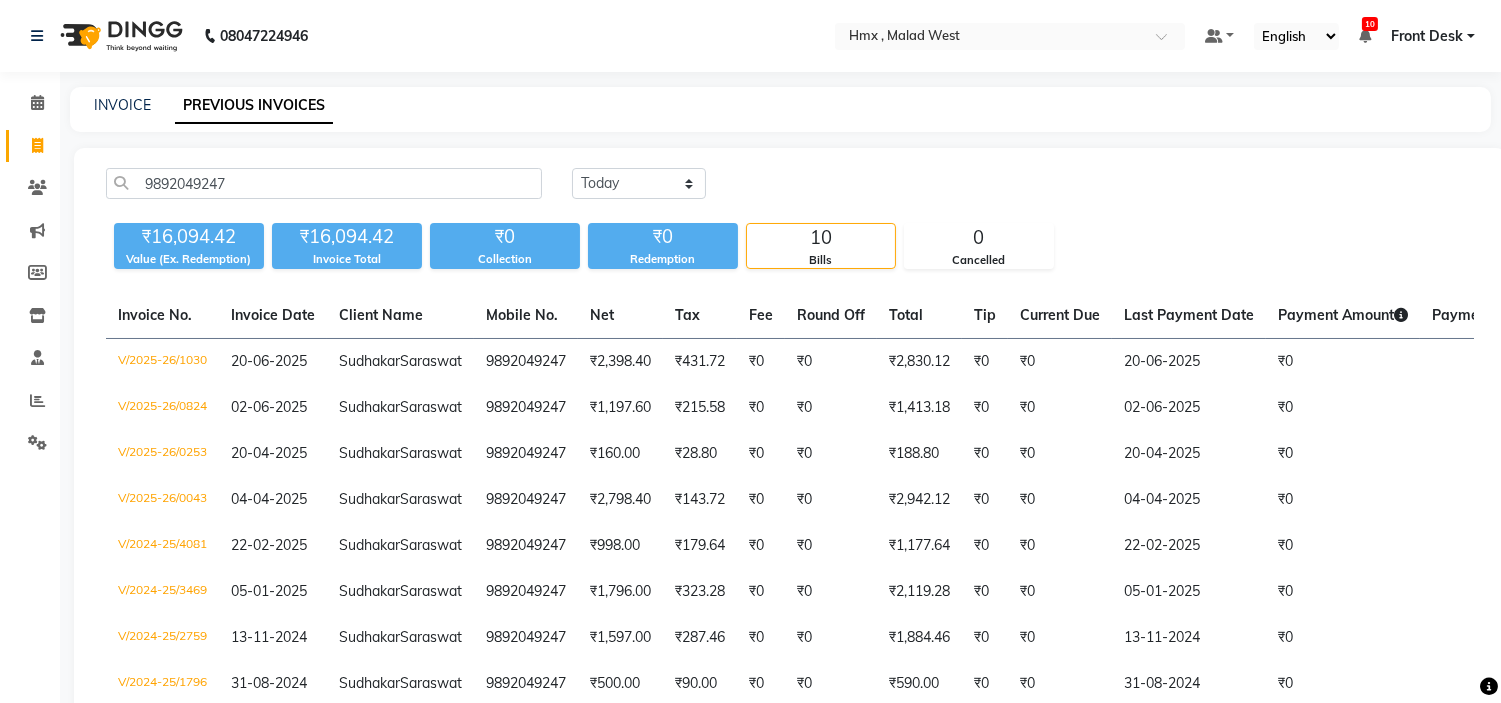 click on "Today Yesterday Custom Range" 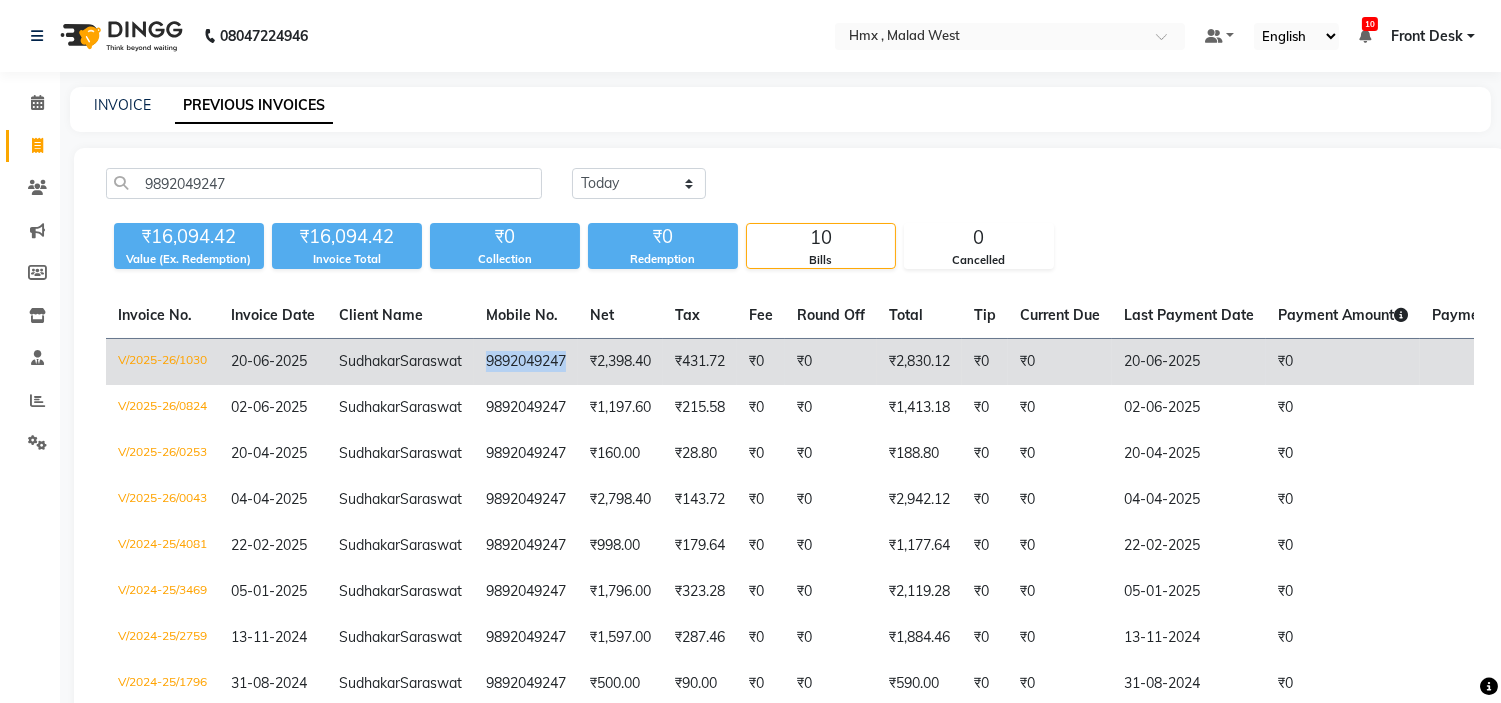 drag, startPoint x: 441, startPoint y: 362, endPoint x: 531, endPoint y: 364, distance: 90.02222 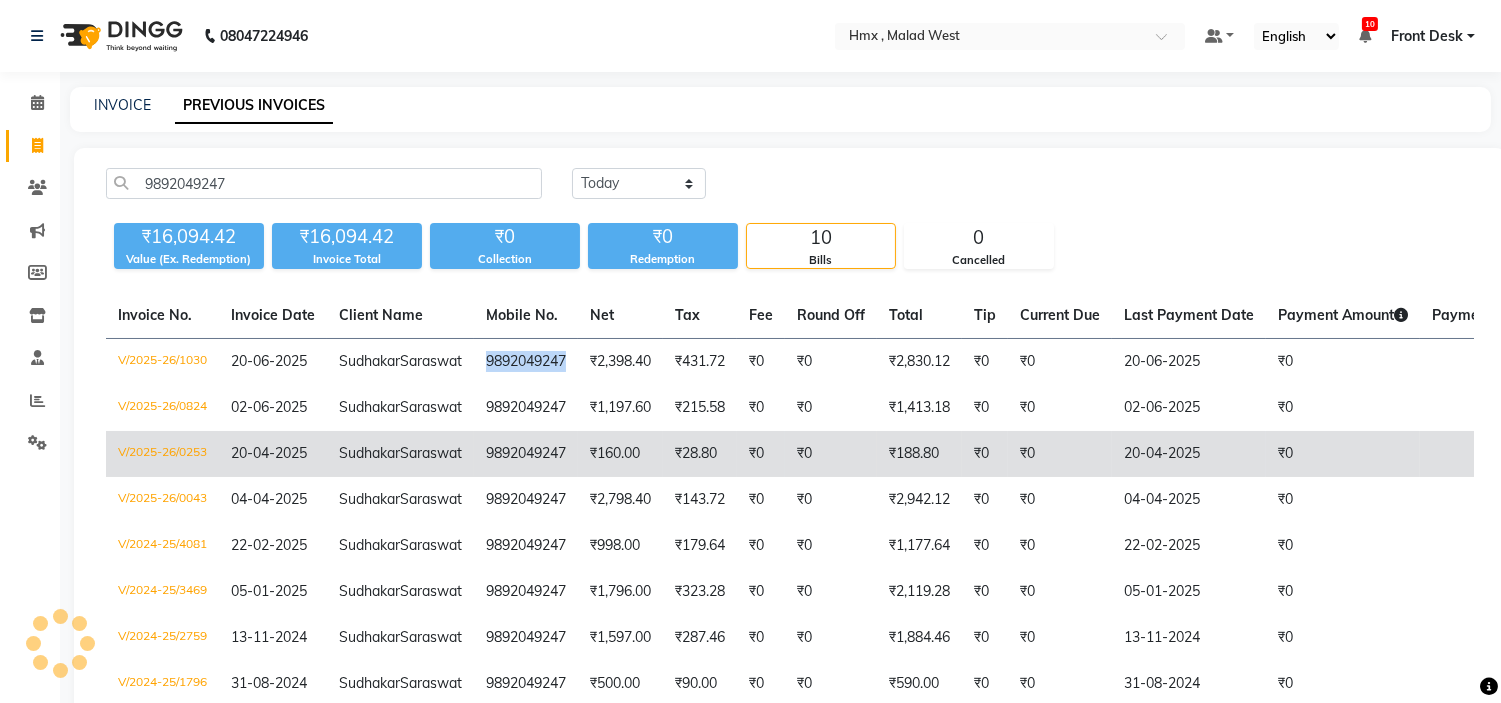 copy on "9892049247" 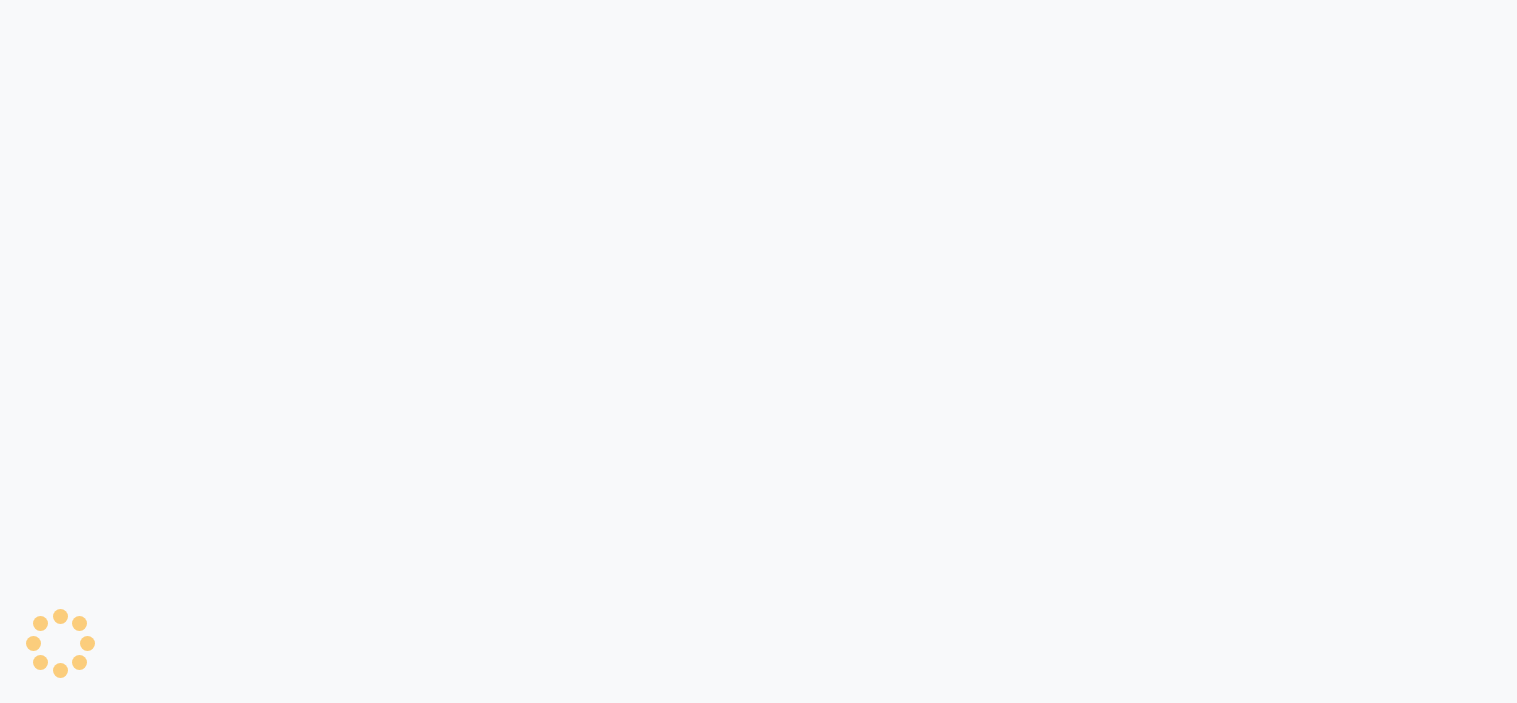 scroll, scrollTop: 0, scrollLeft: 0, axis: both 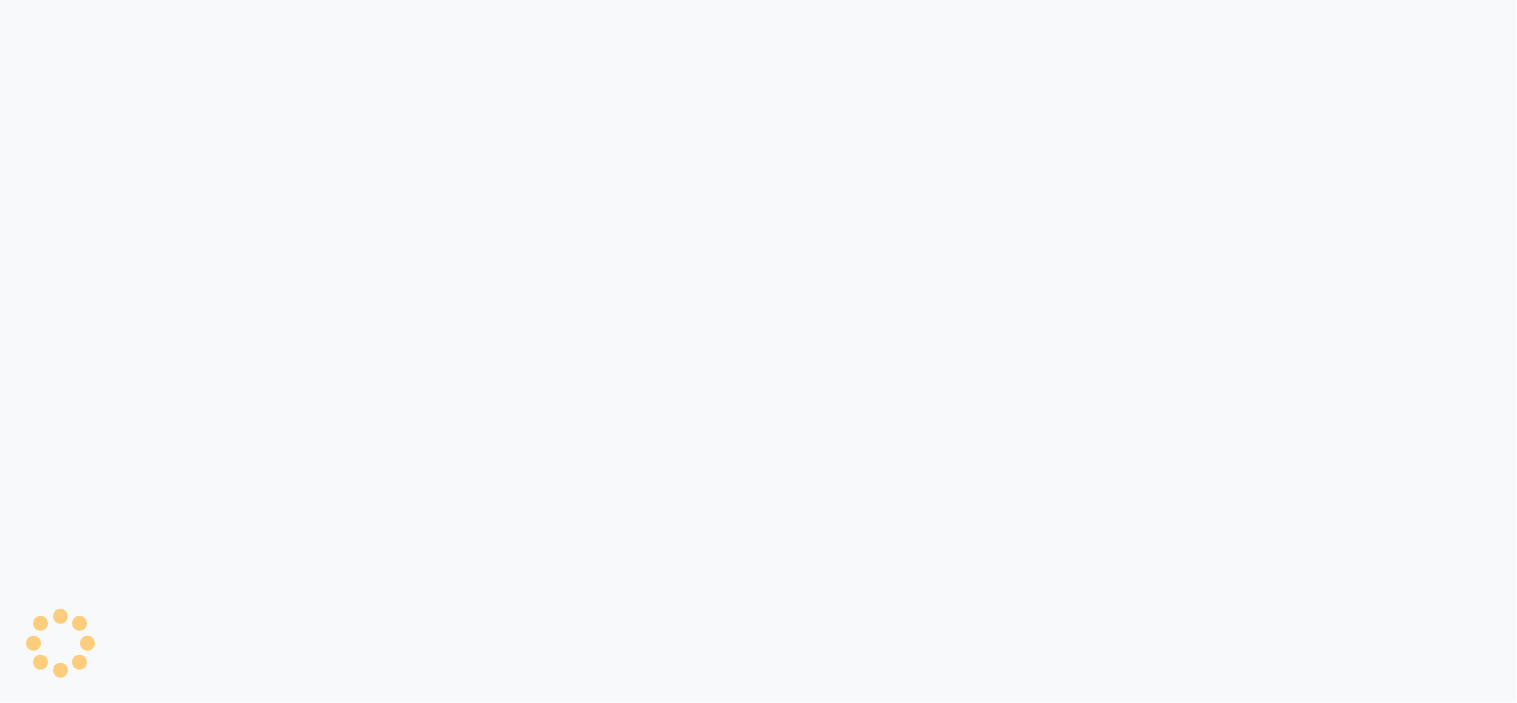 select on "ec" 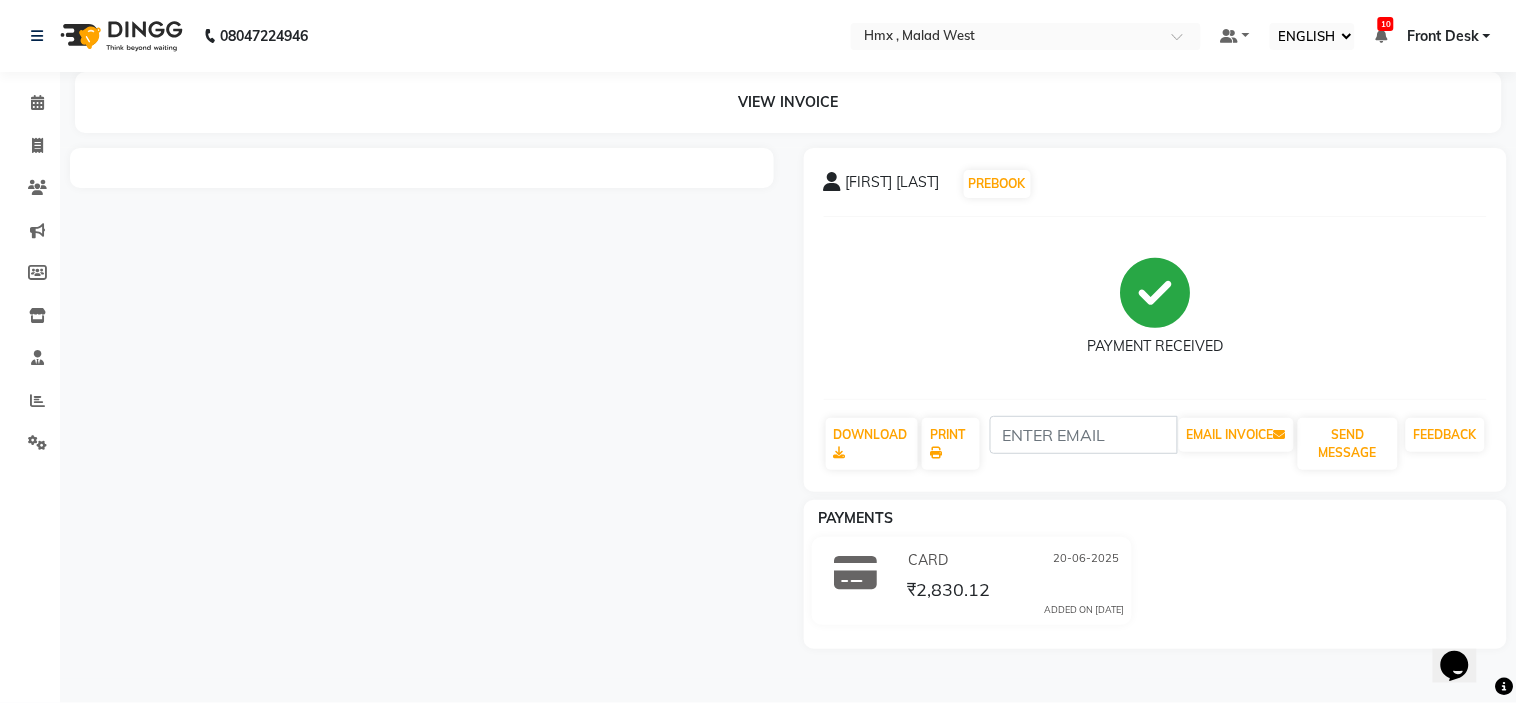 scroll, scrollTop: 0, scrollLeft: 0, axis: both 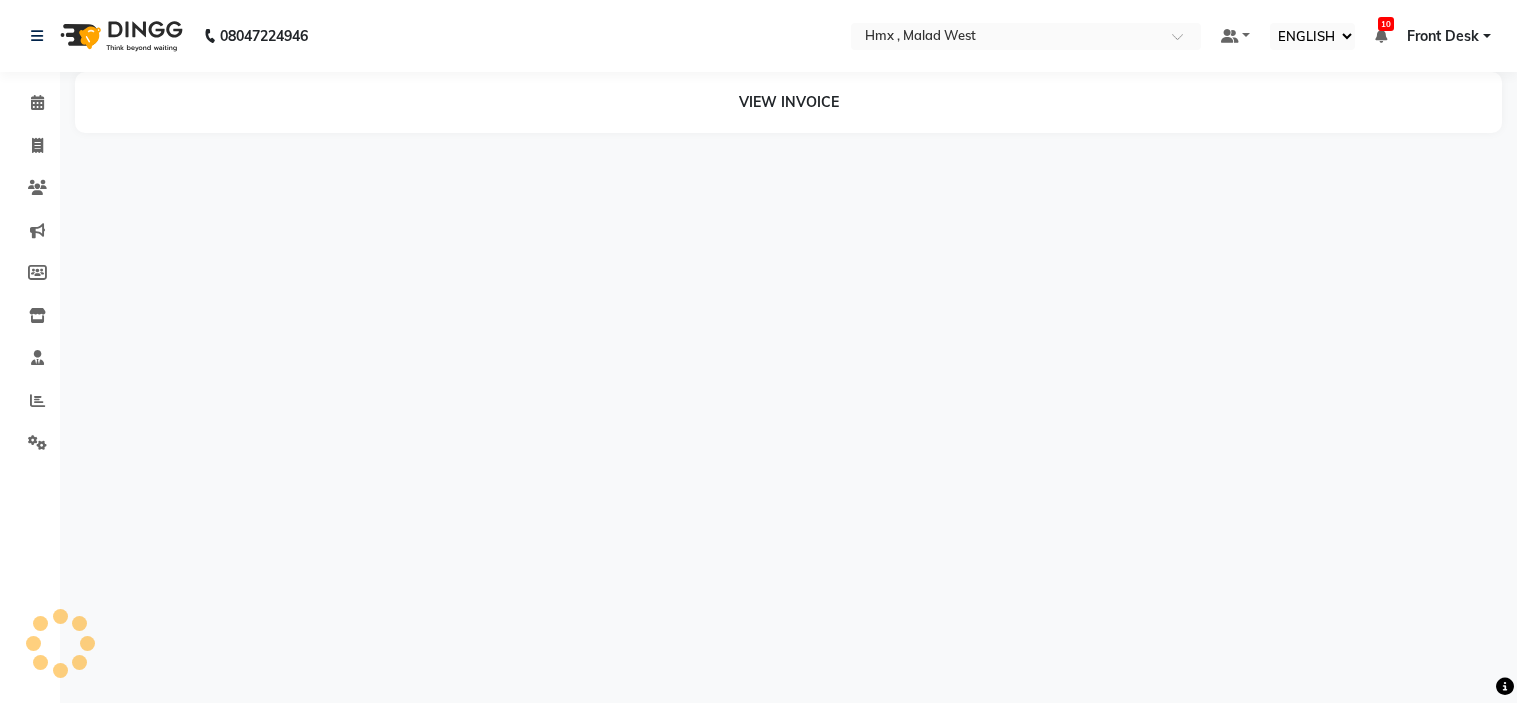 select on "ec" 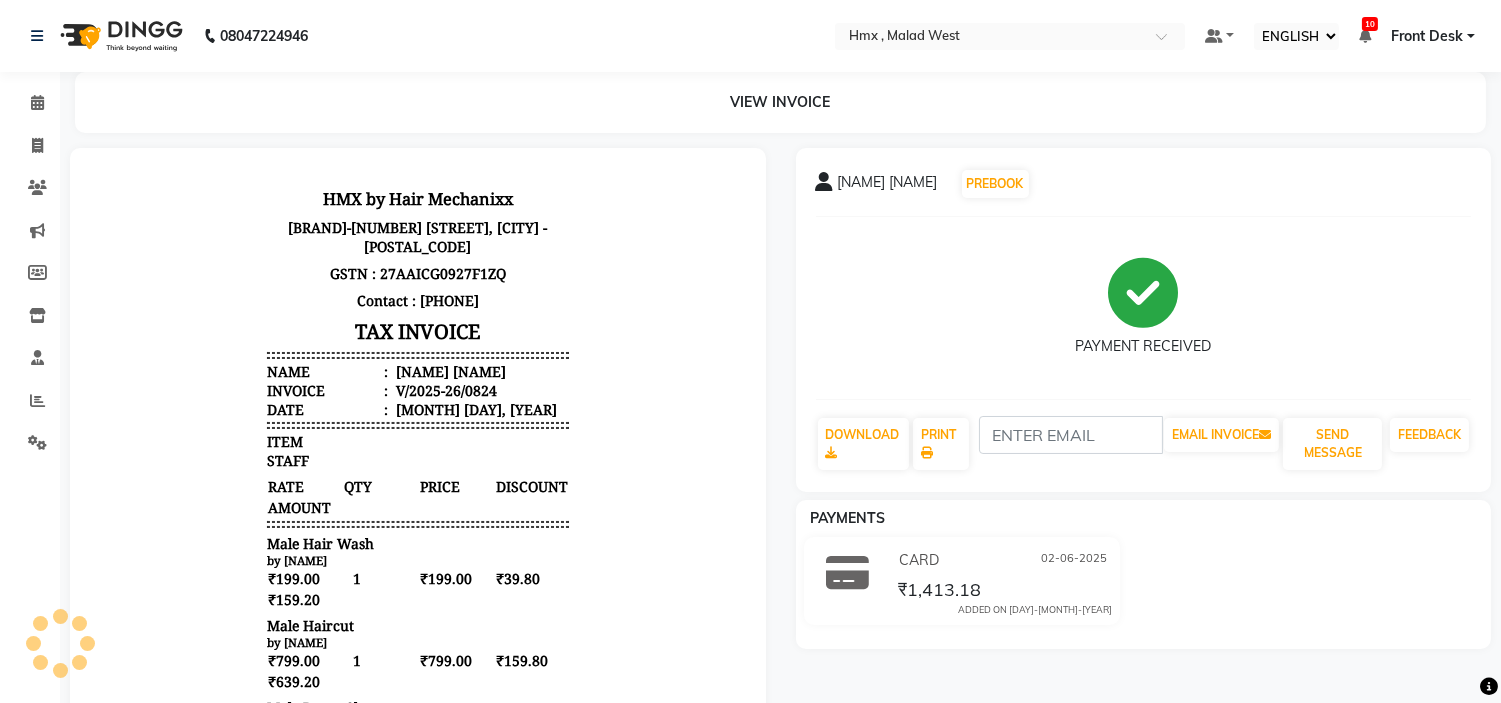 scroll, scrollTop: 0, scrollLeft: 0, axis: both 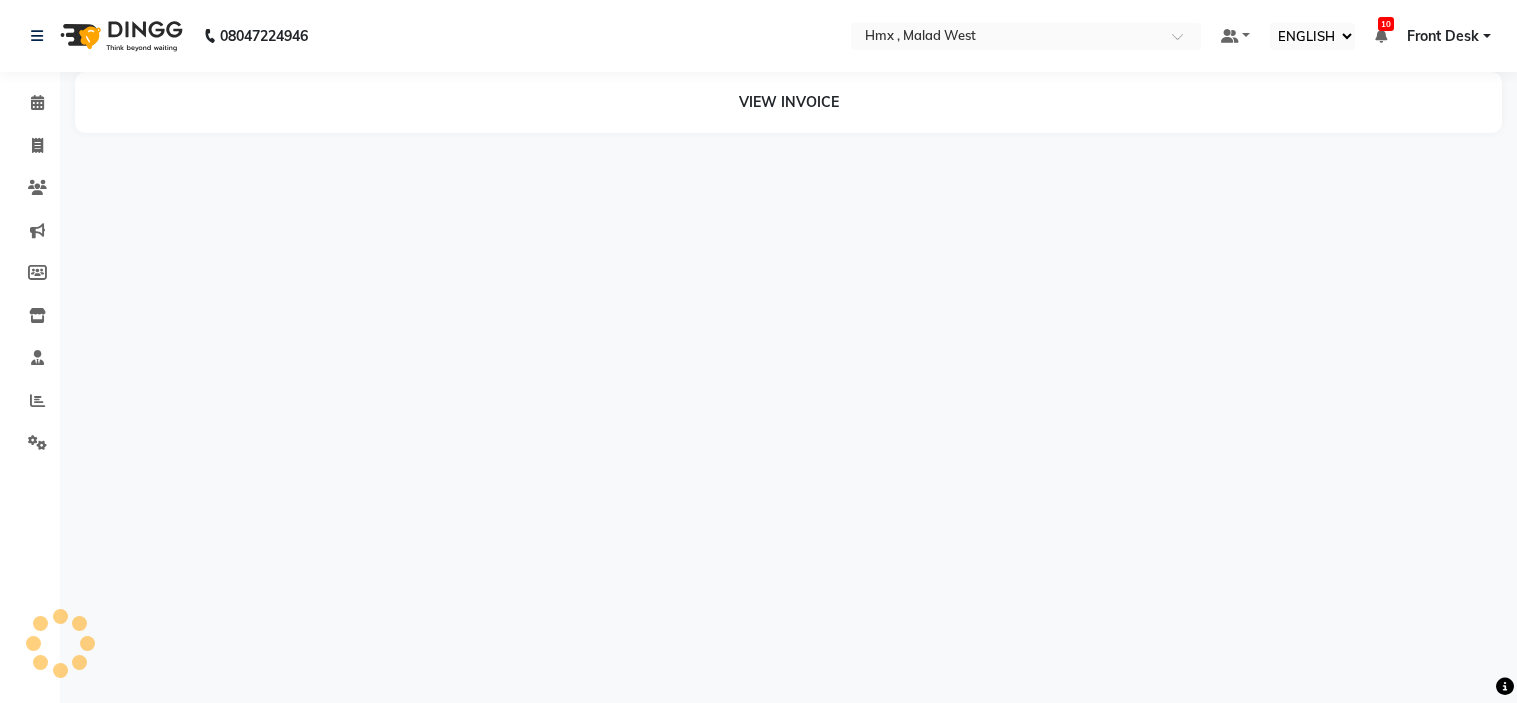 select on "ec" 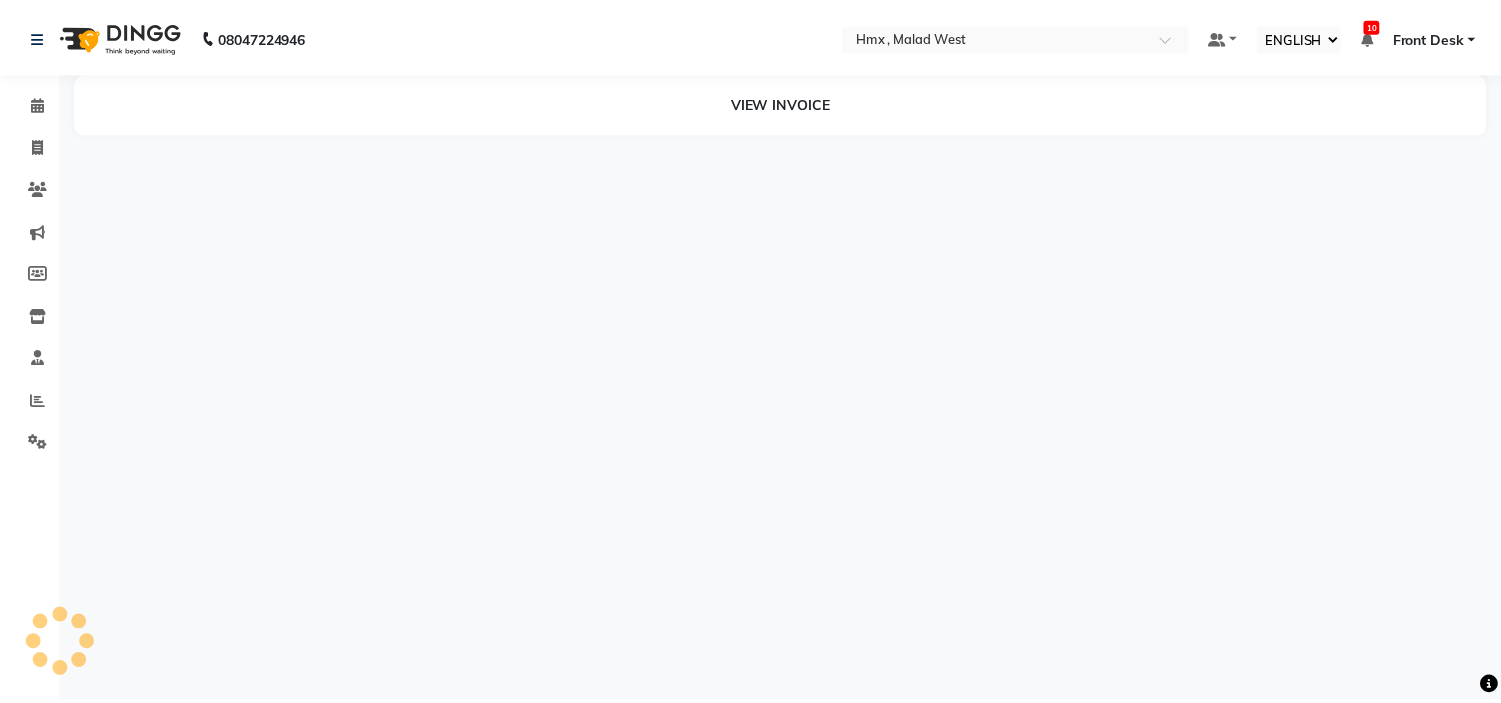 scroll, scrollTop: 0, scrollLeft: 0, axis: both 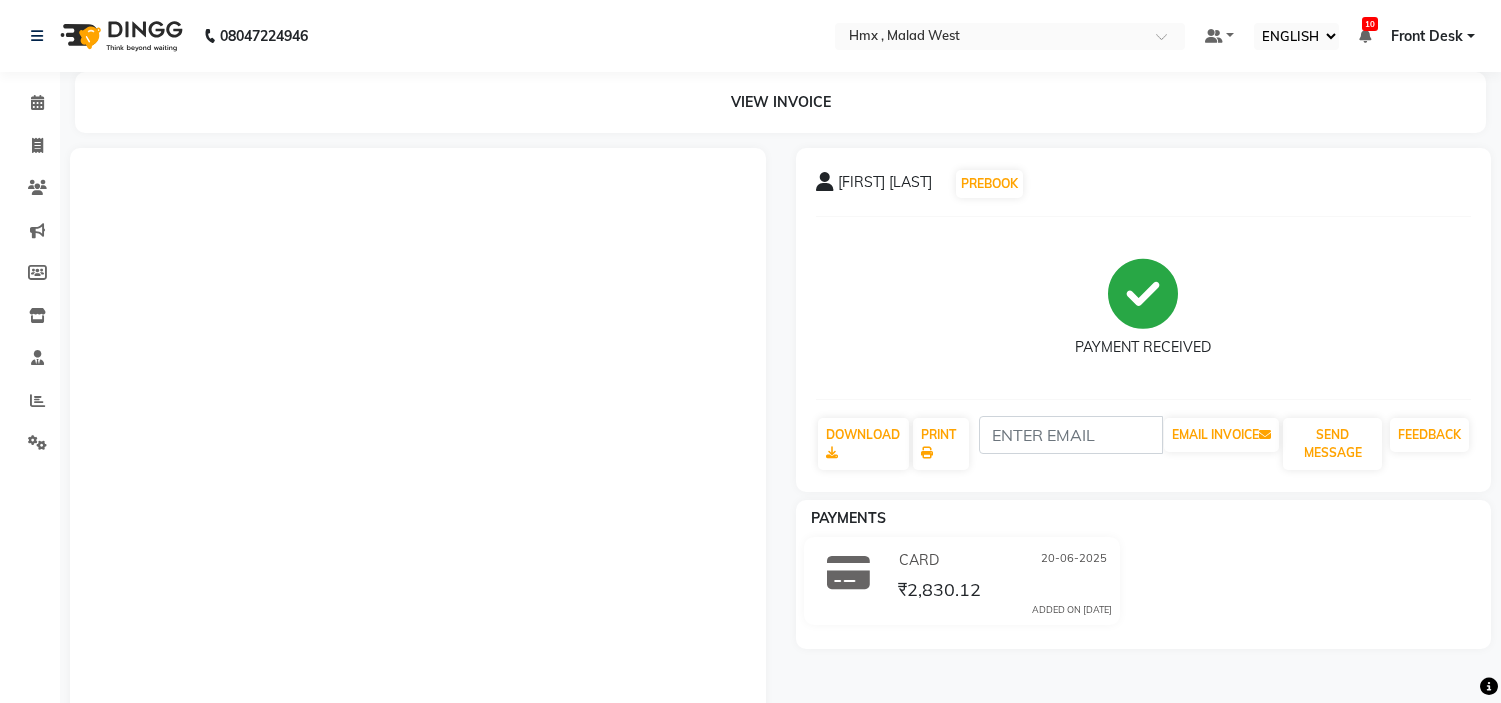 select on "ec" 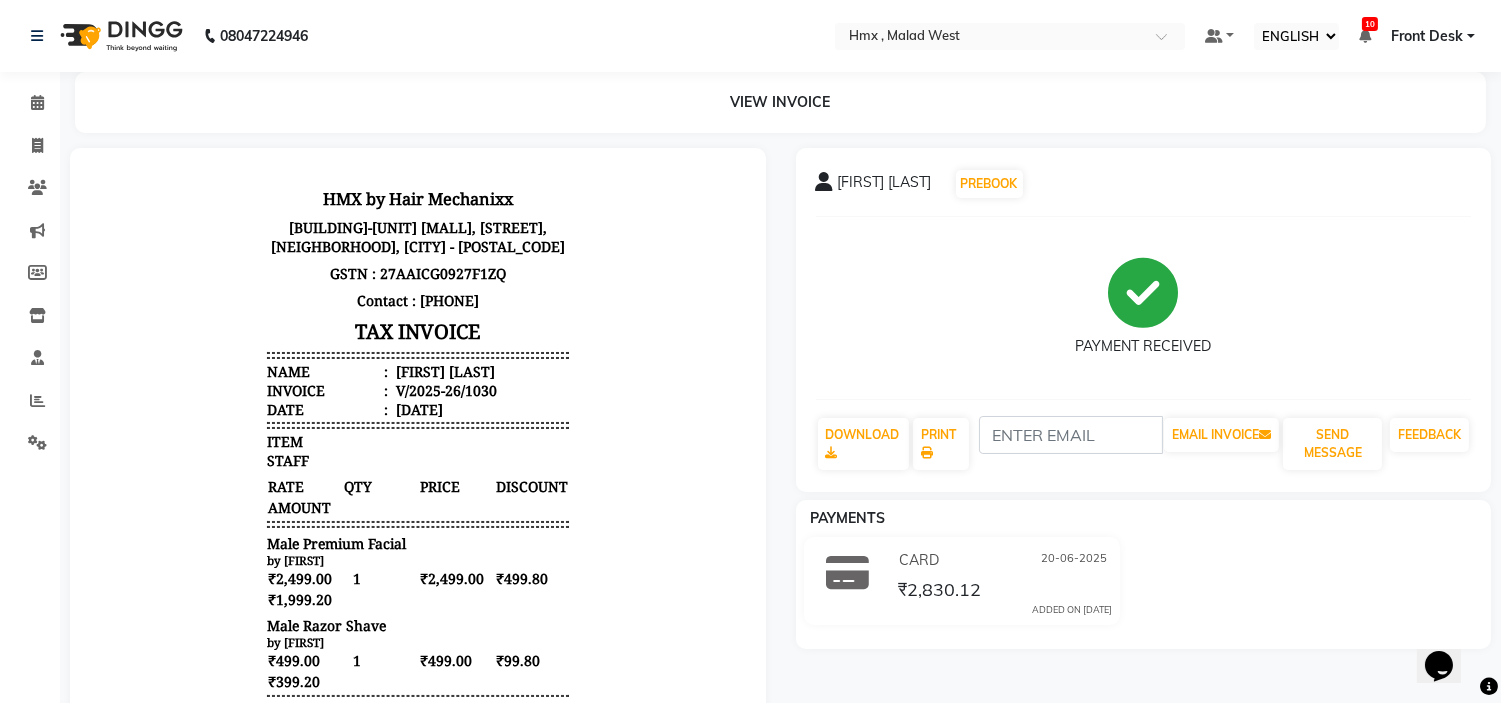 scroll, scrollTop: 0, scrollLeft: 0, axis: both 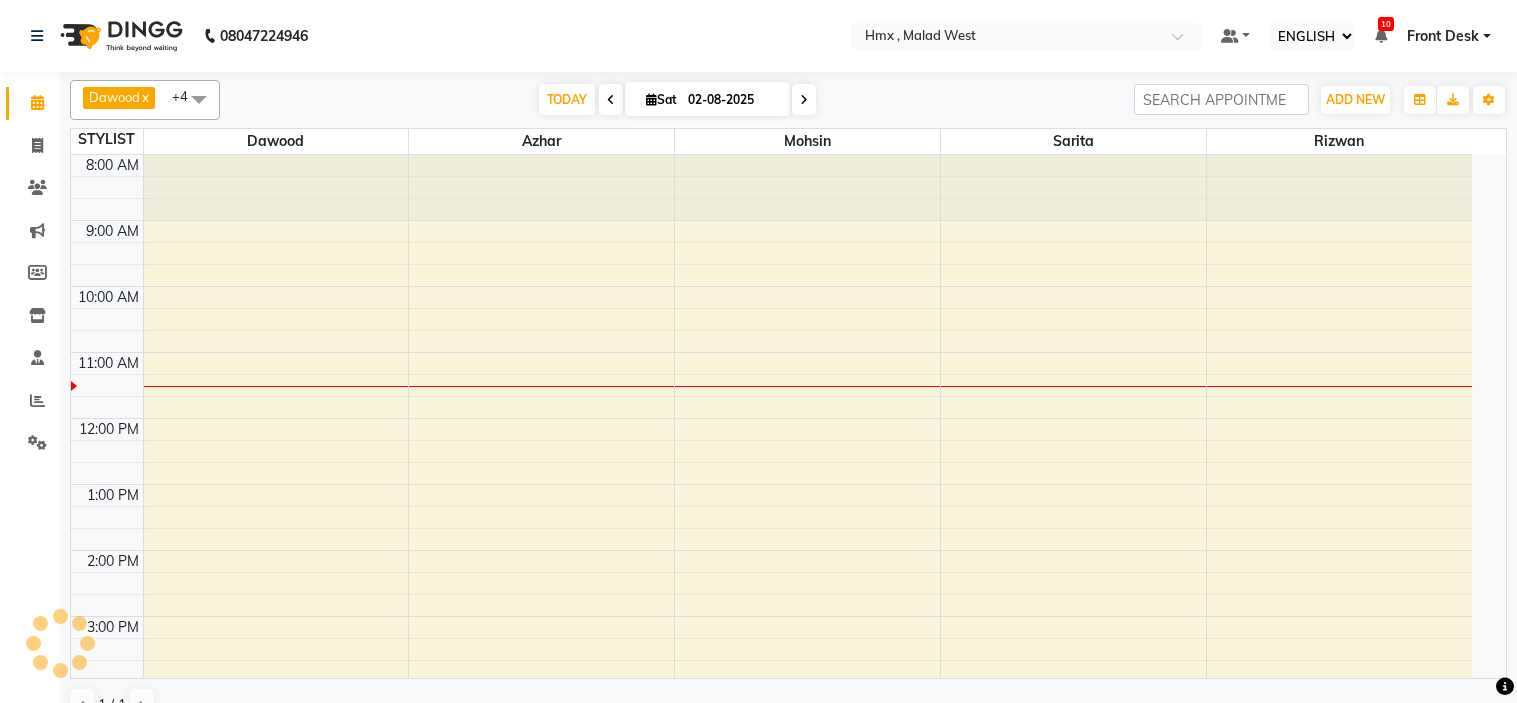 select on "ec" 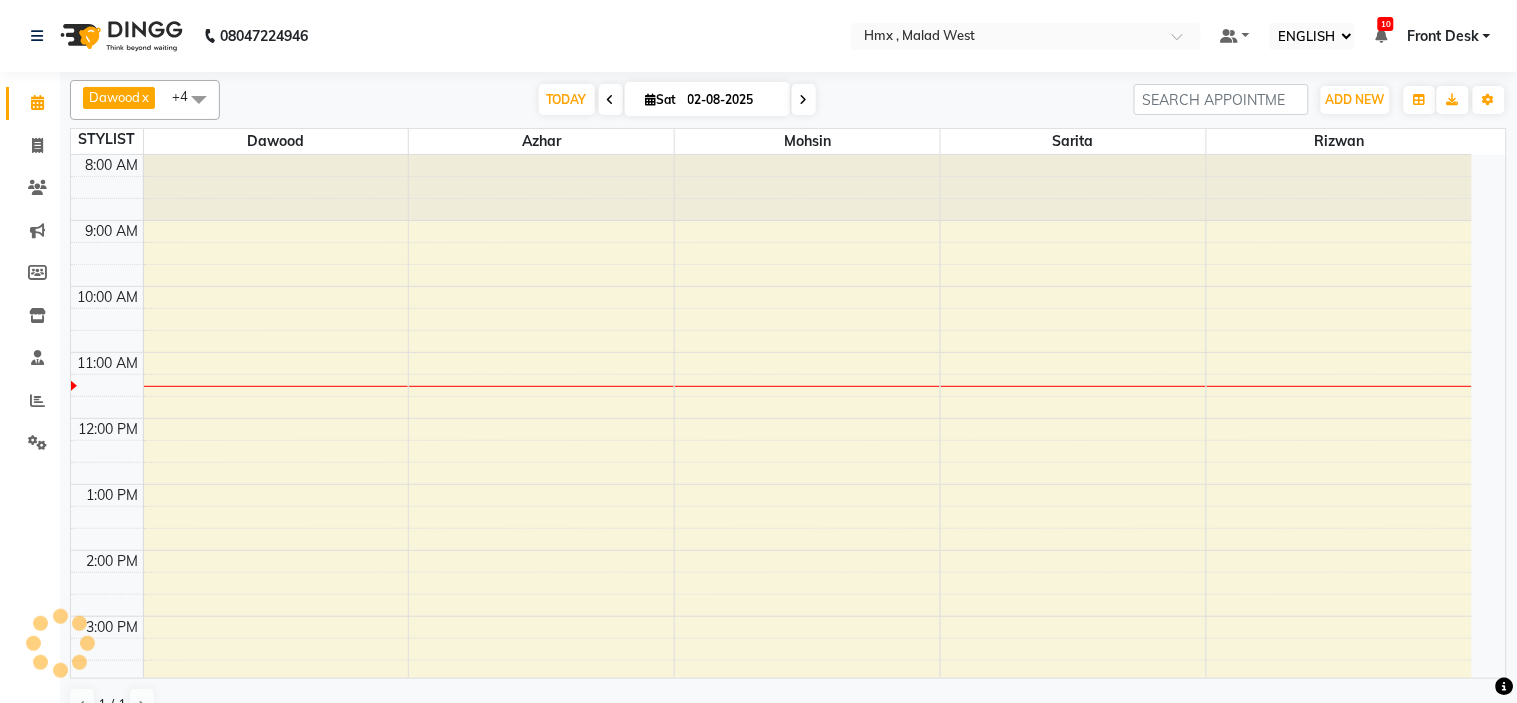 scroll, scrollTop: 200, scrollLeft: 0, axis: vertical 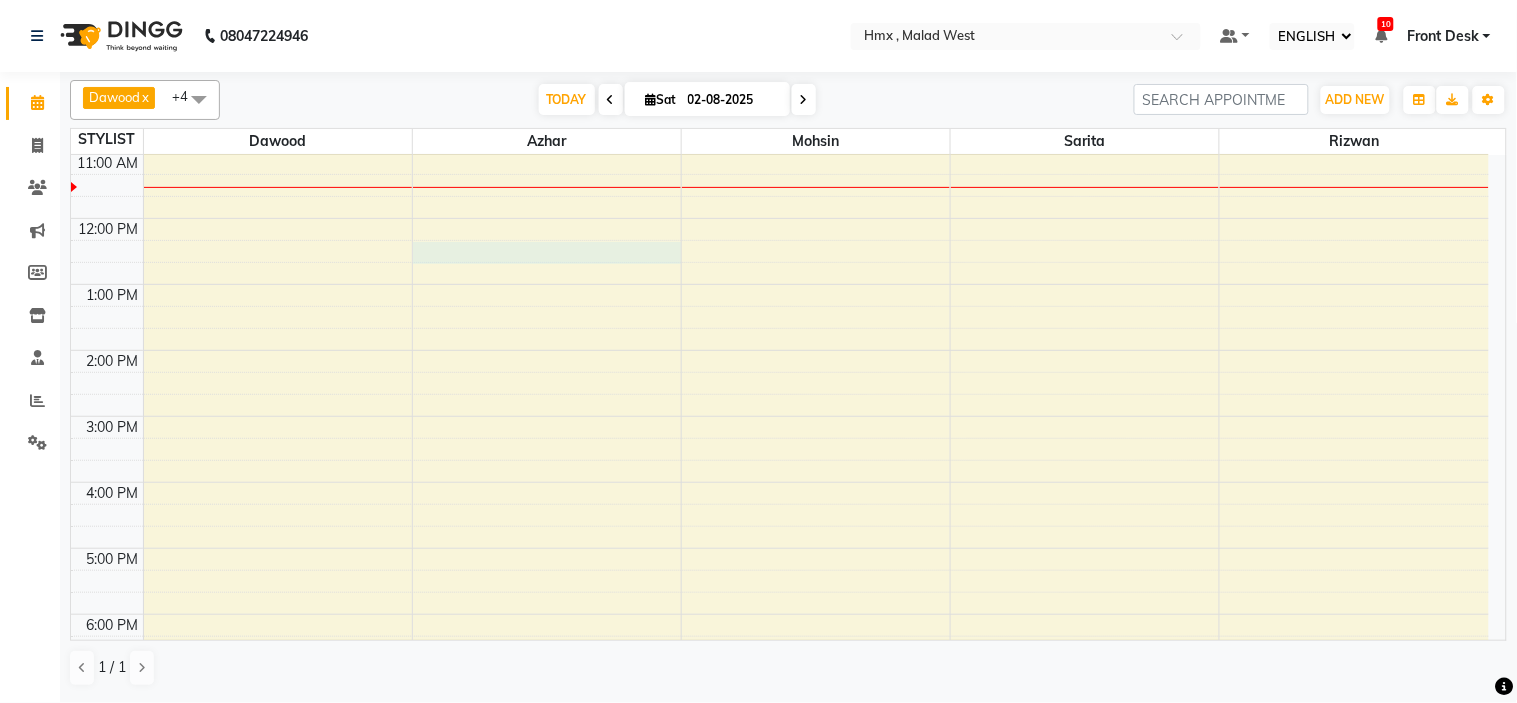 click on "8:00 AM 9:00 AM 10:00 AM 11:00 AM 12:00 PM 1:00 PM 2:00 PM 3:00 PM 4:00 PM 5:00 PM 6:00 PM 7:00 PM 8:00 PM 9:00 PM" at bounding box center [780, 416] 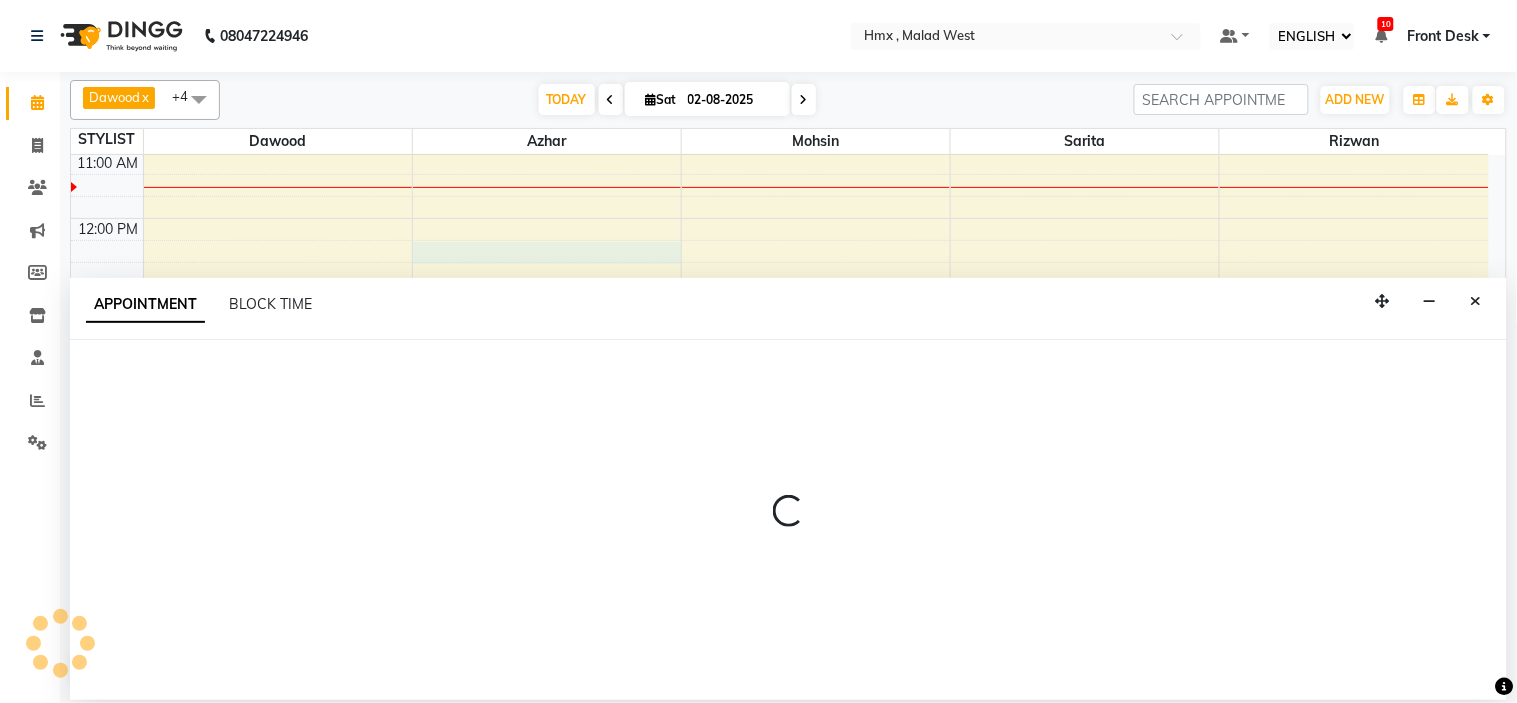 select on "39098" 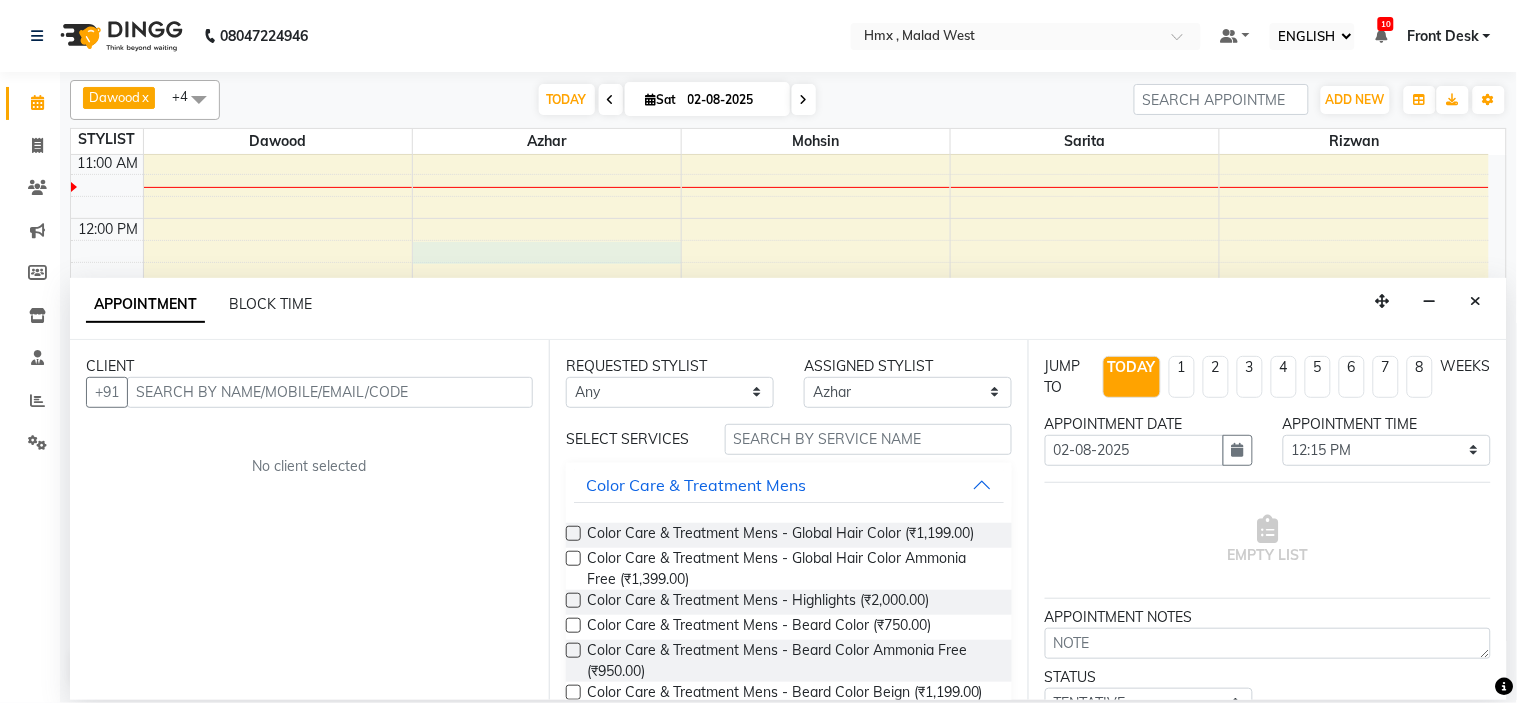 click at bounding box center [330, 392] 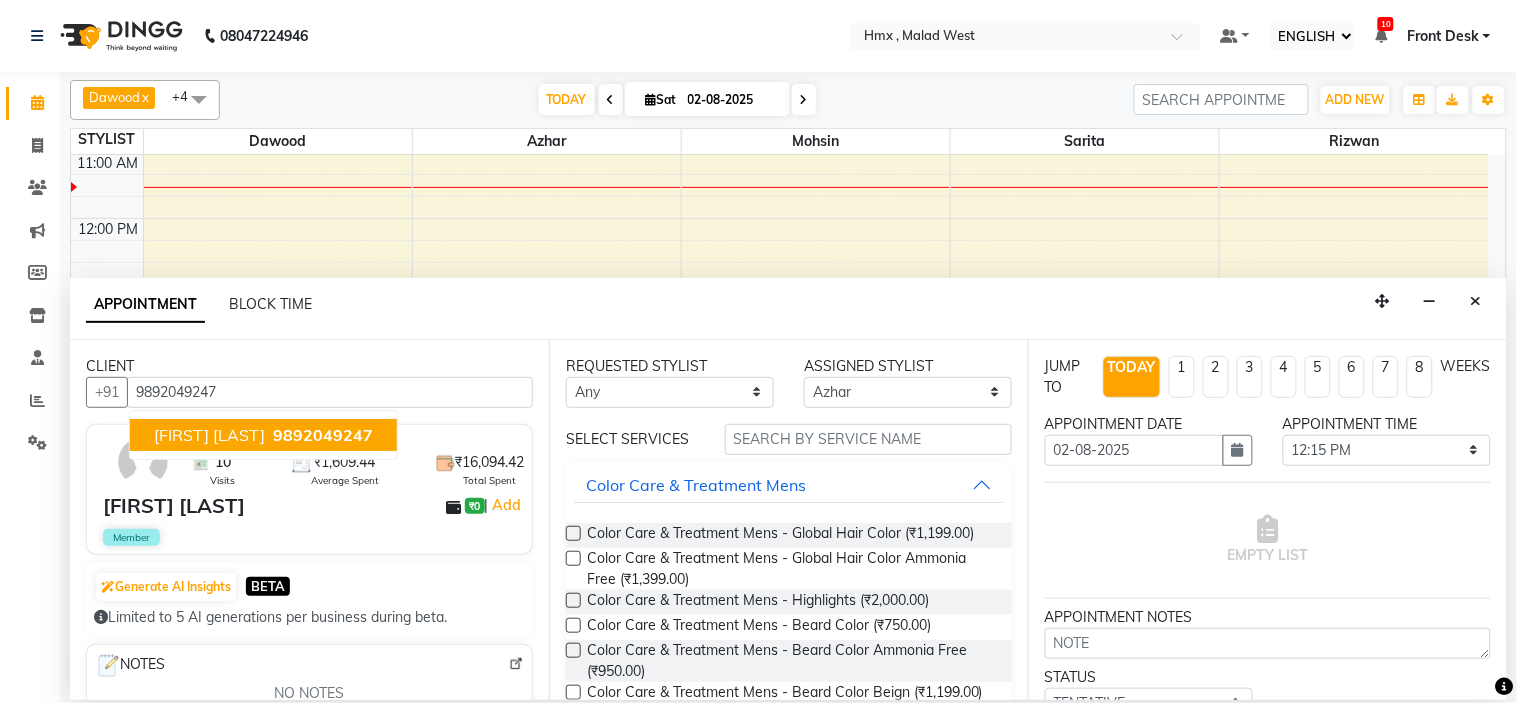 click on "9892049247" at bounding box center [323, 435] 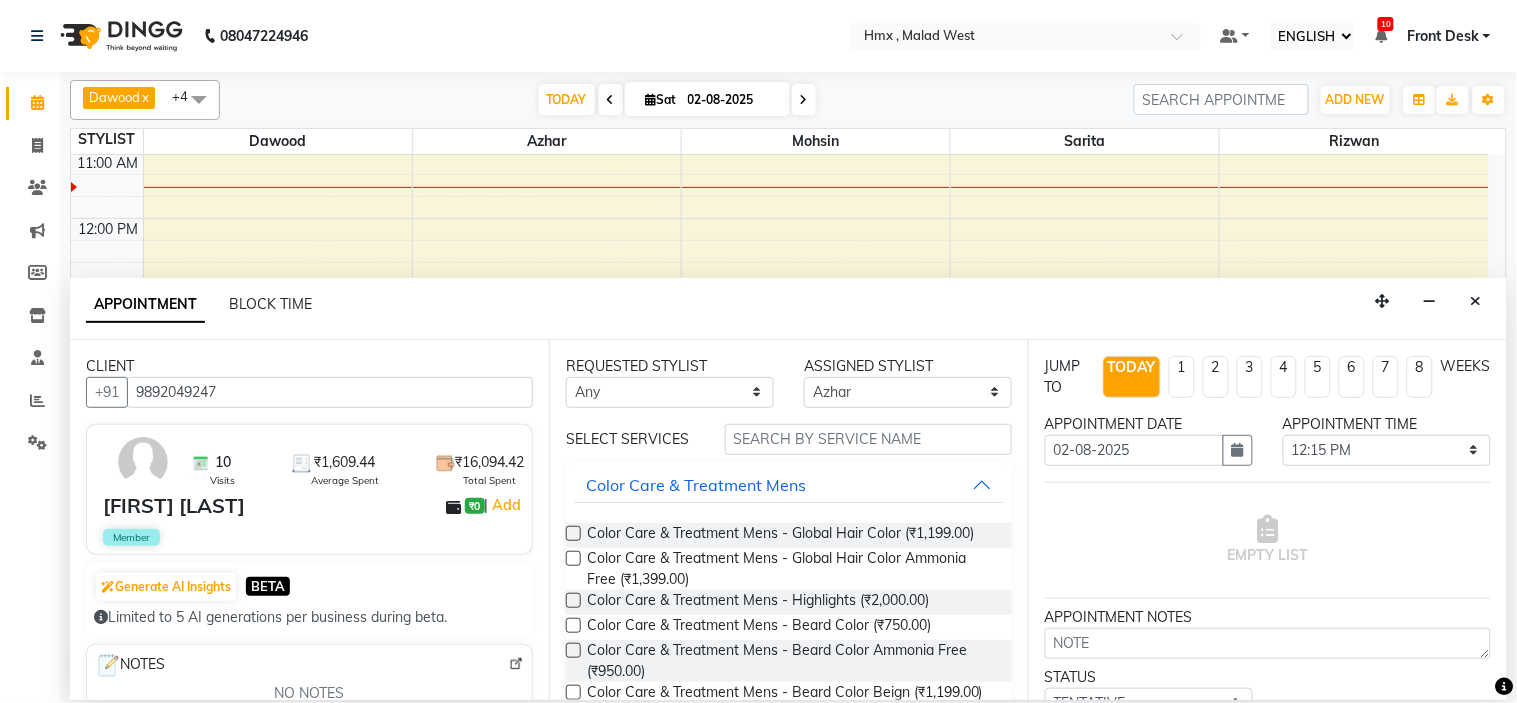 type on "9892049247" 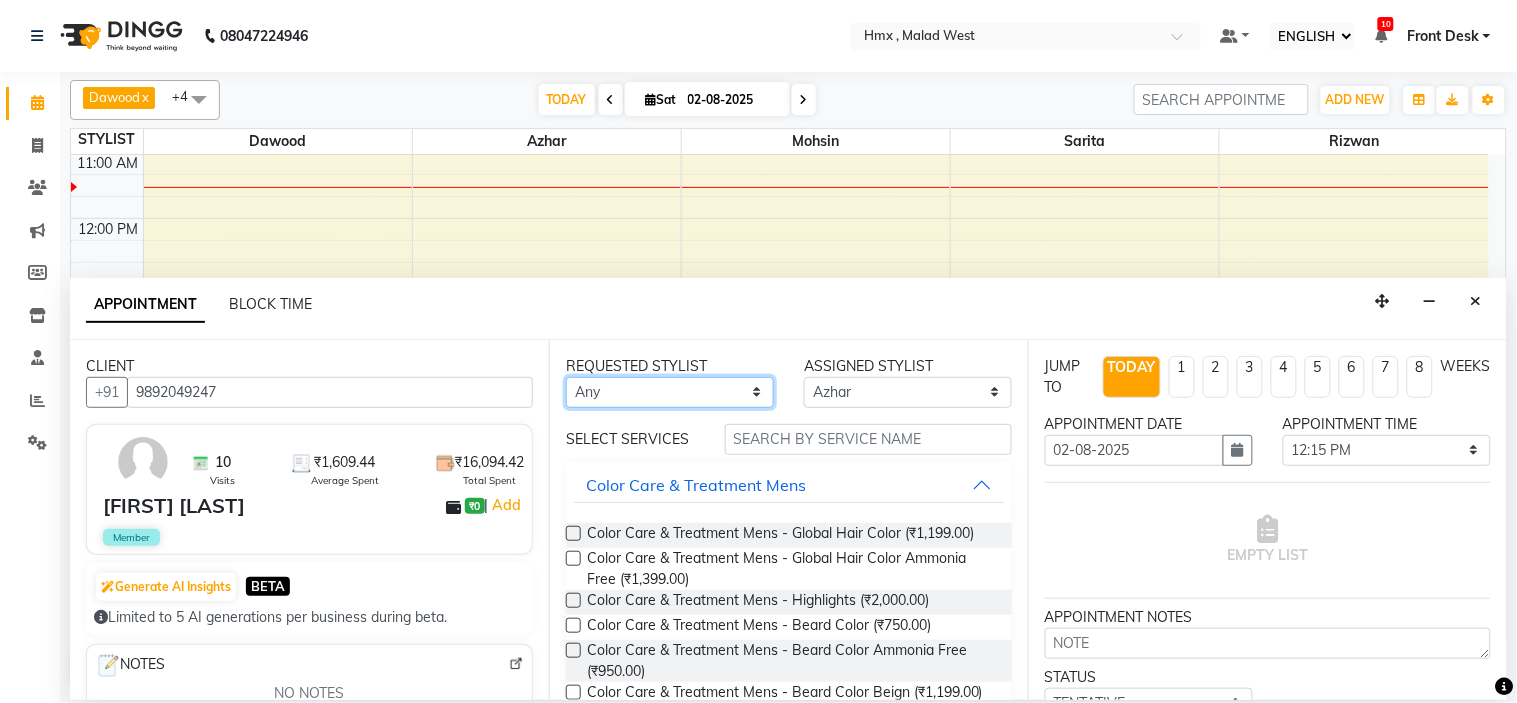 click on "Any Azhar Bilal Dawood Mohsin Rizwan Sarita Suman swapnali Uzair Yash Padrath" at bounding box center (670, 392) 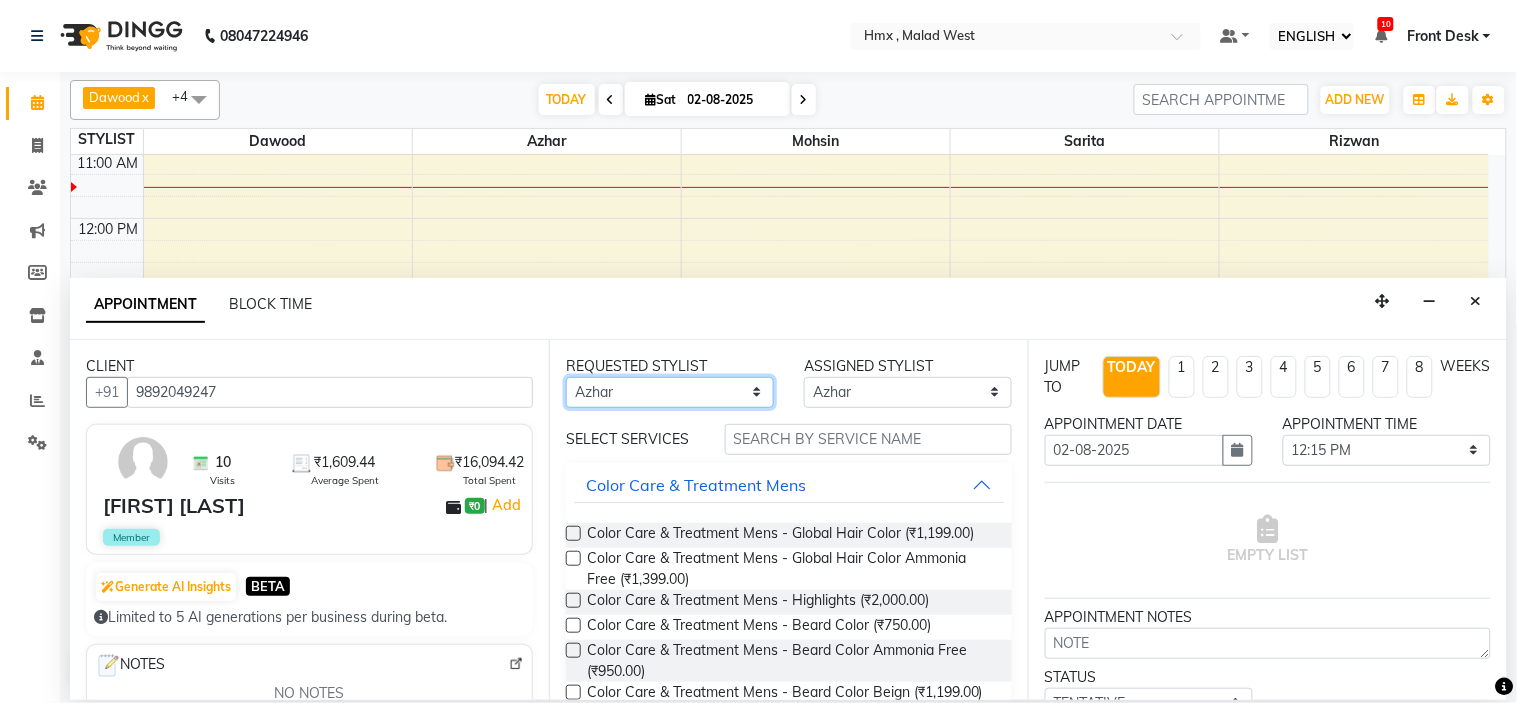 click on "Any Azhar Bilal Dawood Mohsin Rizwan Sarita Suman swapnali Uzair Yash Padrath" at bounding box center [670, 392] 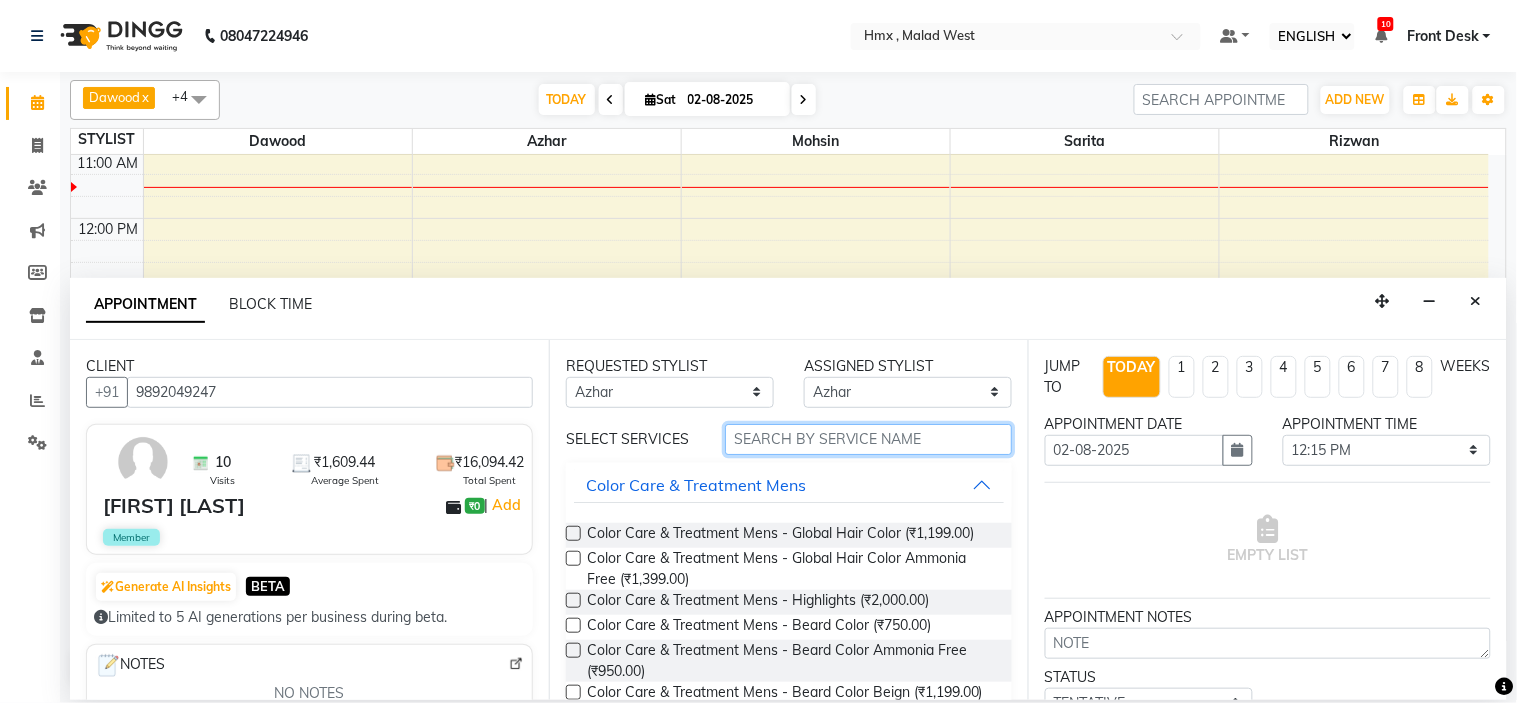 click at bounding box center (868, 439) 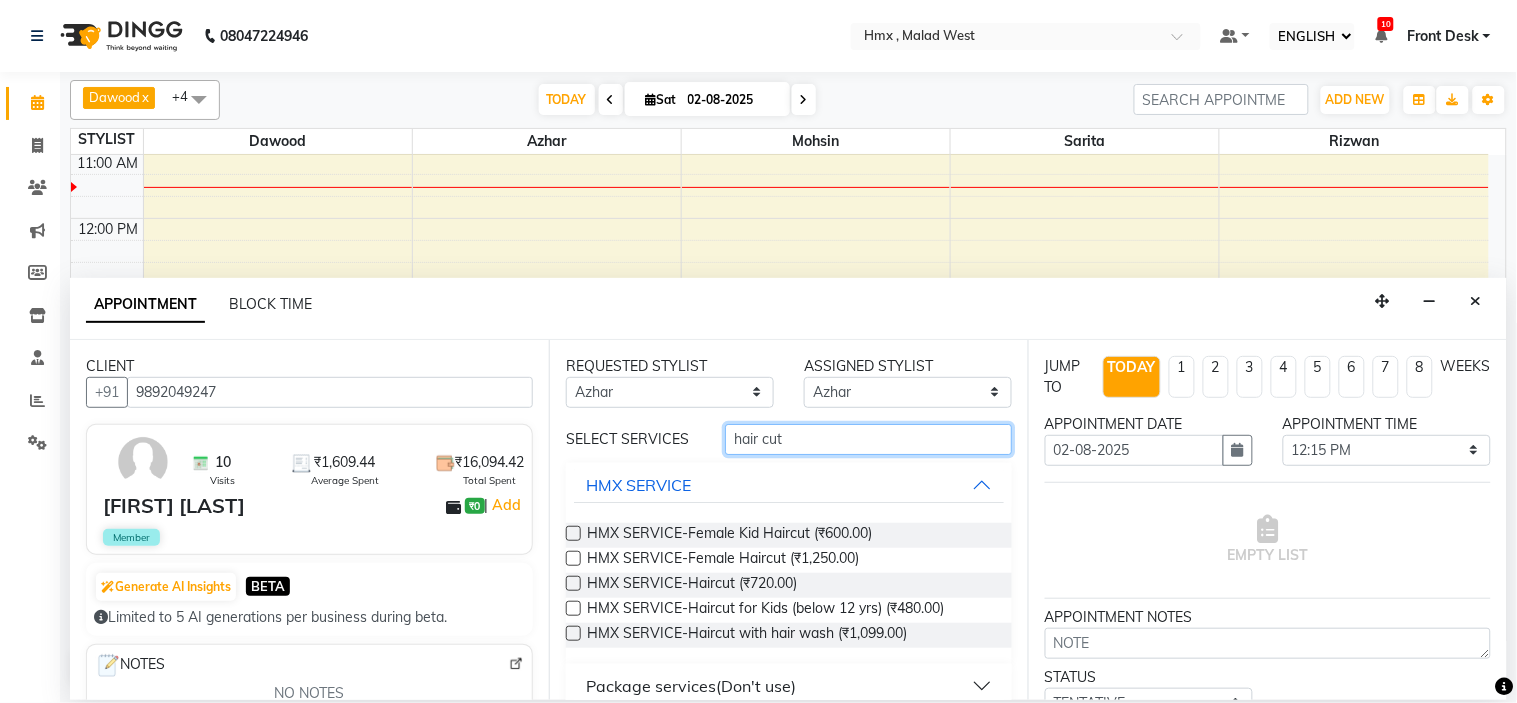 type on "hair cut" 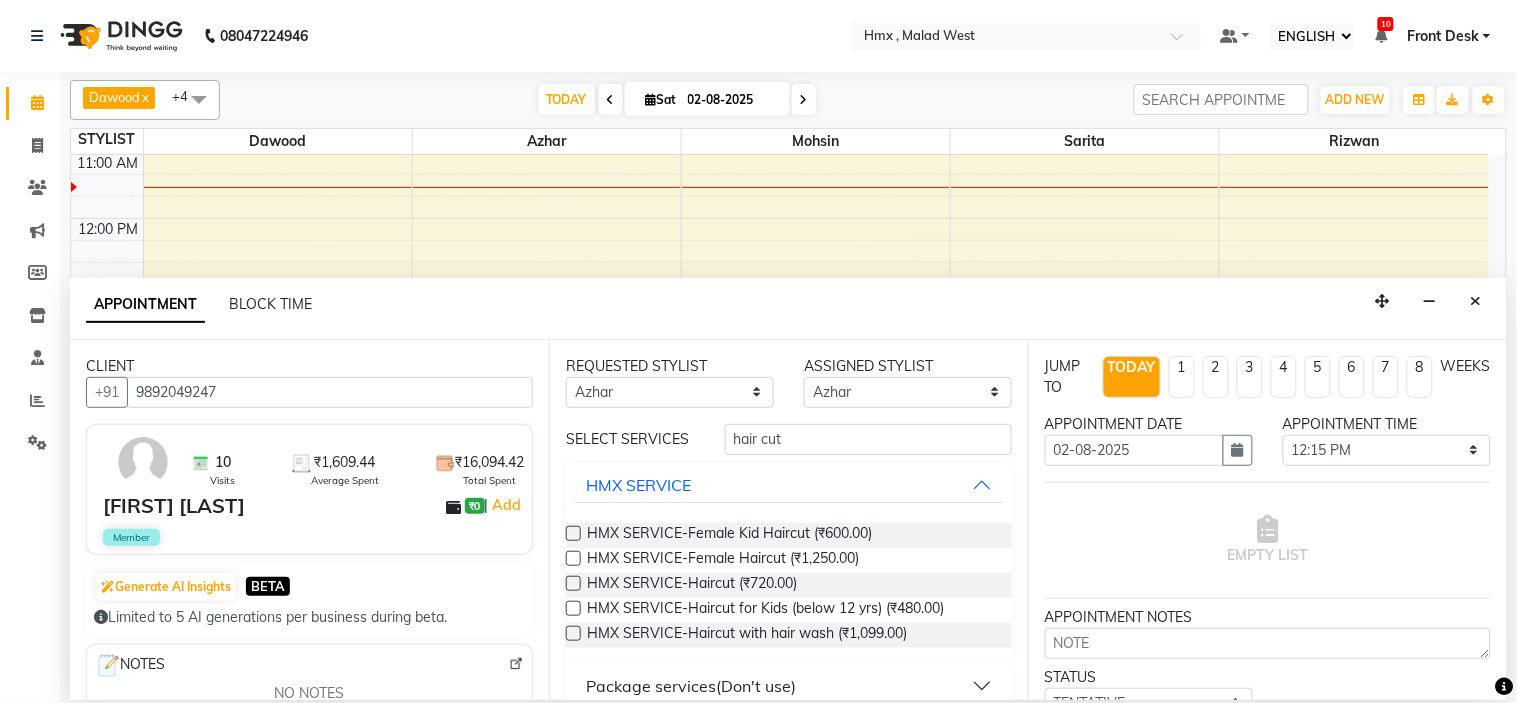 click at bounding box center [573, 533] 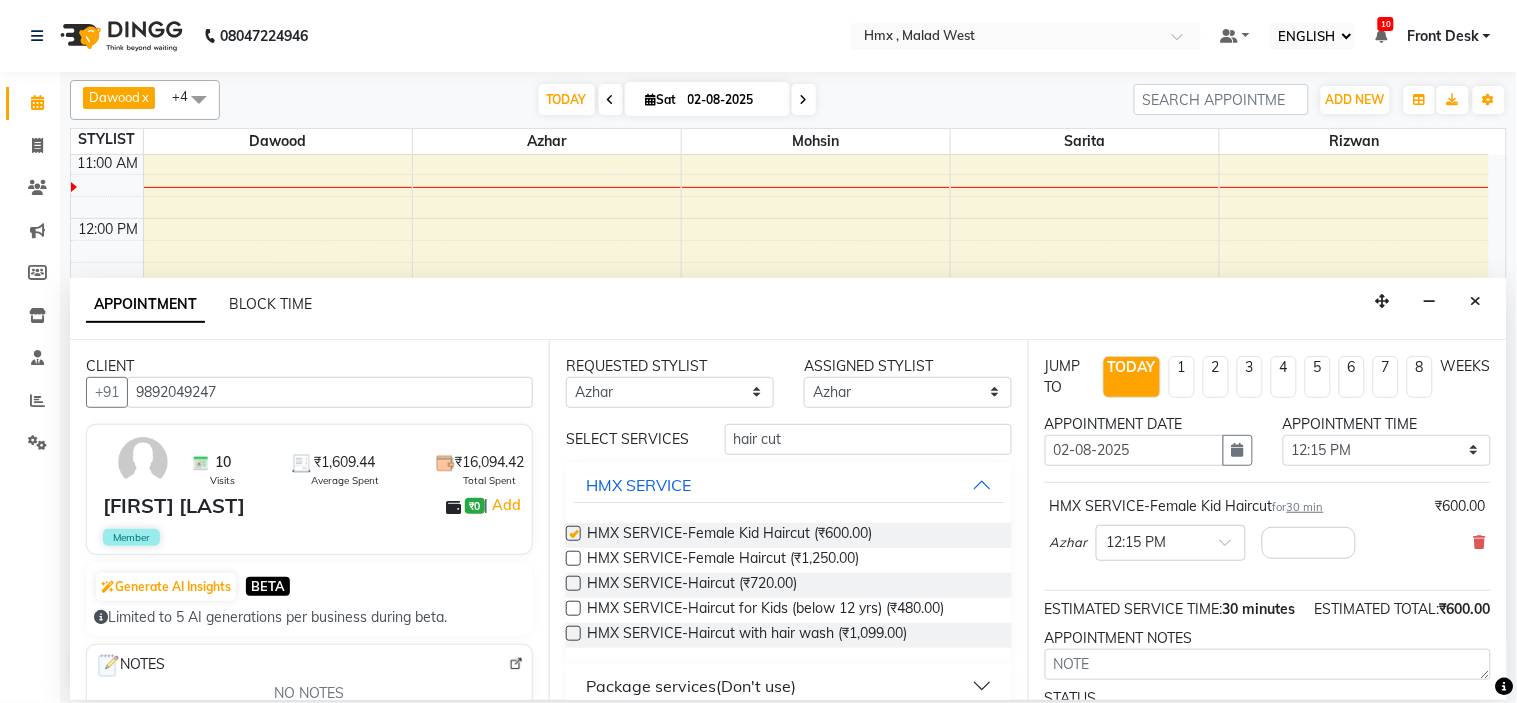 checkbox on "false" 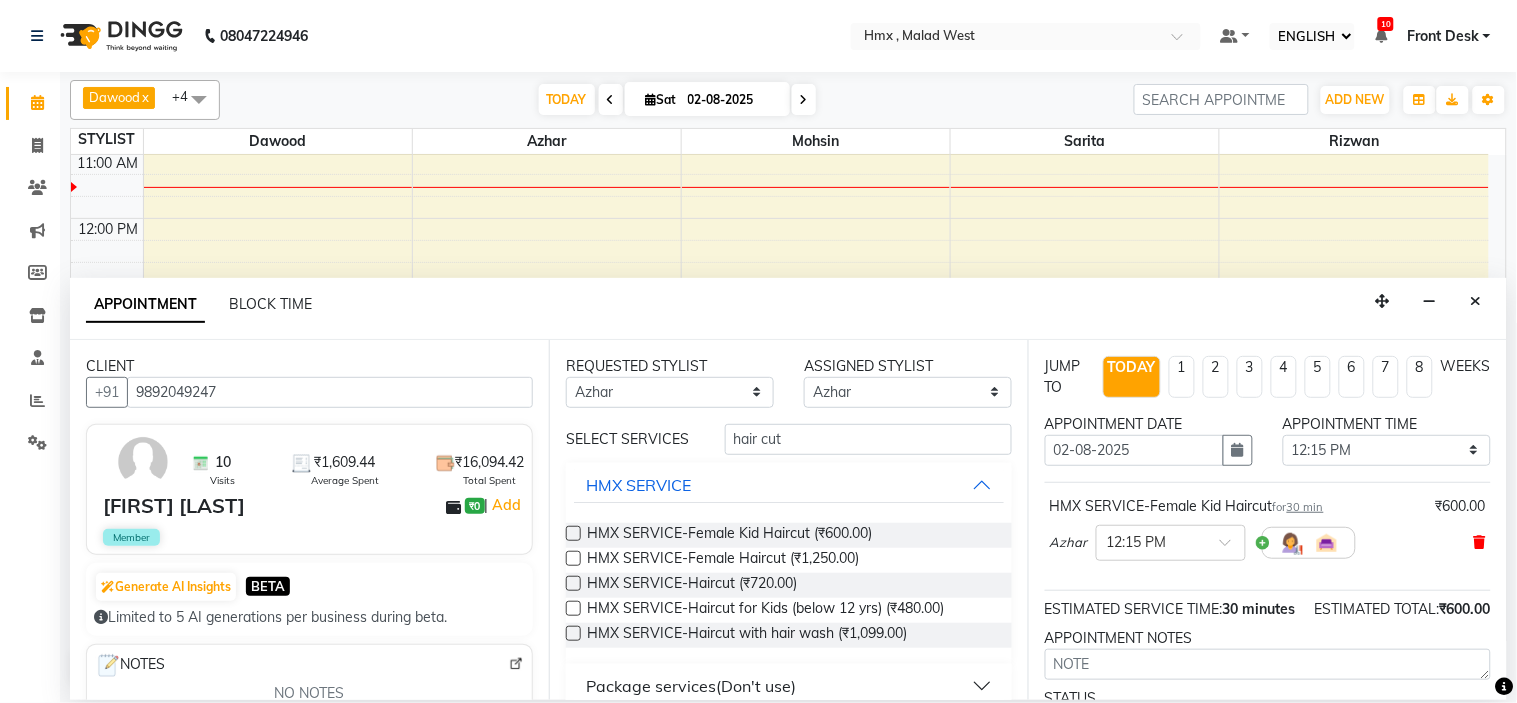 click at bounding box center [1480, 542] 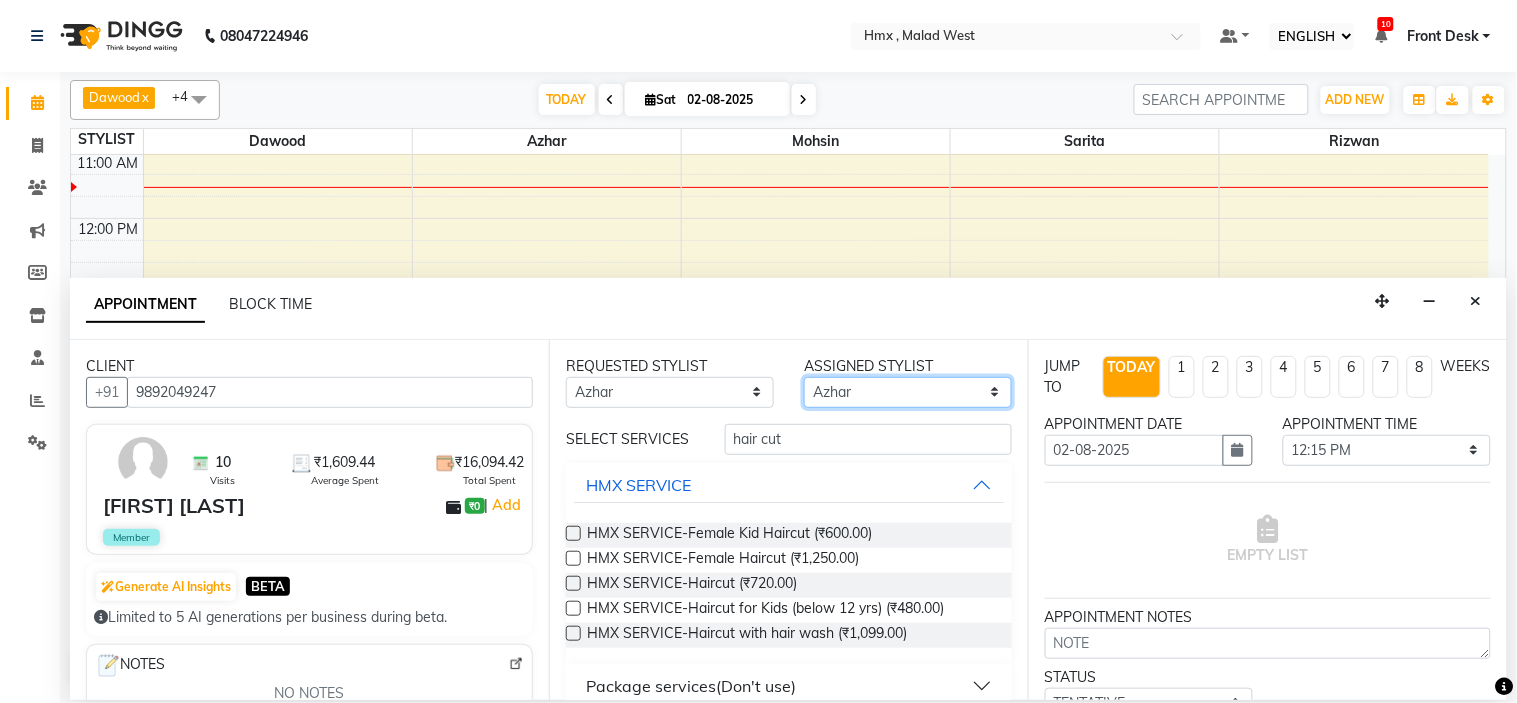 click on "SELECT Azhar Bilal Dawood Mohsin Rizwan Sarita Suman swapnali Uzair Yash Padrath" at bounding box center [908, 392] 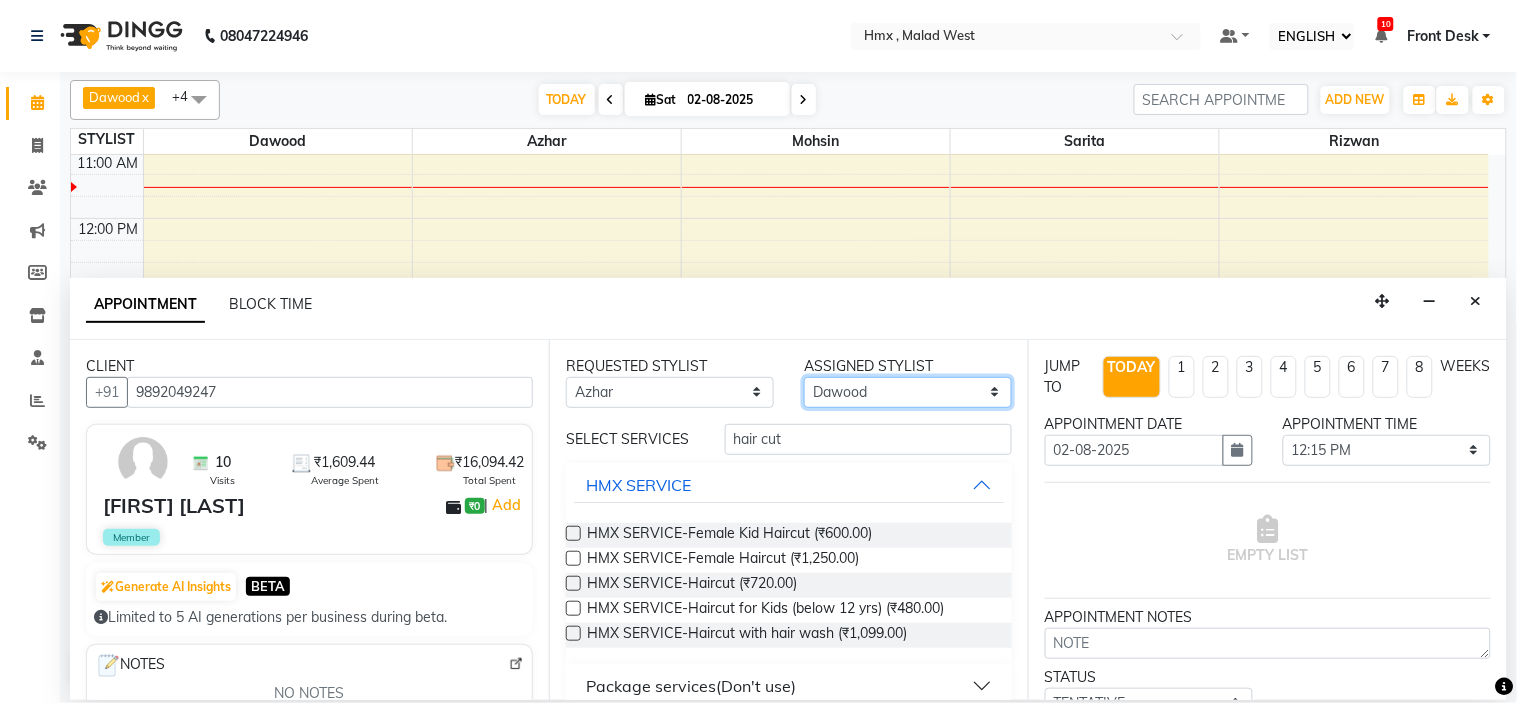 click on "SELECT Azhar Bilal Dawood Mohsin Rizwan Sarita Suman swapnali Uzair Yash Padrath" at bounding box center (908, 392) 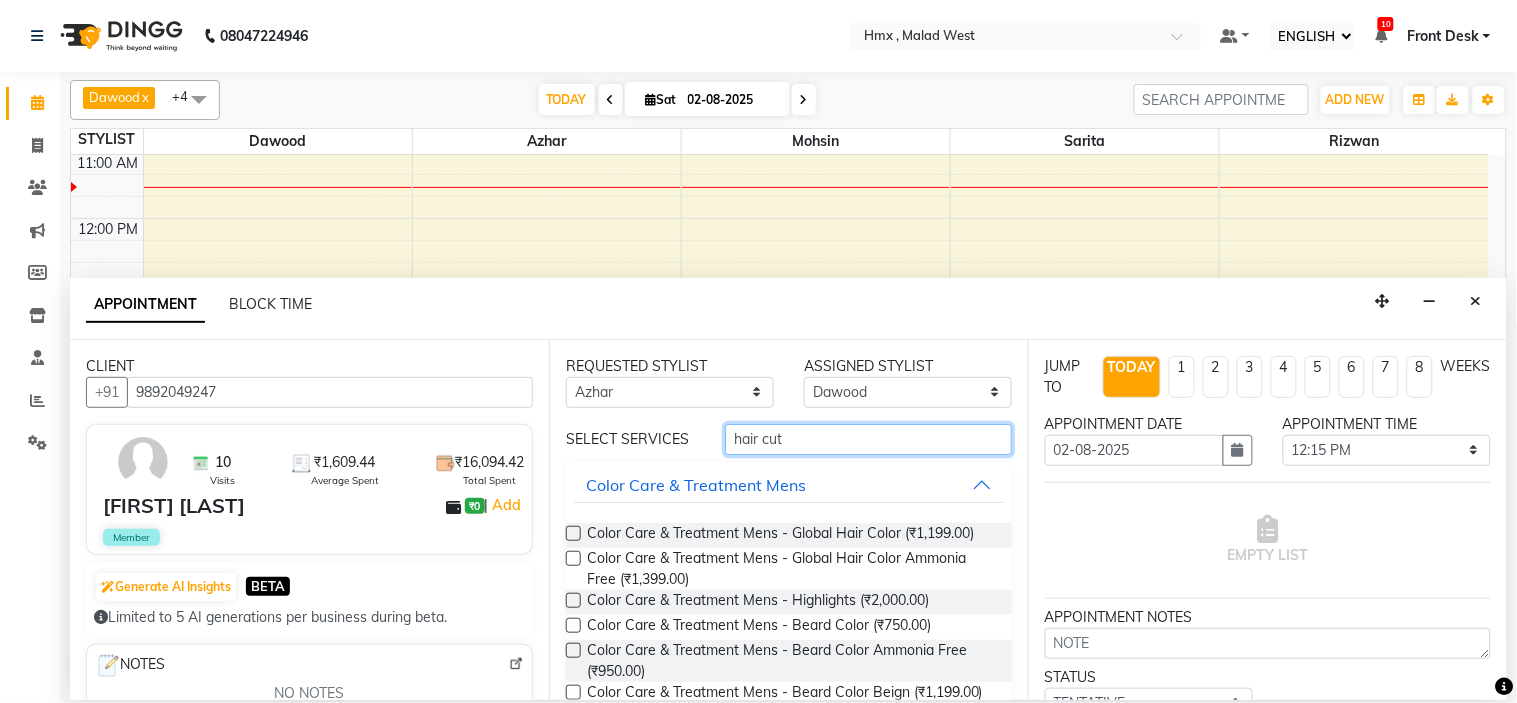 click on "hair cut" at bounding box center (868, 439) 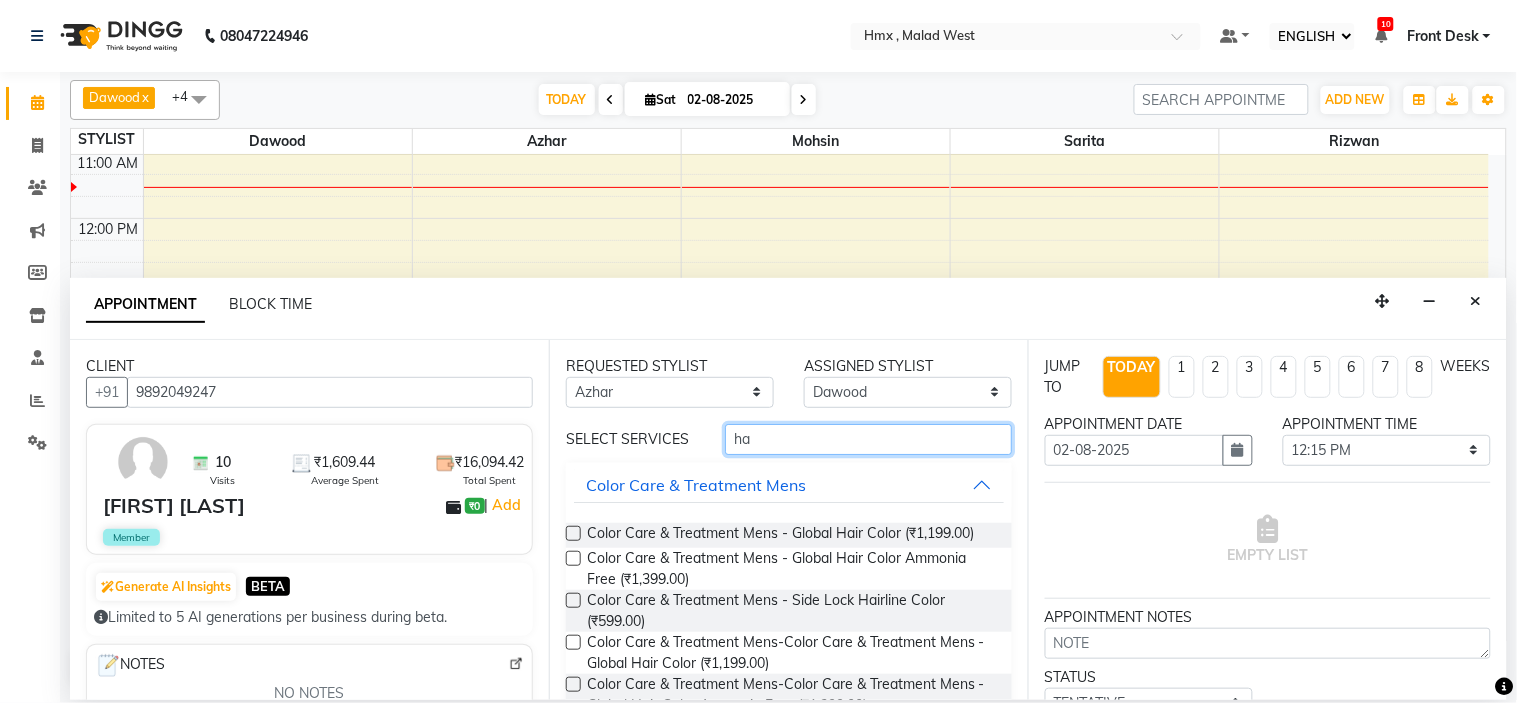 type on "h" 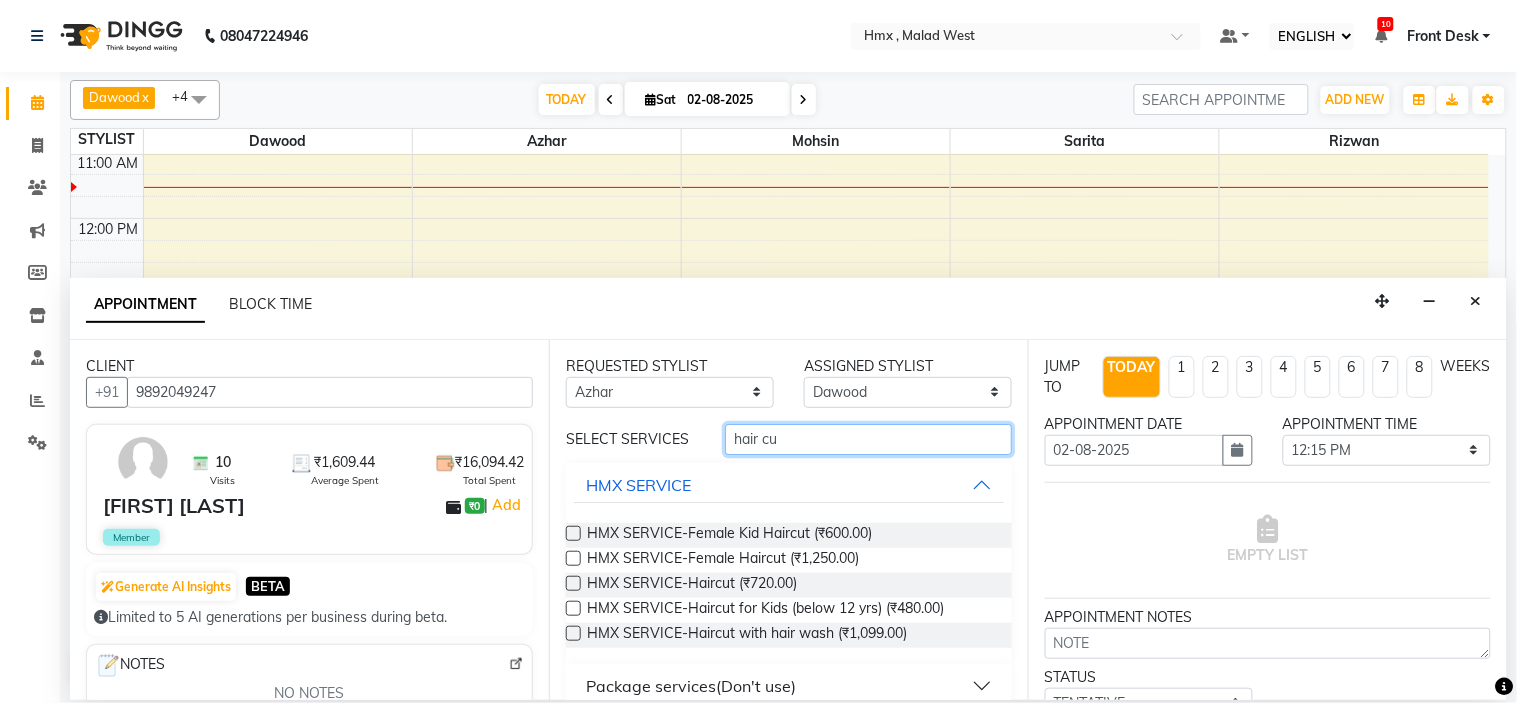 type on "hair cut" 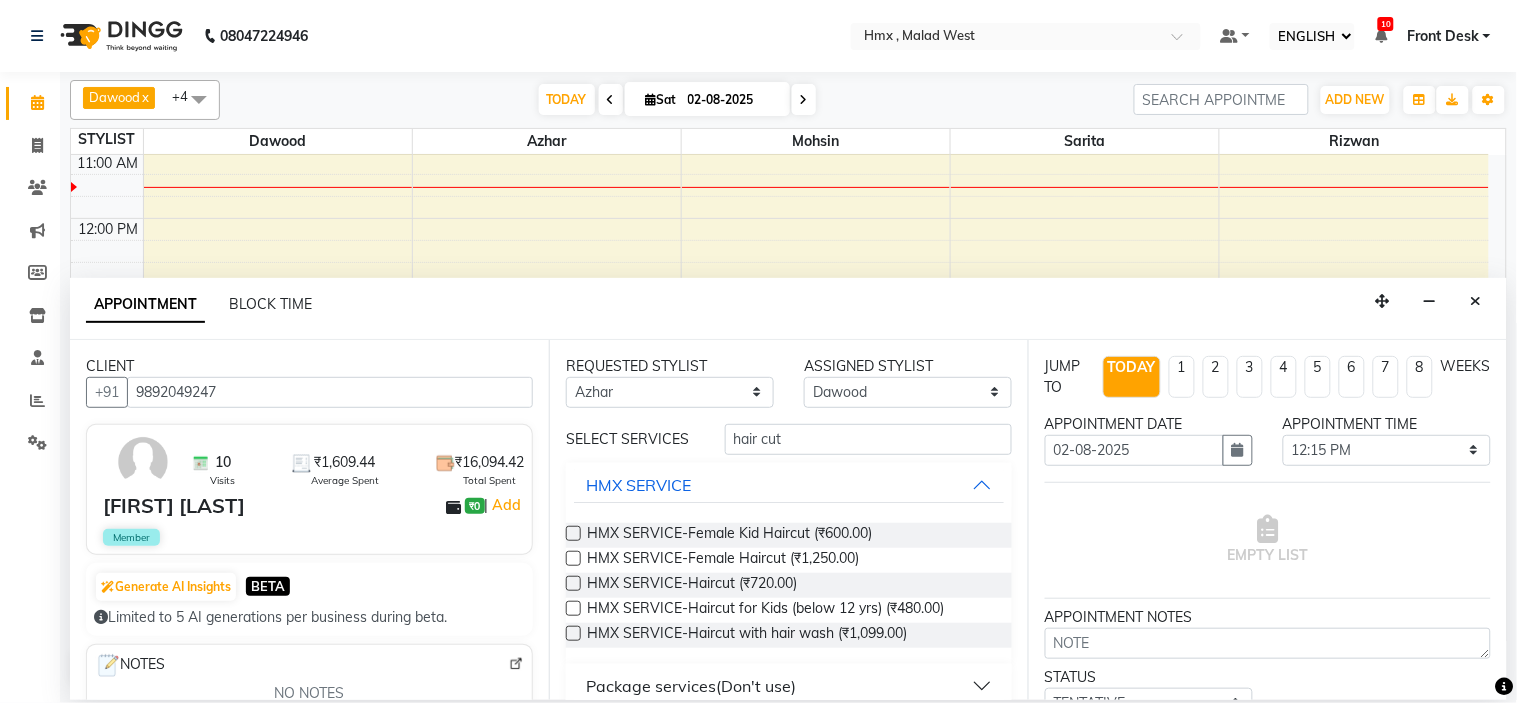 click at bounding box center (573, 533) 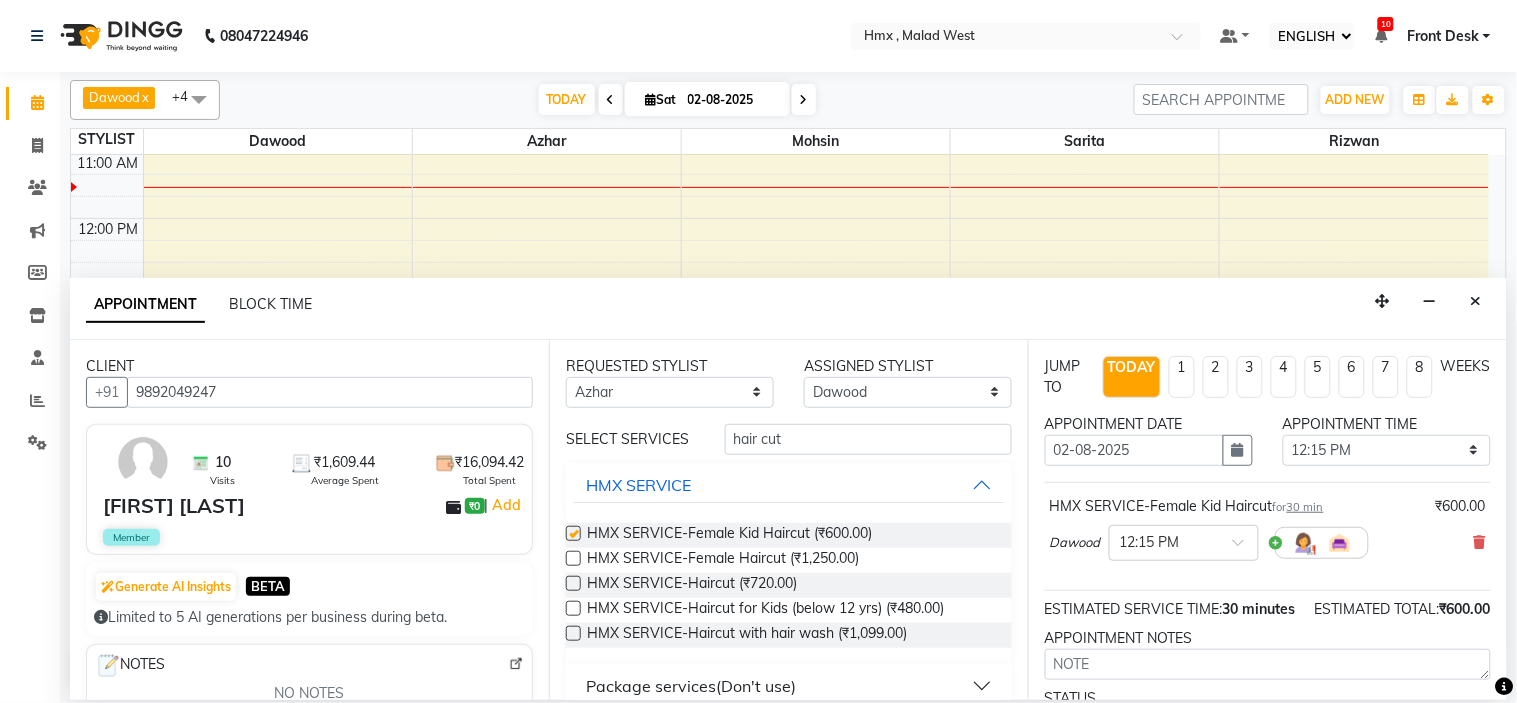 checkbox on "false" 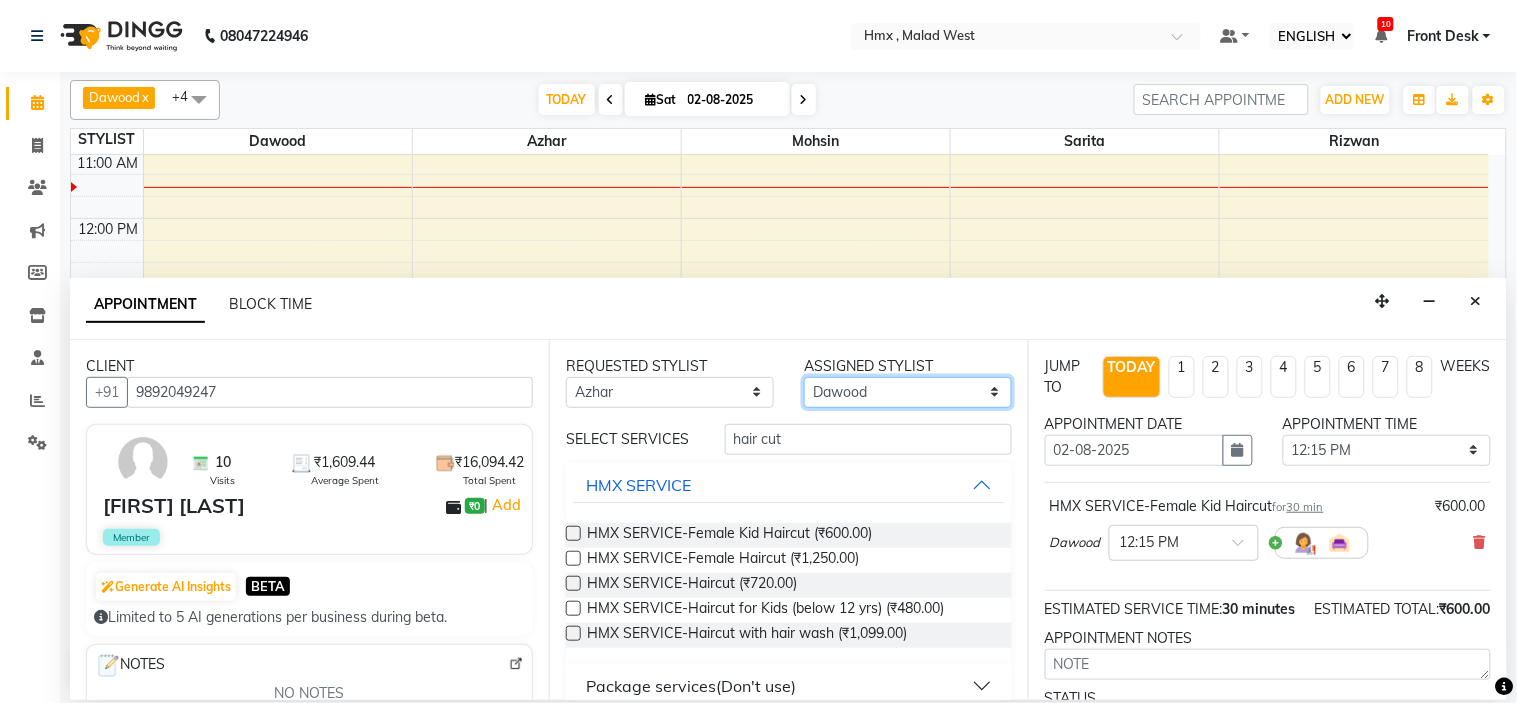 click on "SELECT Azhar Bilal Dawood Mohsin Rizwan Sarita Suman swapnali Uzair Yash Padrath" at bounding box center (908, 392) 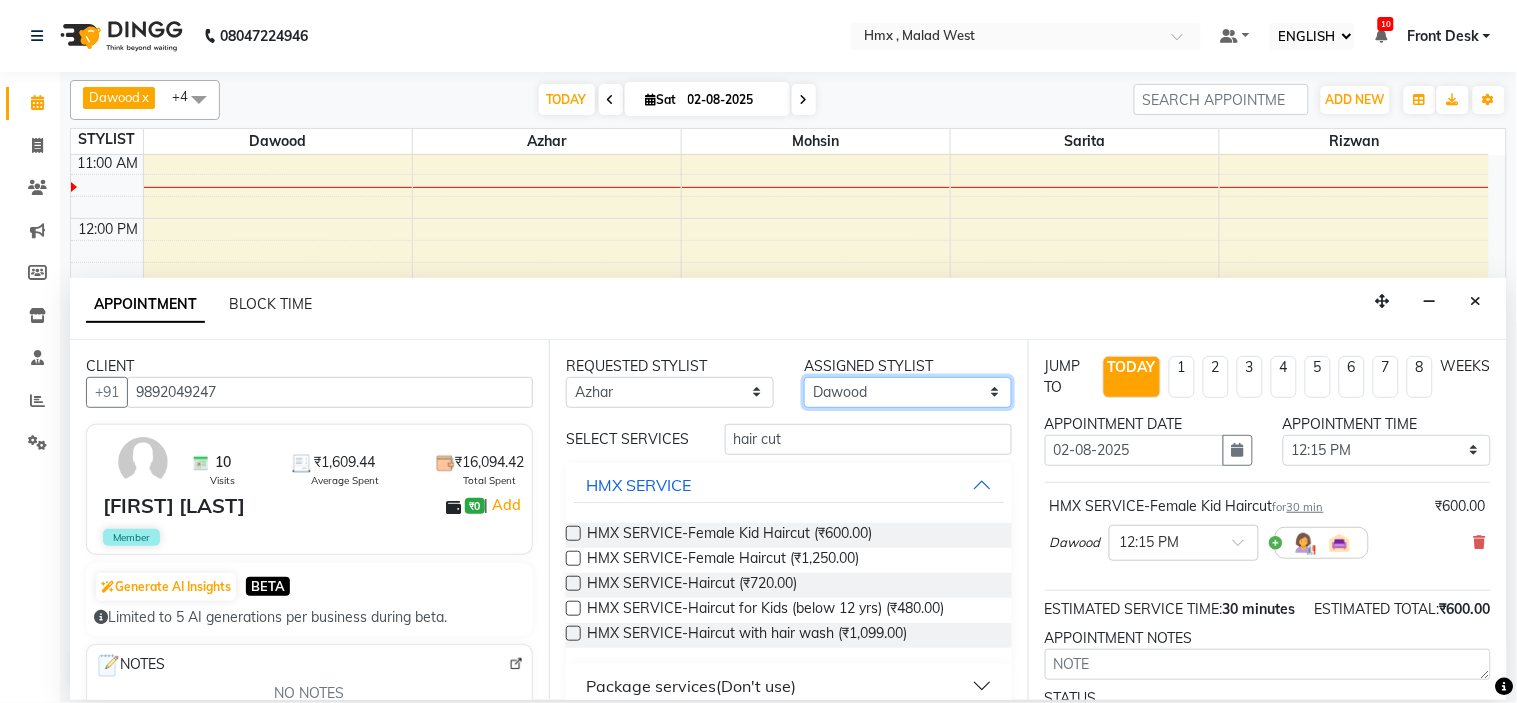 select on "39098" 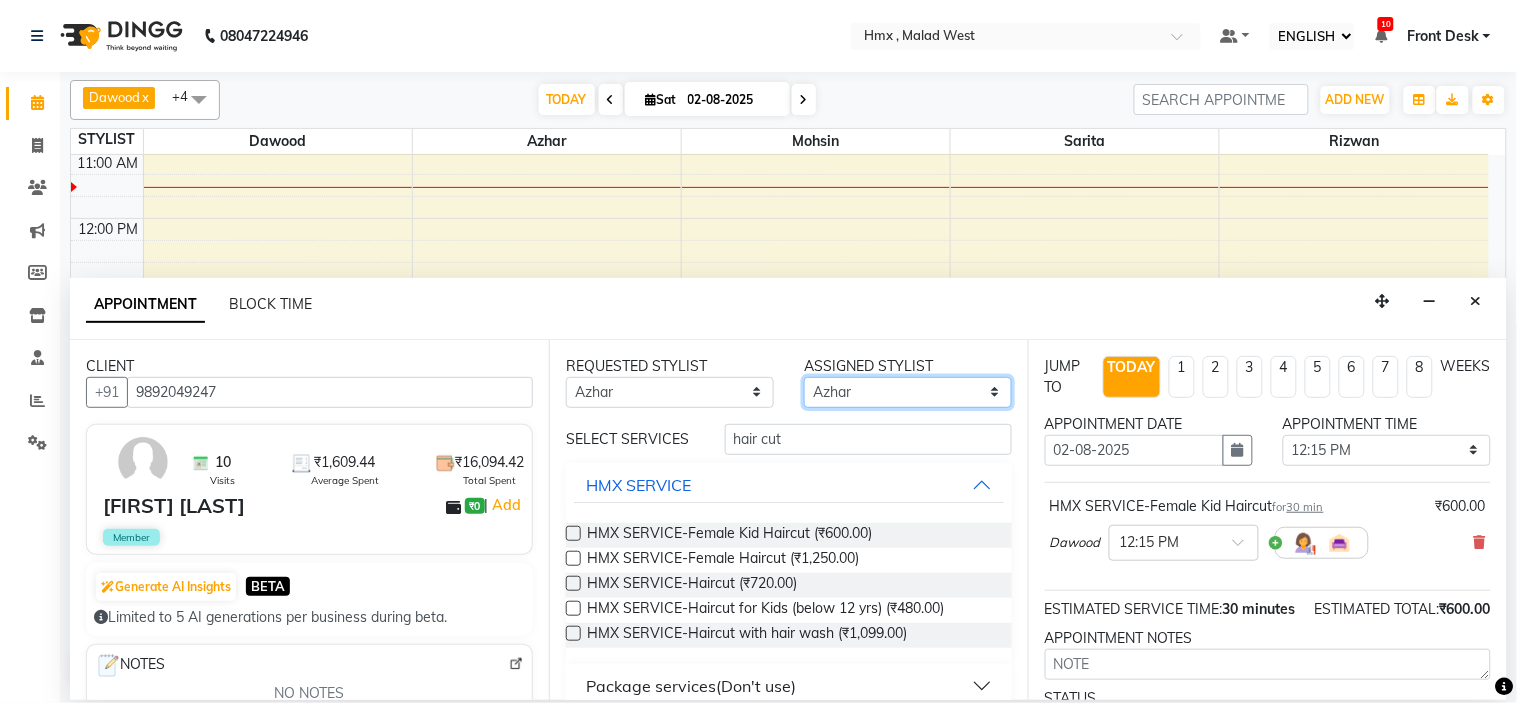 click on "SELECT Azhar Bilal Dawood Mohsin Rizwan Sarita Suman swapnali Uzair Yash Padrath" at bounding box center [908, 392] 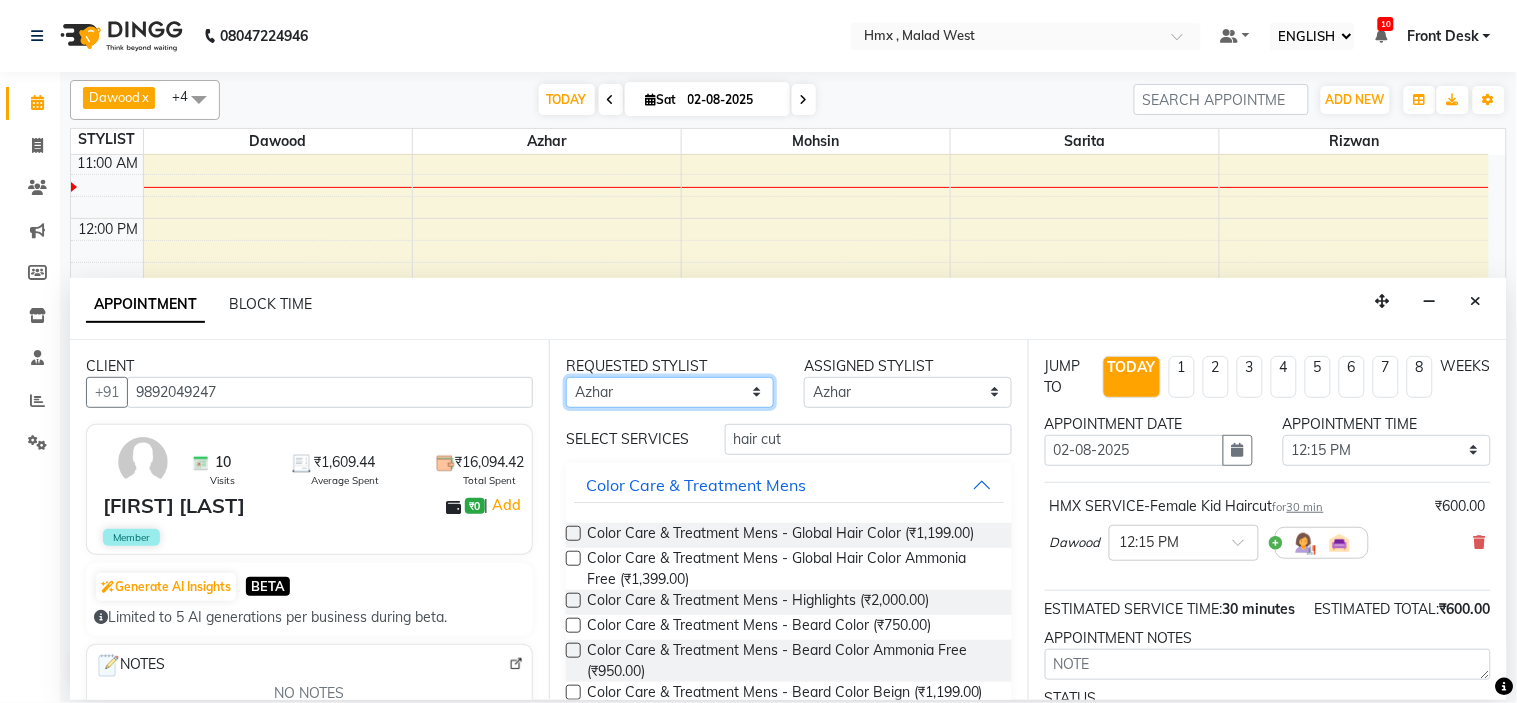 click on "Any Azhar Bilal Dawood Mohsin Rizwan Sarita Suman swapnali Uzair Yash Padrath" at bounding box center (670, 392) 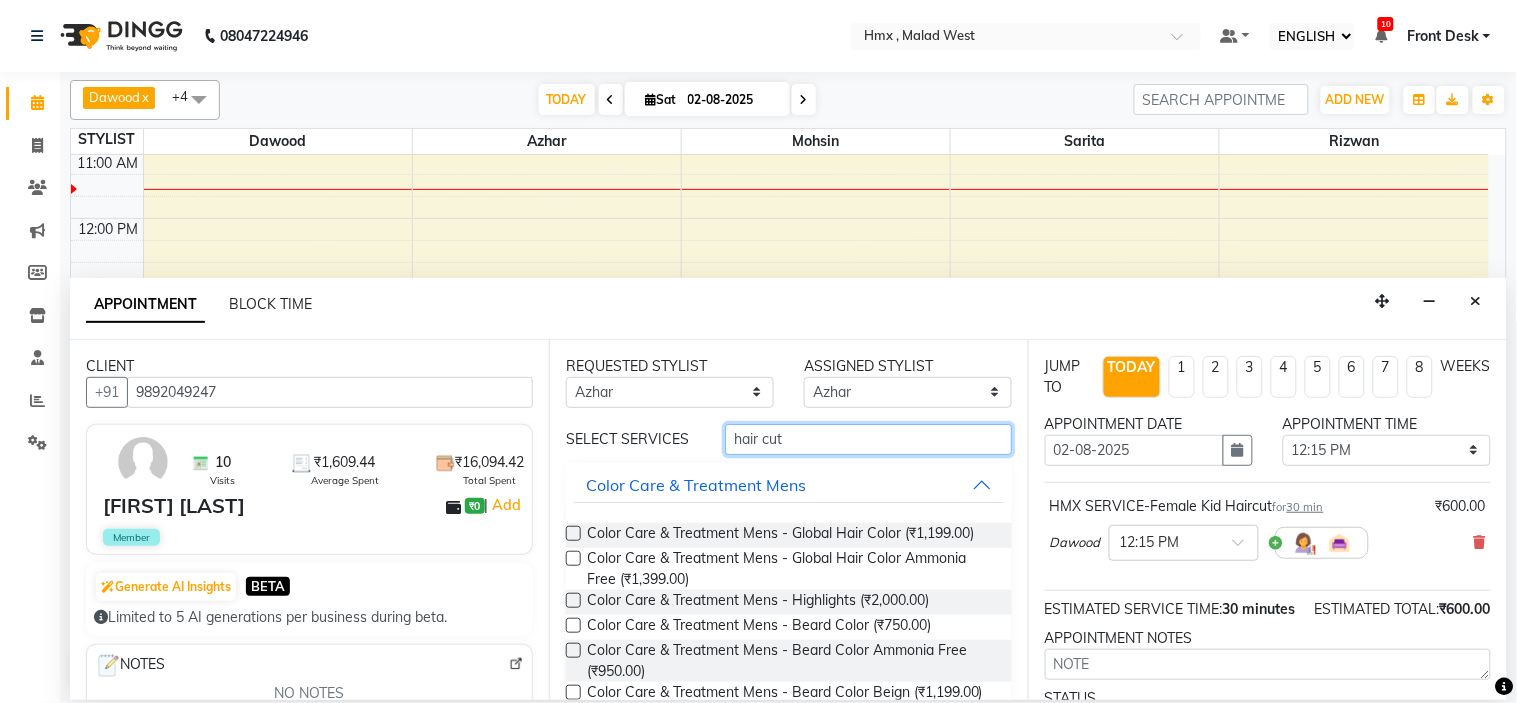 click on "hair cut" at bounding box center [868, 439] 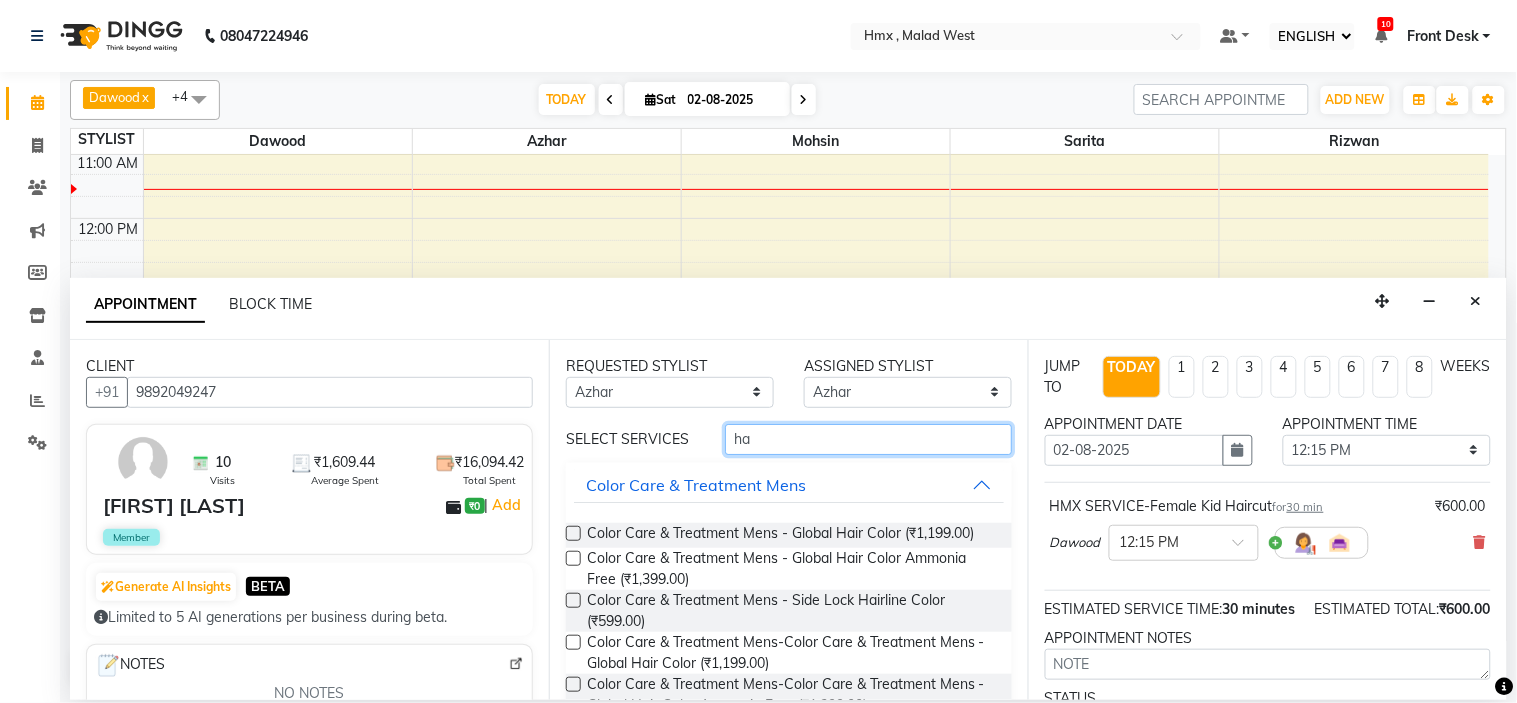 type on "h" 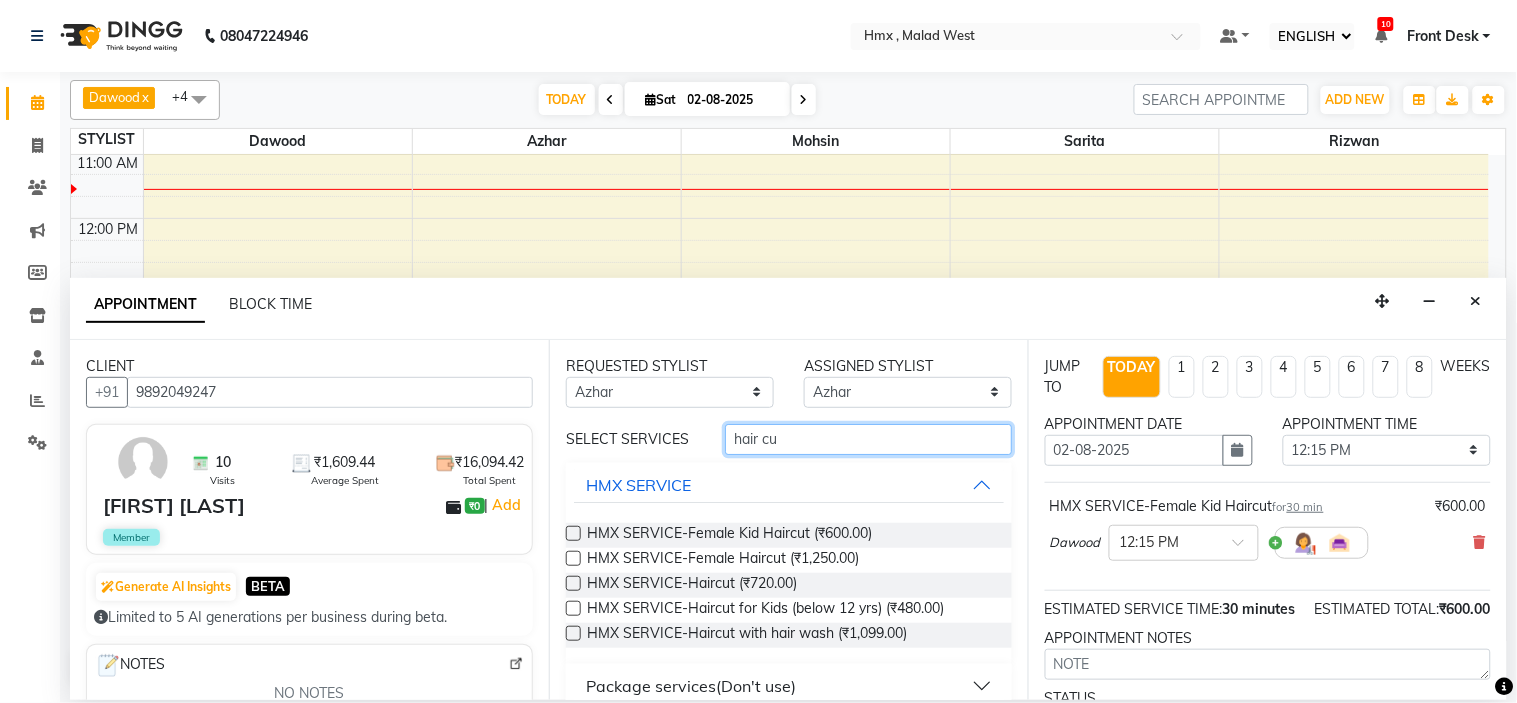 type on "hair cut" 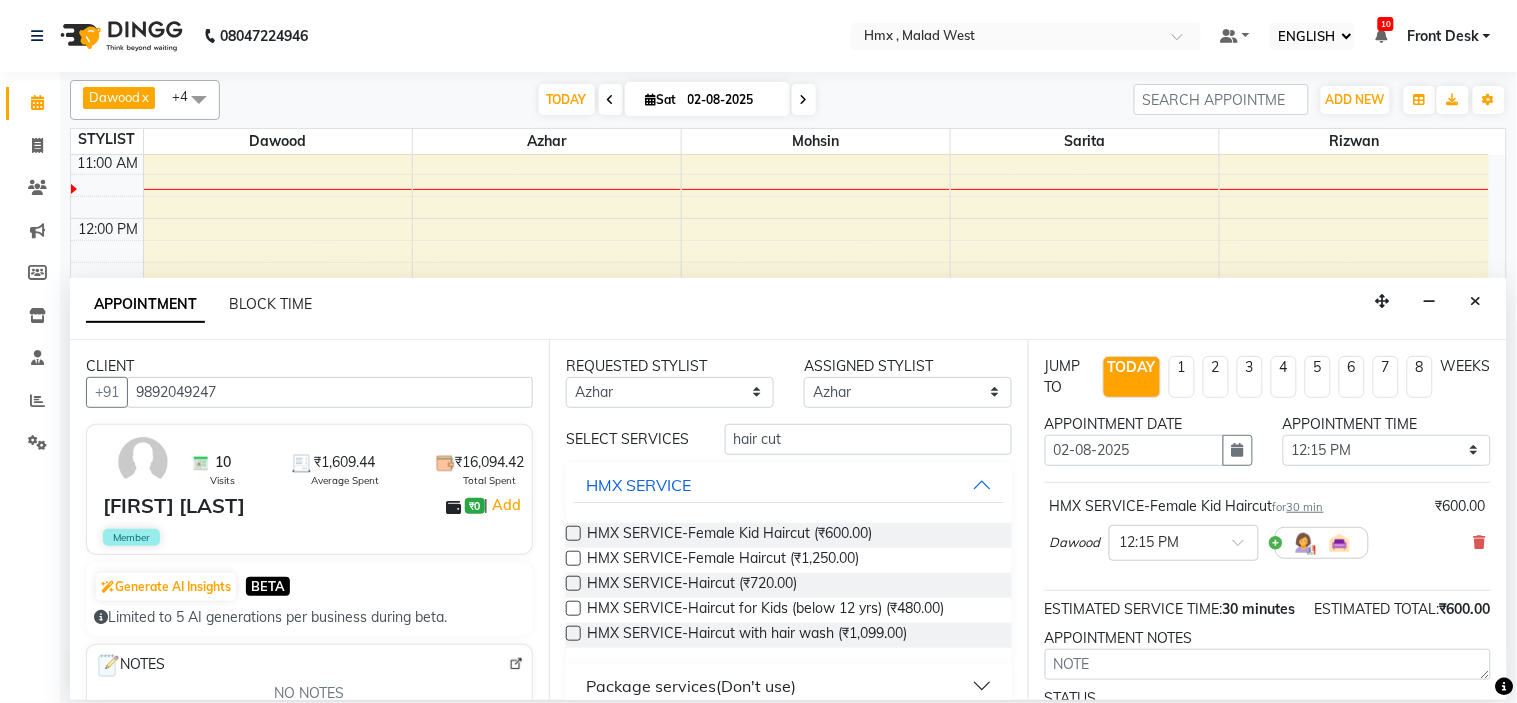 click at bounding box center [573, 583] 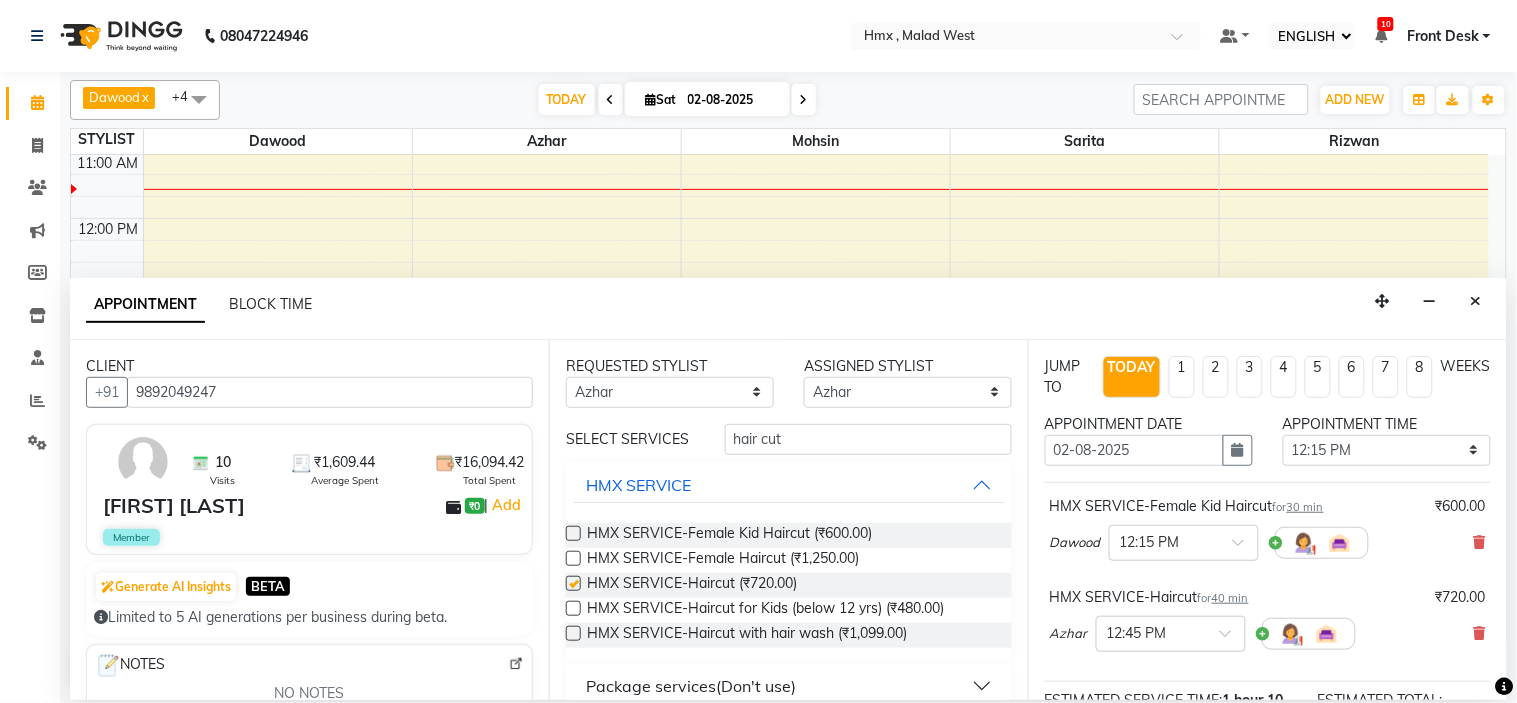 checkbox on "false" 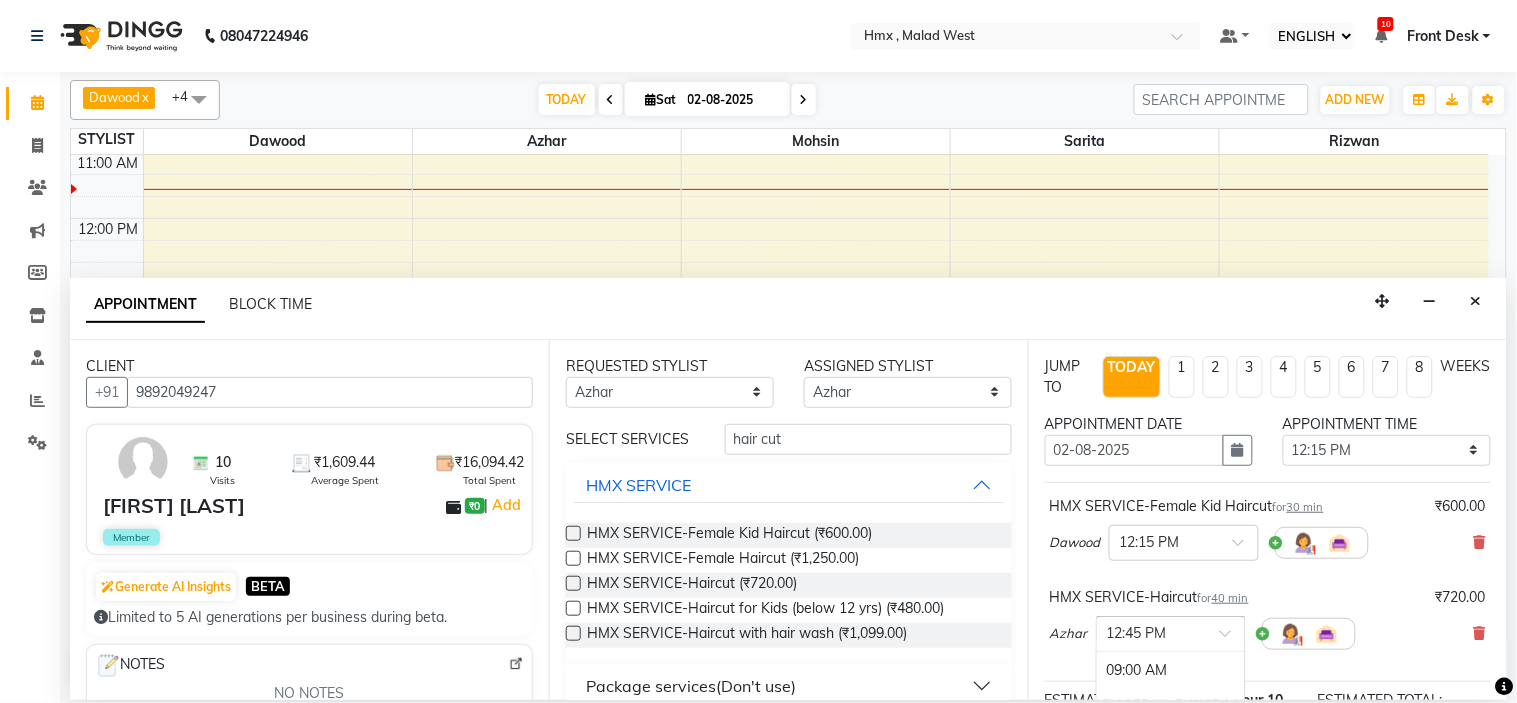 click at bounding box center [1171, 632] 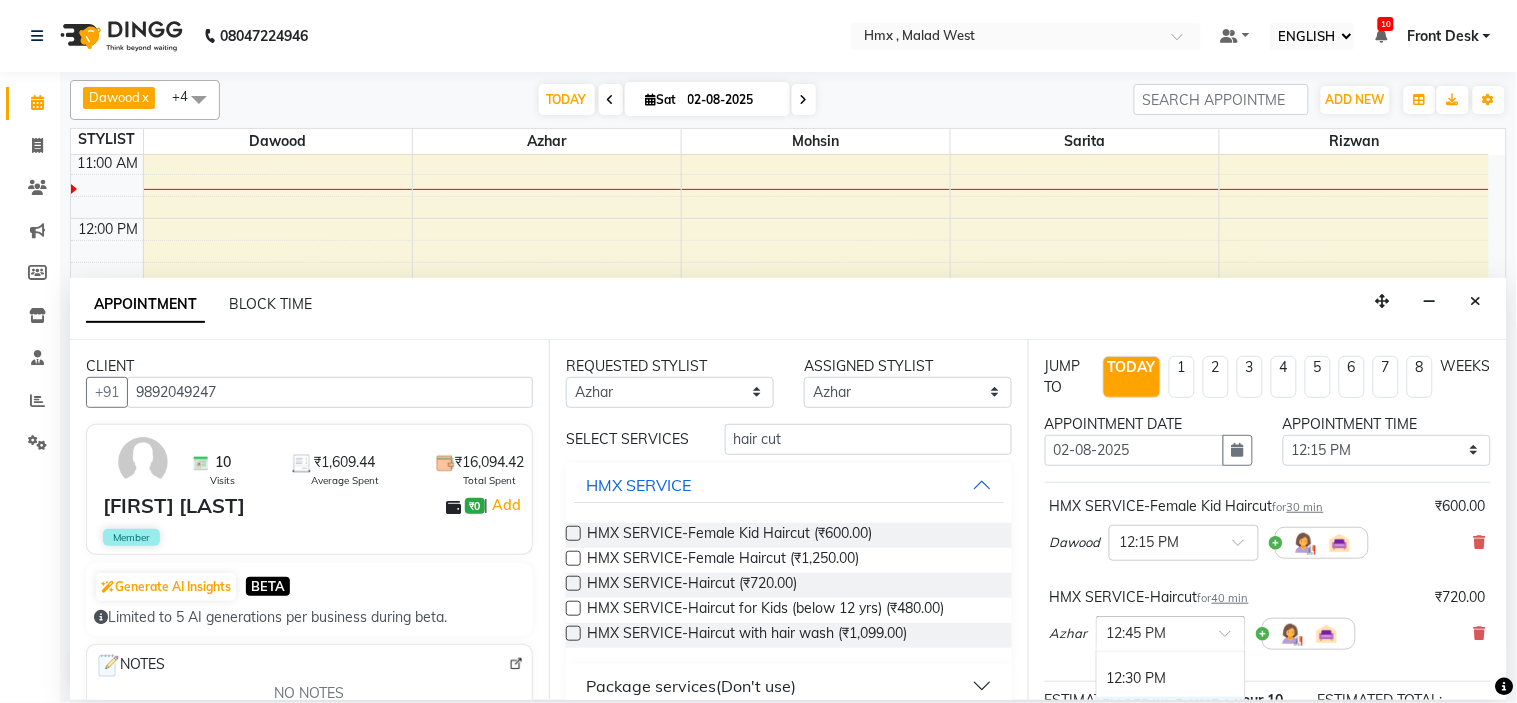 scroll, scrollTop: 465, scrollLeft: 0, axis: vertical 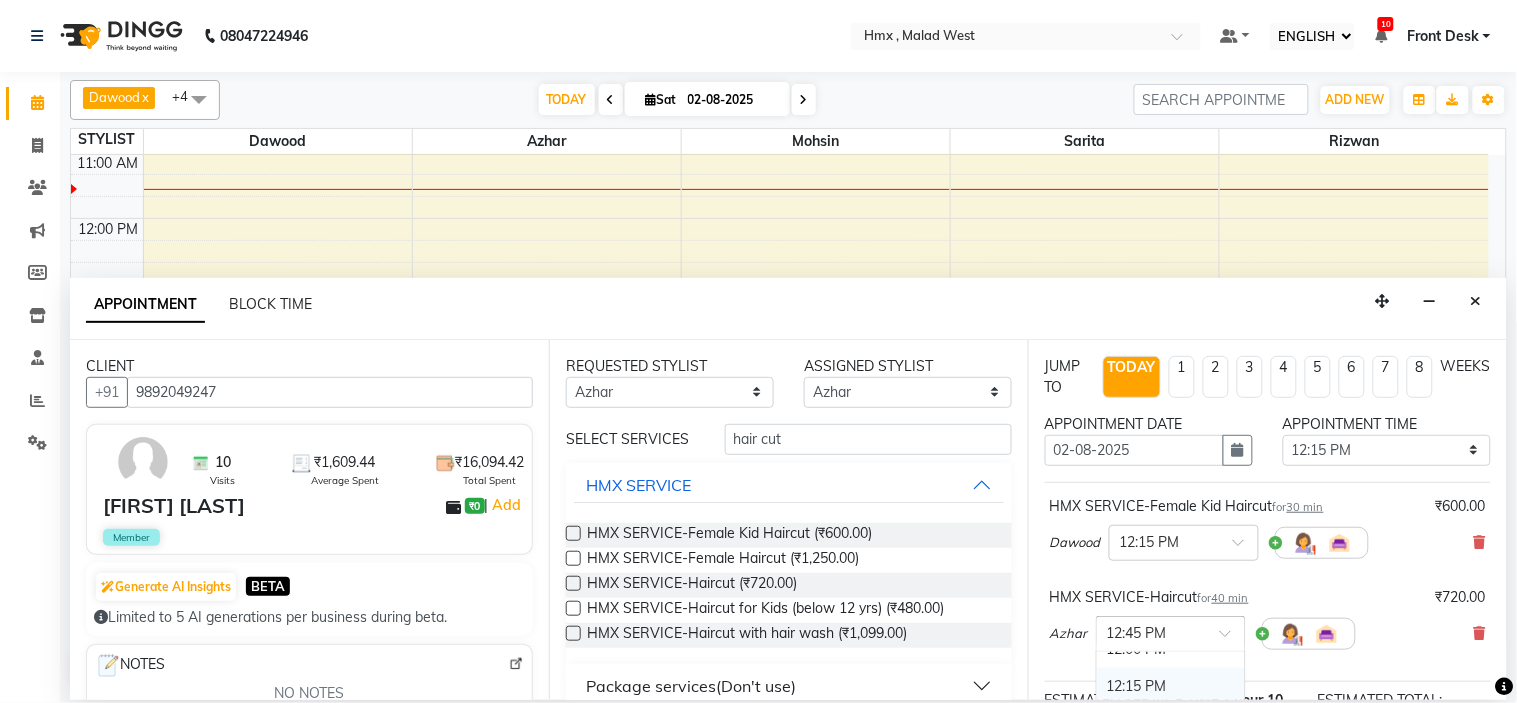 click on "12:15 PM" at bounding box center [1171, 686] 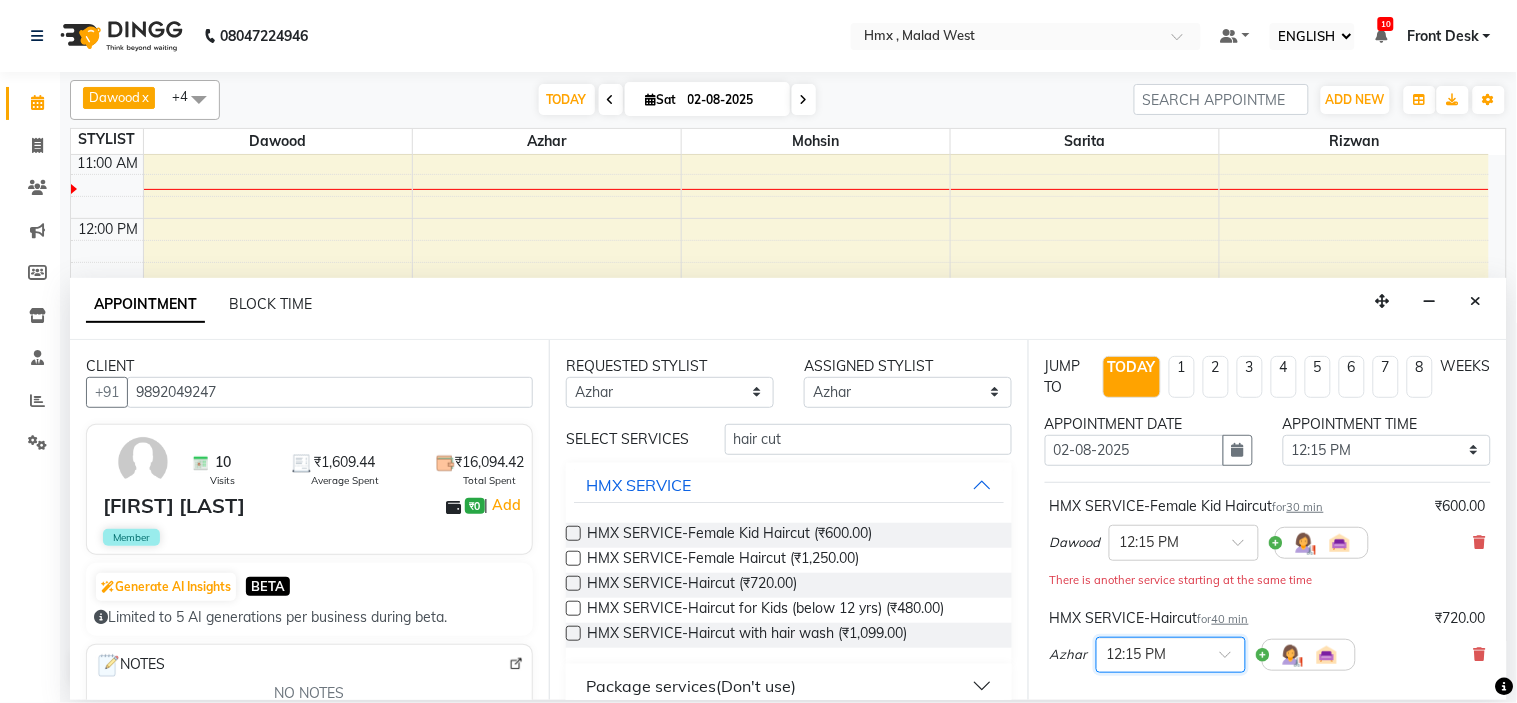 scroll, scrollTop: 298, scrollLeft: 0, axis: vertical 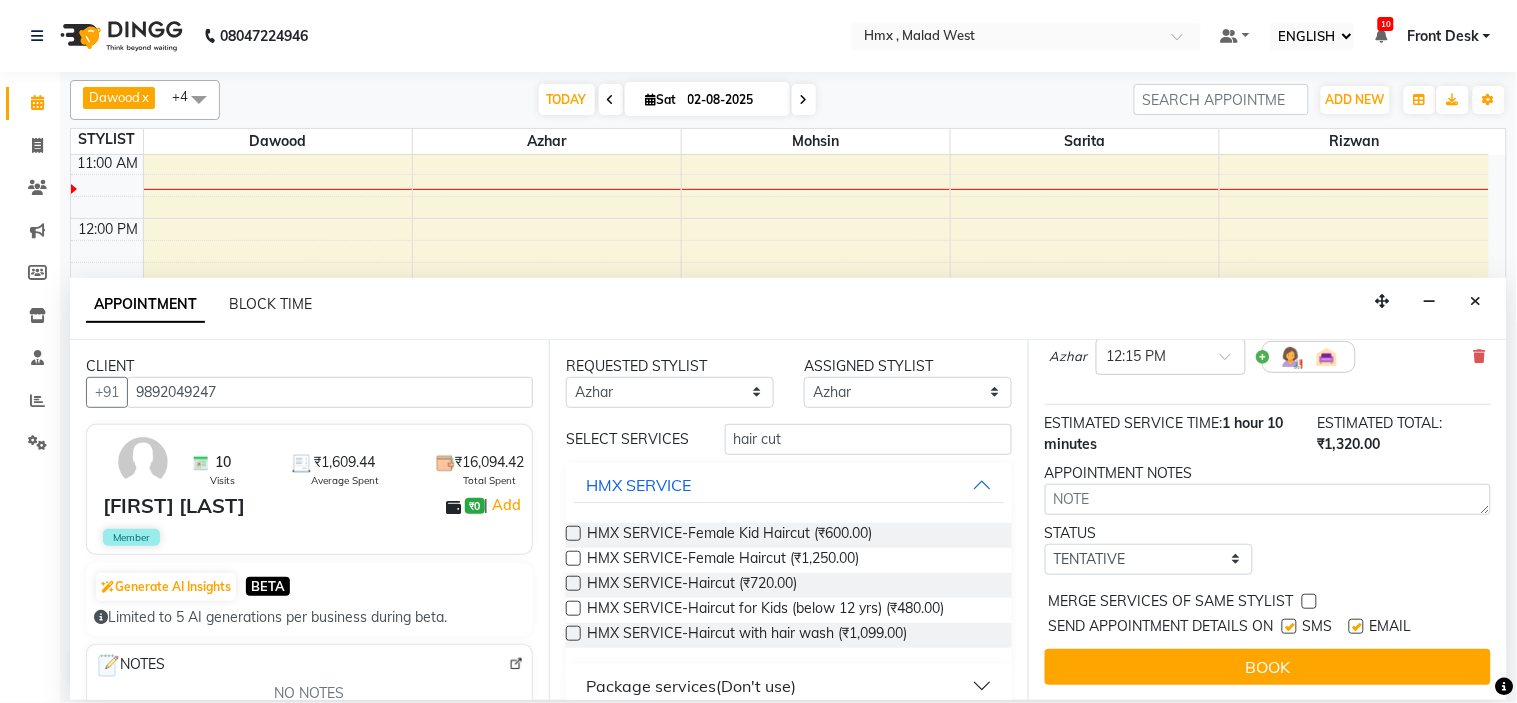 click on "BOOK" at bounding box center (1268, 667) 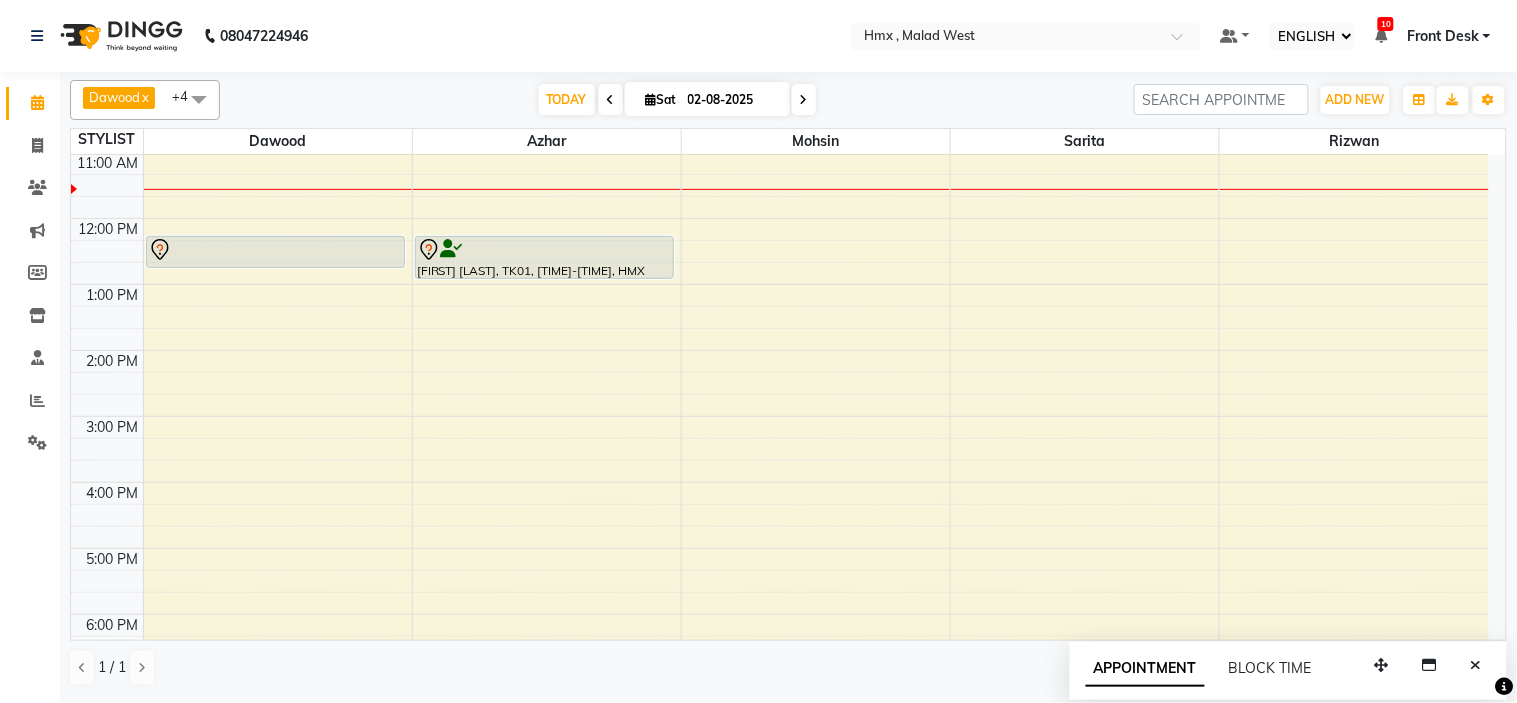 click on "8:00 AM 9:00 AM 10:00 AM 11:00 AM 12:00 PM 1:00 PM 2:00 PM 3:00 PM 4:00 PM 5:00 PM 6:00 PM 7:00 PM 8:00 PM 9:00 PM             Sudhakar Saraswat, TK01, 12:15 PM-12:45 PM, HMX SERVICE-Female Kid Haircut             Sudhakar Saraswat, TK01, 12:15 PM-12:55 PM, HMX SERVICE-Haircut" at bounding box center (780, 416) 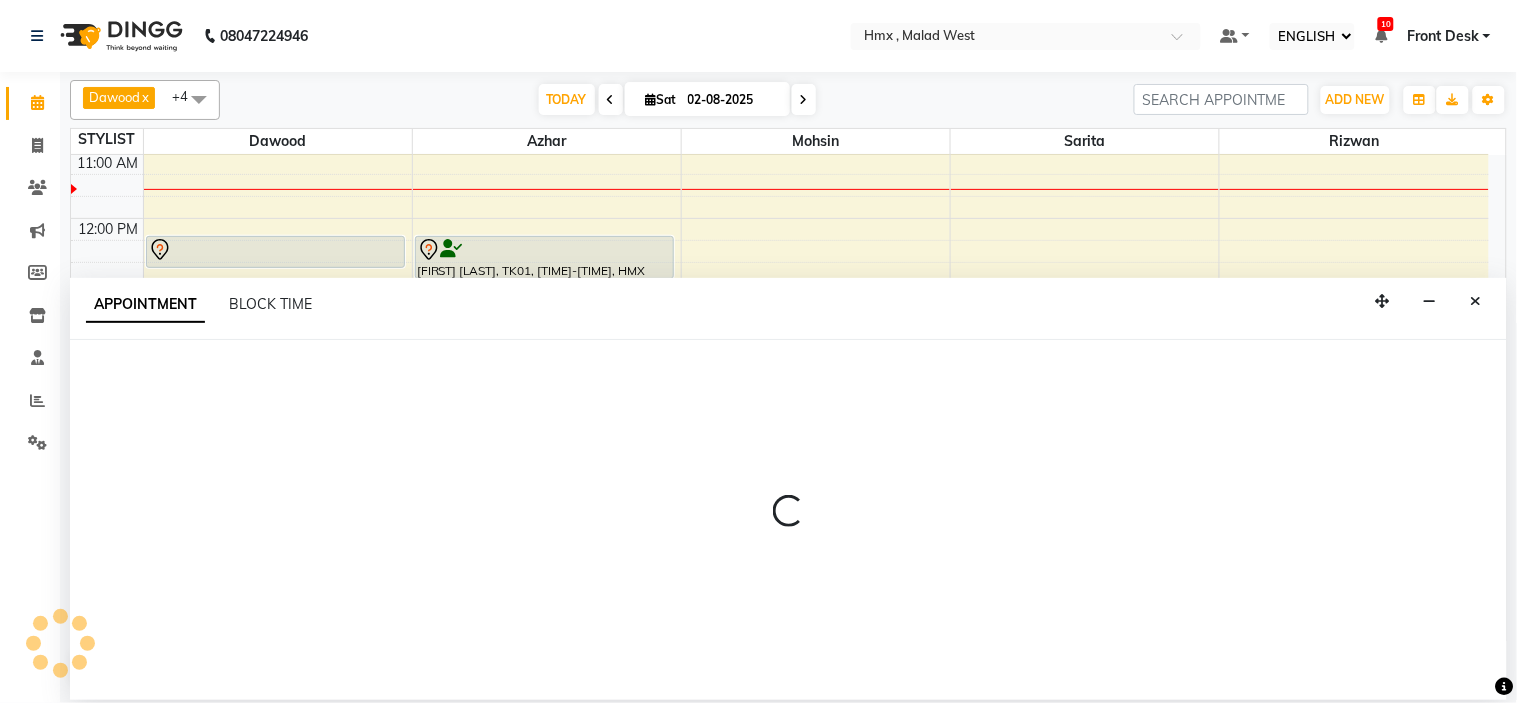 select on "39110" 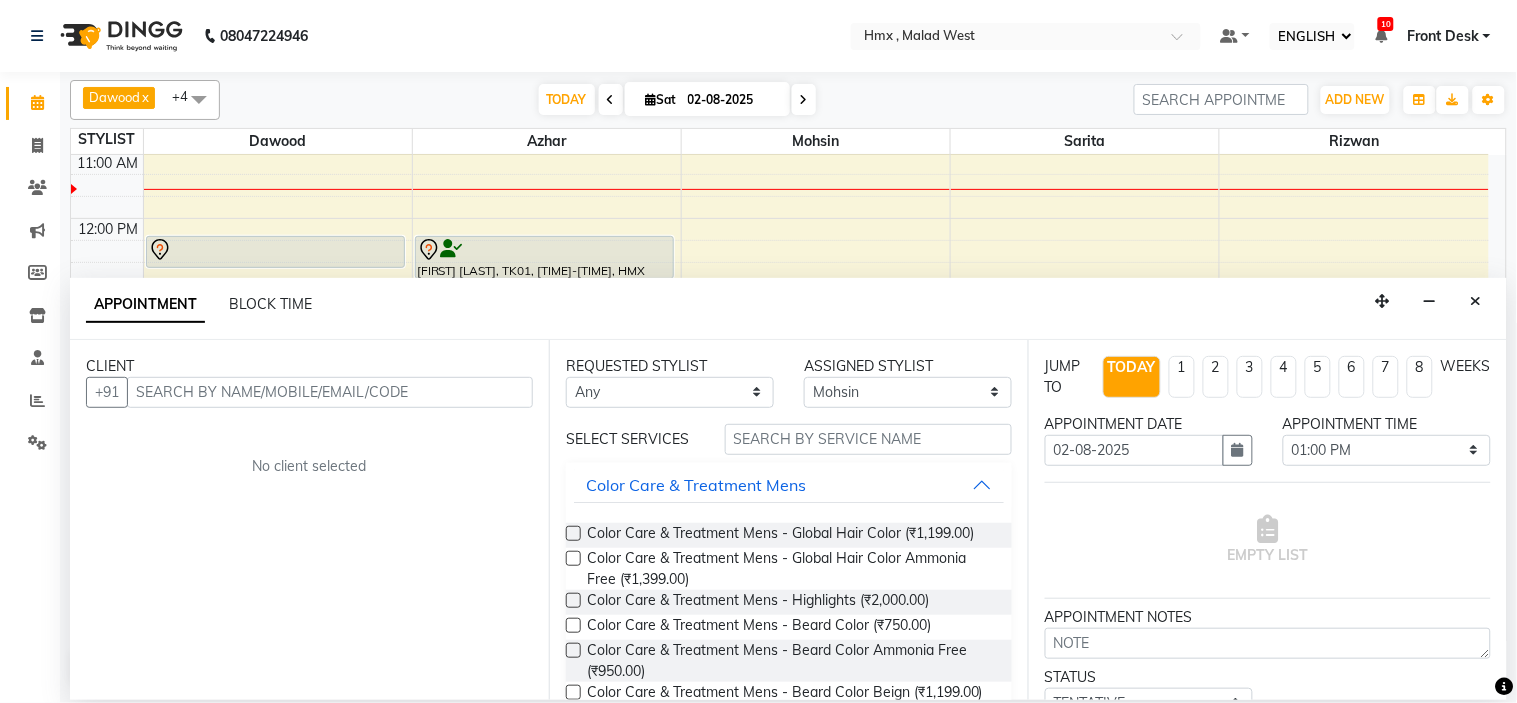 click at bounding box center [330, 392] 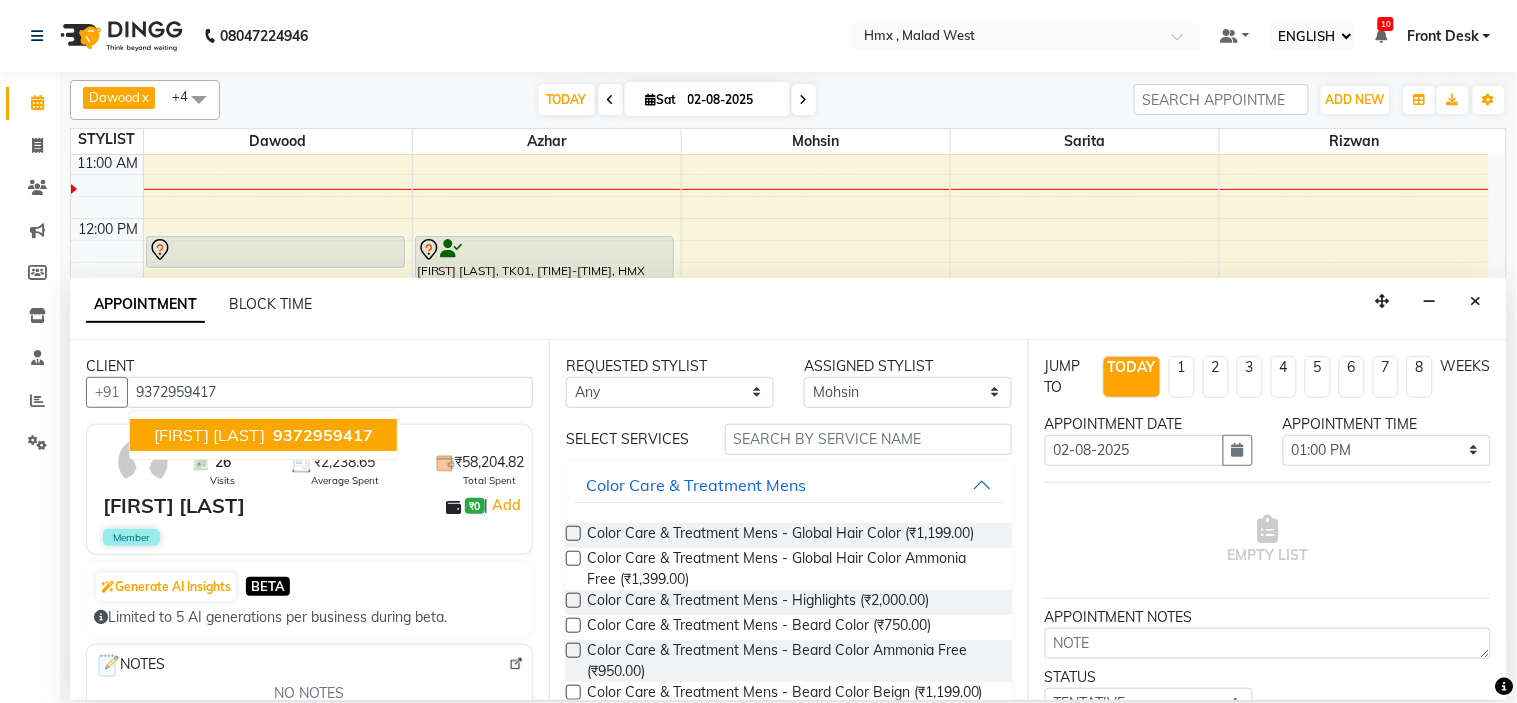 click on "9372959417" at bounding box center (323, 435) 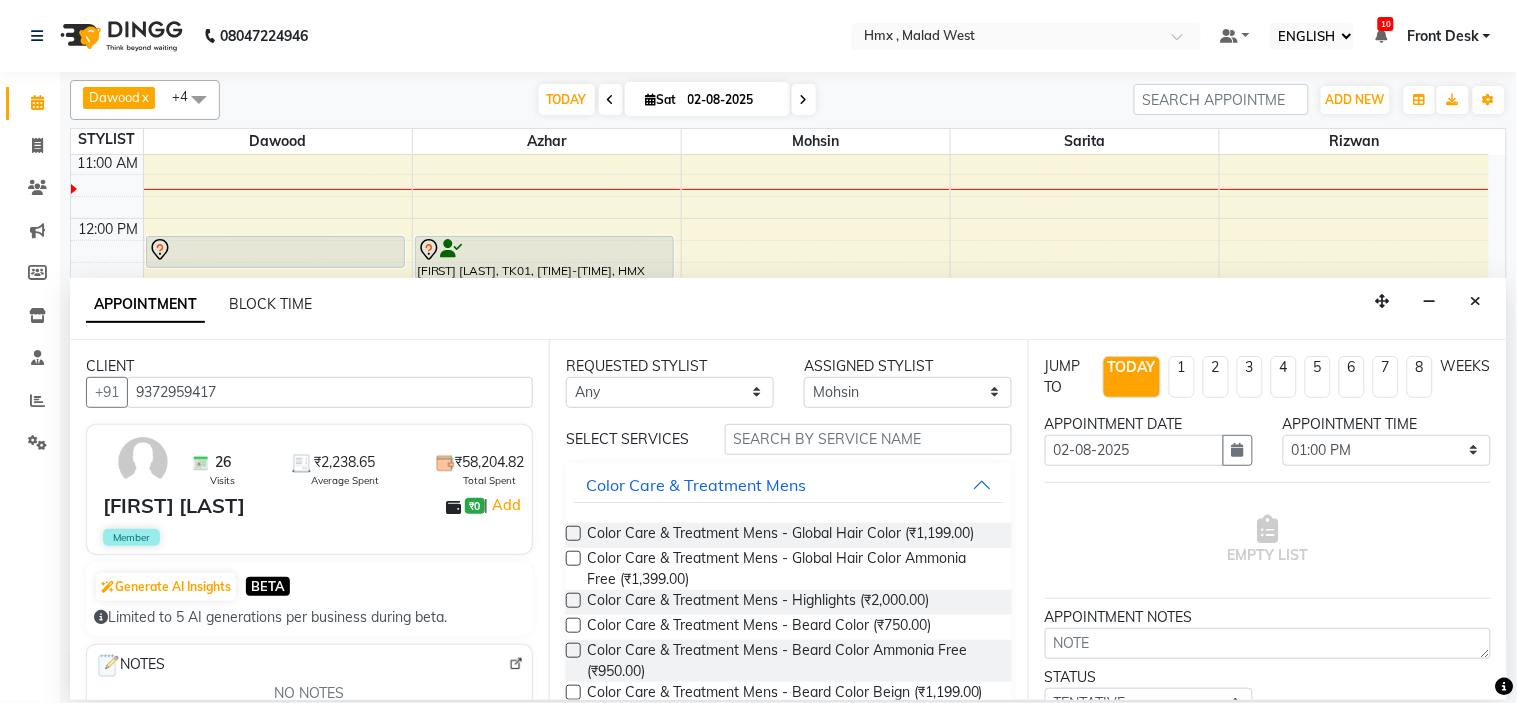 type on "9372959417" 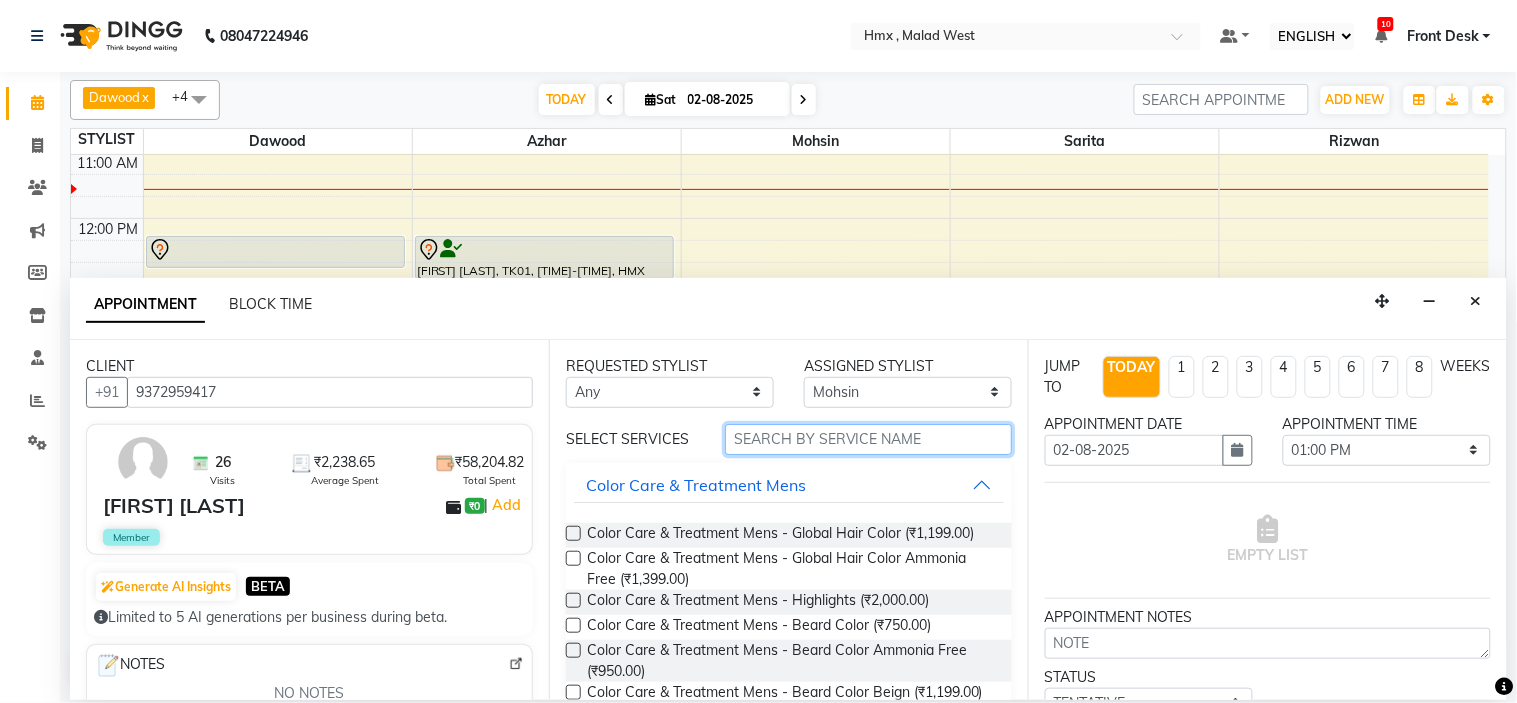 click at bounding box center [868, 439] 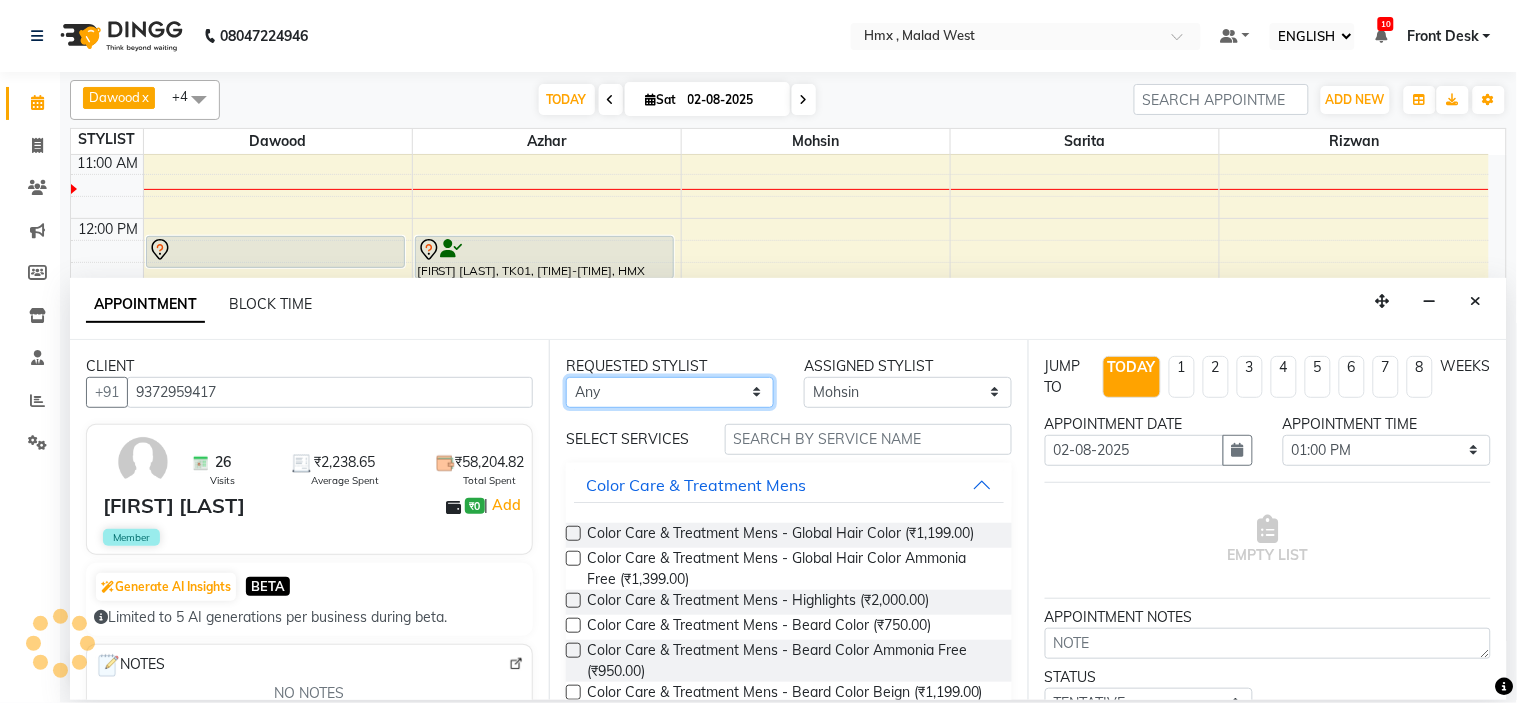 click on "Any Azhar Bilal Dawood Mohsin Rizwan Sarita Suman swapnali Uzair Yash Padrath" at bounding box center (670, 392) 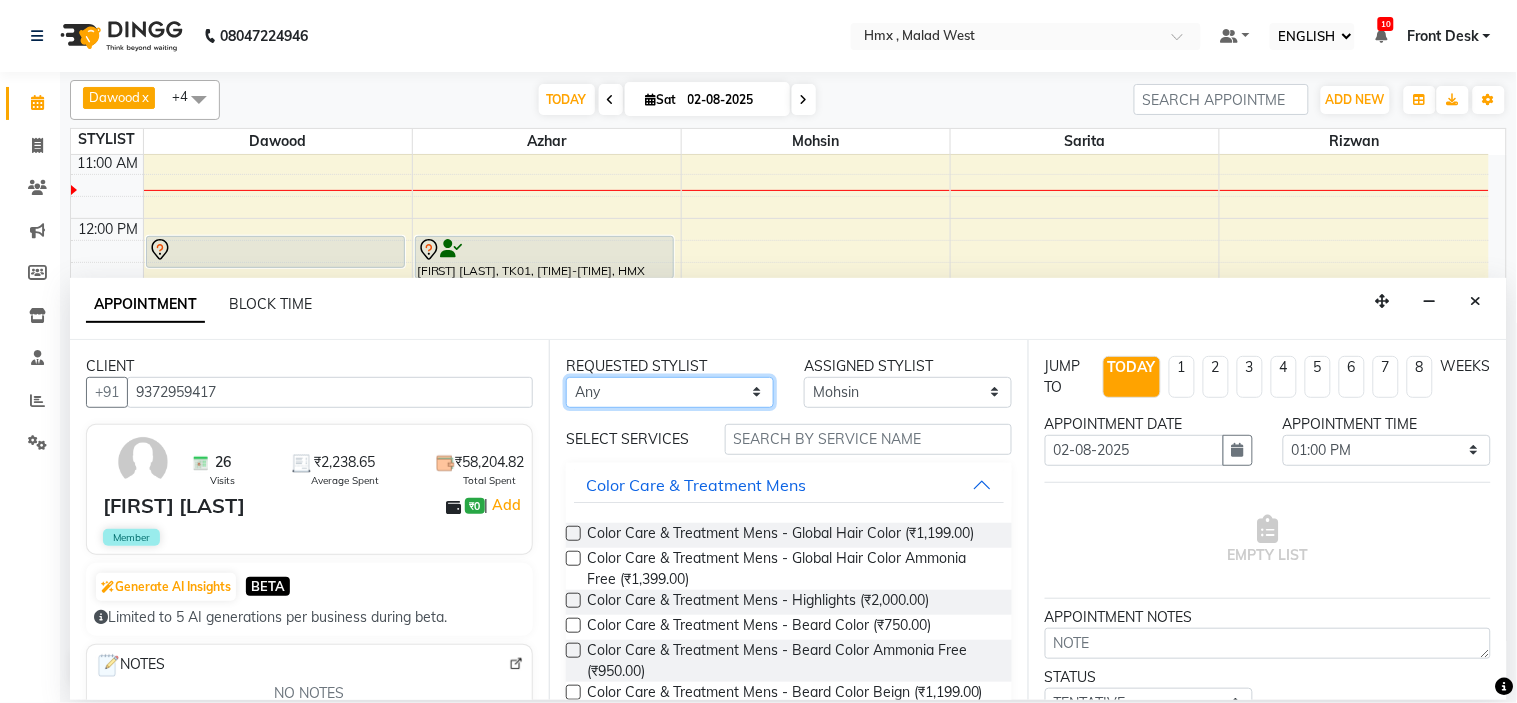 select on "39110" 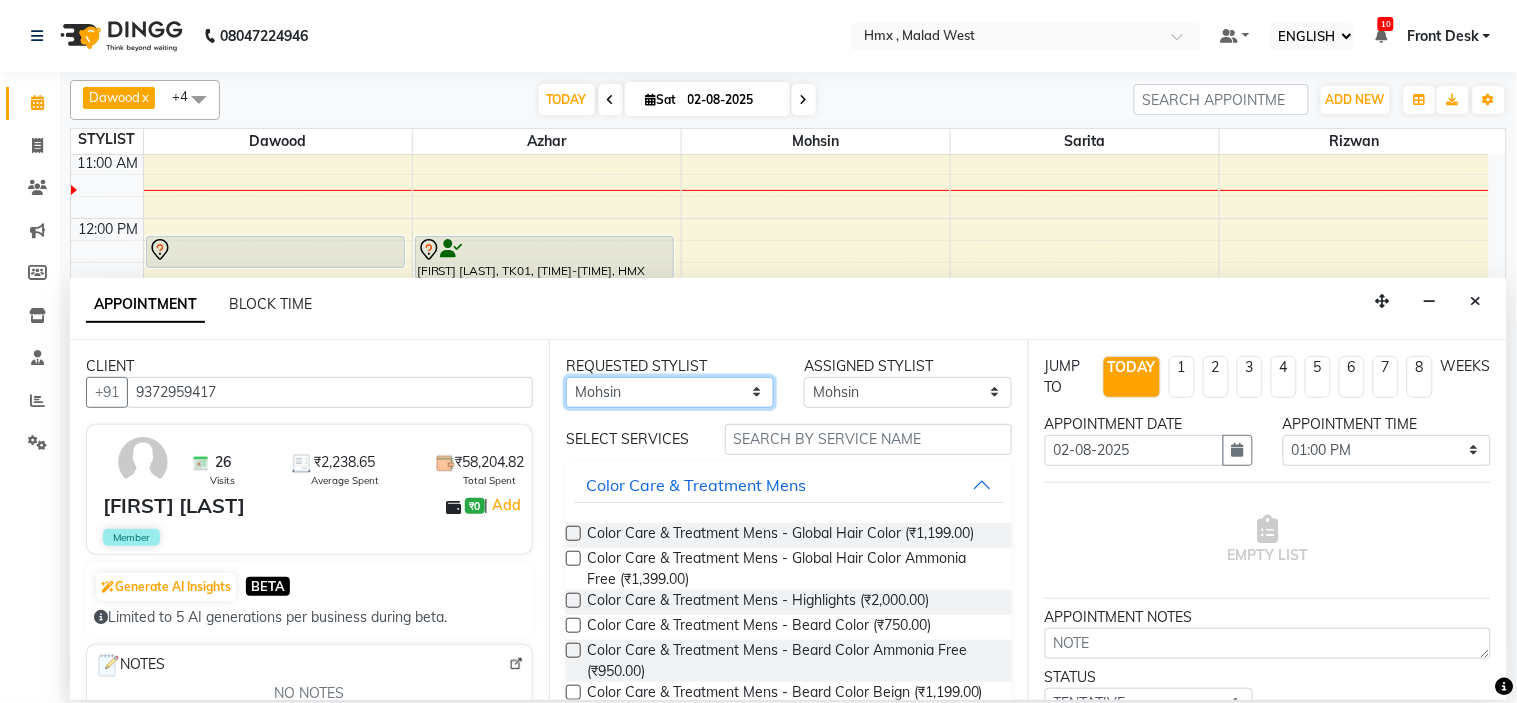 click on "Any Azhar Bilal Dawood Mohsin Rizwan Sarita Suman swapnali Uzair Yash Padrath" at bounding box center (670, 392) 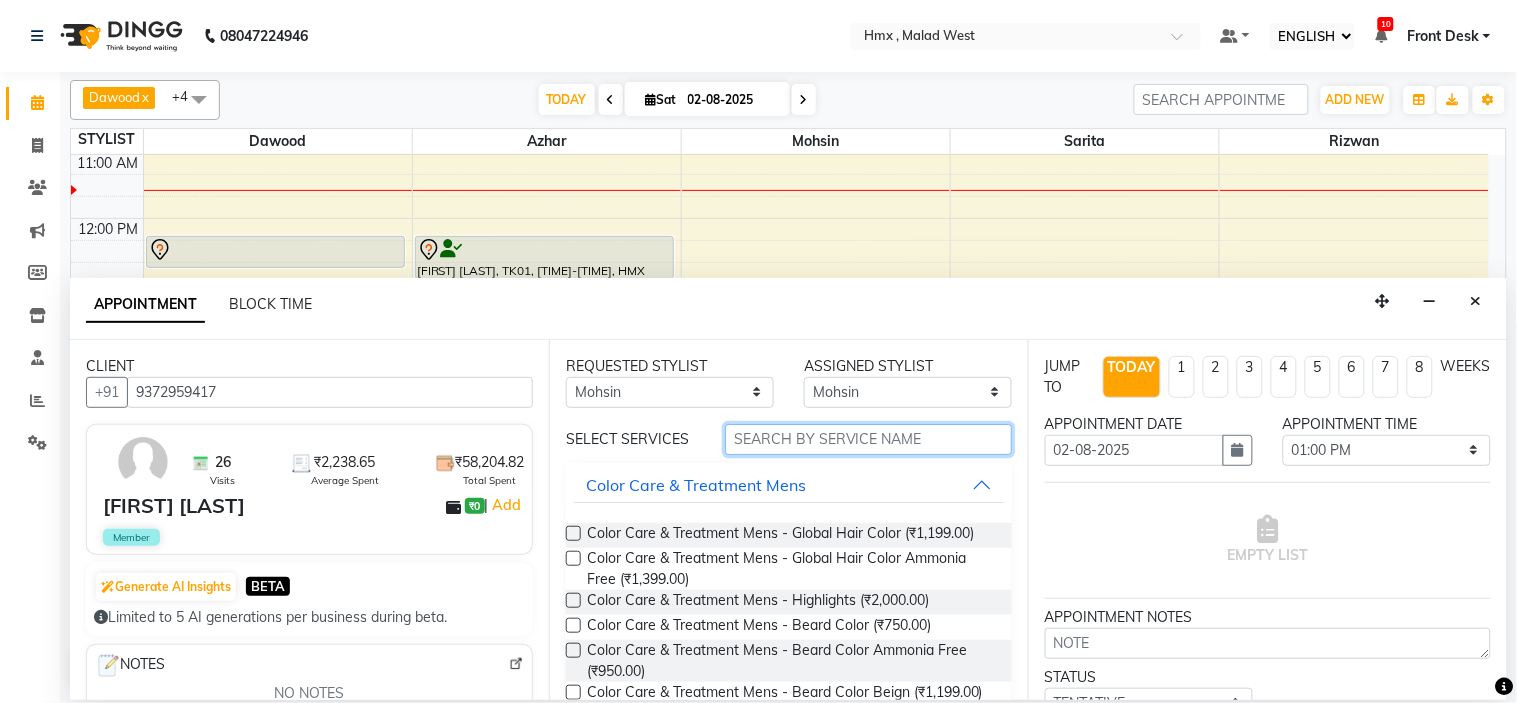click at bounding box center (868, 439) 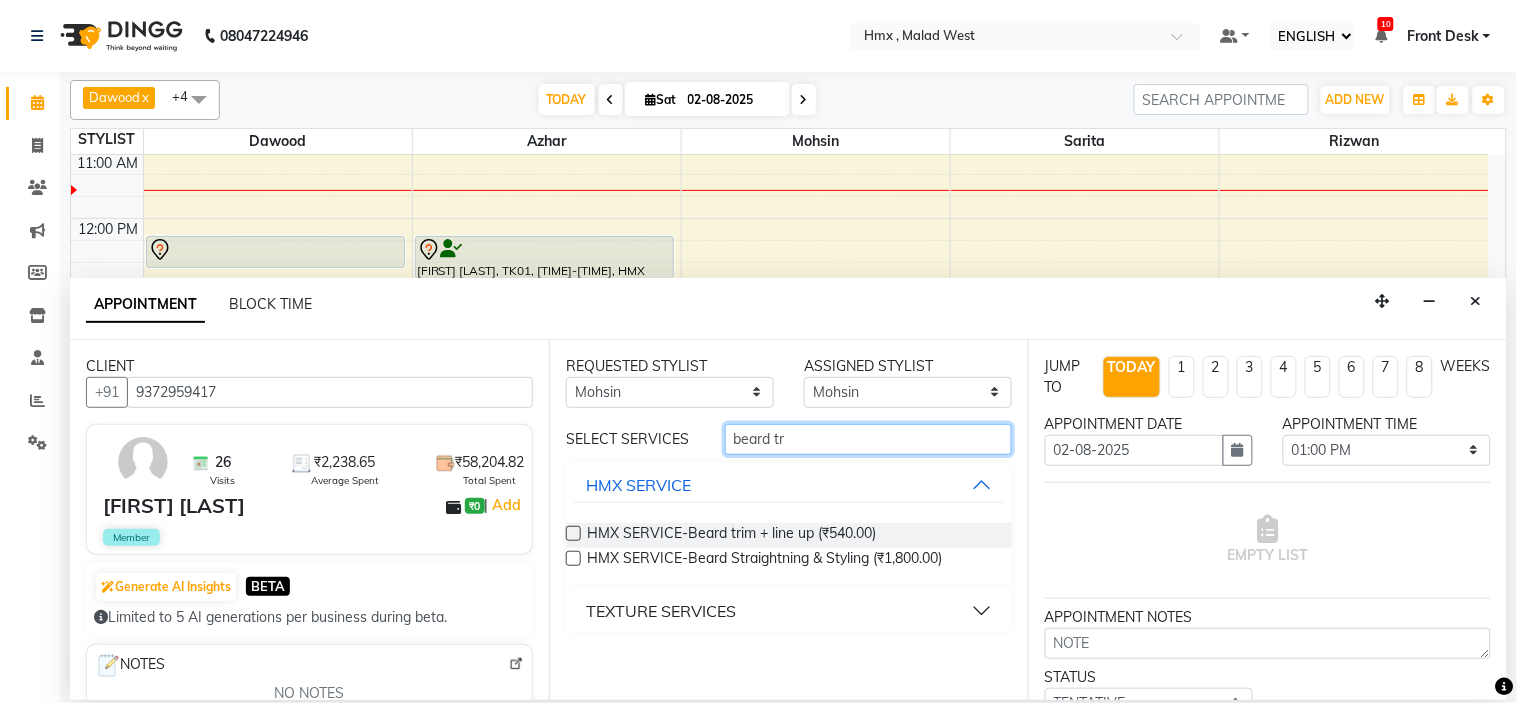 type on "beard tr" 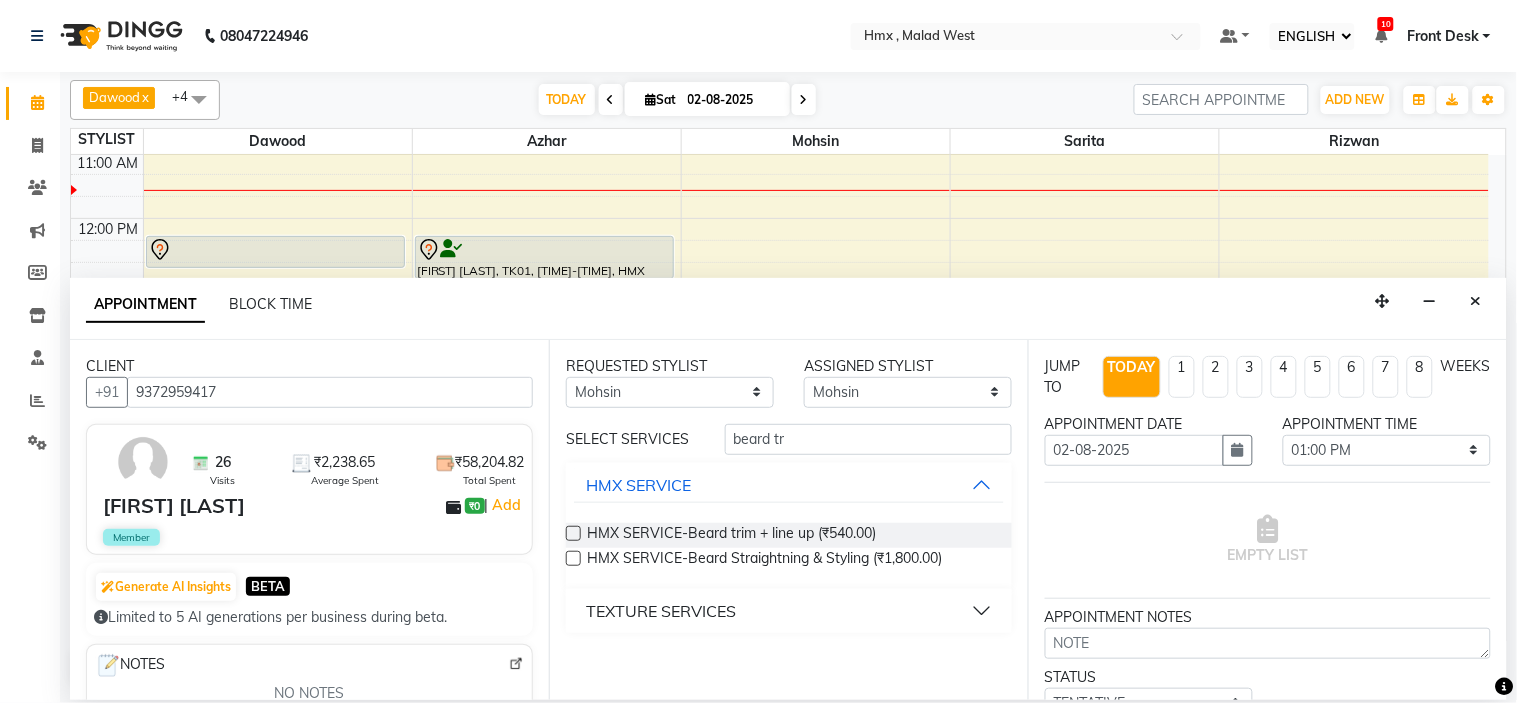 click at bounding box center (573, 533) 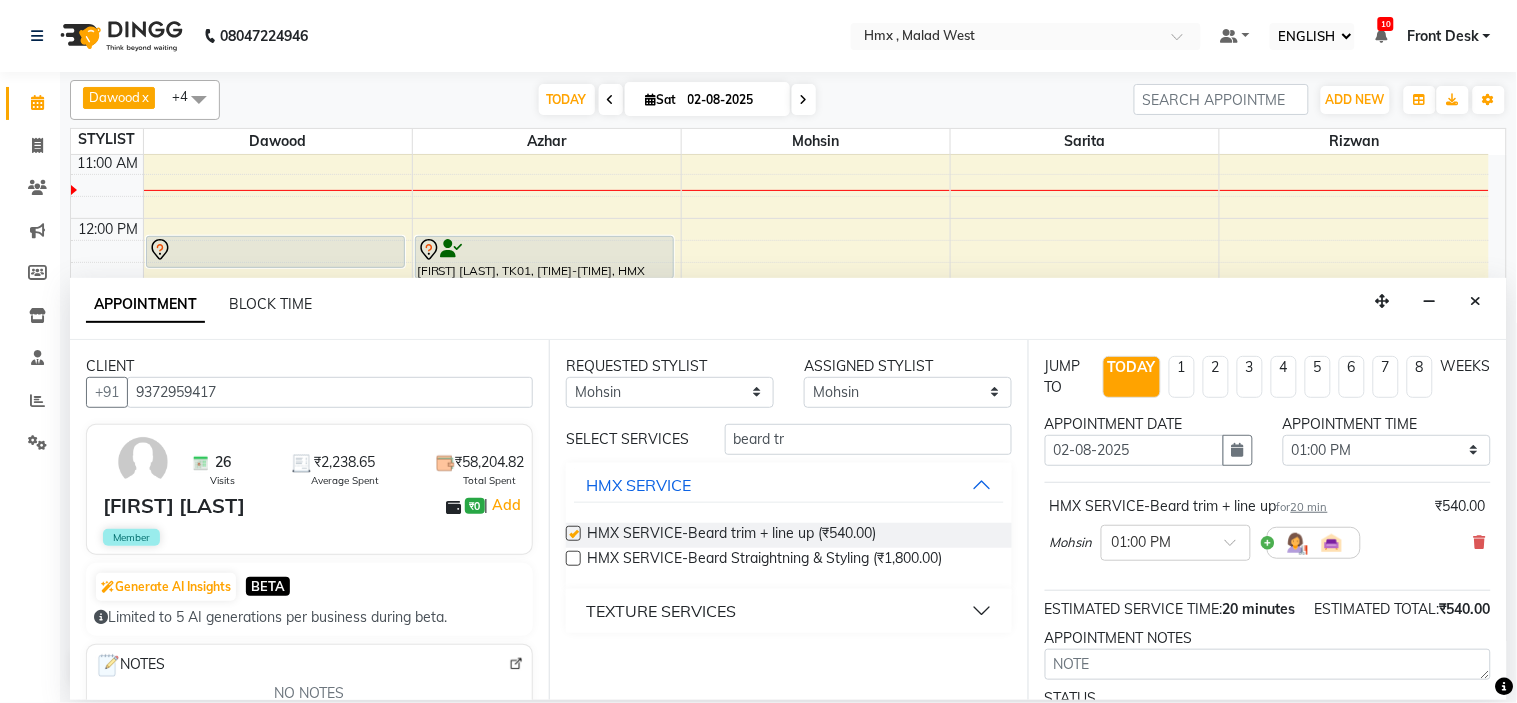checkbox on "false" 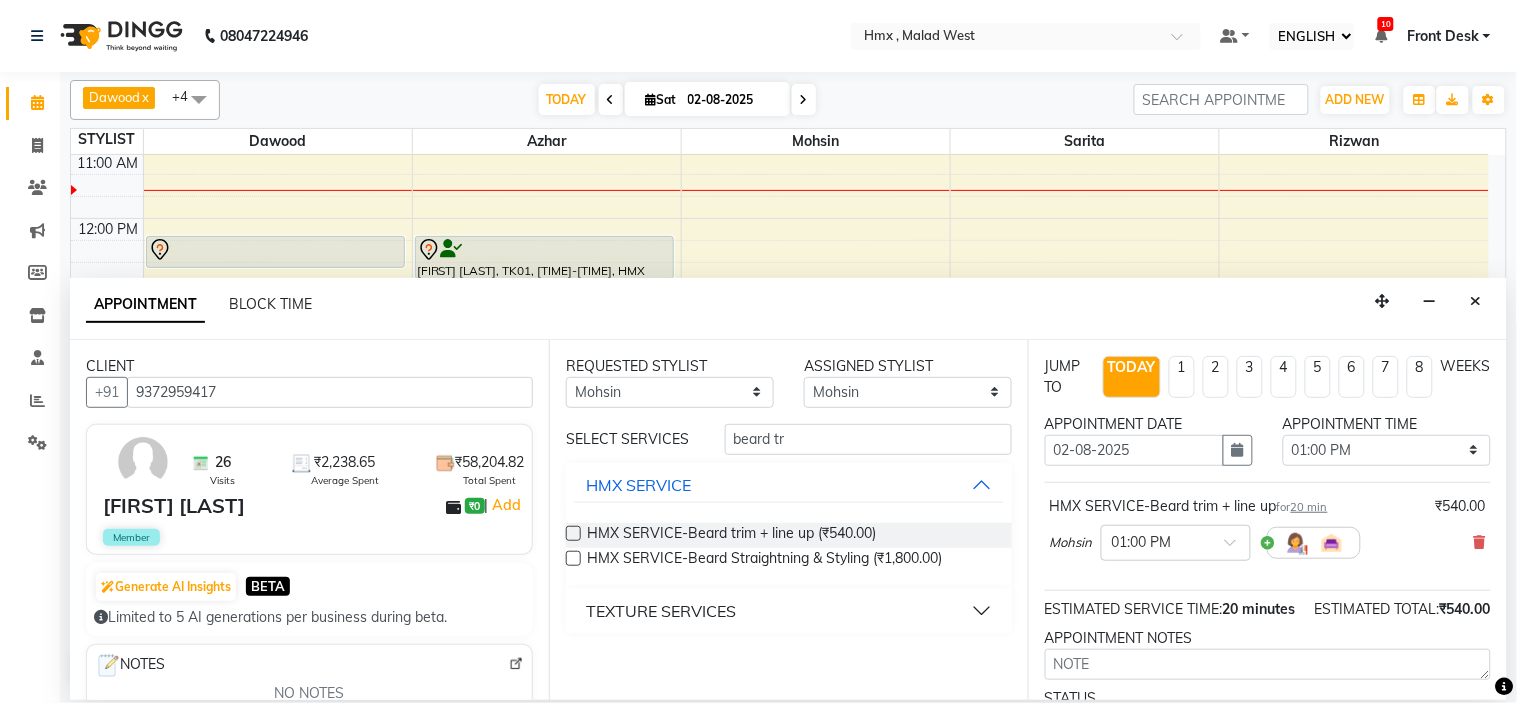 scroll, scrollTop: 187, scrollLeft: 0, axis: vertical 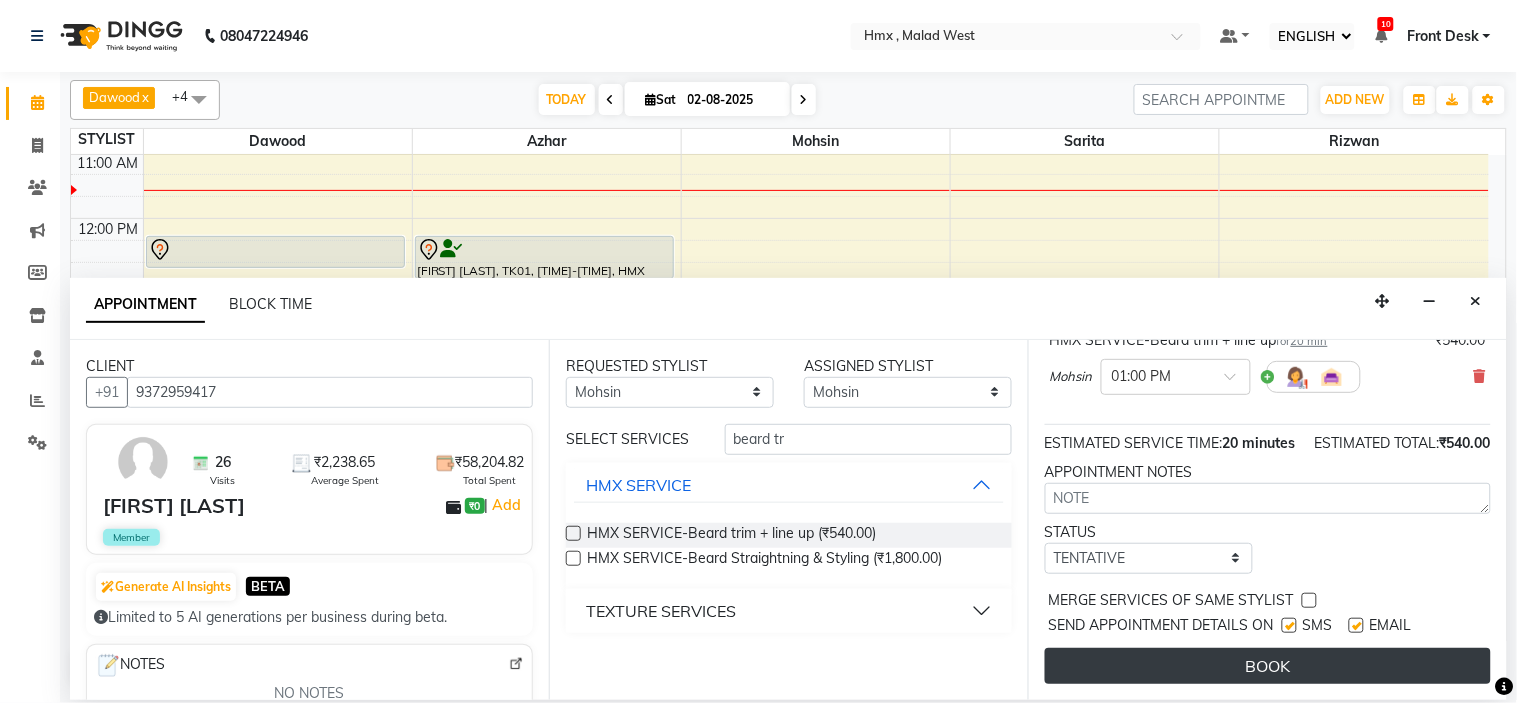 click on "BOOK" at bounding box center (1268, 666) 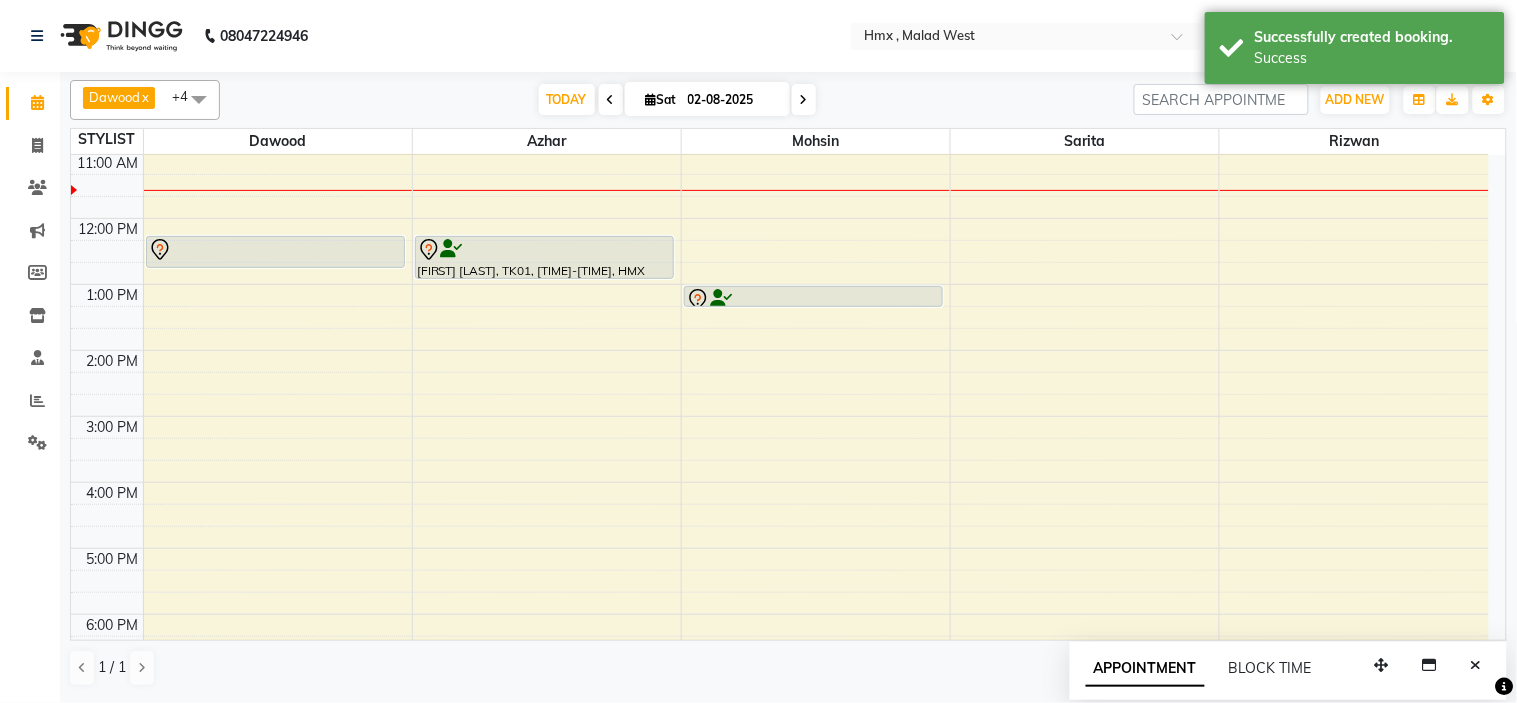 click at bounding box center [804, 99] 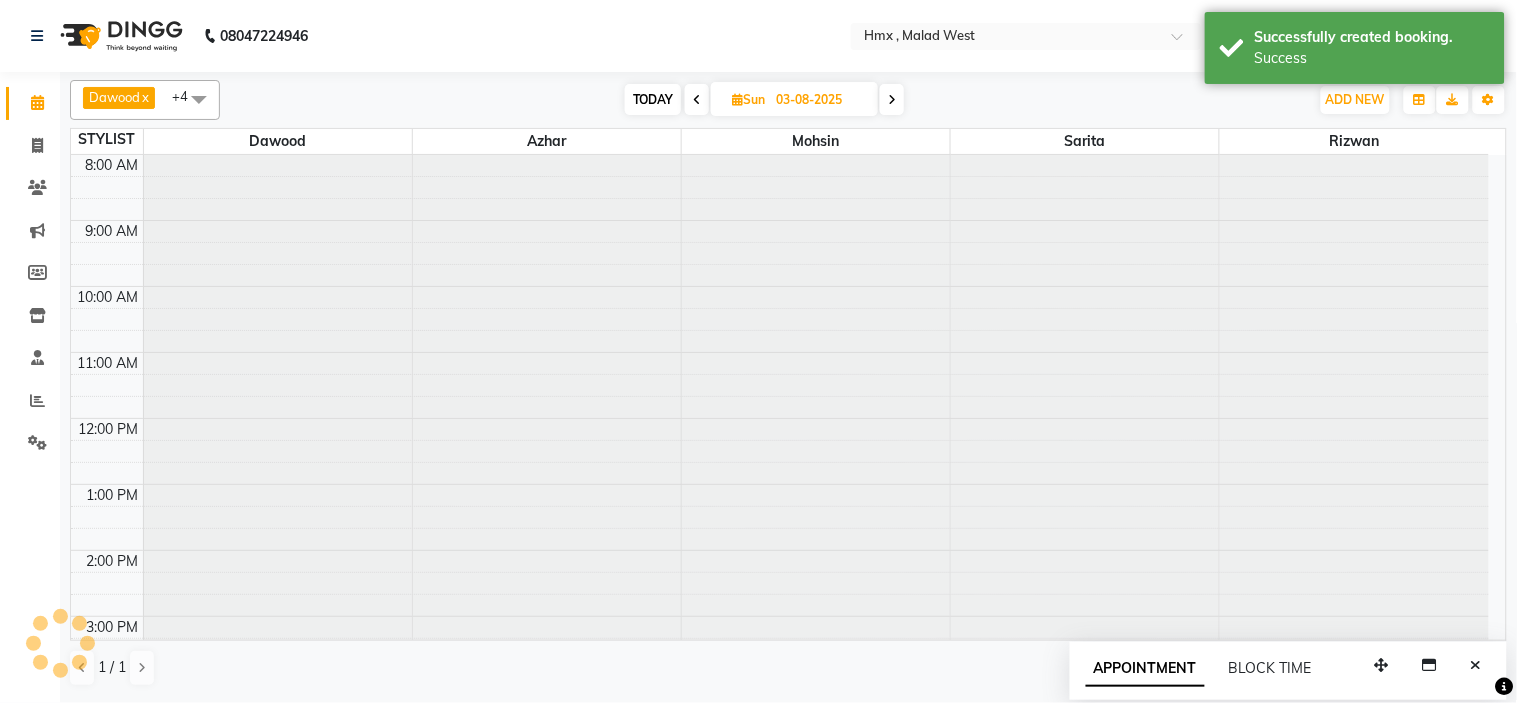 scroll, scrollTop: 200, scrollLeft: 0, axis: vertical 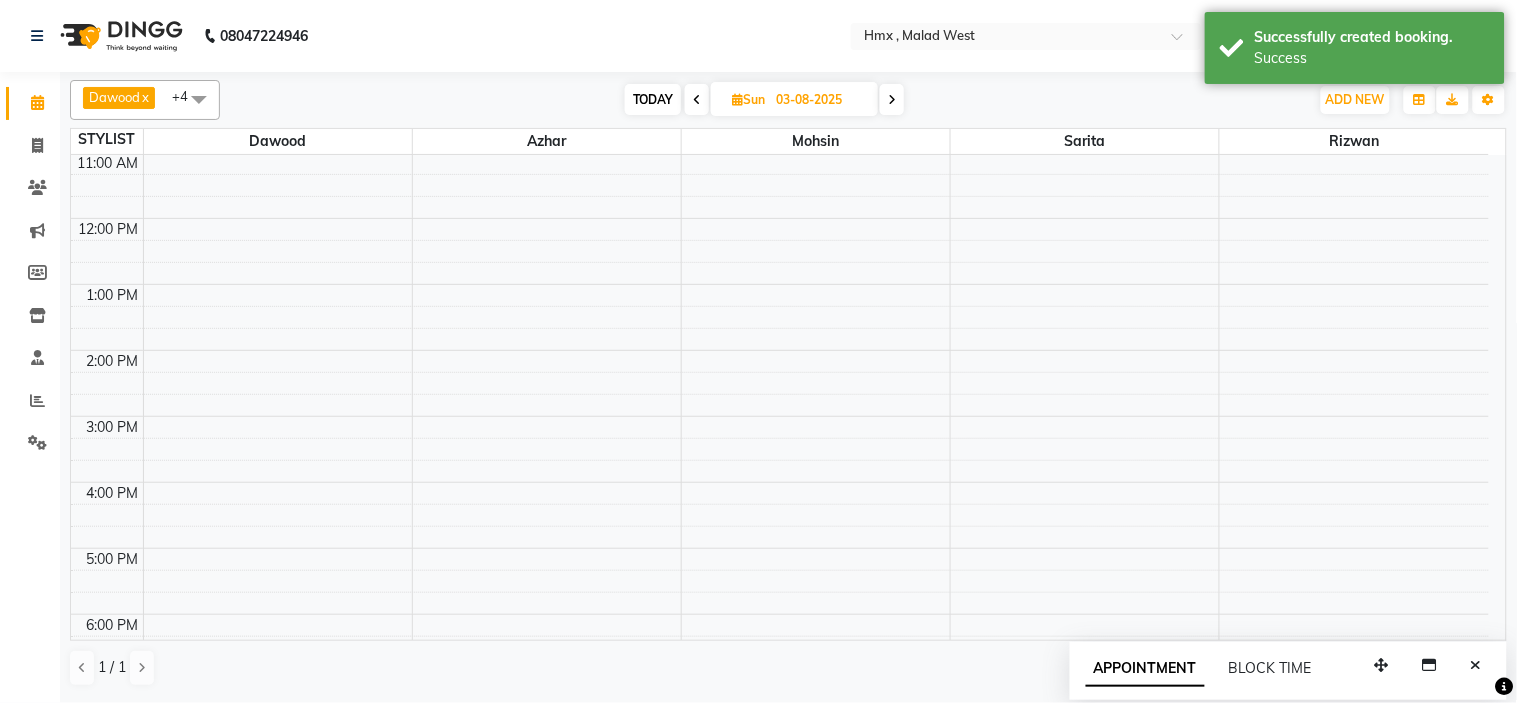 click on "8:00 AM 9:00 AM 10:00 AM 11:00 AM 12:00 PM 1:00 PM 2:00 PM 3:00 PM 4:00 PM 5:00 PM 6:00 PM 7:00 PM 8:00 PM 9:00 PM" at bounding box center (780, 416) 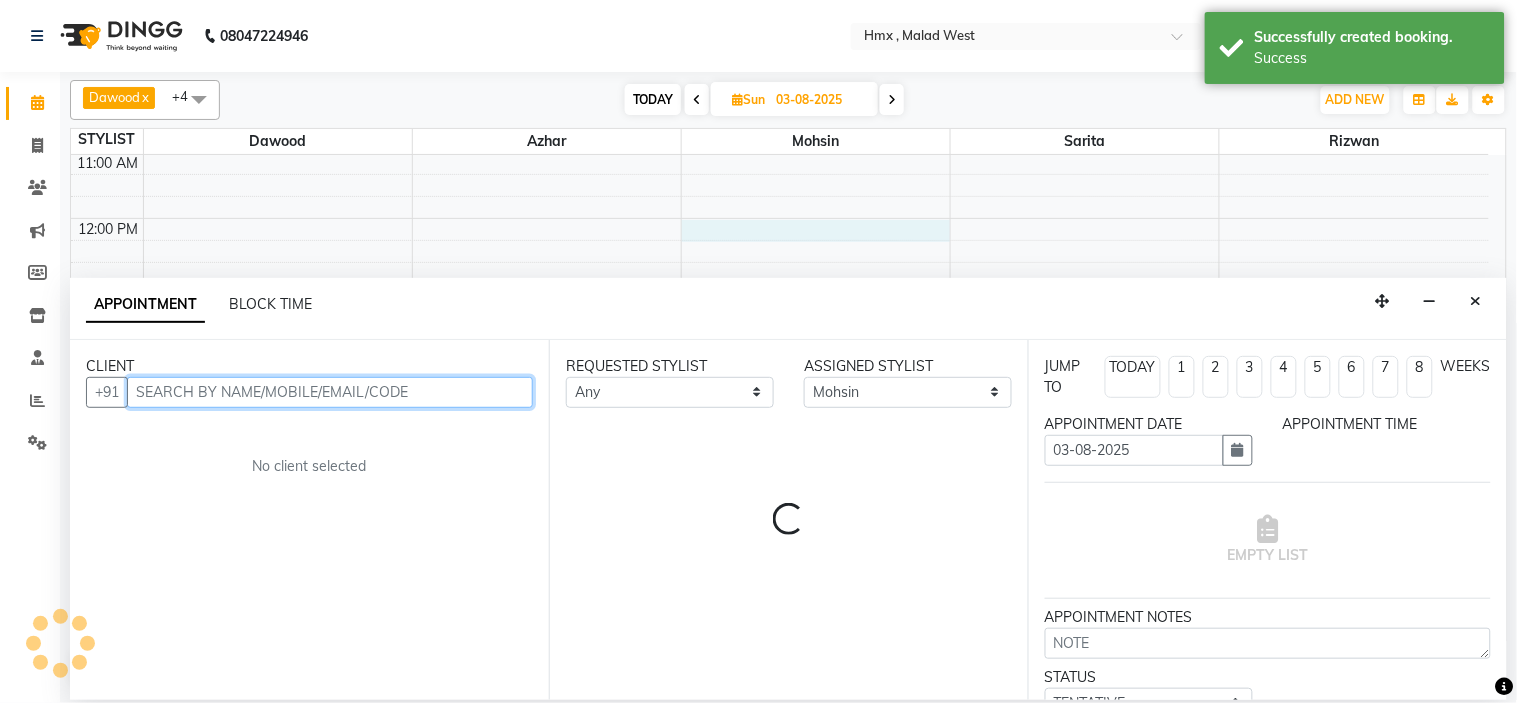select on "720" 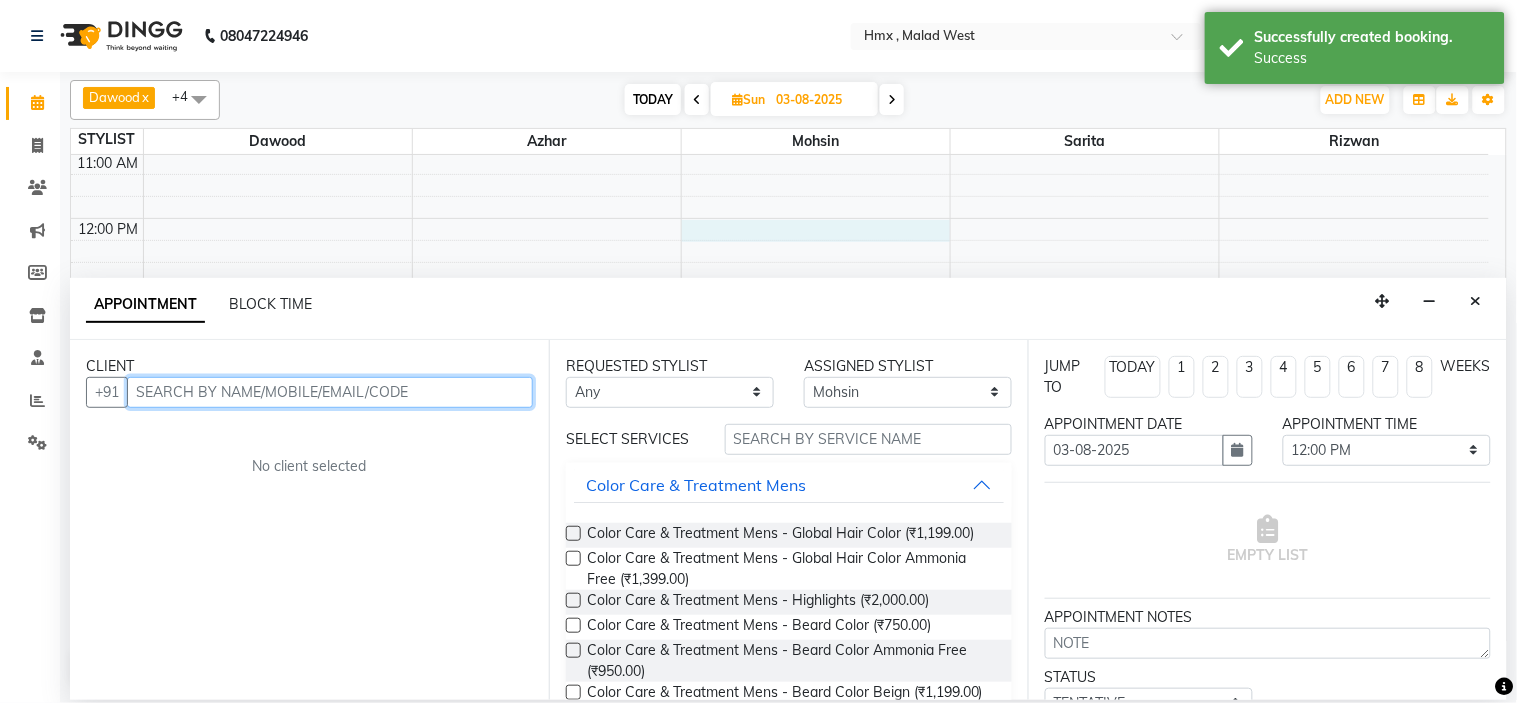 click at bounding box center (330, 392) 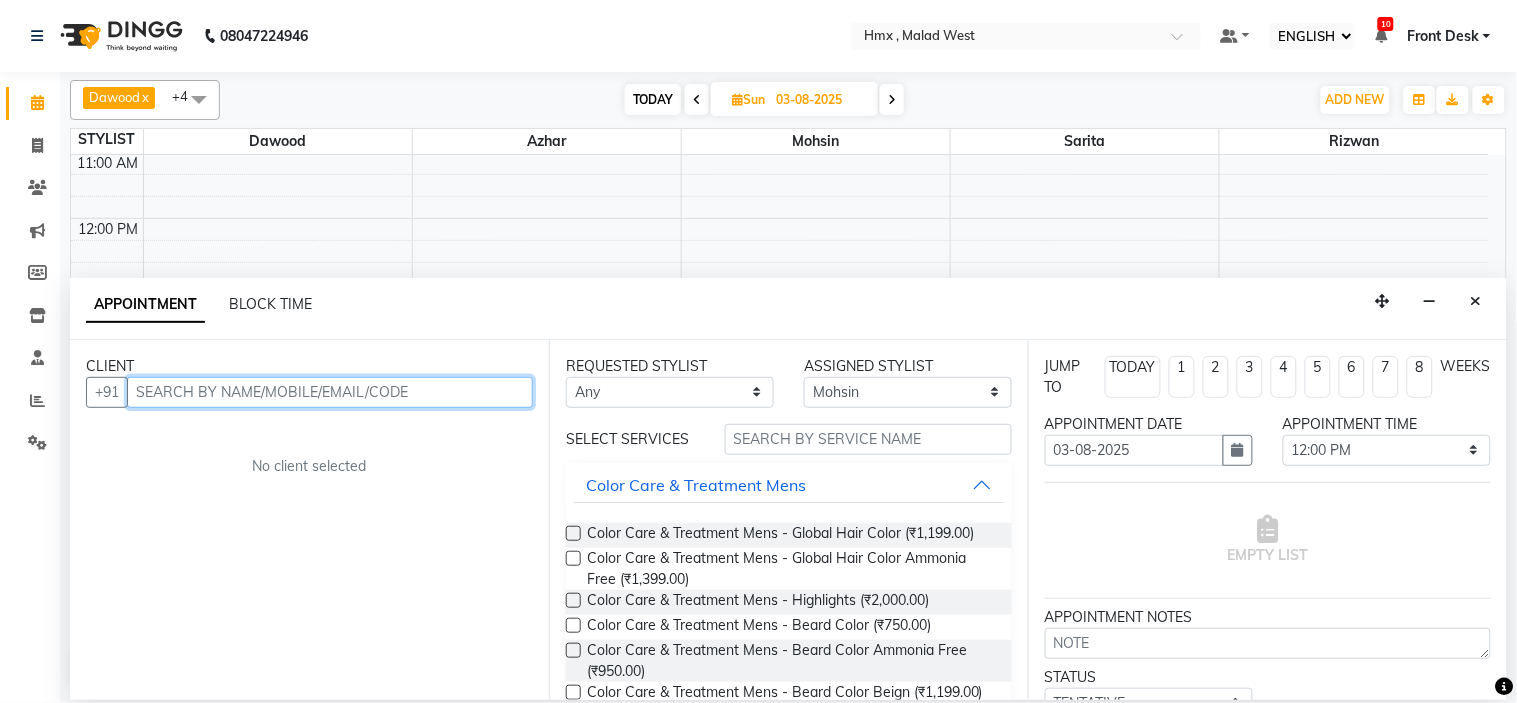 click at bounding box center [330, 392] 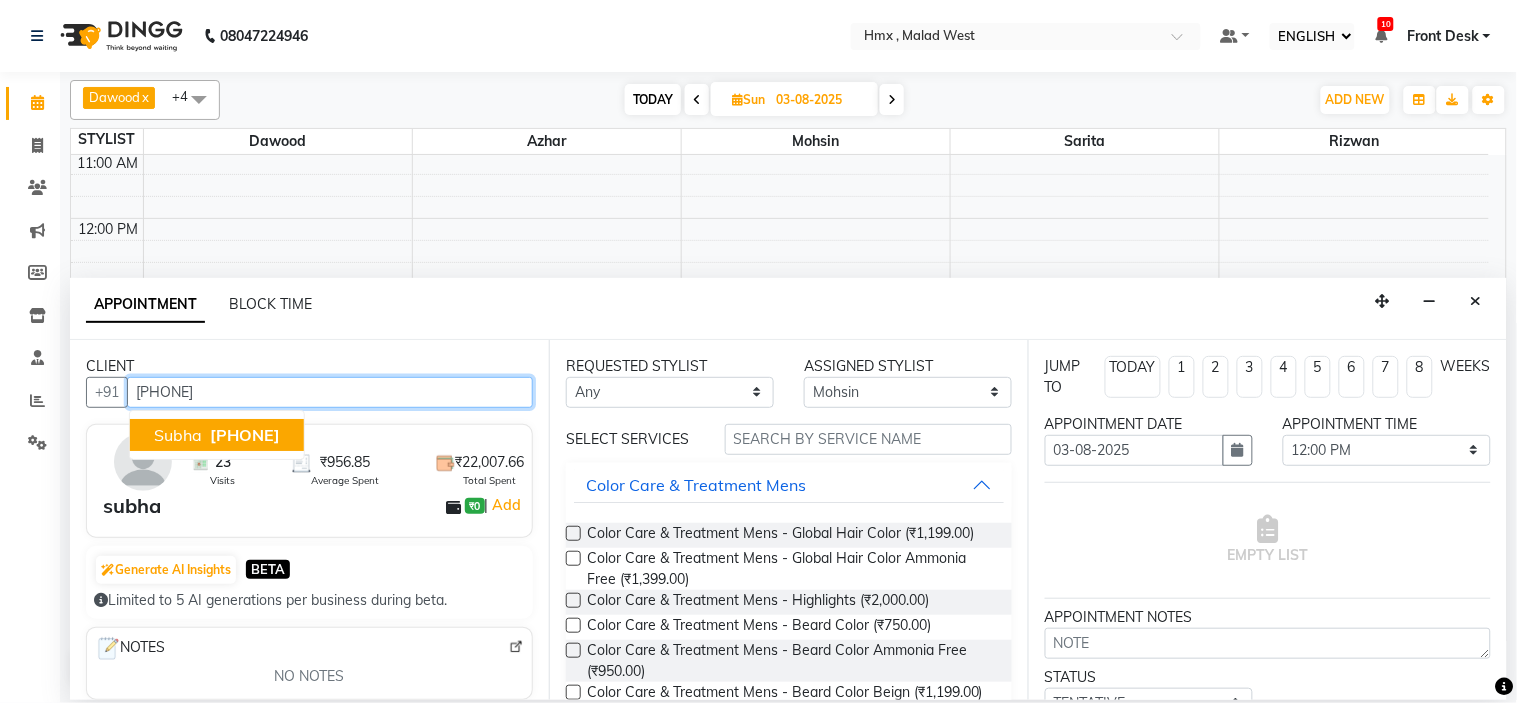 click on "subha   9820881312" at bounding box center [217, 435] 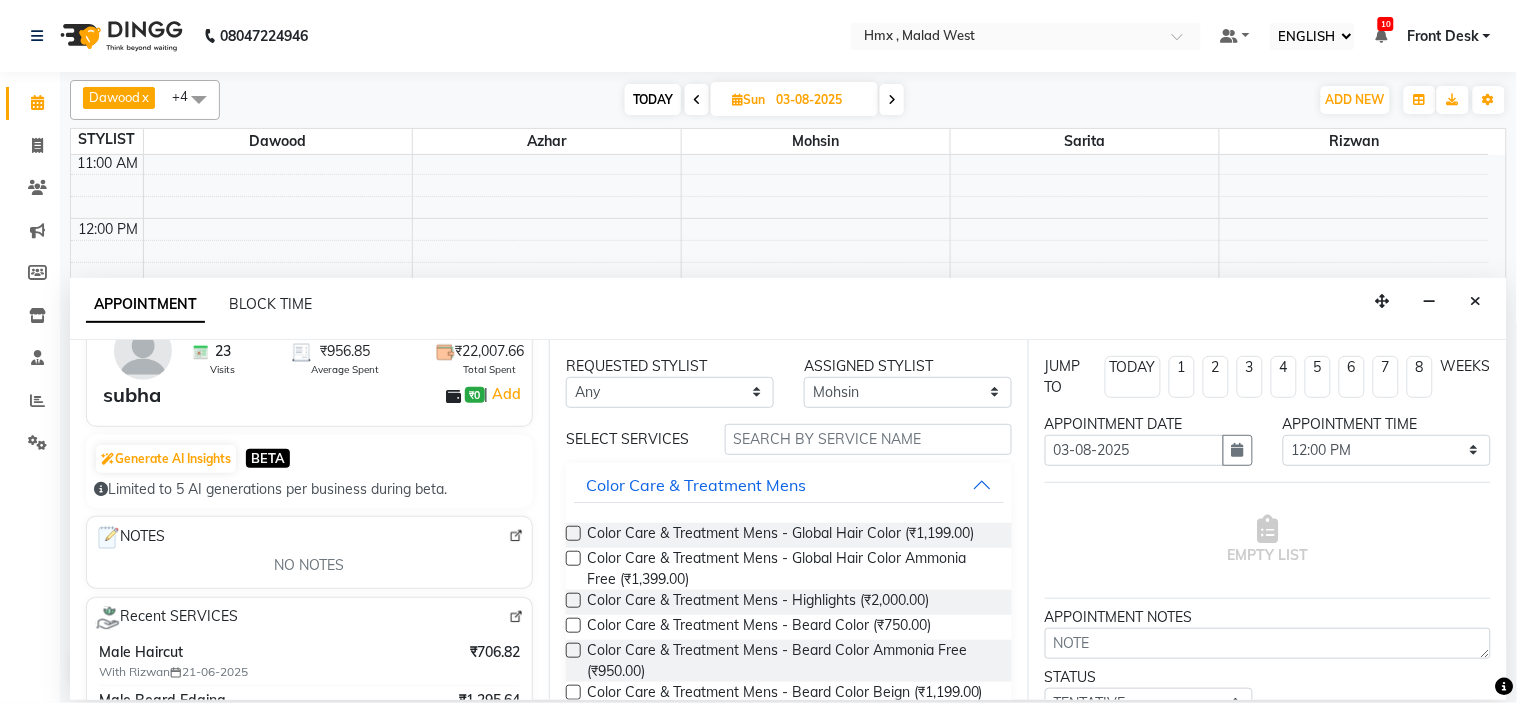scroll, scrollTop: 66, scrollLeft: 0, axis: vertical 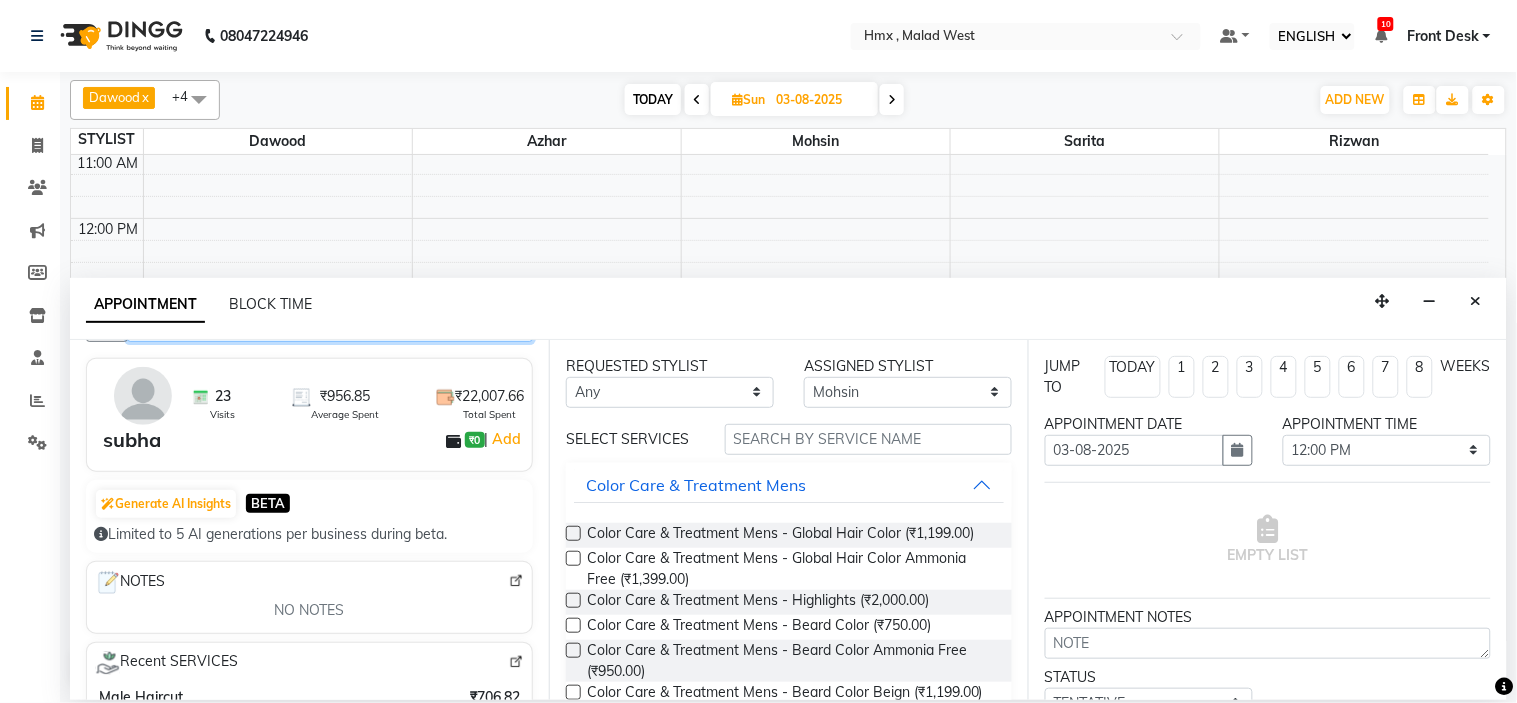 type on "9820881312" 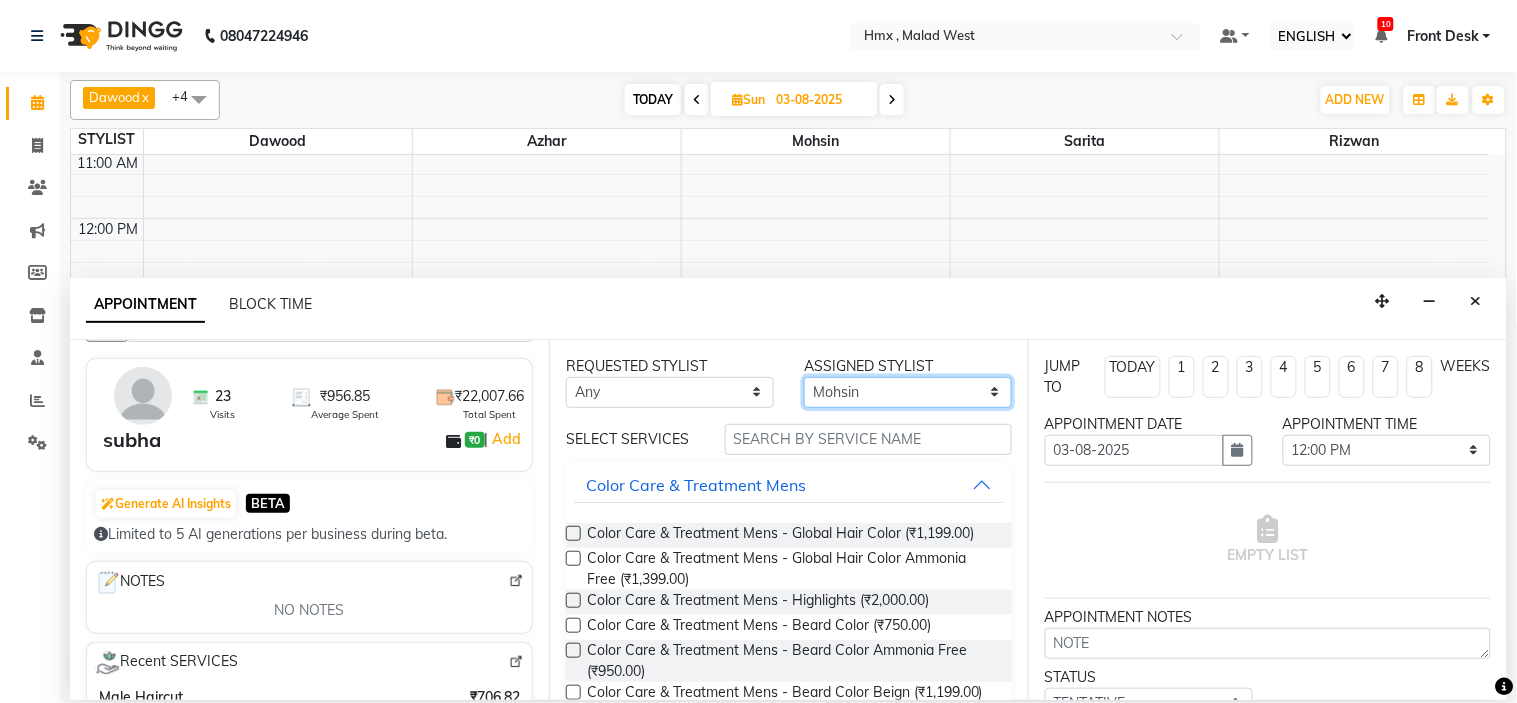 click on "SELECT Azhar Bilal Dawood Mohsin Rizwan Sarita Suman swapnali Uzair Yash Padrath" at bounding box center (908, 392) 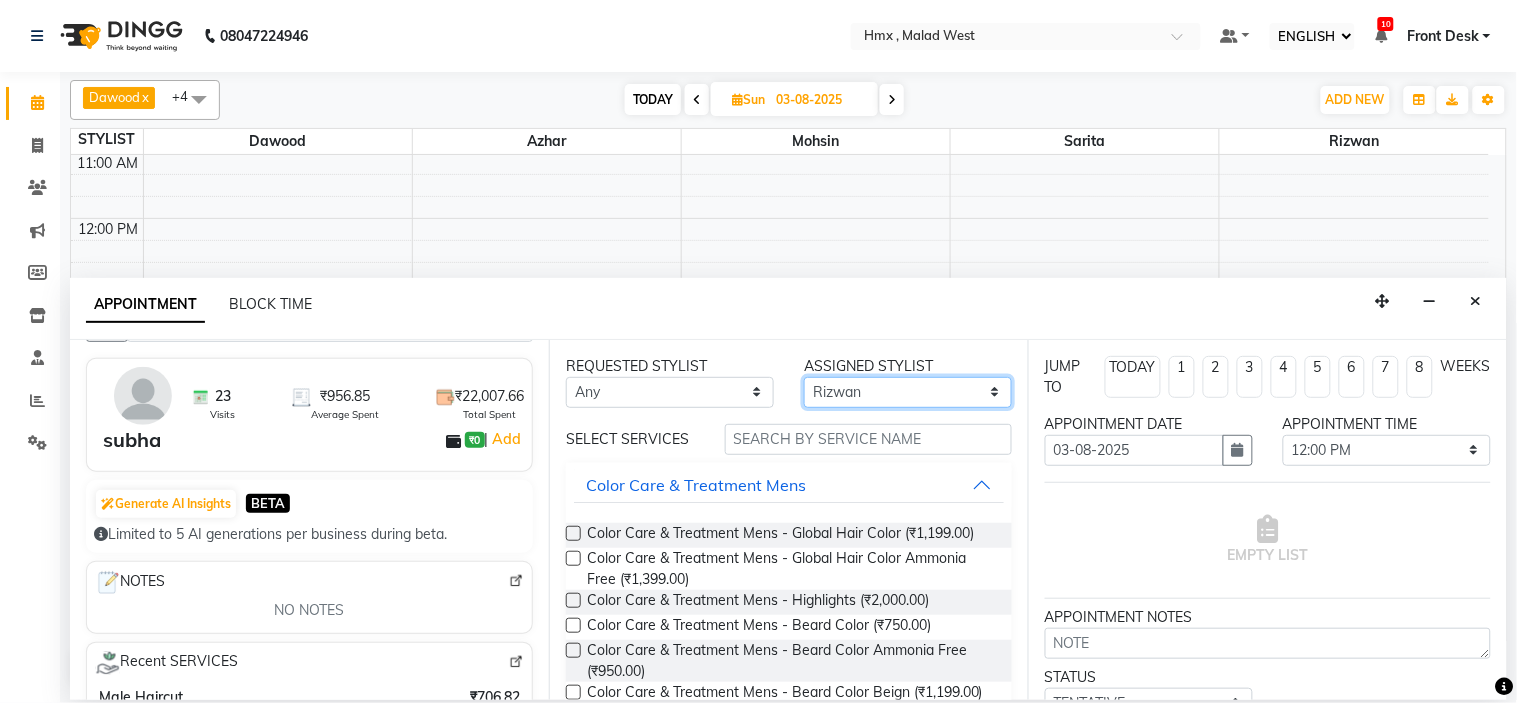 click on "SELECT Azhar Bilal Dawood Mohsin Rizwan Sarita Suman swapnali Uzair Yash Padrath" at bounding box center [908, 392] 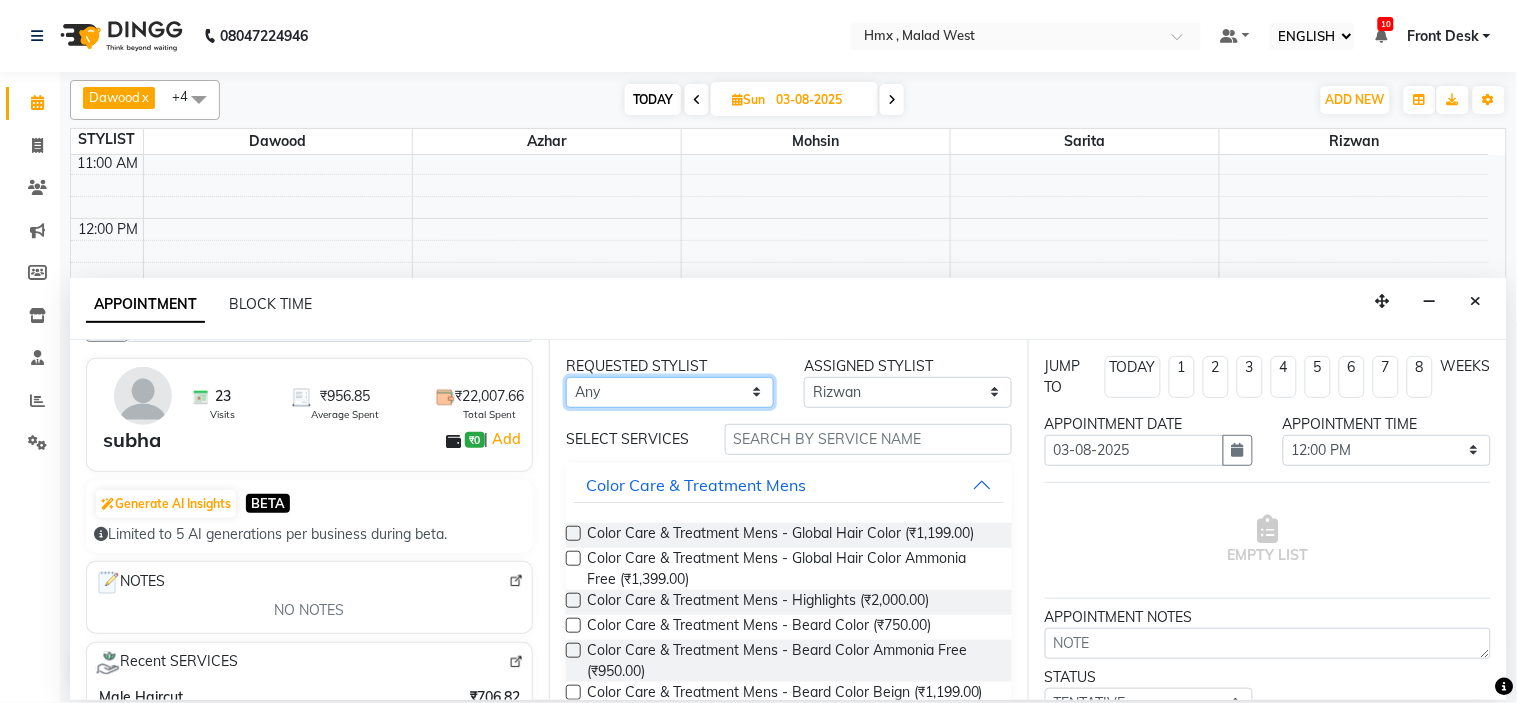 click on "Any Azhar Bilal Dawood Mohsin Rizwan Sarita Suman swapnali Uzair Yash Padrath" at bounding box center [670, 392] 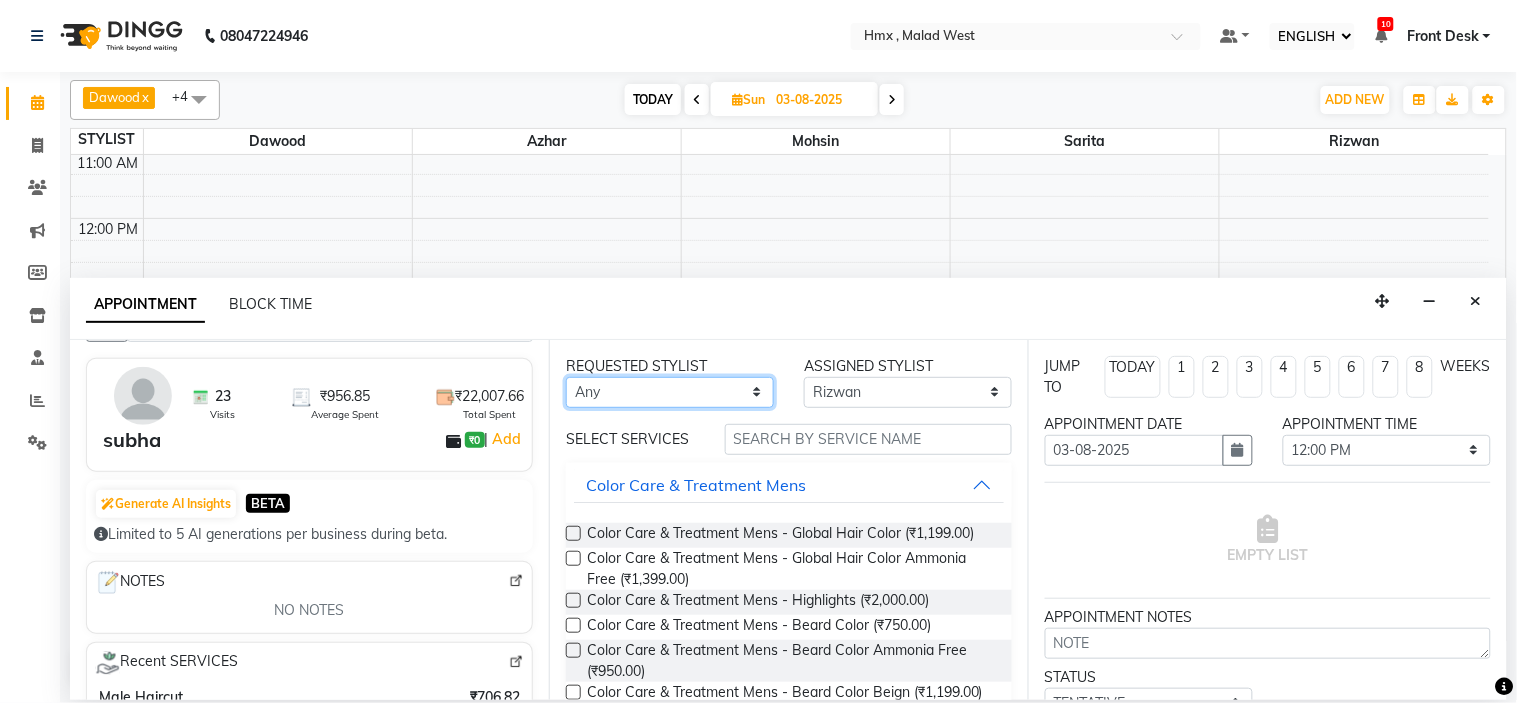 select on "76837" 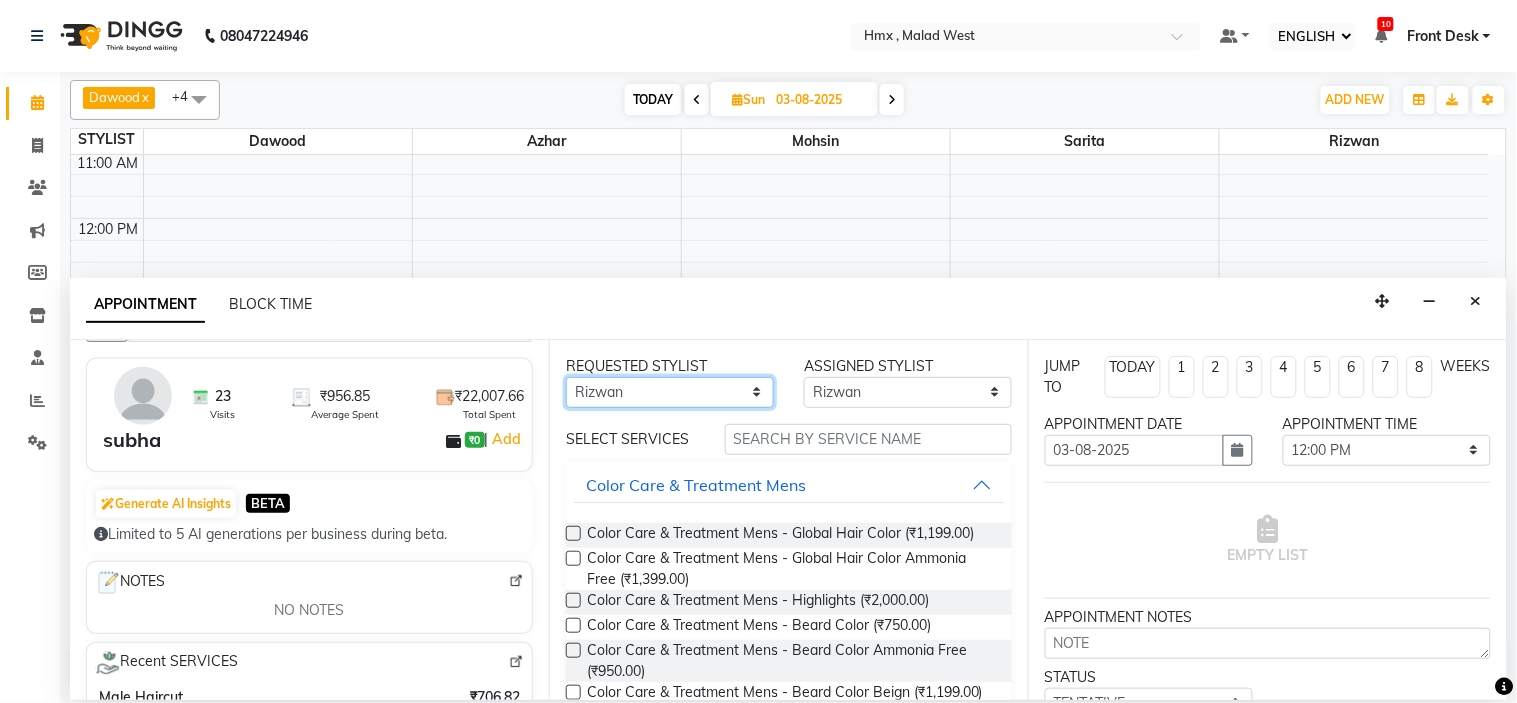 click on "Any Azhar Bilal Dawood Mohsin Rizwan Sarita Suman swapnali Uzair Yash Padrath" at bounding box center [670, 392] 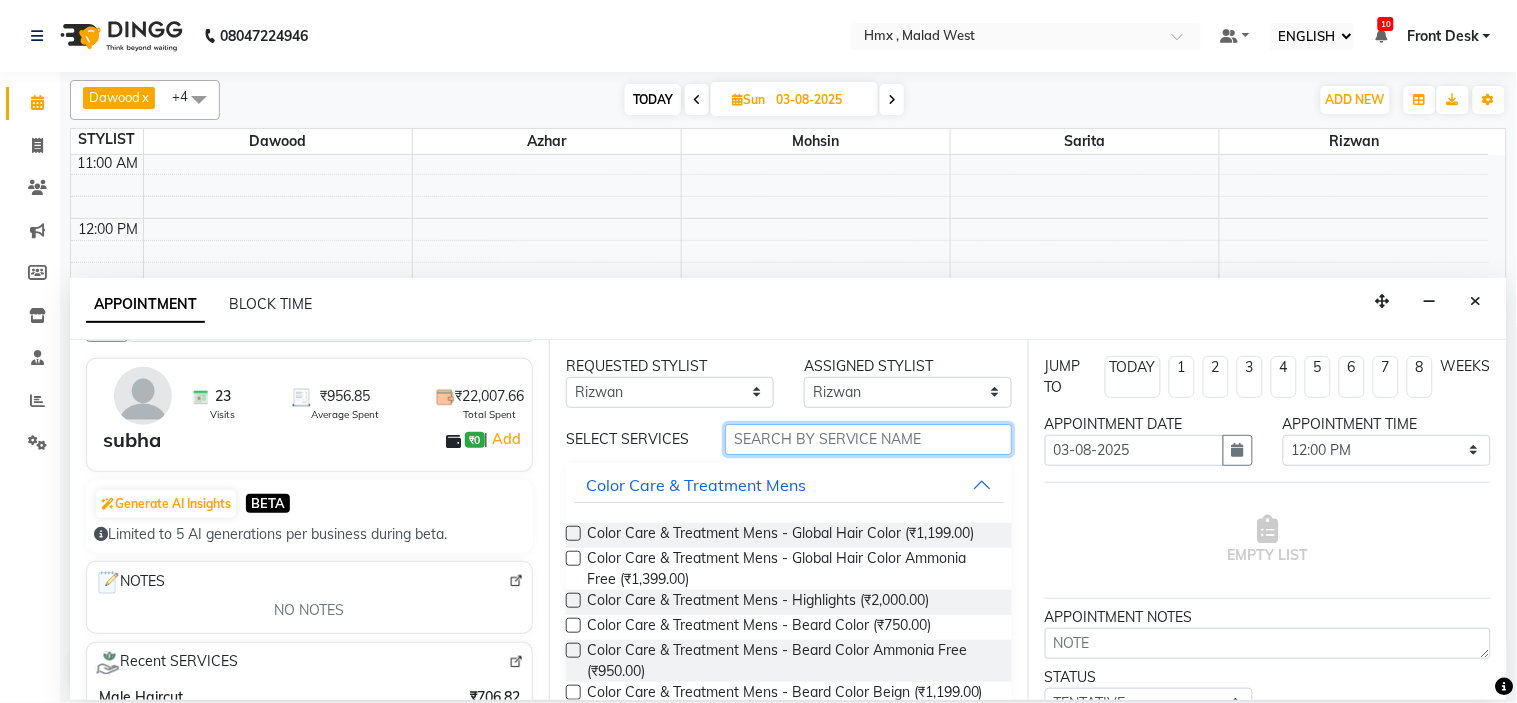 click at bounding box center (868, 439) 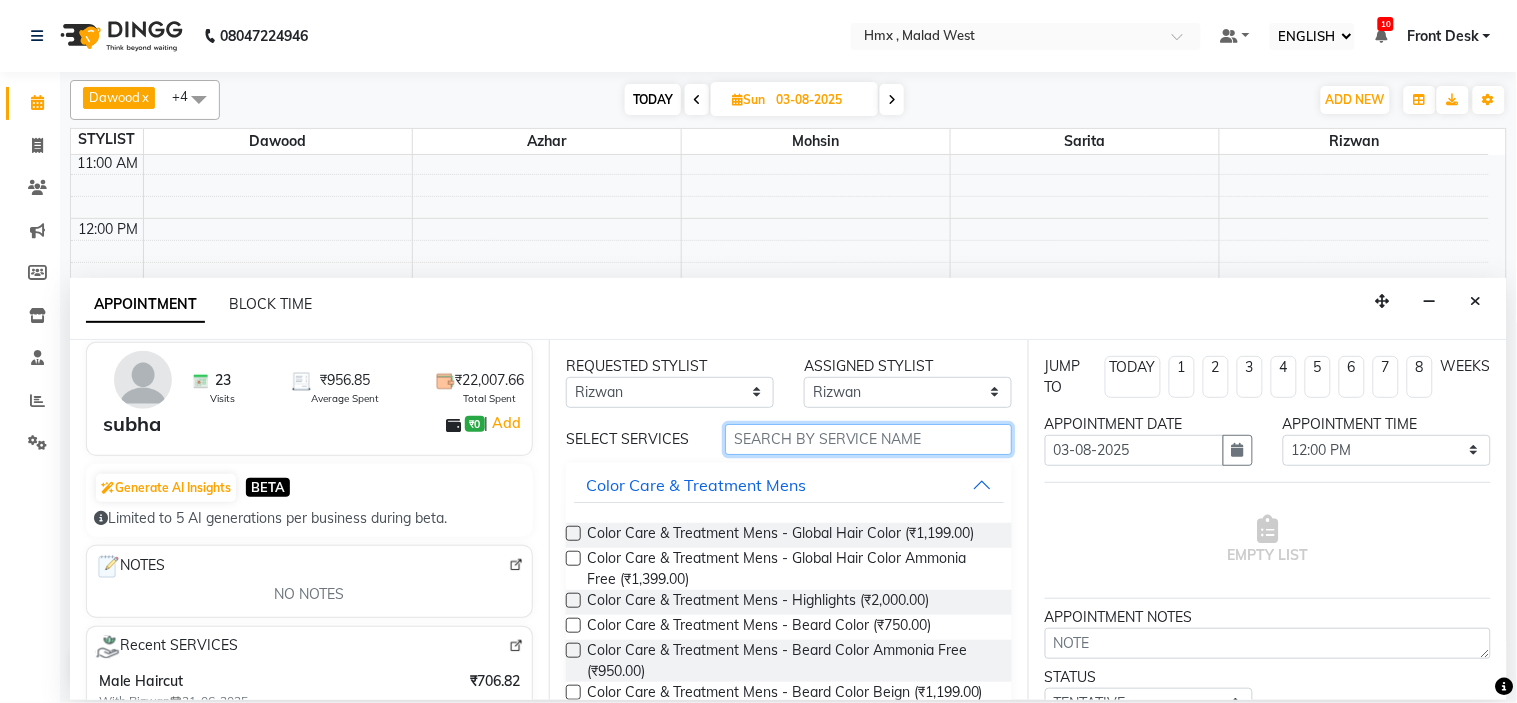 scroll, scrollTop: 0, scrollLeft: 0, axis: both 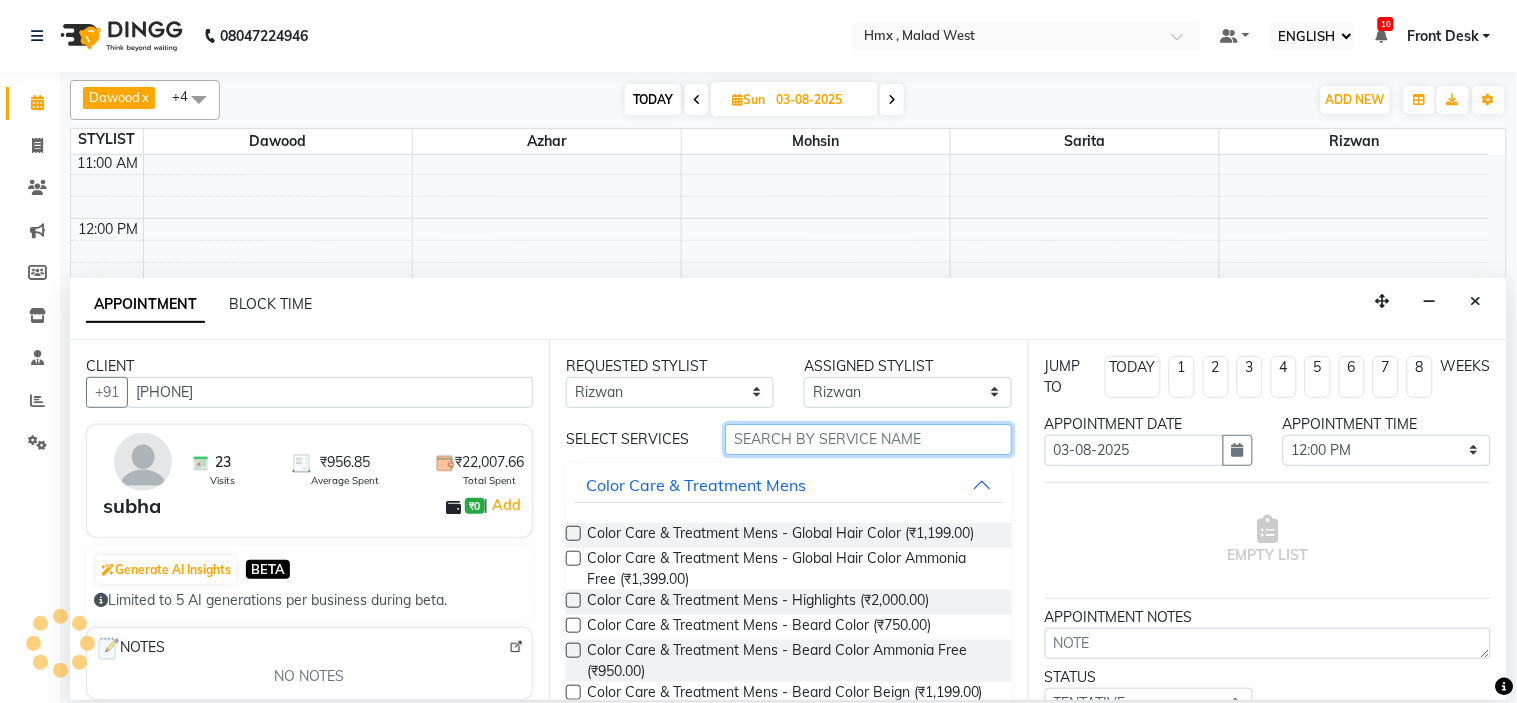 click at bounding box center (868, 439) 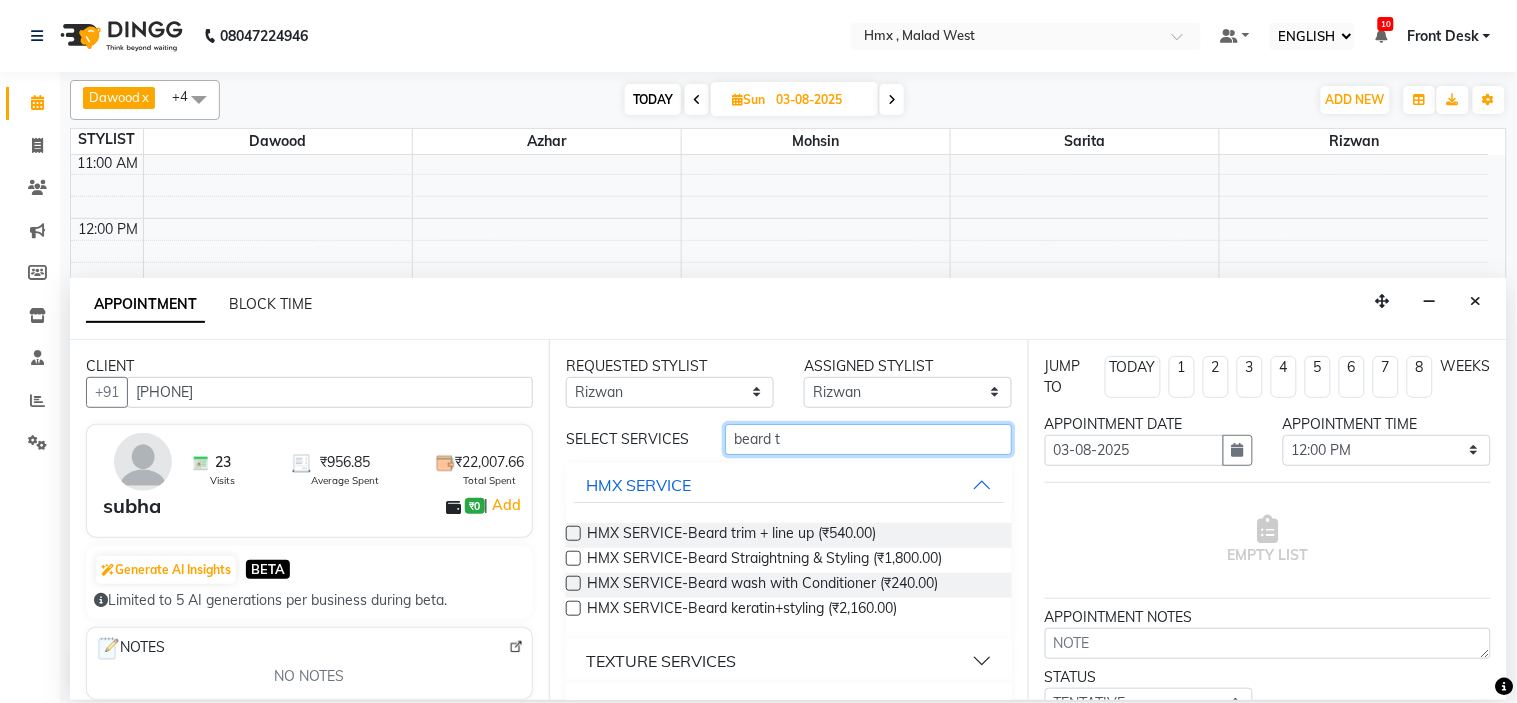 type on "beard t" 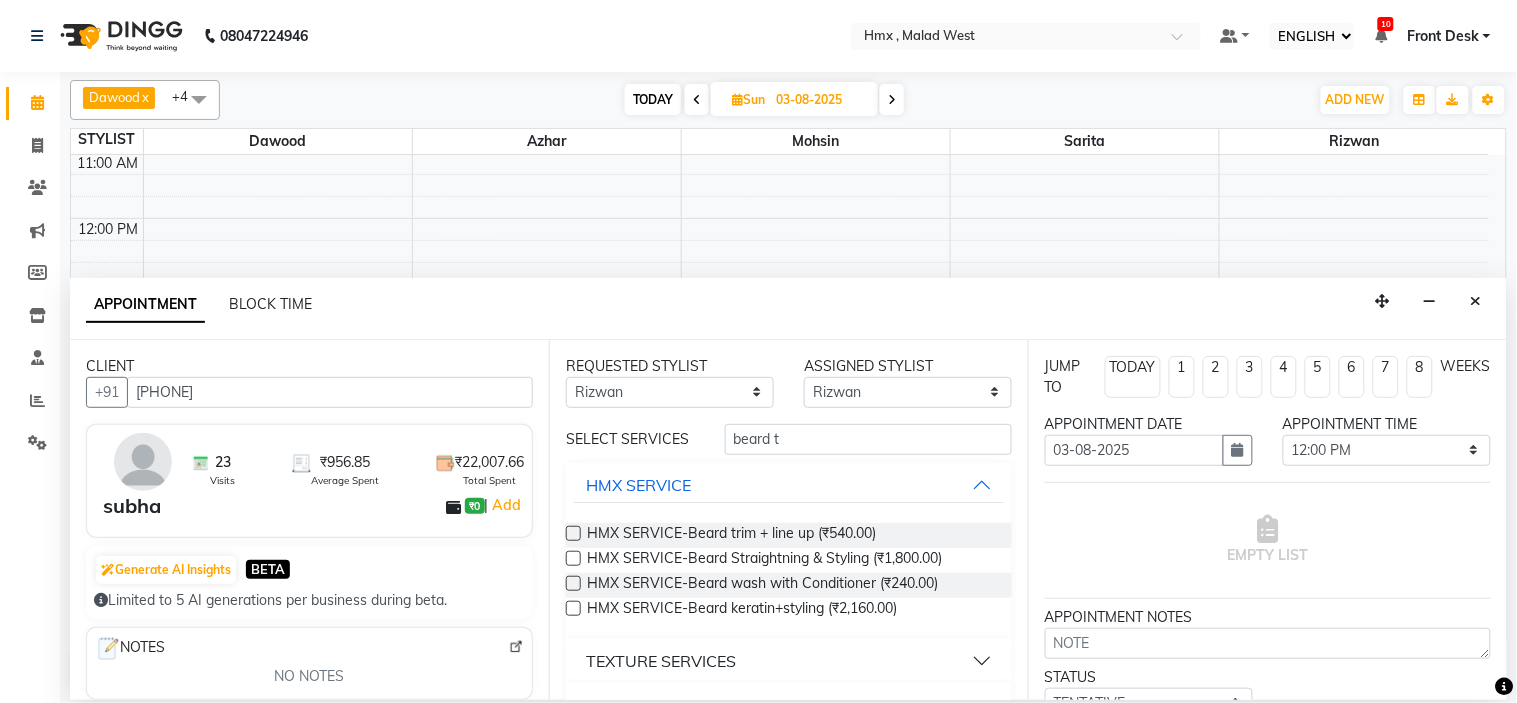 click at bounding box center [573, 533] 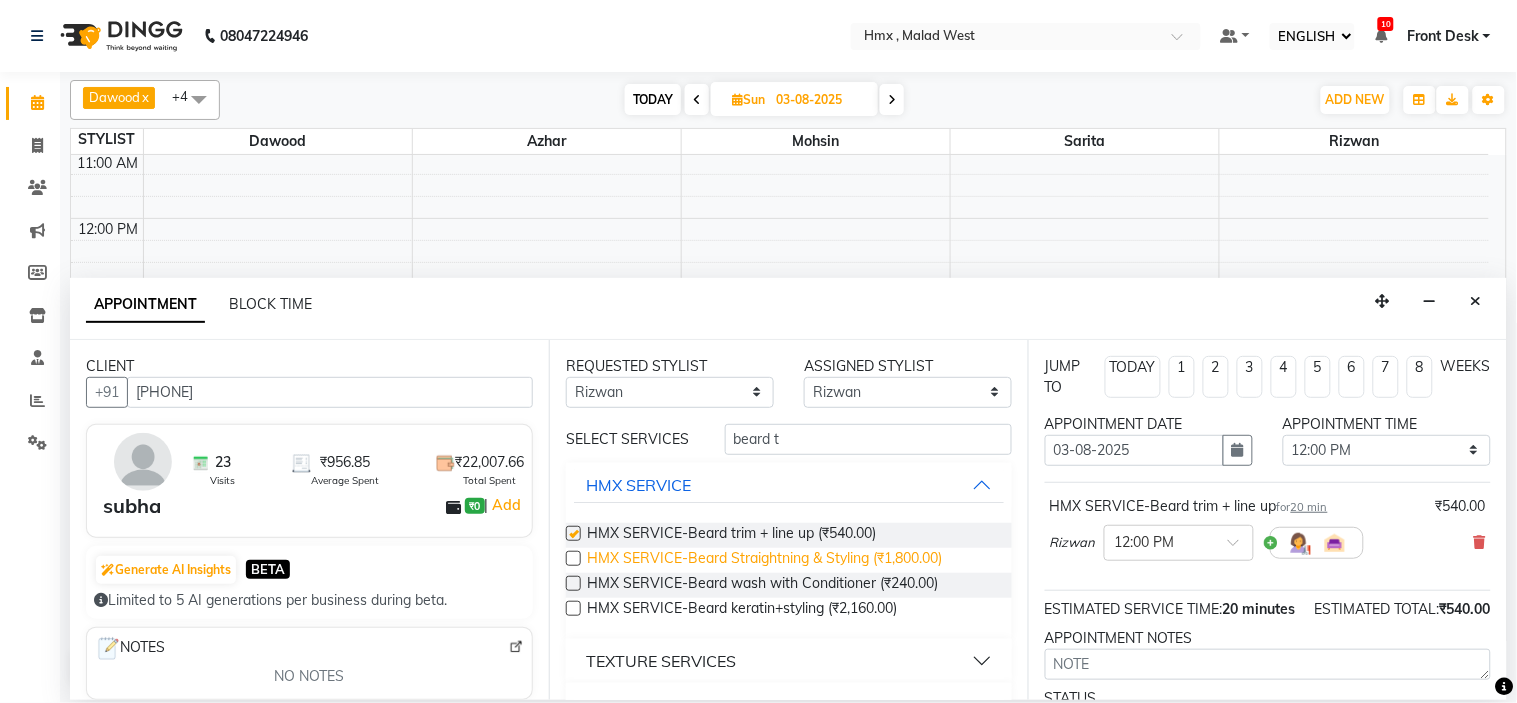 checkbox on "false" 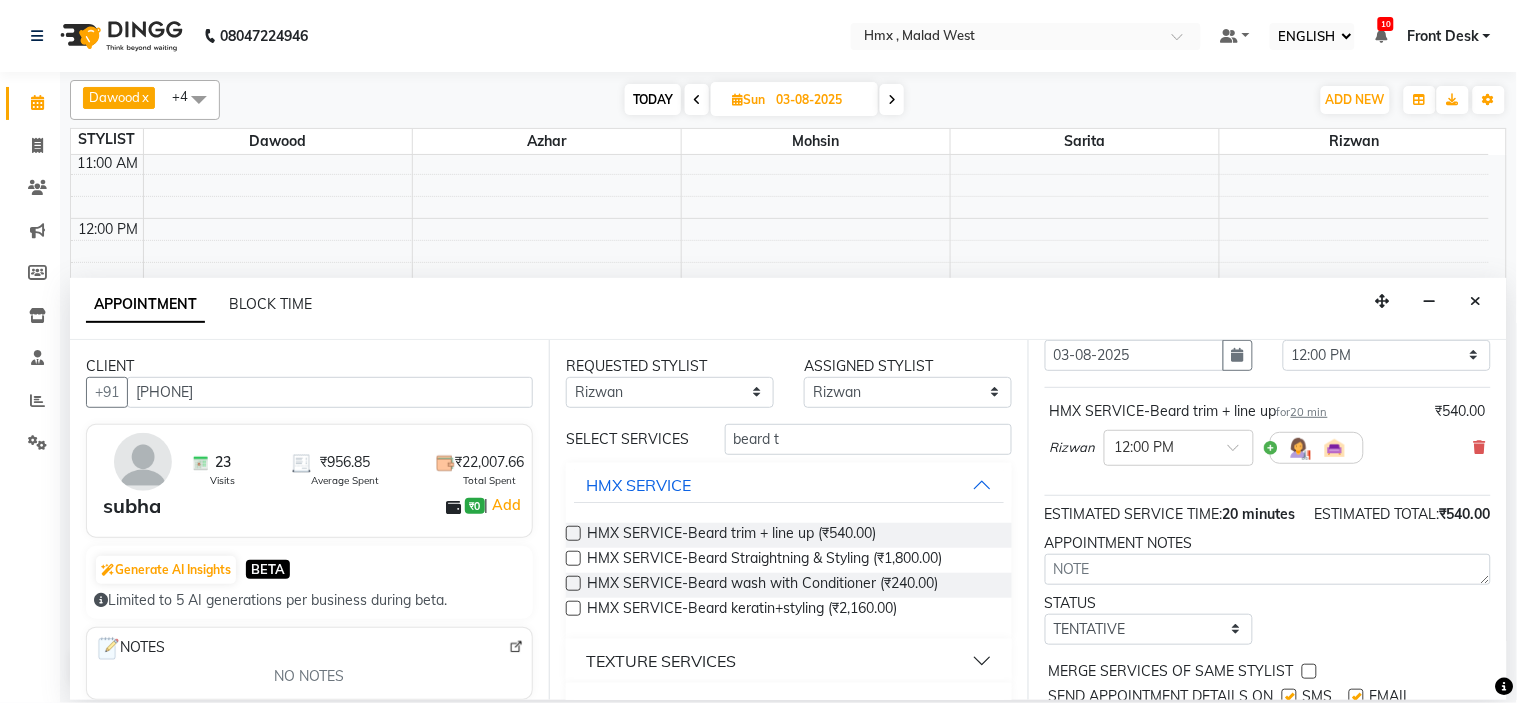 scroll, scrollTop: 187, scrollLeft: 0, axis: vertical 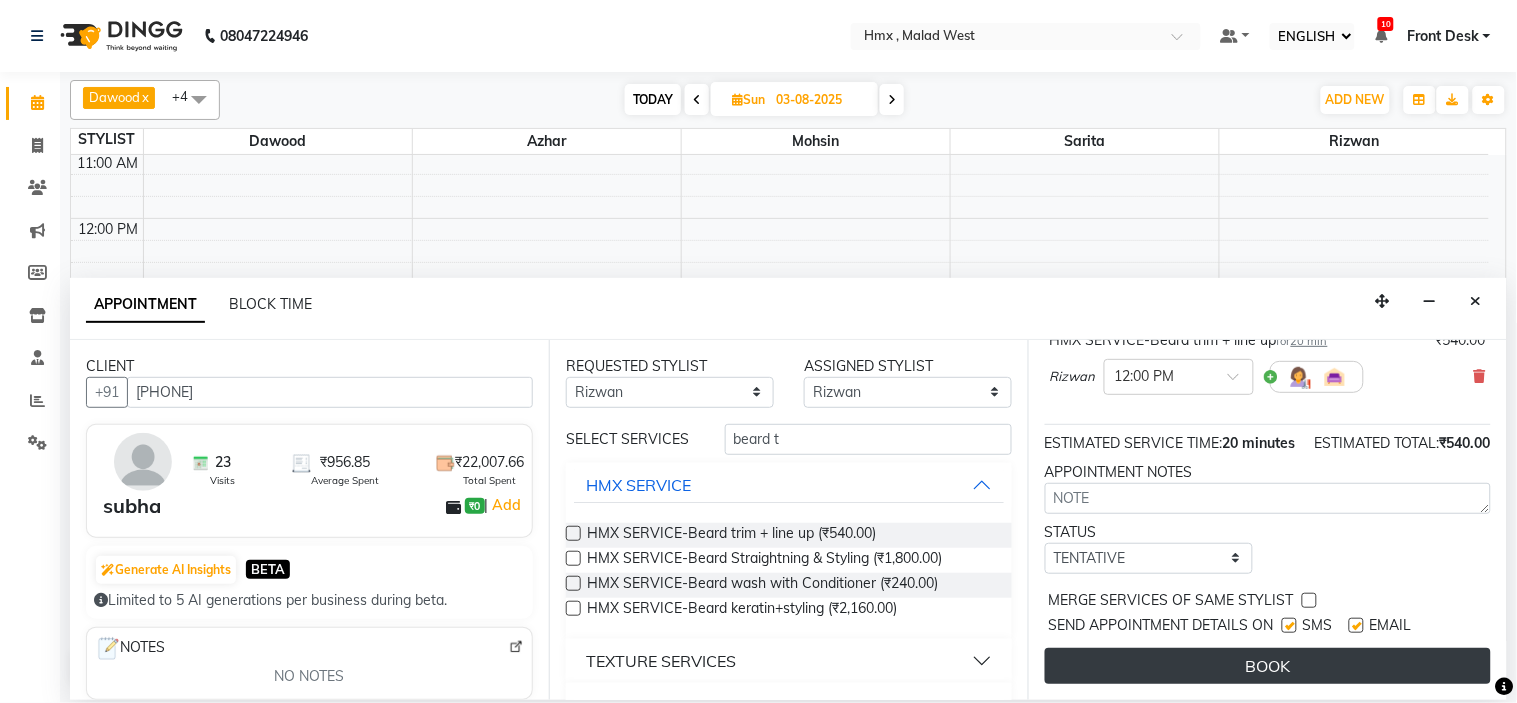 click on "BOOK" at bounding box center (1268, 666) 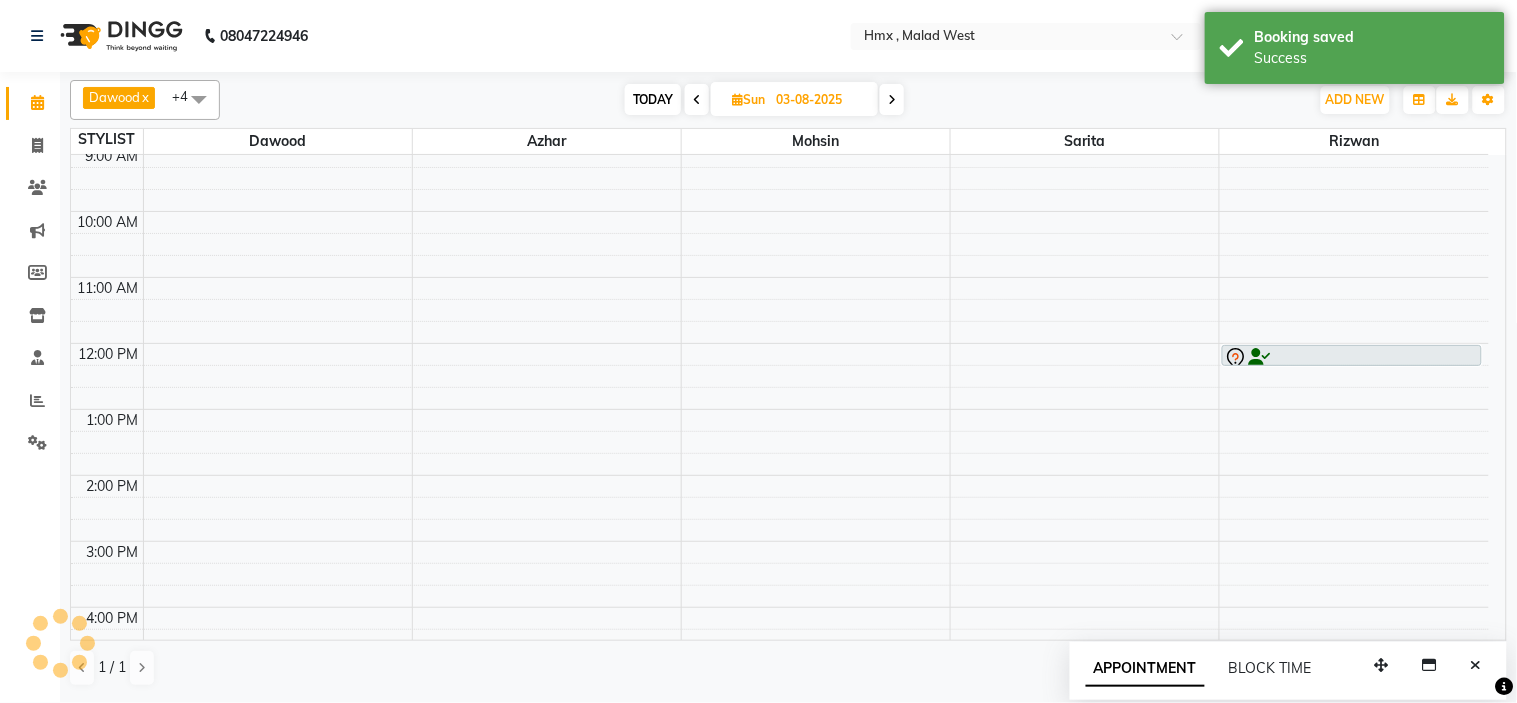 scroll, scrollTop: 0, scrollLeft: 0, axis: both 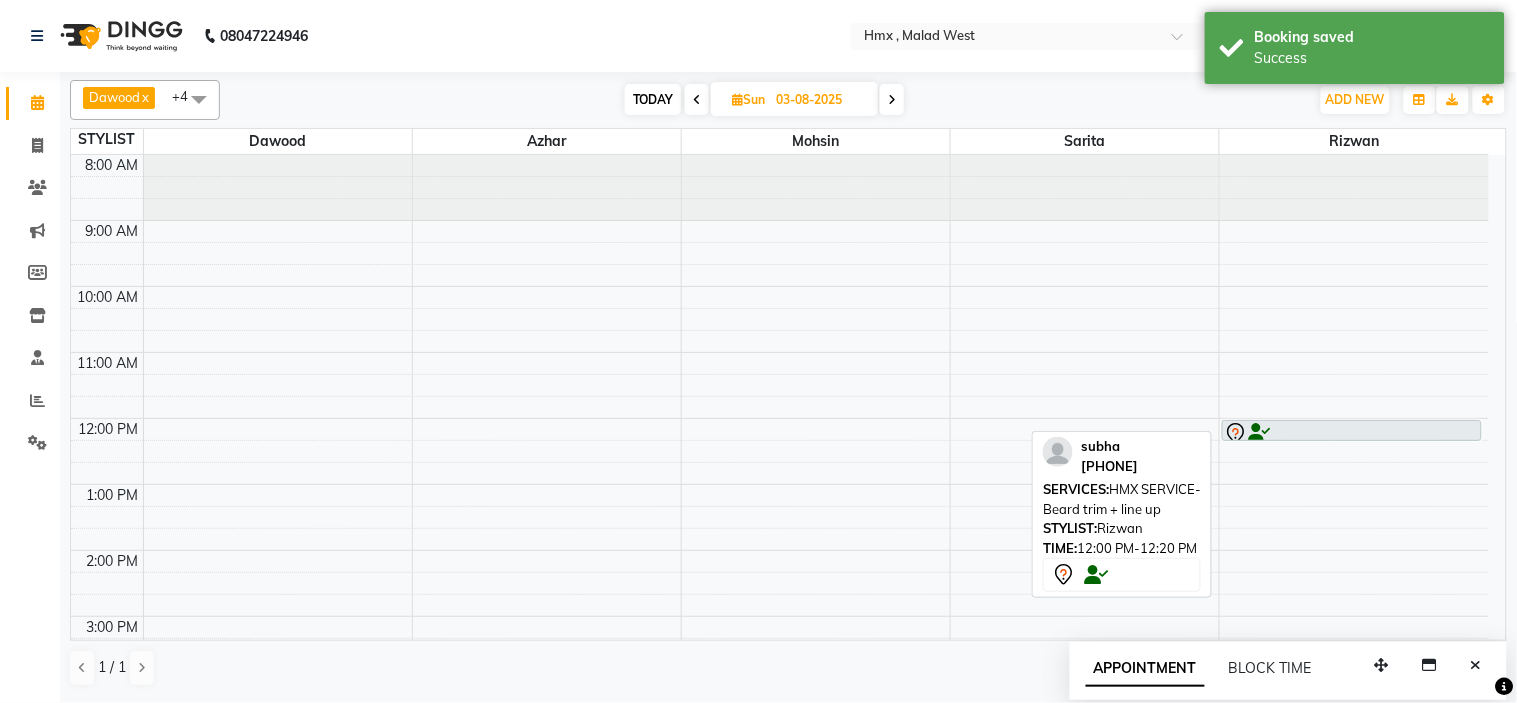 click at bounding box center (1352, 434) 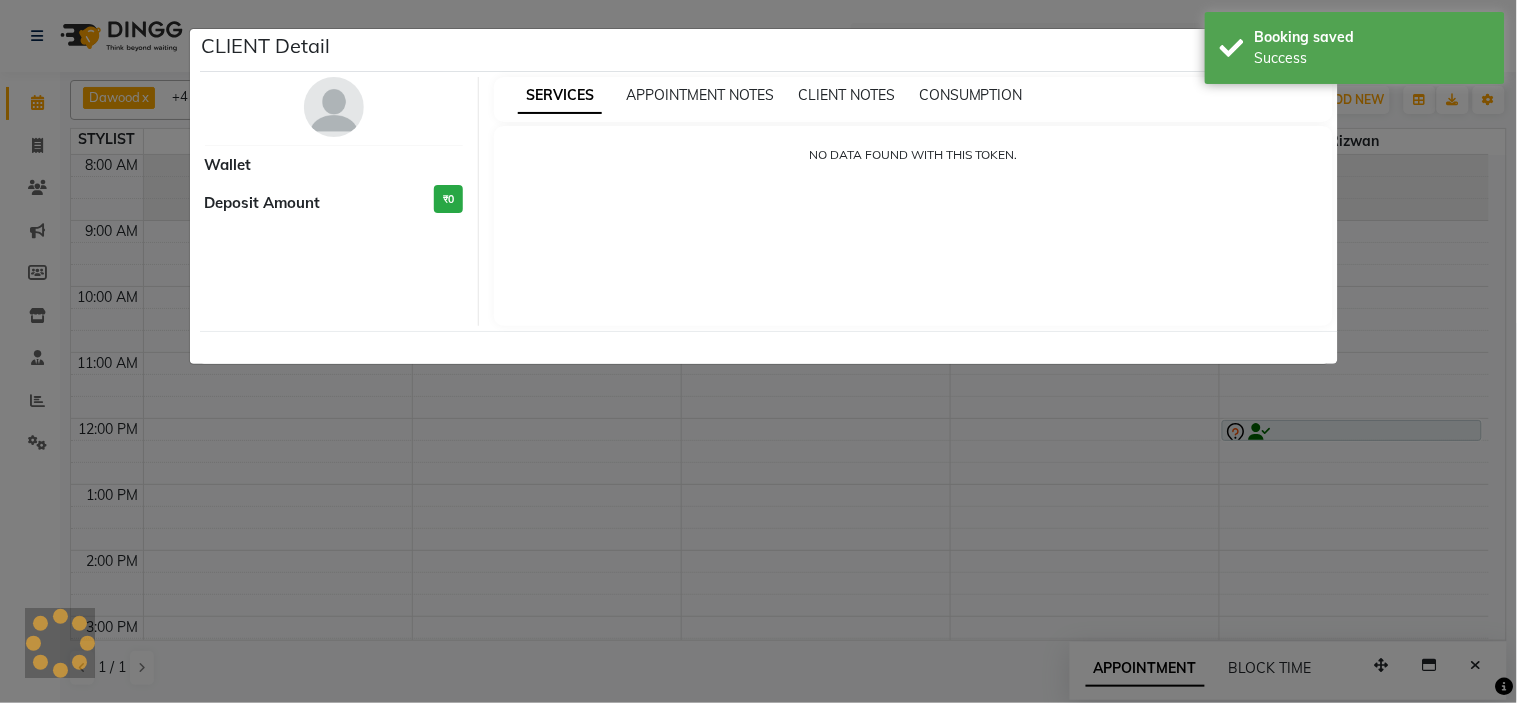 select on "7" 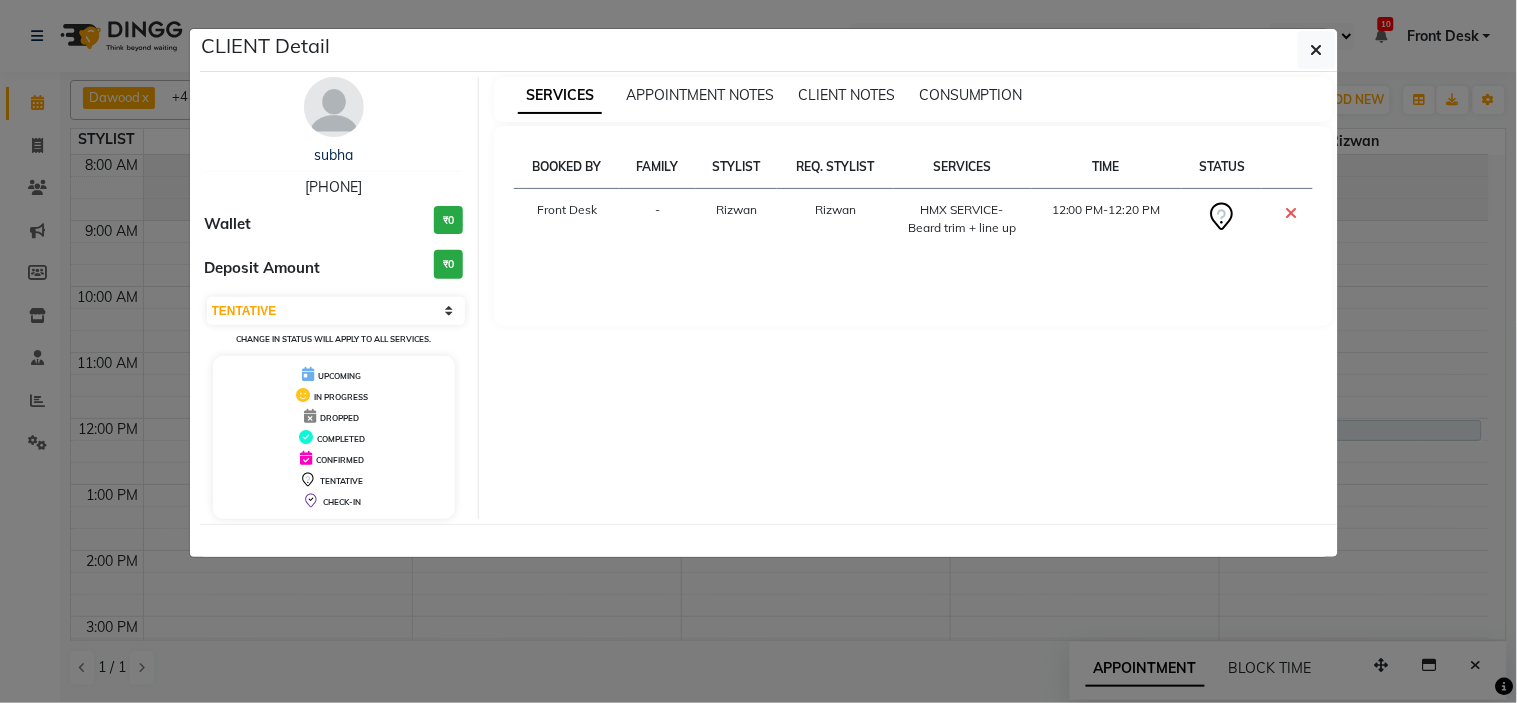 click on "CLIENT Detail  subha    9820881312 Wallet ₹0 Deposit Amount  ₹0  SELECT CONFIRMED TENTATIVE CHANGE IN STATUS WILL APPLY TO ALL SERVICES. UPCOMING IN PROGRESS DROPPED COMPLETED CONFIRMED TENTATIVE CHECK-IN SERVICES APPOINTMENT NOTES CLIENT NOTES CONSUMPTION BOOKED BY FAMILY STYLIST REQ. STYLIST SERVICES TIME STATUS  Front Desk  - Rizwan Rizwan  HMX SERVICE-Beard trim + line up   12:00 PM-12:20 PM" 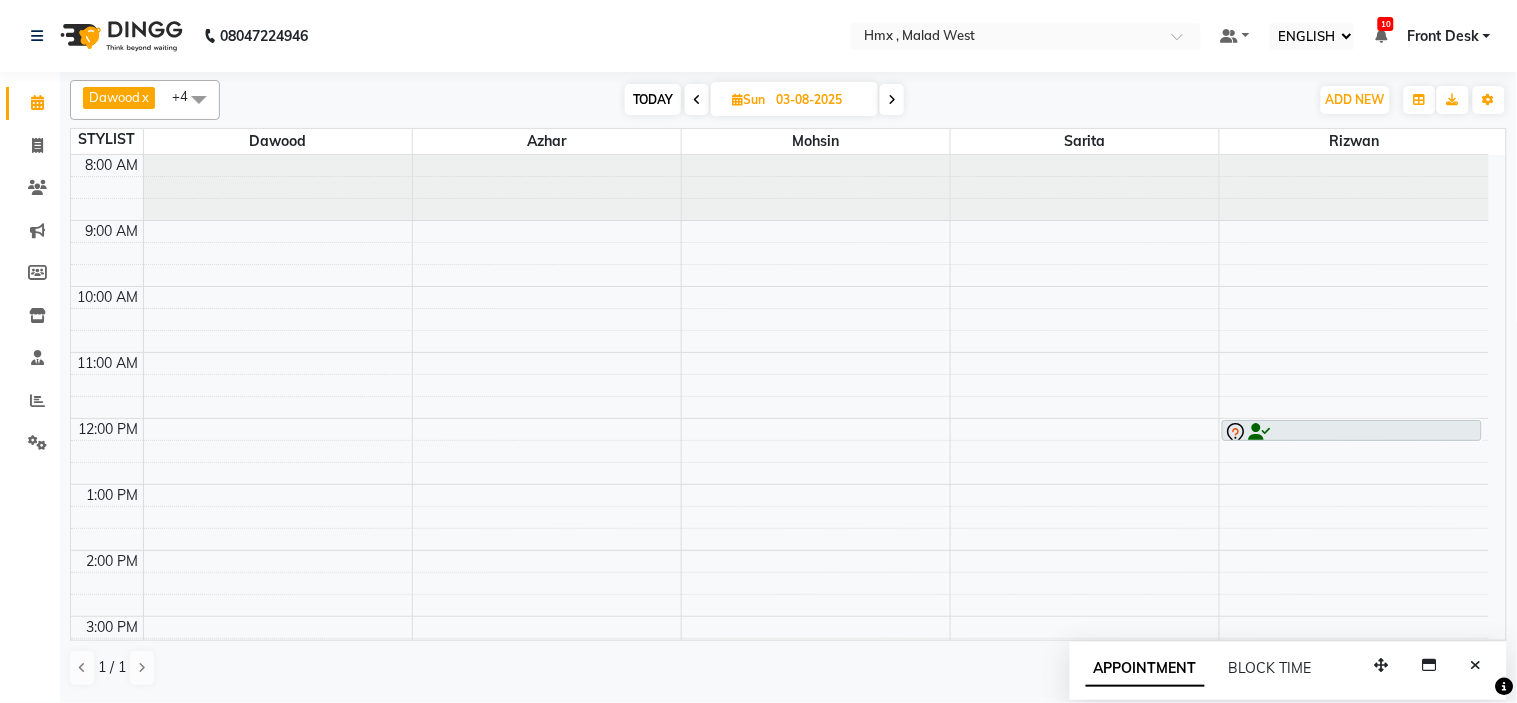 click on "TODAY" at bounding box center (653, 99) 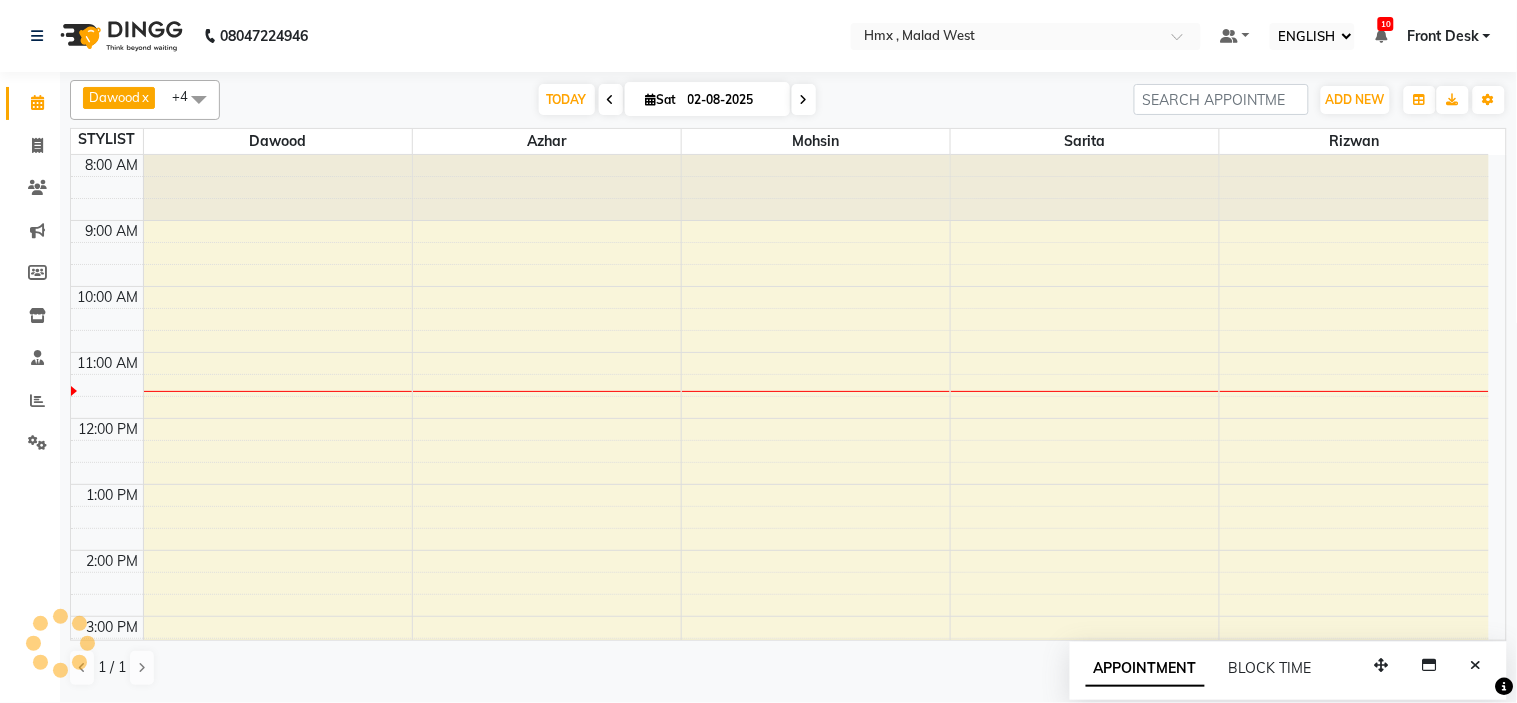 scroll, scrollTop: 200, scrollLeft: 0, axis: vertical 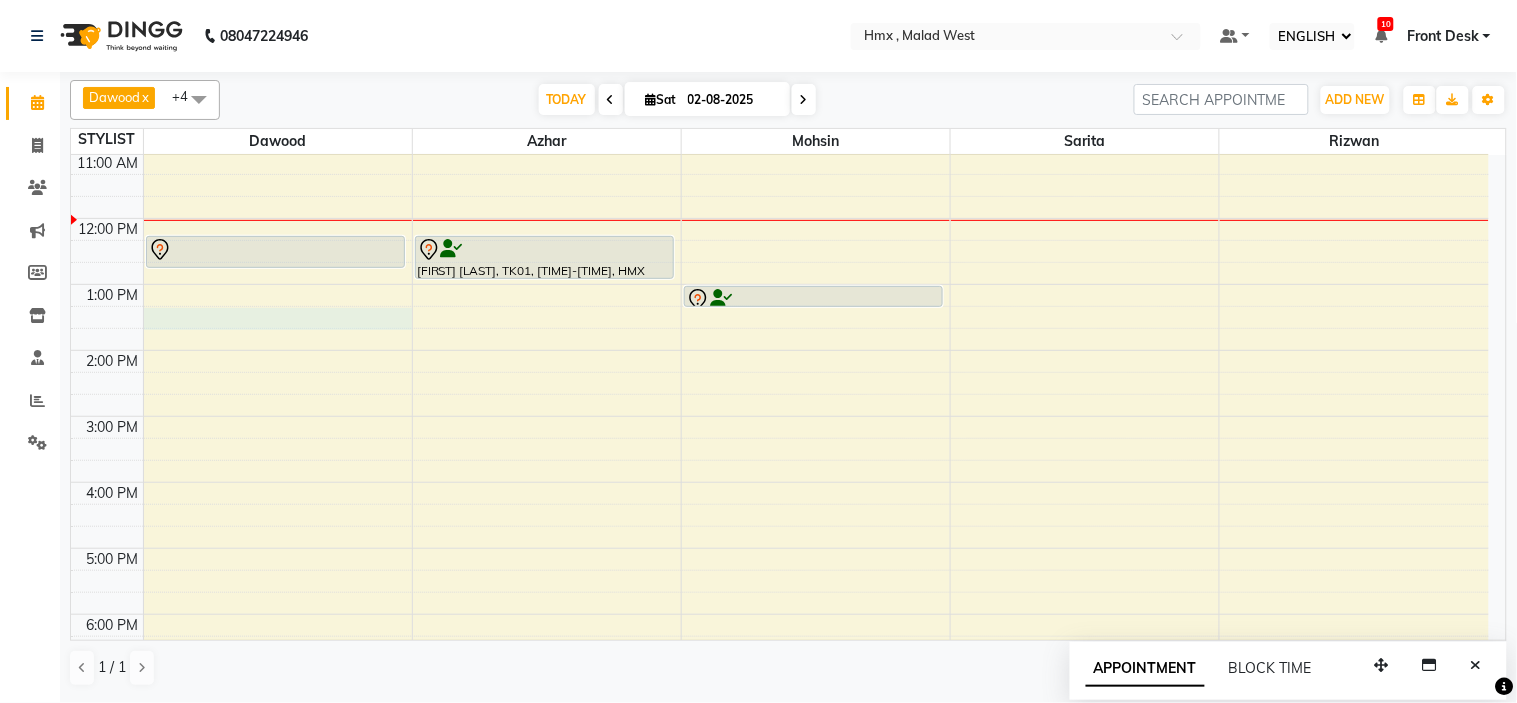 click on "8:00 AM 9:00 AM 10:00 AM 11:00 AM 12:00 PM 1:00 PM 2:00 PM 3:00 PM 4:00 PM 5:00 PM 6:00 PM 7:00 PM 8:00 PM 9:00 PM             Sudhakar Saraswat, TK01, 12:15 PM-12:45 PM, HMX SERVICE-Female Kid Haircut             Sudhakar Saraswat, TK01, 12:15 PM-12:55 PM, HMX SERVICE-Haircut             Ali Dhanani, TK02, 01:00 PM-01:20 PM, HMX SERVICE-Beard trim + line up" at bounding box center (780, 416) 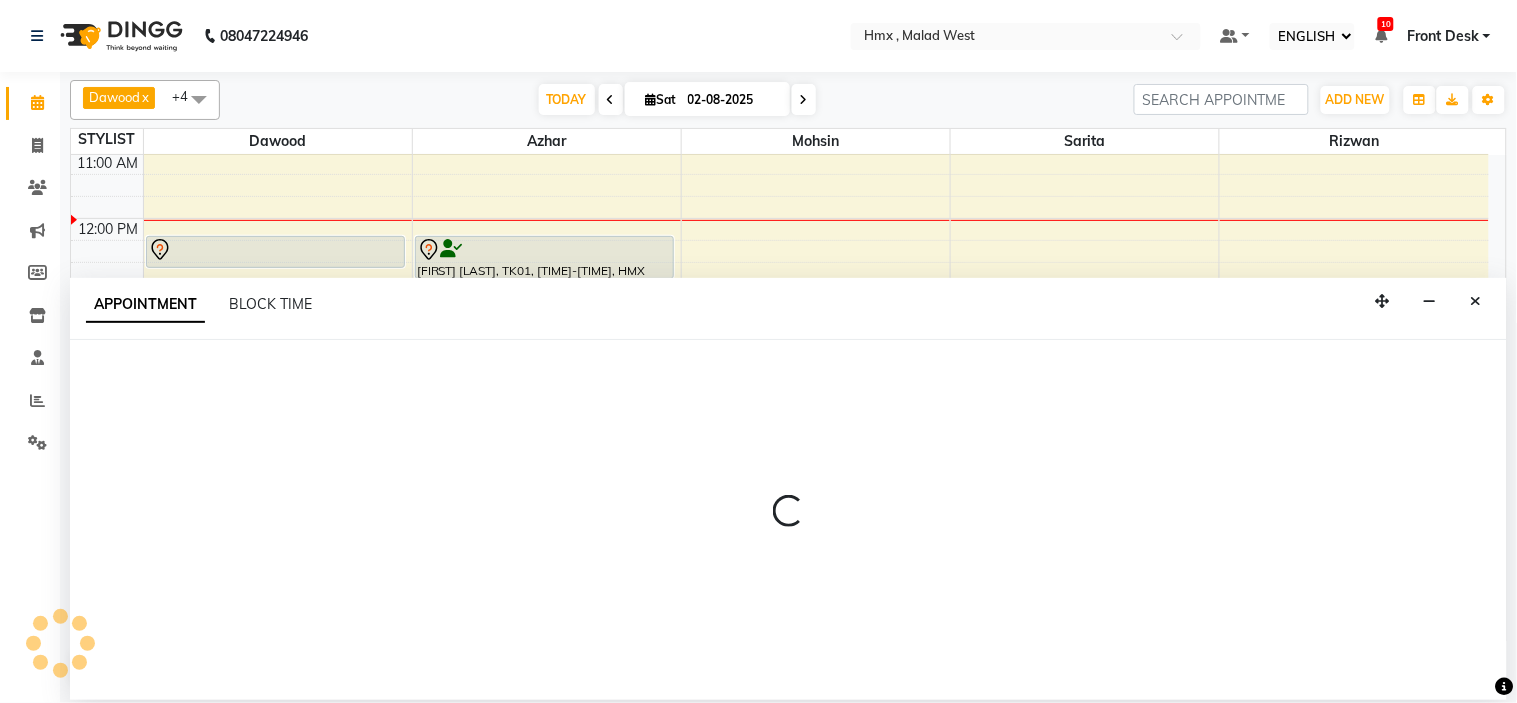 select on "39095" 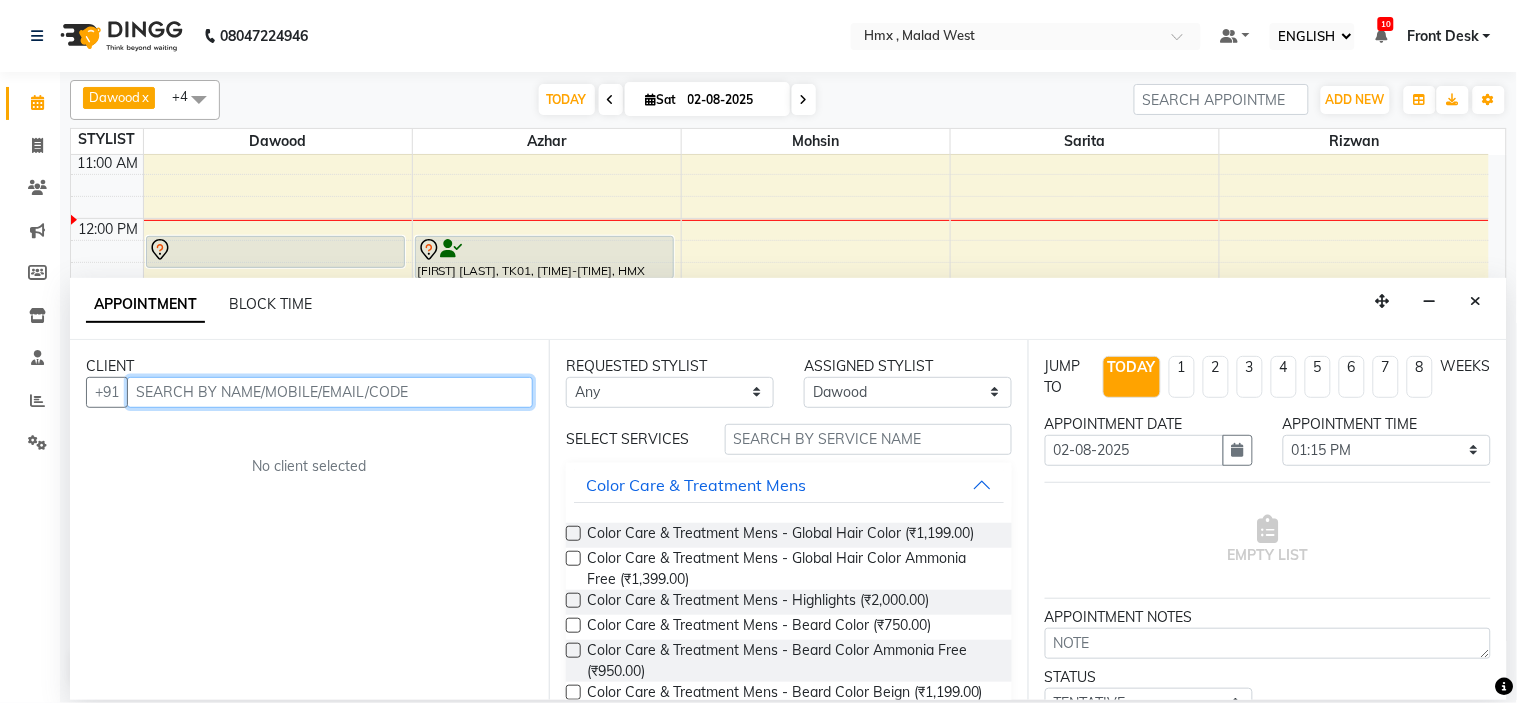 click at bounding box center (330, 392) 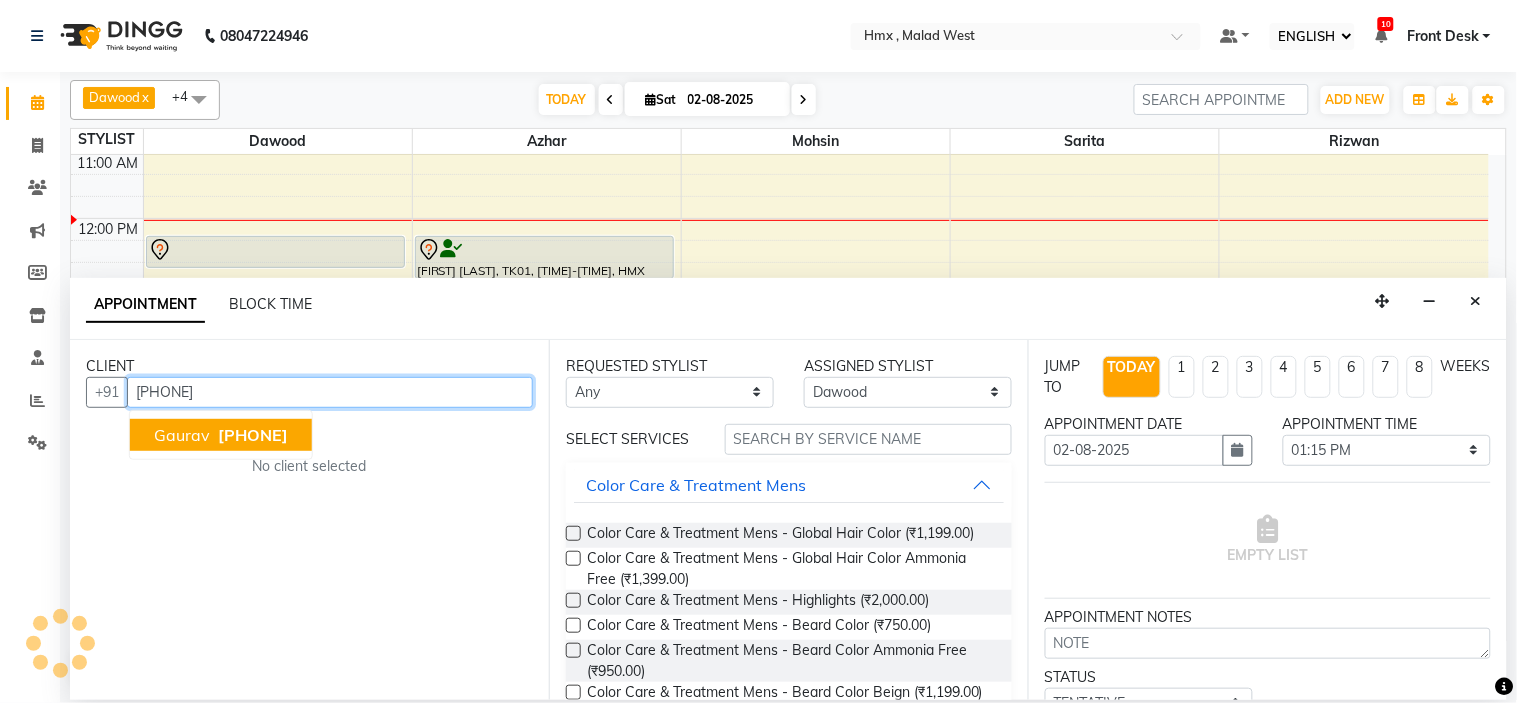 click on "9819172431" at bounding box center [253, 435] 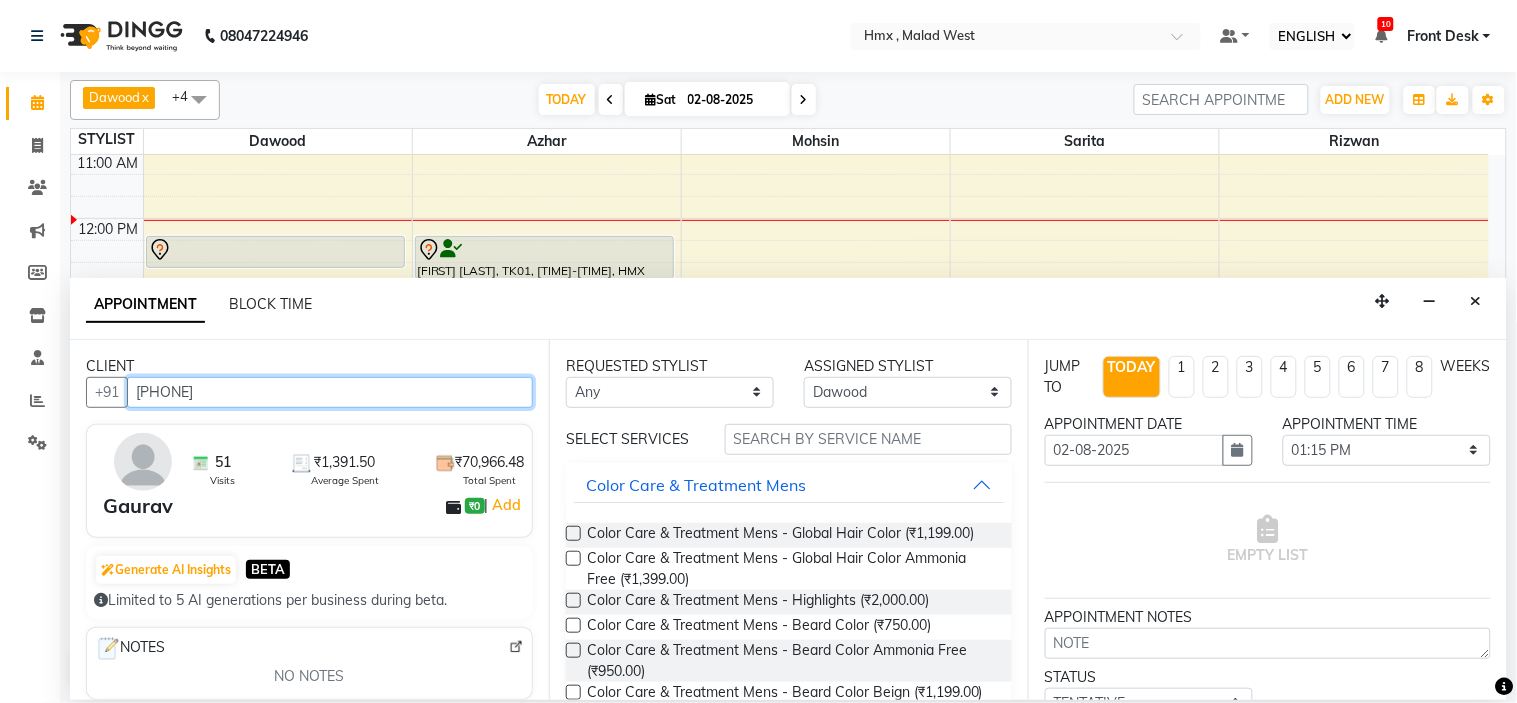 type on "9819172431" 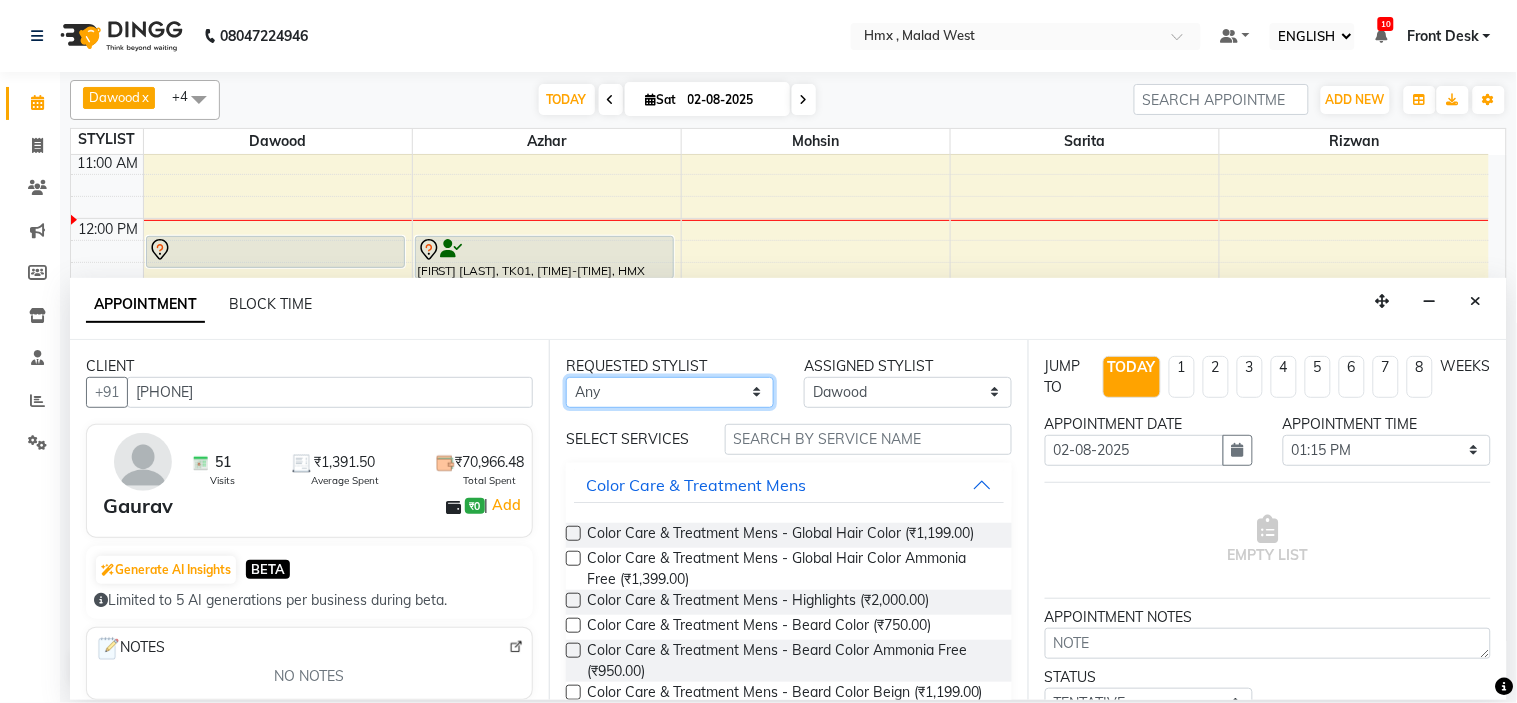 click on "Any Azhar Bilal Dawood Mohsin Rizwan Sarita Suman swapnali Uzair Yash Padrath" at bounding box center (670, 392) 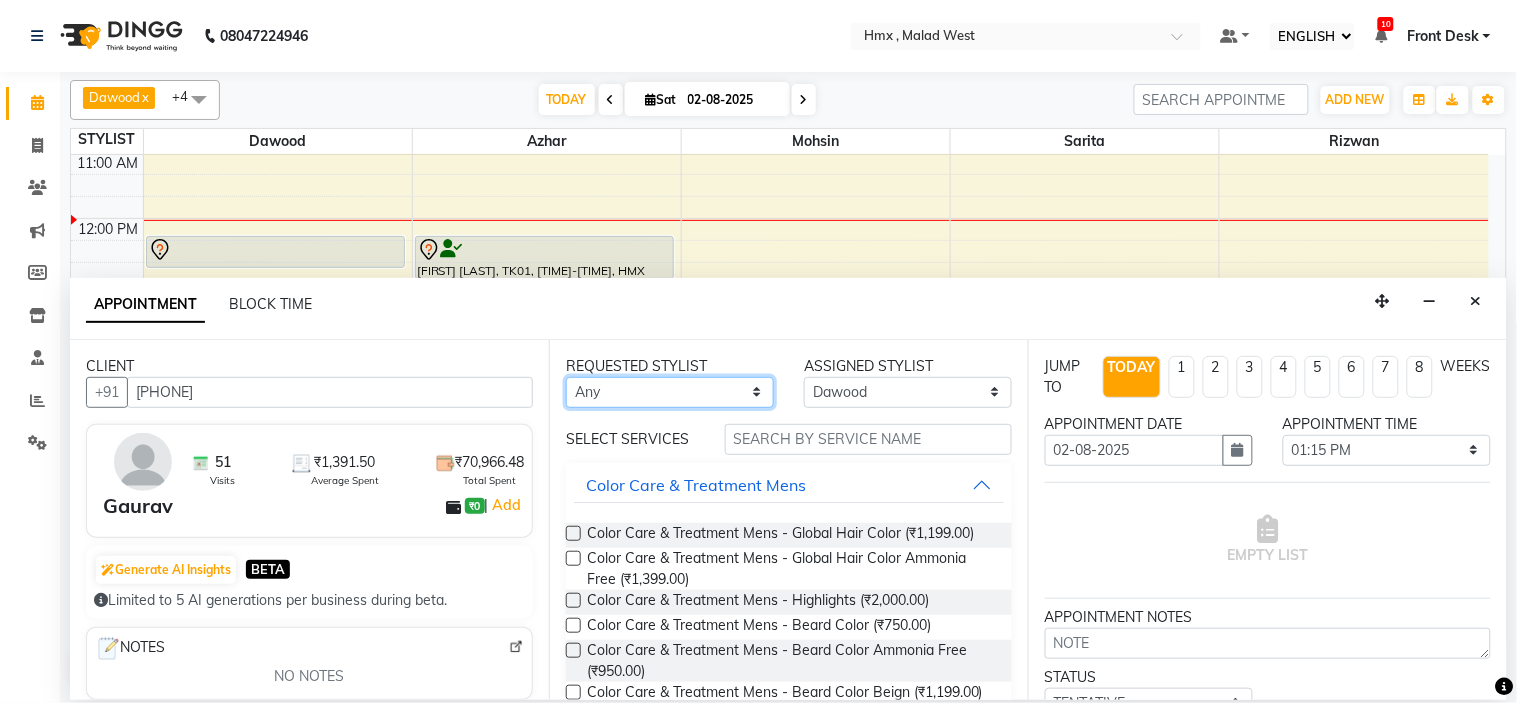 select on "39095" 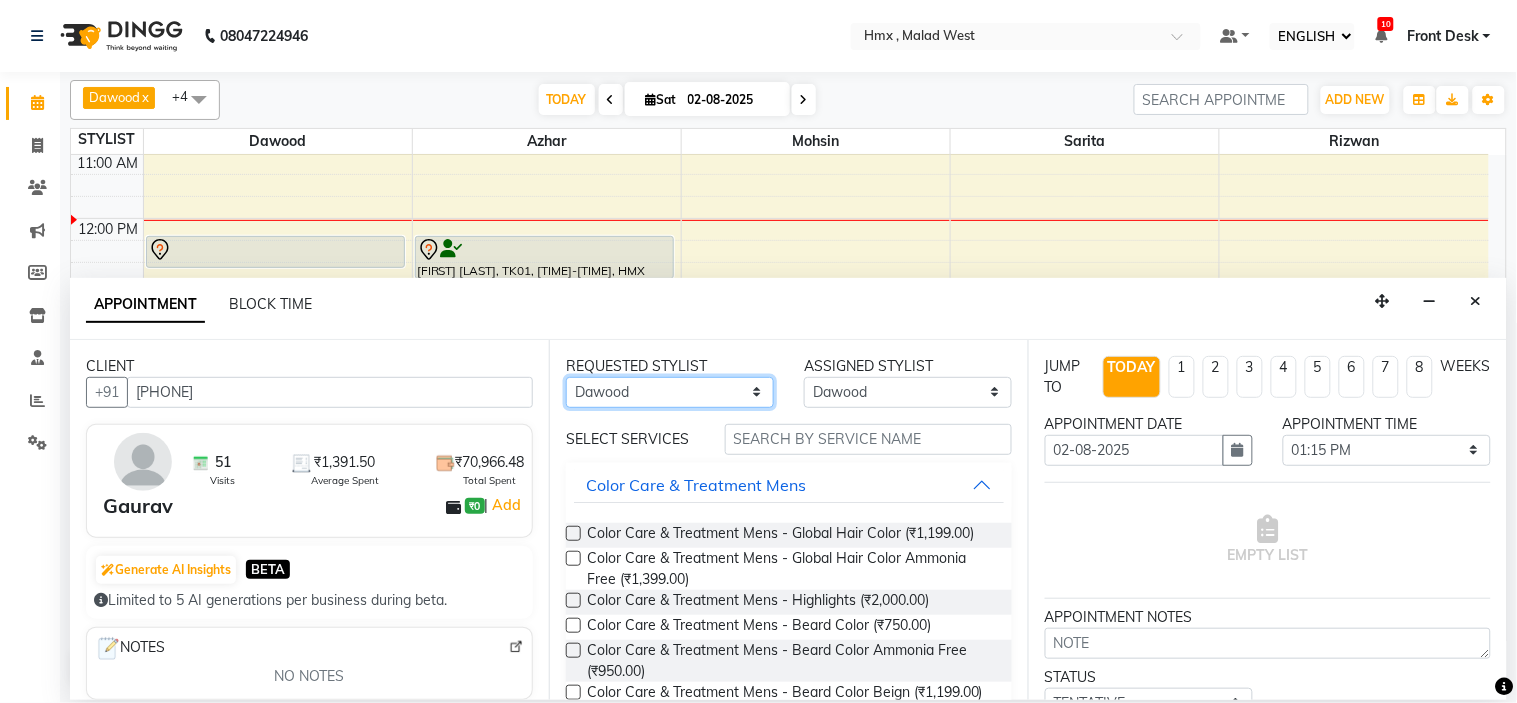 click on "Any Azhar Bilal Dawood Mohsin Rizwan Sarita Suman swapnali Uzair Yash Padrath" at bounding box center (670, 392) 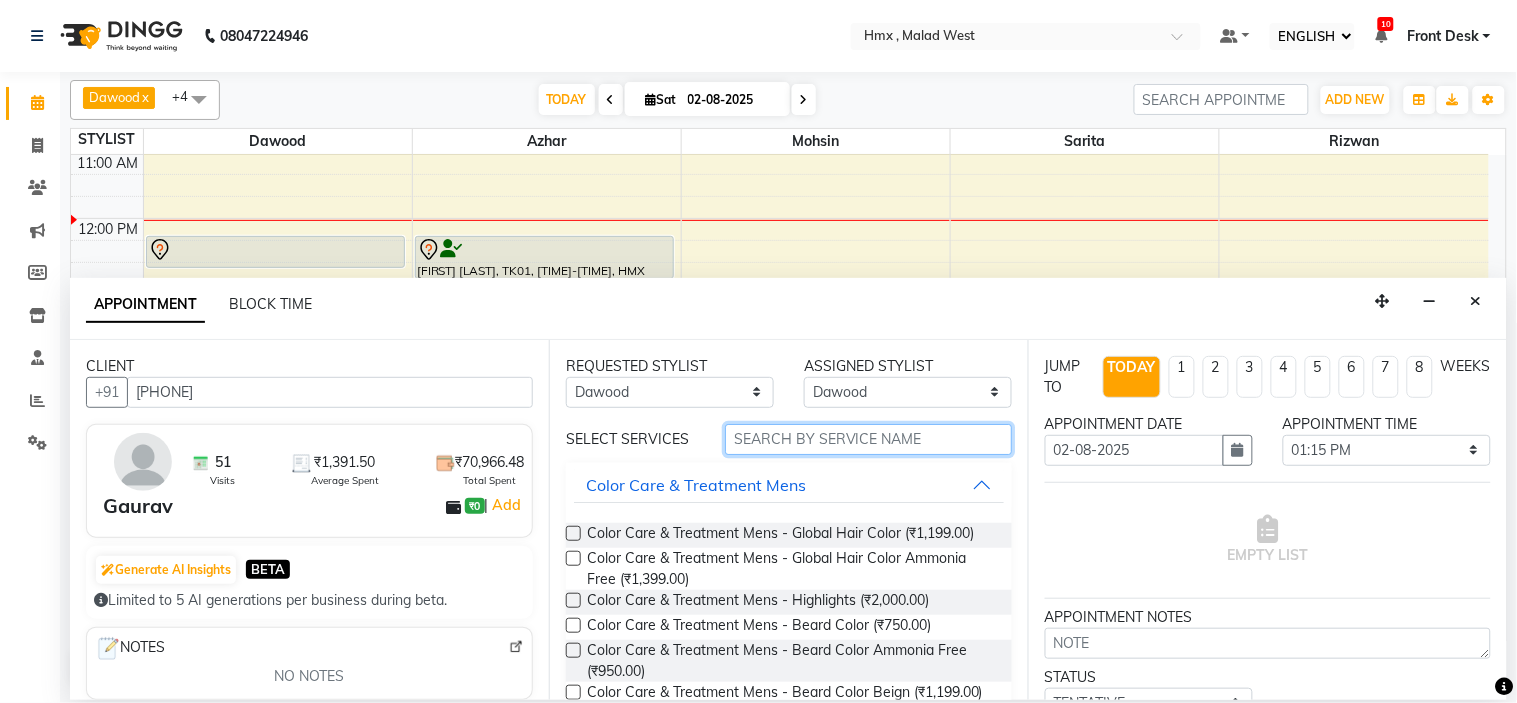 click at bounding box center [868, 439] 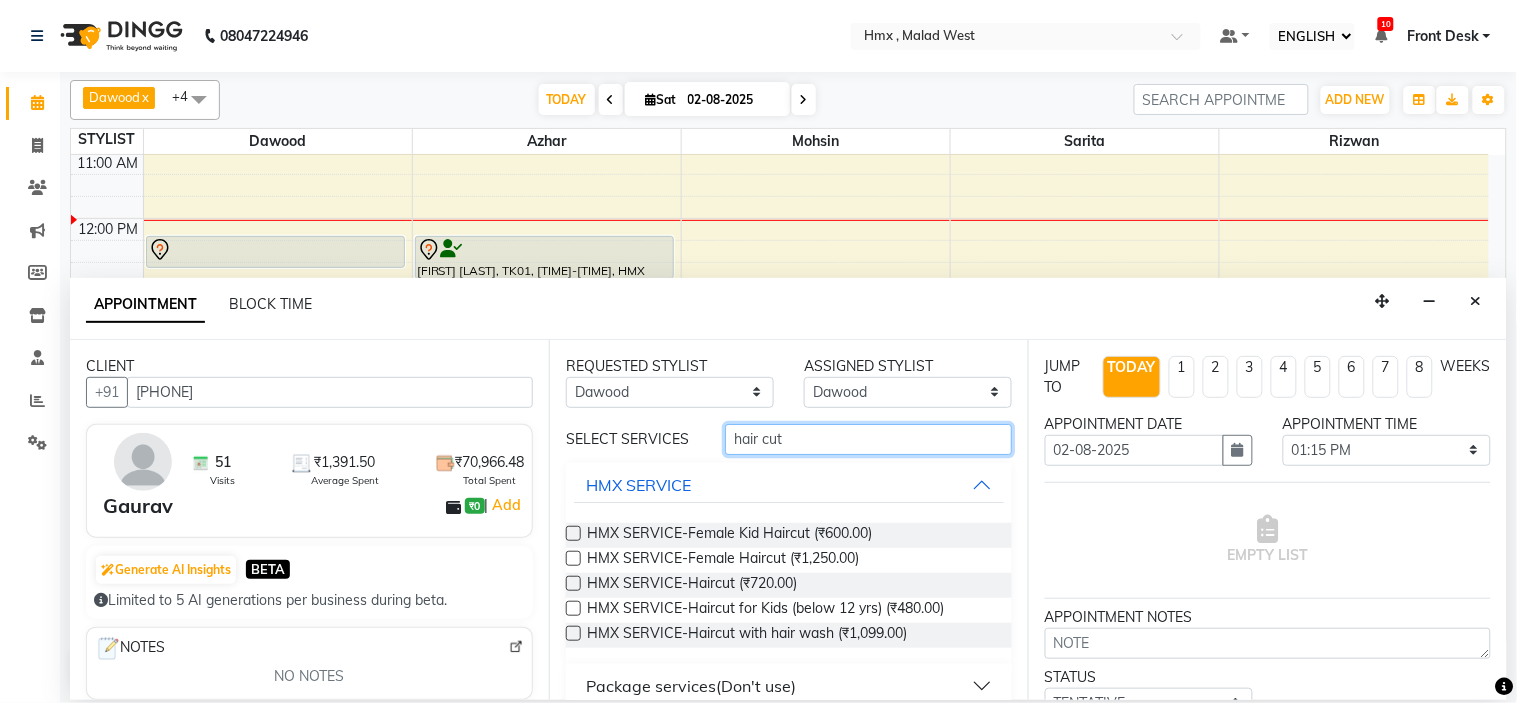 type on "hair cut" 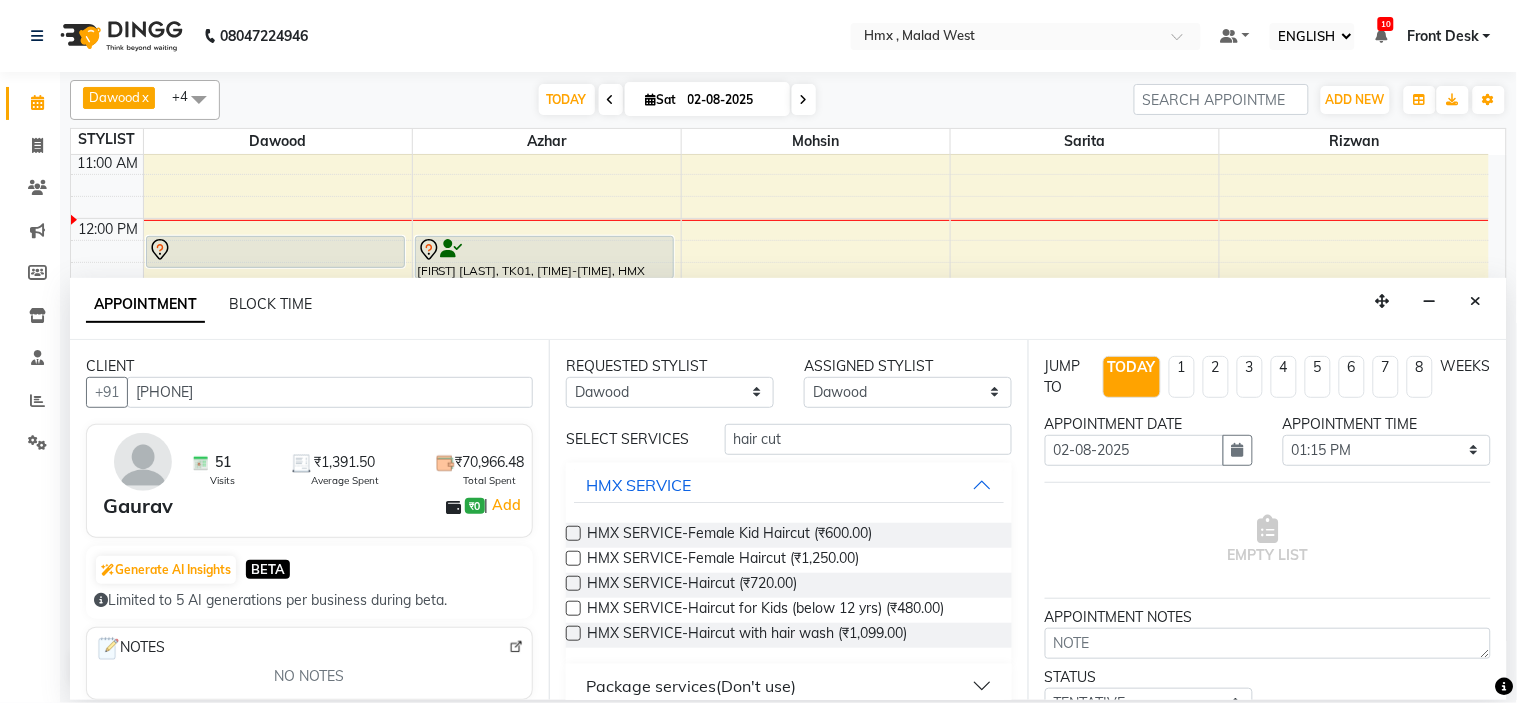 click at bounding box center (573, 583) 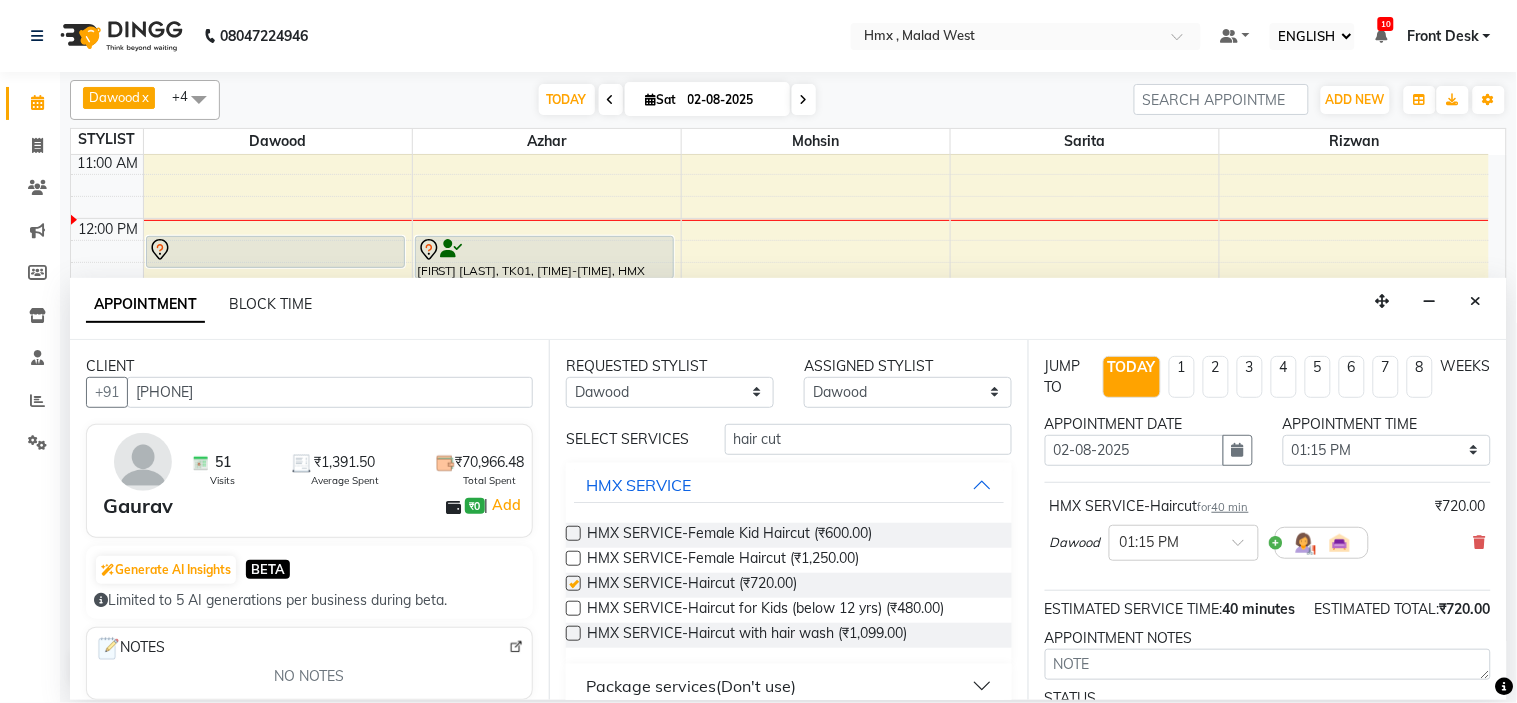 checkbox on "false" 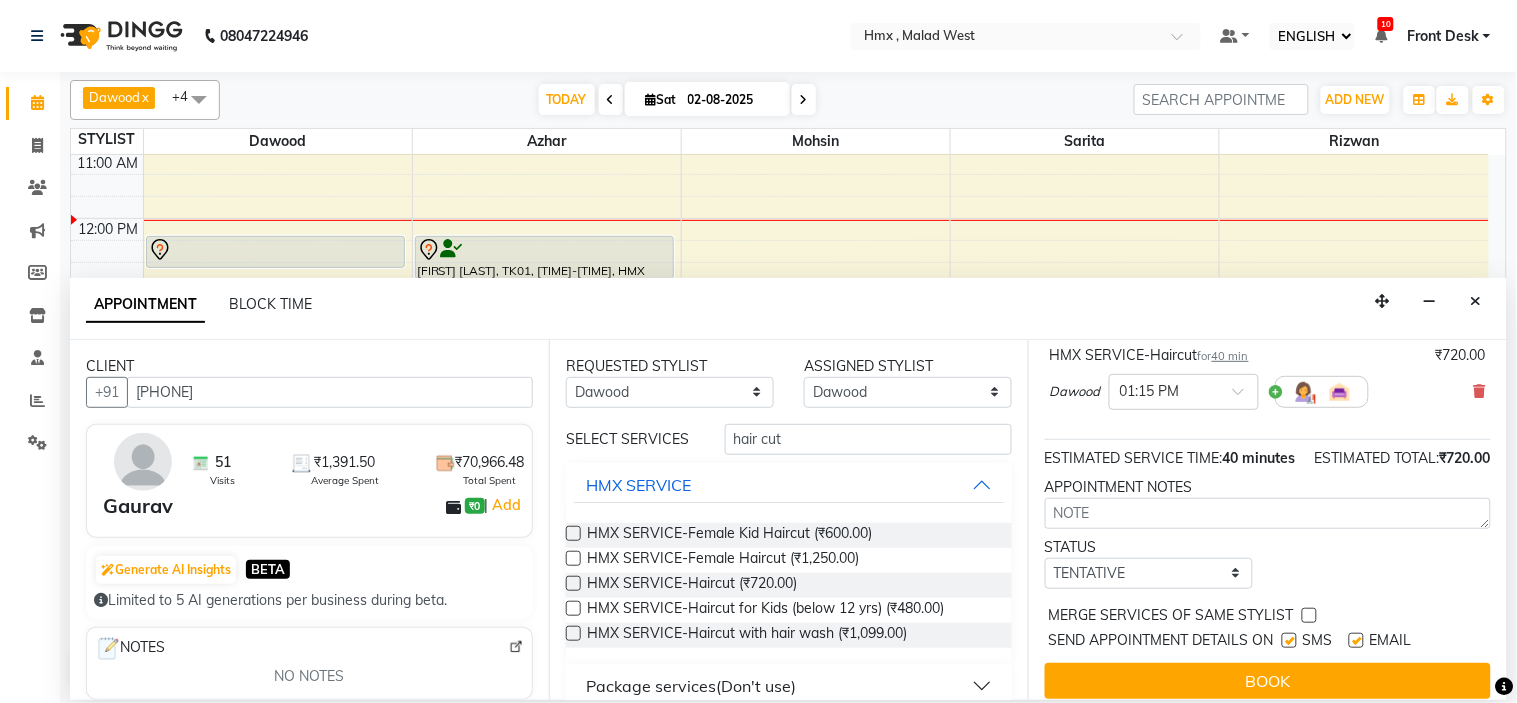 scroll, scrollTop: 187, scrollLeft: 0, axis: vertical 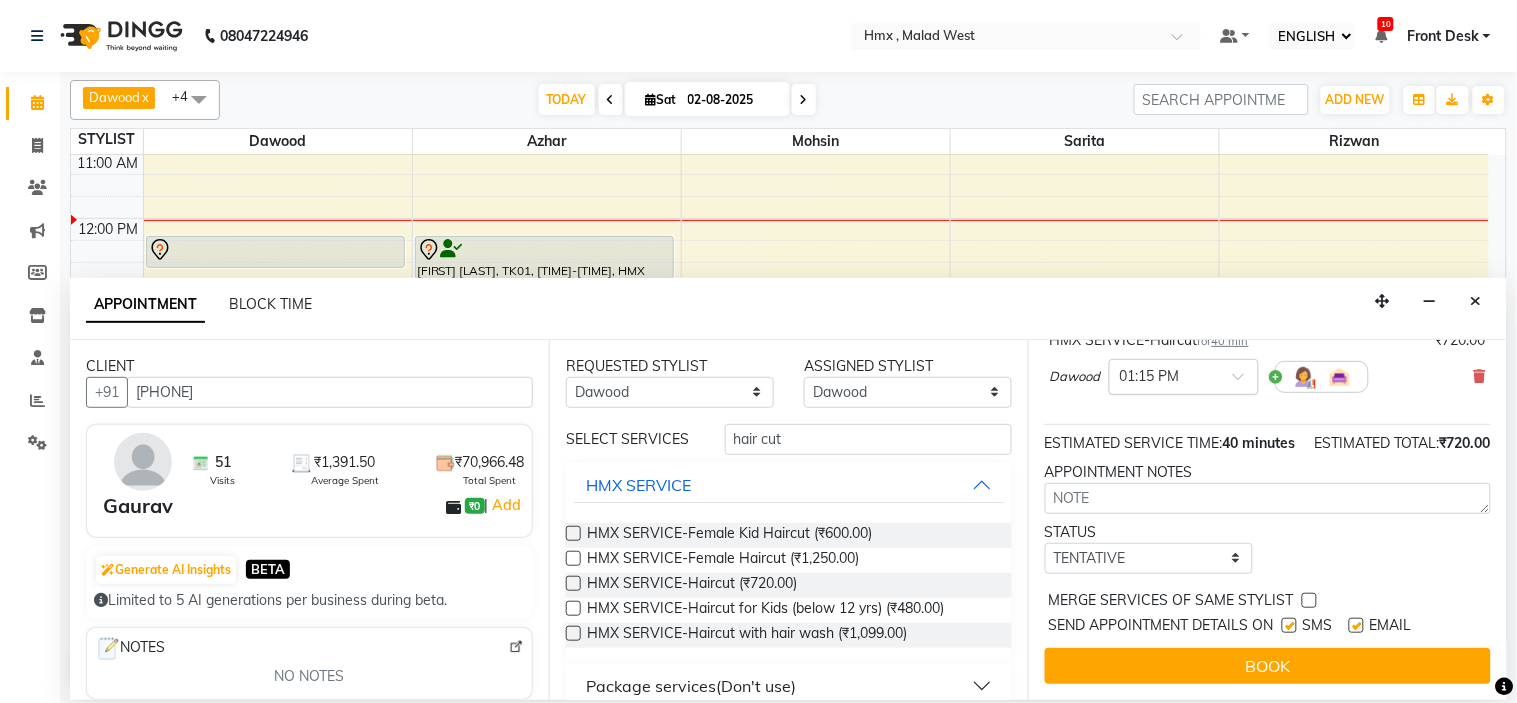 click at bounding box center (1245, 382) 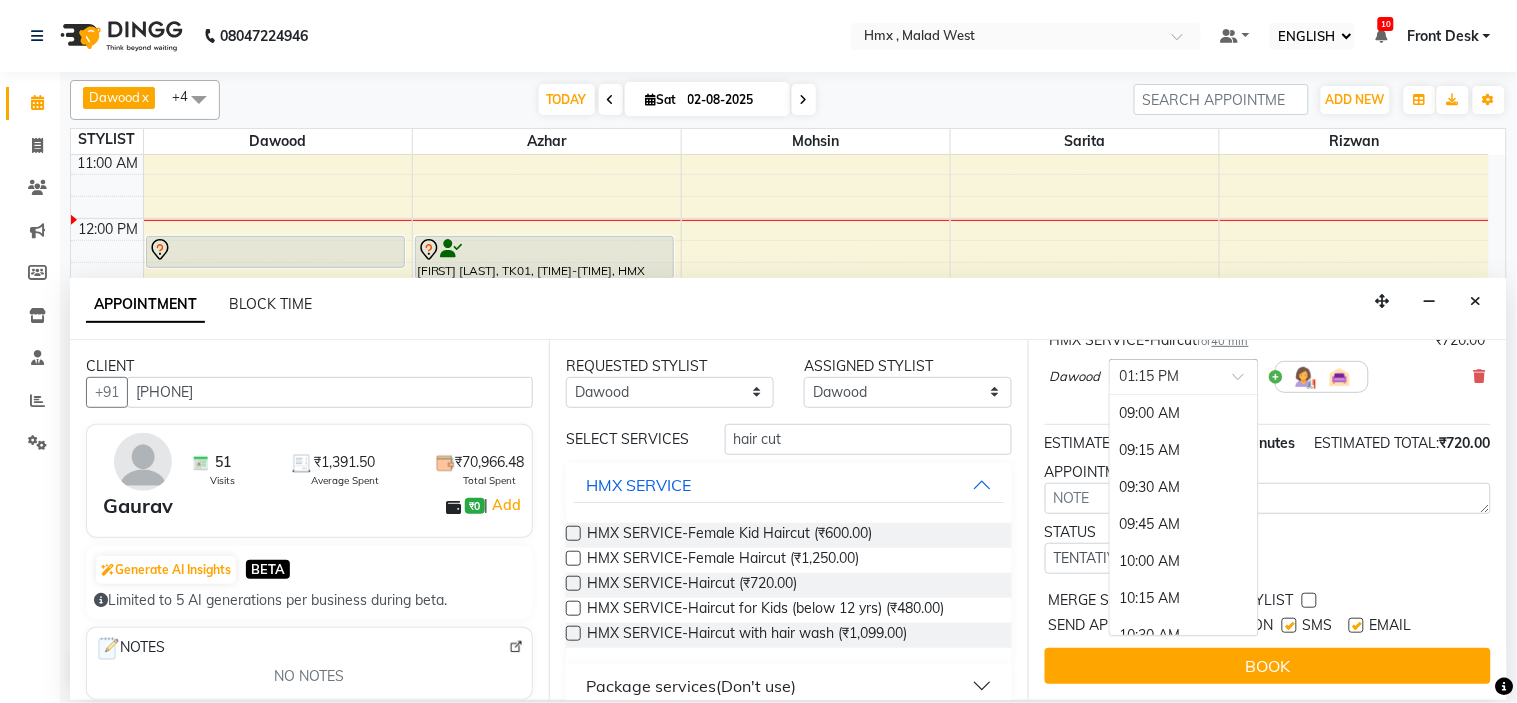 scroll, scrollTop: 633, scrollLeft: 0, axis: vertical 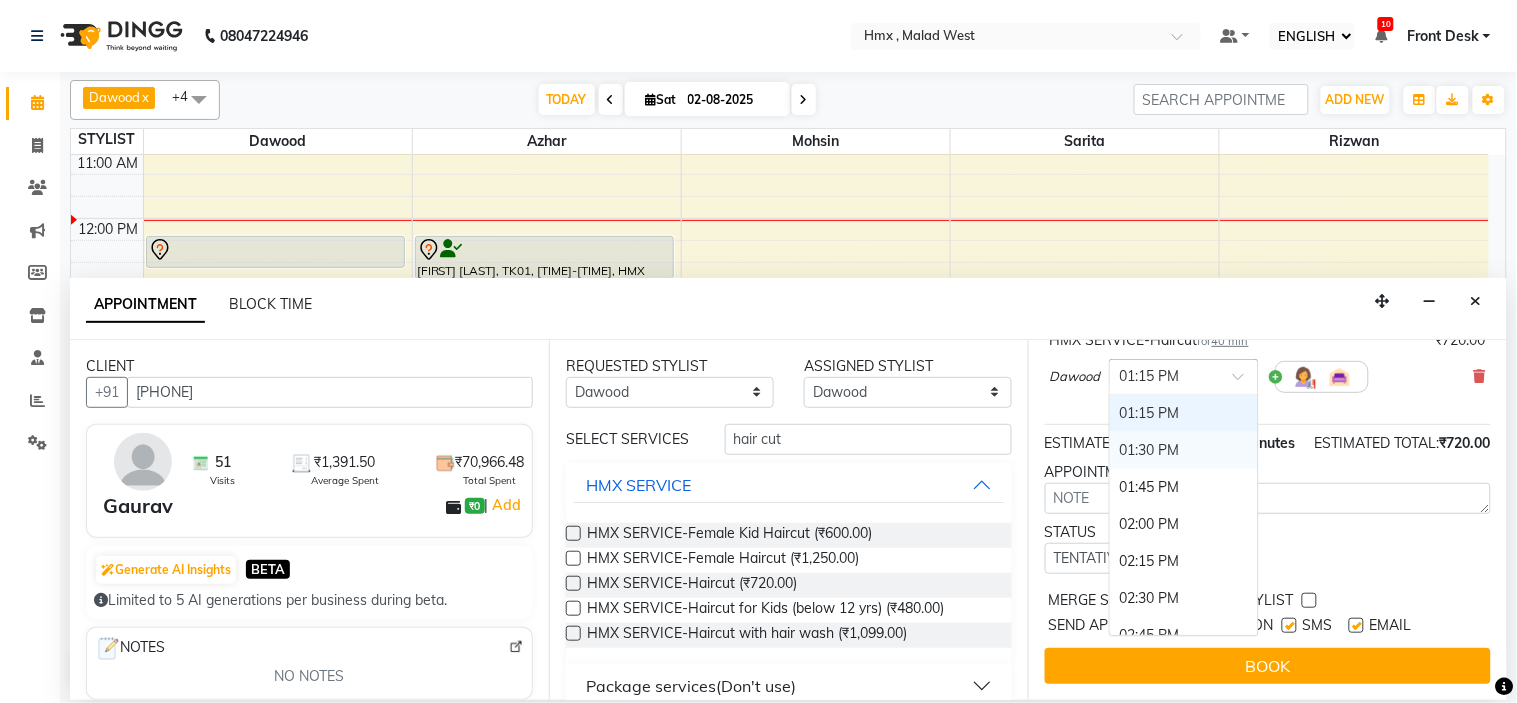 click on "01:30 PM" at bounding box center (1184, 450) 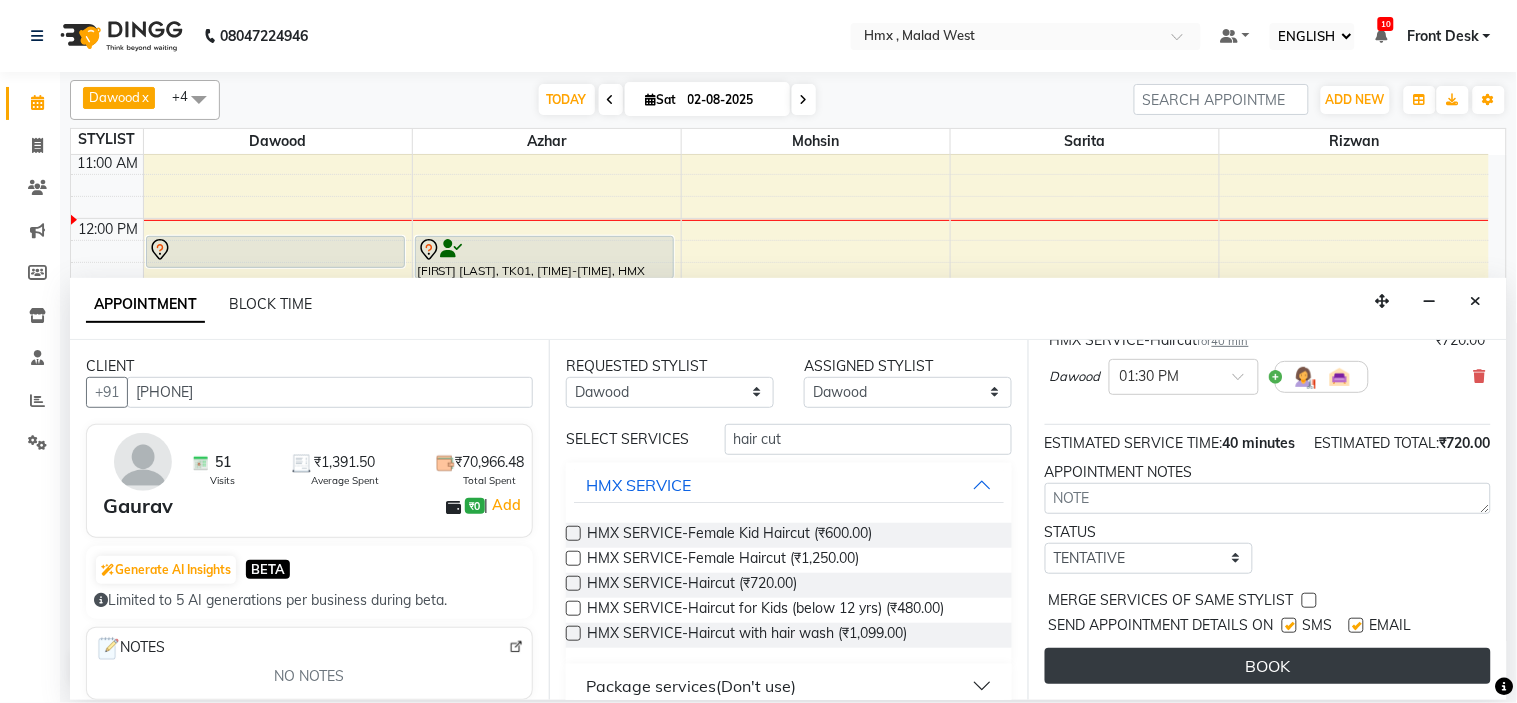 click on "BOOK" at bounding box center (1268, 666) 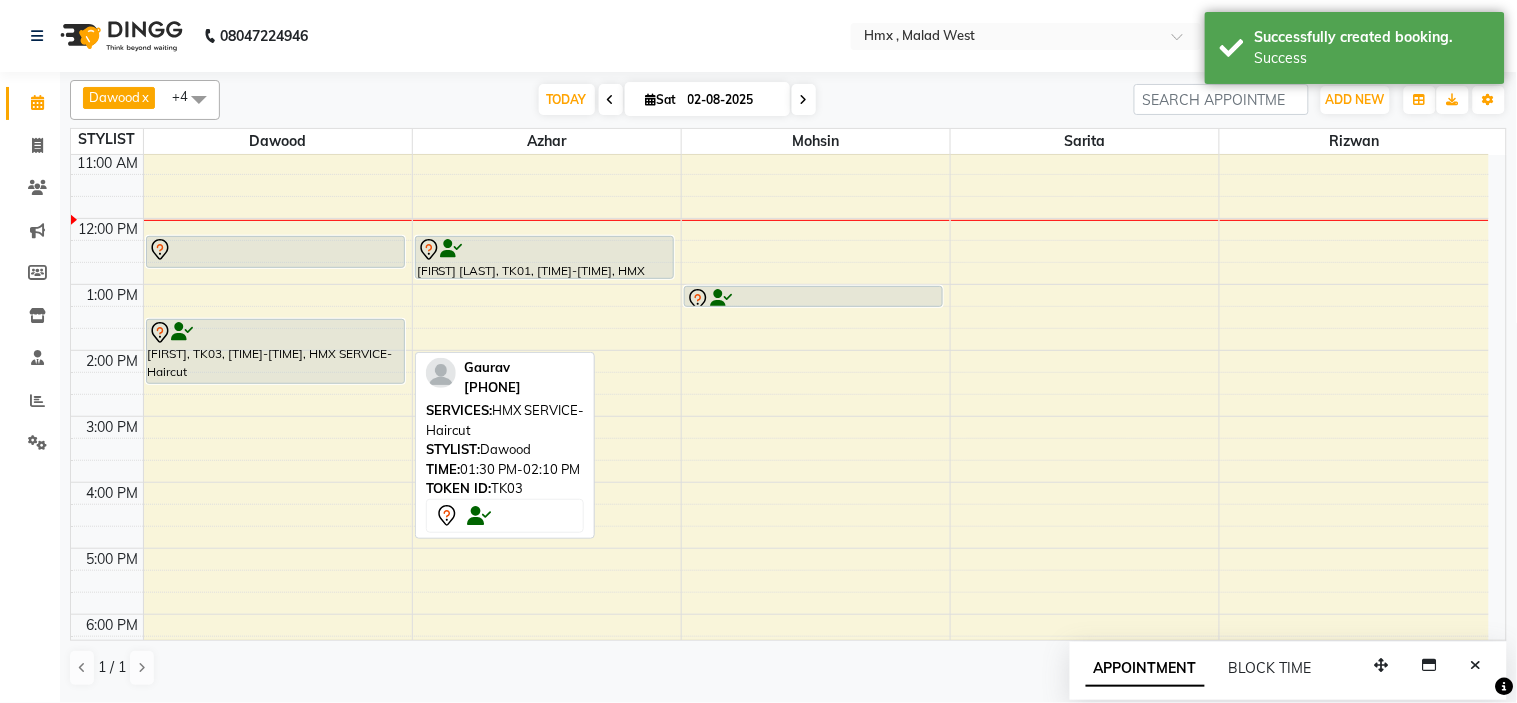 drag, startPoint x: 265, startPoint y: 356, endPoint x: 271, endPoint y: 416, distance: 60.299255 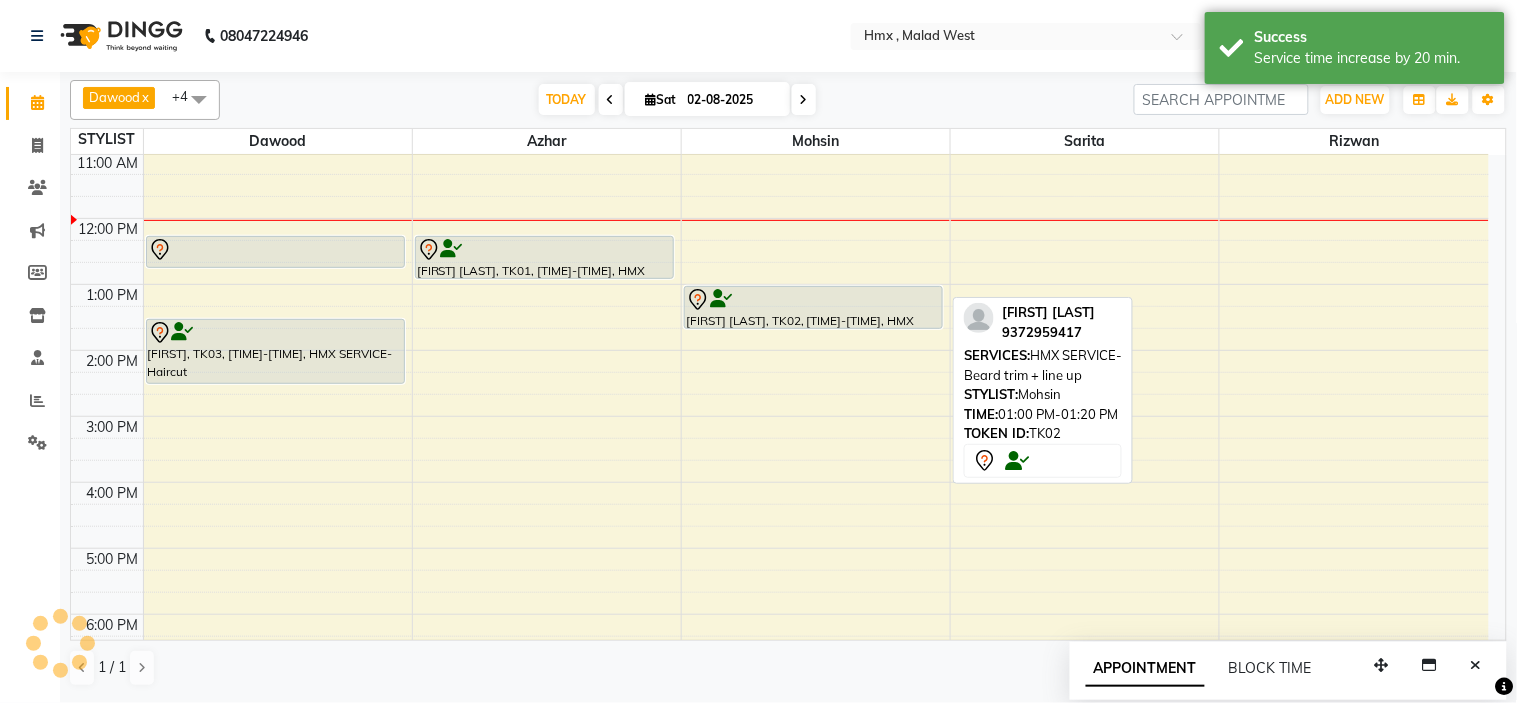 drag, startPoint x: 803, startPoint y: 305, endPoint x: 798, endPoint y: 321, distance: 16.763054 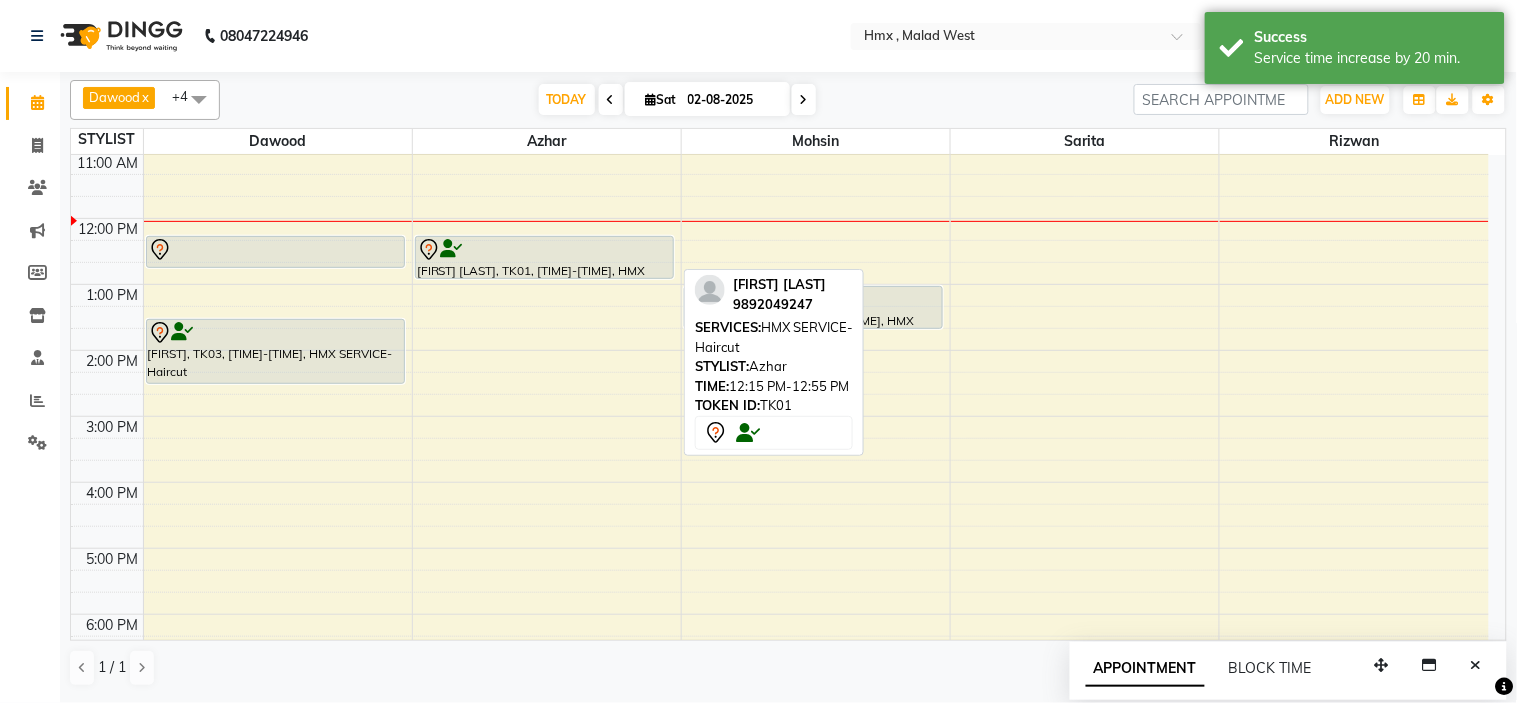click on "Sudhakar Saraswat, TK01, 12:15 PM-12:55 PM, HMX SERVICE-Haircut" at bounding box center [544, 257] 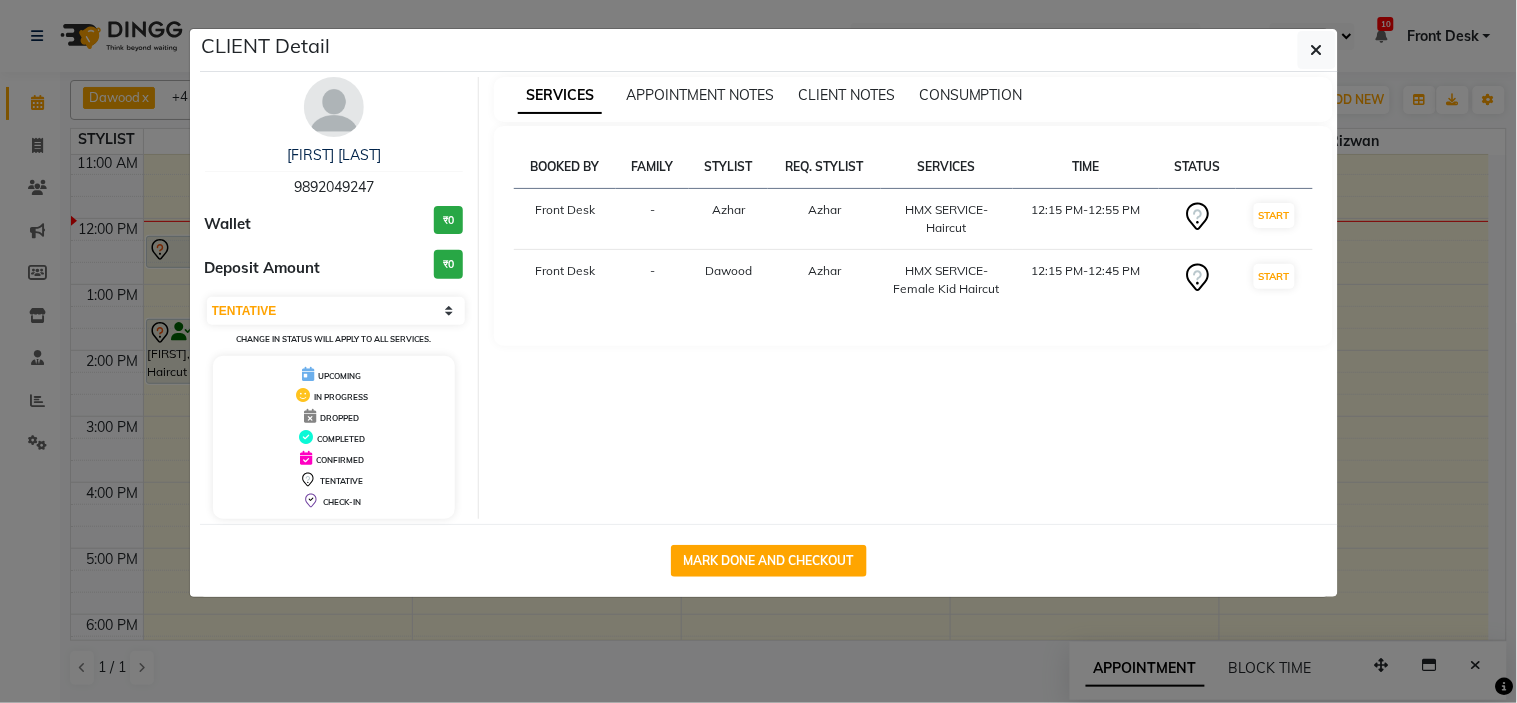 click on "CLIENT Detail  Sudhakar Saraswat   9892049247 Wallet ₹0 Deposit Amount  ₹0  SELECT IN SERVICE CONFIRMED TENTATIVE CHECK IN MARK DONE DROPPED UPCOMING CHANGE IN STATUS WILL APPLY TO ALL SERVICES. UPCOMING IN PROGRESS DROPPED COMPLETED CONFIRMED TENTATIVE CHECK-IN SERVICES APPOINTMENT NOTES CLIENT NOTES CONSUMPTION BOOKED BY FAMILY STYLIST REQ. STYLIST SERVICES TIME STATUS  Front Desk  - Azhar Azhar  HMX SERVICE-Haircut   12:15 PM-12:55 PM   START   Front Desk  - Dawood Azhar  HMX SERVICE-Female Kid Haircut   12:15 PM-12:45 PM   START   MARK DONE AND CHECKOUT" 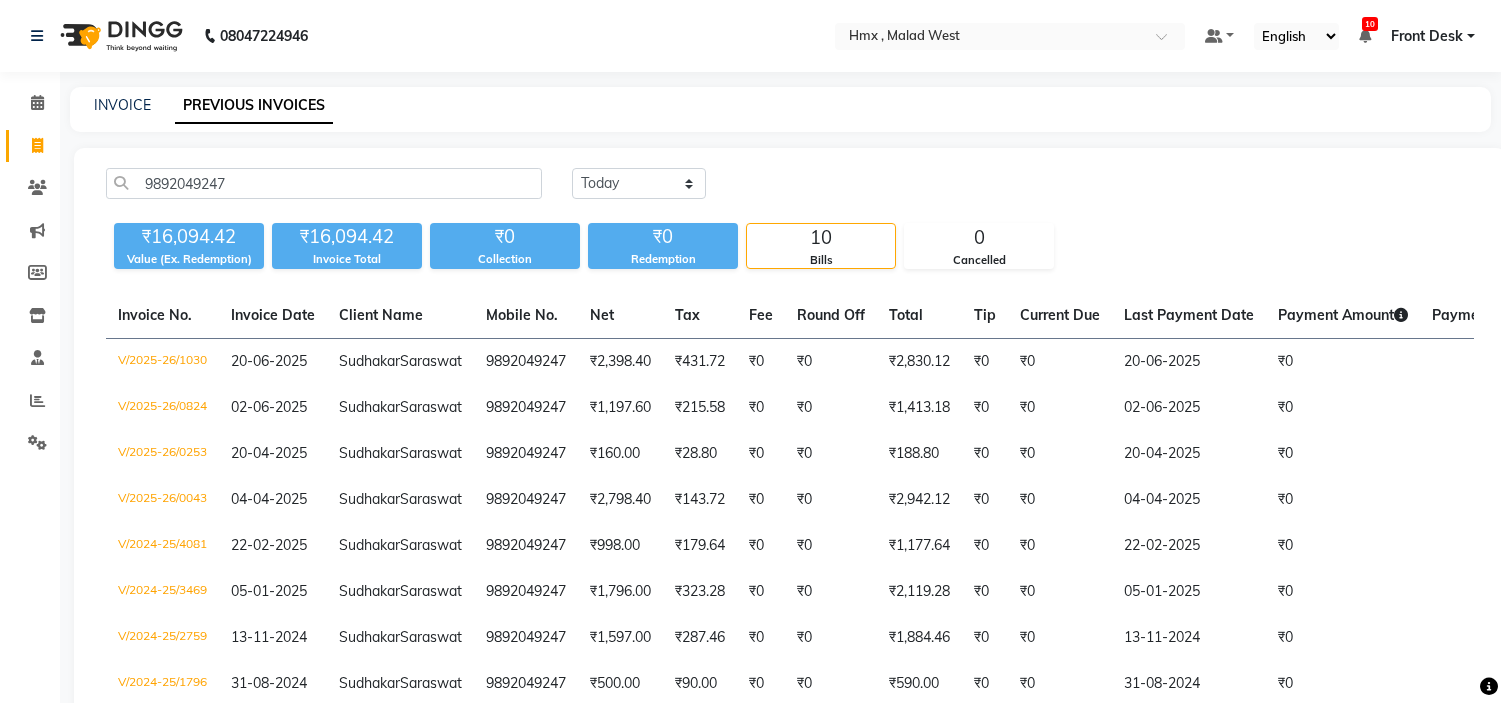 scroll, scrollTop: 0, scrollLeft: 0, axis: both 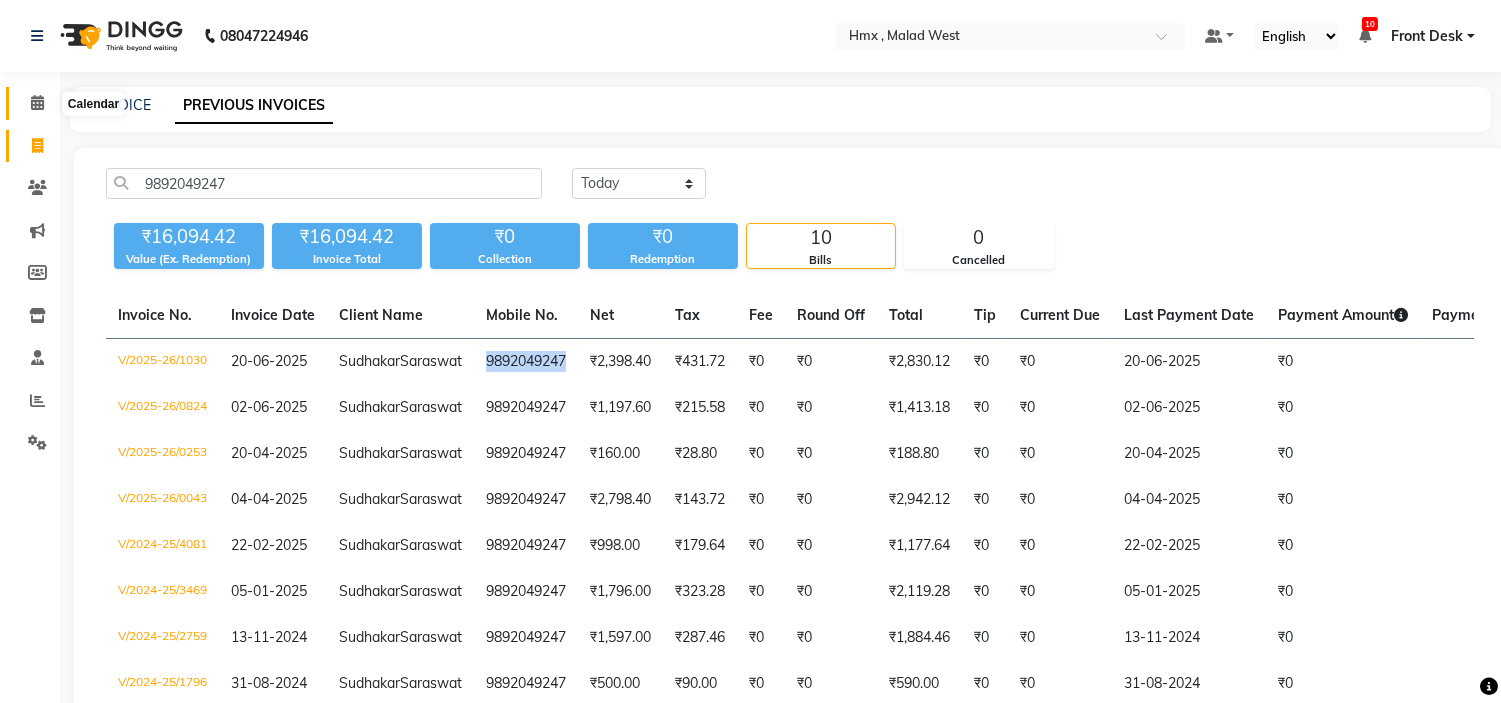 click 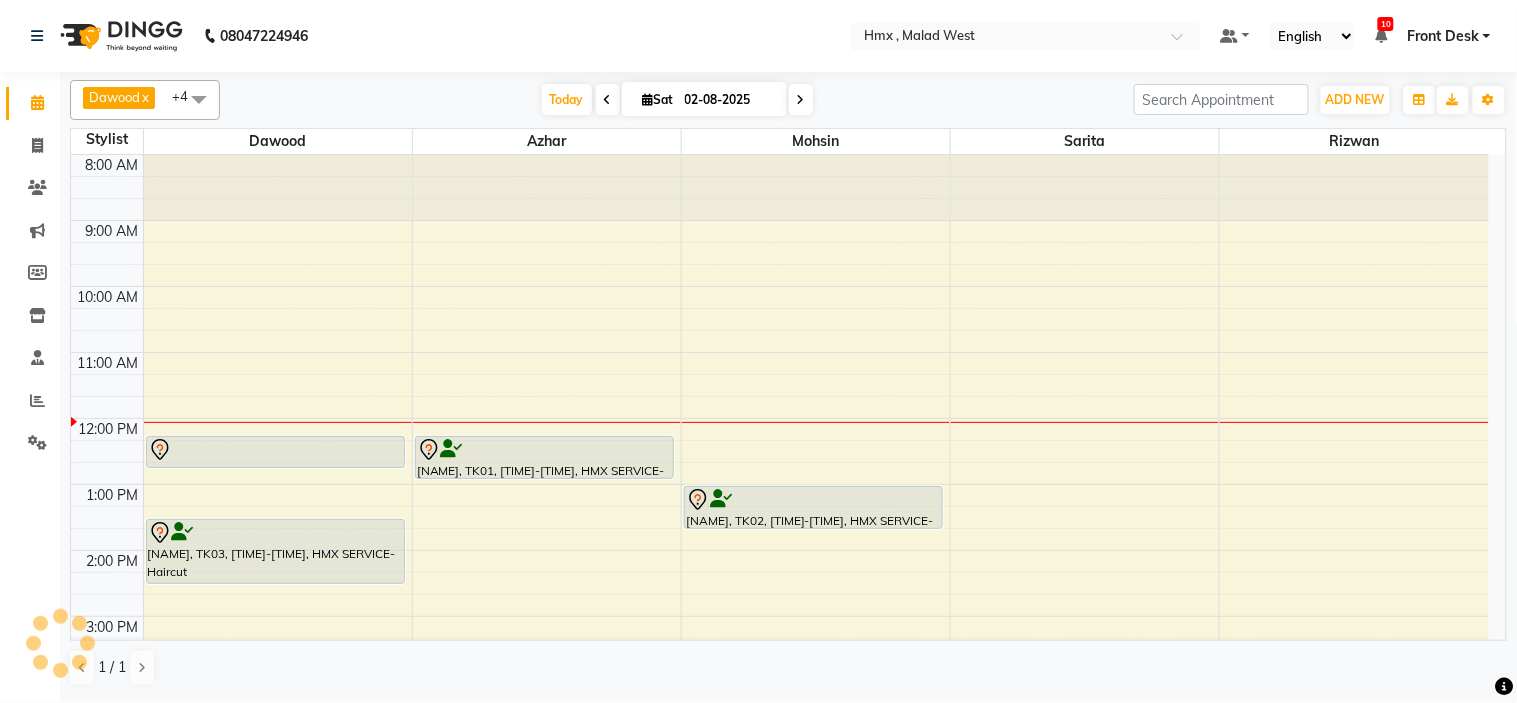 scroll, scrollTop: 0, scrollLeft: 0, axis: both 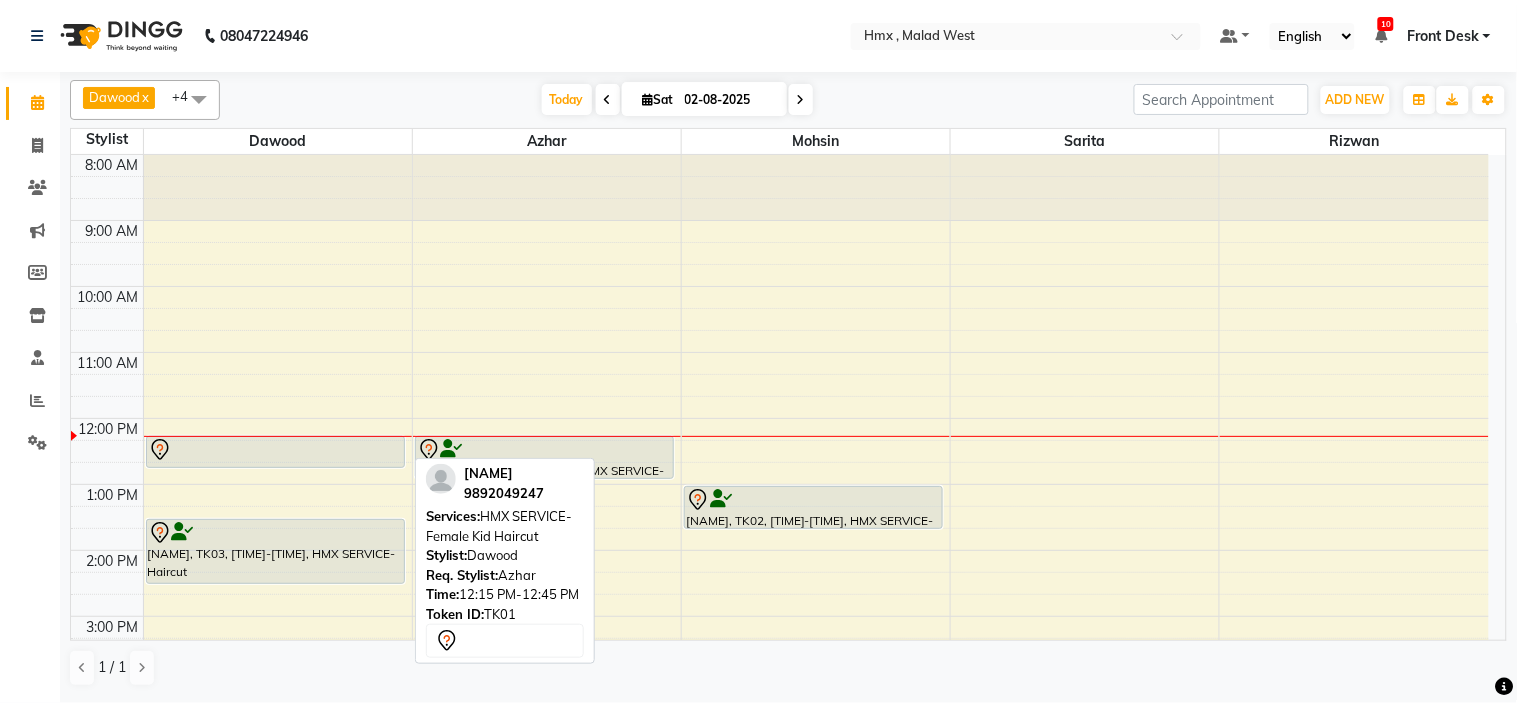 click on "8:00 AM 9:00 AM 10:00 AM 11:00 AM 12:00 PM 1:00 PM 2:00 PM 3:00 PM 4:00 PM 5:00 PM 6:00 PM 7:00 PM 8:00 PM 9:00 PM             Sudhakar Saraswat, TK01, 12:15 PM-12:45 PM, HMX SERVICE-Female Kid Haircut             Gaurav, TK03, 01:30 PM-02:30 PM, HMX SERVICE-Haircut             Sudhakar Saraswat, TK01, 12:15 PM-12:55 PM, HMX SERVICE-Haircut             Ali Dhanani, TK02, 01:00 PM-01:40 PM, HMX SERVICE-Beard trim + line up" at bounding box center [780, 616] 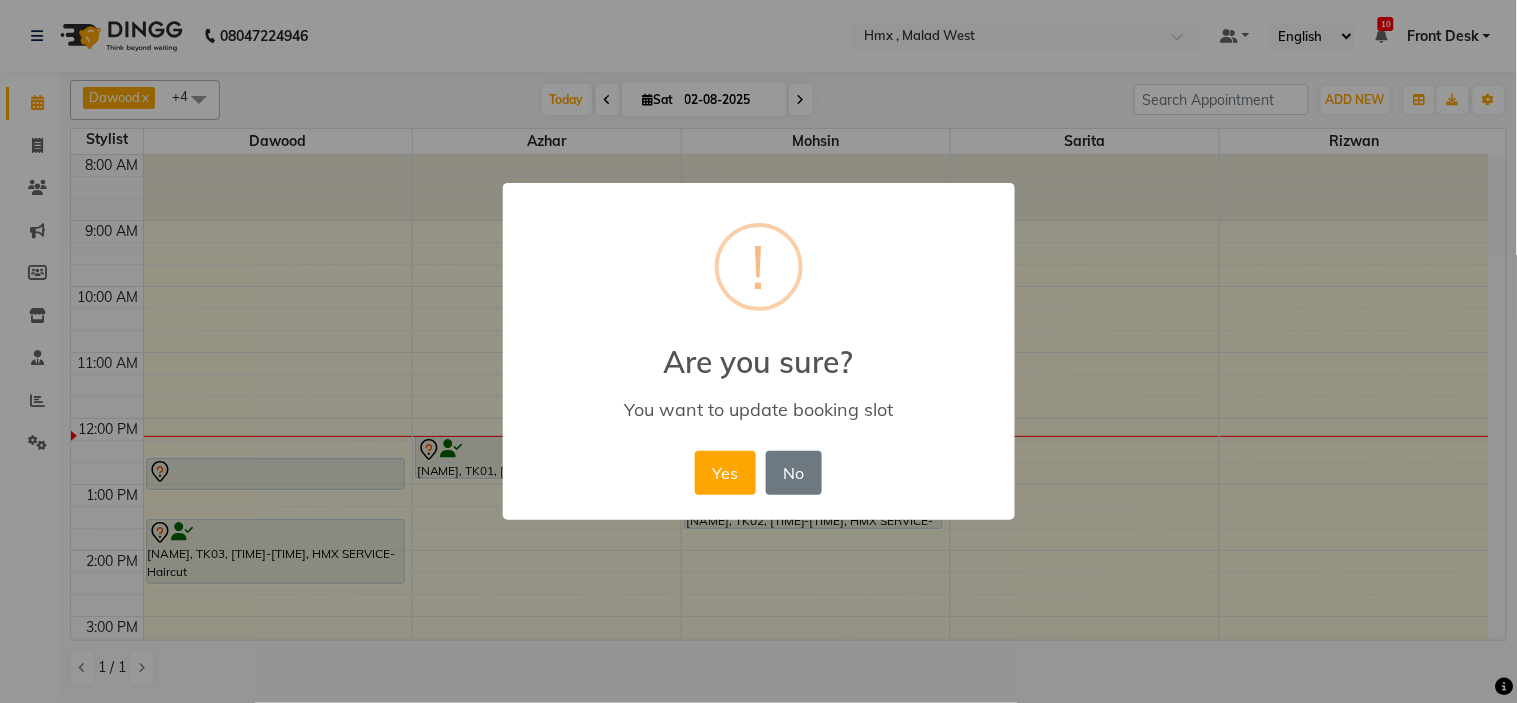 click on "× ! Are you sure? You want to update booking slot Yes No No" at bounding box center [758, 351] 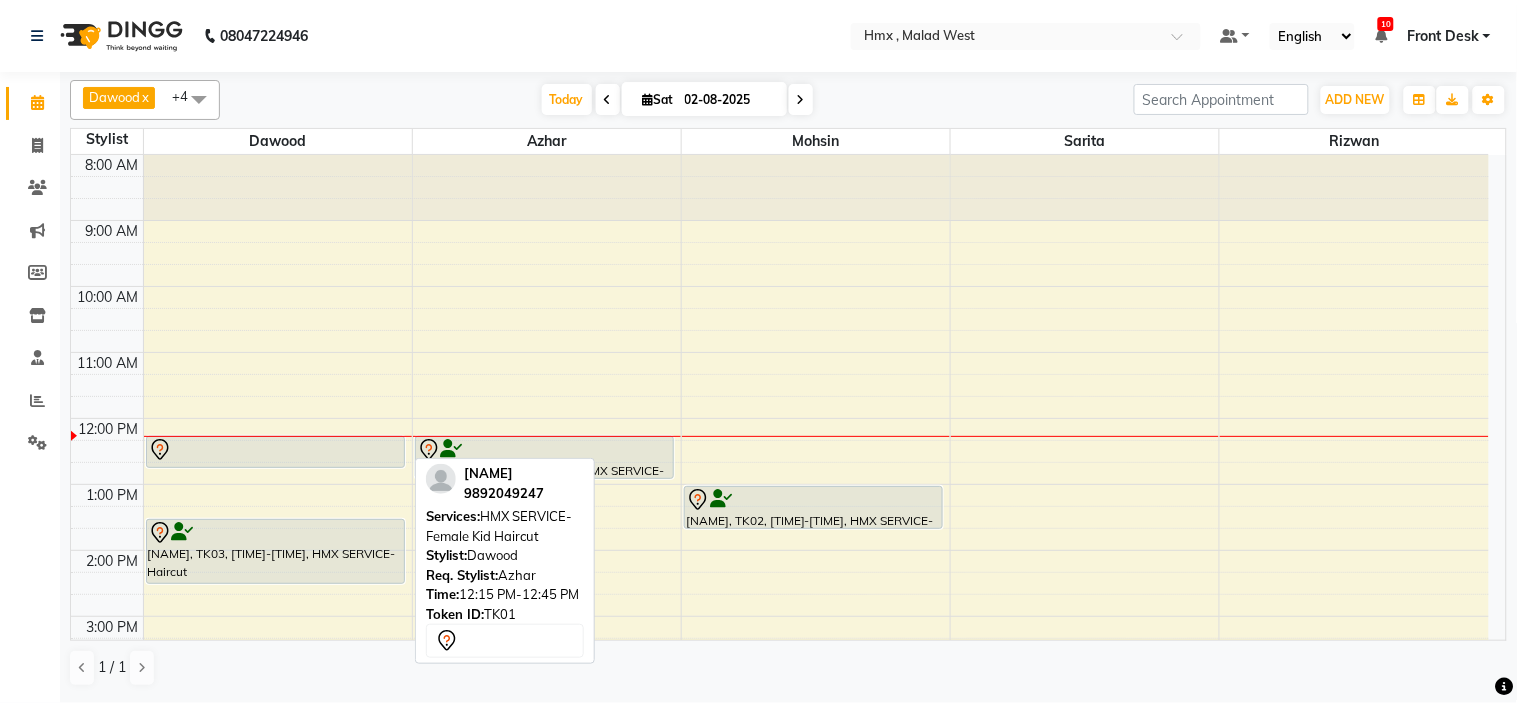 click at bounding box center (275, 450) 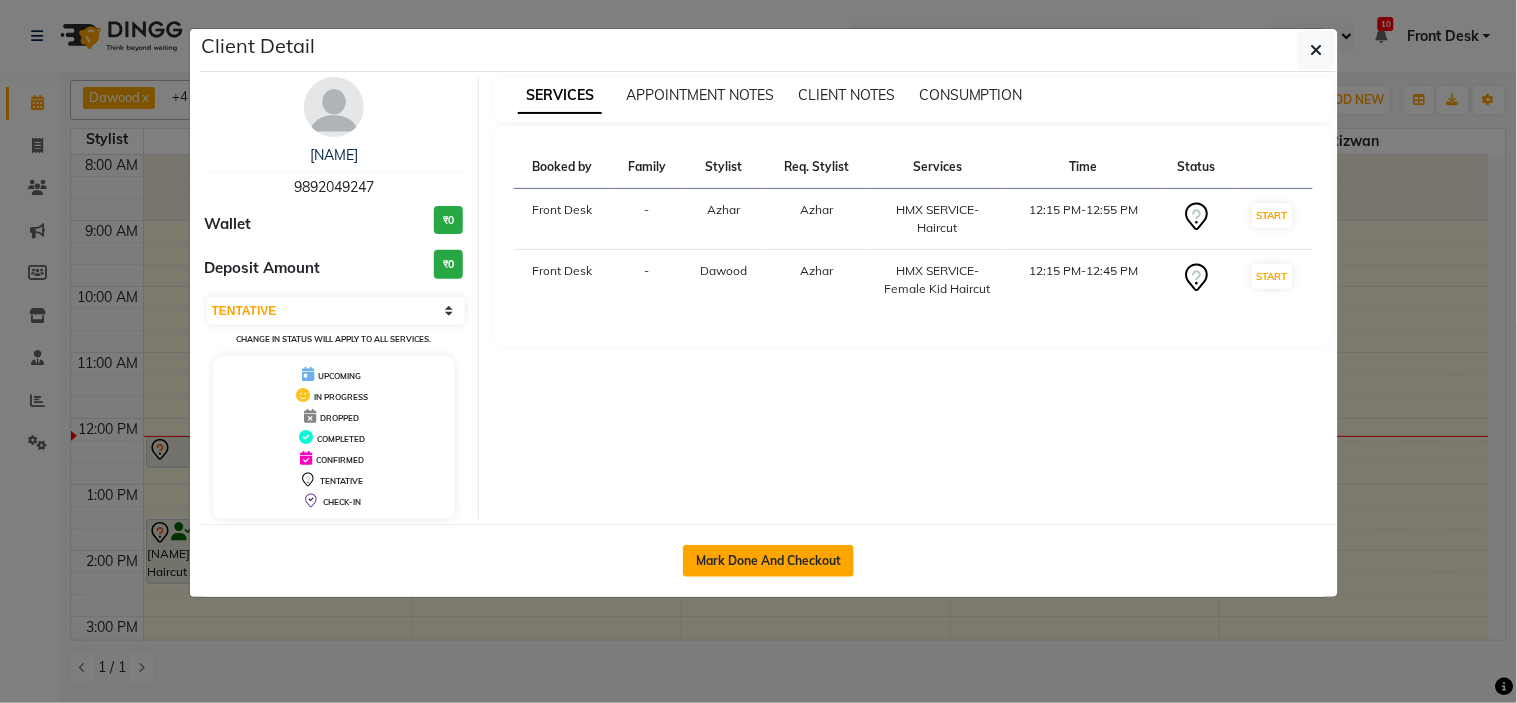 drag, startPoint x: 735, startPoint y: 556, endPoint x: 742, endPoint y: 564, distance: 10.630146 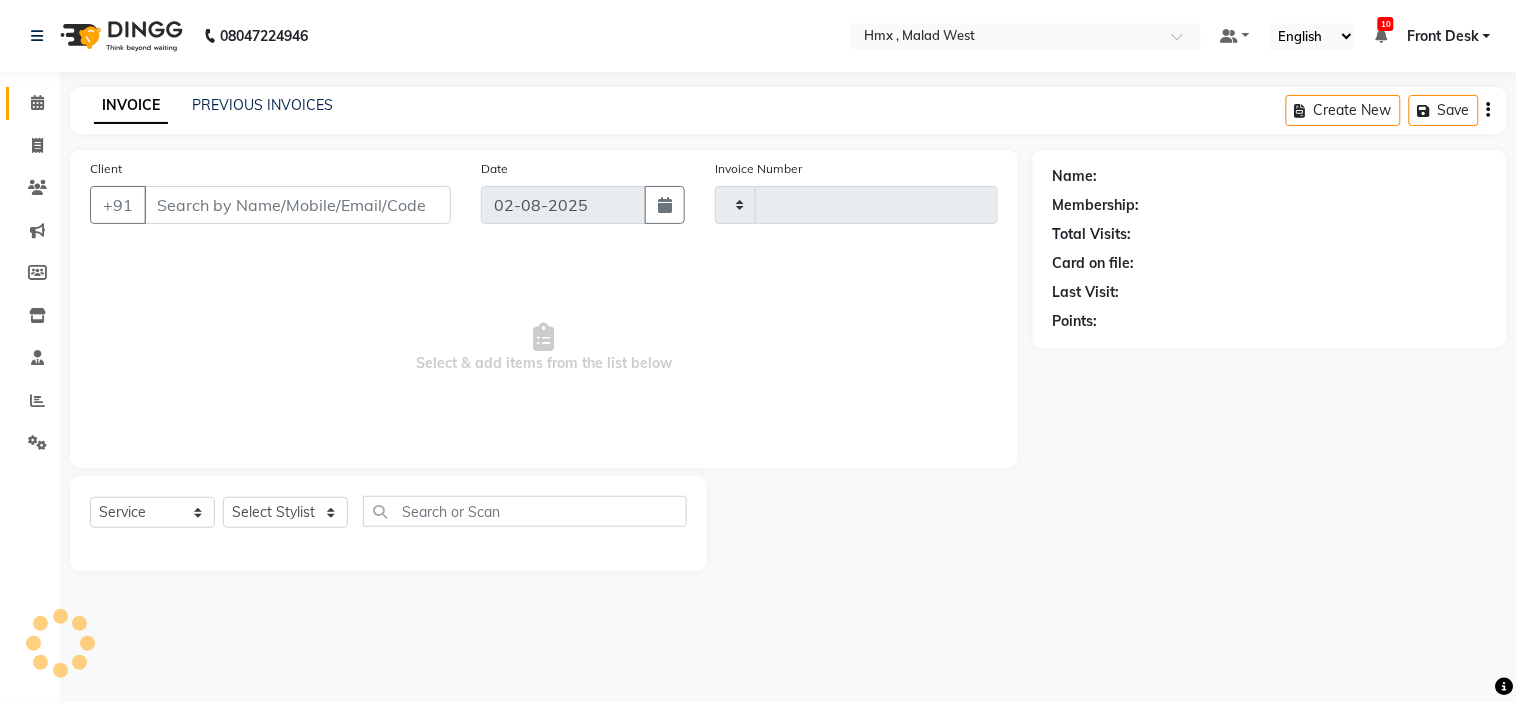 type on "1555" 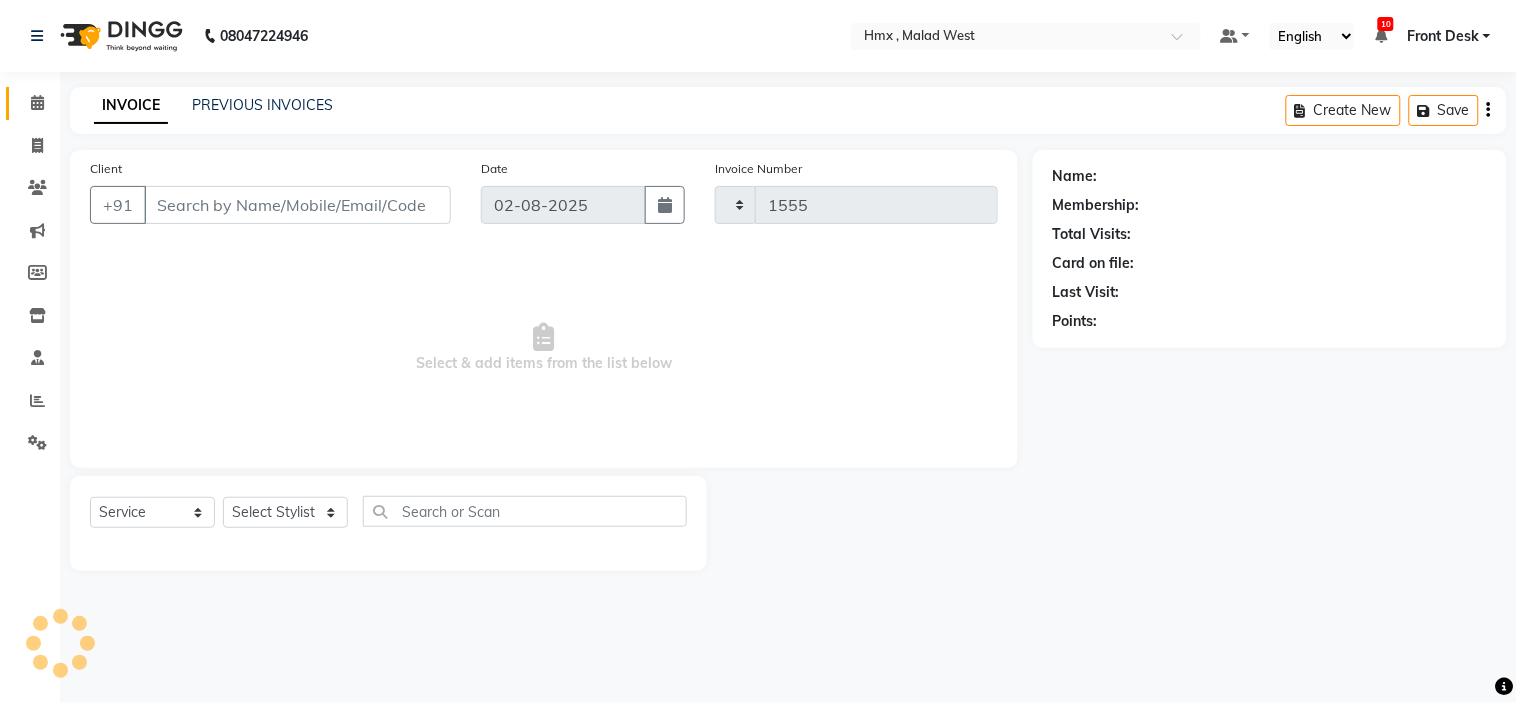 select on "5711" 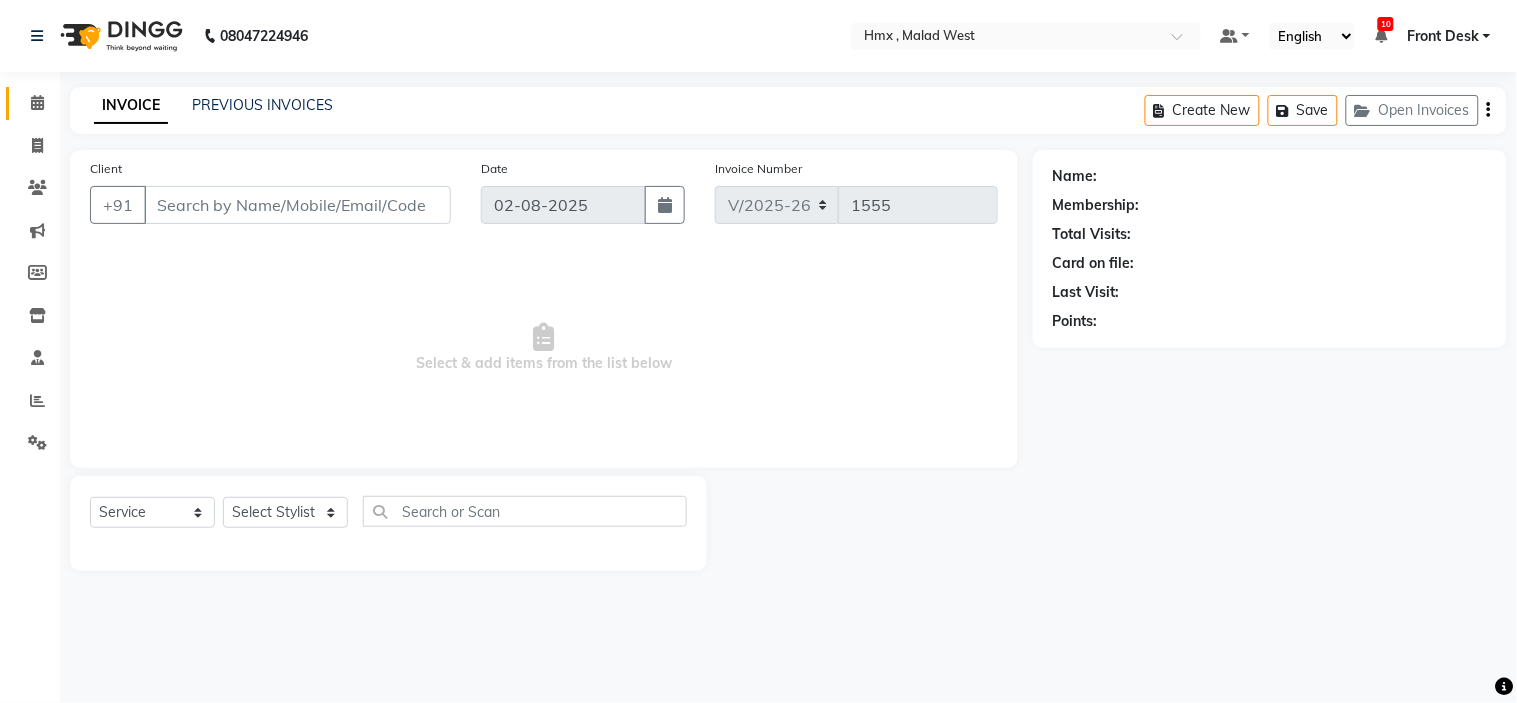 type on "9892049247" 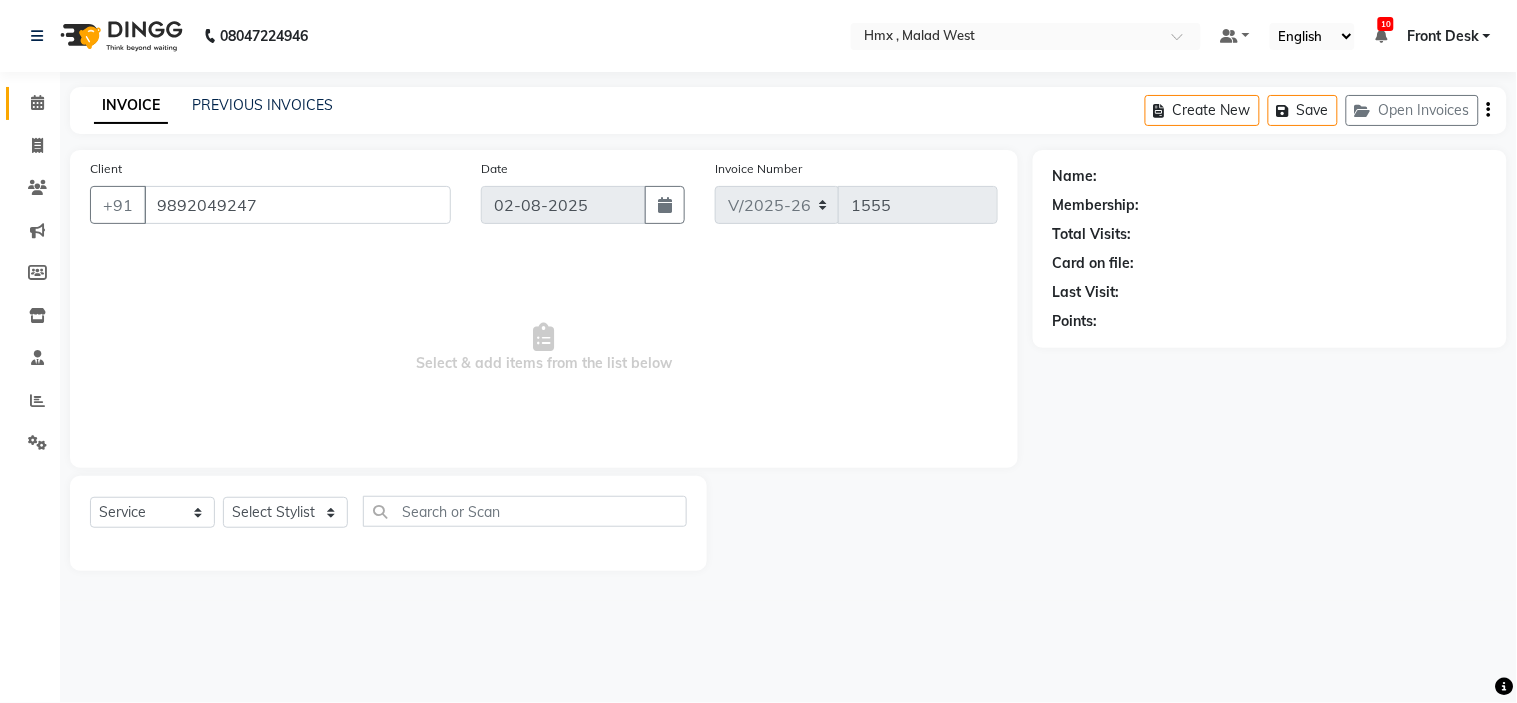 select on "39098" 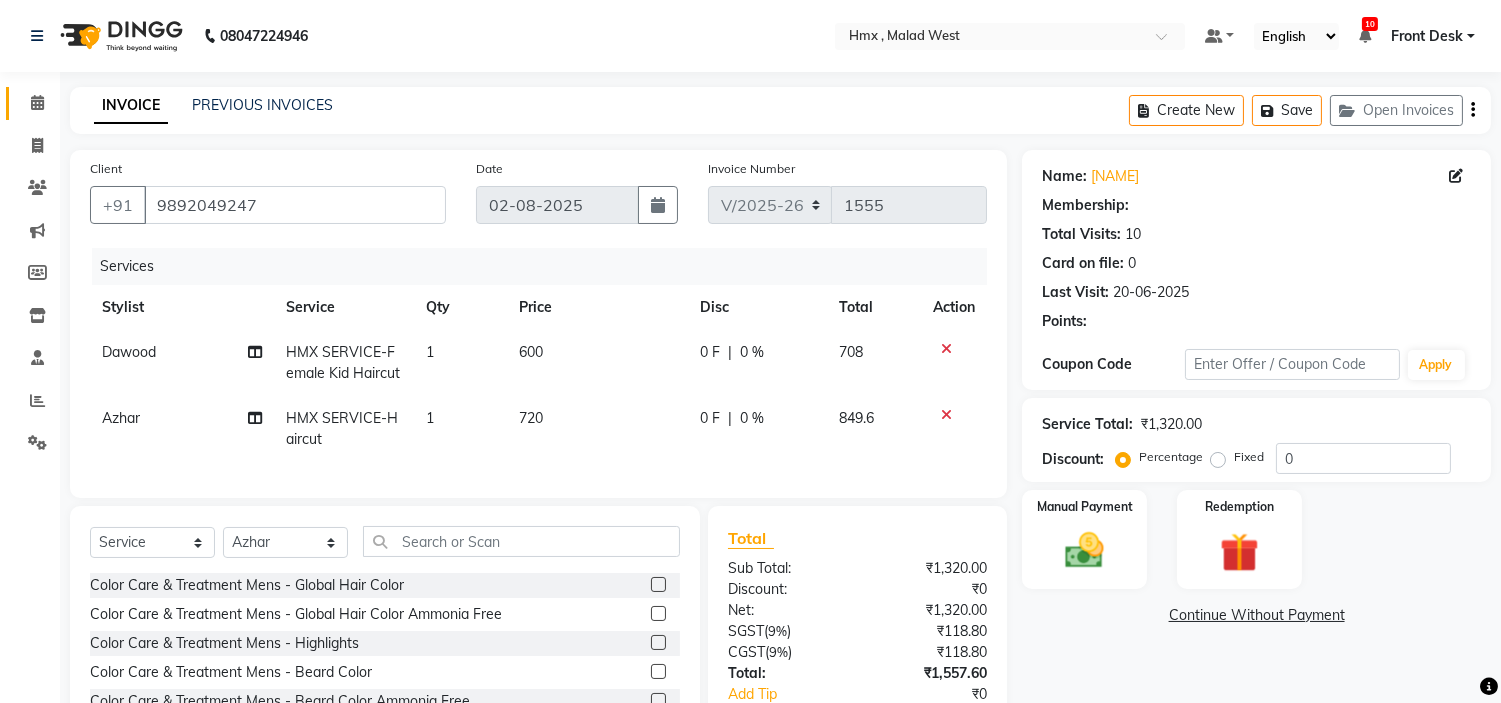 type on "20" 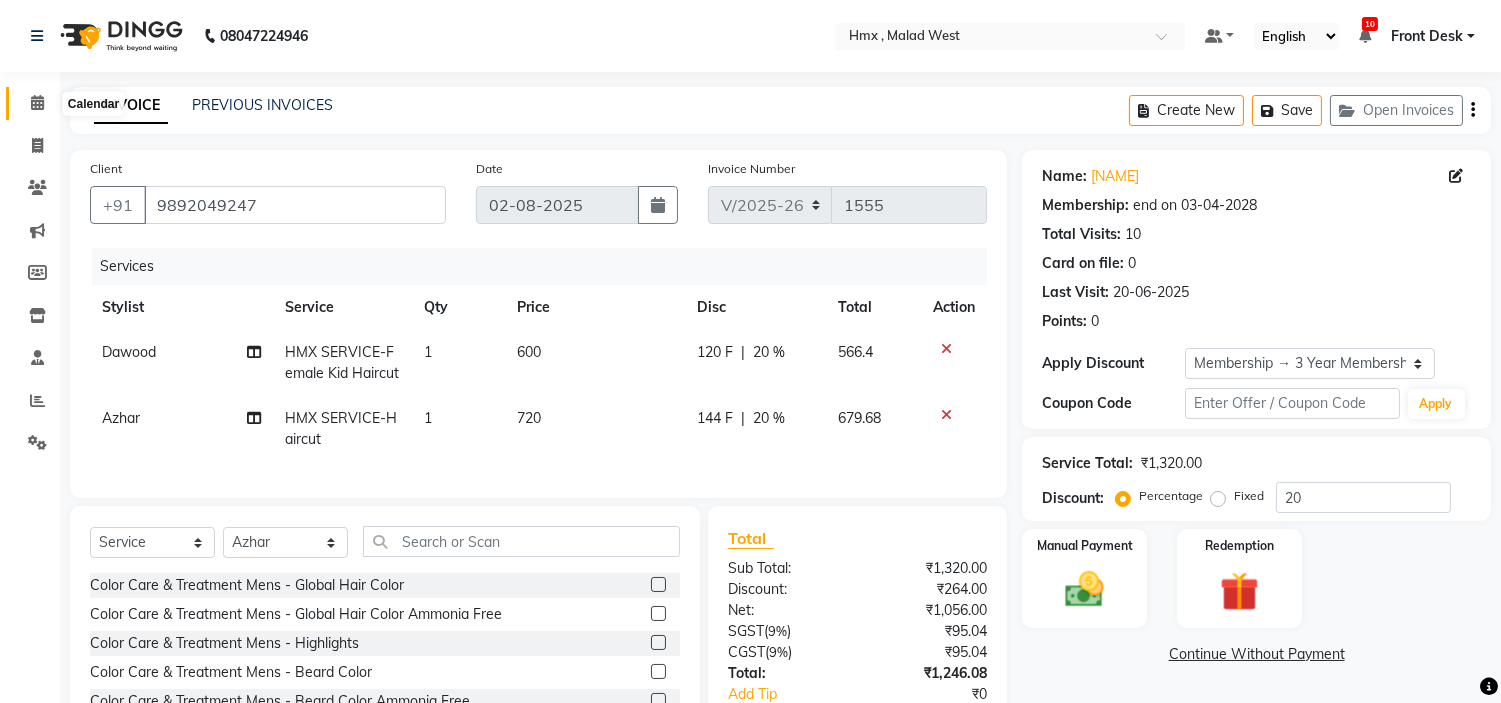 click 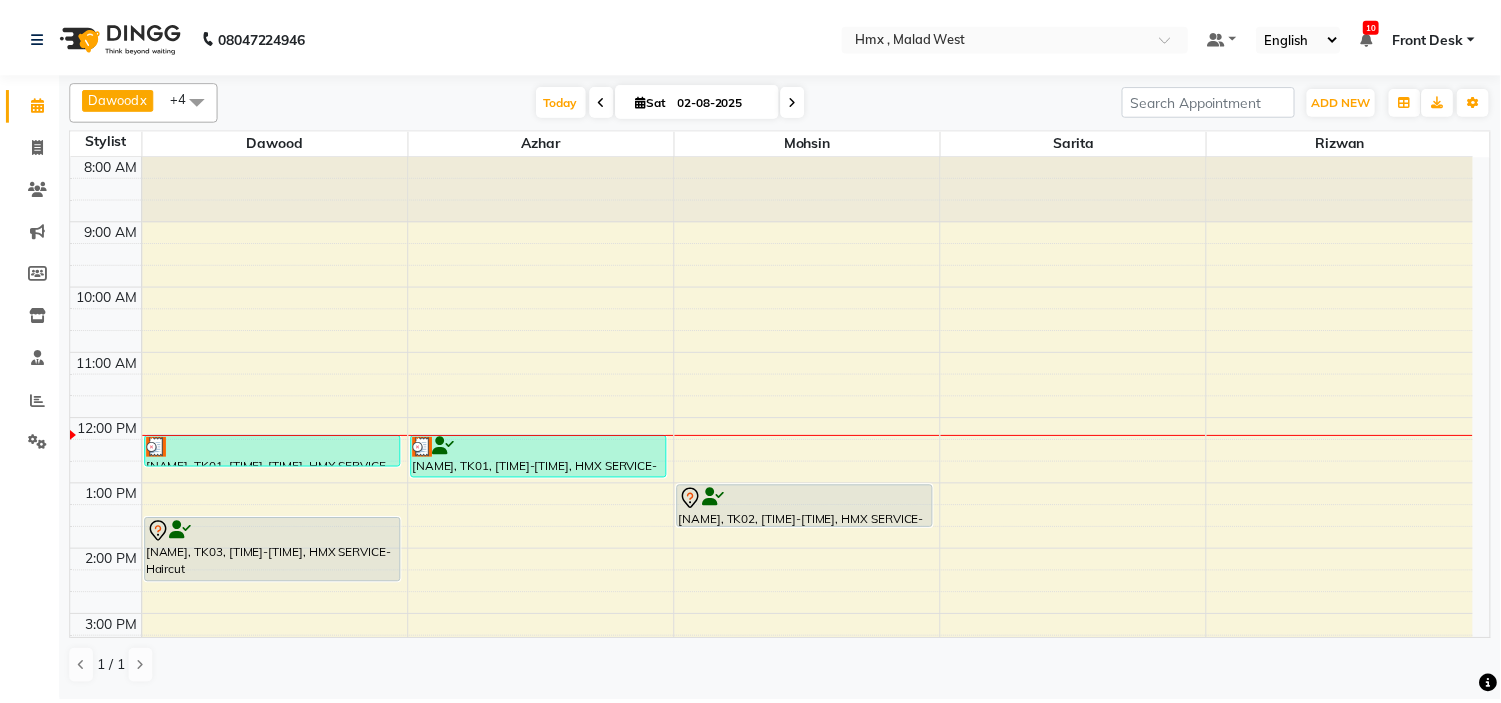 scroll, scrollTop: 111, scrollLeft: 0, axis: vertical 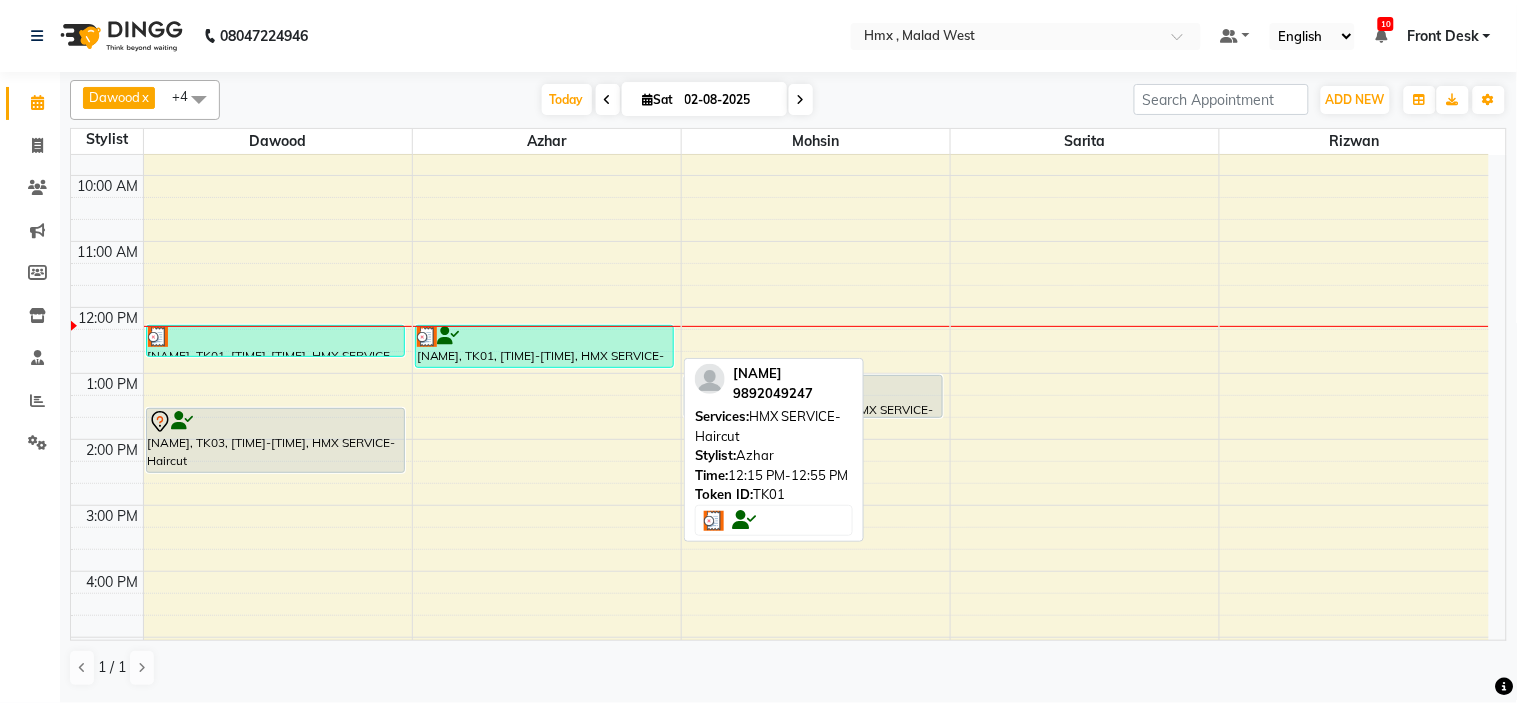 click at bounding box center (544, 337) 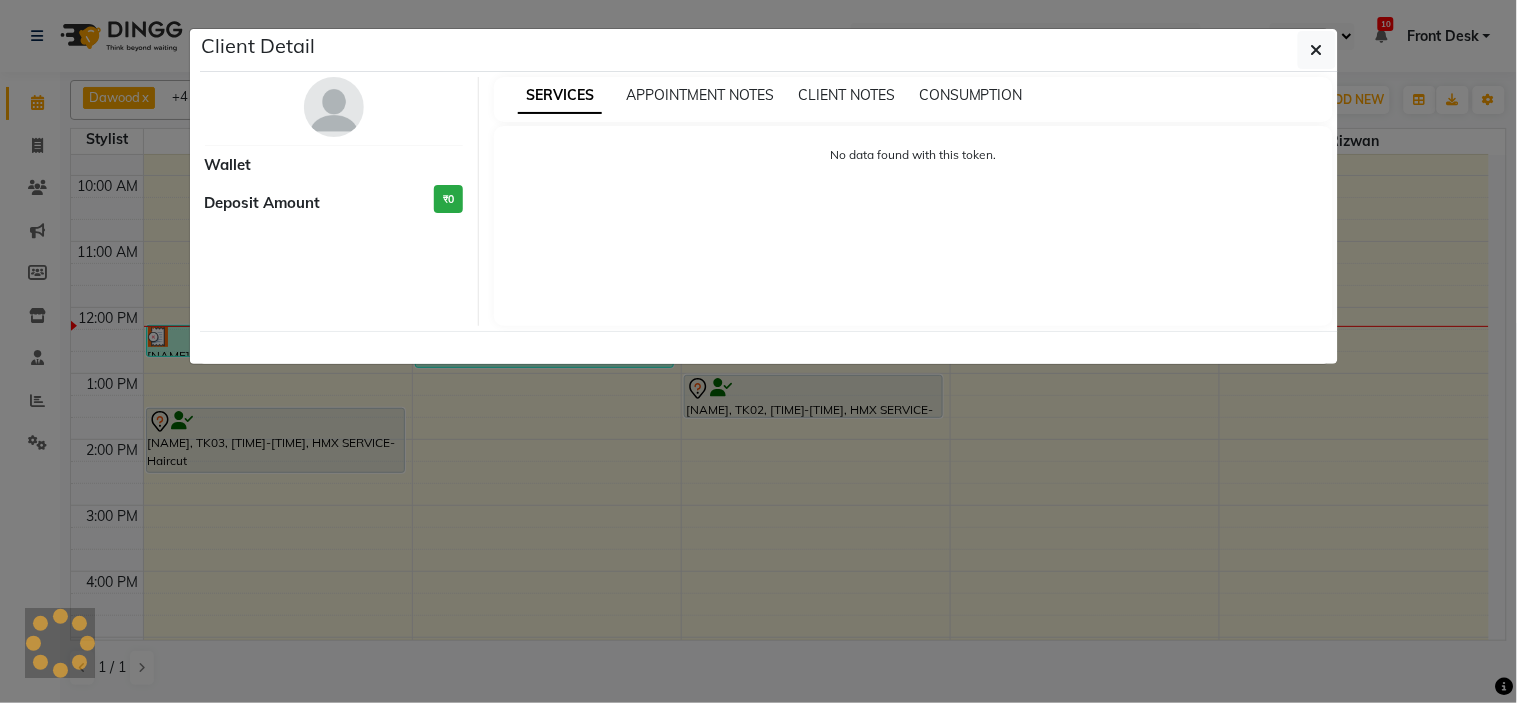 select on "3" 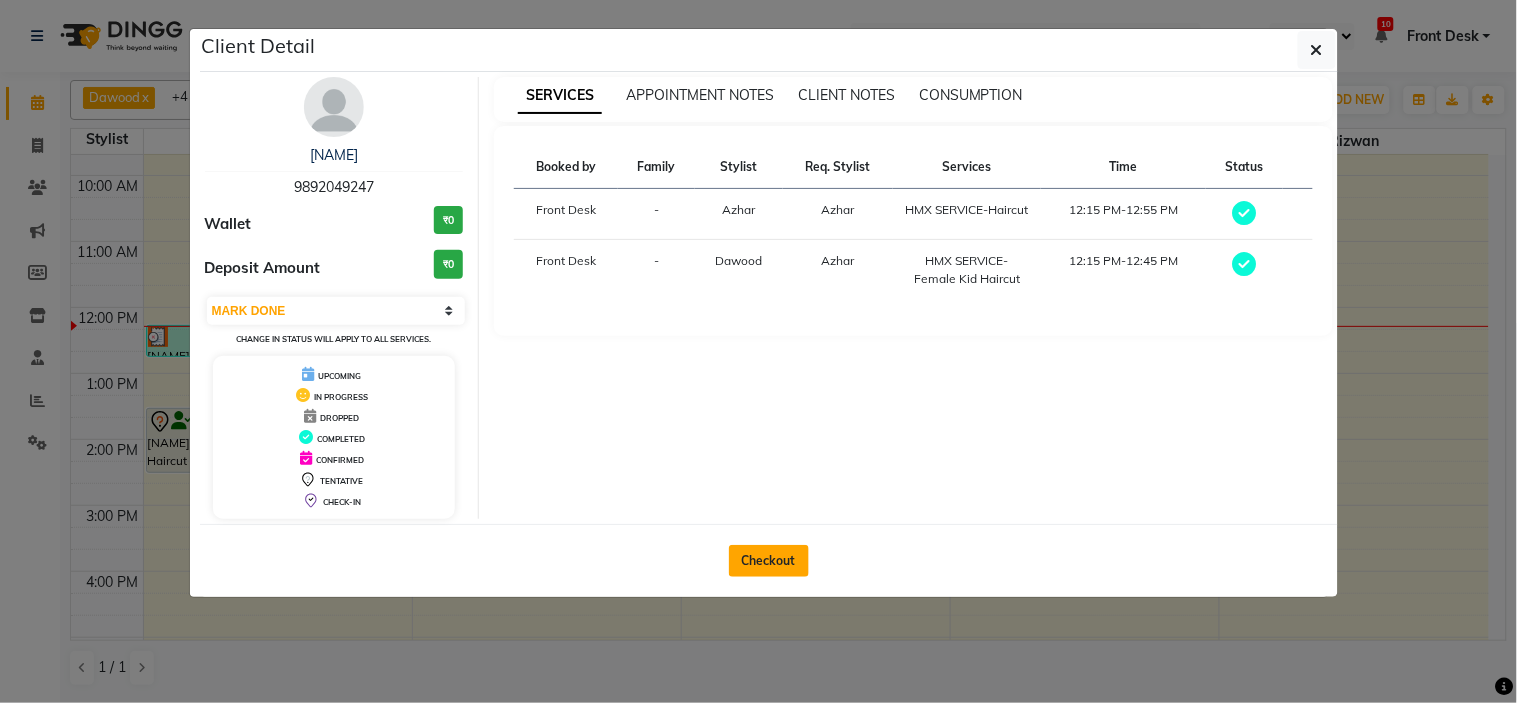 click on "Checkout" 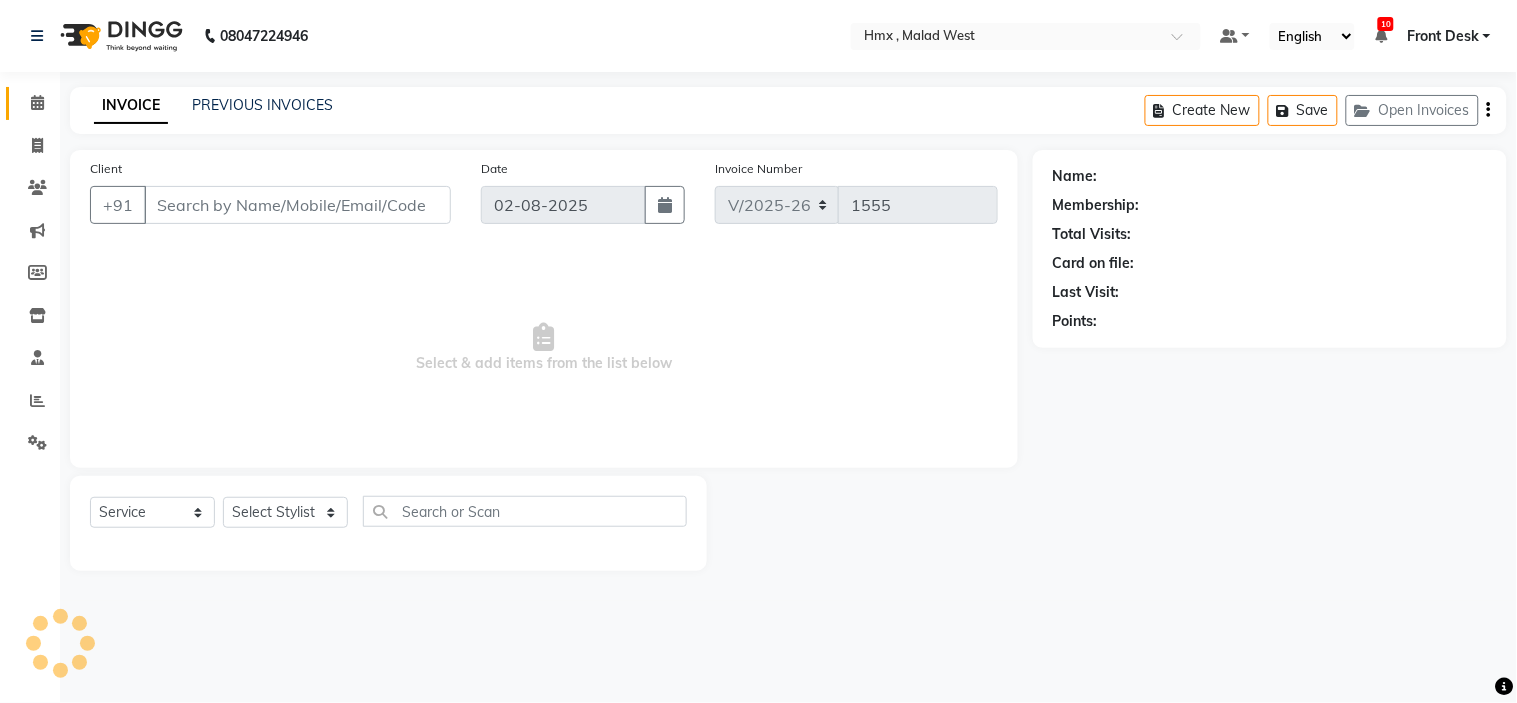type on "9892049247" 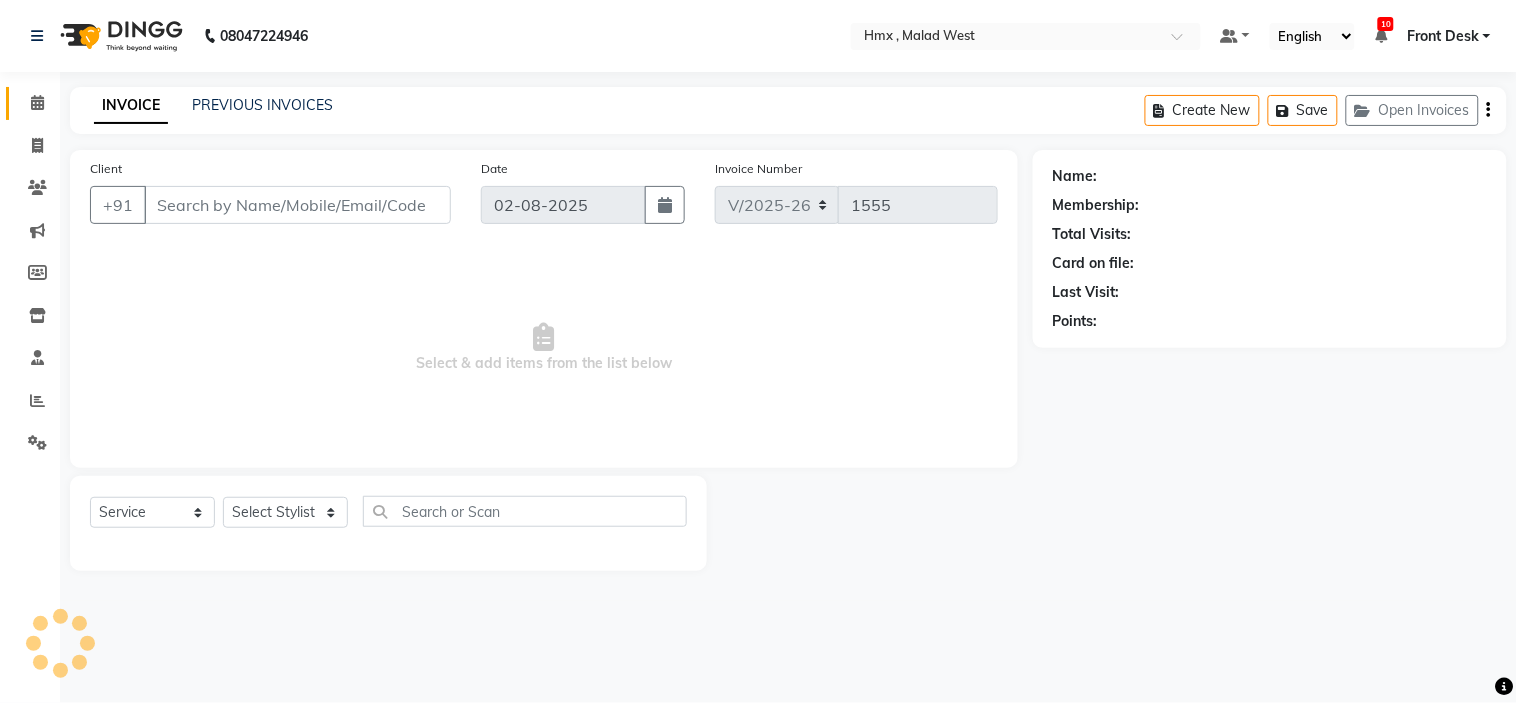 select on "39098" 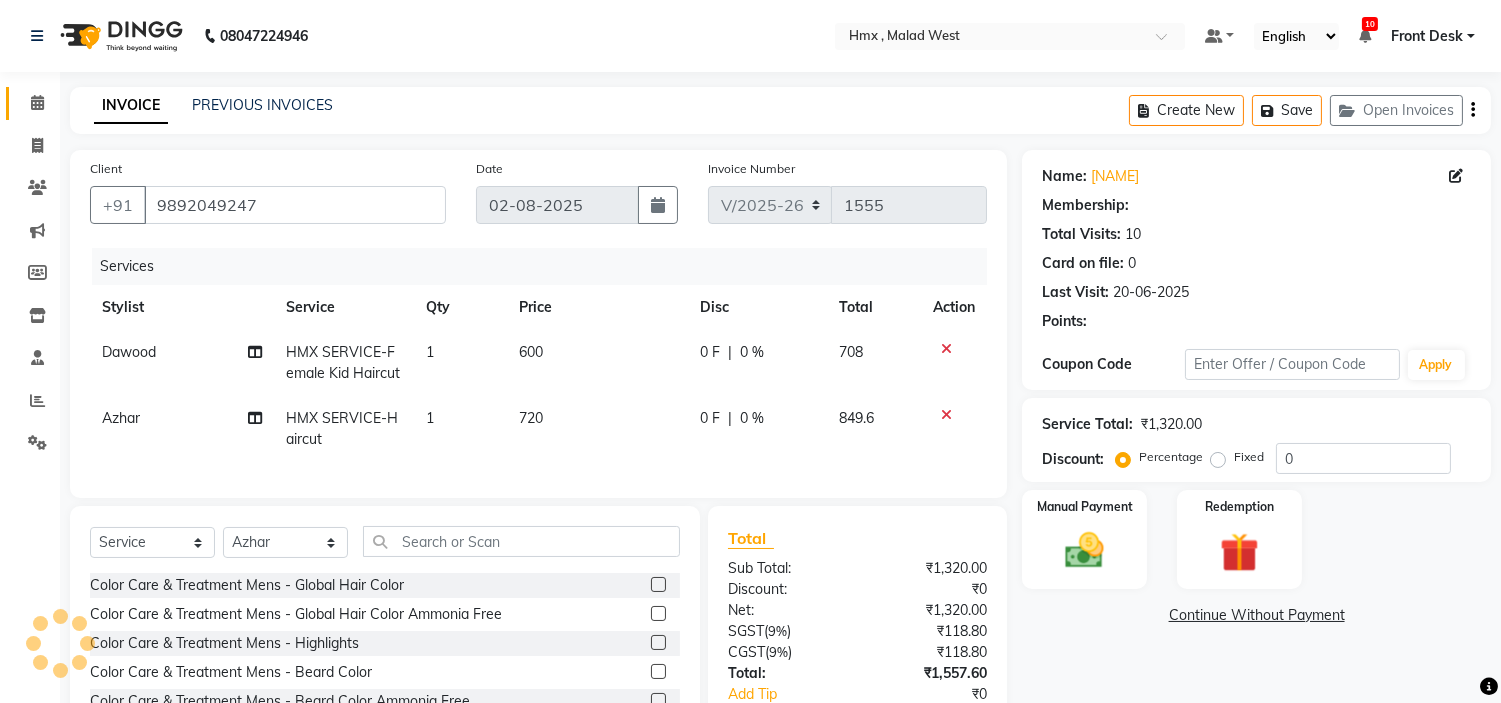 type on "20" 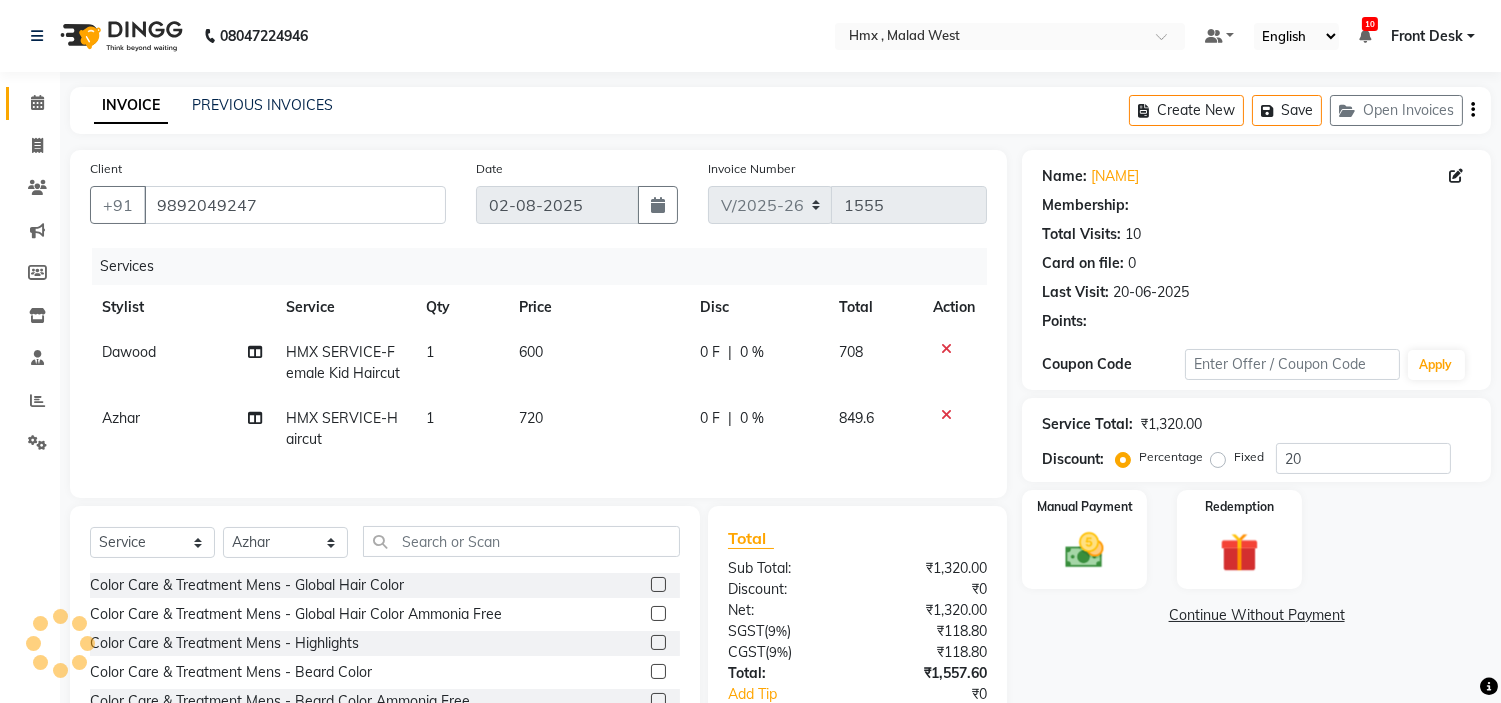 select on "1: Object" 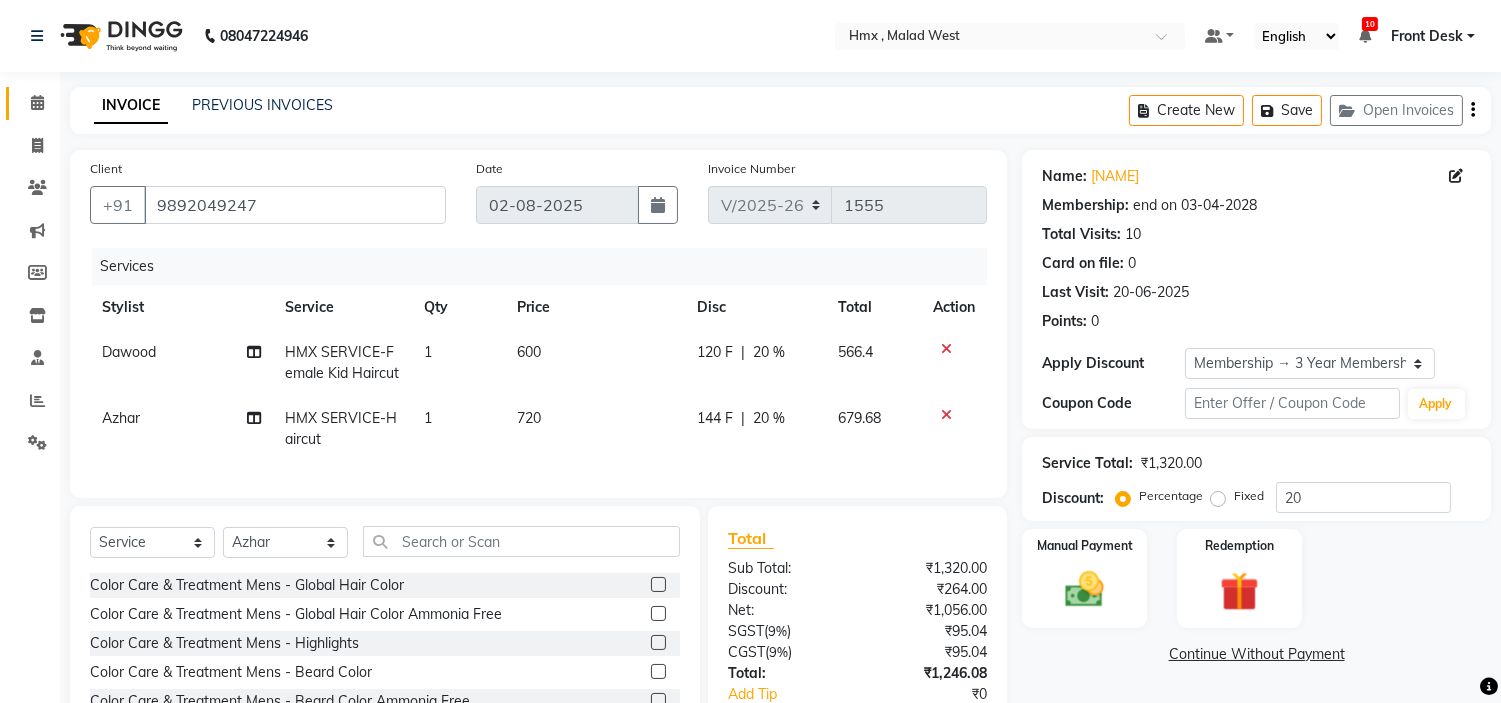 scroll, scrollTop: 144, scrollLeft: 0, axis: vertical 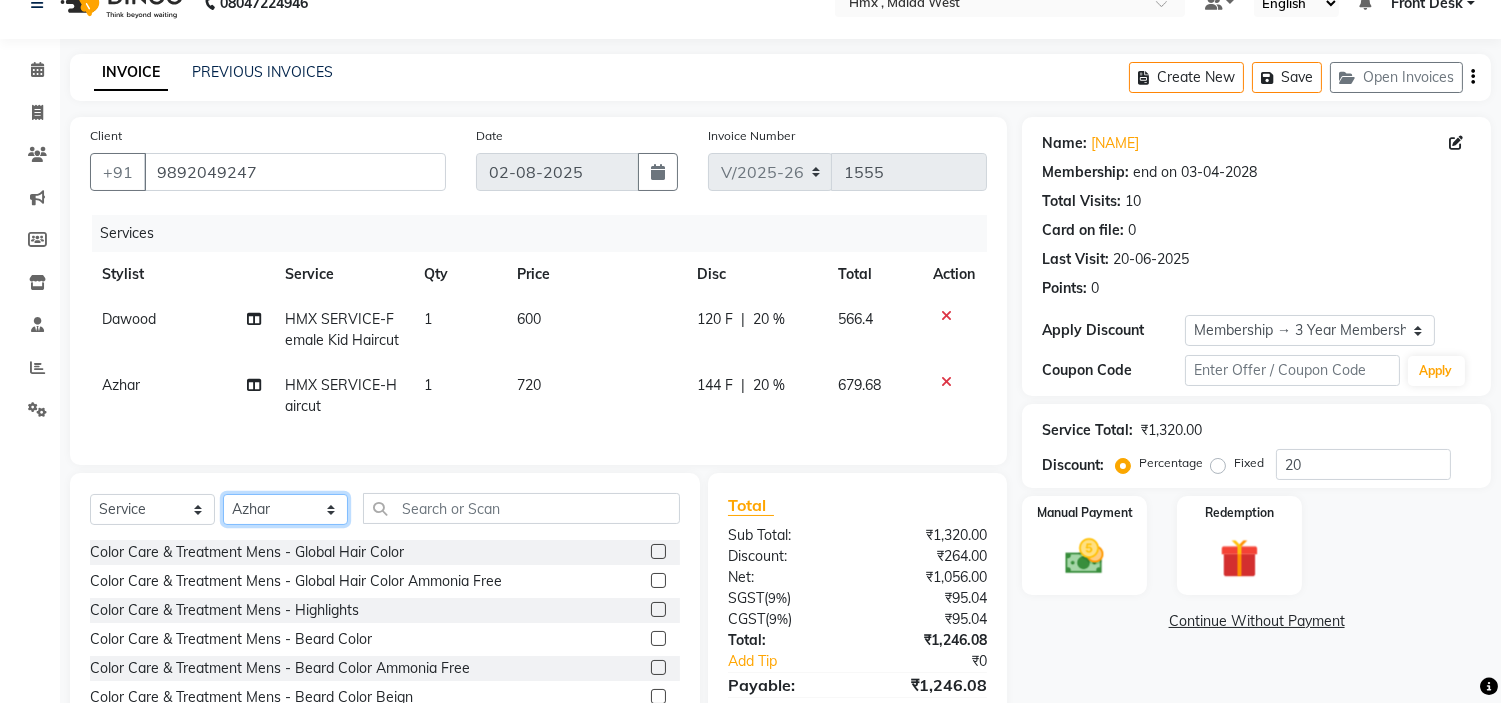 click on "Select Stylist Aakash Azhar Bilal Dawood Front Desk Kaikasha Shaikh Mohsin Rizwan Sanjay Sarita Suman swapnali Uzair Vinita Yash Padrath" 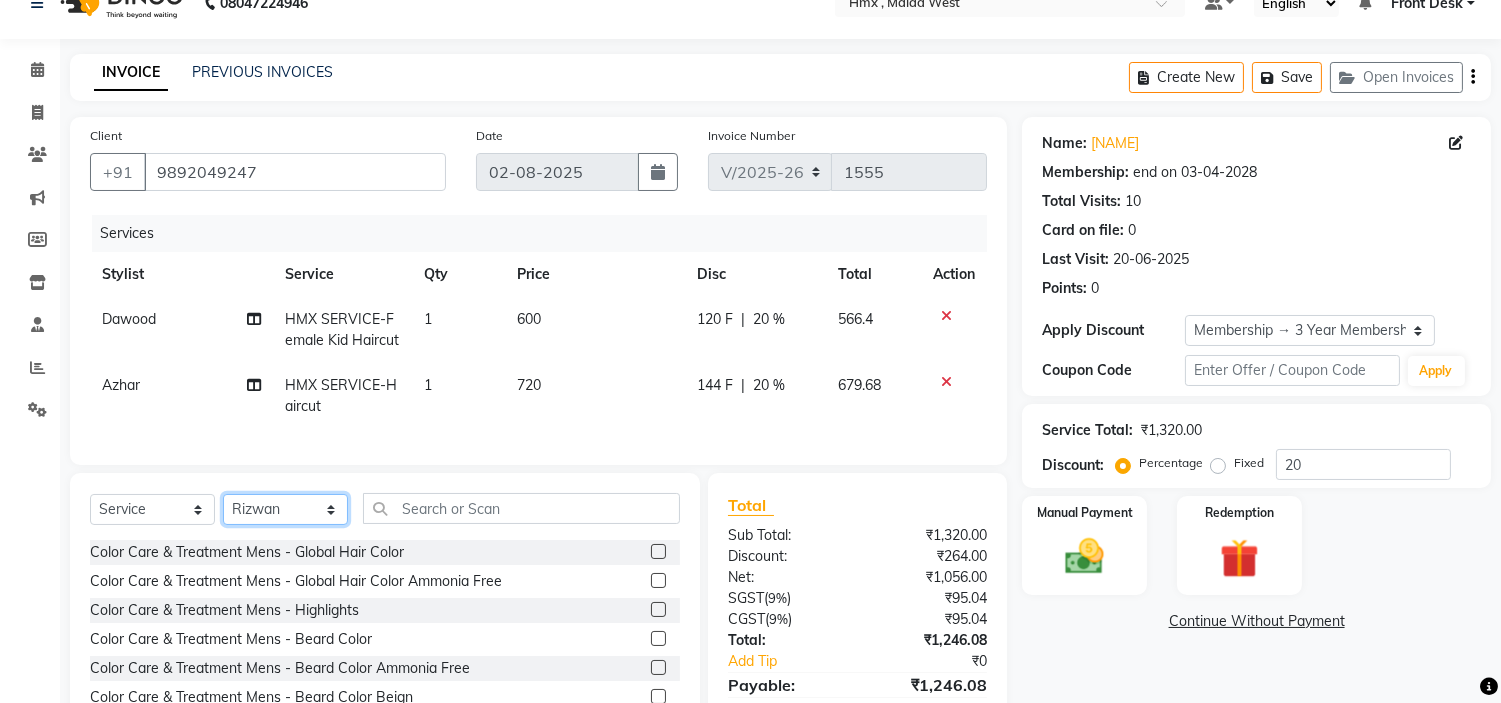 click on "Select Stylist Aakash Azhar Bilal Dawood Front Desk Kaikasha Shaikh Mohsin Rizwan Sanjay Sarita Suman swapnali Uzair Vinita Yash Padrath" 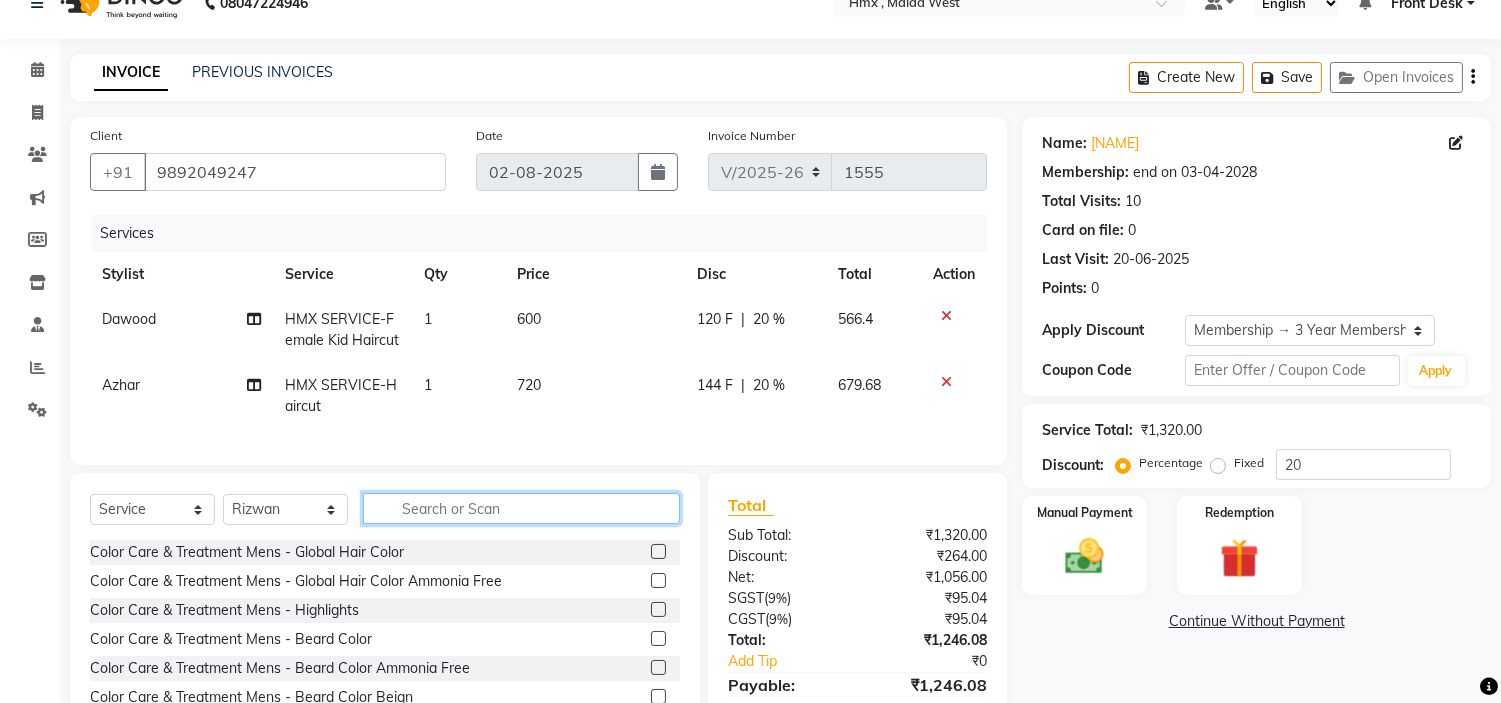 click 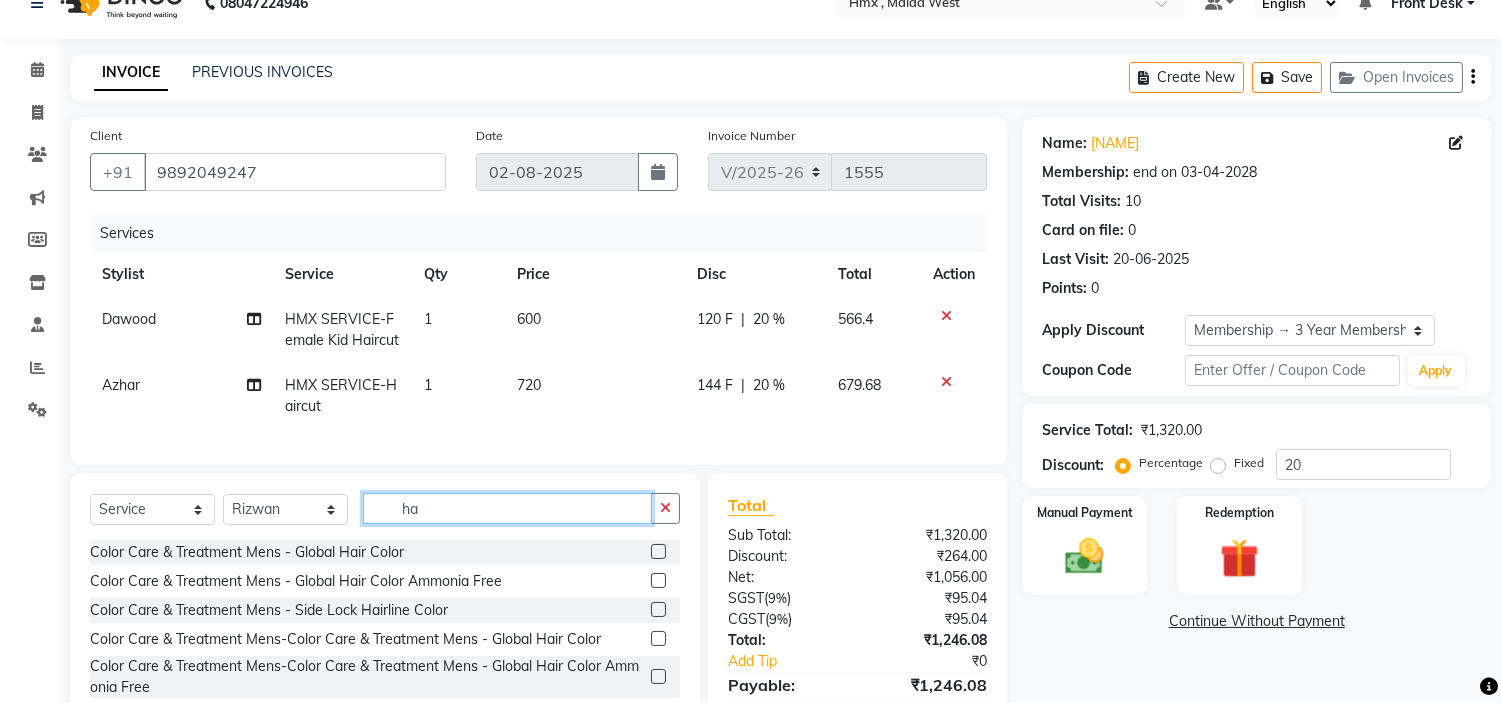 type on "h" 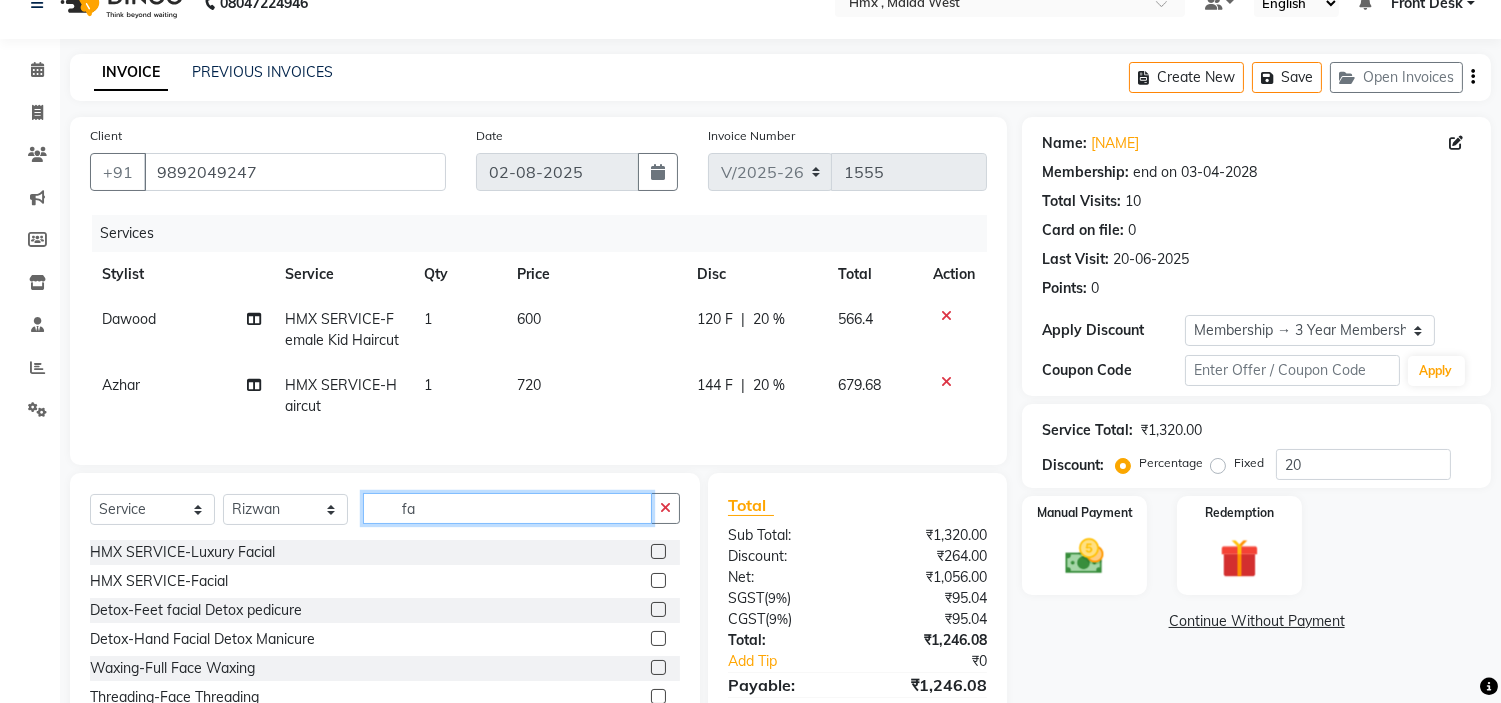 type on "f" 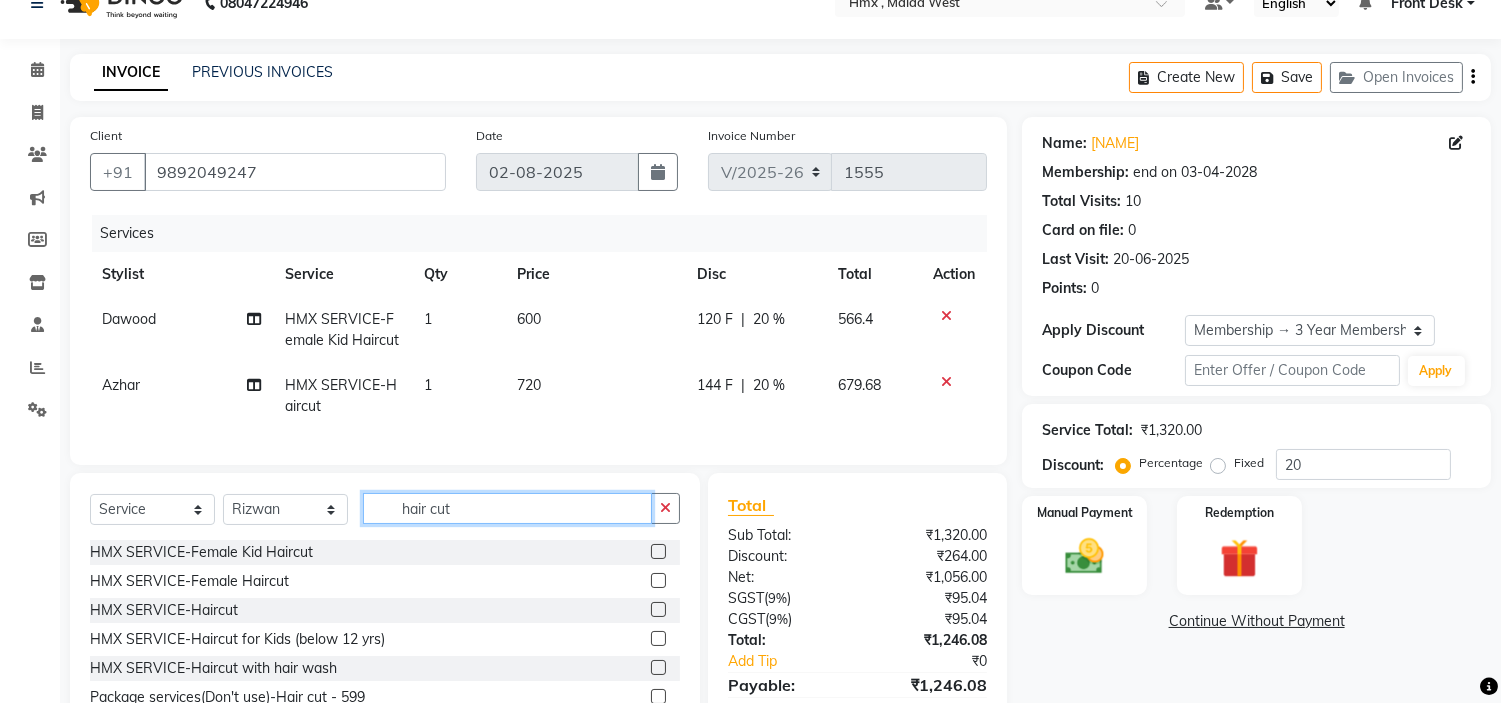 scroll, scrollTop: 90, scrollLeft: 0, axis: vertical 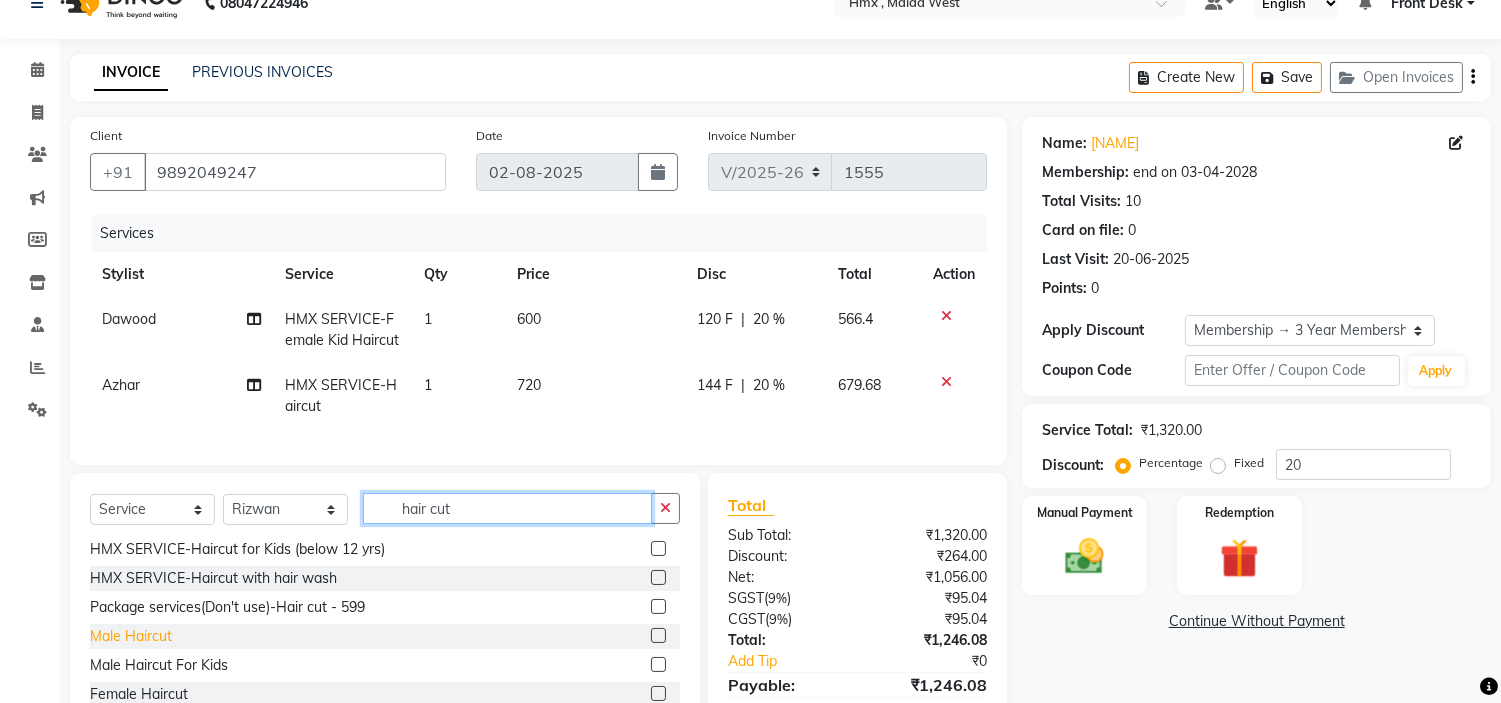 type on "hair cut" 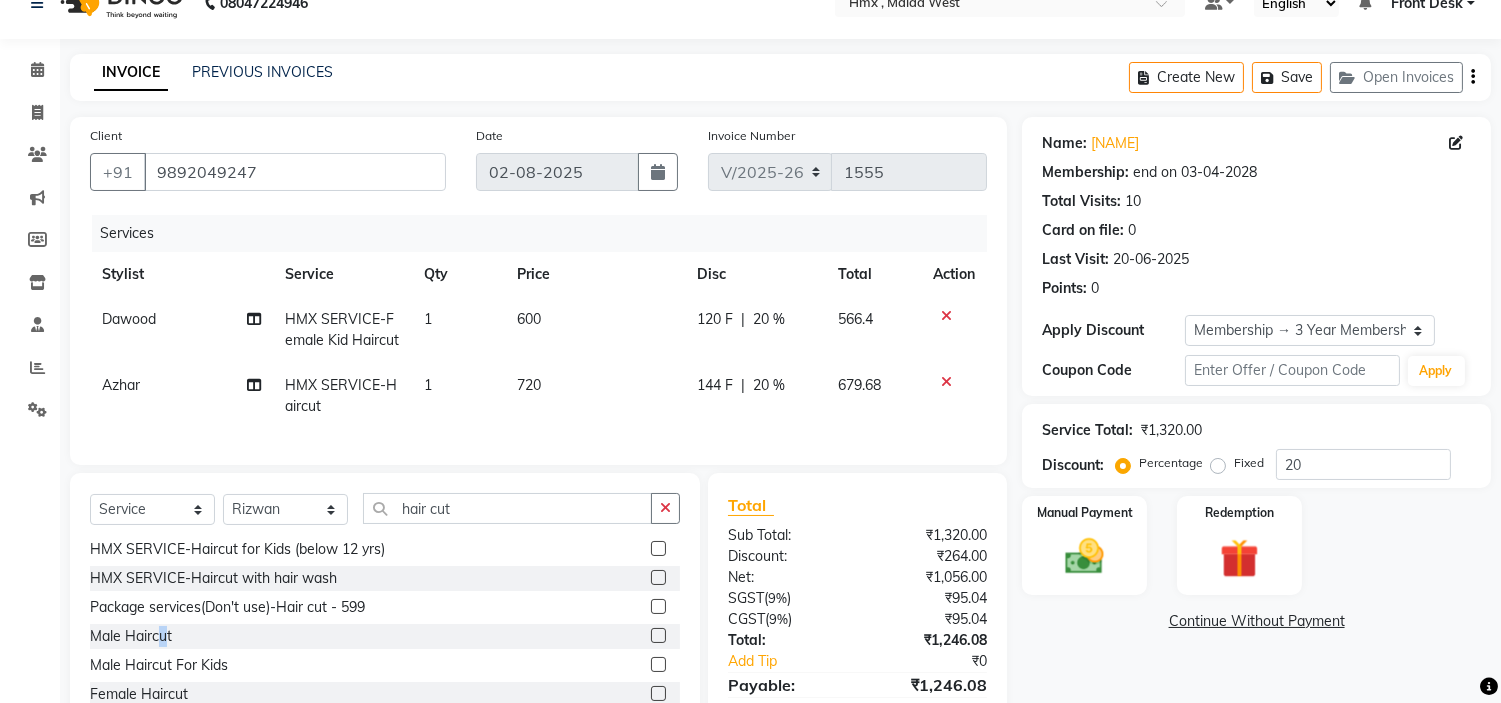 click on "Male Haircut" 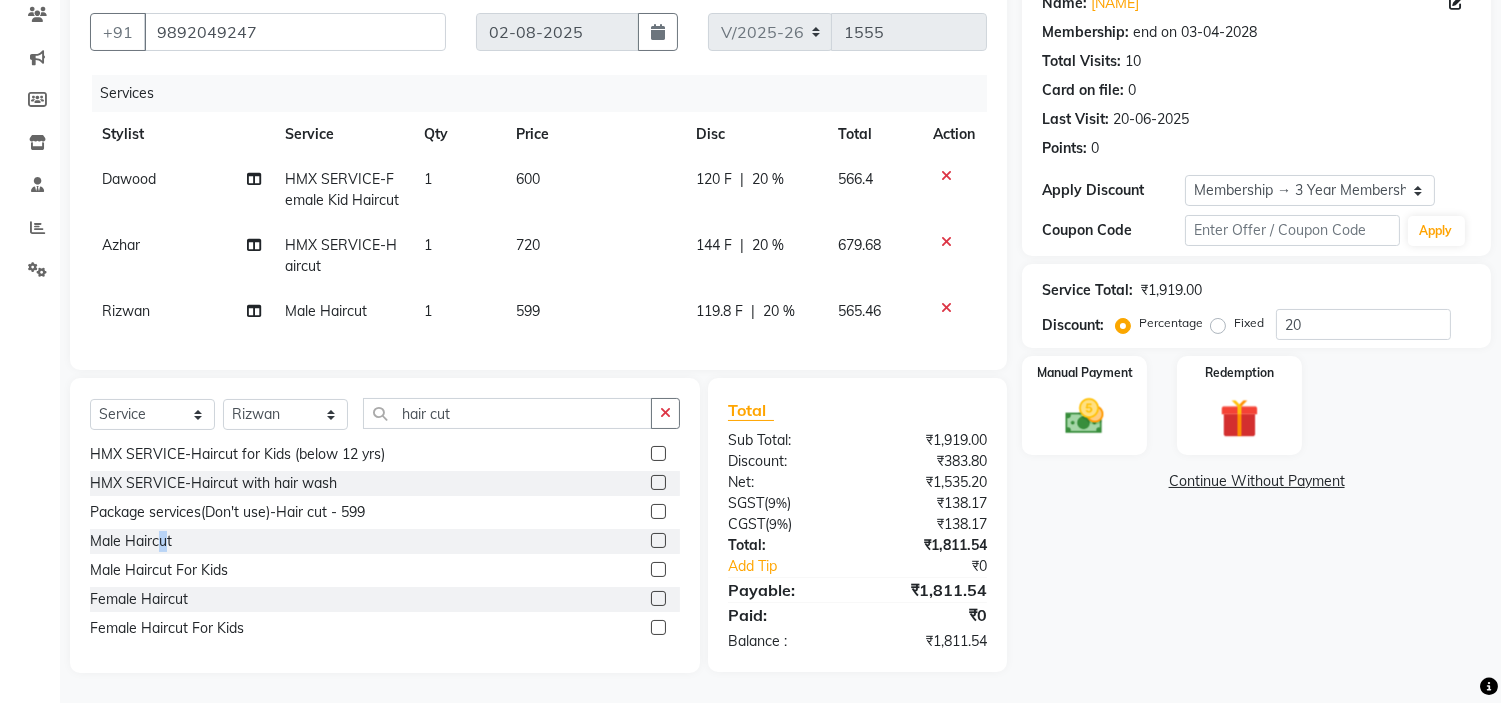 scroll, scrollTop: 190, scrollLeft: 0, axis: vertical 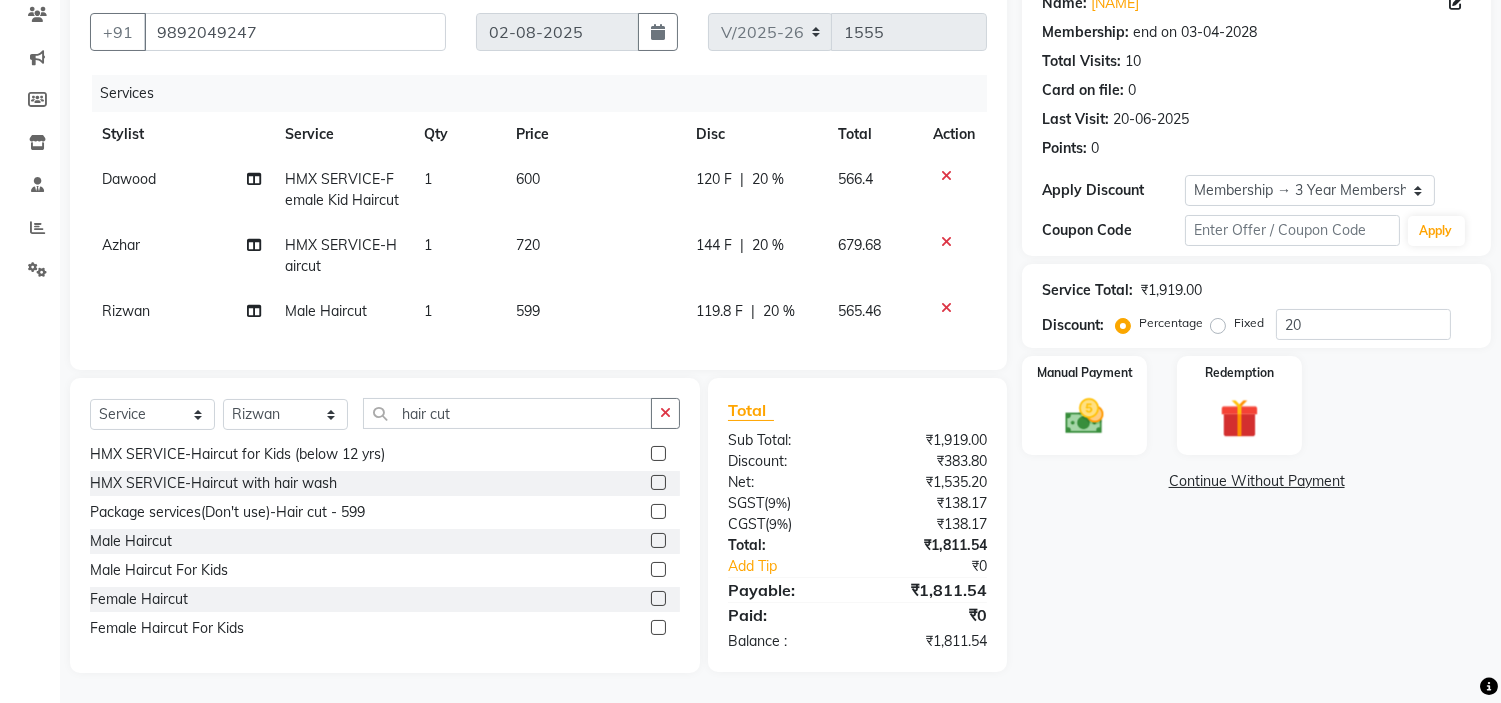 click 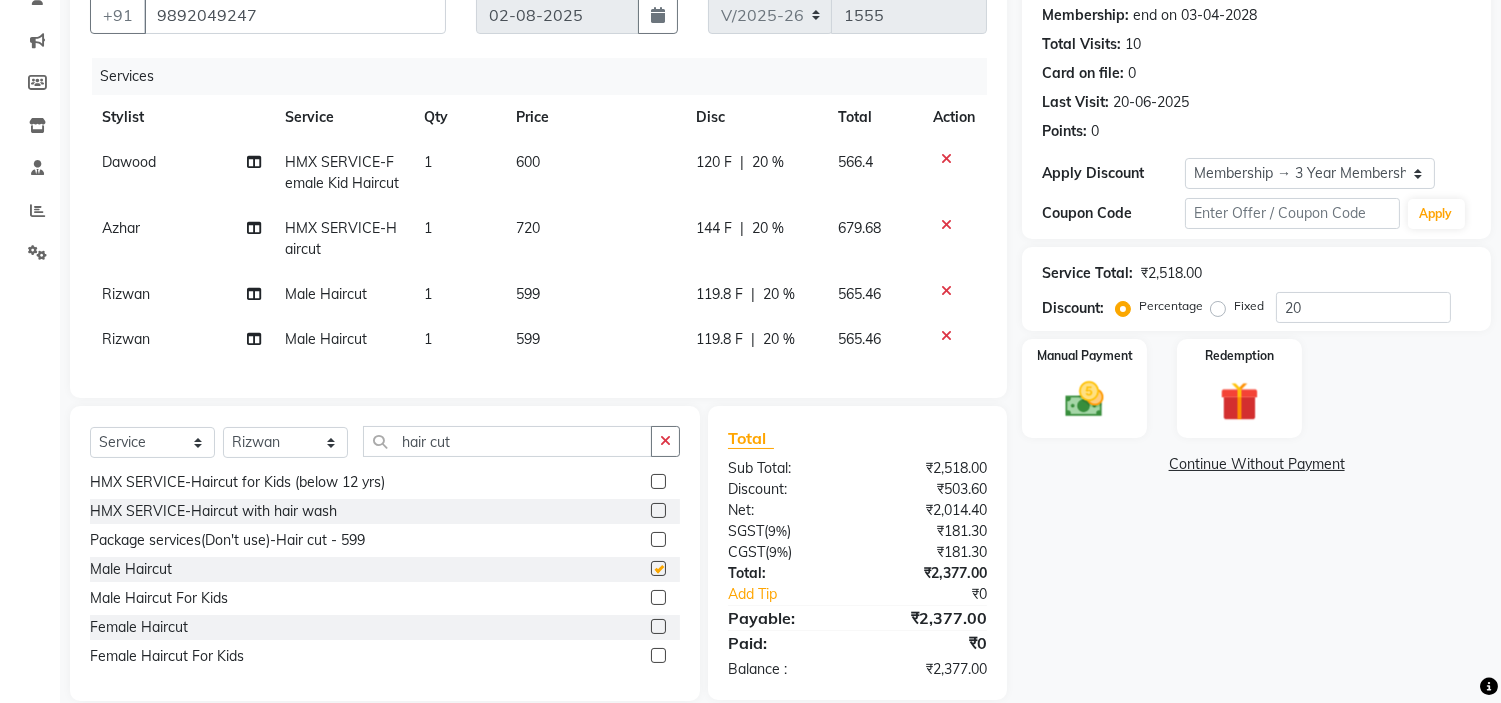 checkbox on "false" 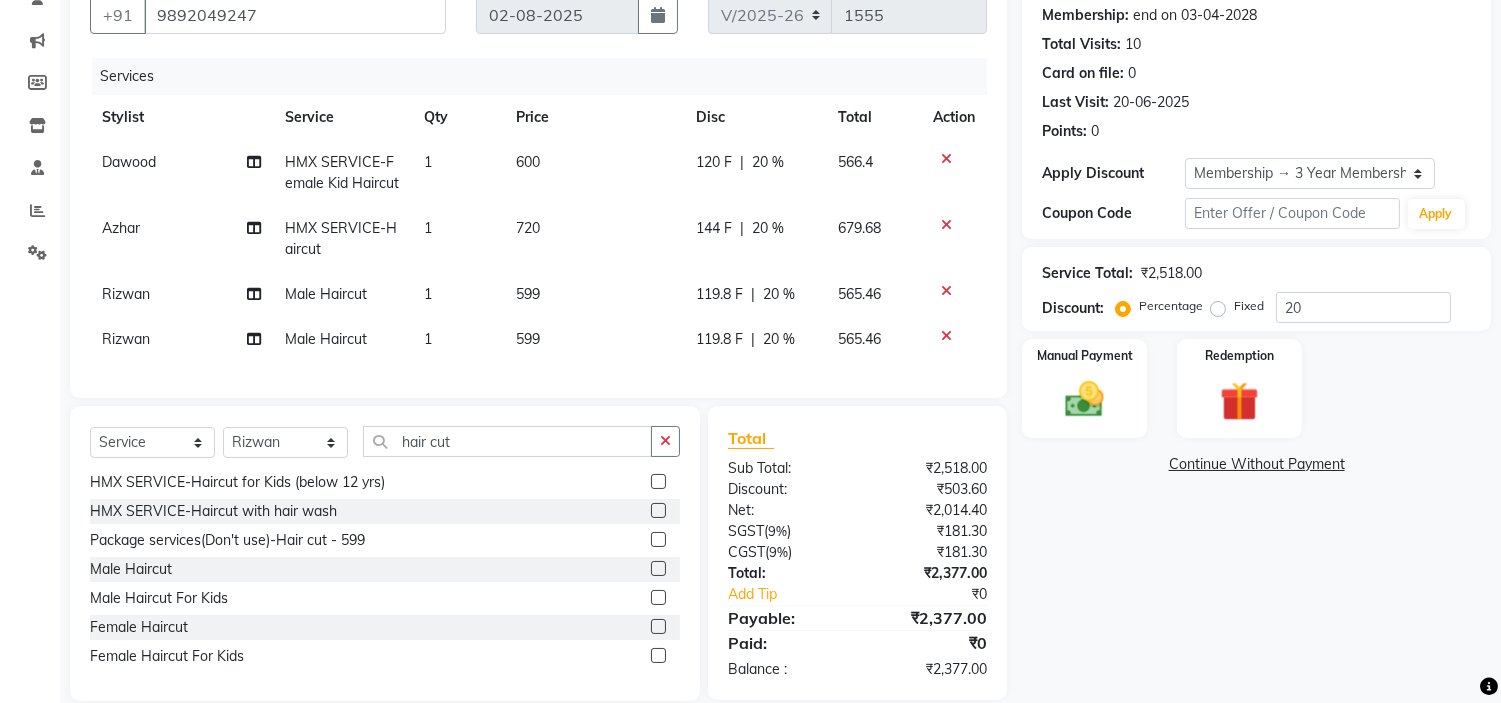 click 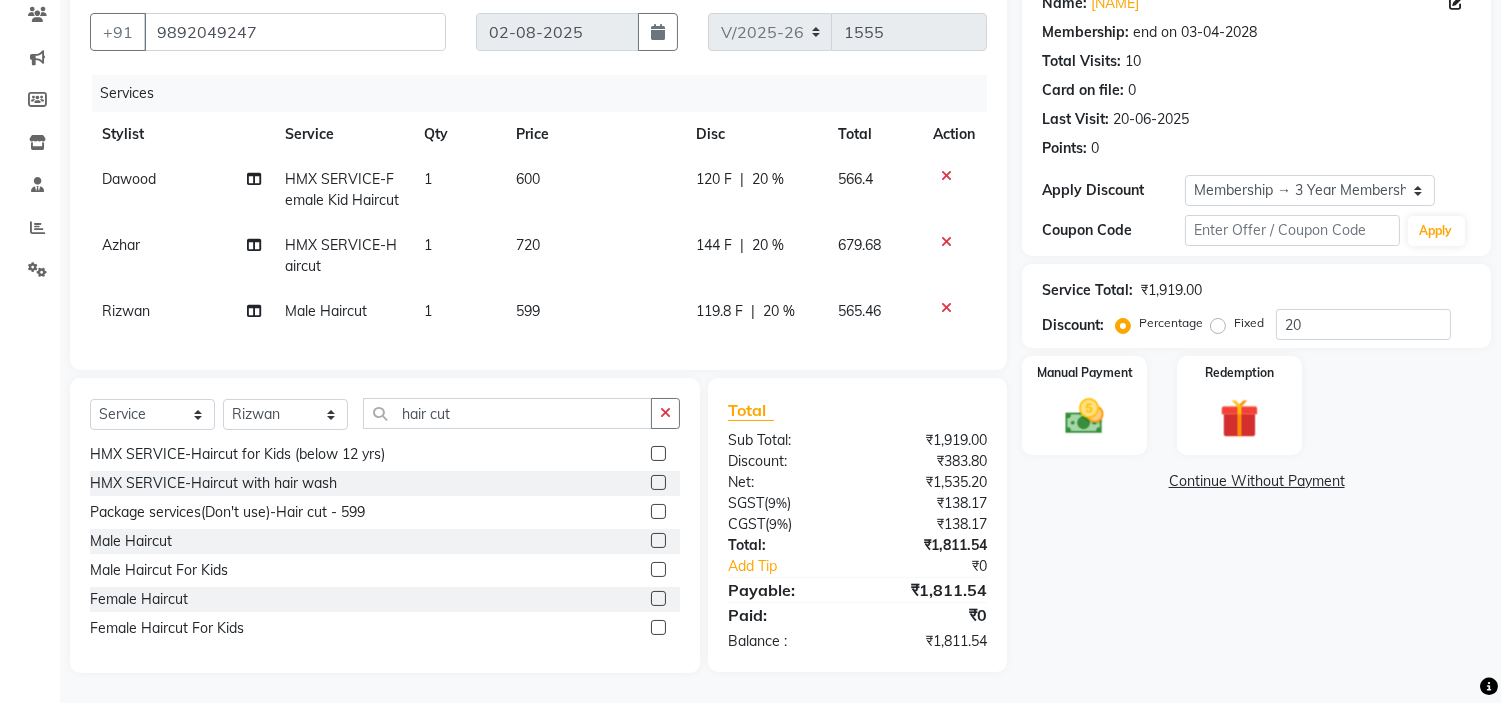 click 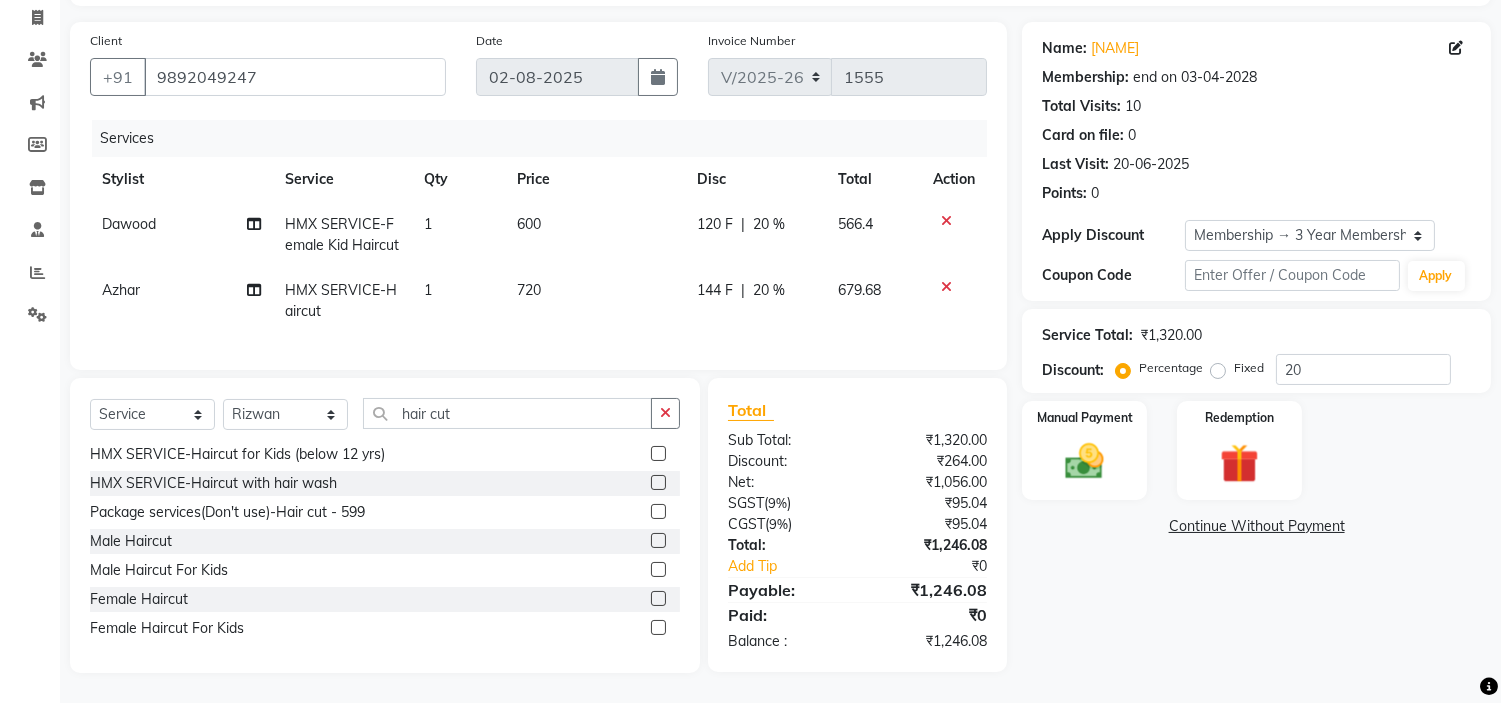 scroll, scrollTop: 144, scrollLeft: 0, axis: vertical 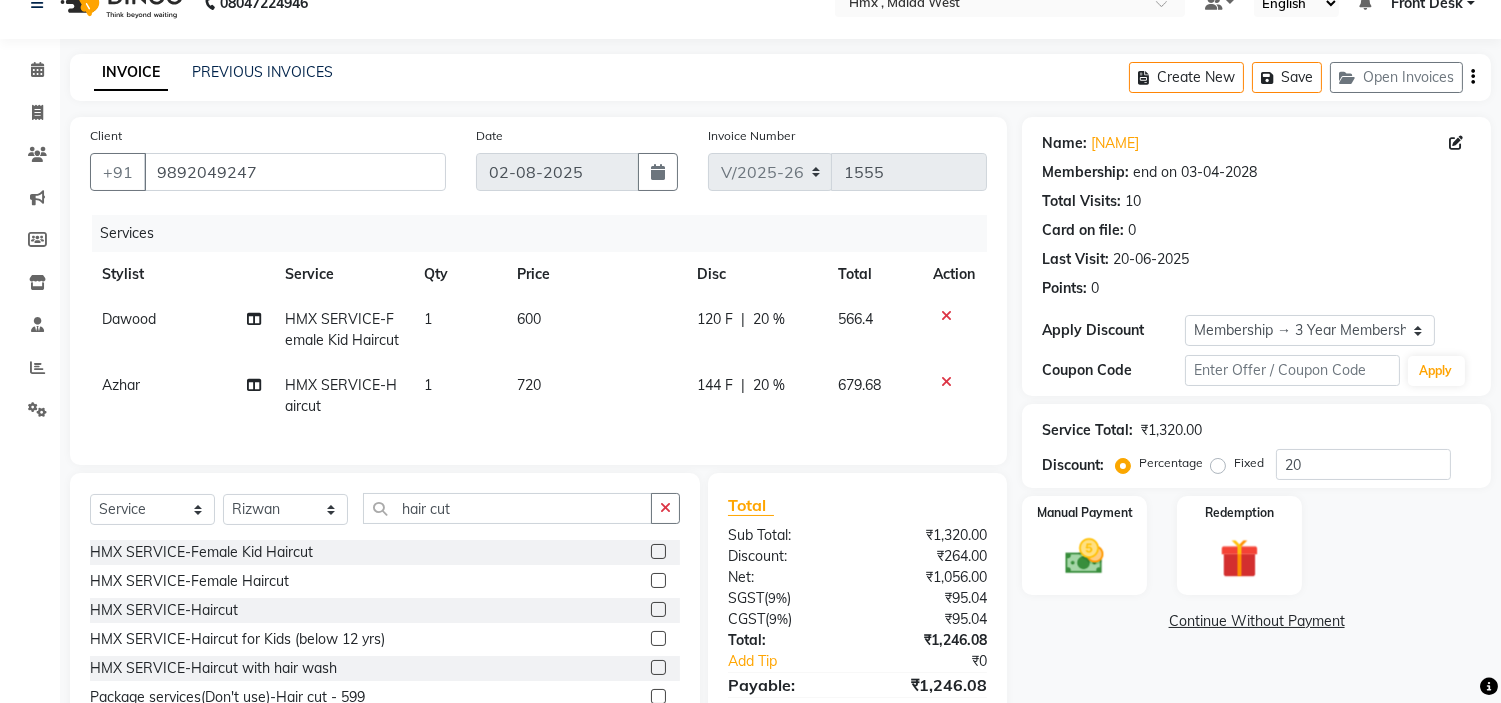 click on "HMX SERVICE-Haircut" 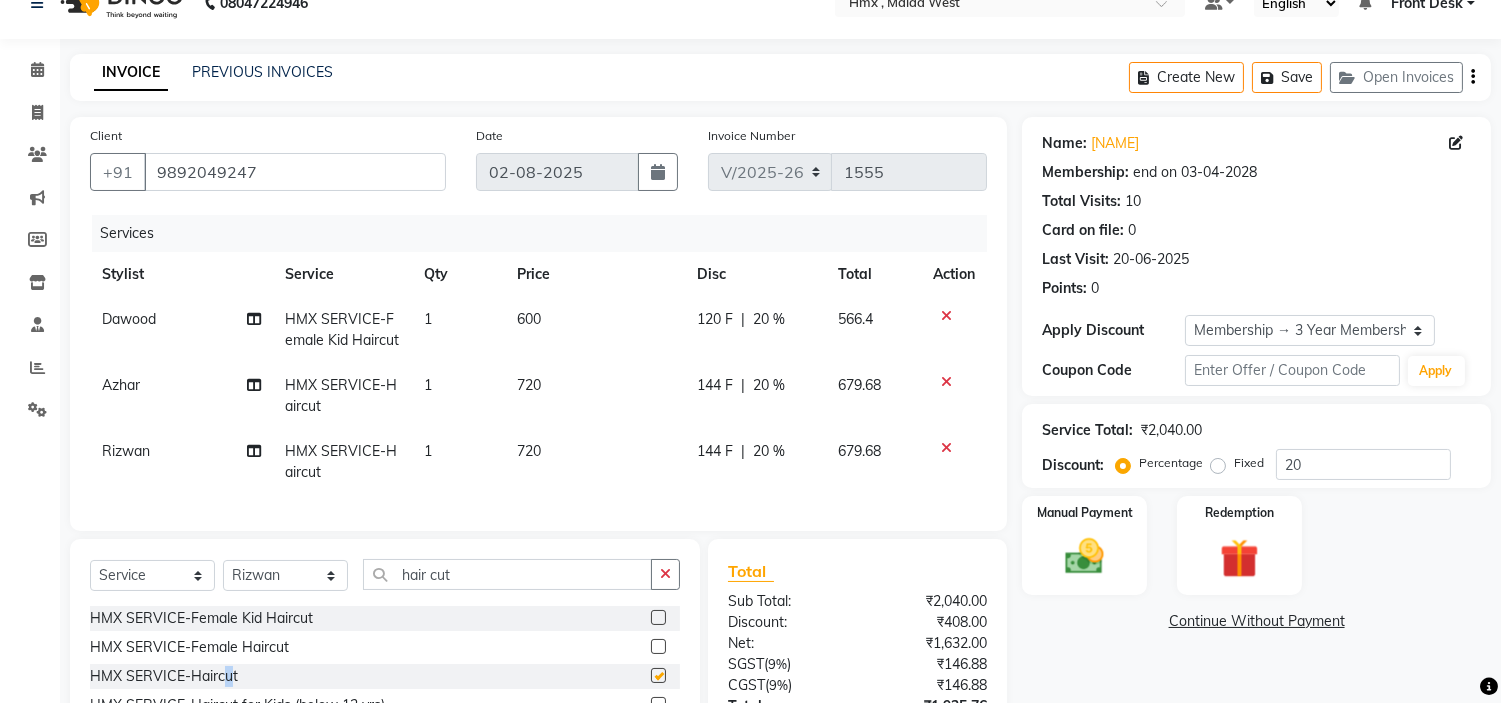 checkbox on "false" 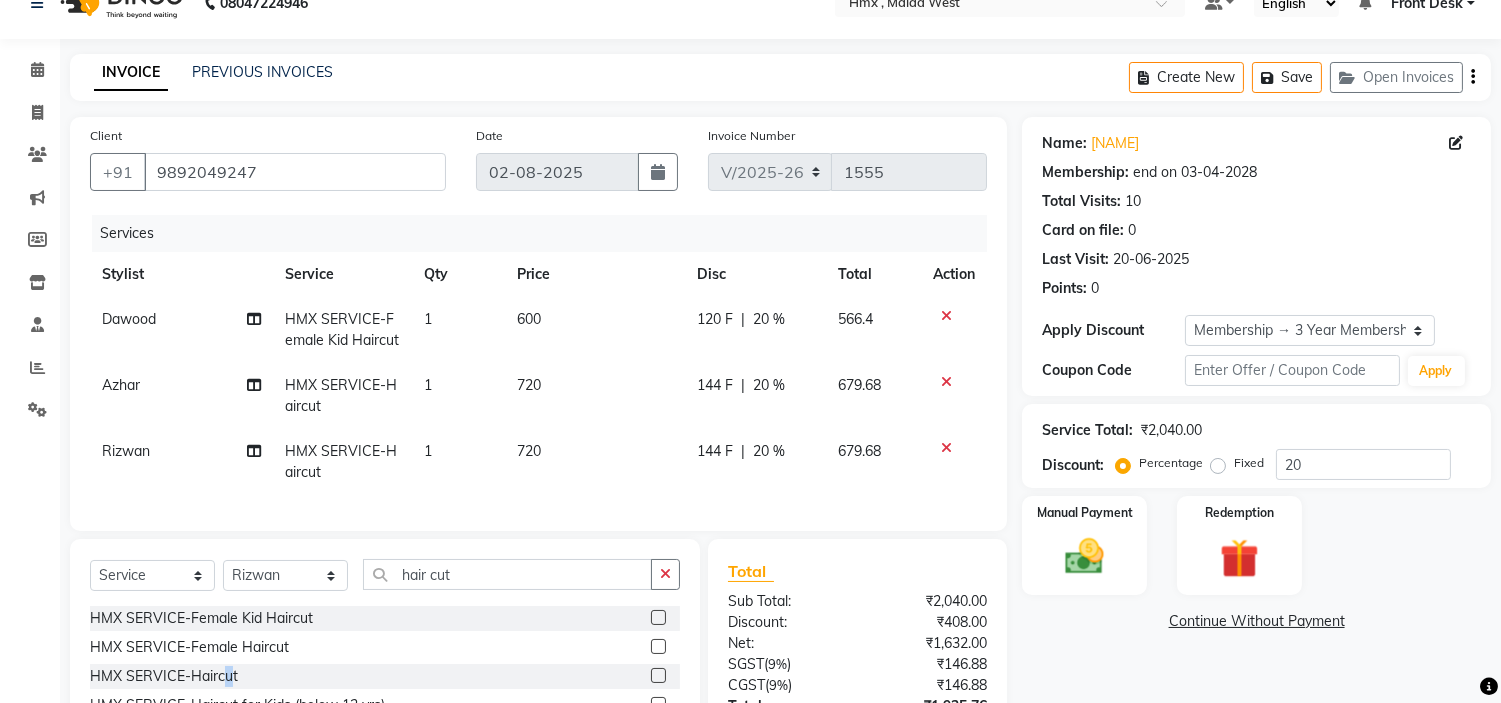 click 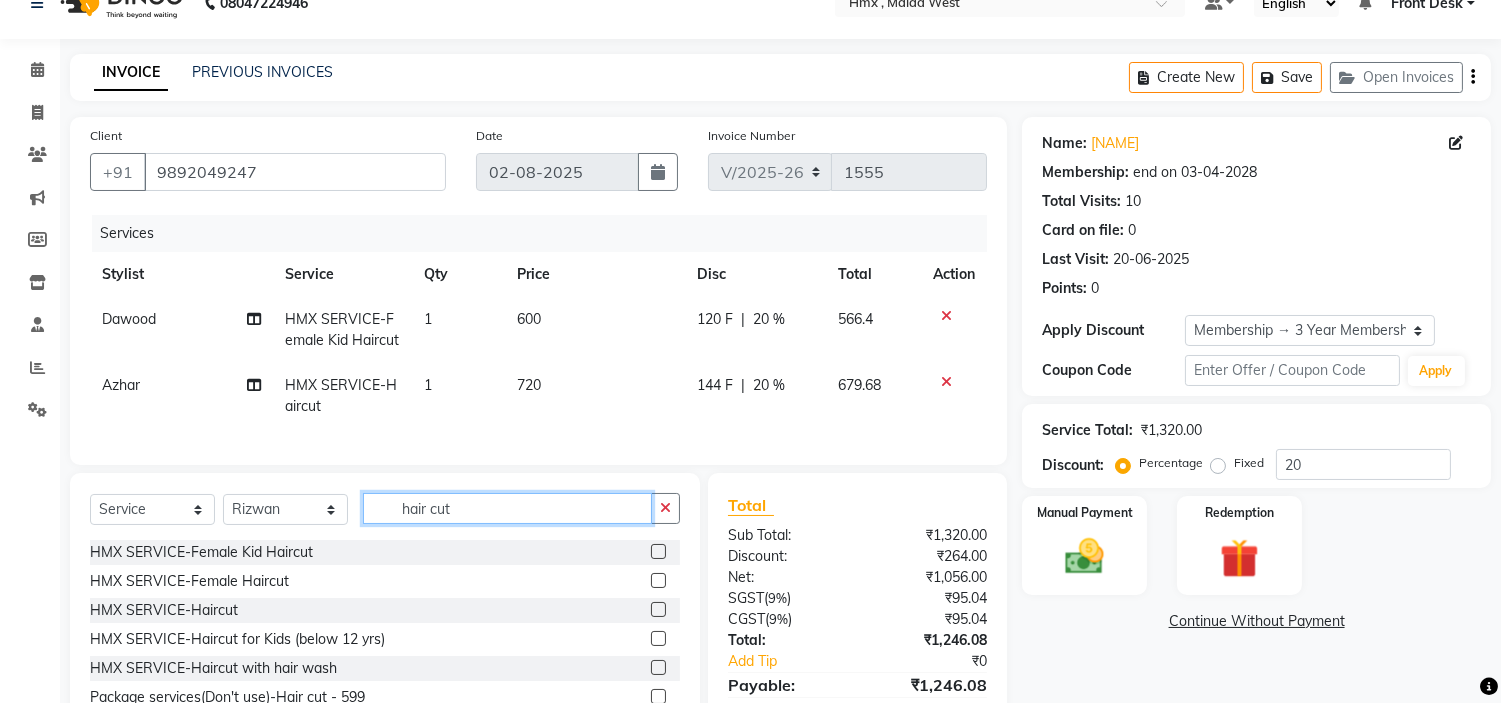 drag, startPoint x: 490, startPoint y: 523, endPoint x: 236, endPoint y: 523, distance: 254 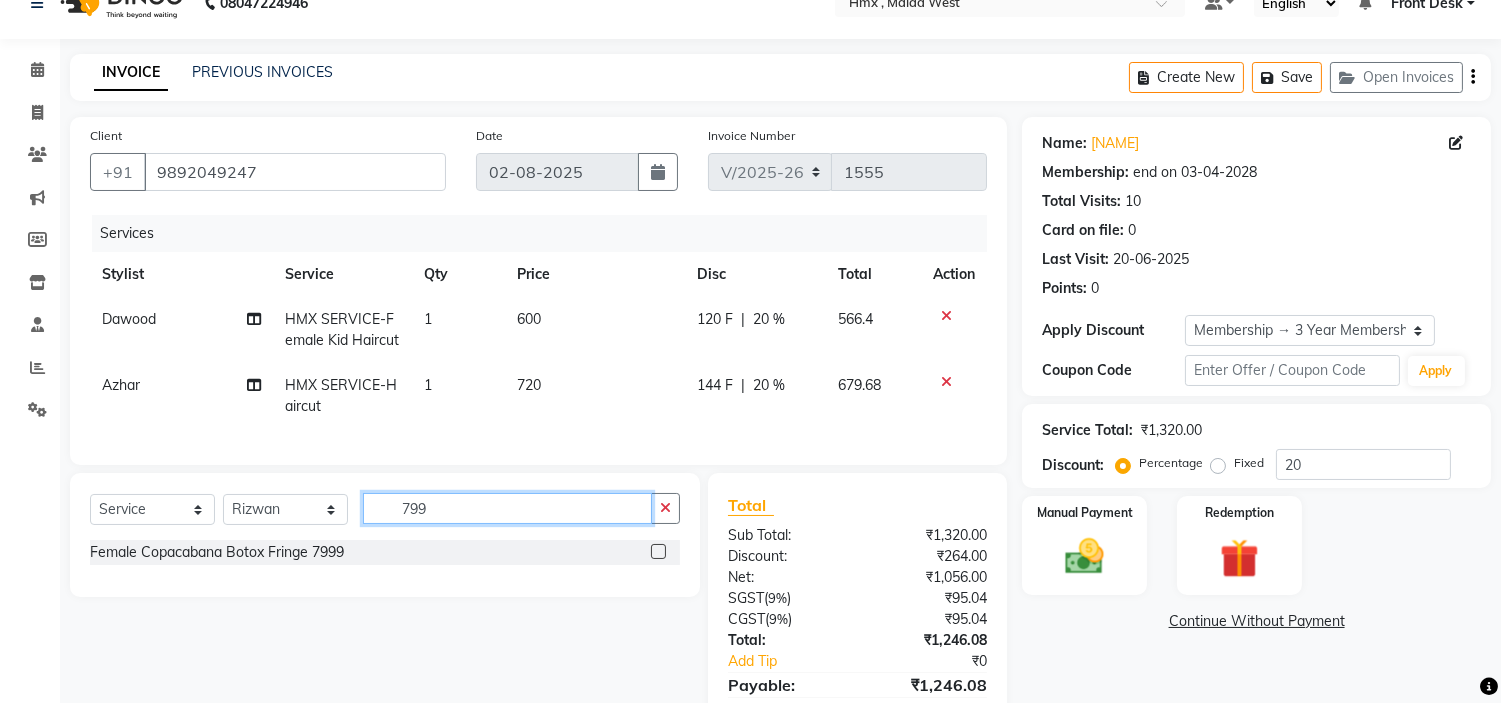 drag, startPoint x: 451, startPoint y: 516, endPoint x: 225, endPoint y: 531, distance: 226.49724 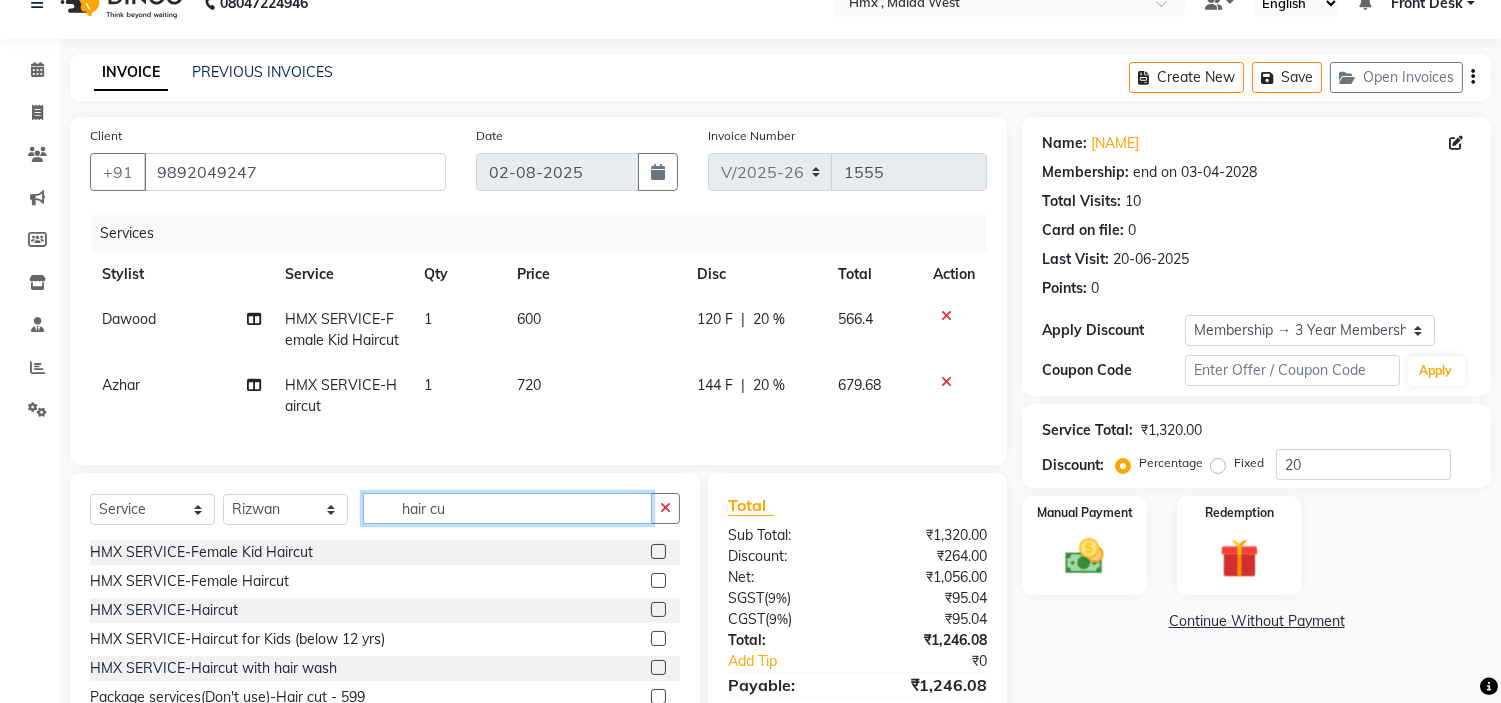 type on "hair cut" 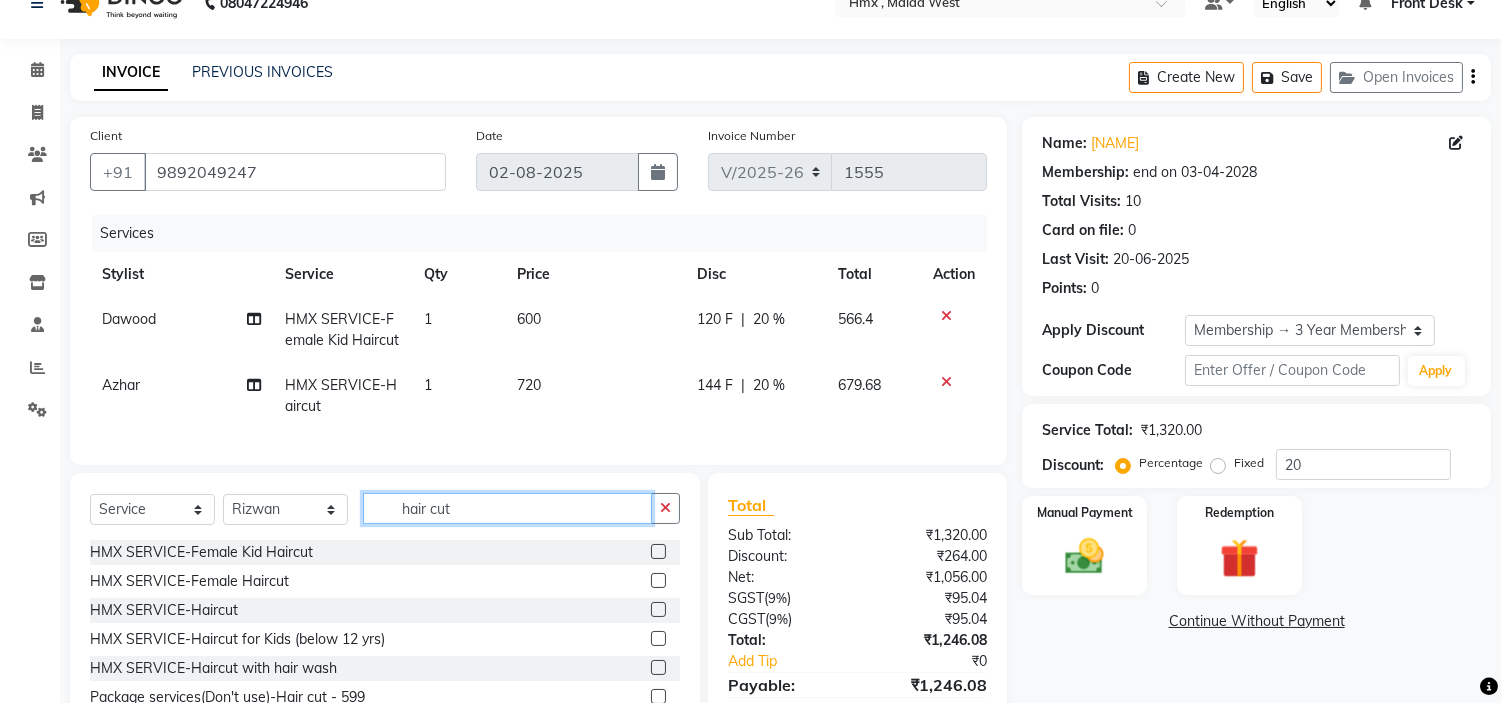 scroll, scrollTop: 144, scrollLeft: 0, axis: vertical 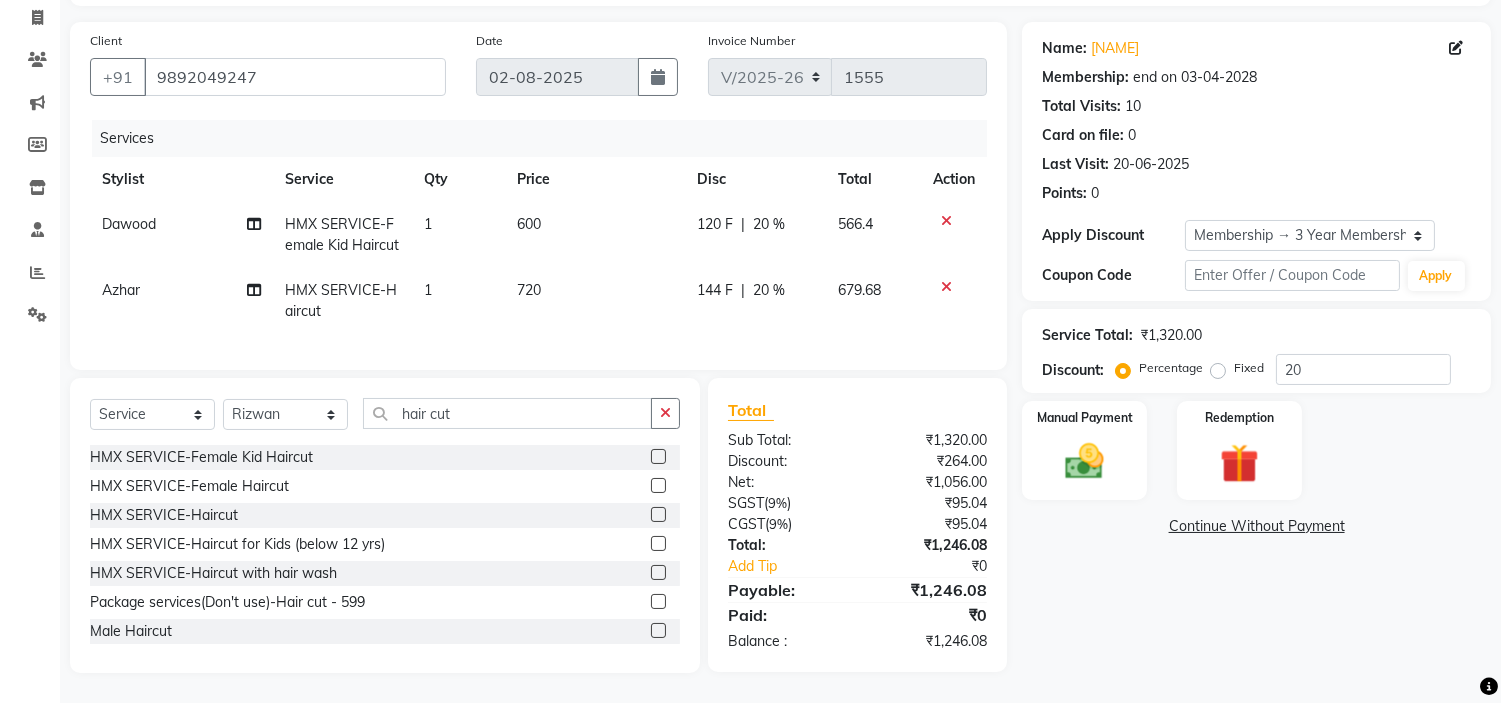 click 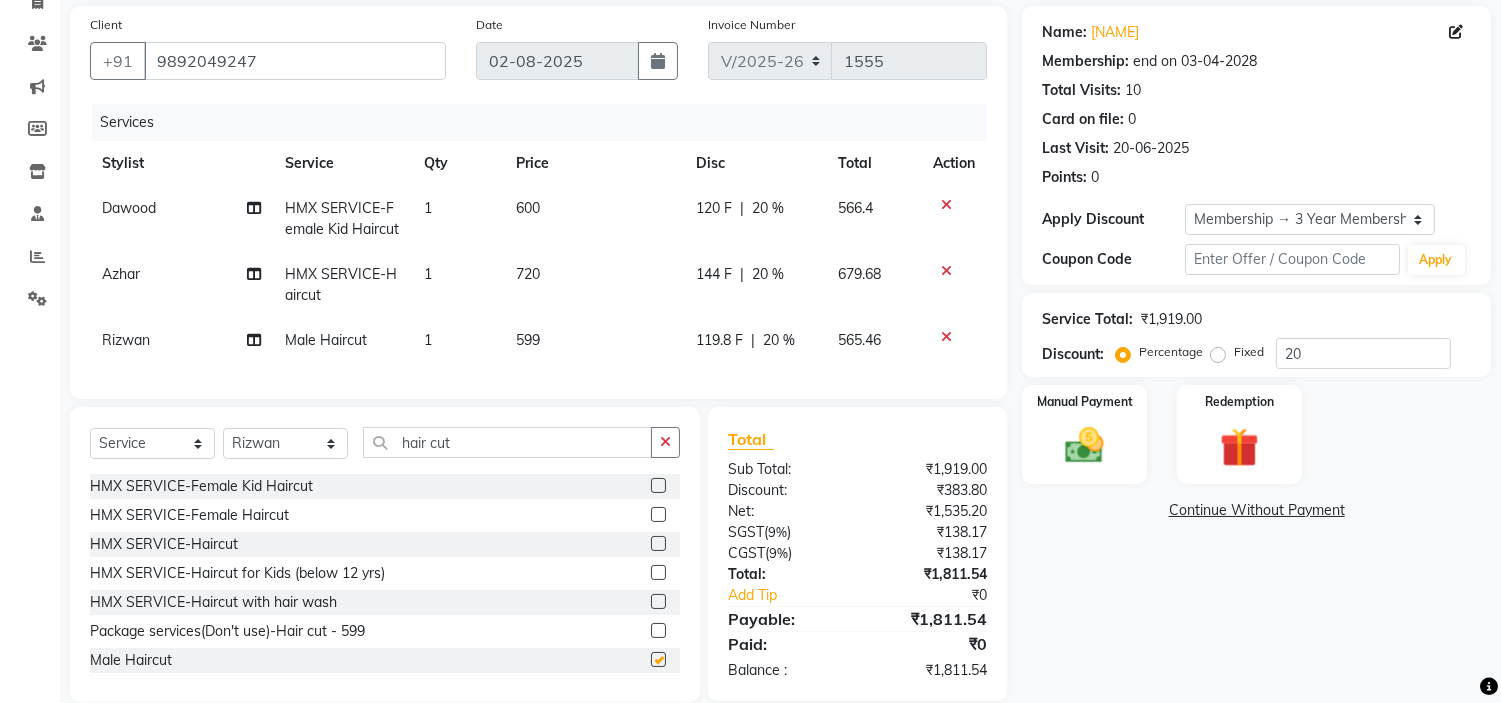 checkbox on "false" 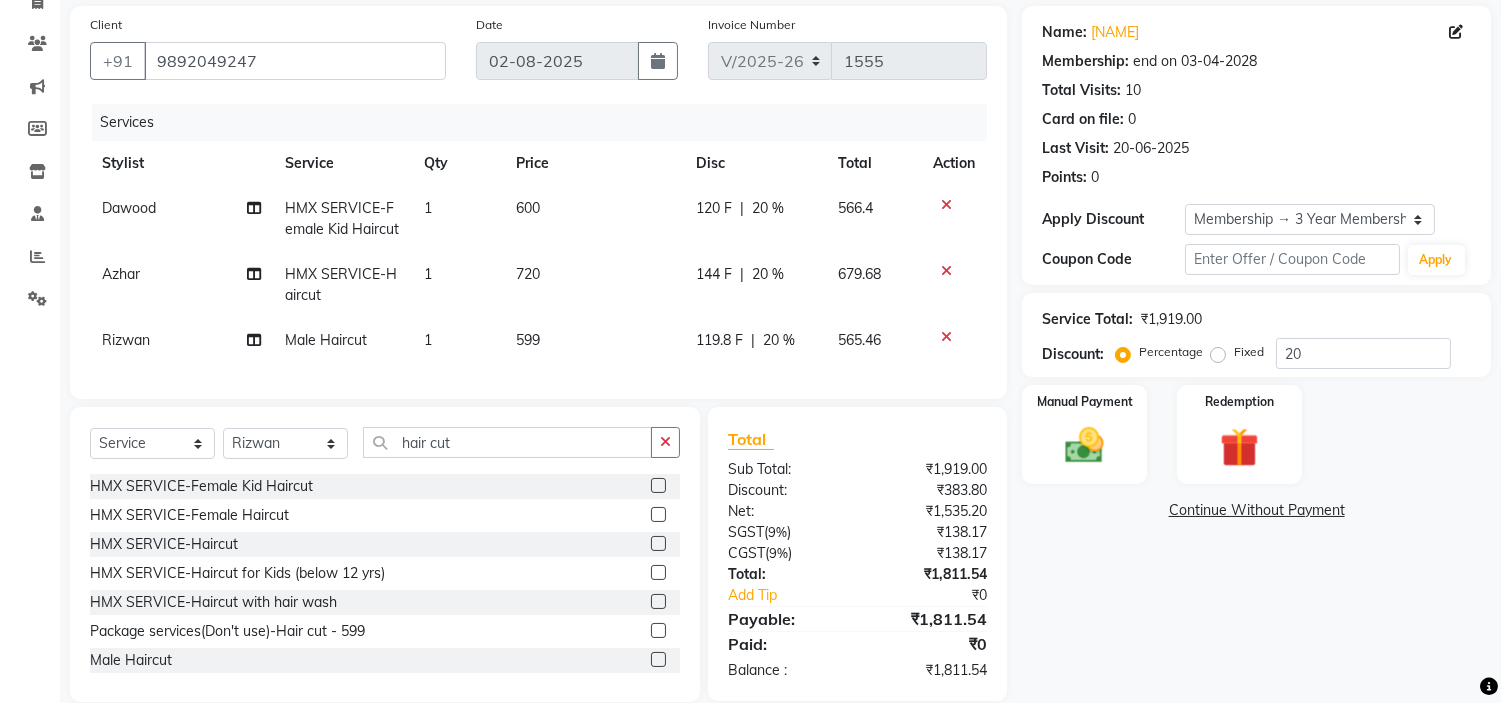 click on "599" 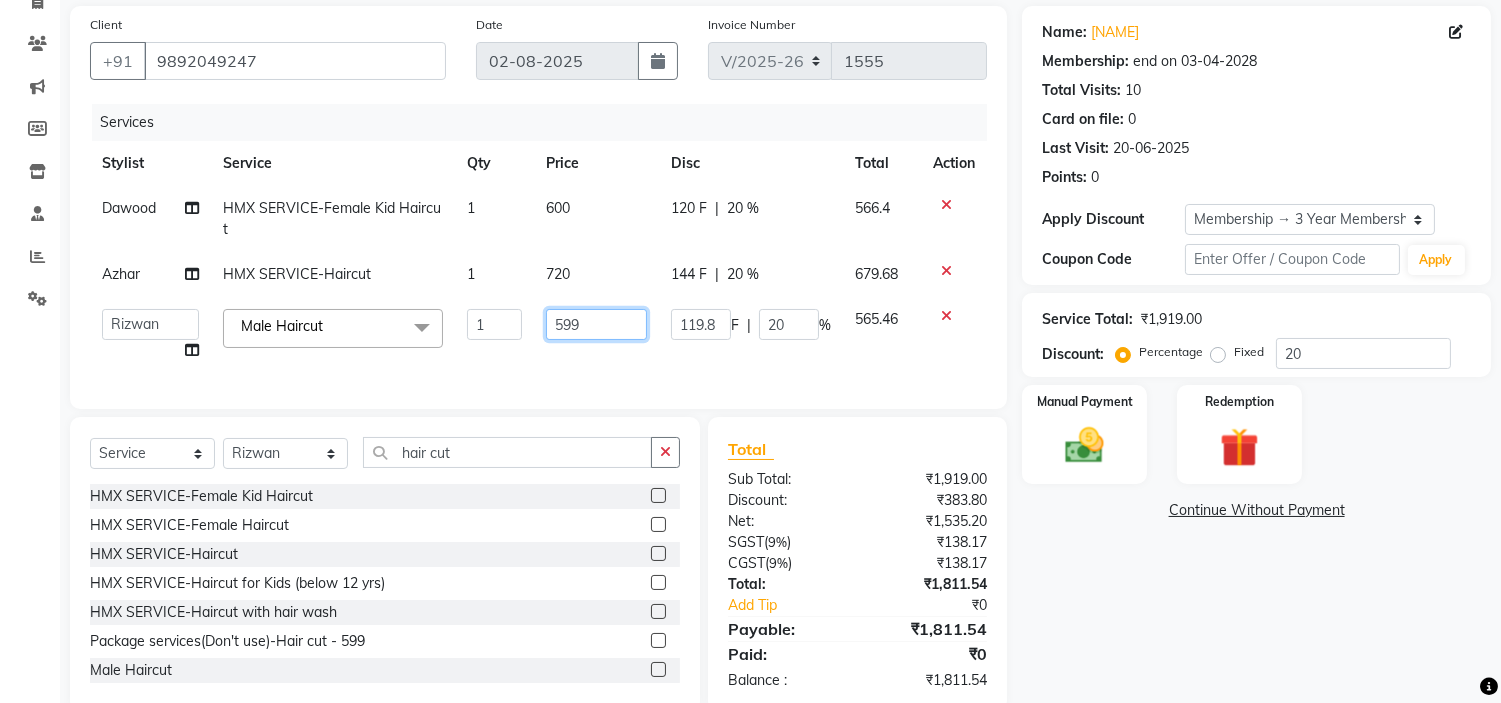 click on "599" 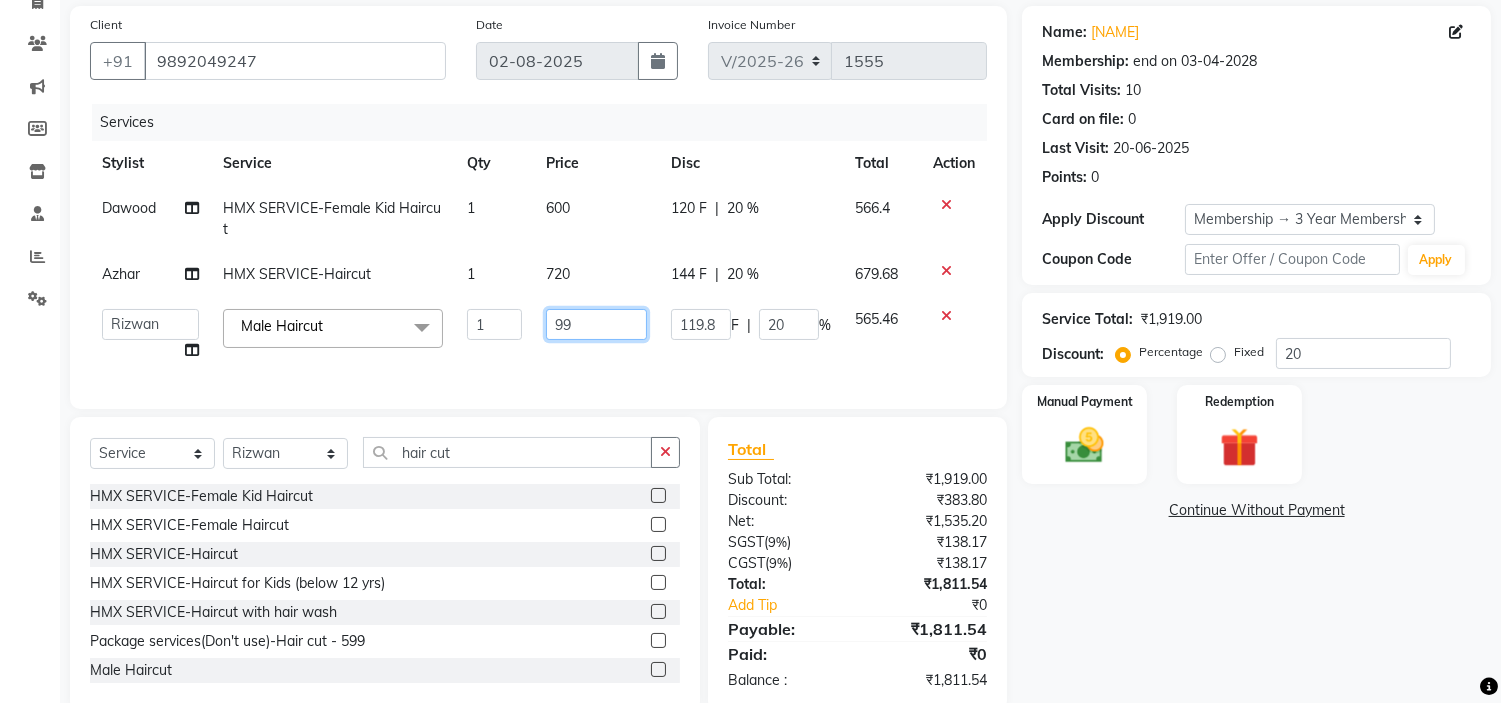 type on "799" 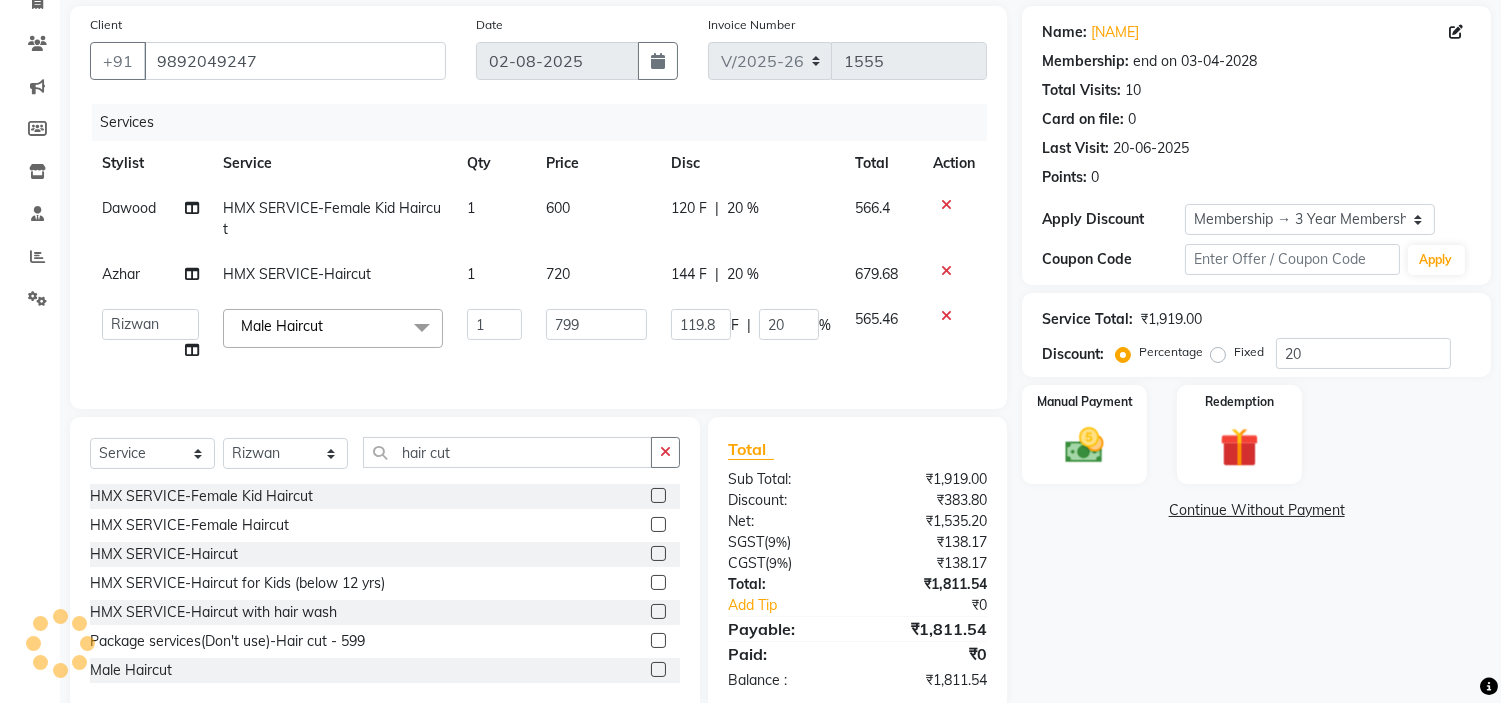 click on "1" 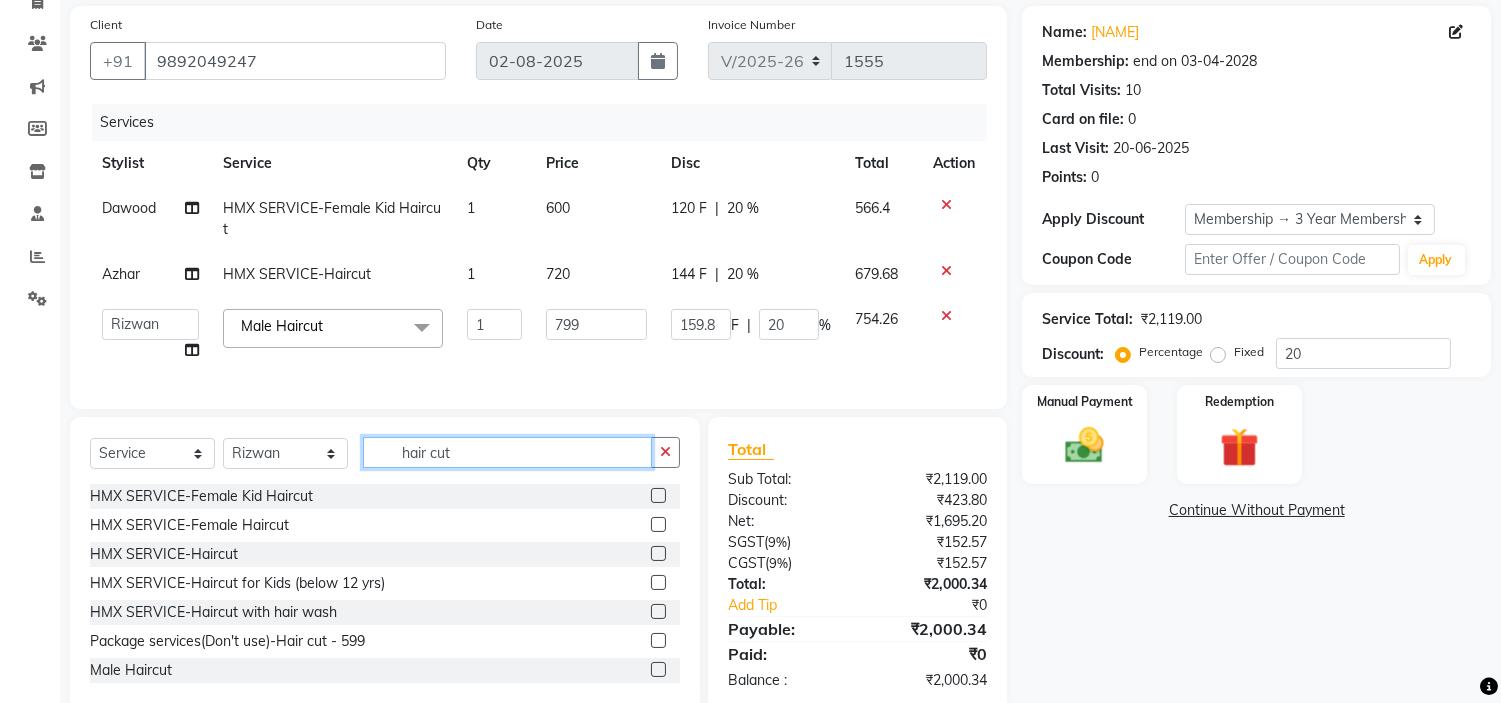 drag, startPoint x: 473, startPoint y: 472, endPoint x: 280, endPoint y: 410, distance: 202.71408 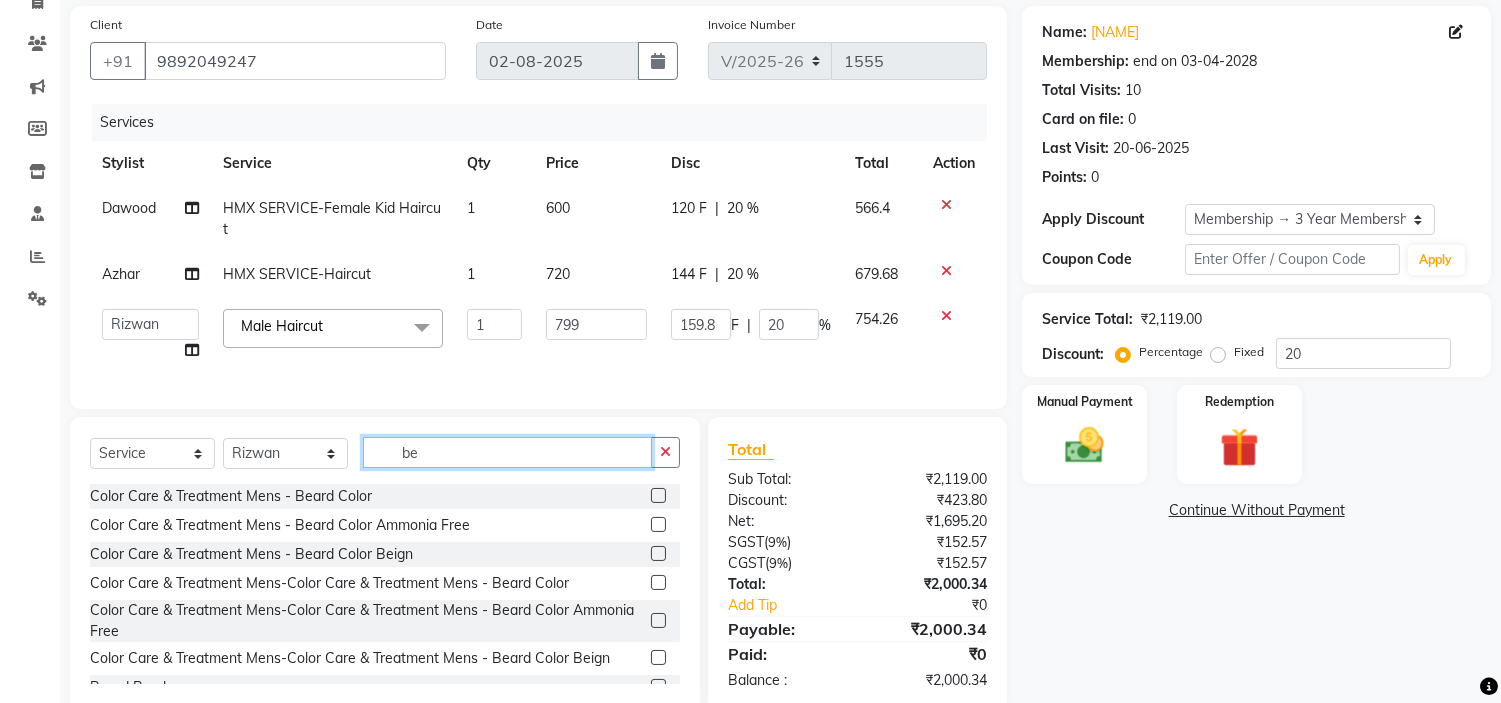 type on "b" 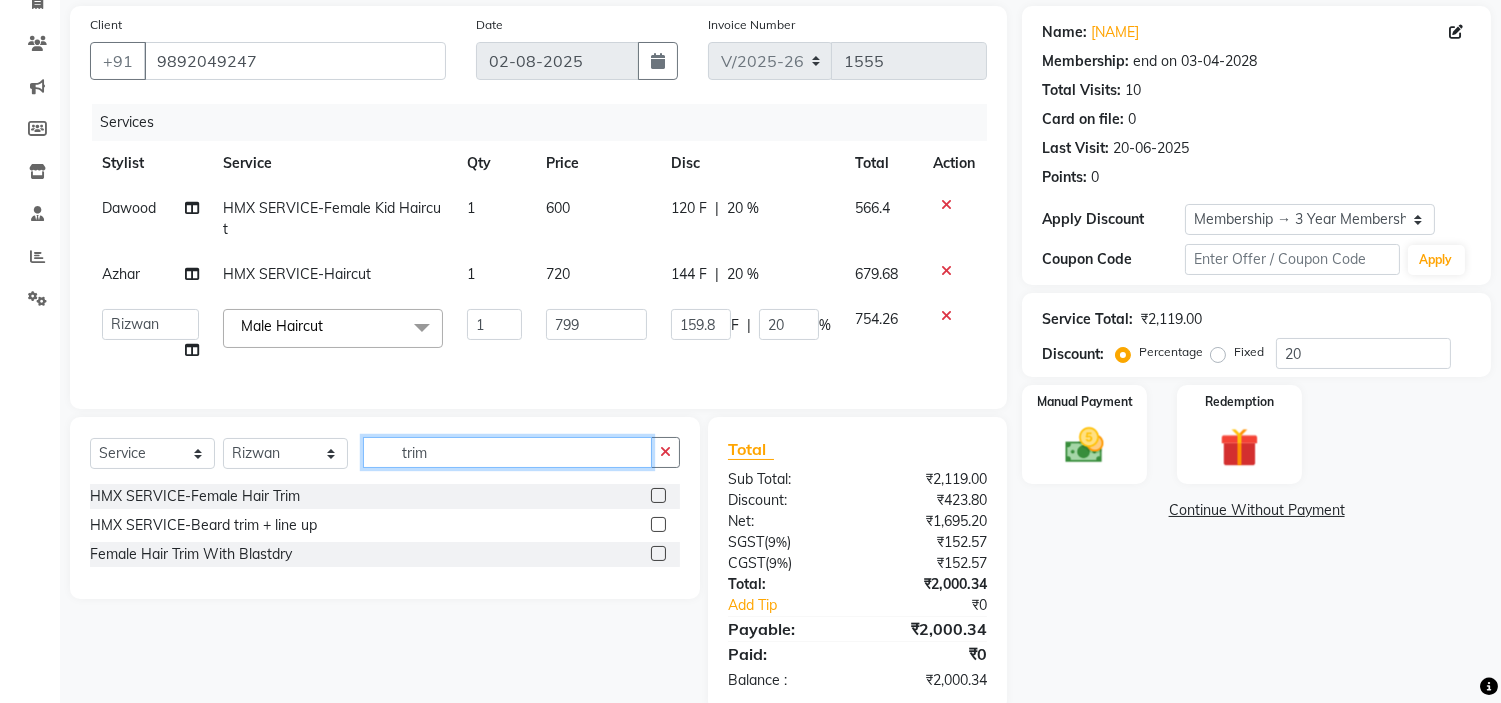 type on "trim" 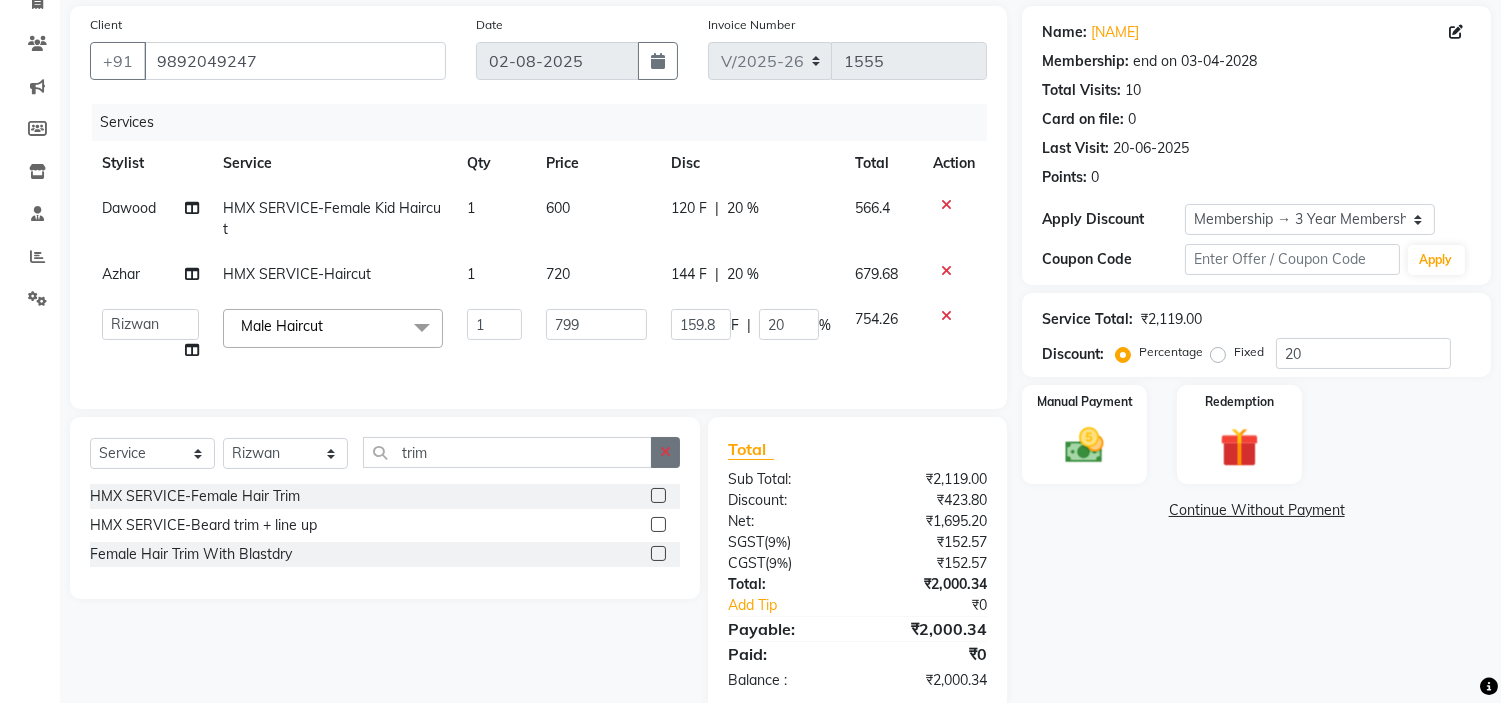 click 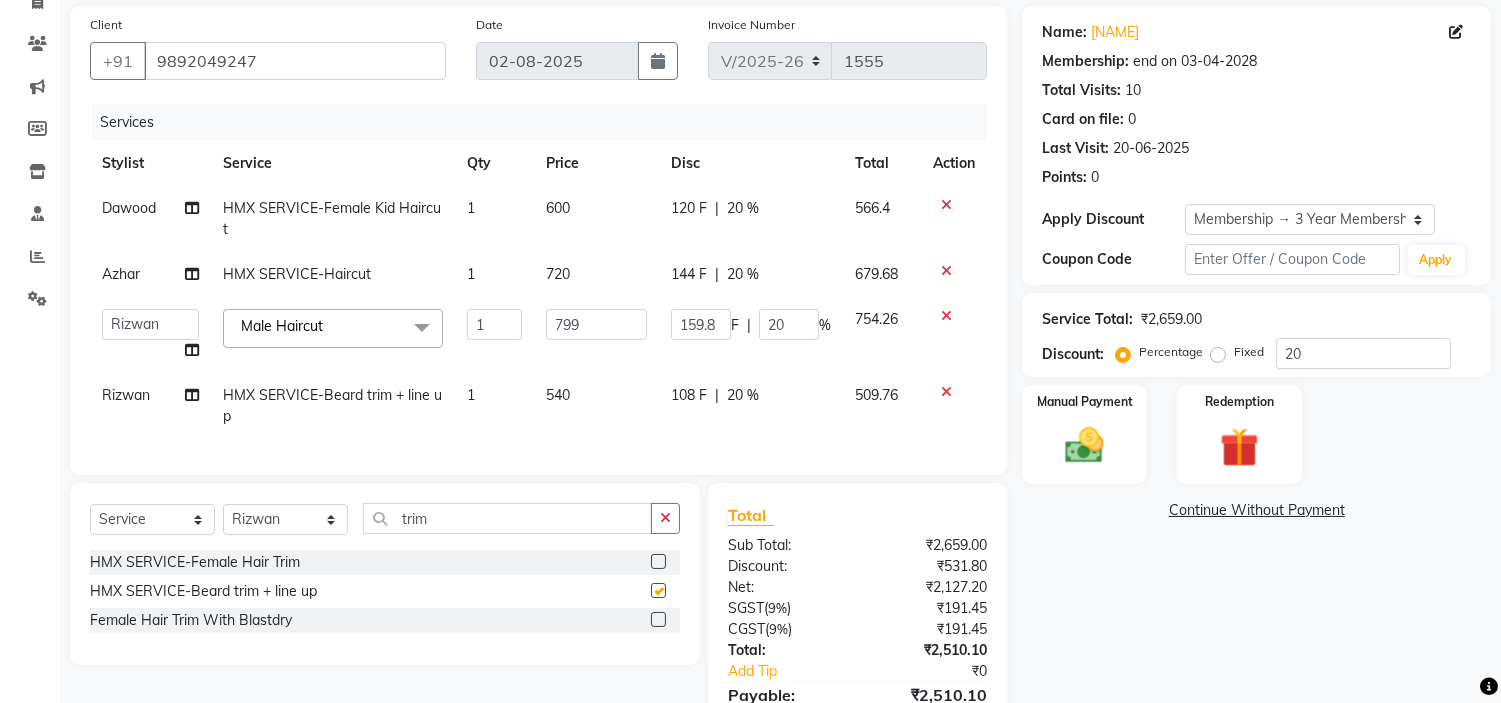 checkbox on "false" 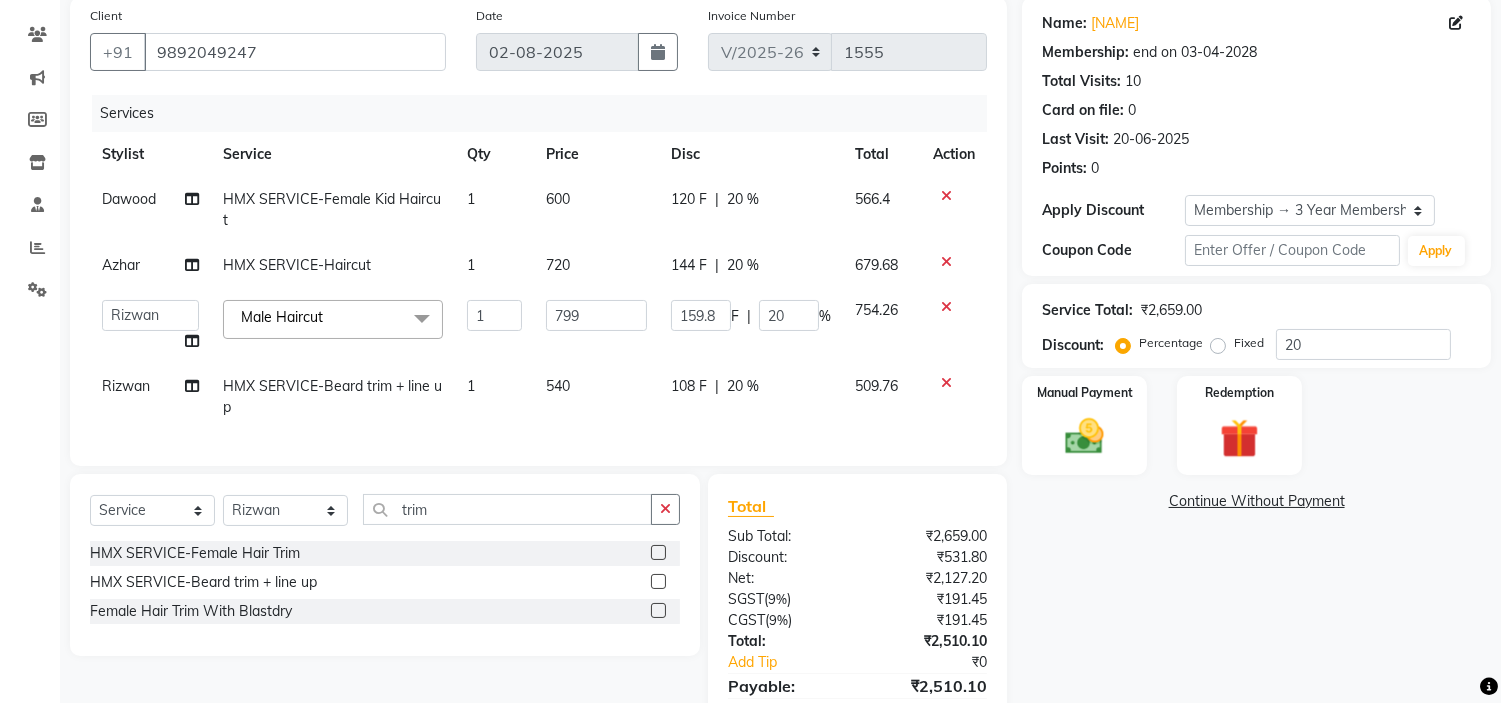 scroll, scrollTop: 264, scrollLeft: 0, axis: vertical 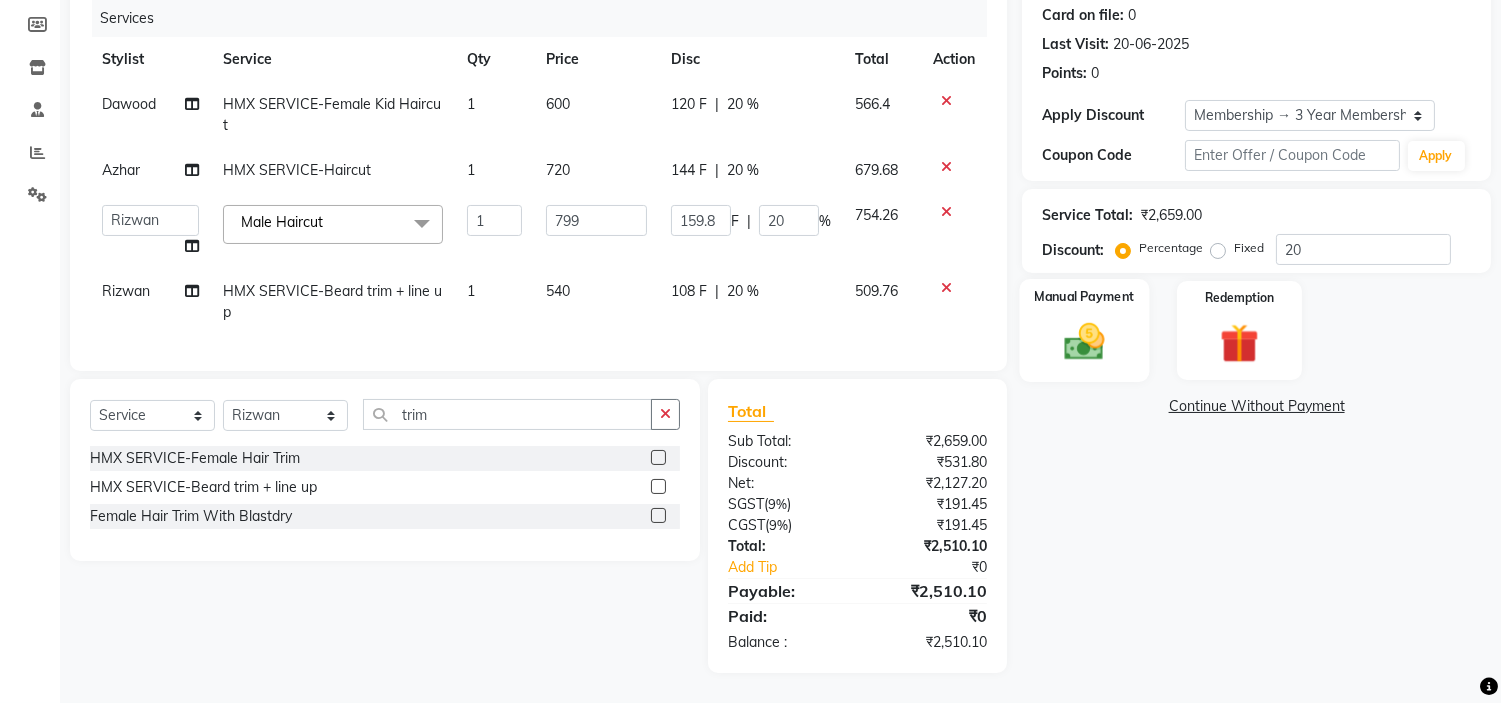 click on "Manual Payment" 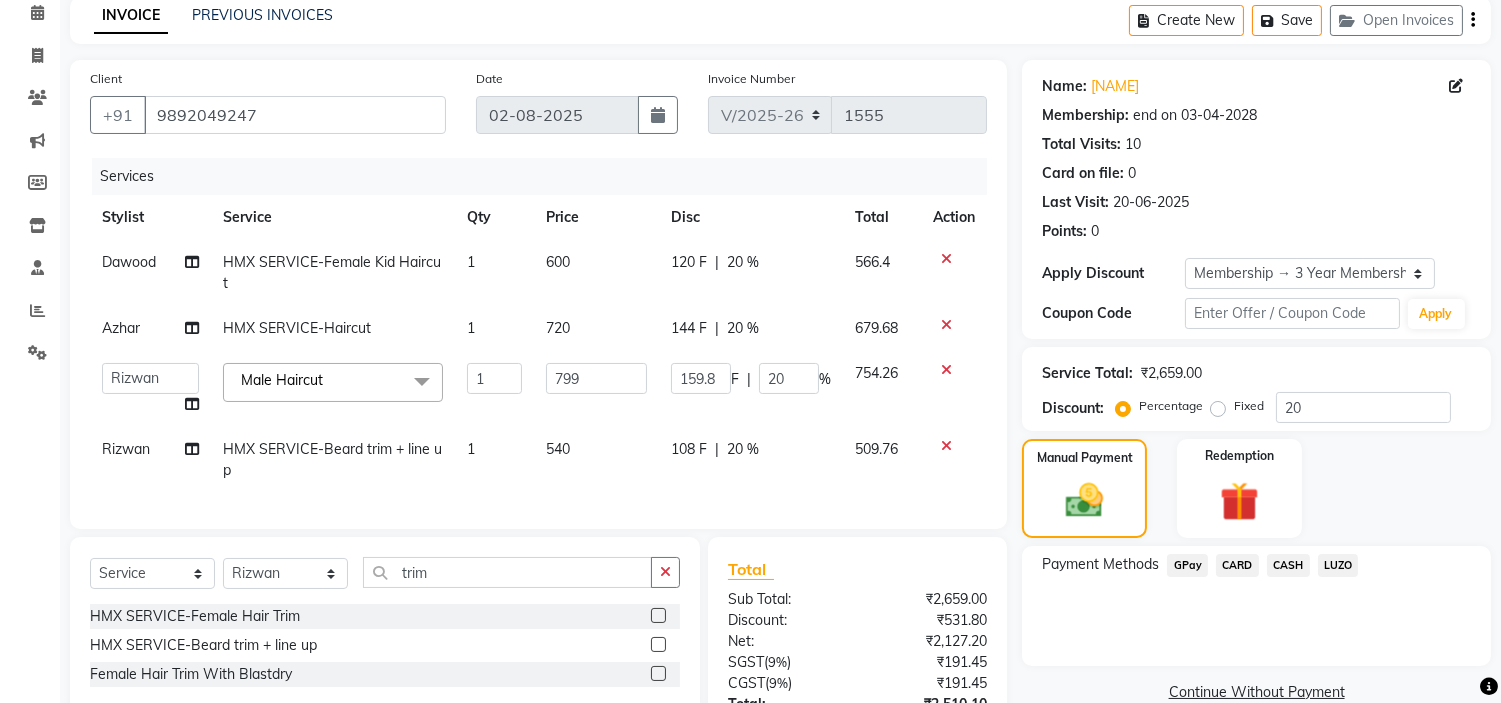 scroll, scrollTop: 0, scrollLeft: 0, axis: both 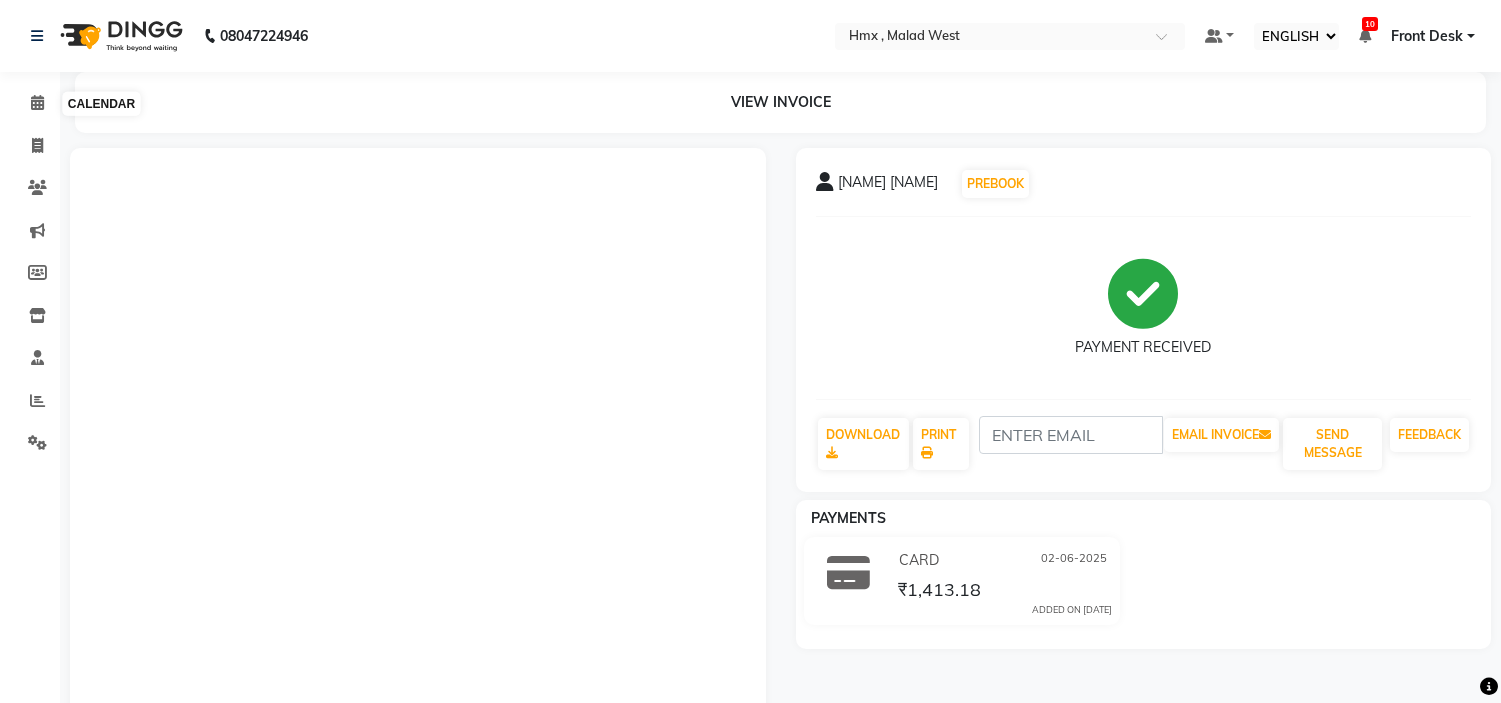 select on "ec" 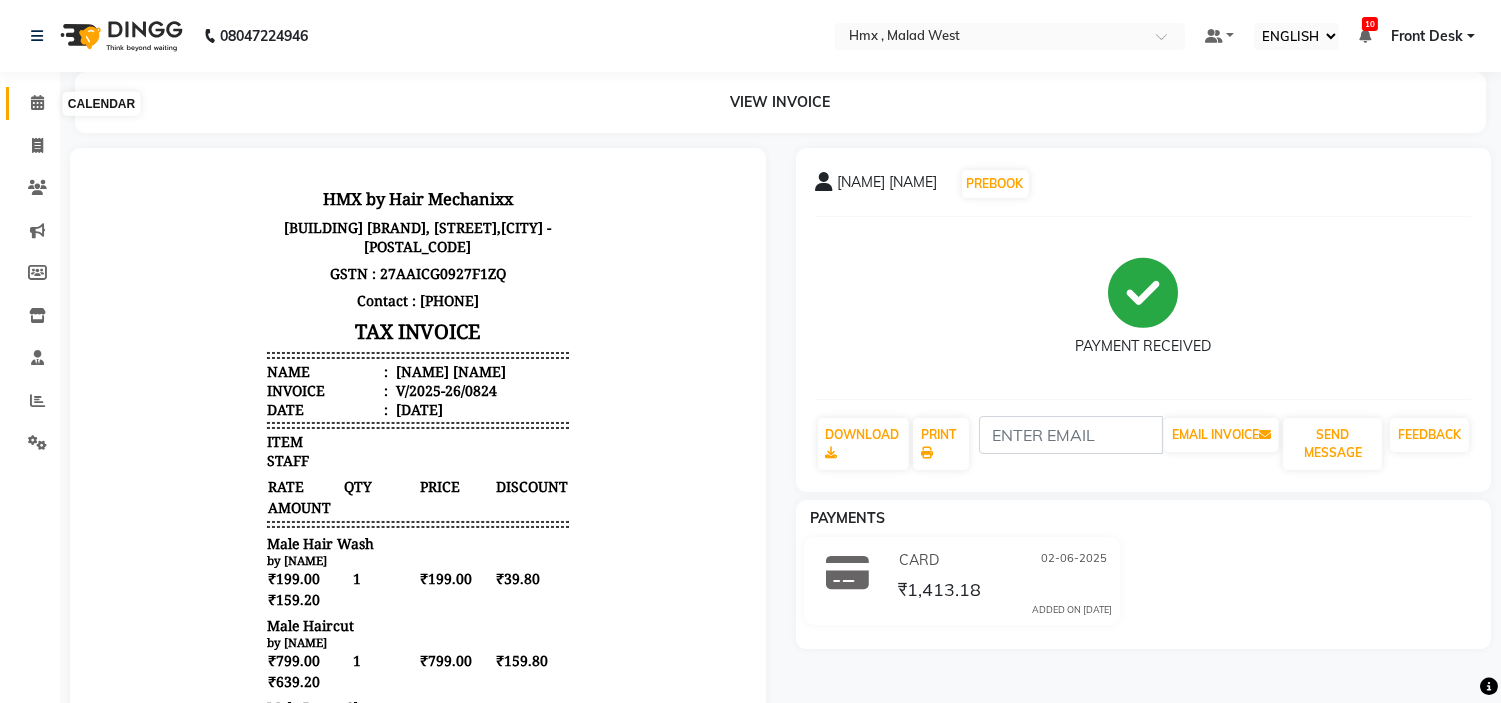 scroll, scrollTop: 0, scrollLeft: 0, axis: both 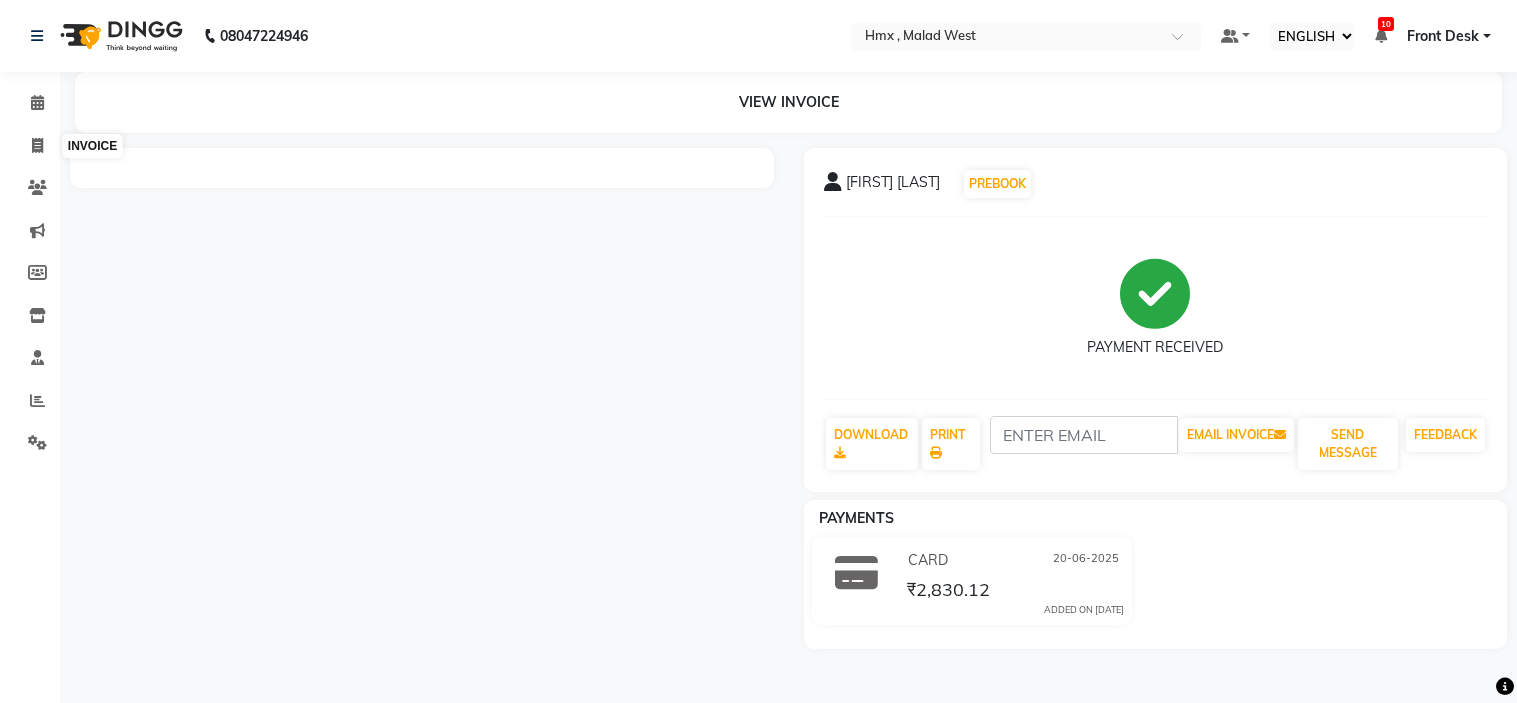 select on "ec" 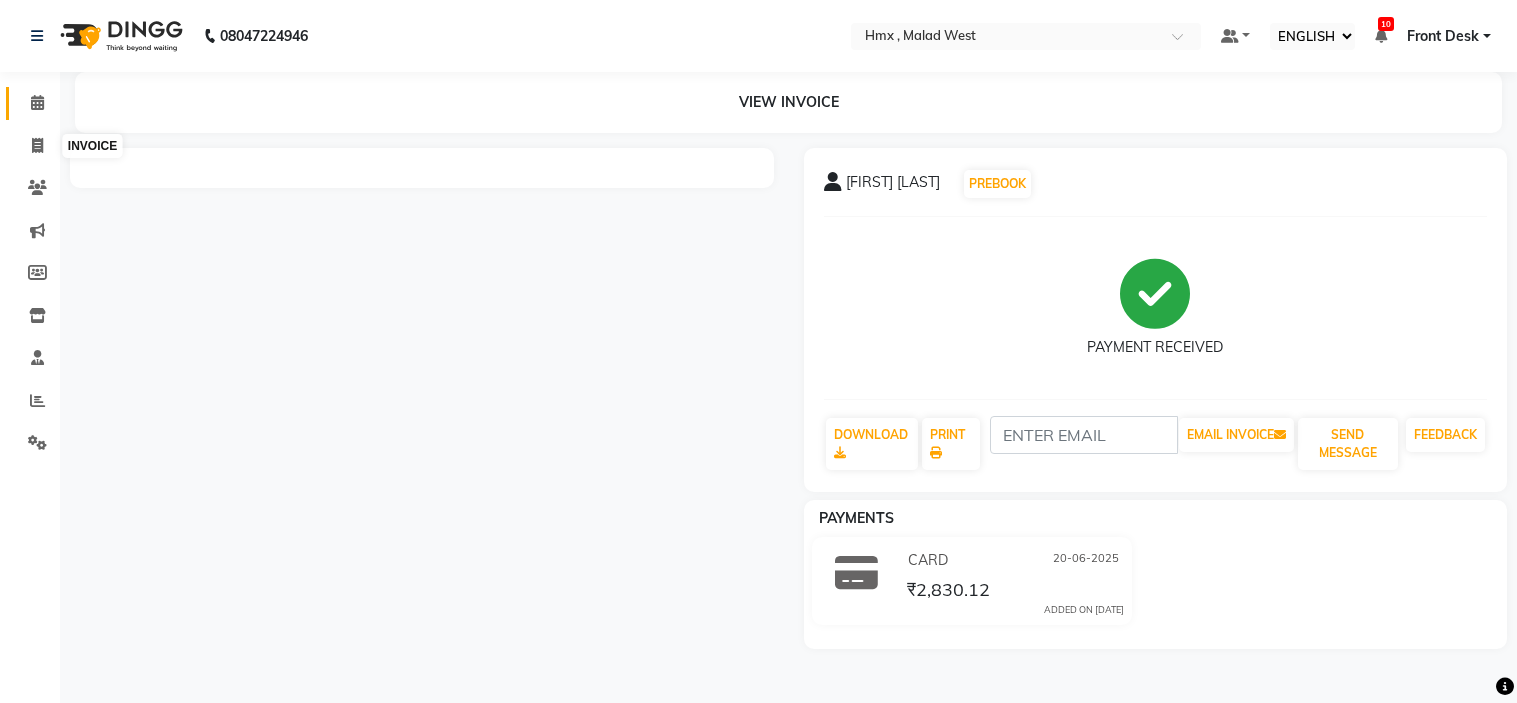 scroll, scrollTop: 0, scrollLeft: 0, axis: both 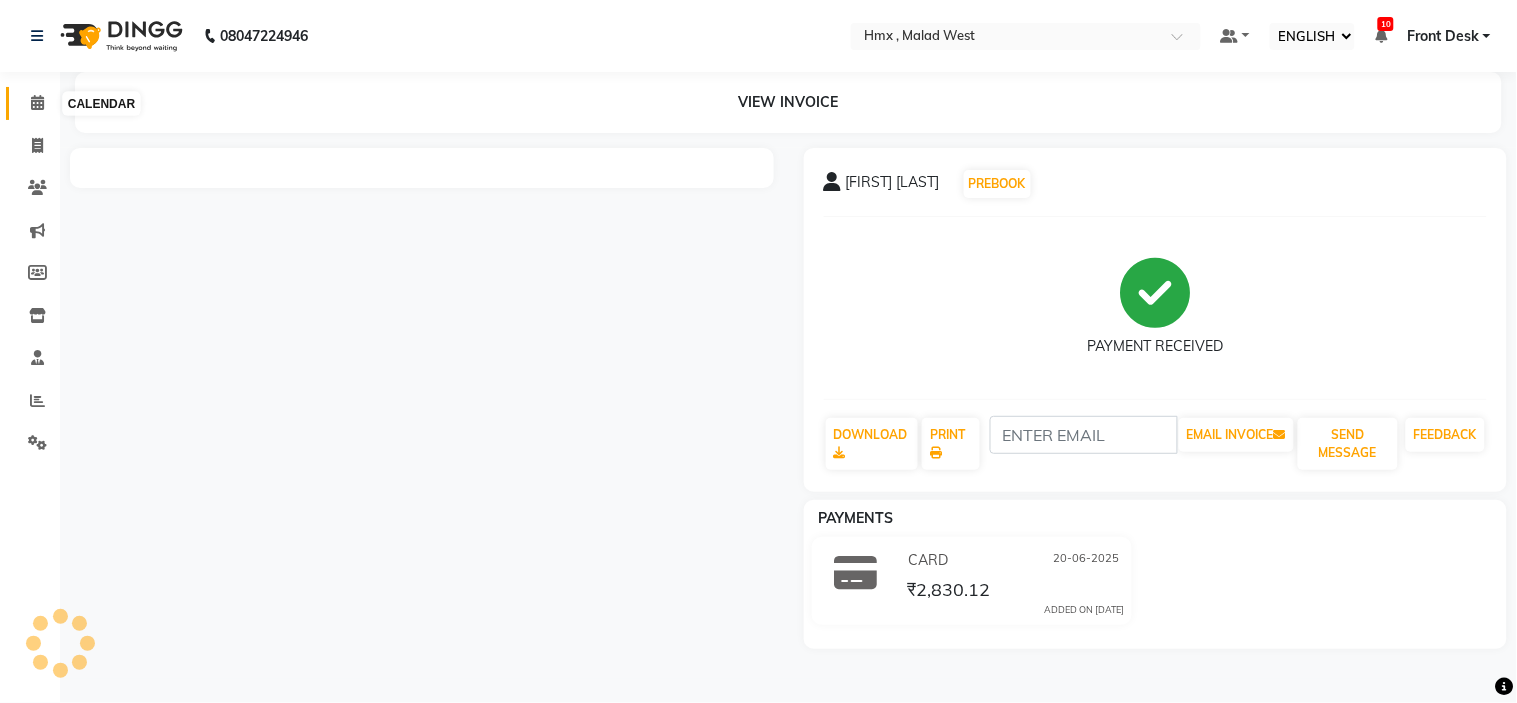 click 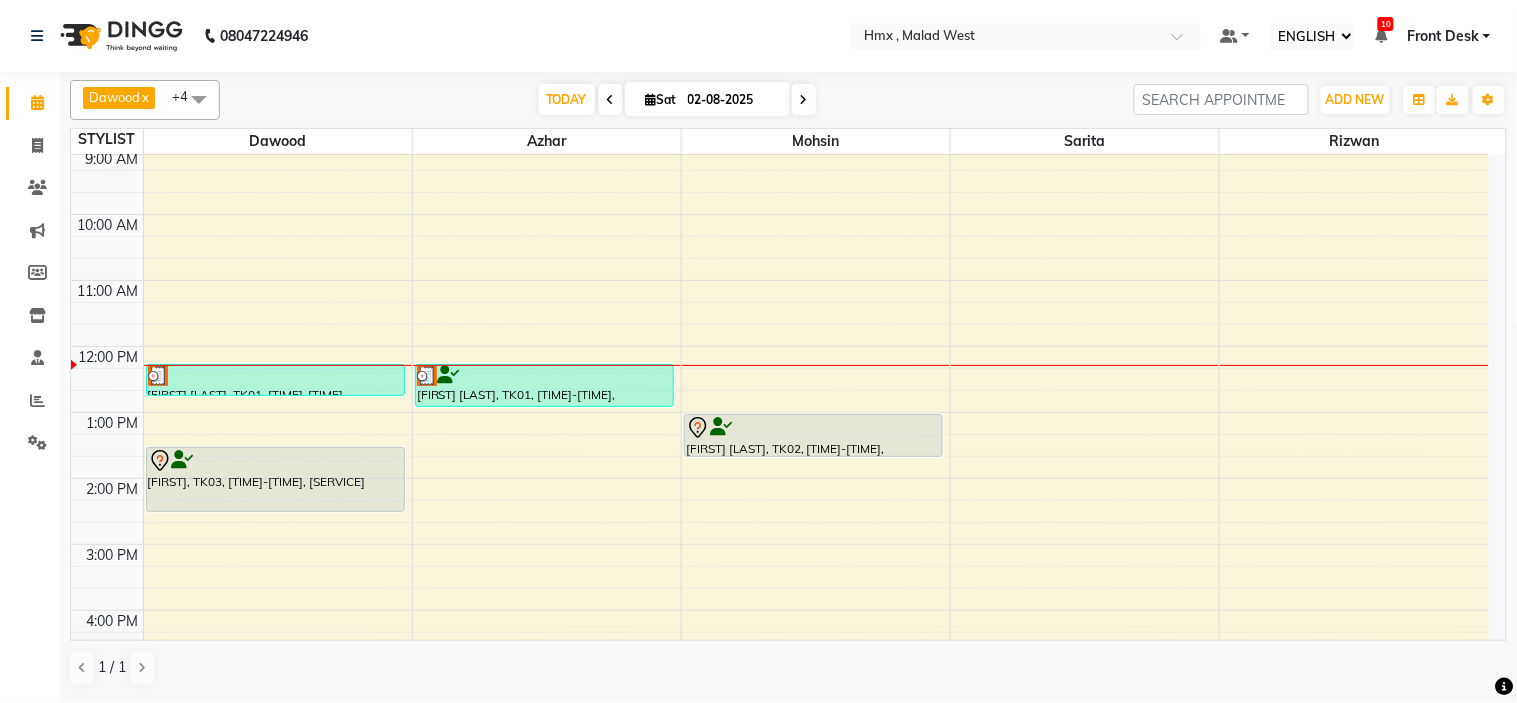 scroll, scrollTop: 111, scrollLeft: 0, axis: vertical 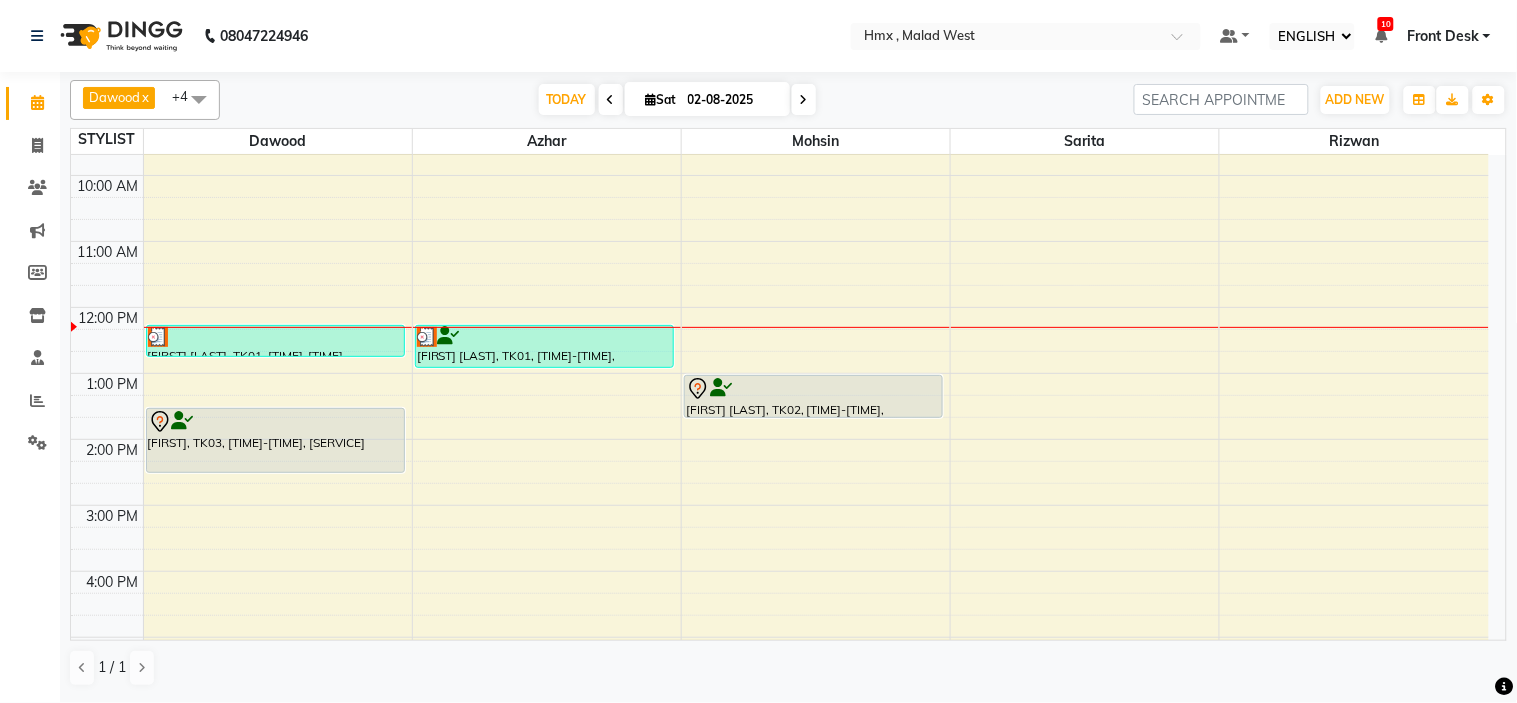 click on "[TIME] [TIME] [TIME] [TIME] [TIME] [TIME] [TIME] [TIME] [TIME] [TIME] [TIME] [TIME] [TIME] [TIME]     [FIRST] [LAST], TK01, [TIME]-[TIME], [SERVICE]             [FIRST], TK03, [TIME]-[TIME], [SERVICE]     [FIRST] [LAST], TK01, [TIME]-[TIME], [SERVICE]             [FIRST] [LAST], TK02, [TIME]-[TIME], [SERVICE]" at bounding box center (780, 505) 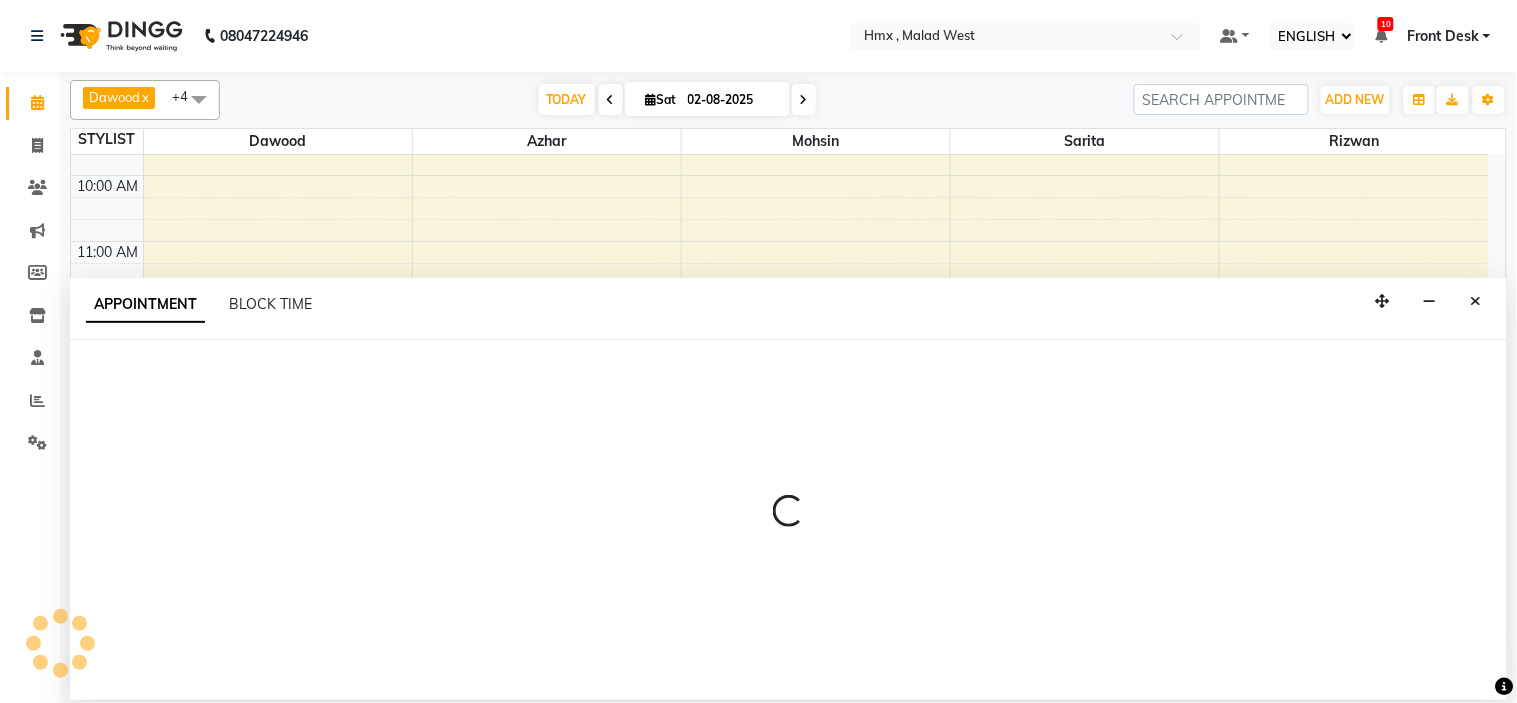 select on "39095" 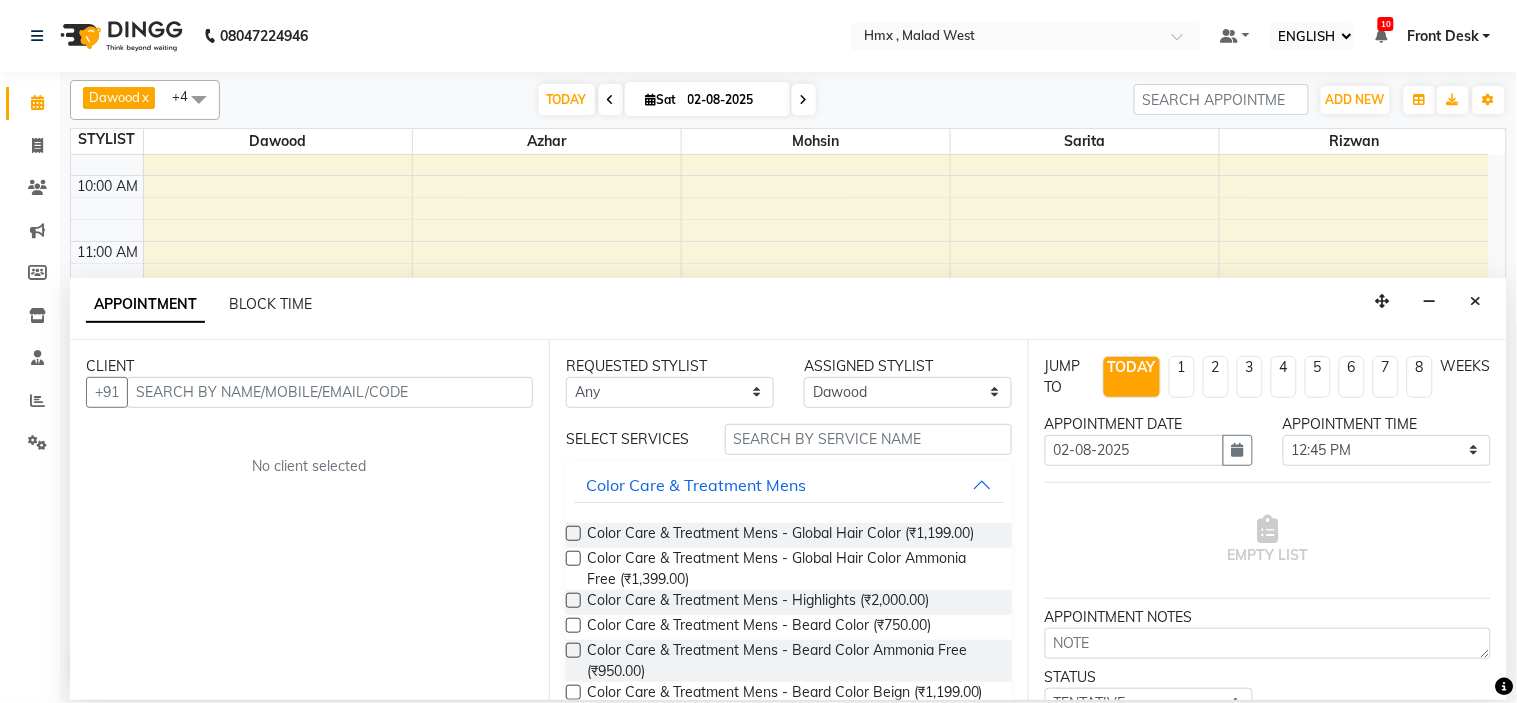 click at bounding box center (330, 392) 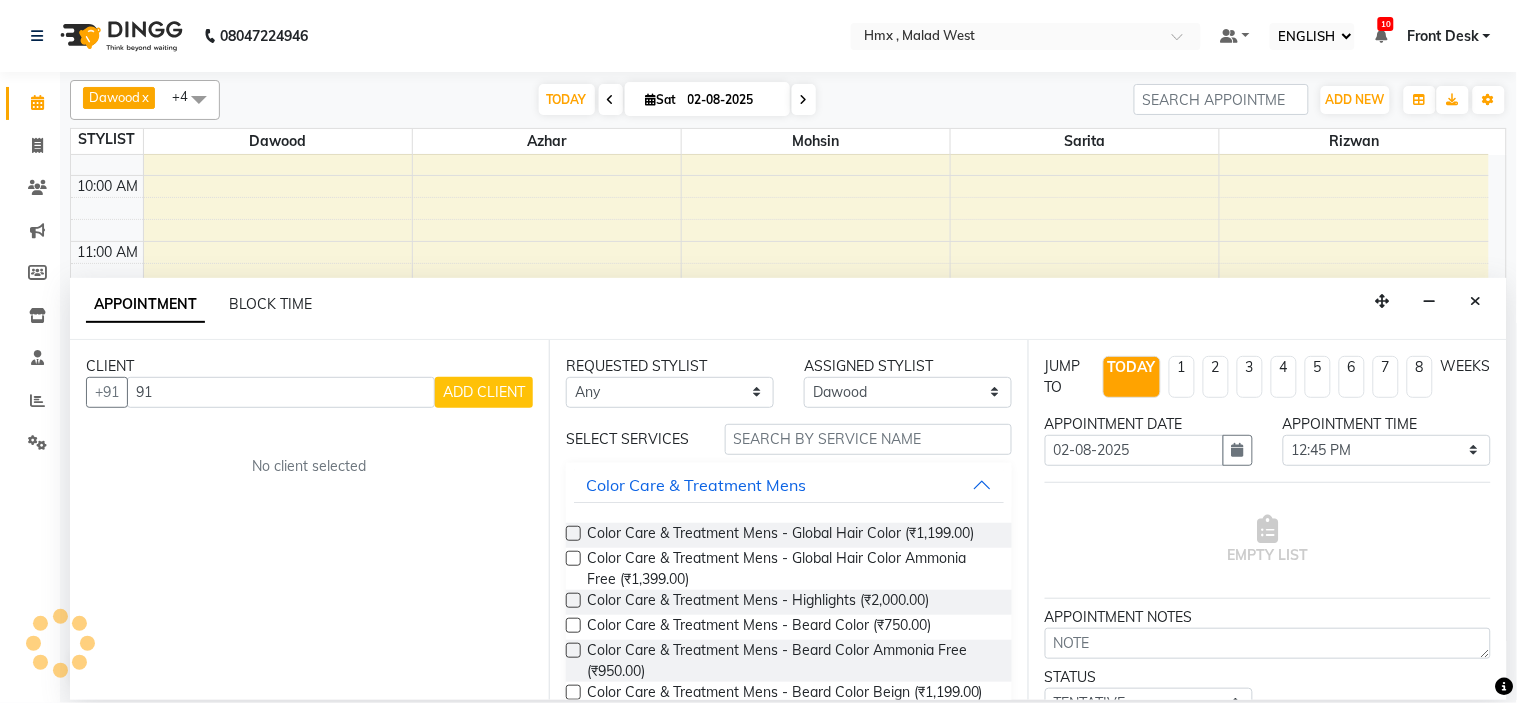 type on "9" 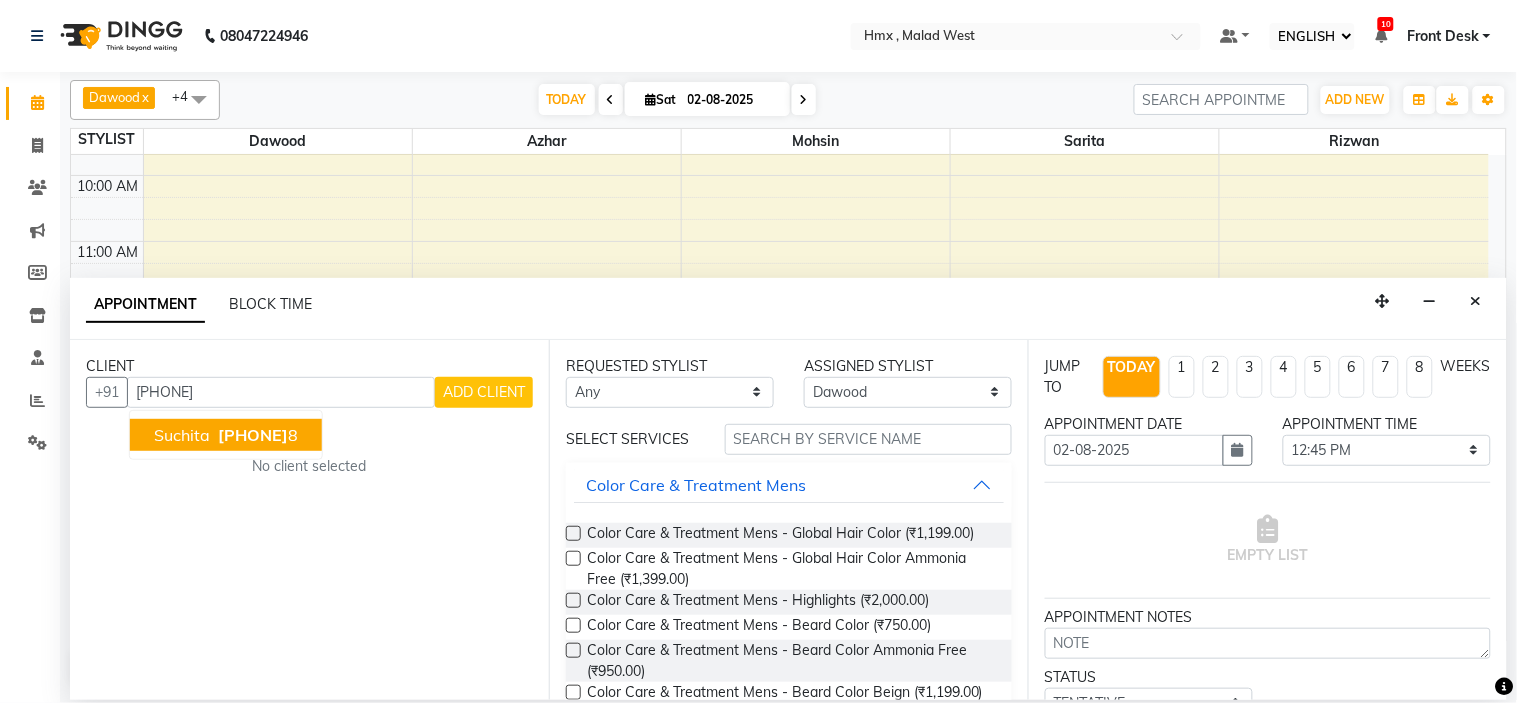 click on "[PHONE]" at bounding box center [253, 435] 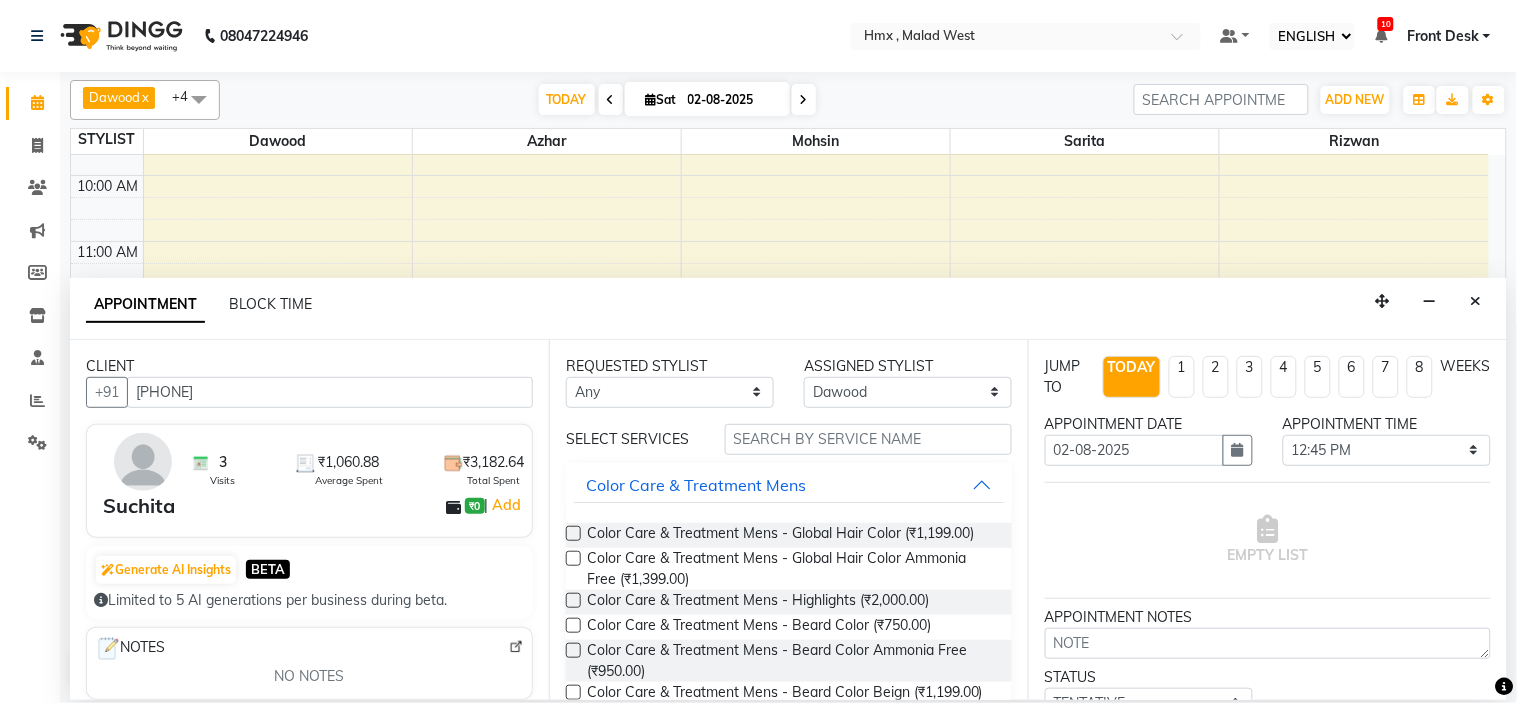 type on "[PHONE]" 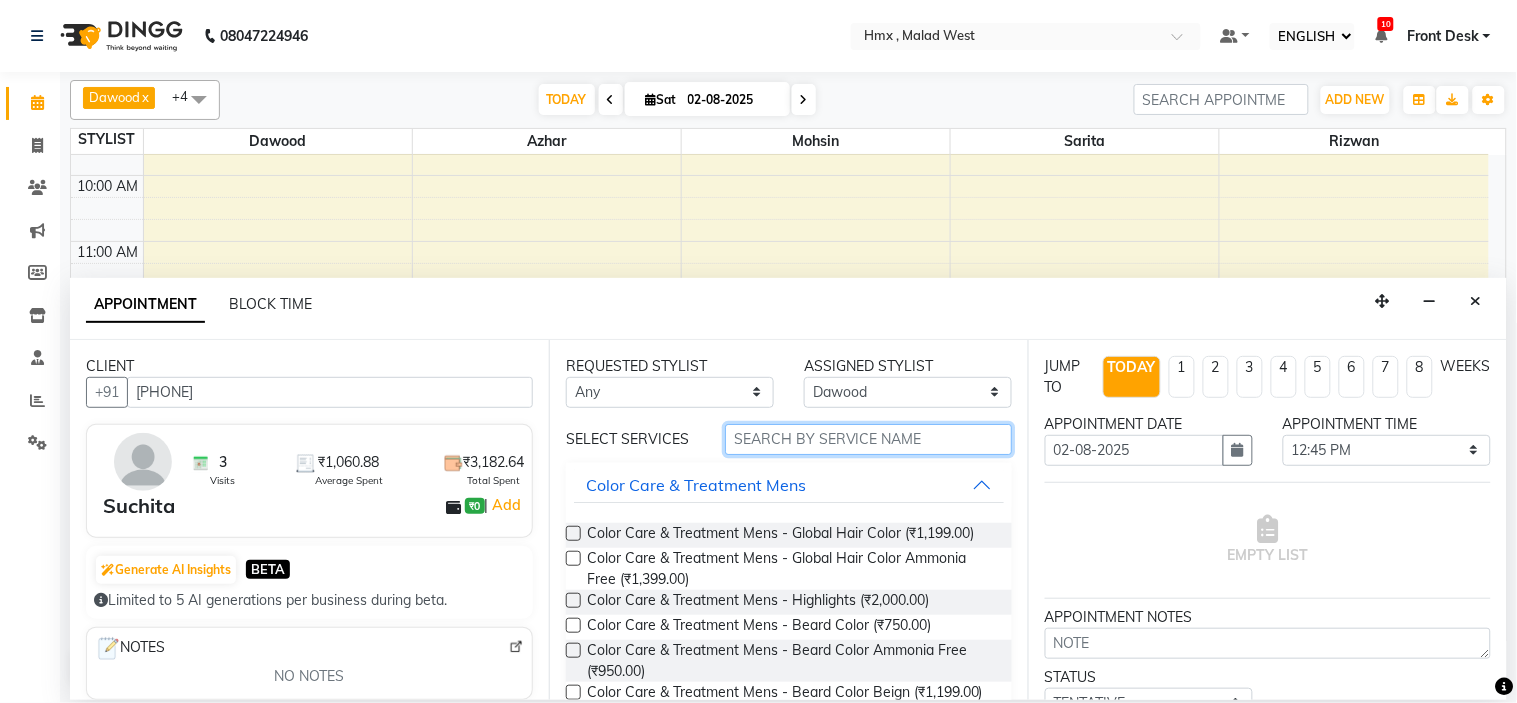 click at bounding box center [868, 439] 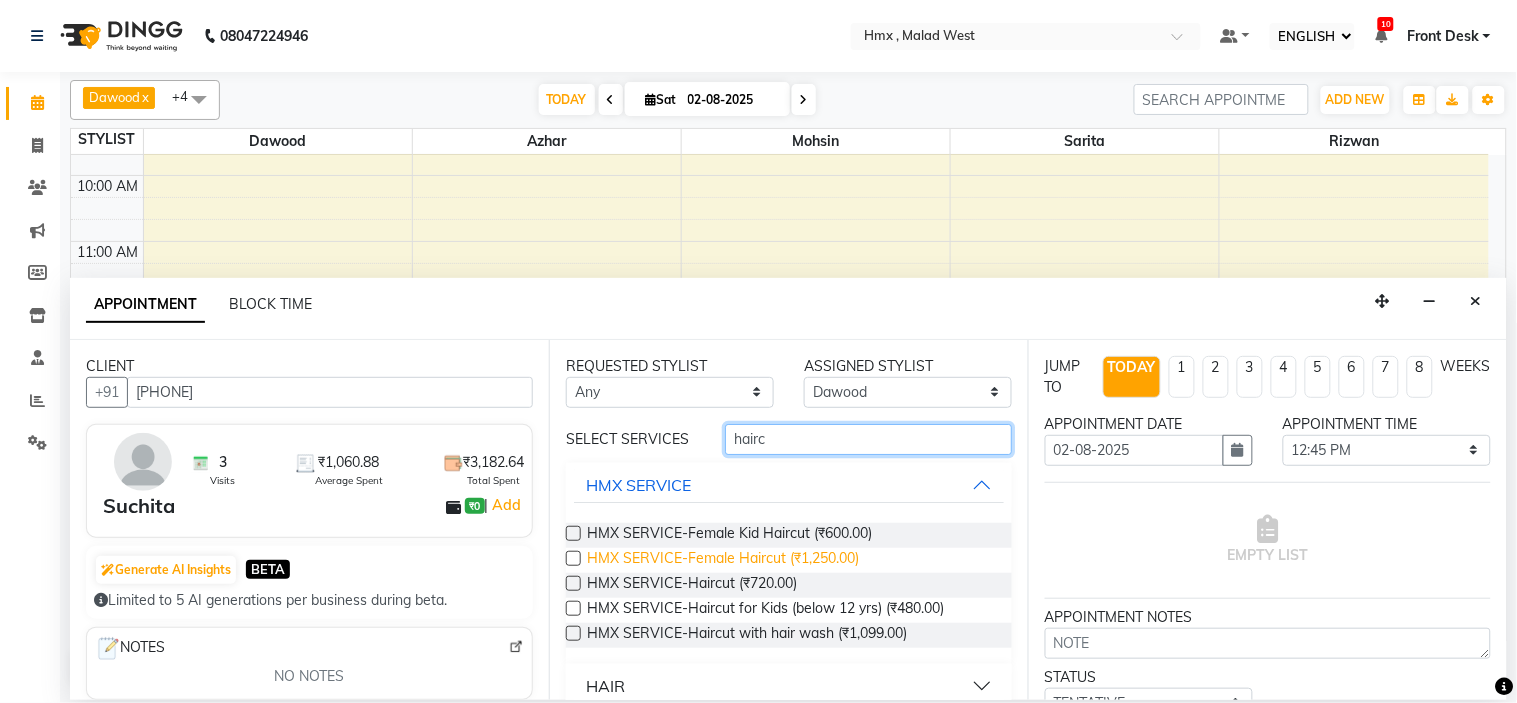 scroll, scrollTop: 67, scrollLeft: 0, axis: vertical 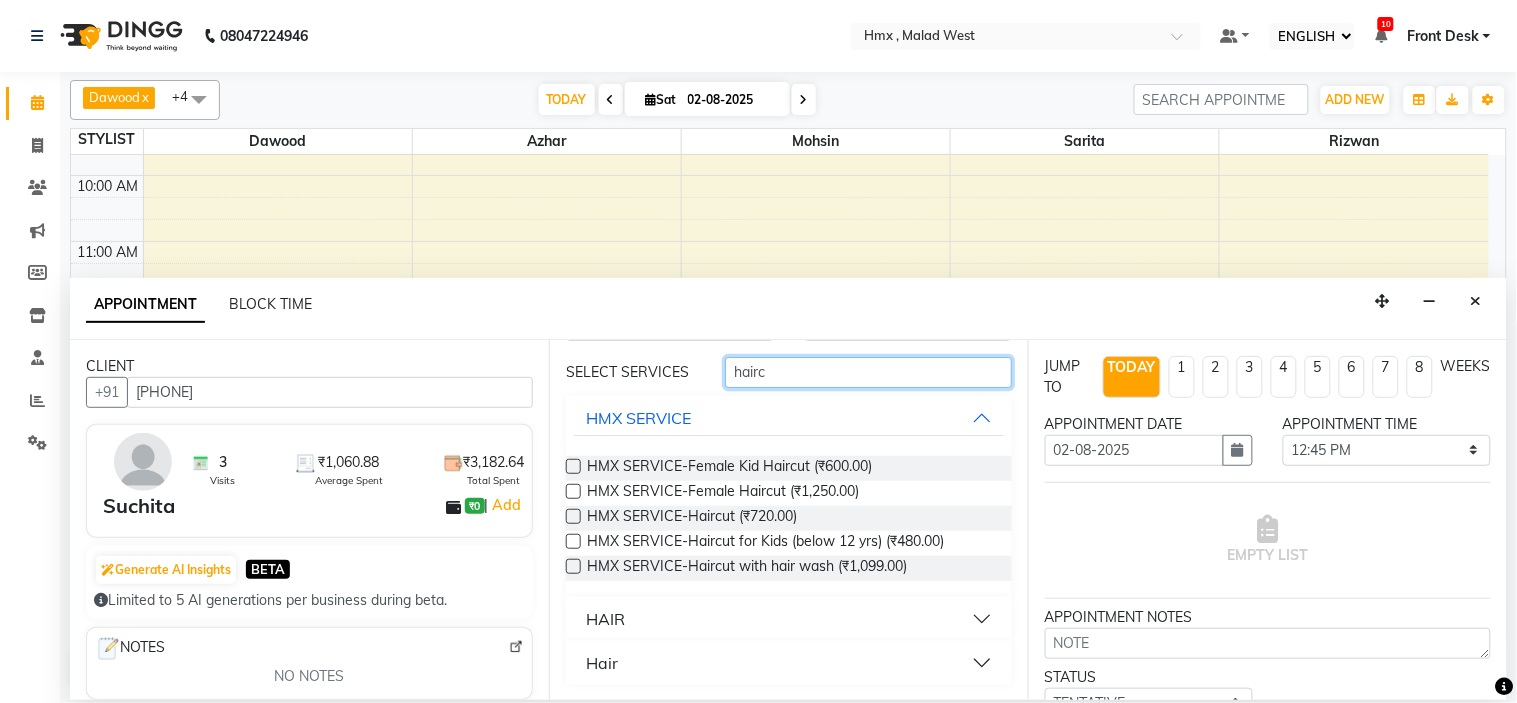type on "hairc" 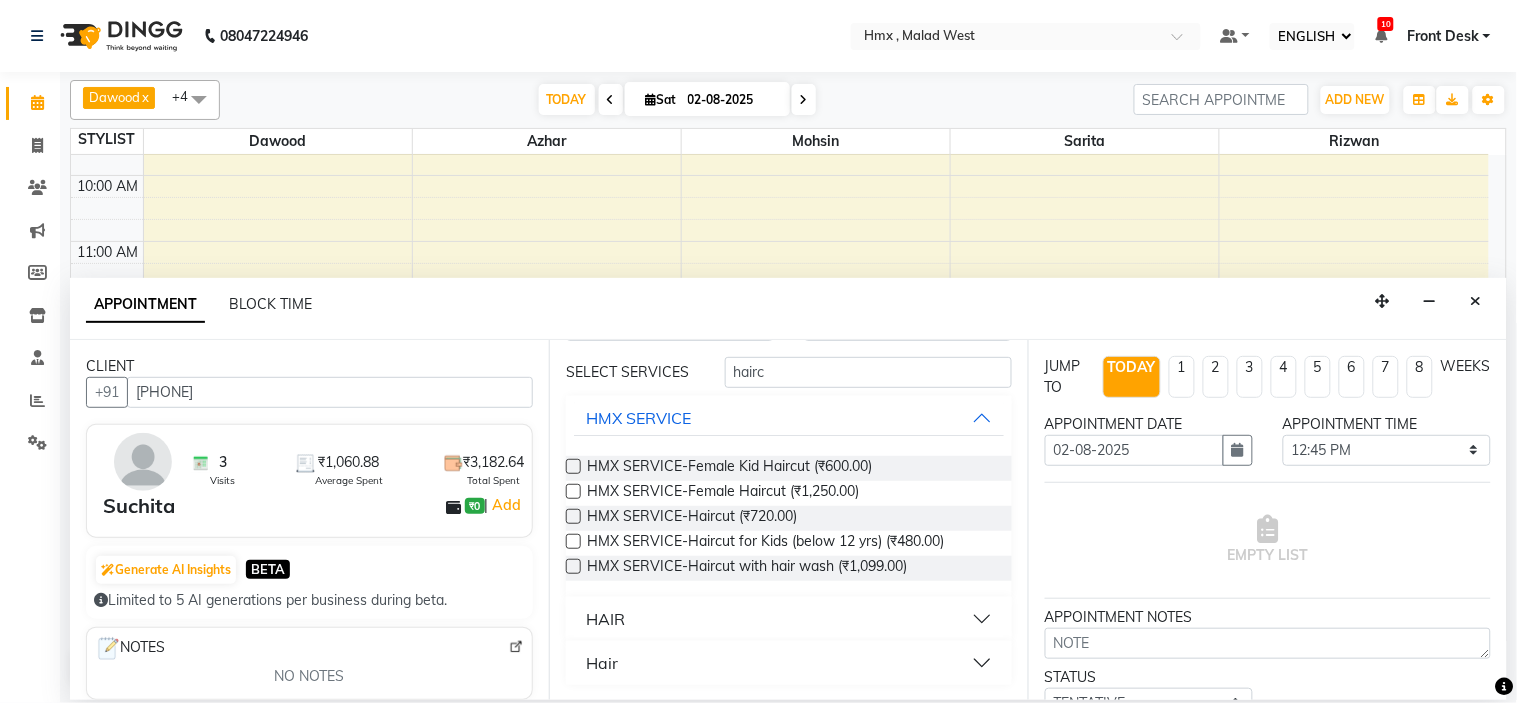 click on "HAIR" at bounding box center [789, 619] 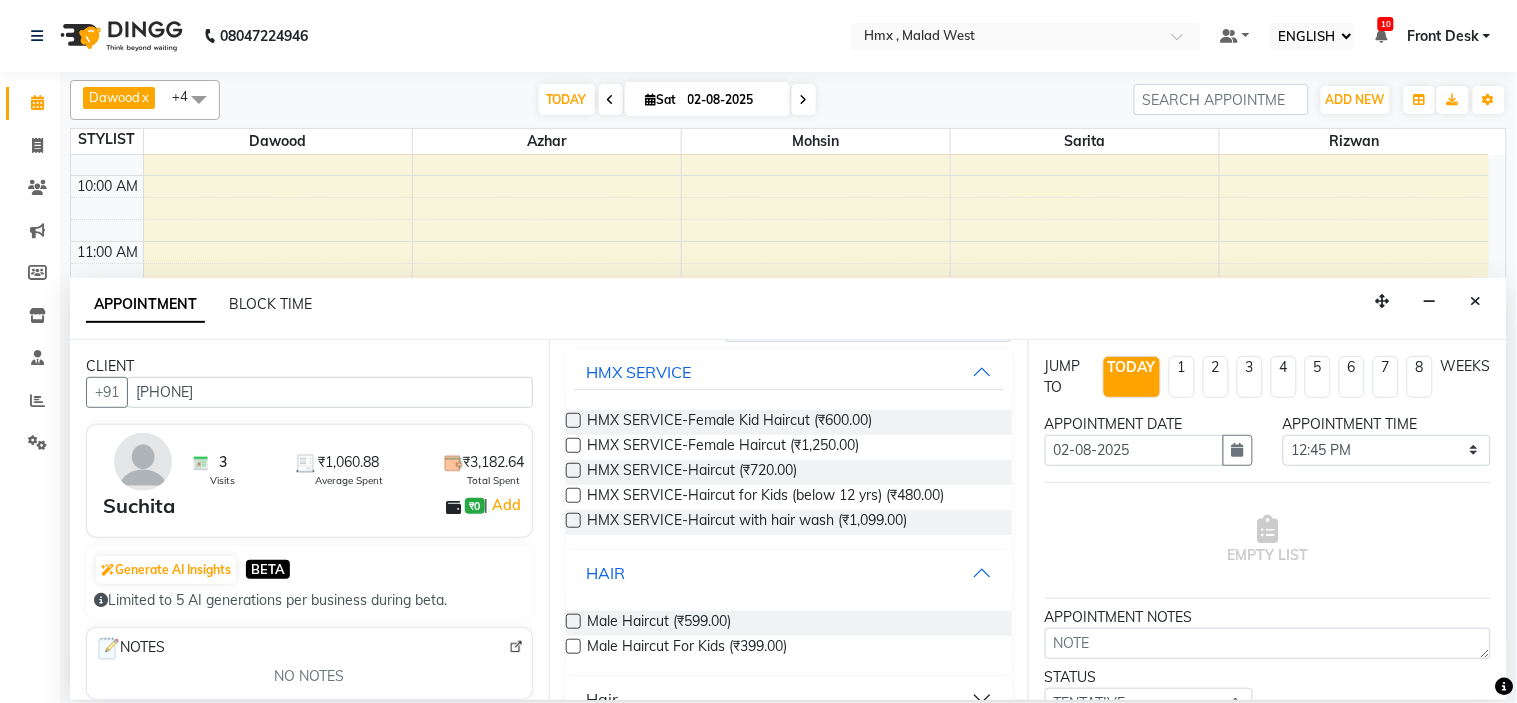 scroll, scrollTop: 150, scrollLeft: 0, axis: vertical 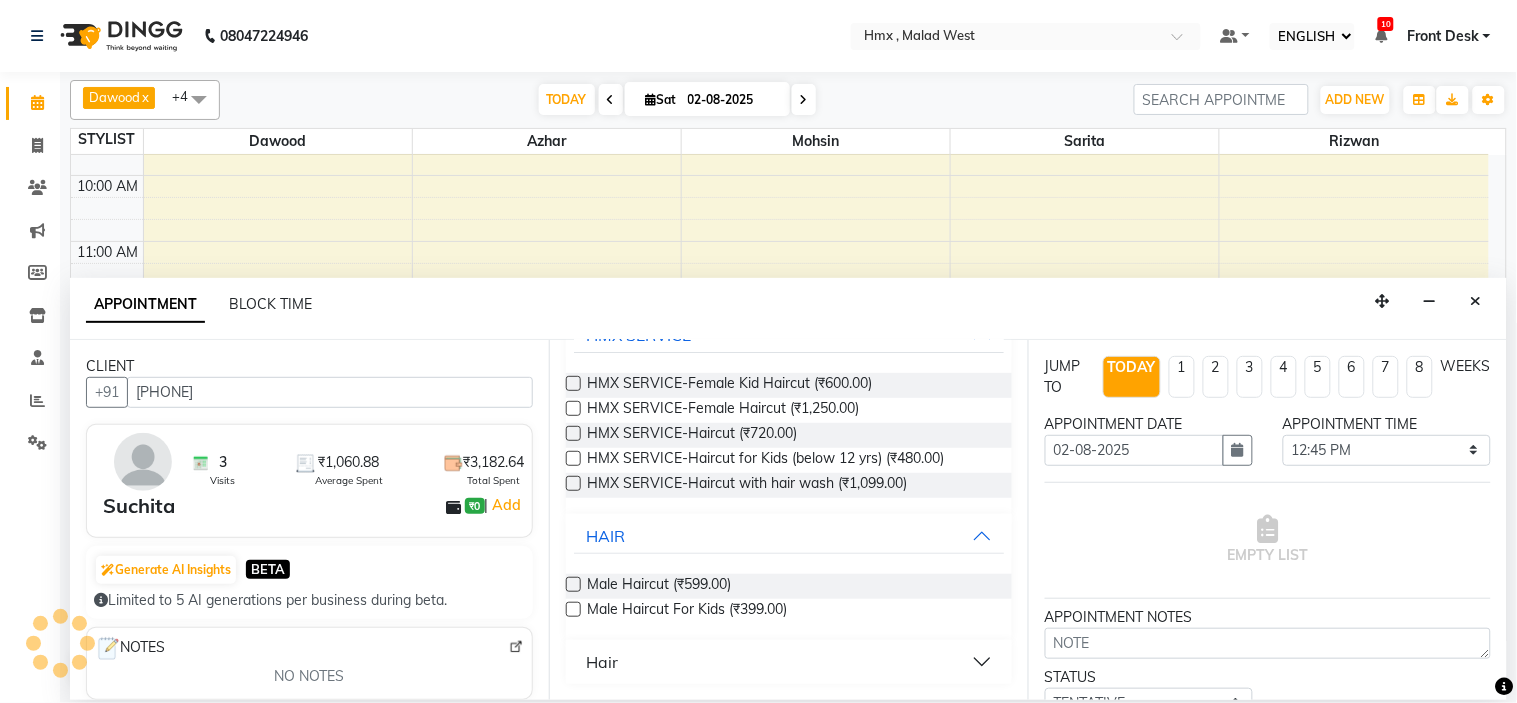 drag, startPoint x: 574, startPoint y: 586, endPoint x: 622, endPoint y: 568, distance: 51.264023 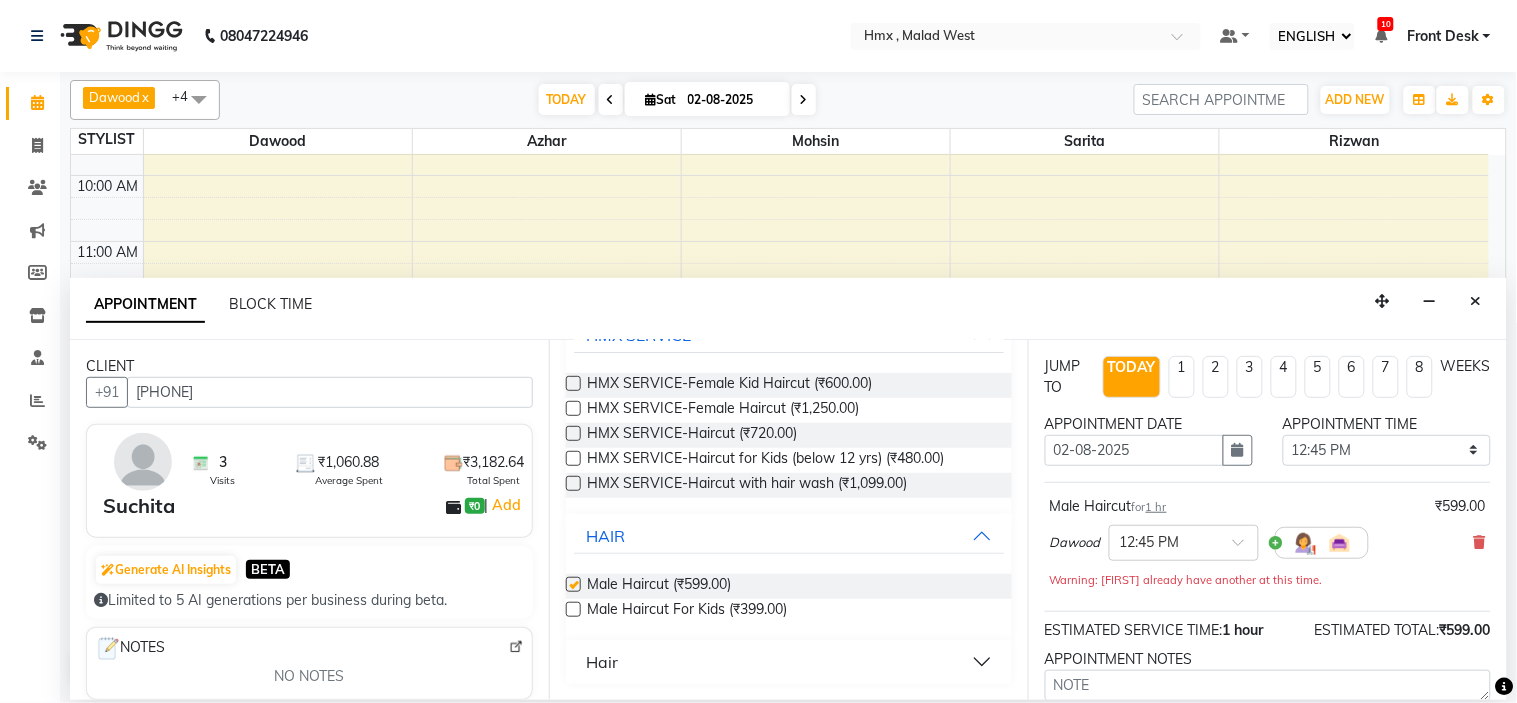 checkbox on "false" 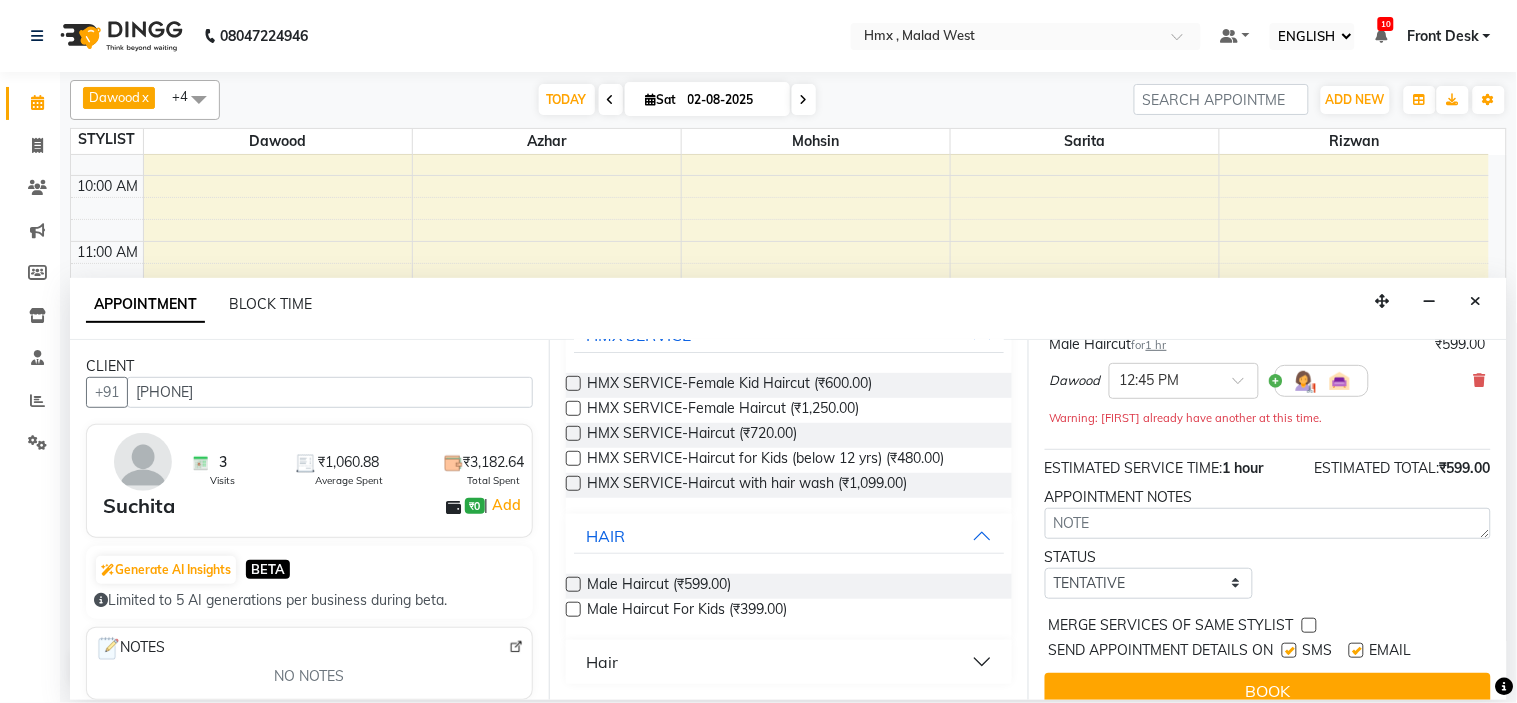 scroll, scrollTop: 187, scrollLeft: 0, axis: vertical 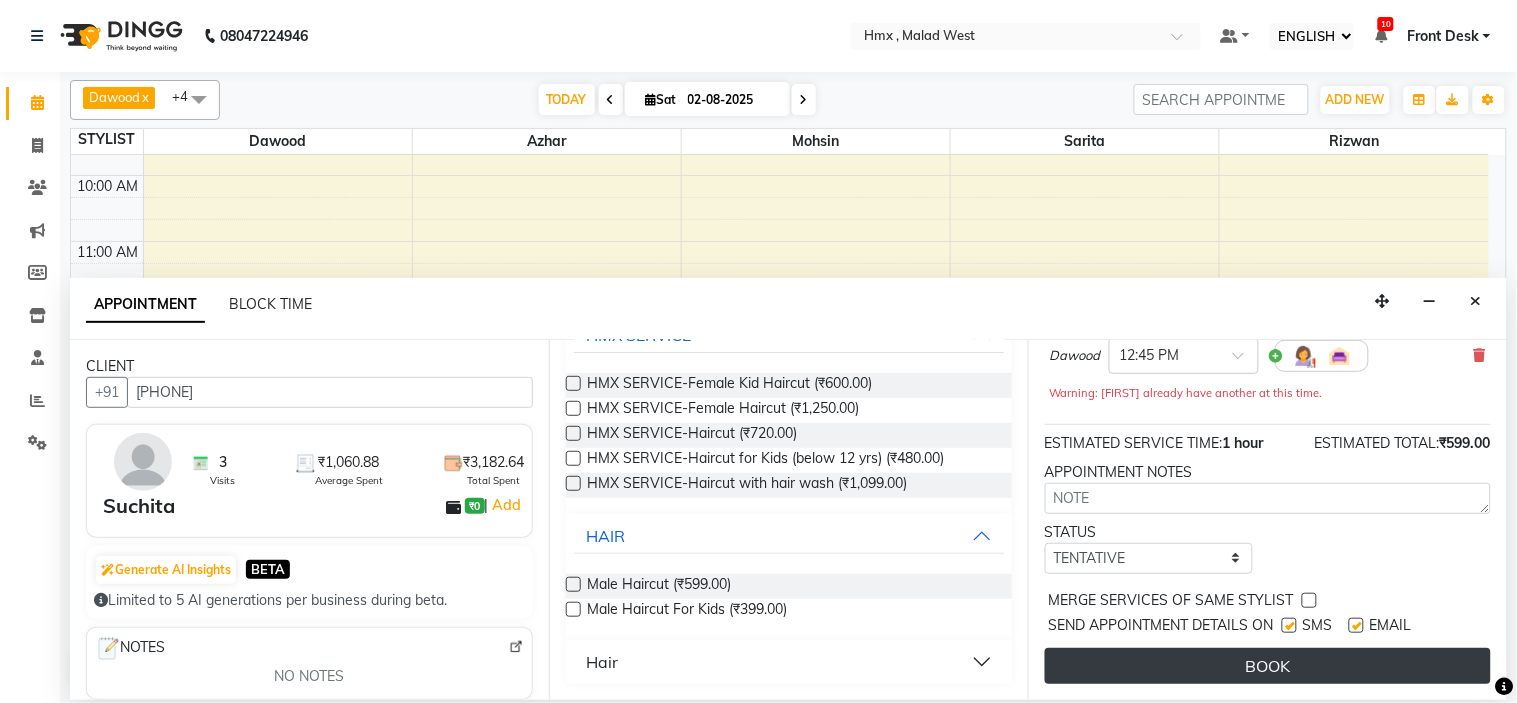 click on "BOOK" at bounding box center [1268, 666] 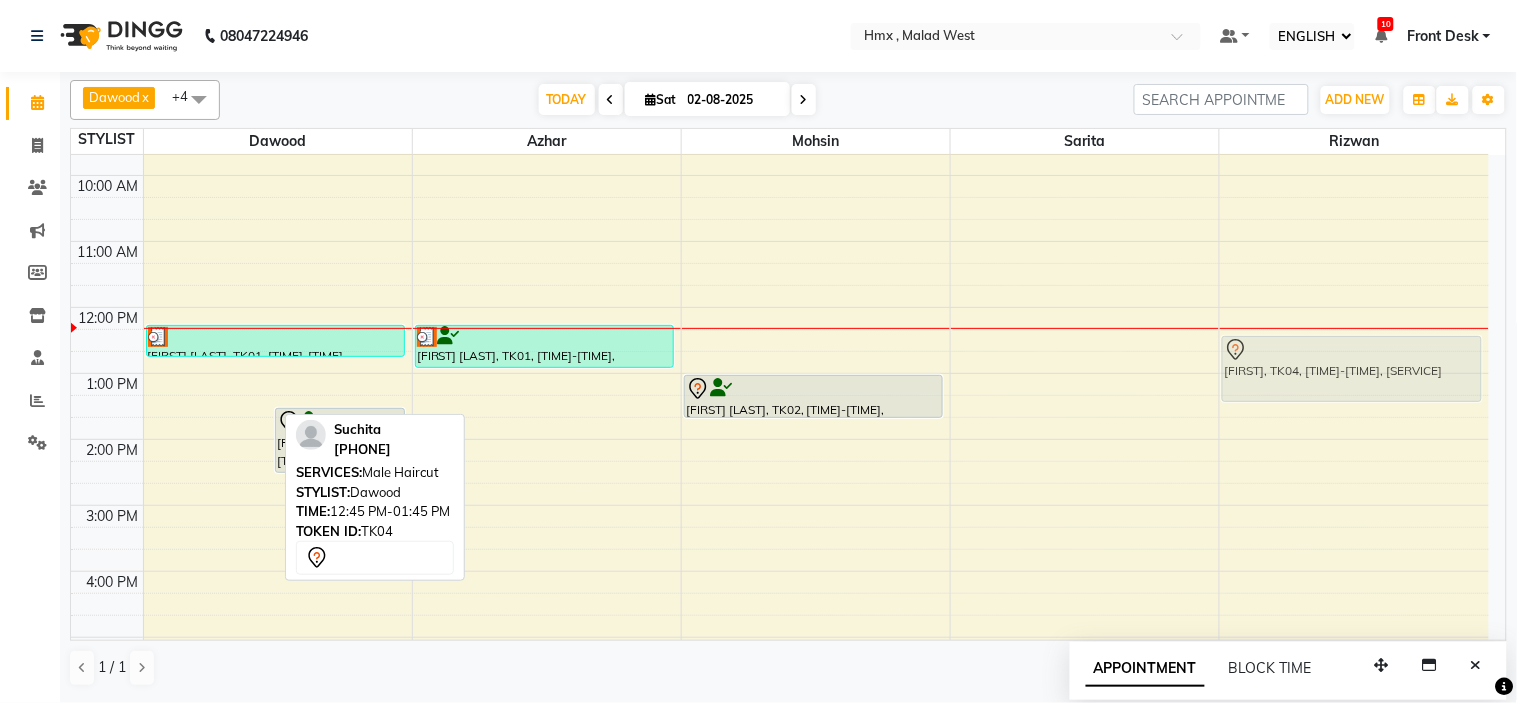 drag, startPoint x: 208, startPoint y: 387, endPoint x: 1426, endPoint y: 355, distance: 1218.4203 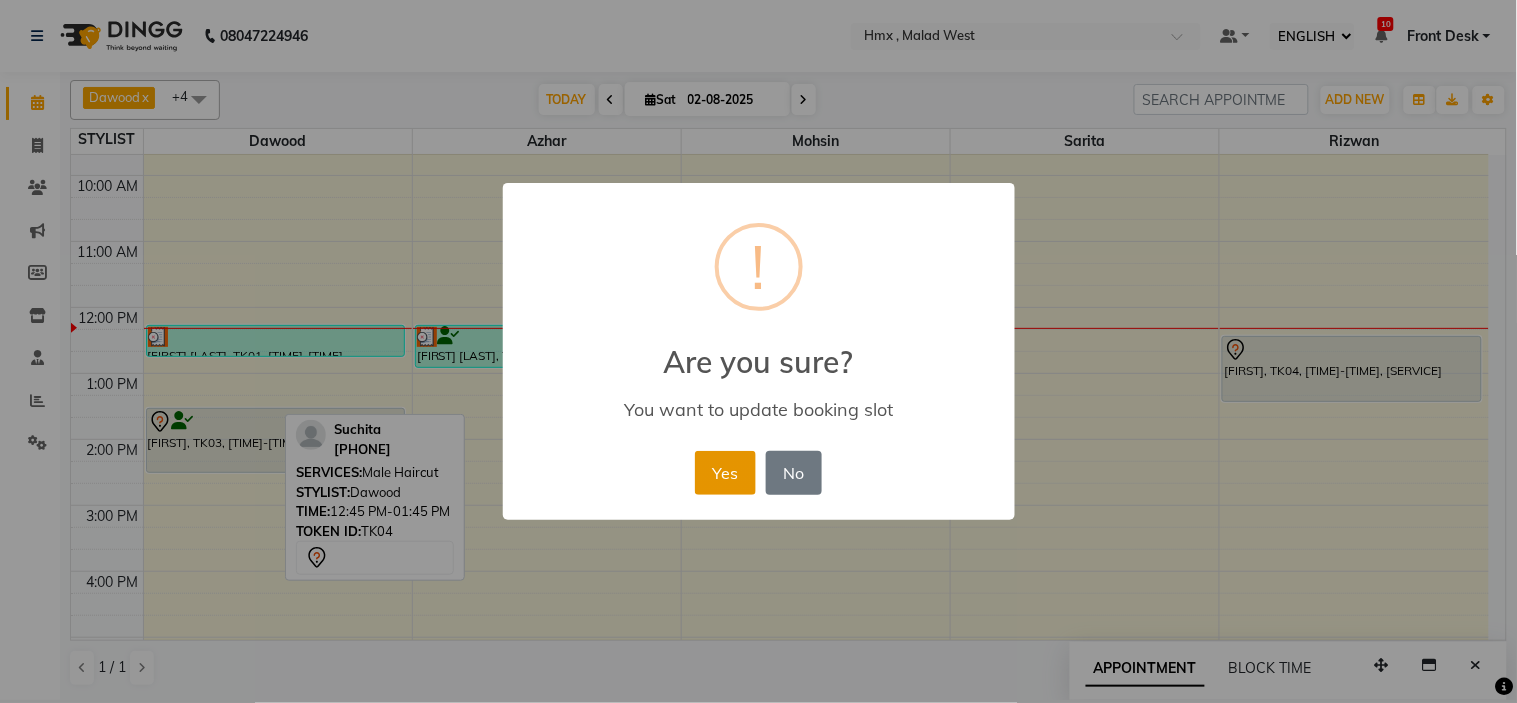click on "Yes" at bounding box center [725, 473] 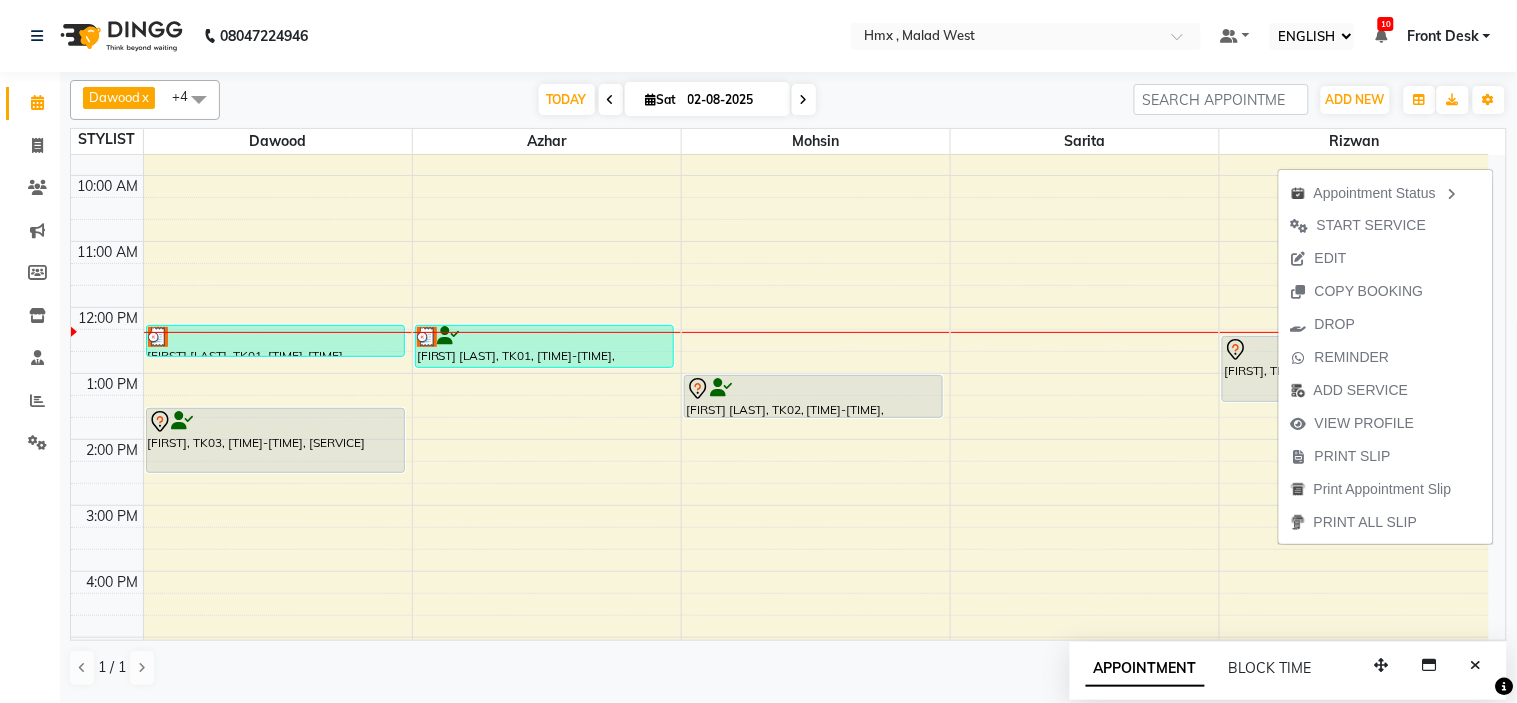 click on "START SERVICE" at bounding box center (1371, 225) 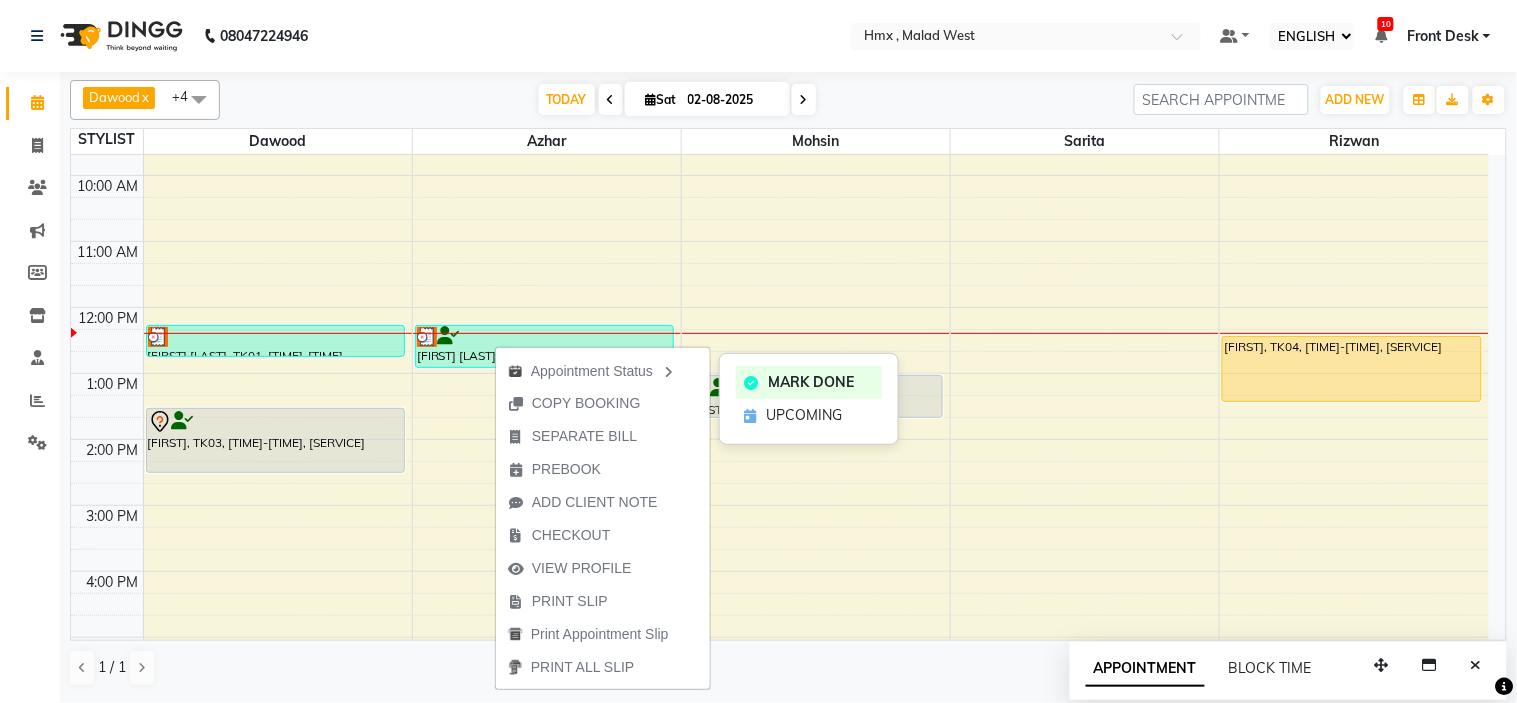click at bounding box center [669, 372] 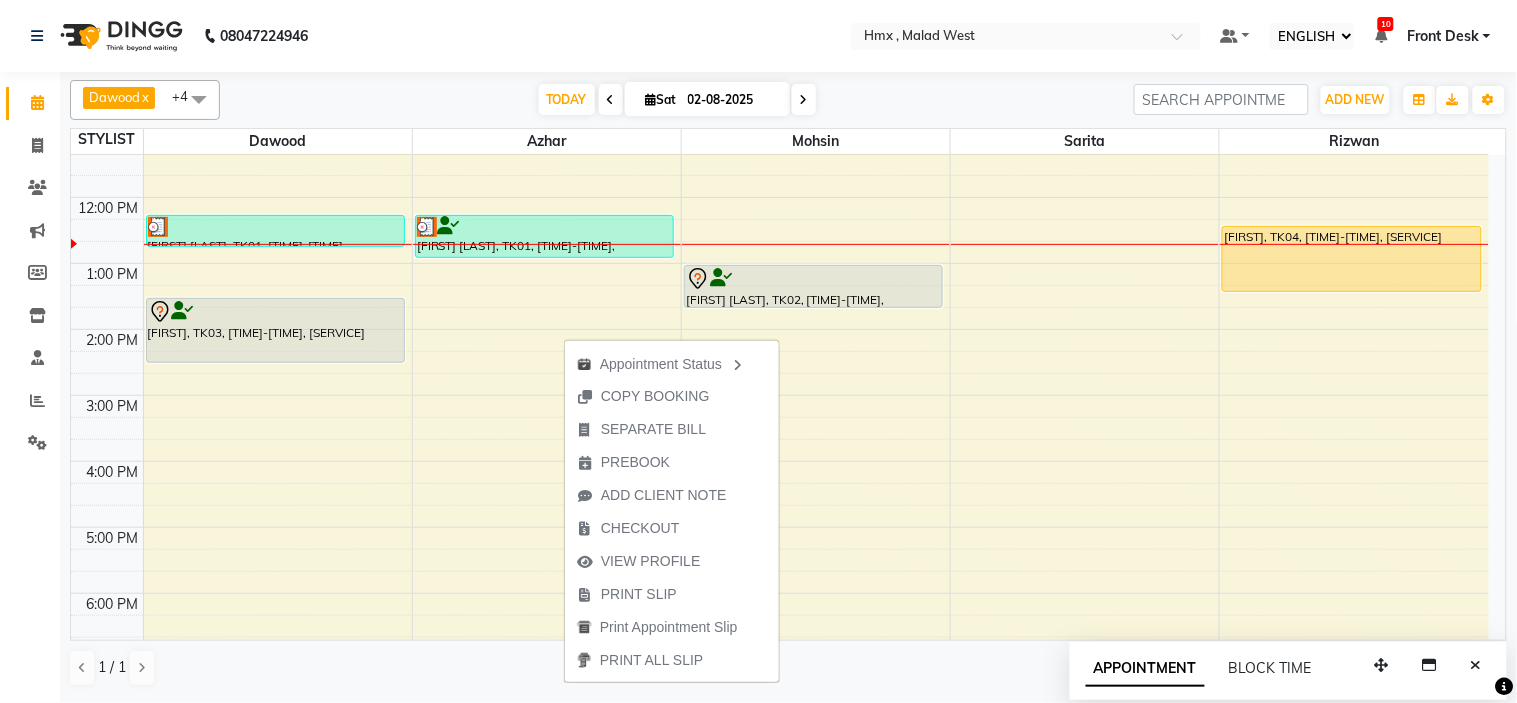 scroll, scrollTop: 220, scrollLeft: 0, axis: vertical 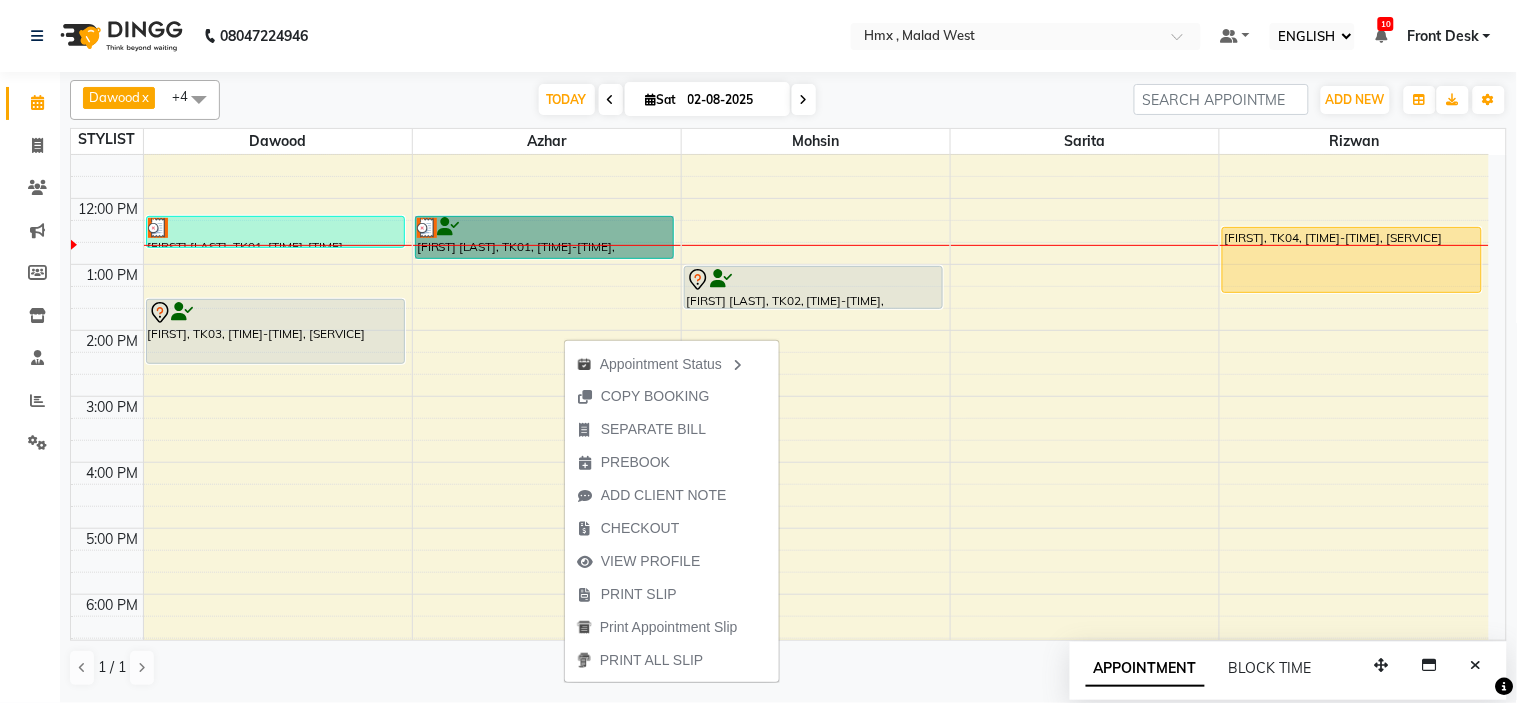 click on "8:00 AM 9:00 AM 10:00 AM 11:00 AM 12:00 PM 1:00 PM 2:00 PM 3:00 PM 4:00 PM 5:00 PM 6:00 PM 7:00 PM 8:00 PM 9:00 PM     Sudhakar Saraswat, TK01, 12:15 PM-12:45 PM, HMX SERVICE-Female Kid Haircut             Gaurav, TK03, 01:30 PM-02:30 PM, HMX SERVICE-Haircut     Sudhakar Saraswat, TK01, 12:15 PM-12:55 PM, HMX SERVICE-Haircut             Ali Dhanani, TK02, 01:00 PM-01:40 PM, HMX SERVICE-Beard trim + line up    Suchita, TK04, 12:25 PM-01:25 PM, Male Haircut" at bounding box center [780, 396] 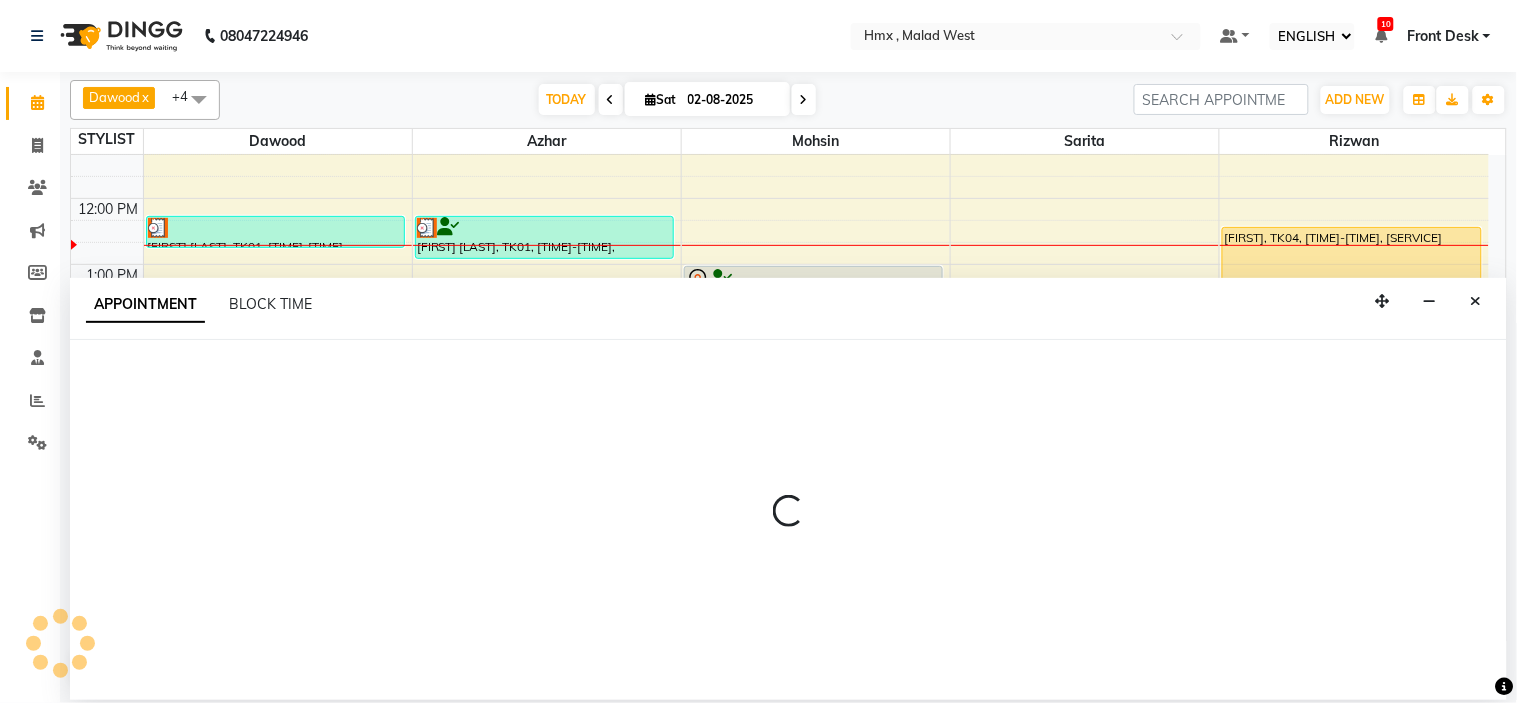 select on "39112" 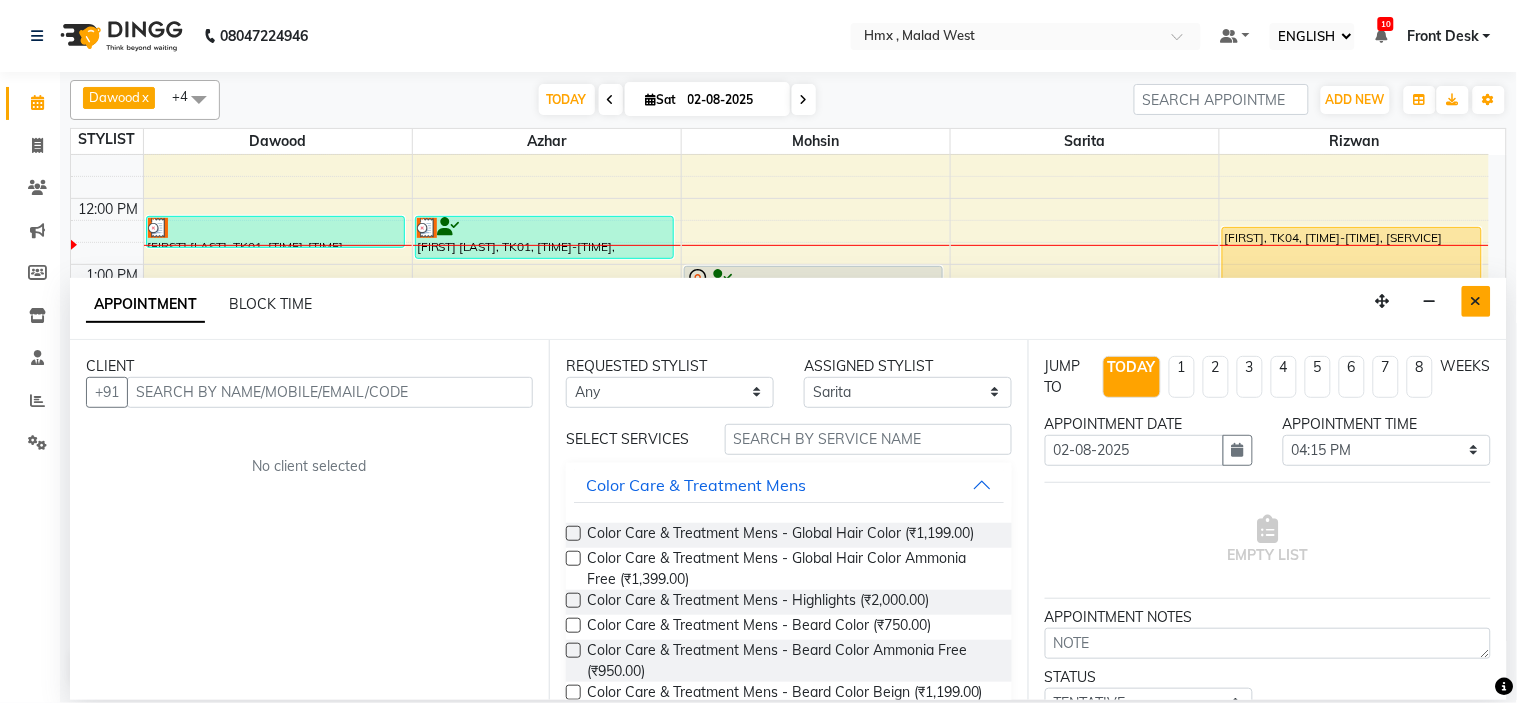 click at bounding box center (1476, 301) 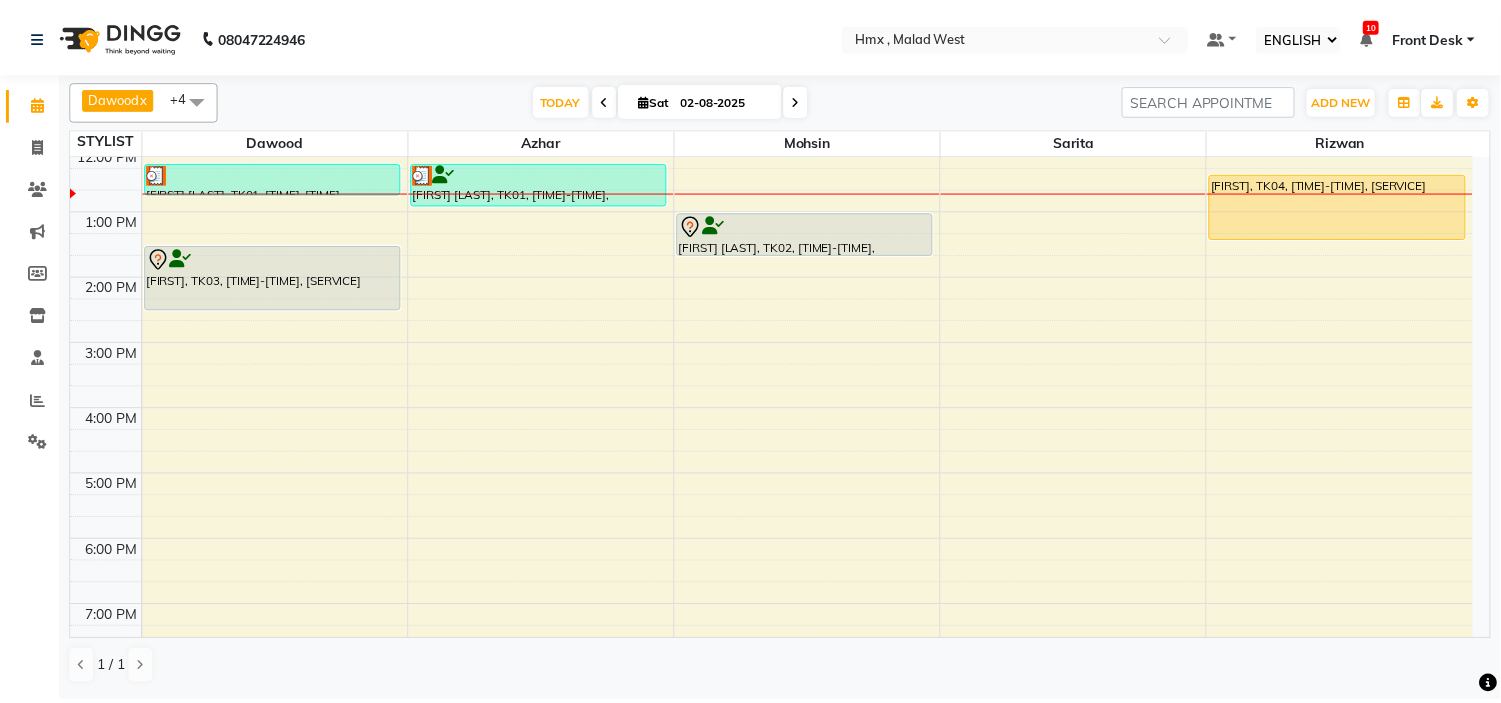 scroll, scrollTop: 220, scrollLeft: 0, axis: vertical 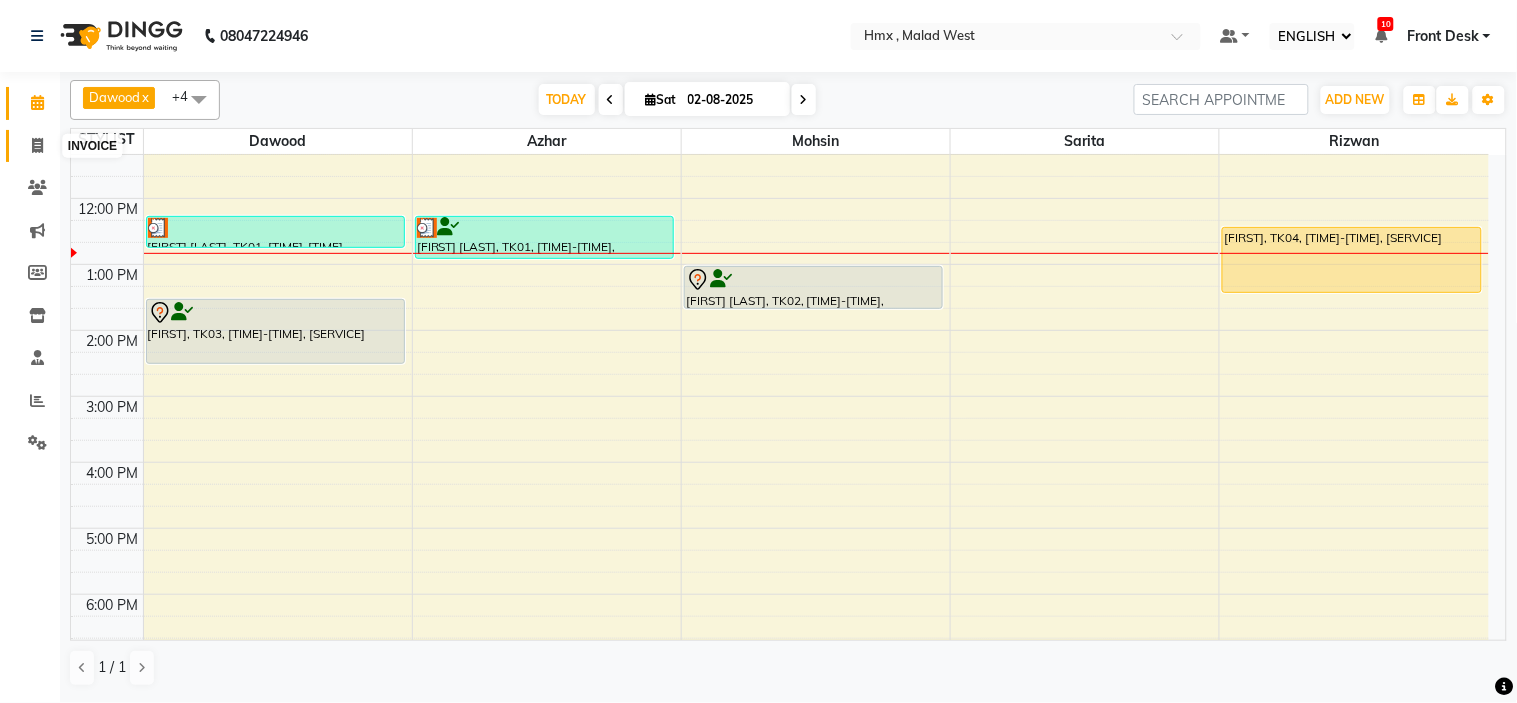 click 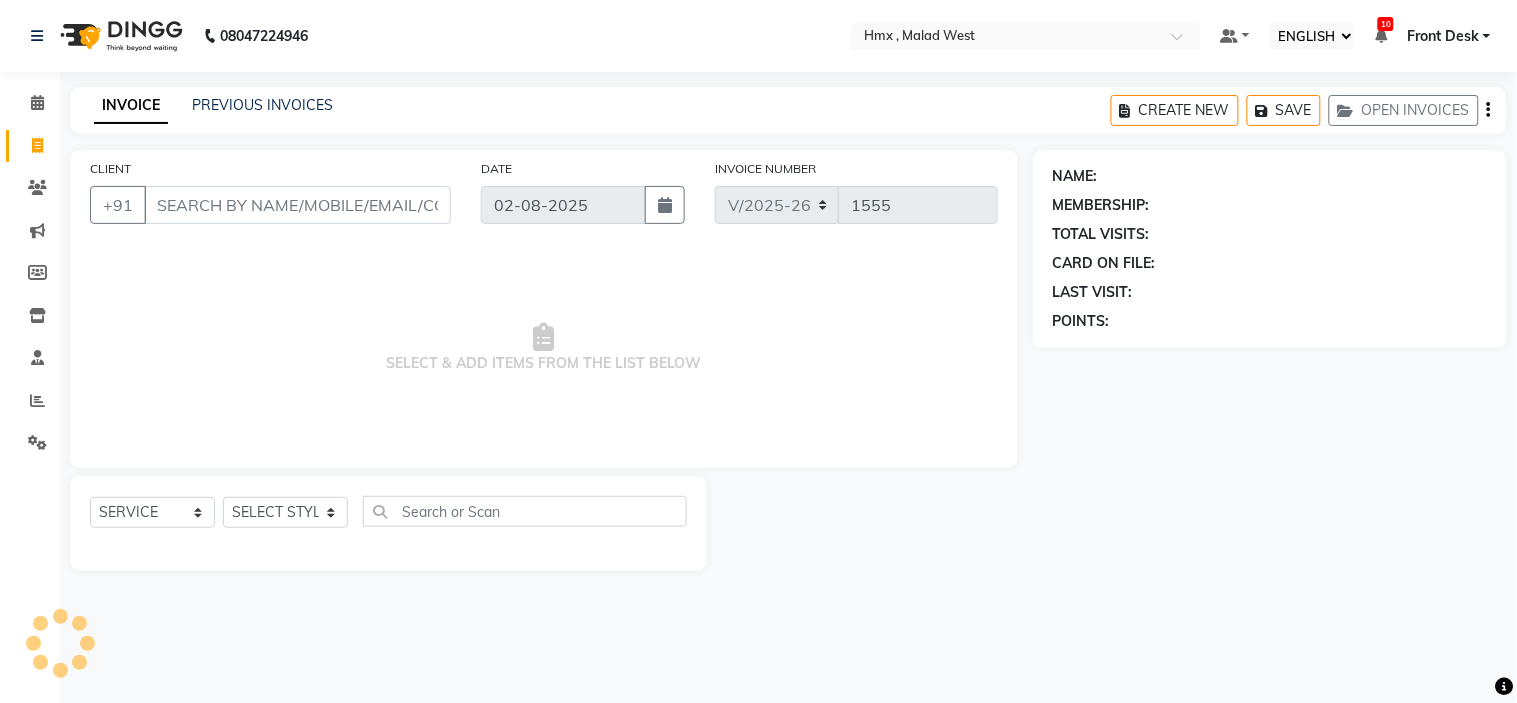 click on "CLIENT" at bounding box center (297, 205) 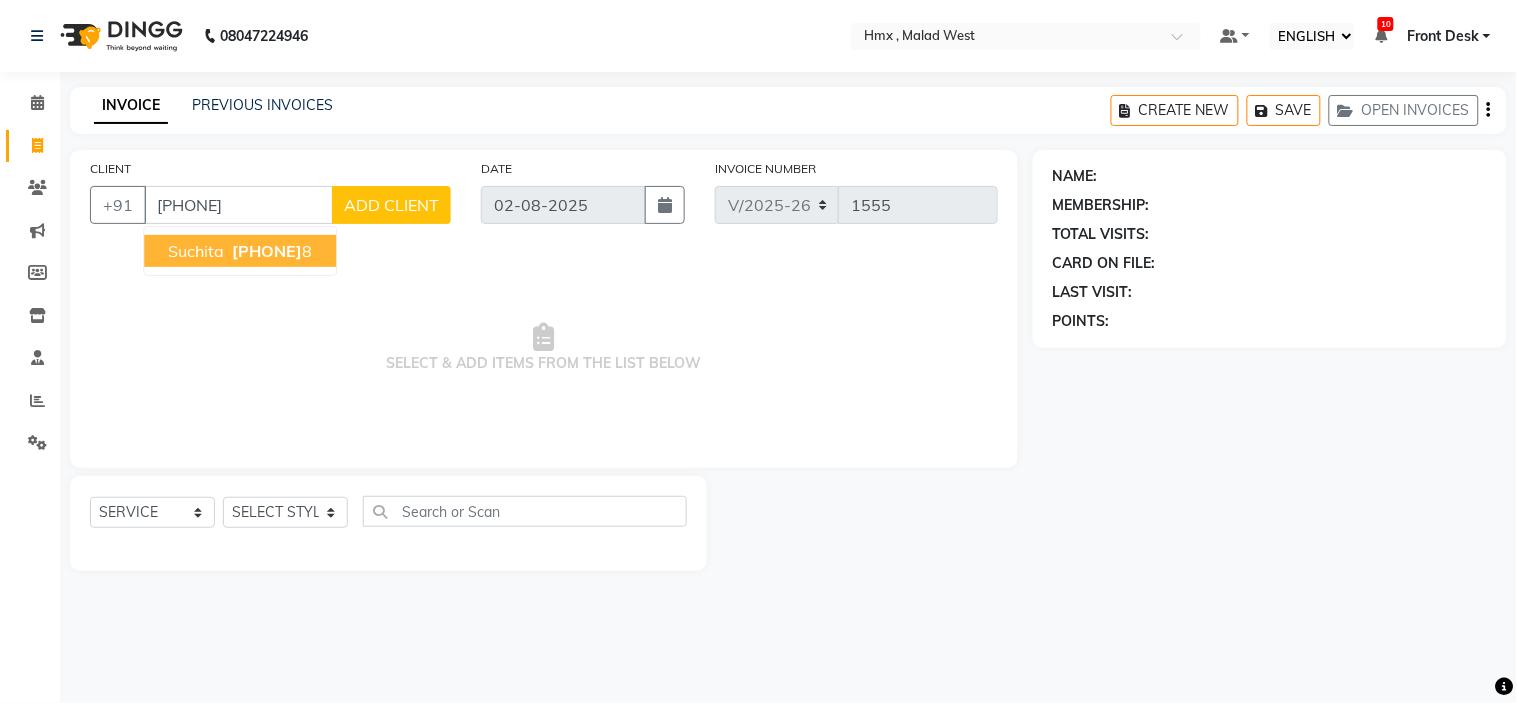 type on "9920839598" 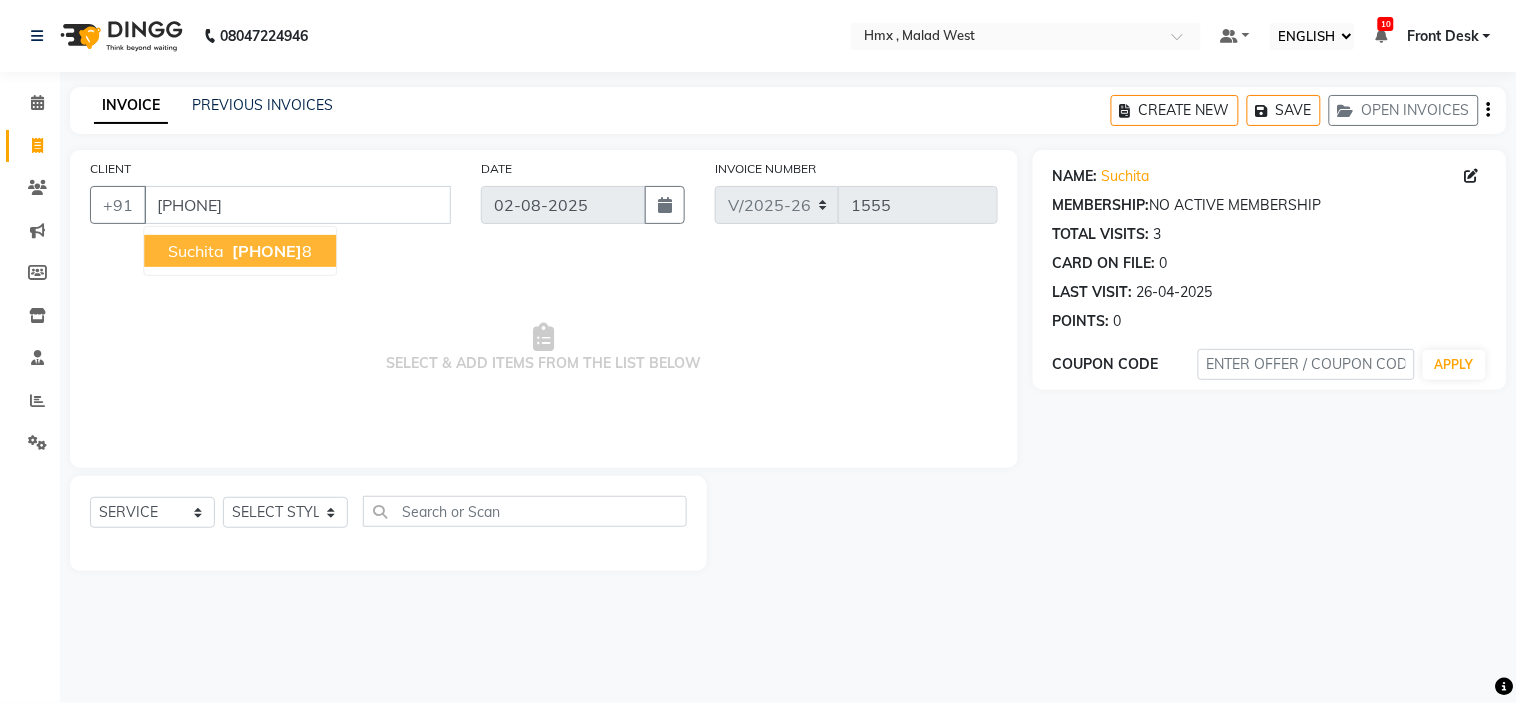 click on "992083959" at bounding box center (267, 251) 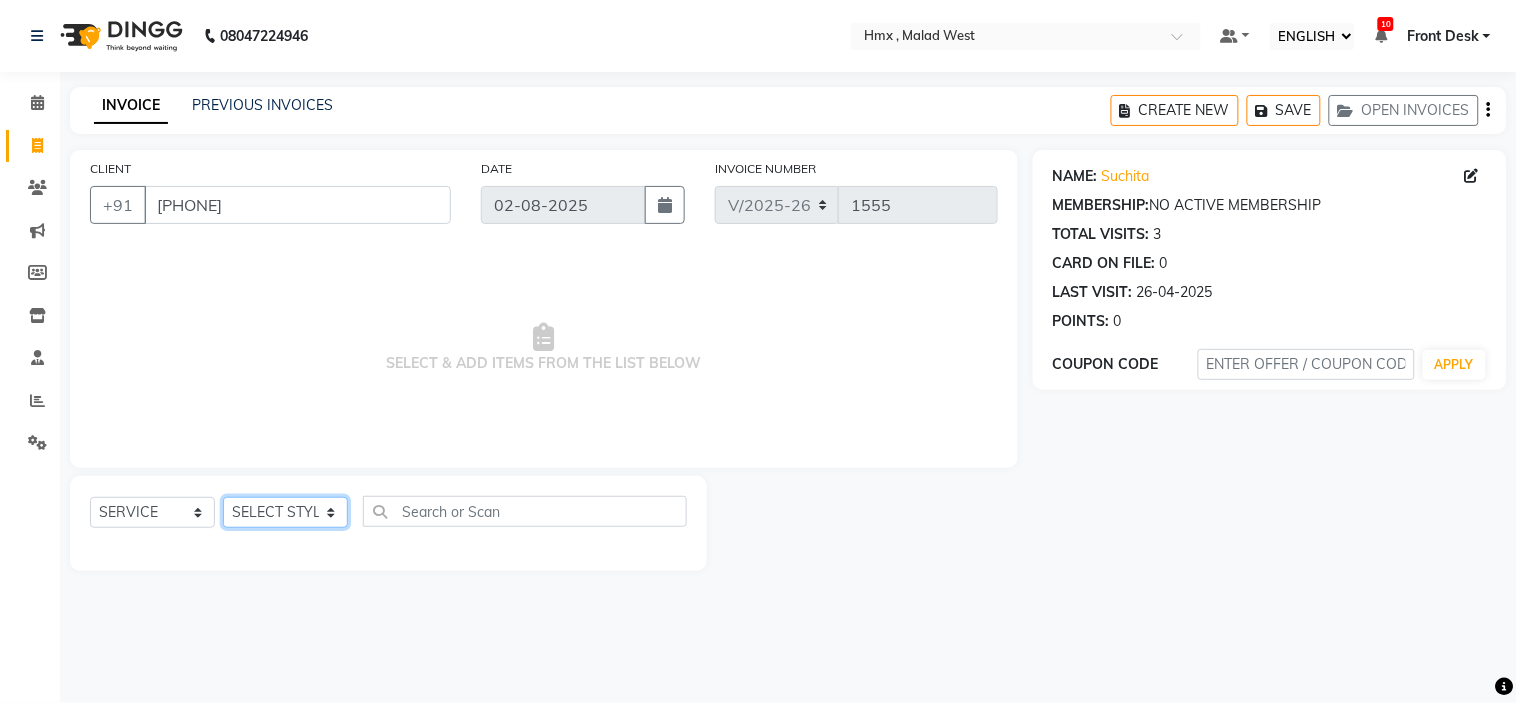 click on "SELECT STYLIST Aakash Azhar Bilal Dawood Front Desk Kaikasha Shaikh Mohsin Rizwan Sanjay Sarita Suman swapnali Uzair Vinita Yash Padrath" 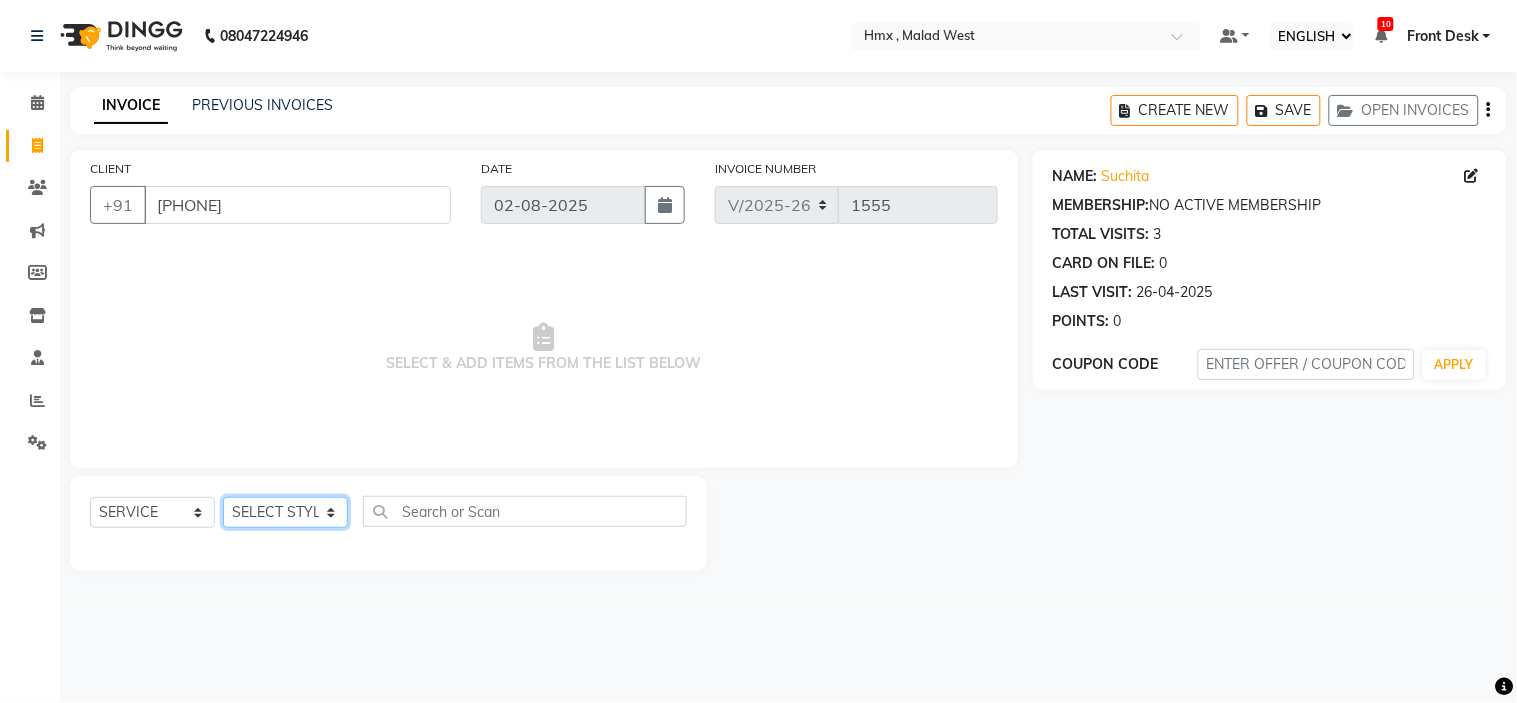 select on "76837" 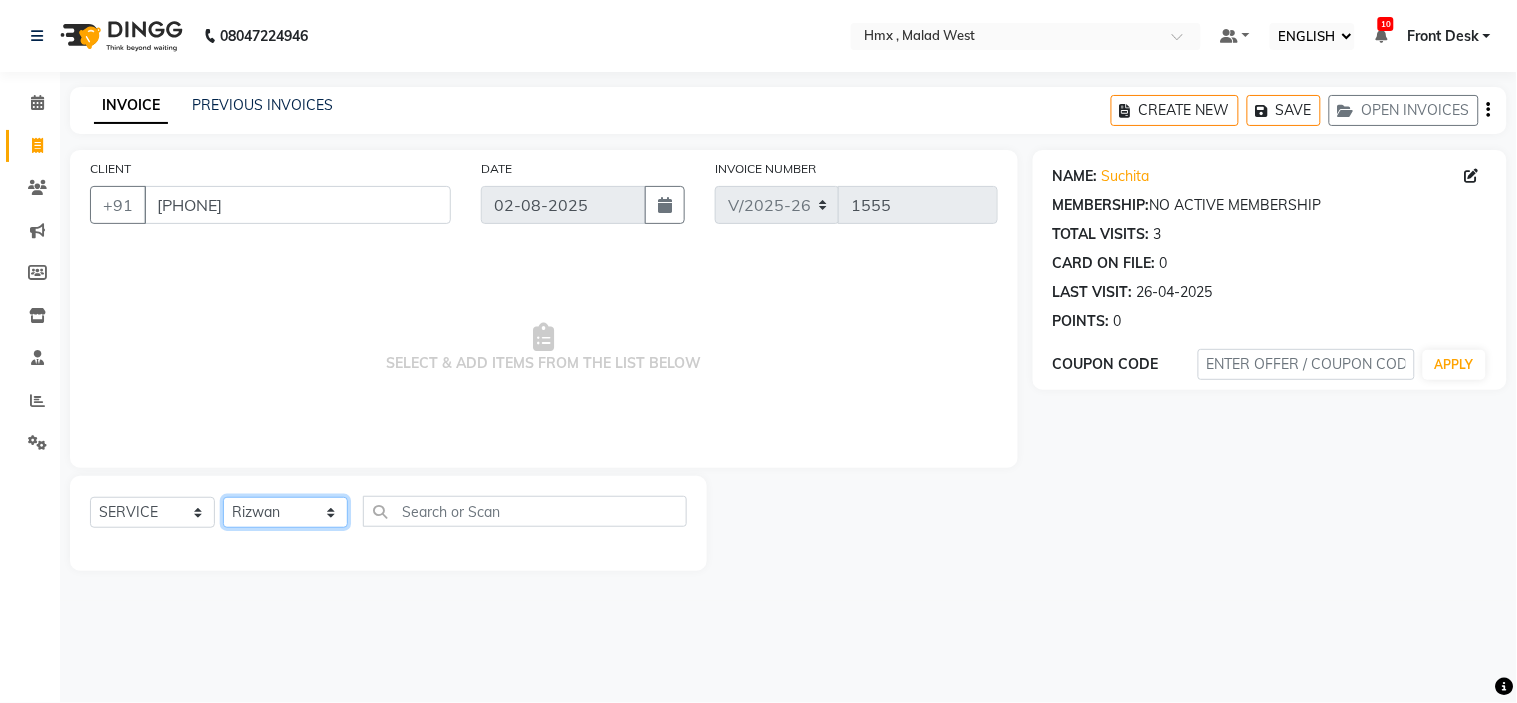 click on "SELECT STYLIST Aakash Azhar Bilal Dawood Front Desk Kaikasha Shaikh Mohsin Rizwan Sanjay Sarita Suman swapnali Uzair Vinita Yash Padrath" 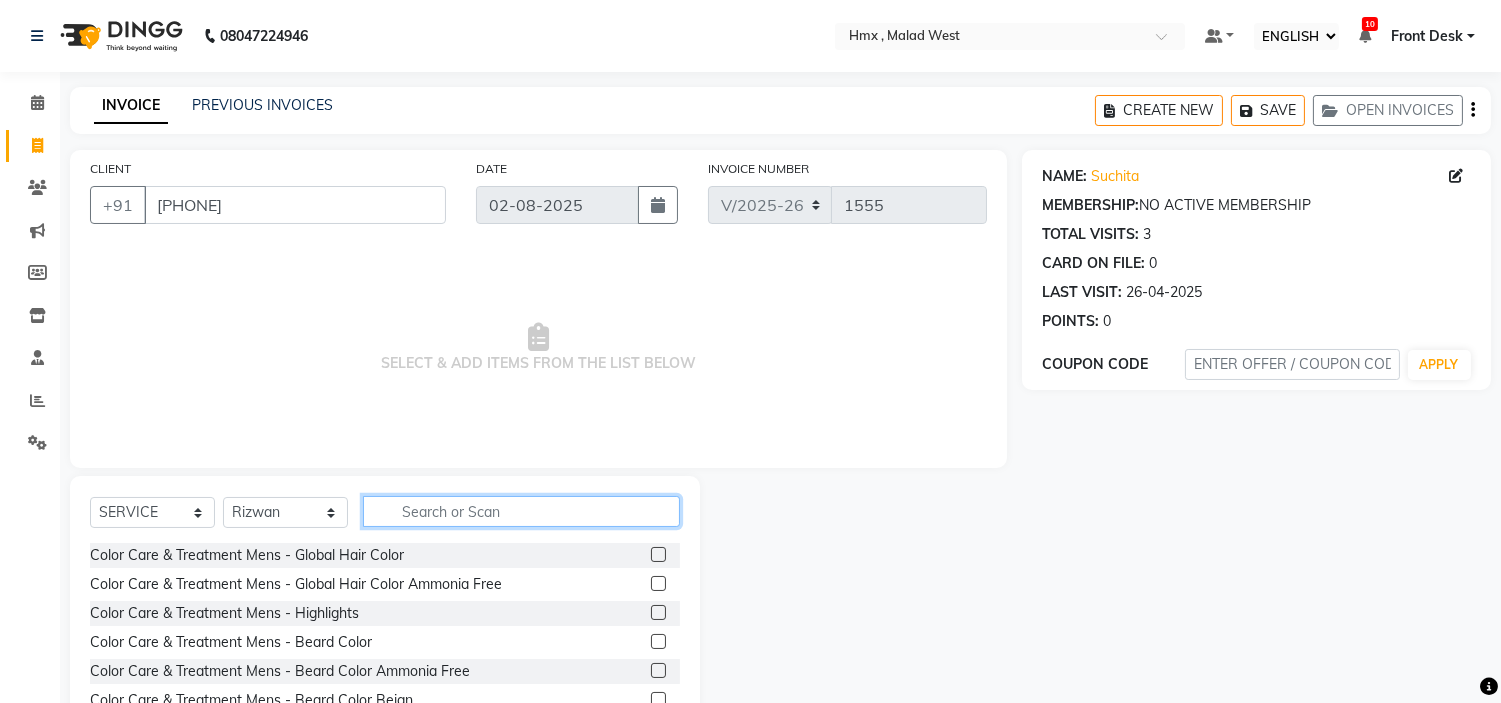 click 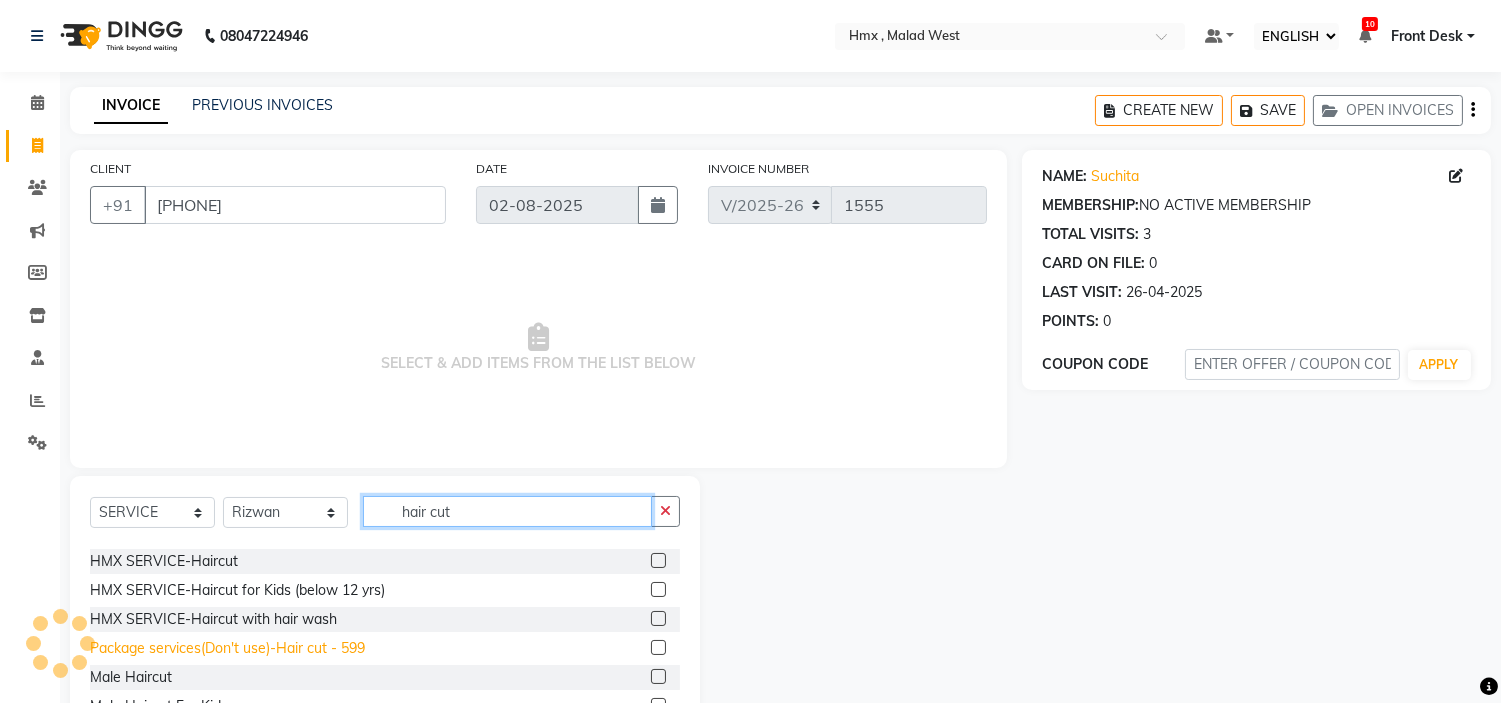 scroll, scrollTop: 90, scrollLeft: 0, axis: vertical 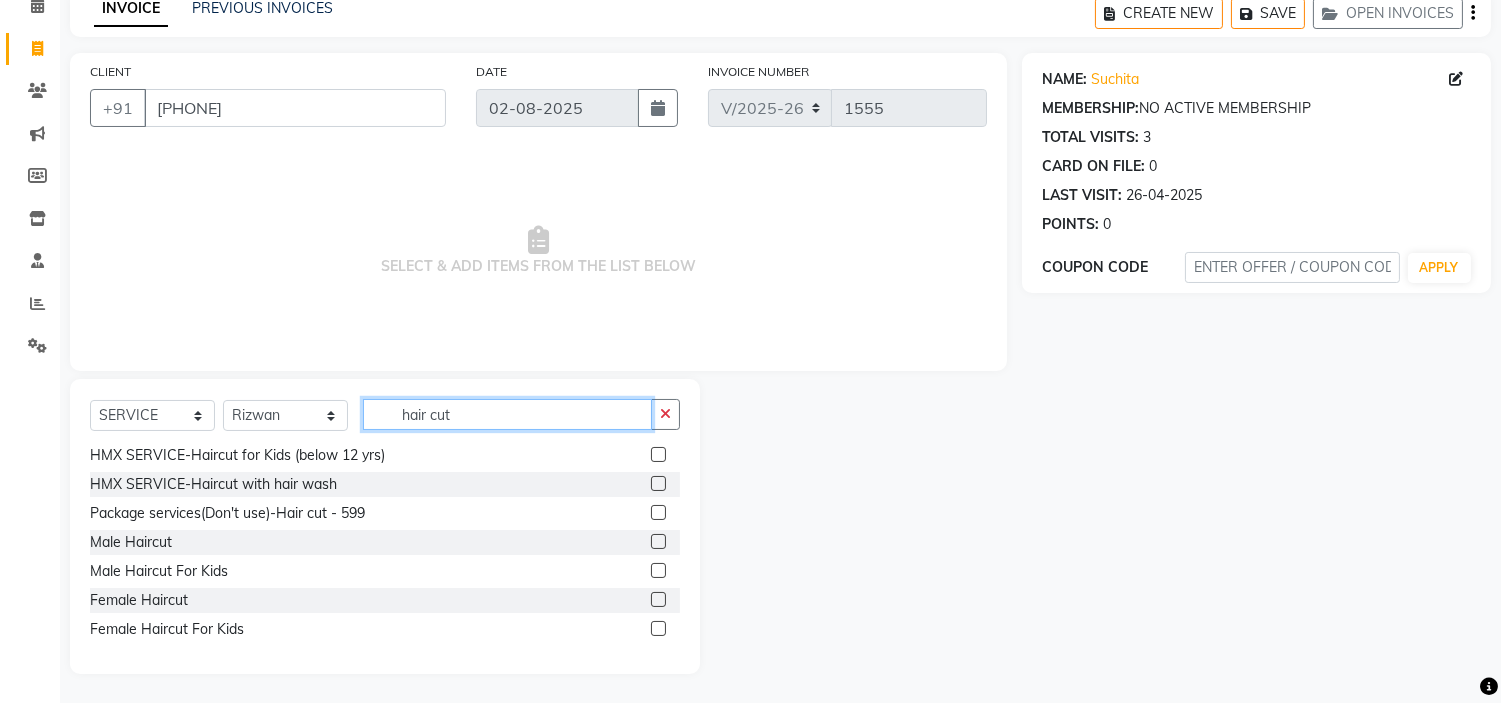 type on "hair cut" 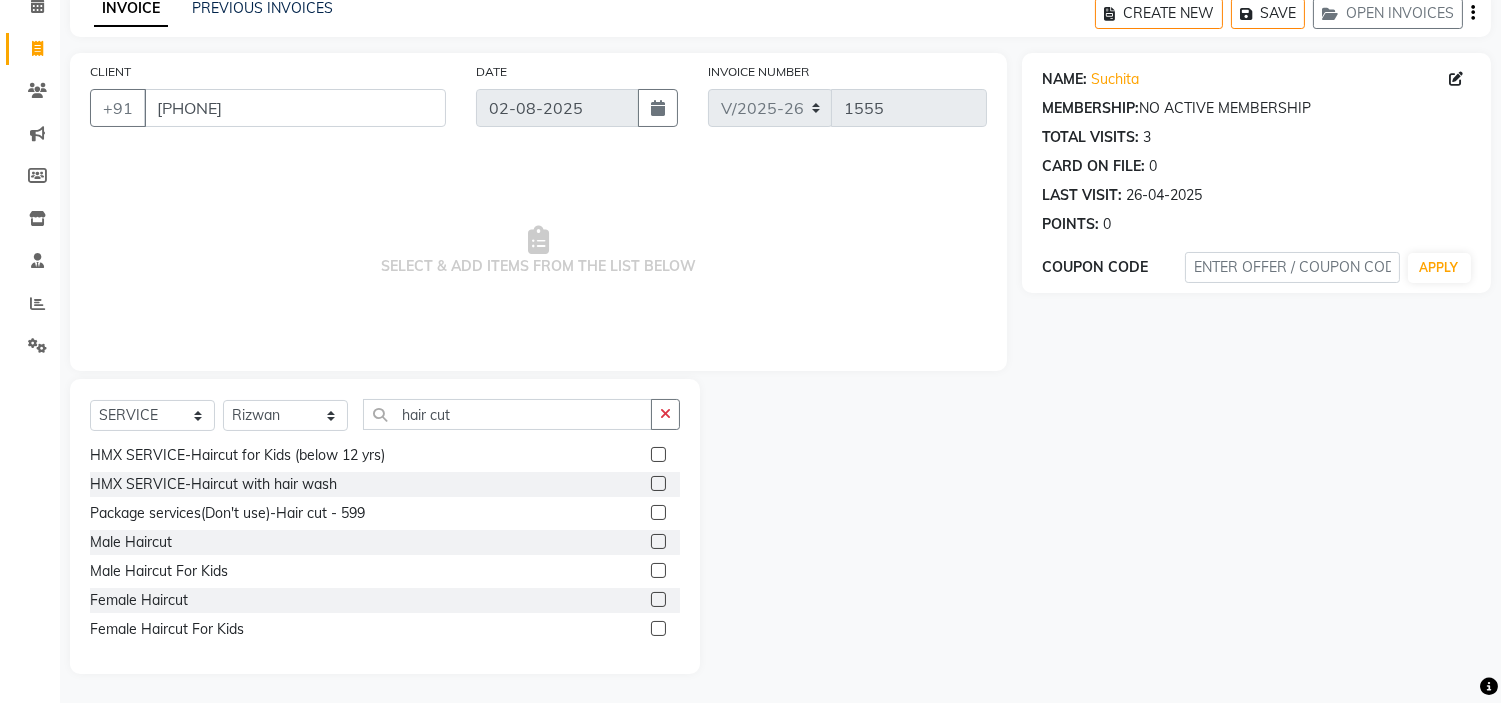 click 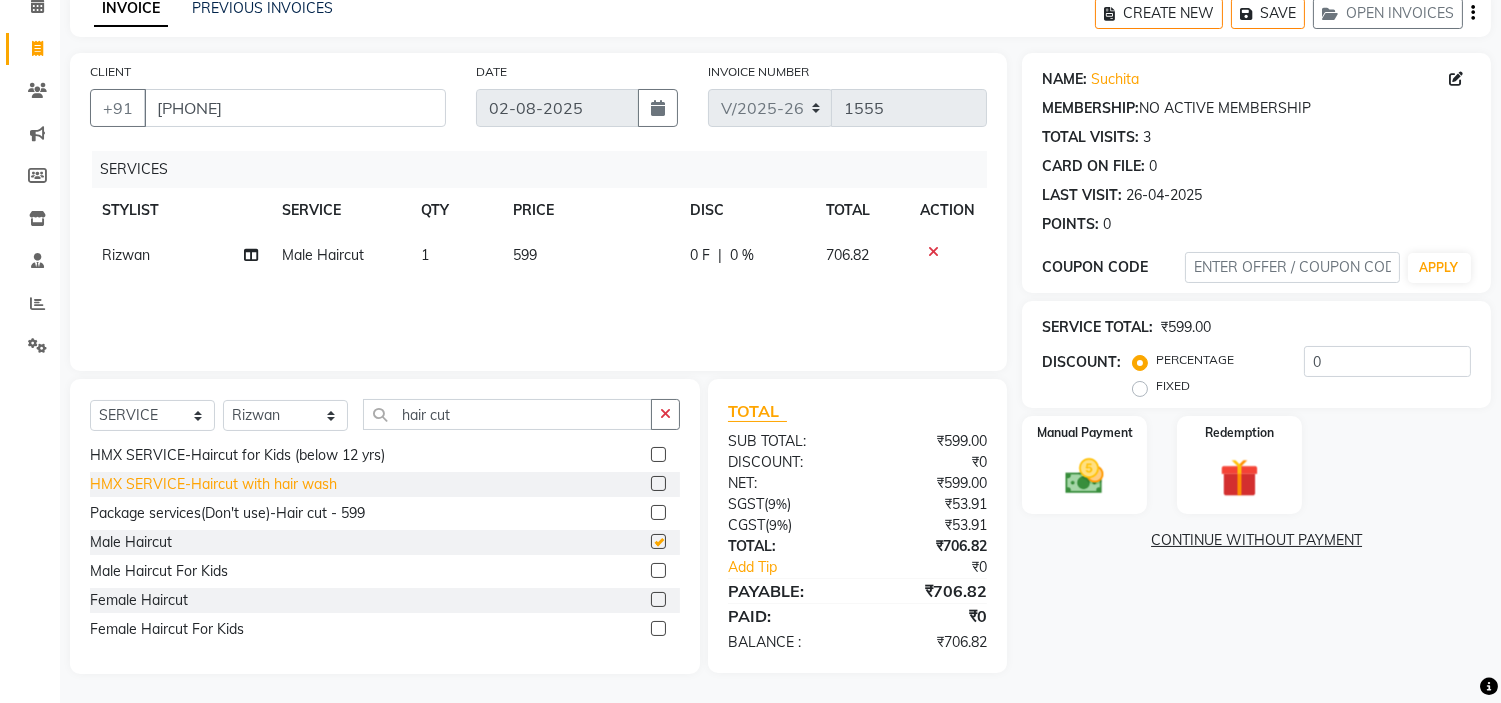 checkbox on "false" 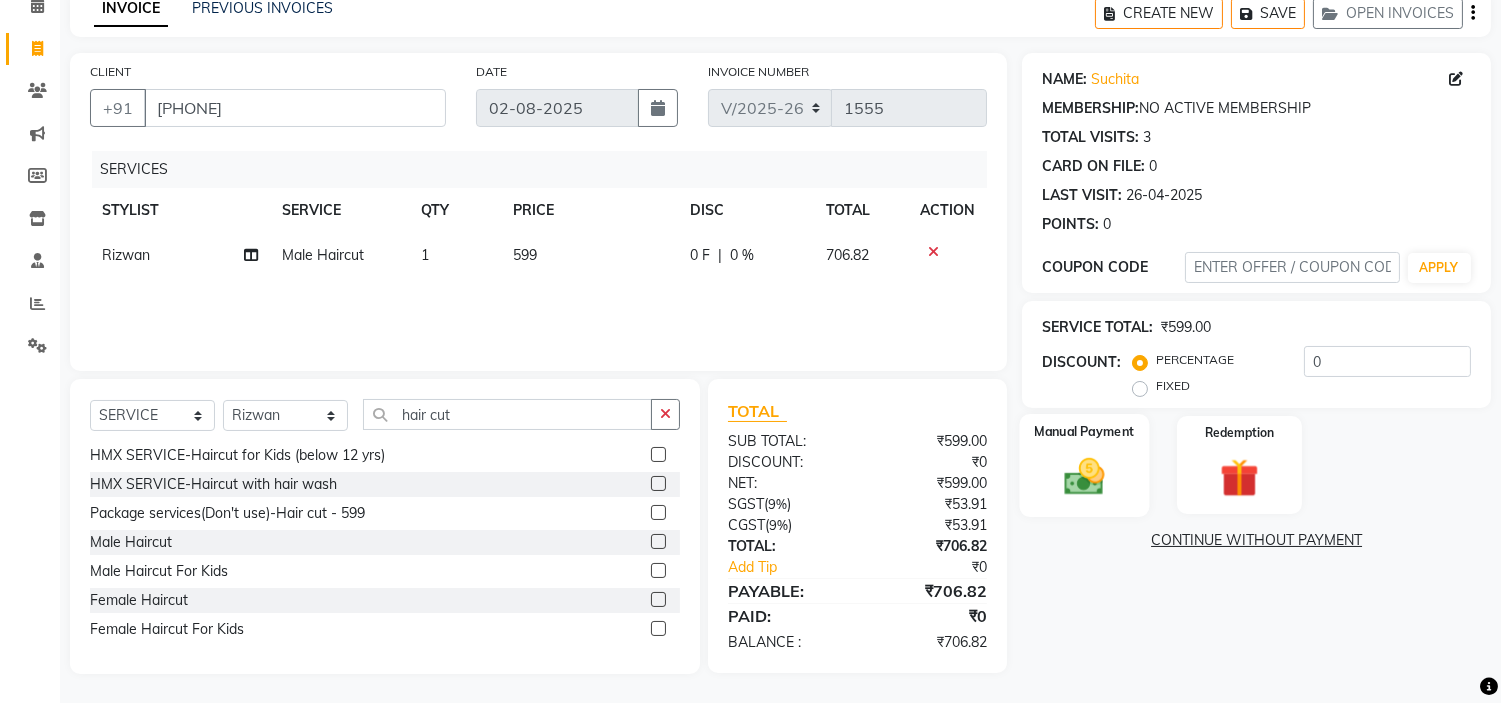 click 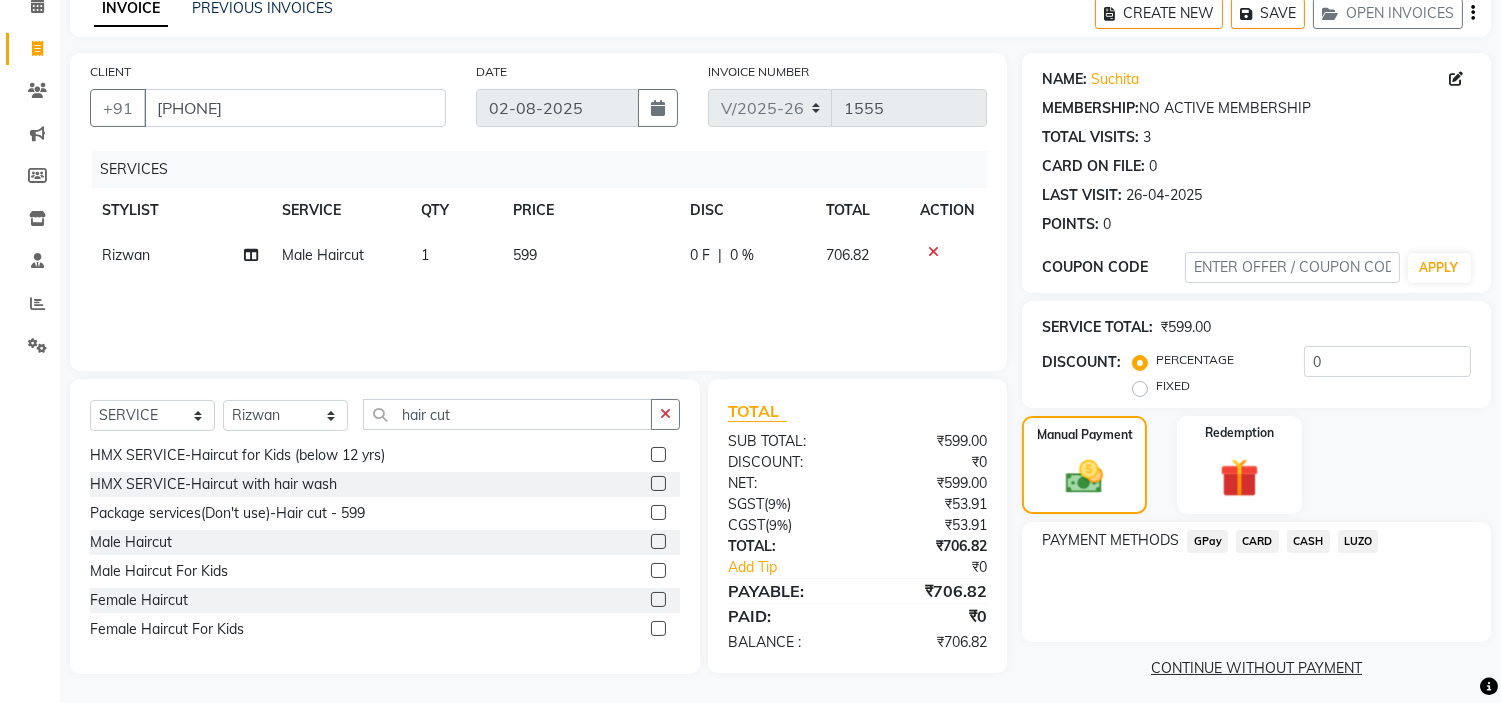click on "GPay" 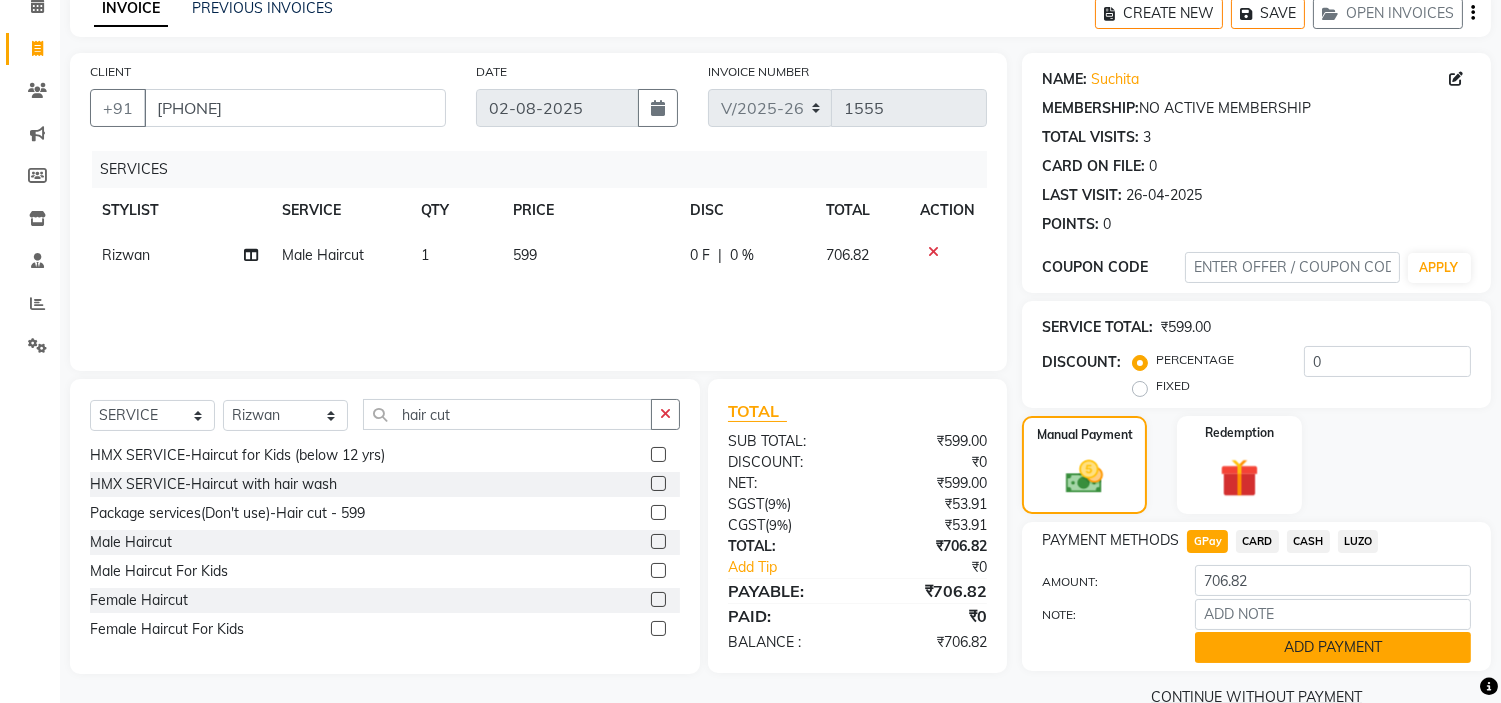 click on "ADD PAYMENT" 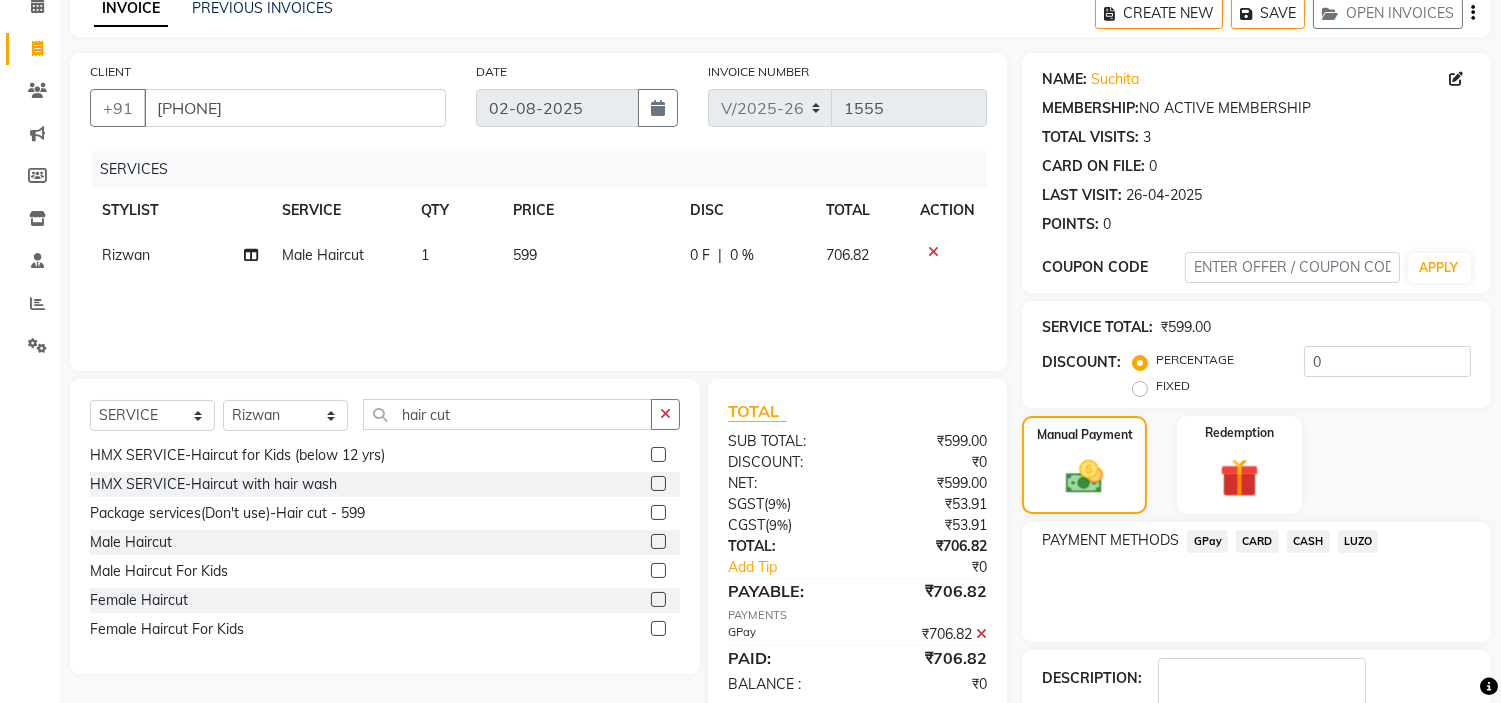scroll, scrollTop: 220, scrollLeft: 0, axis: vertical 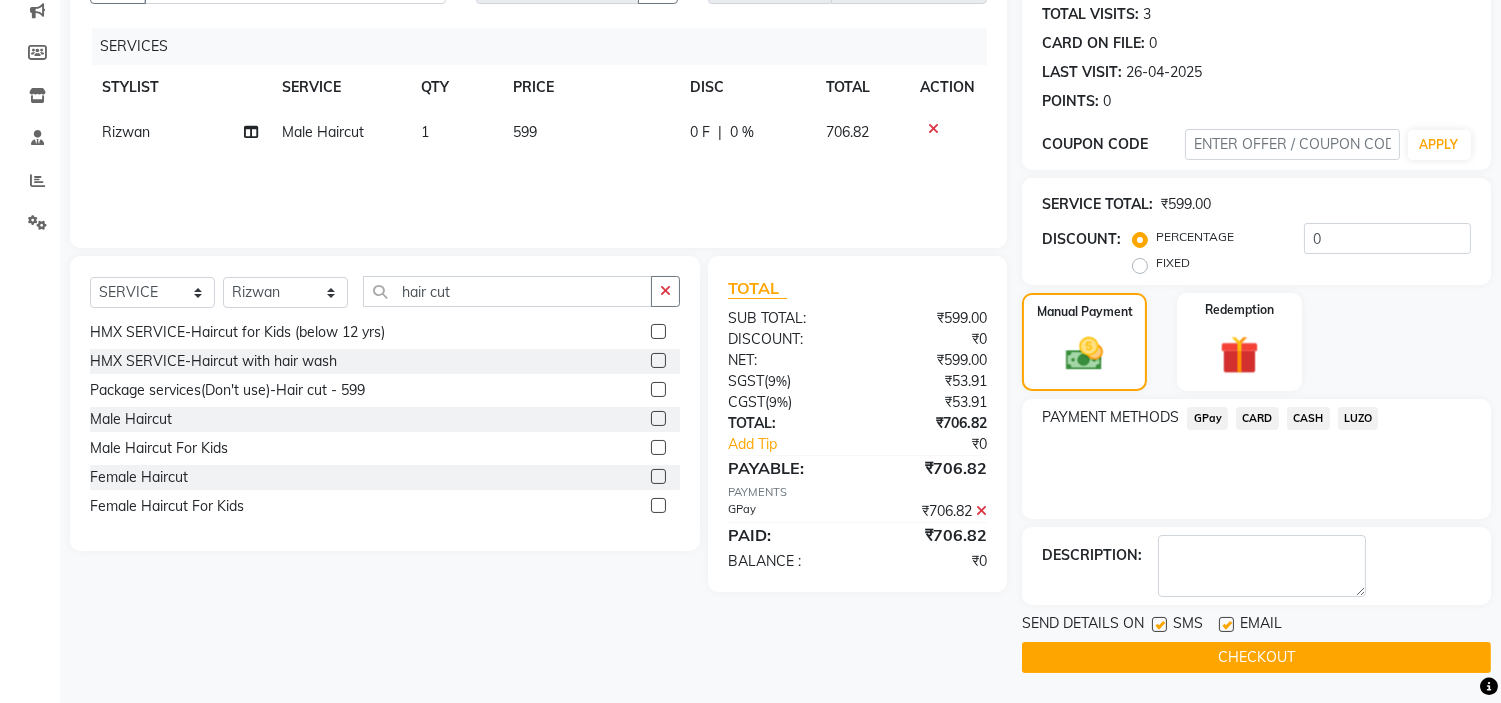 click on "CHECKOUT" 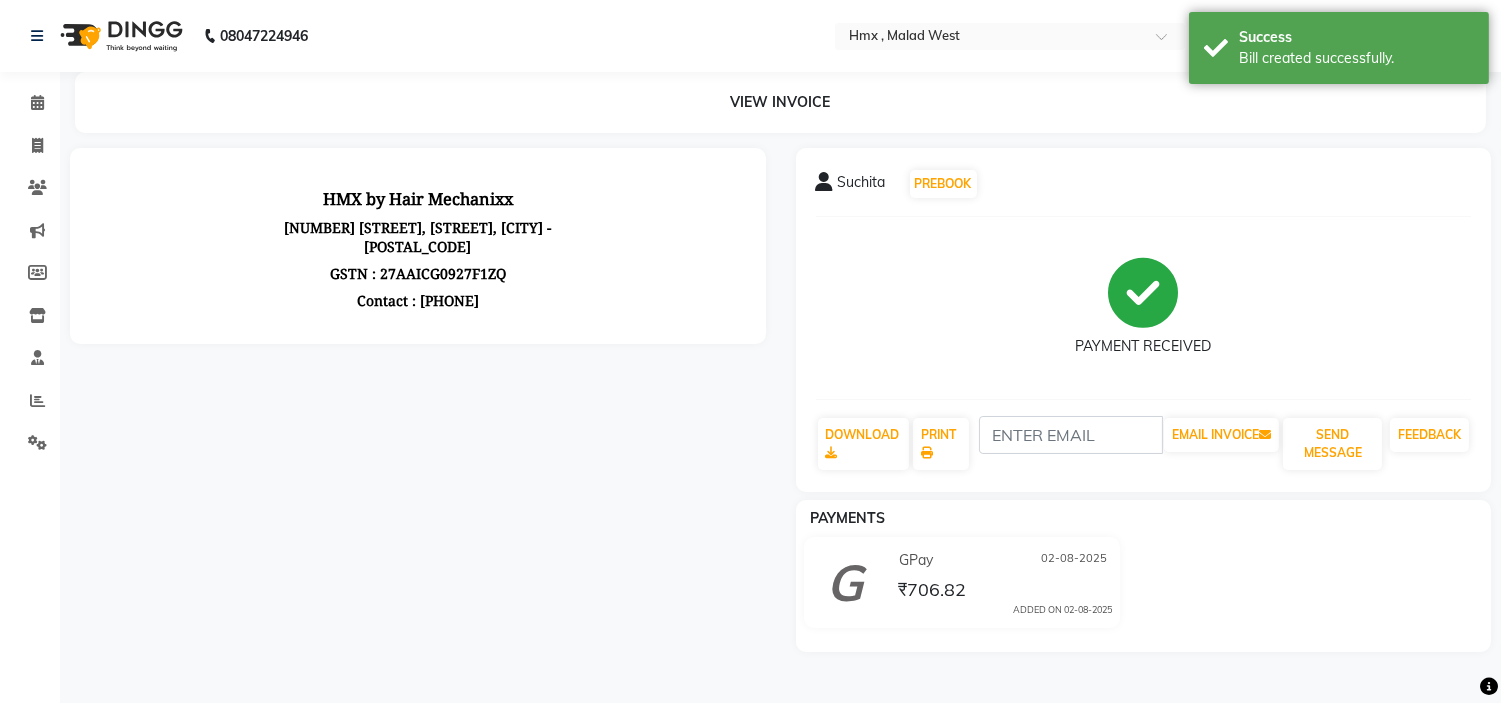 scroll, scrollTop: 0, scrollLeft: 0, axis: both 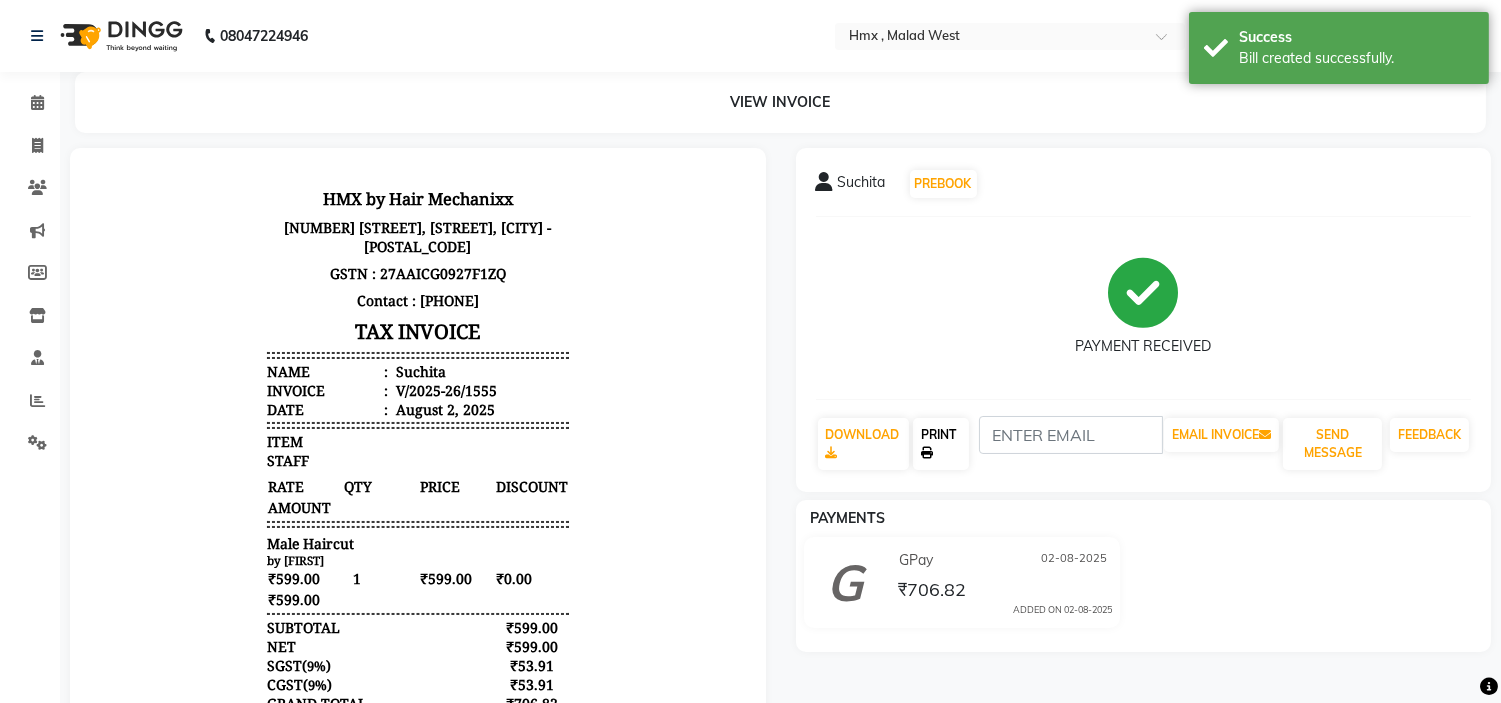 click on "PRINT" 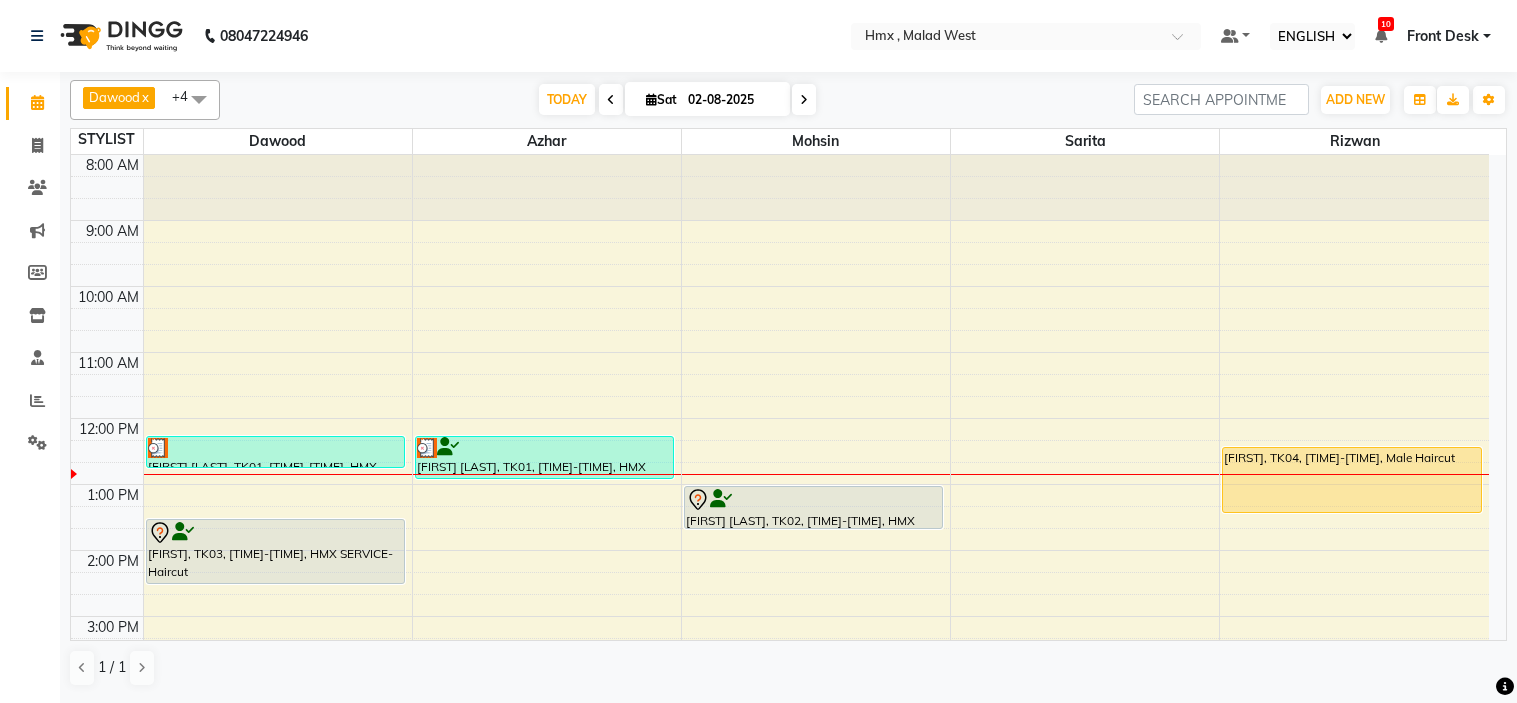 select on "ec" 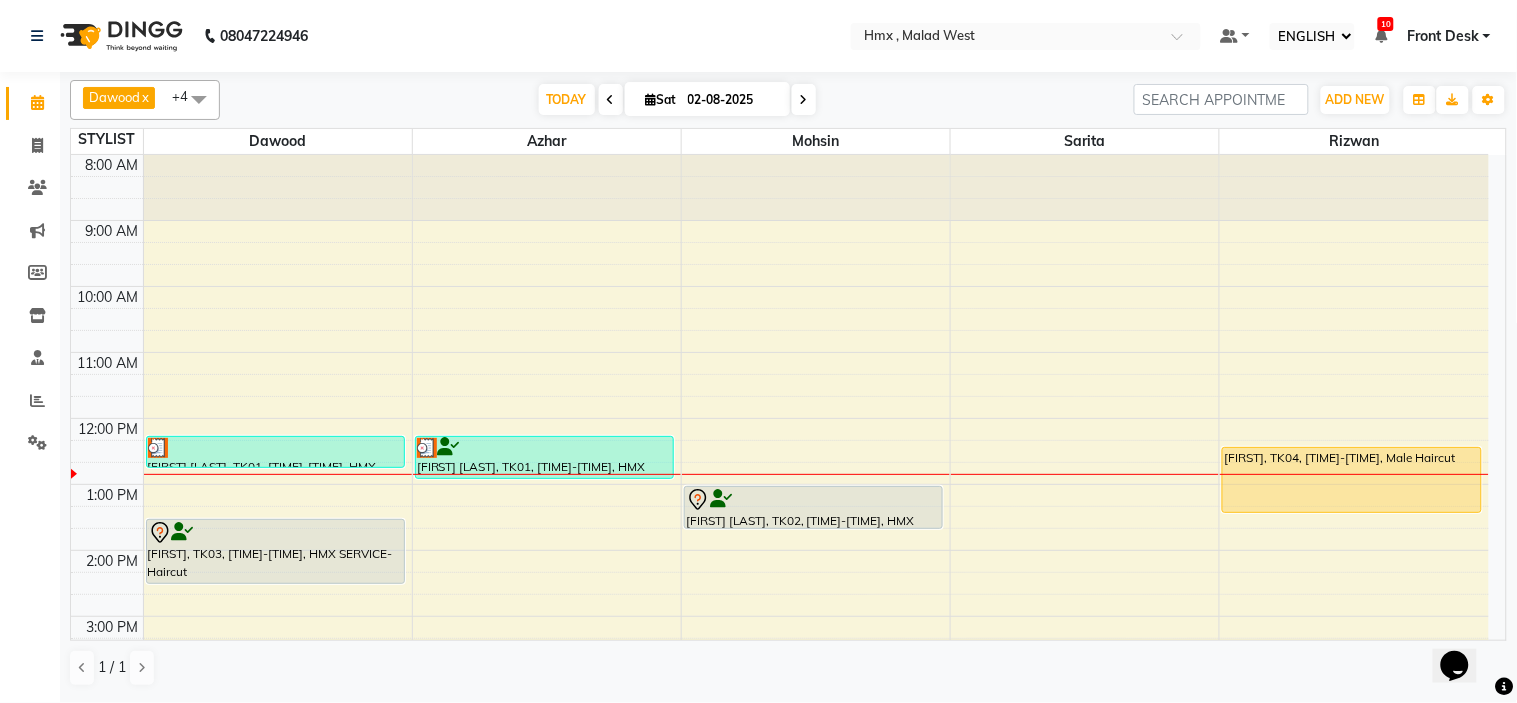 scroll, scrollTop: 0, scrollLeft: 0, axis: both 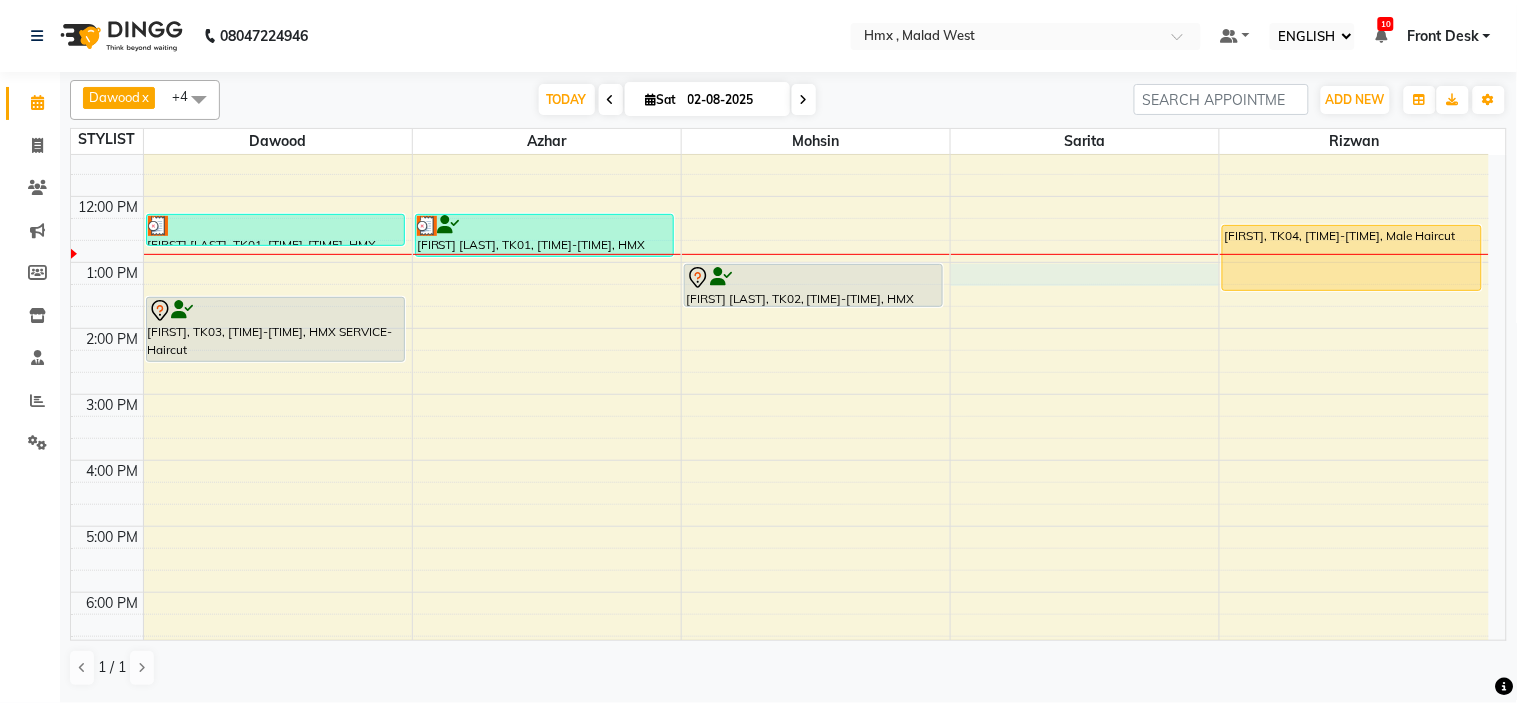 click on "[TIME] [TIME] [TIME] [TIME] [TIME] [TIME] [TIME] [TIME] [TIME] [TIME] [TIME] [TIME] [TIME]     [FIRST] [LAST], TK01, [TIME]-[TIME], HMX SERVICE-Female Kid Haircut             [FIRST], TK03, [TIME]-[TIME], HMX SERVICE-Haircut     [FIRST] [LAST], TK01, [TIME]-[TIME], HMX SERVICE-Haircut             [FIRST] [LAST], TK02, [TIME]-[TIME], HMX SERVICE-Beard trim + line up    [FIRST], TK04, [TIME]-[TIME], Male Haircut" at bounding box center [780, 394] 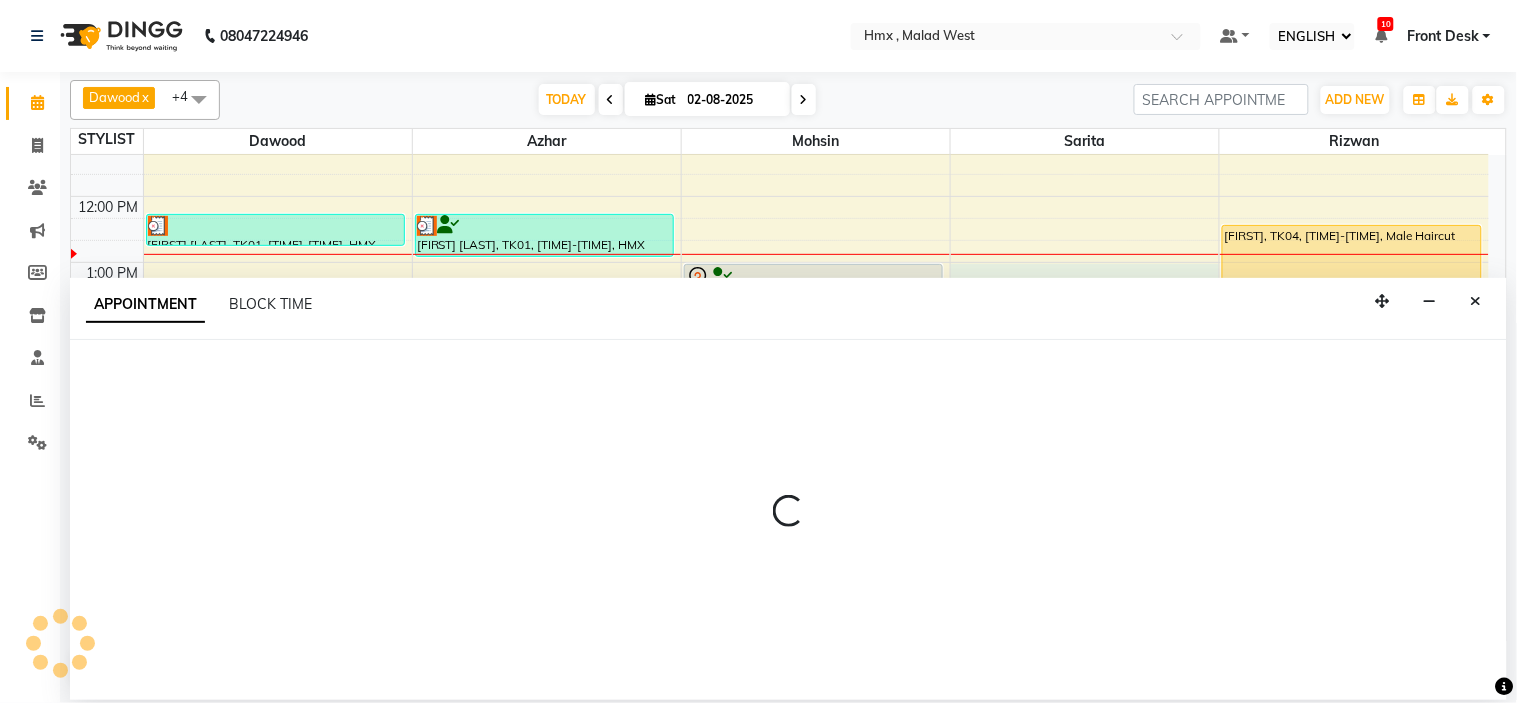 select on "39112" 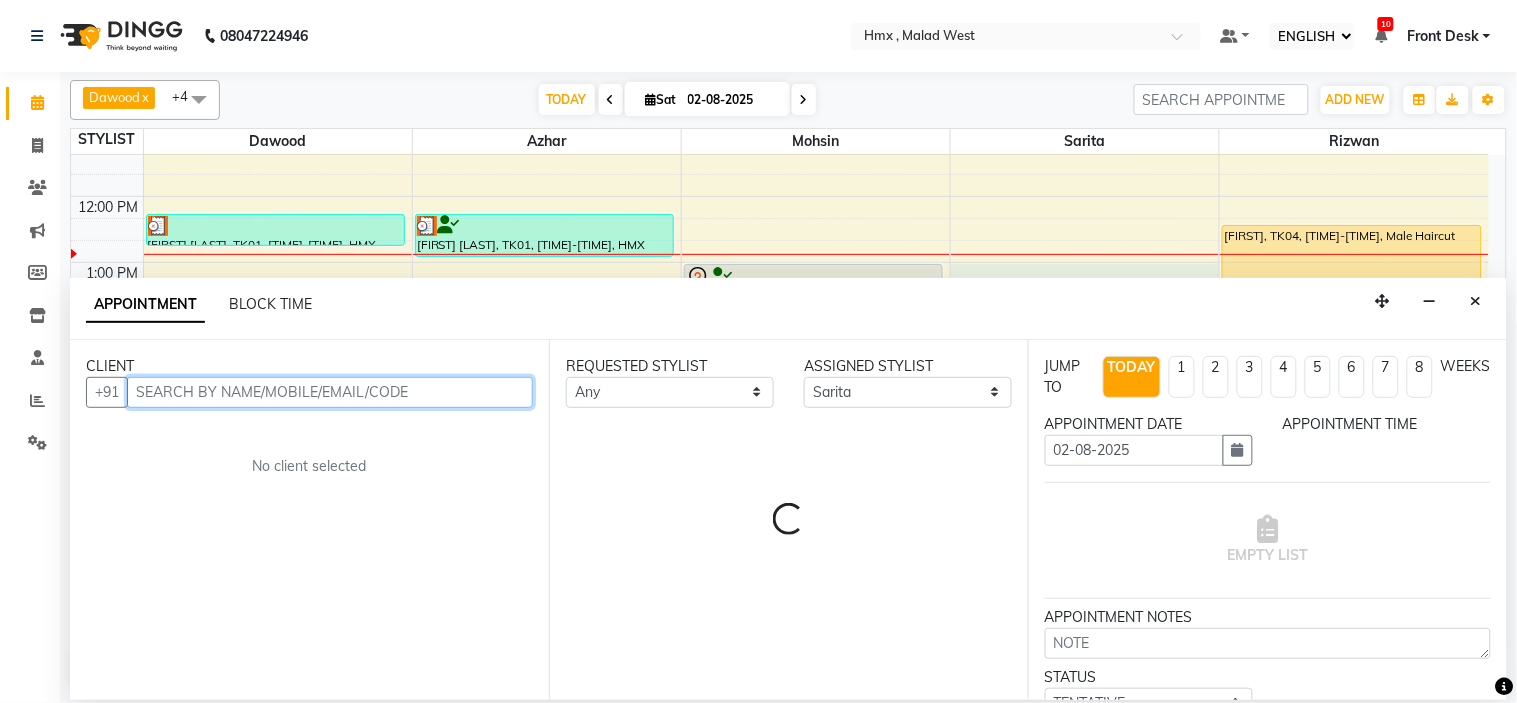 select on "780" 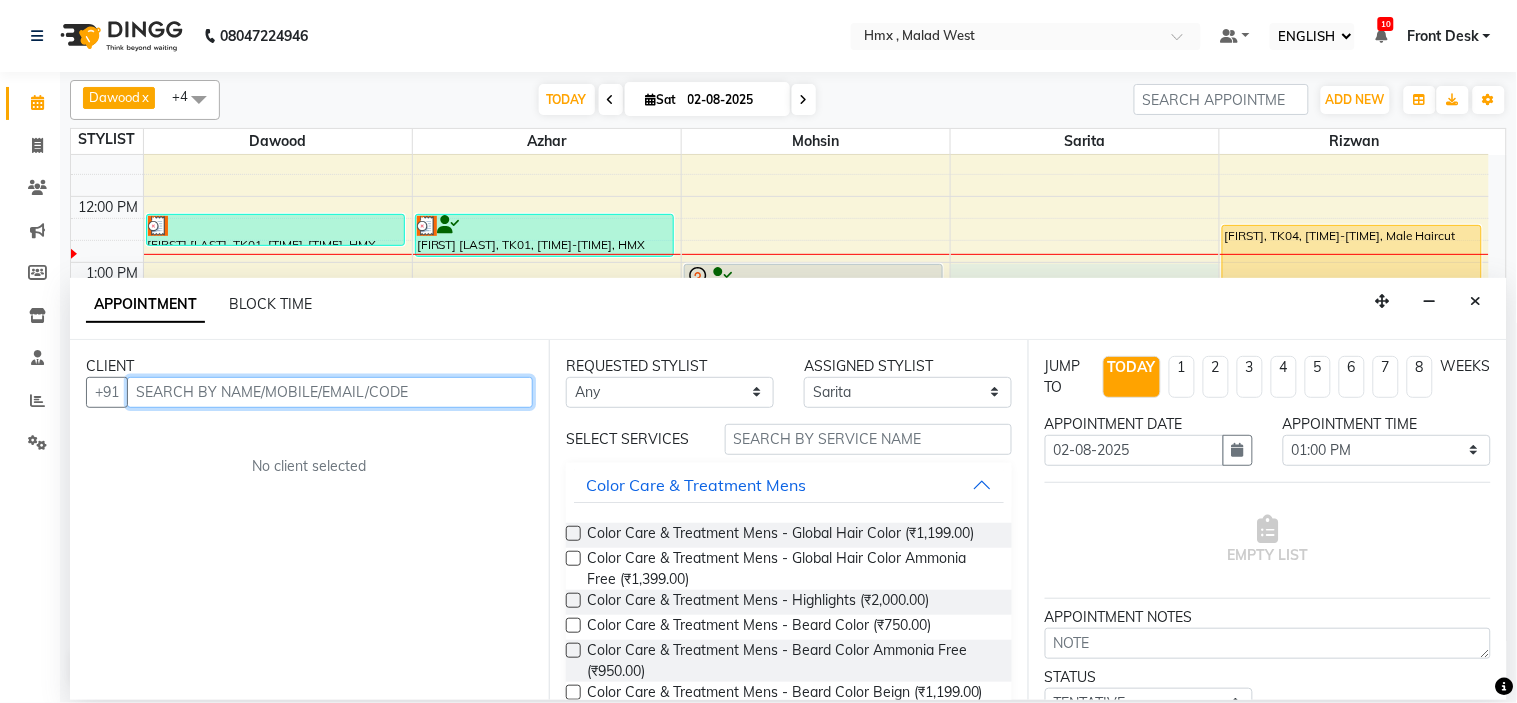 click at bounding box center (330, 392) 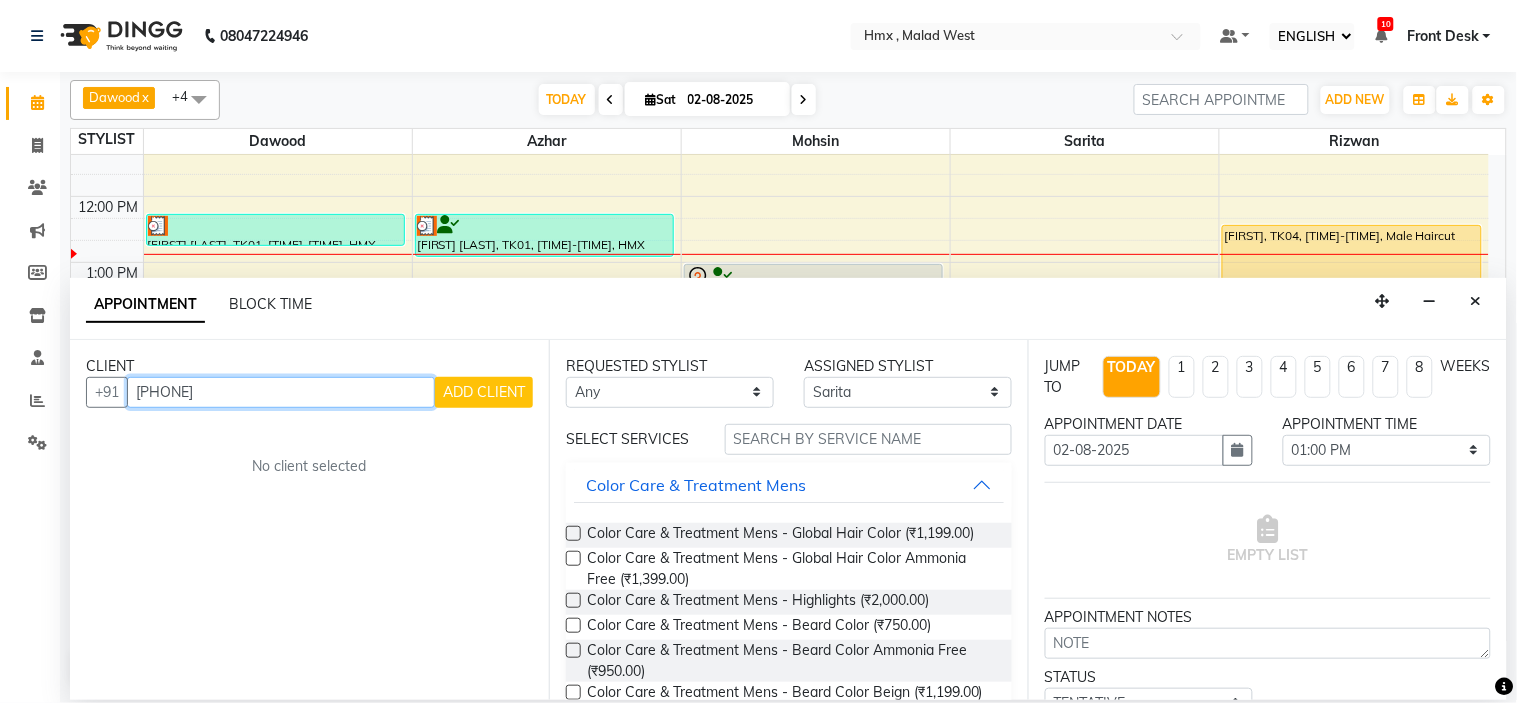 type on "9833121502" 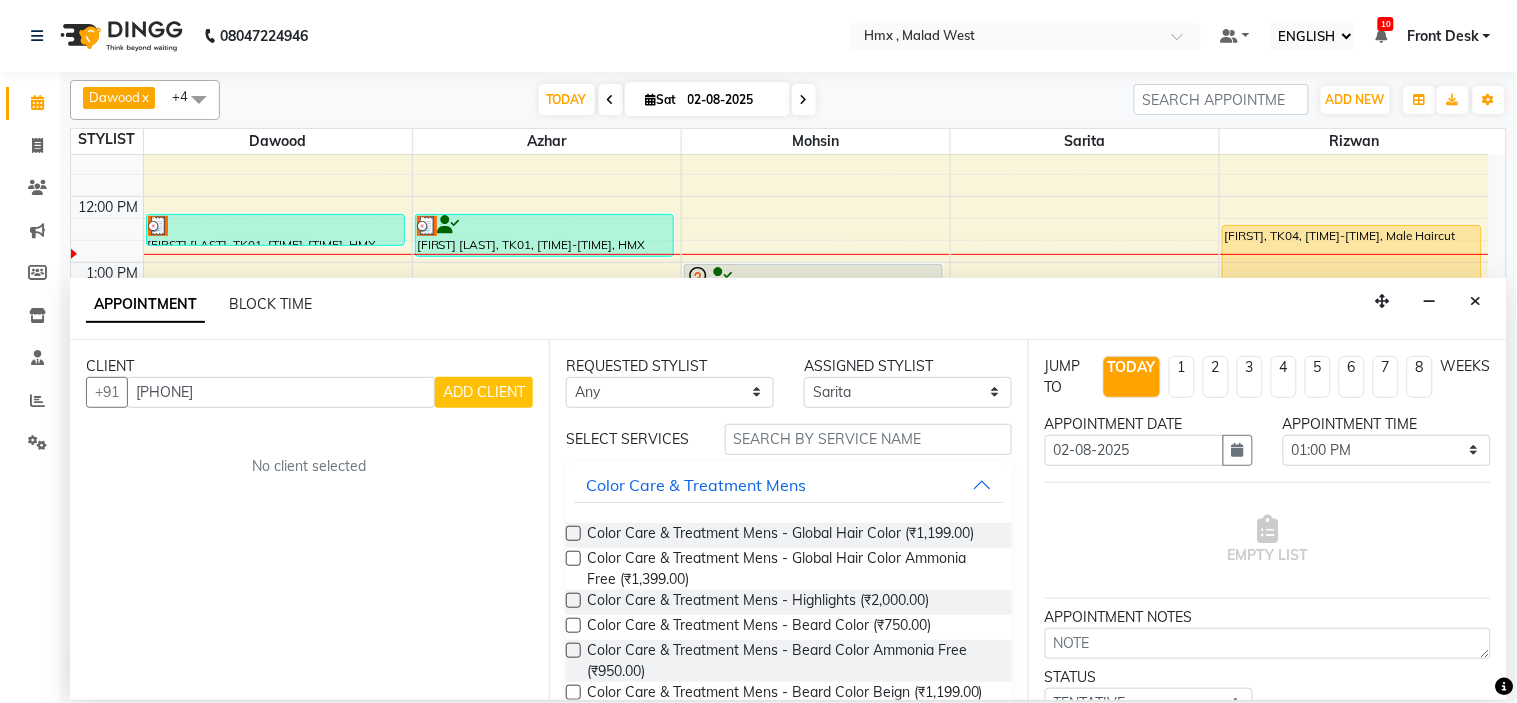 click on "ADD CLIENT" at bounding box center (484, 392) 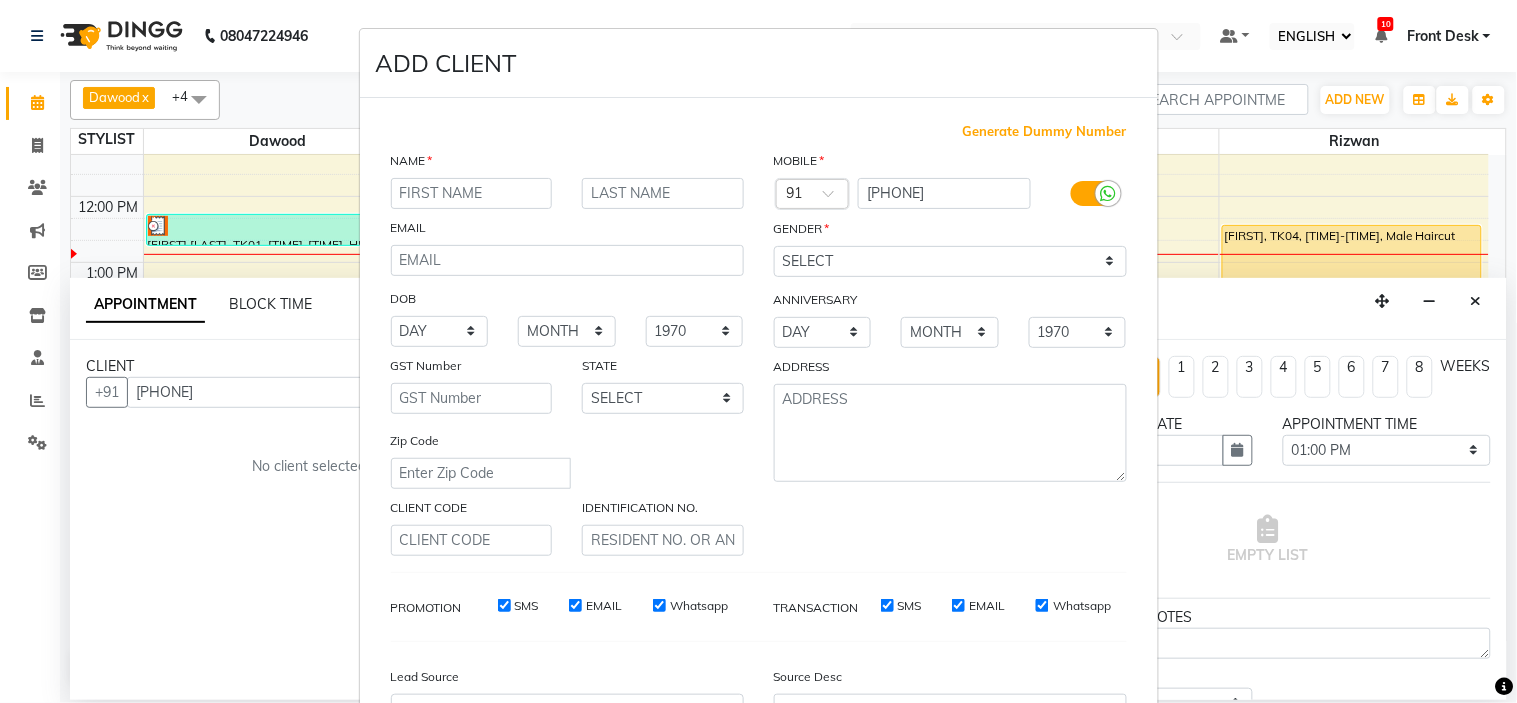 click at bounding box center [472, 193] 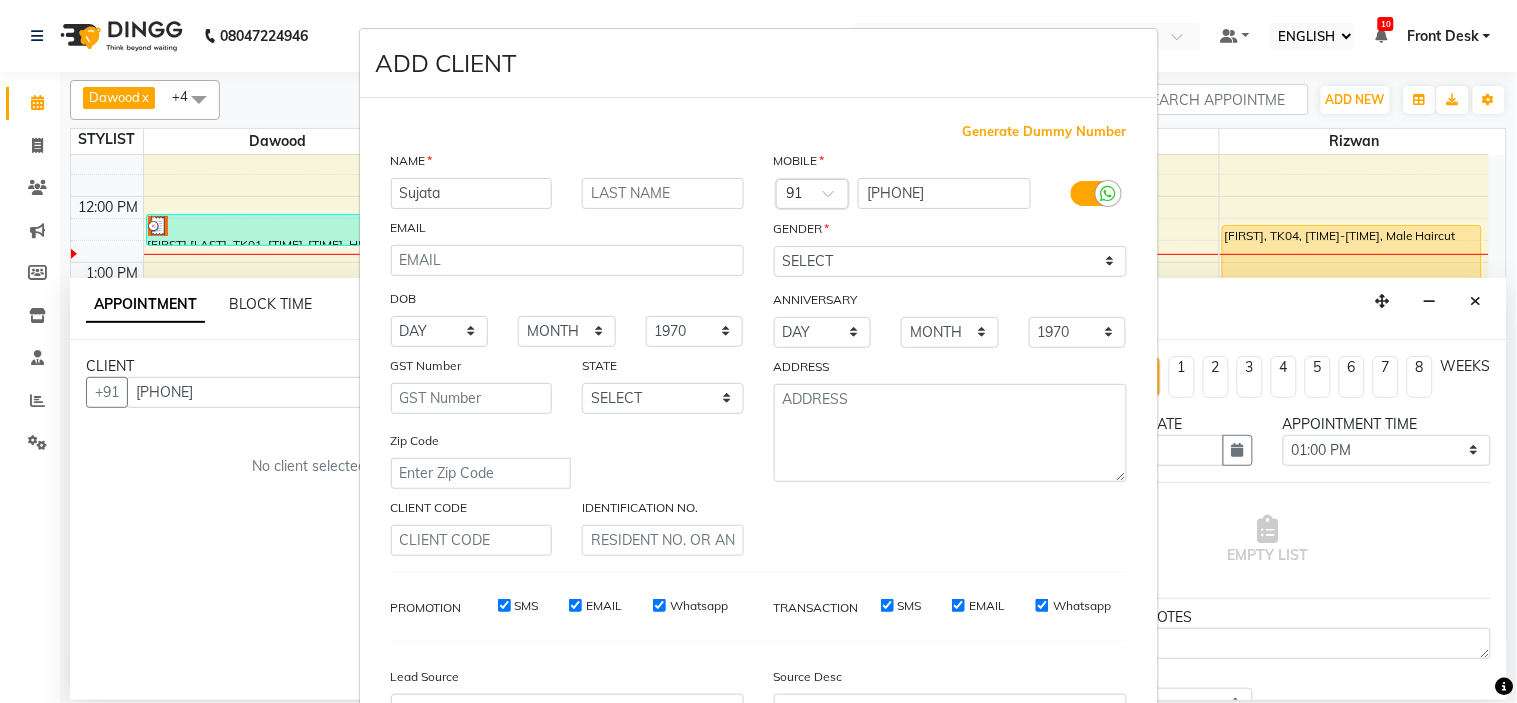 type on "Sujata" 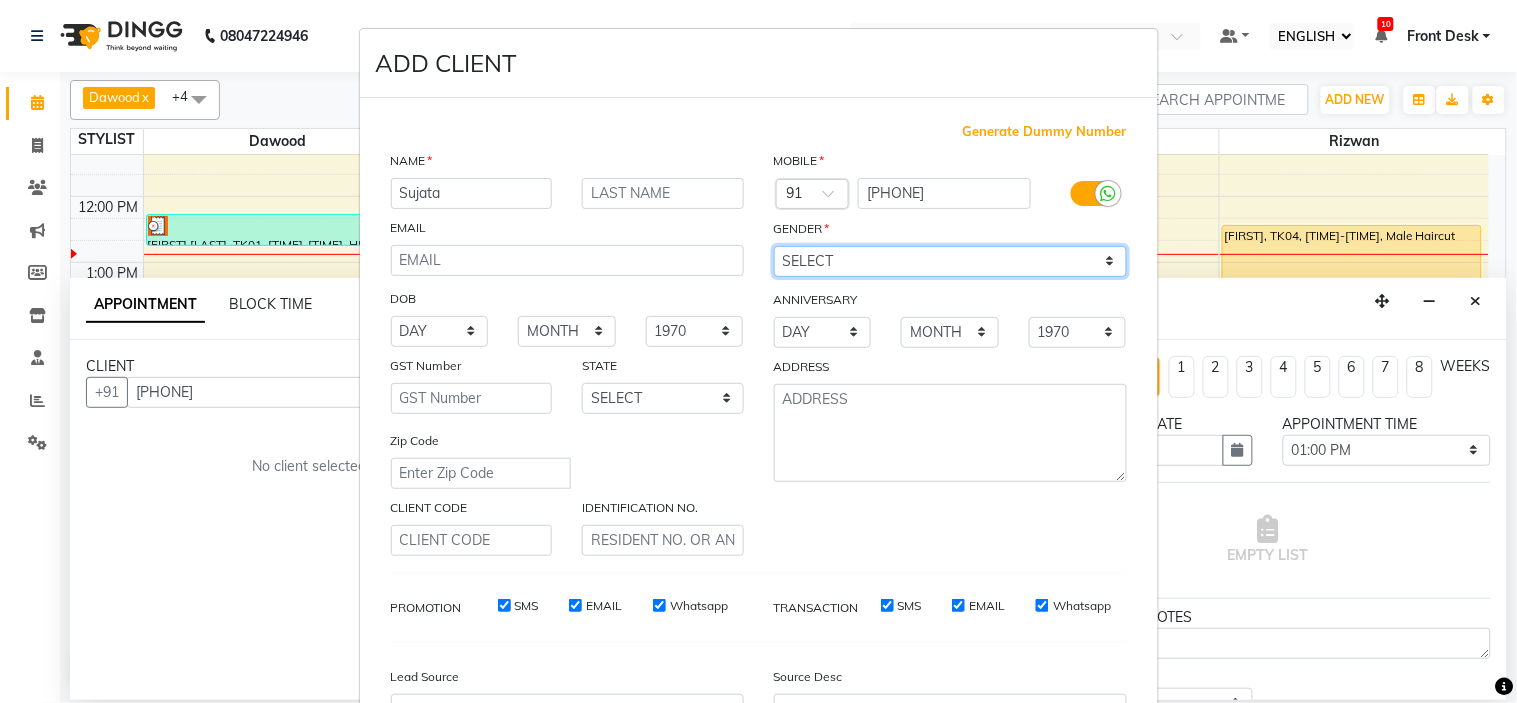 click on "SELECT MALE FEMALE OTHER PREFER NOT TO SAY" at bounding box center [950, 261] 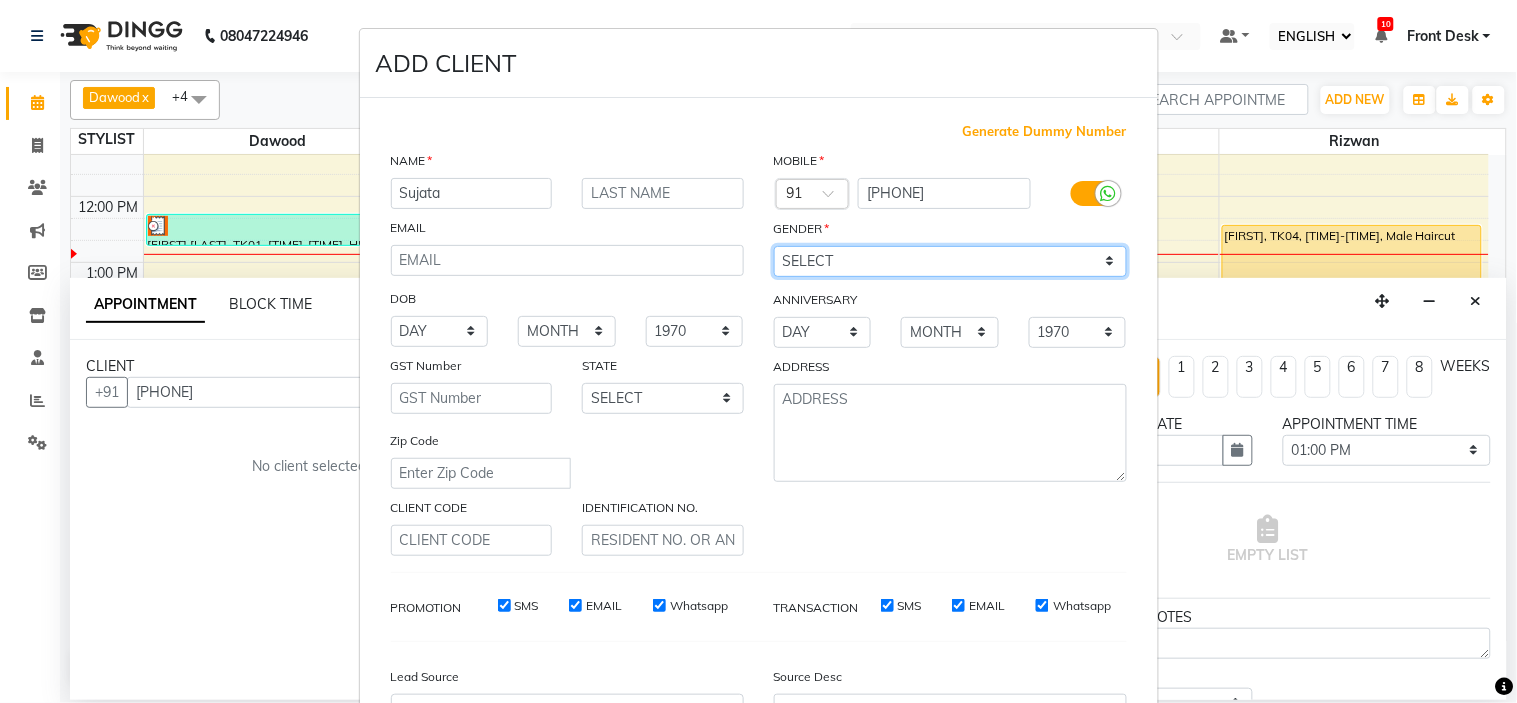 select on "female" 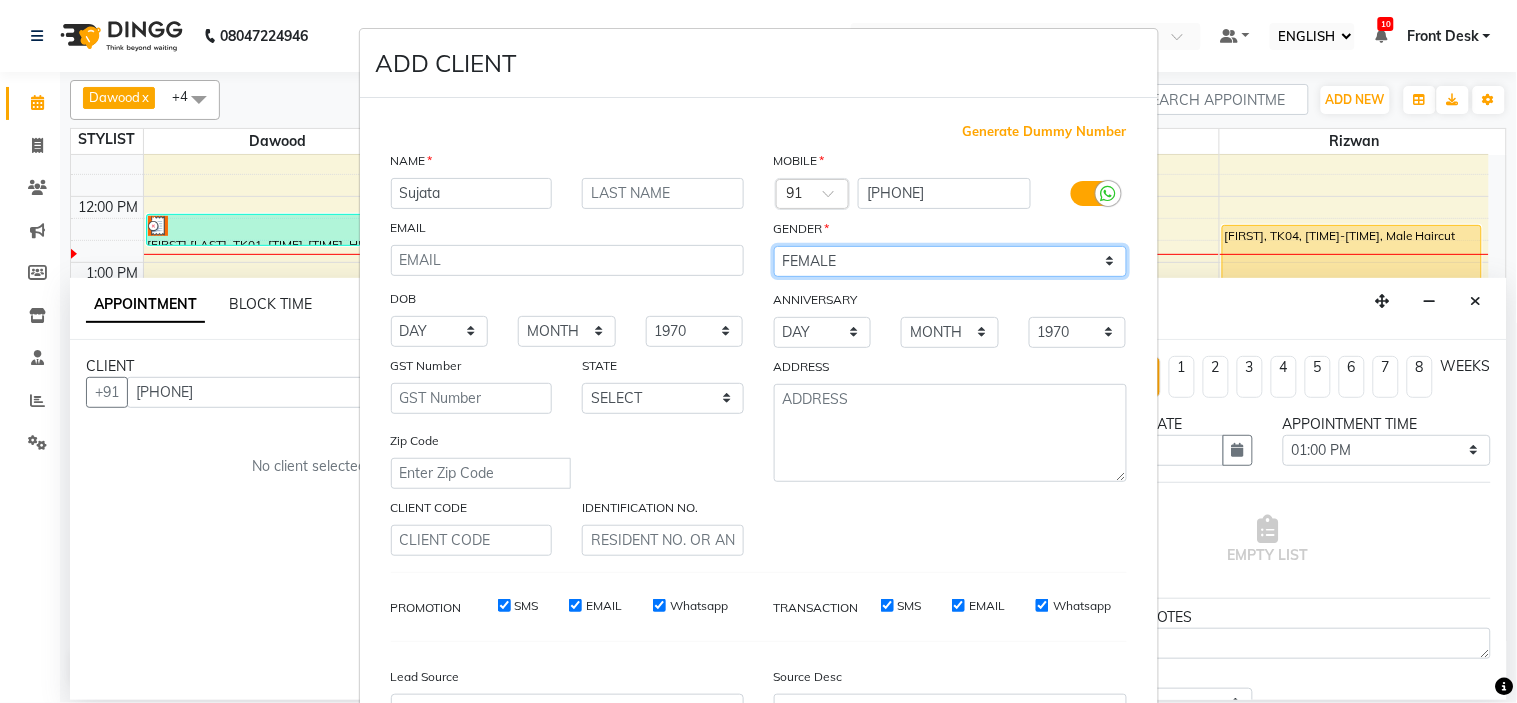 click on "SELECT MALE FEMALE OTHER PREFER NOT TO SAY" at bounding box center [950, 261] 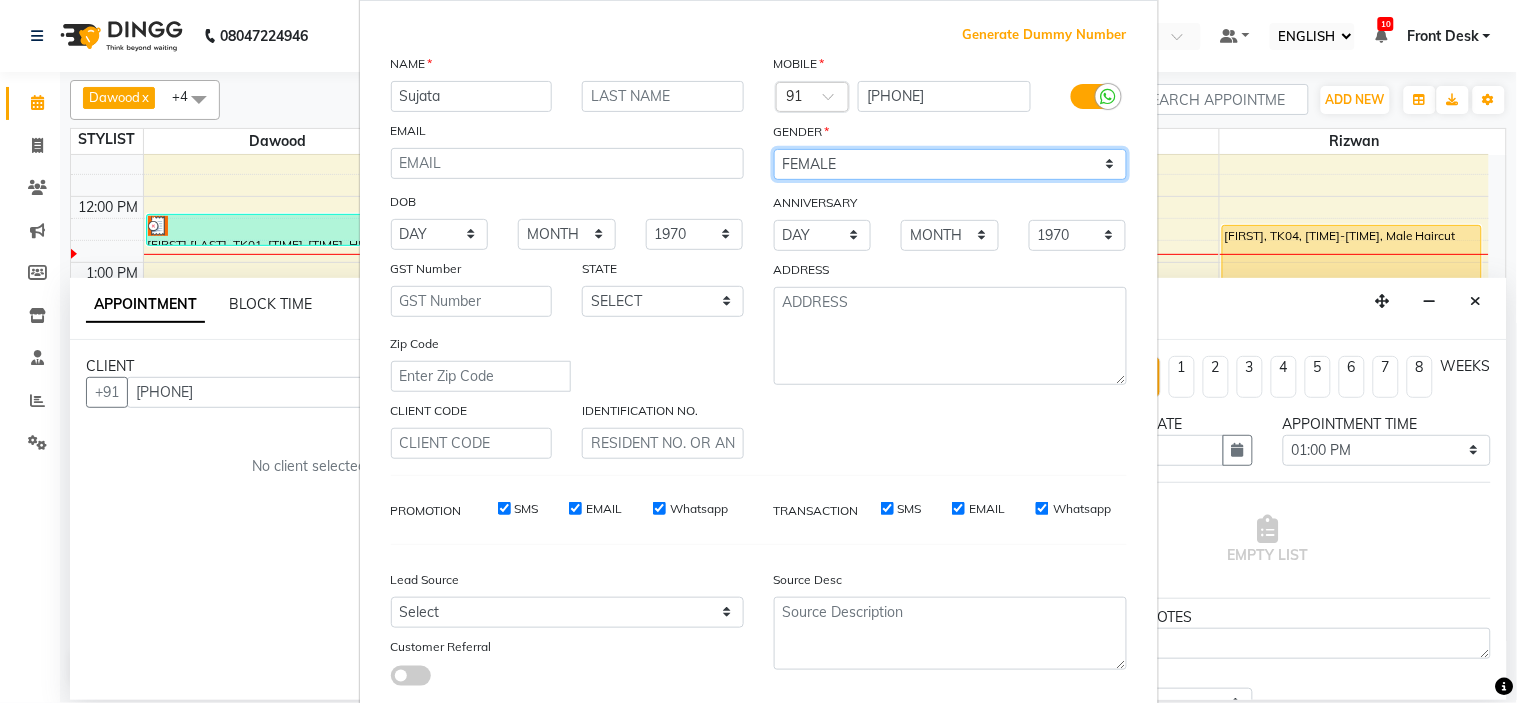 scroll, scrollTop: 221, scrollLeft: 0, axis: vertical 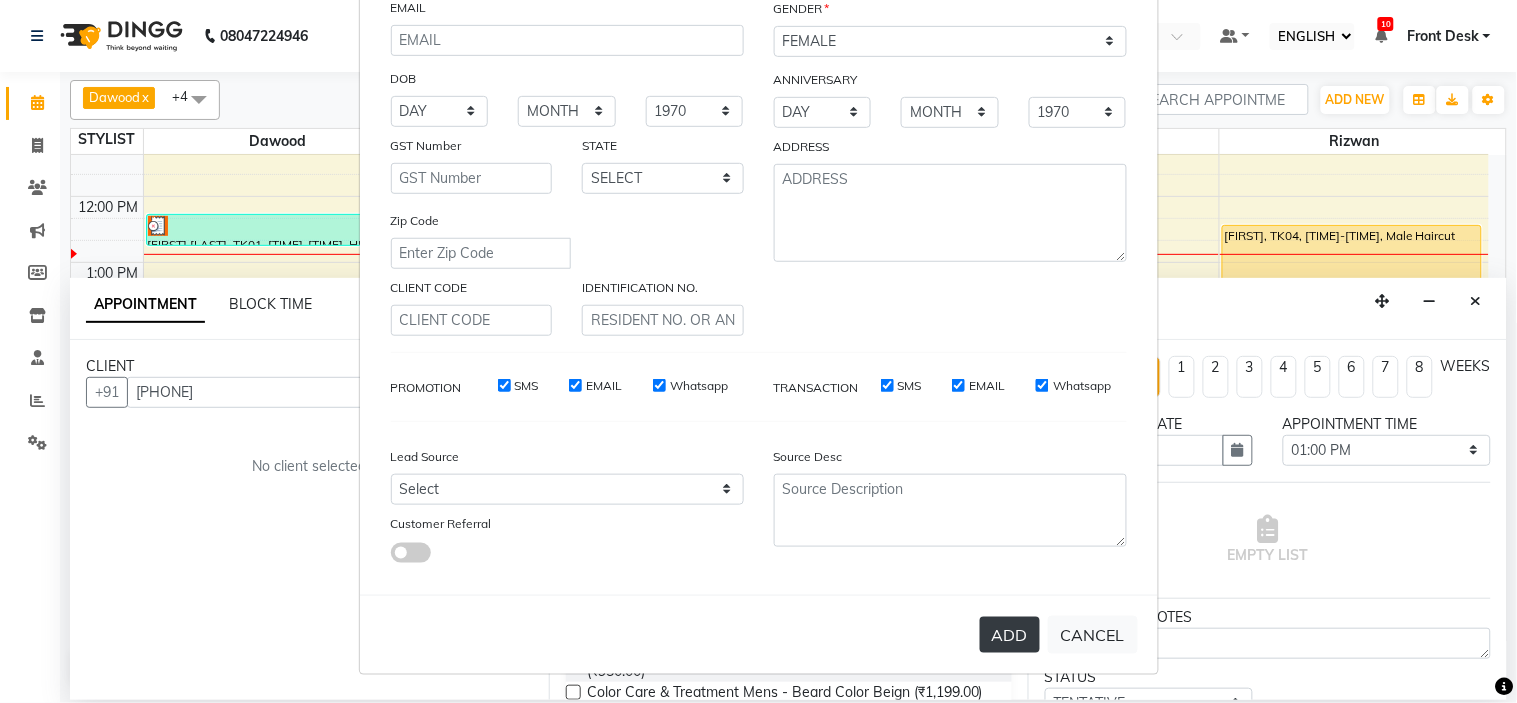 click on "ADD" at bounding box center (1010, 635) 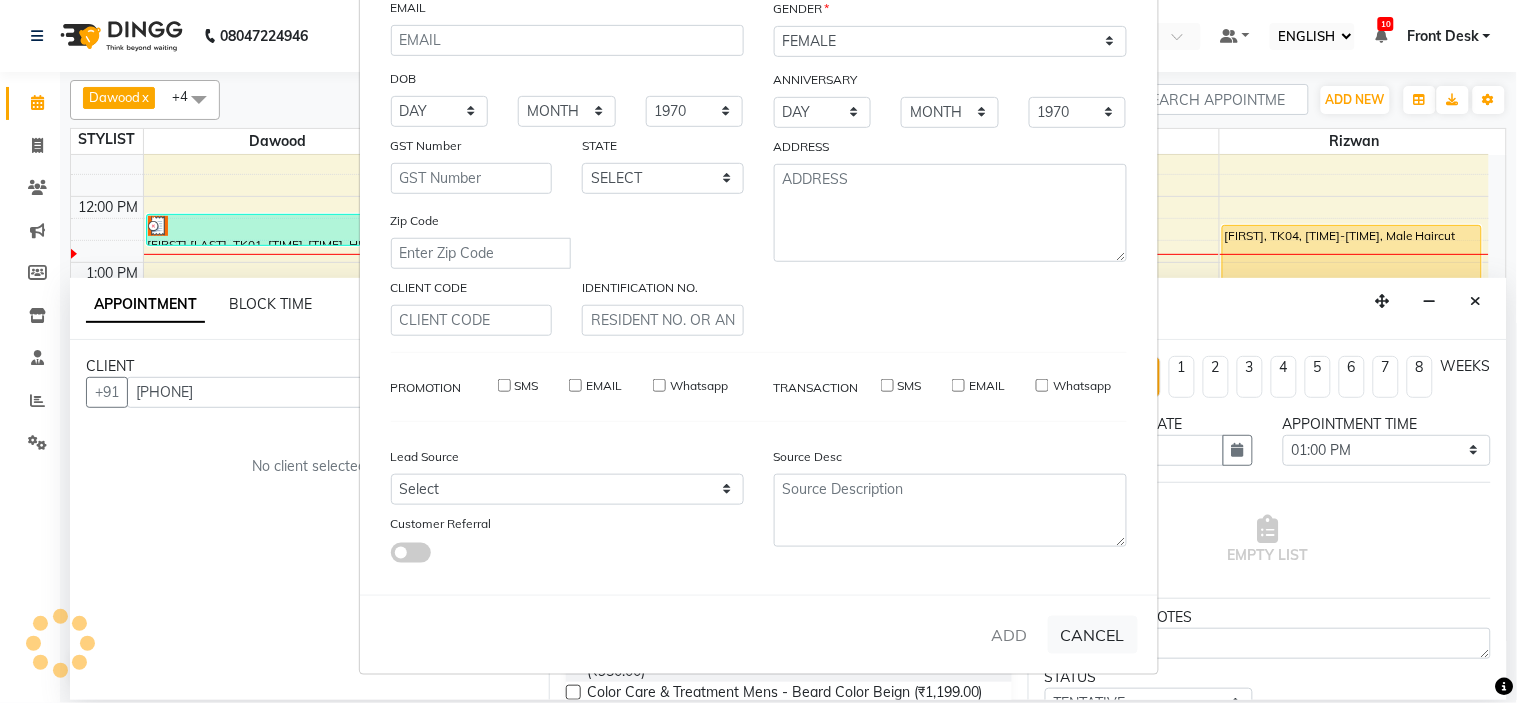 type 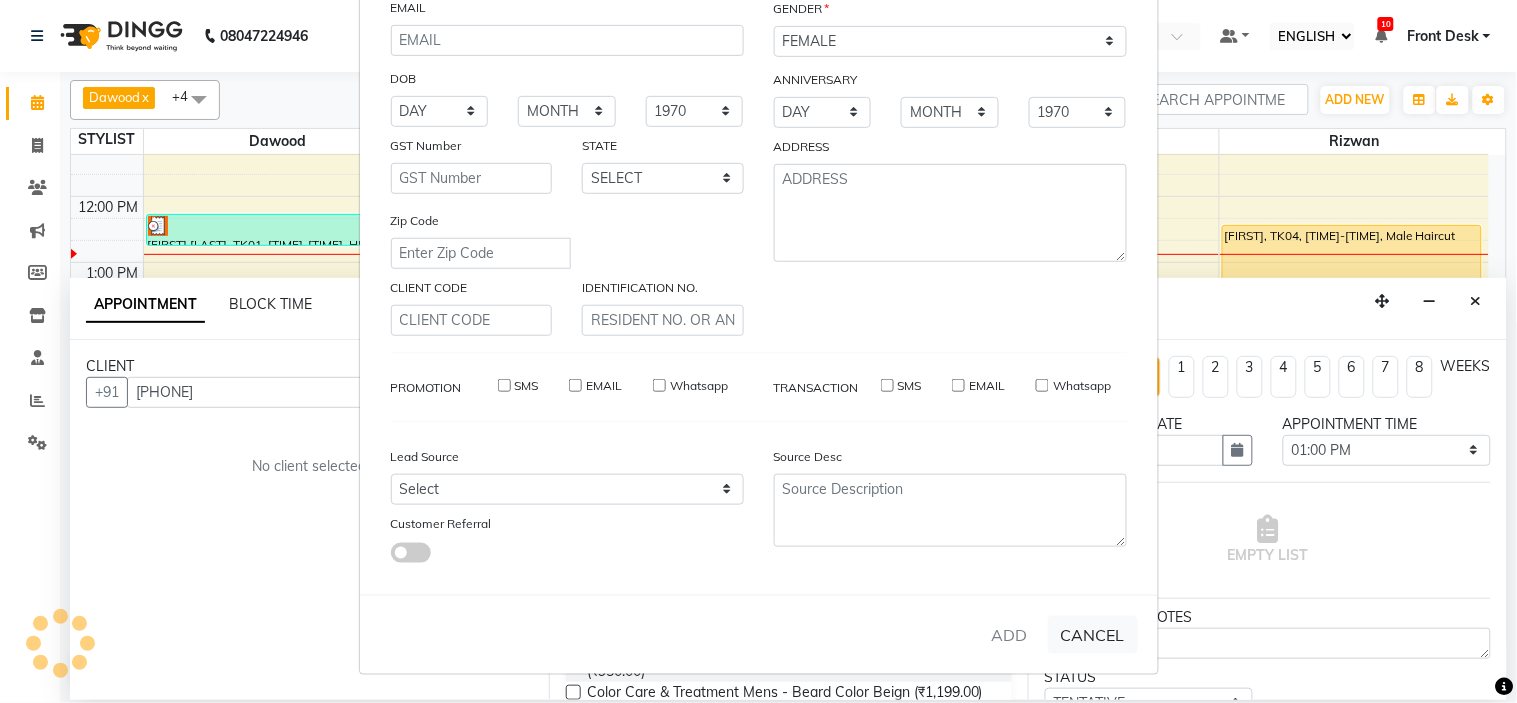 select 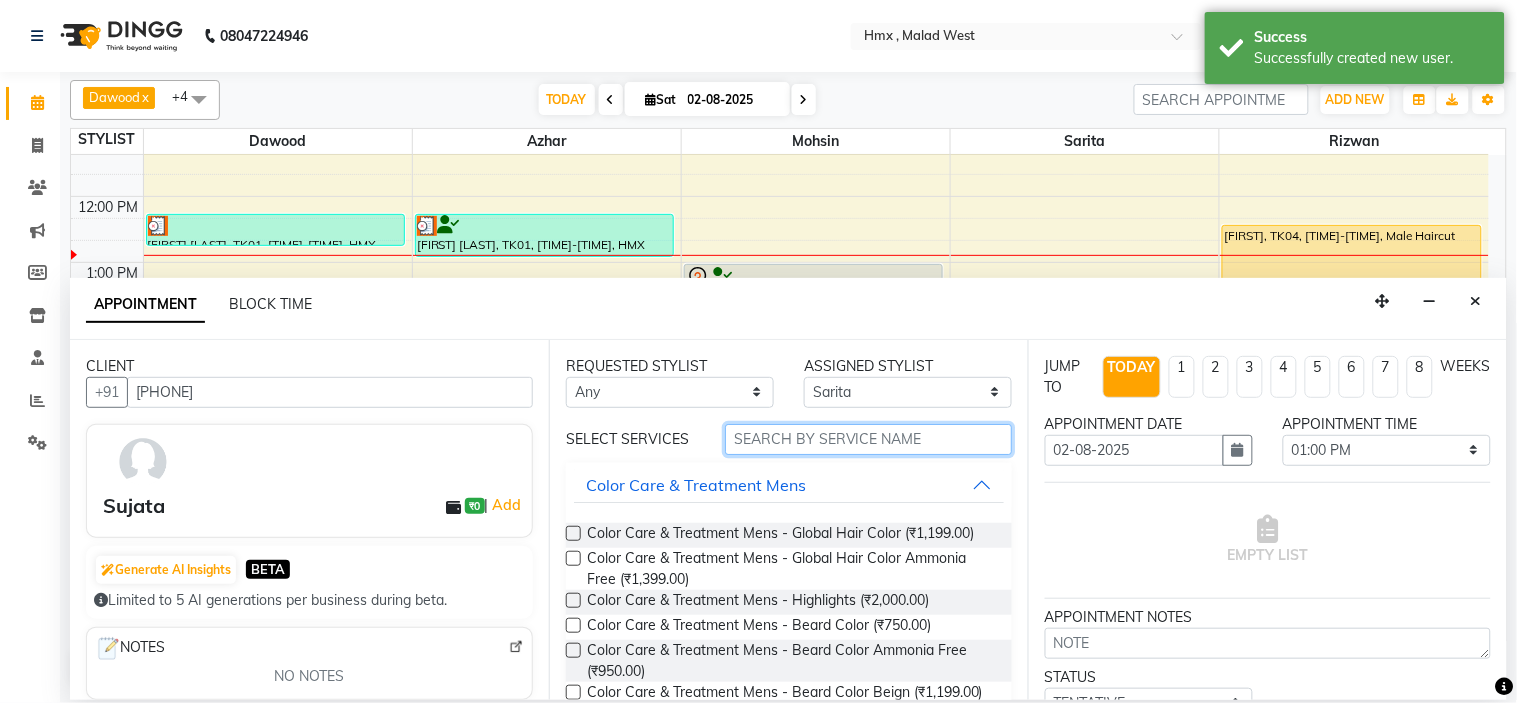 click at bounding box center [868, 439] 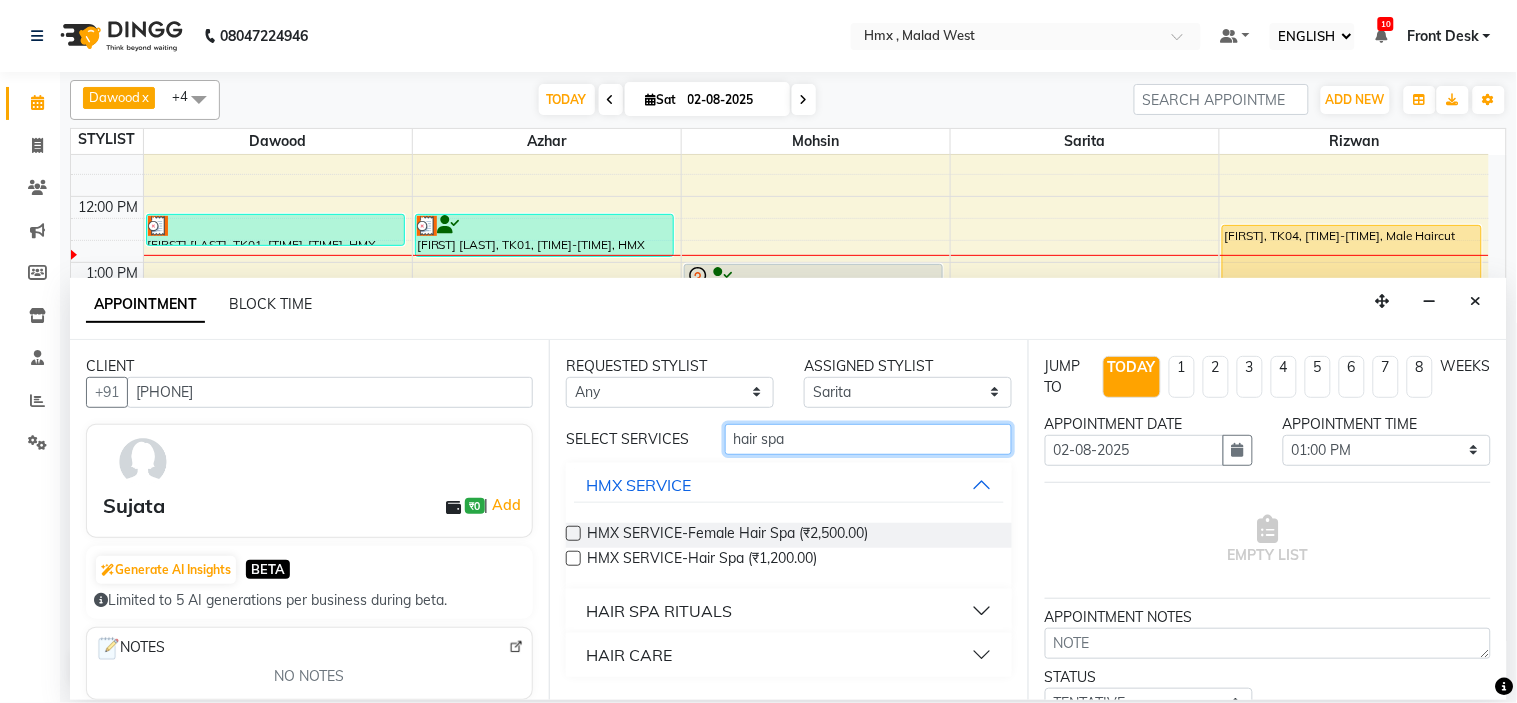 type on "hair spa" 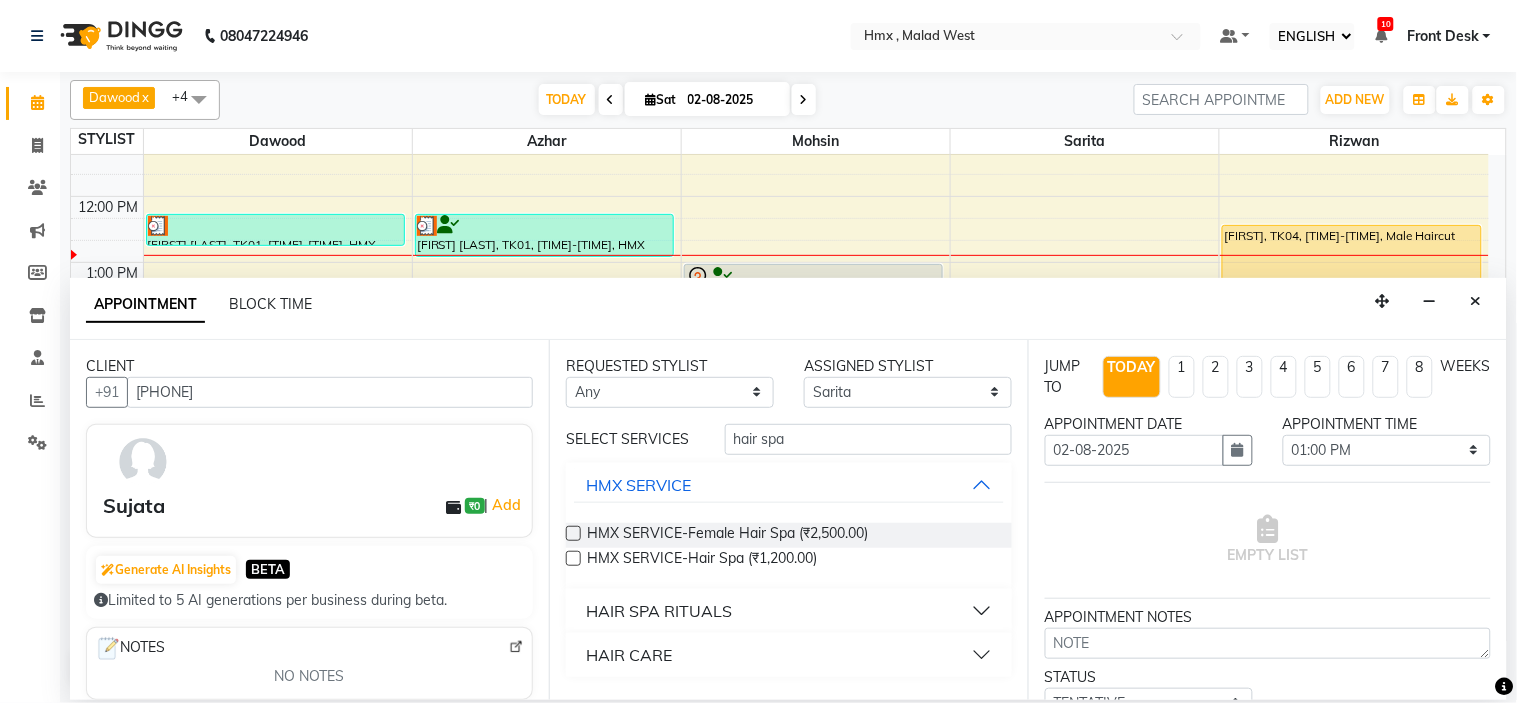 click at bounding box center (573, 558) 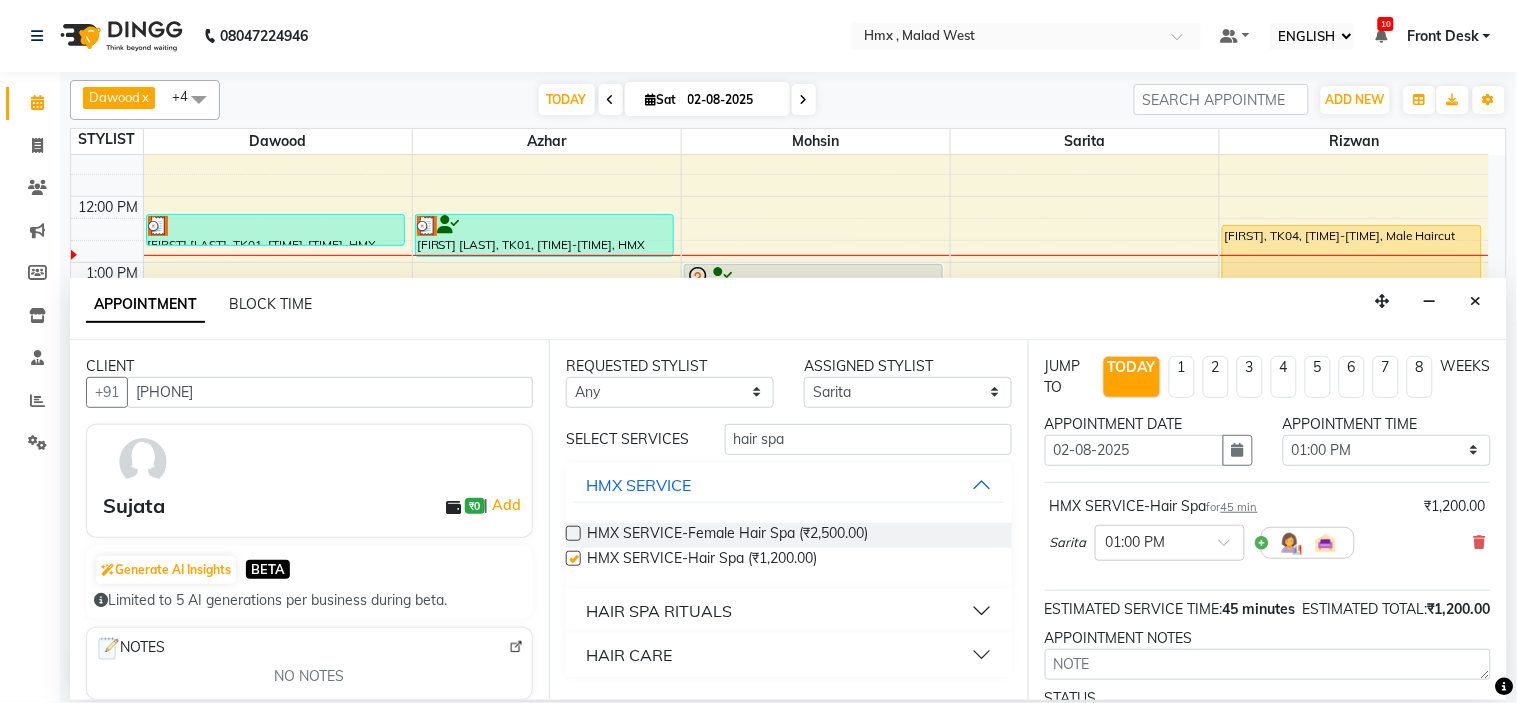 checkbox on "false" 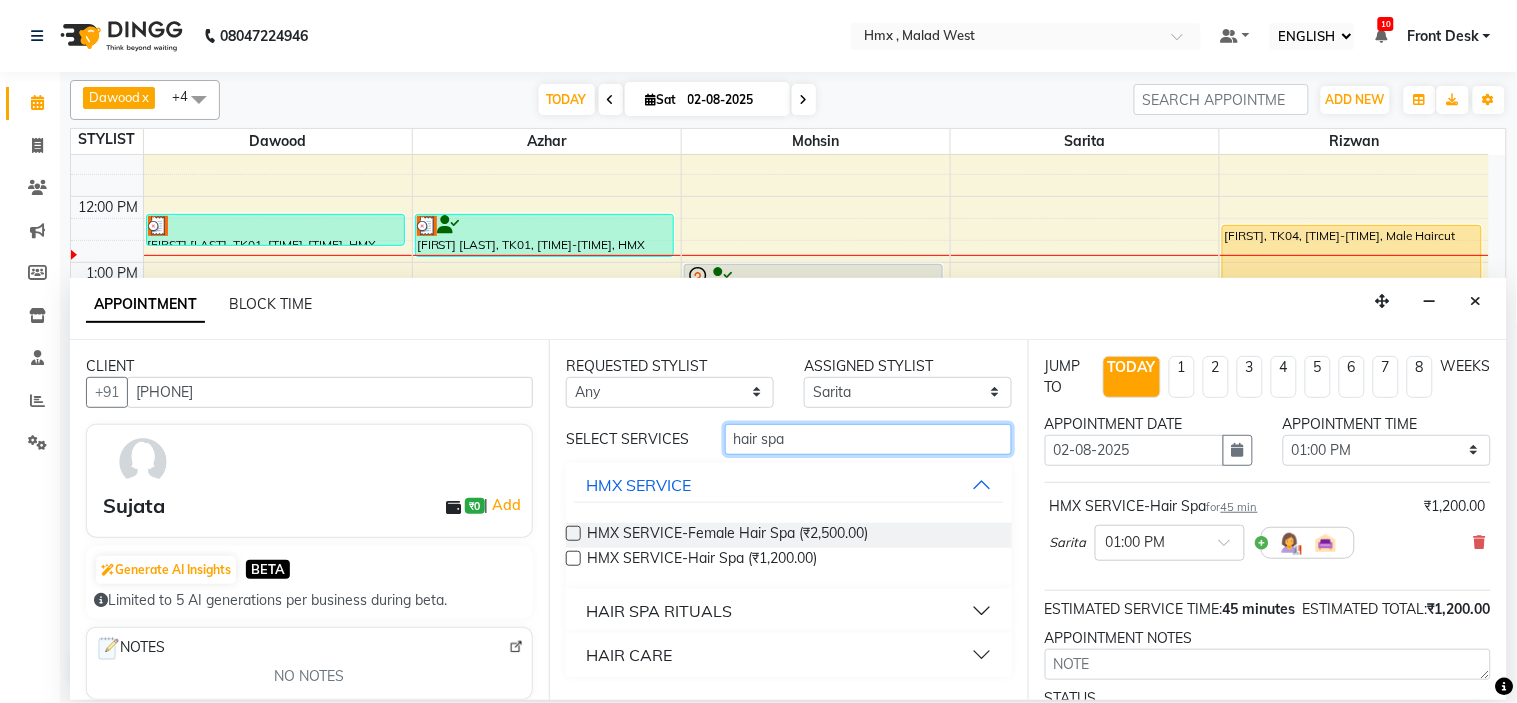 click on "hair spa" at bounding box center [868, 439] 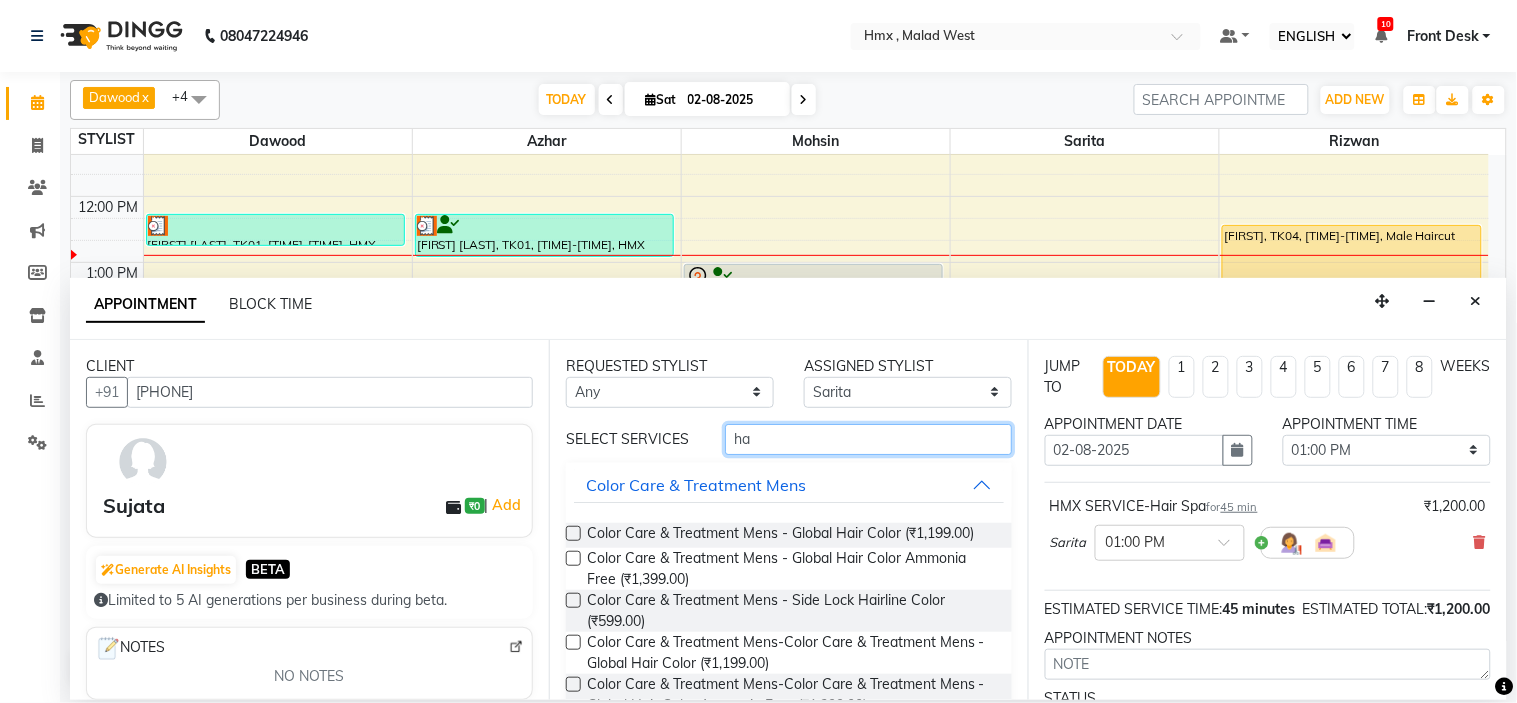 type on "h" 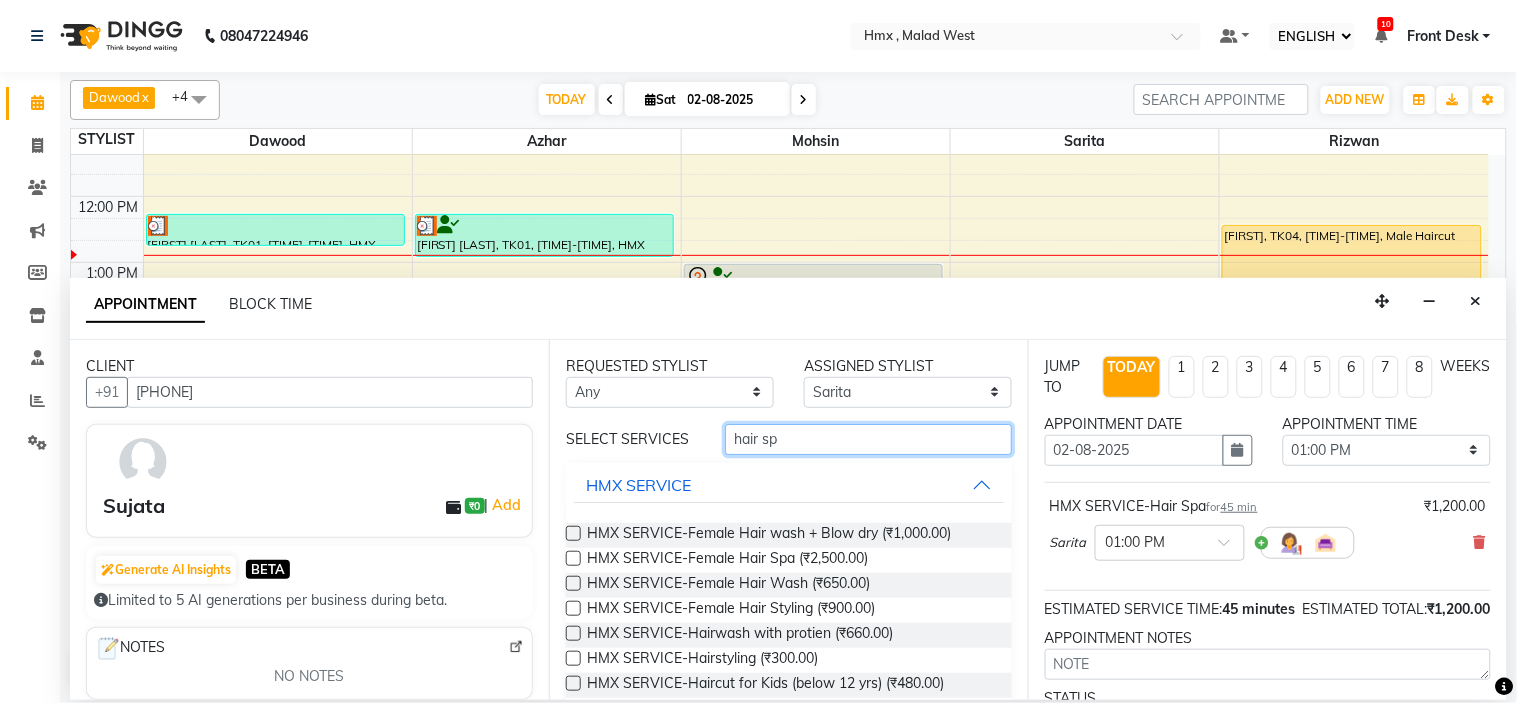 type on "hair spa" 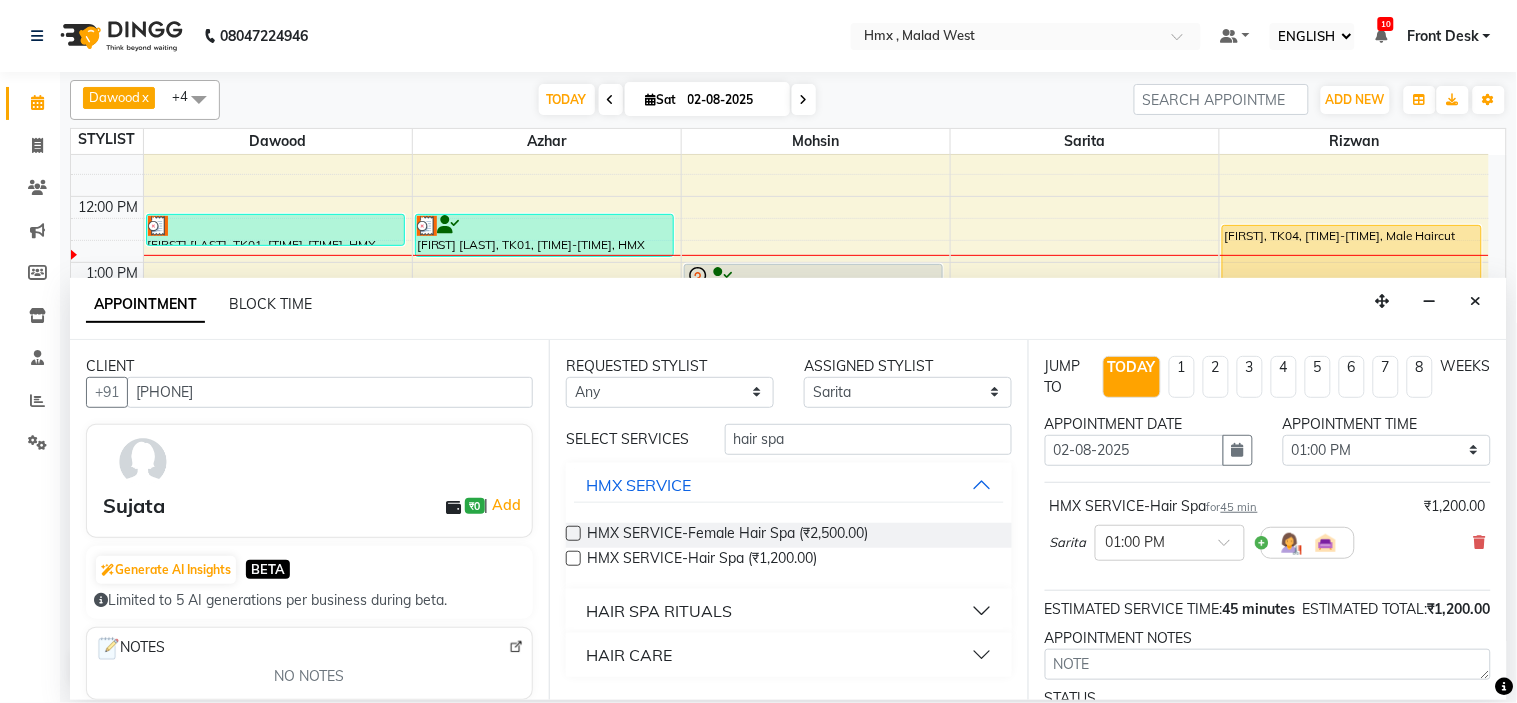 click at bounding box center (573, 558) 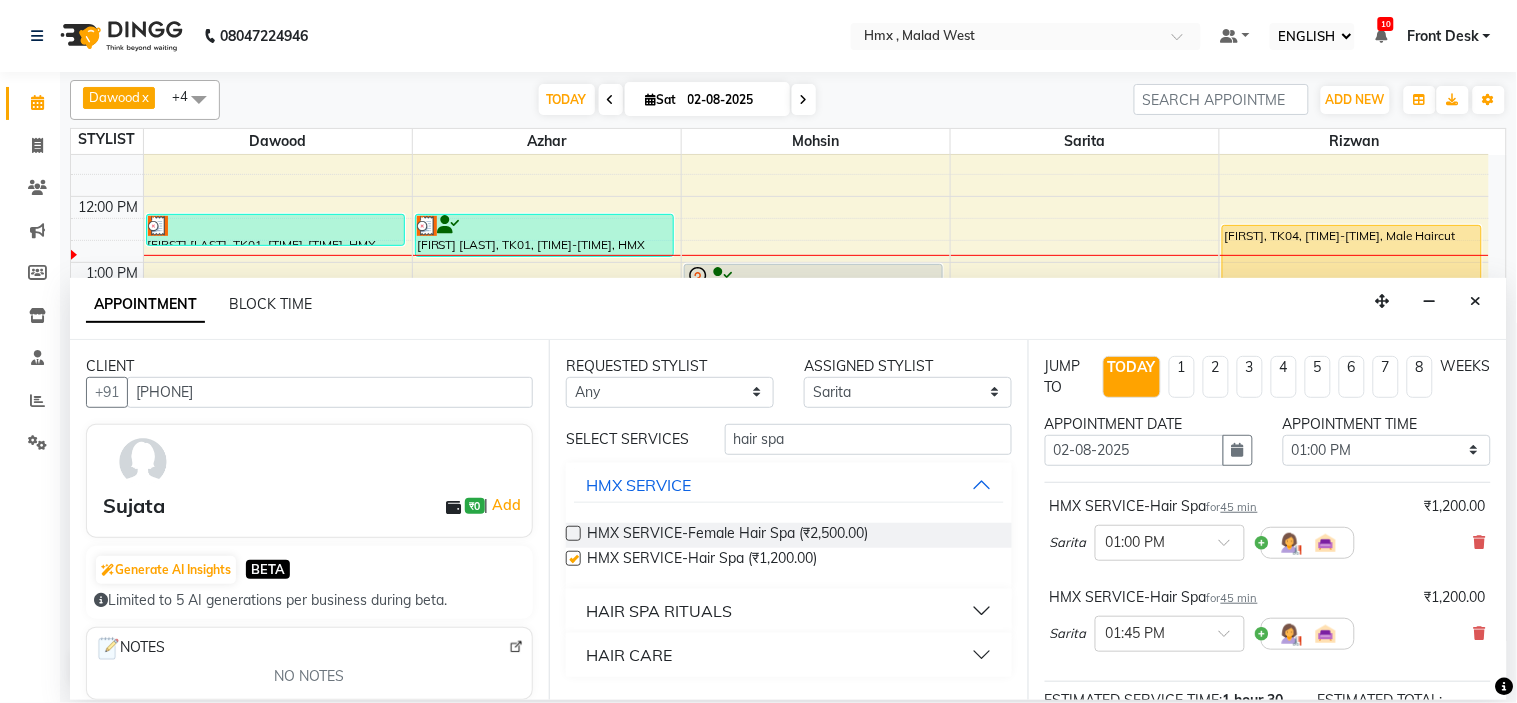 checkbox on "false" 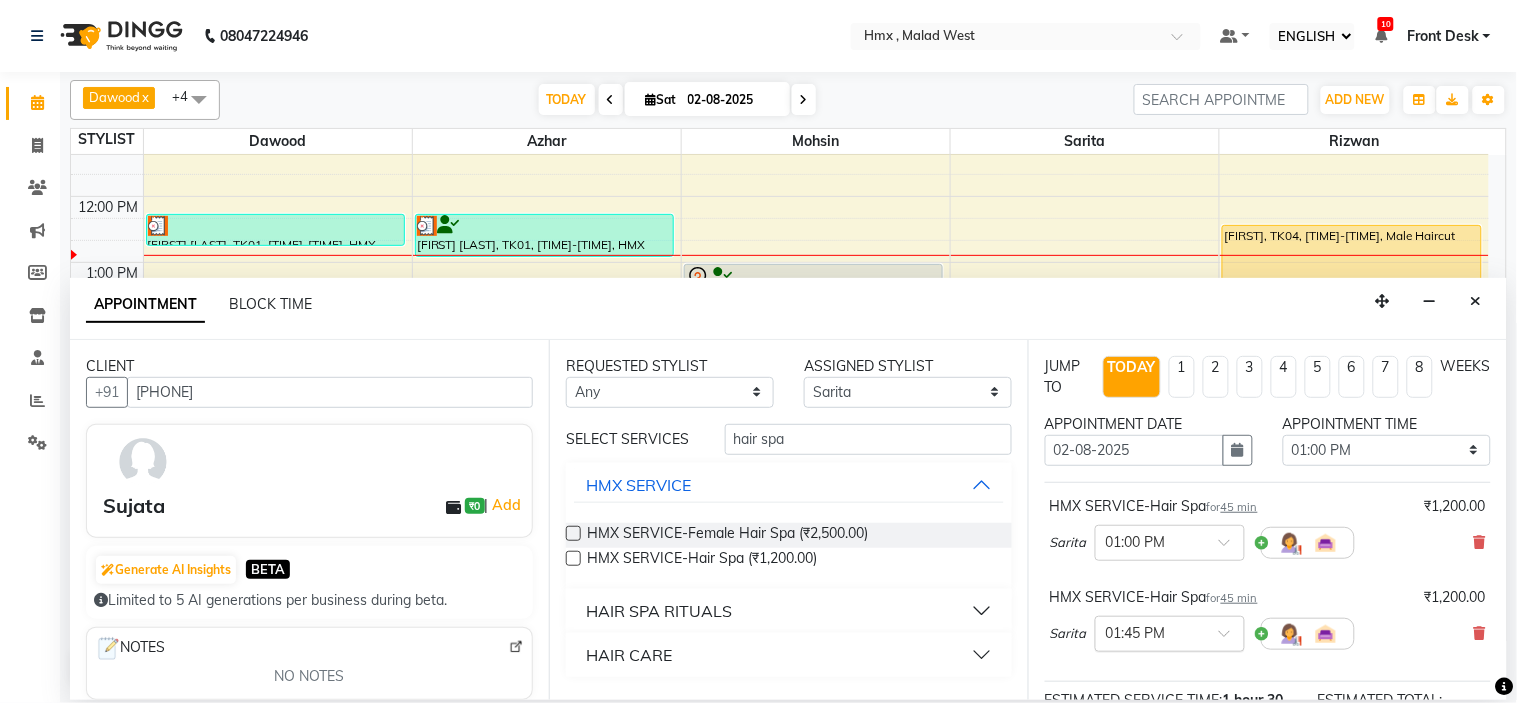 click at bounding box center (1231, 639) 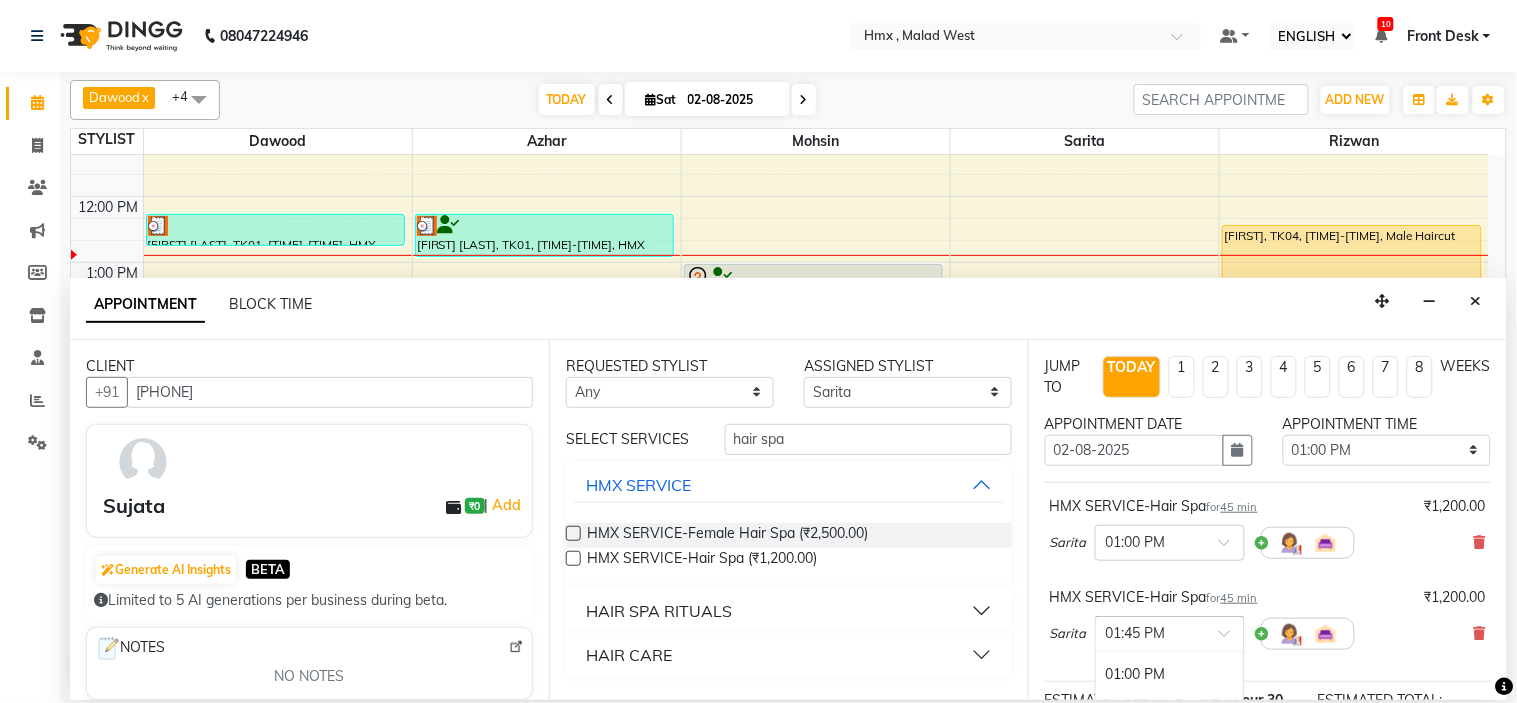 scroll, scrollTop: 568, scrollLeft: 0, axis: vertical 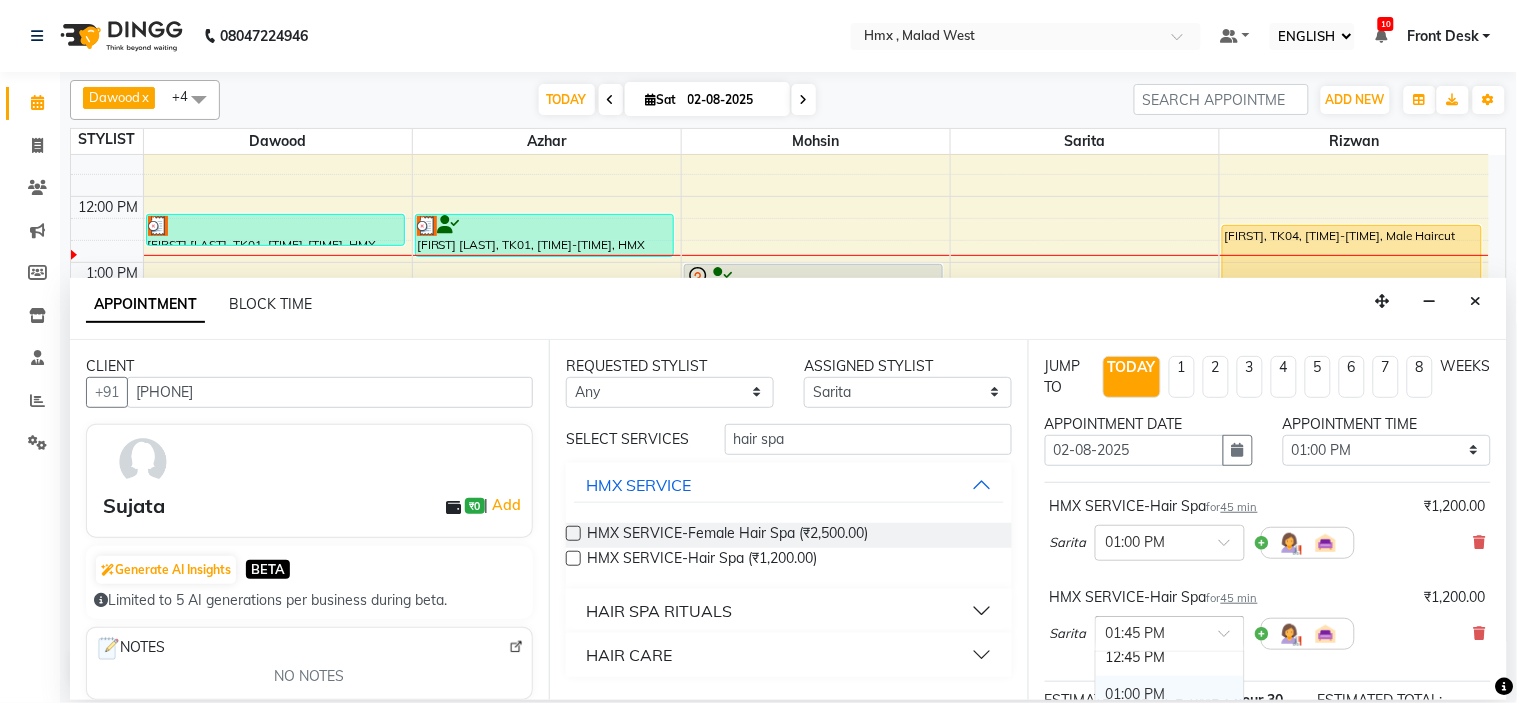 click on "01:00 PM" at bounding box center (1170, 694) 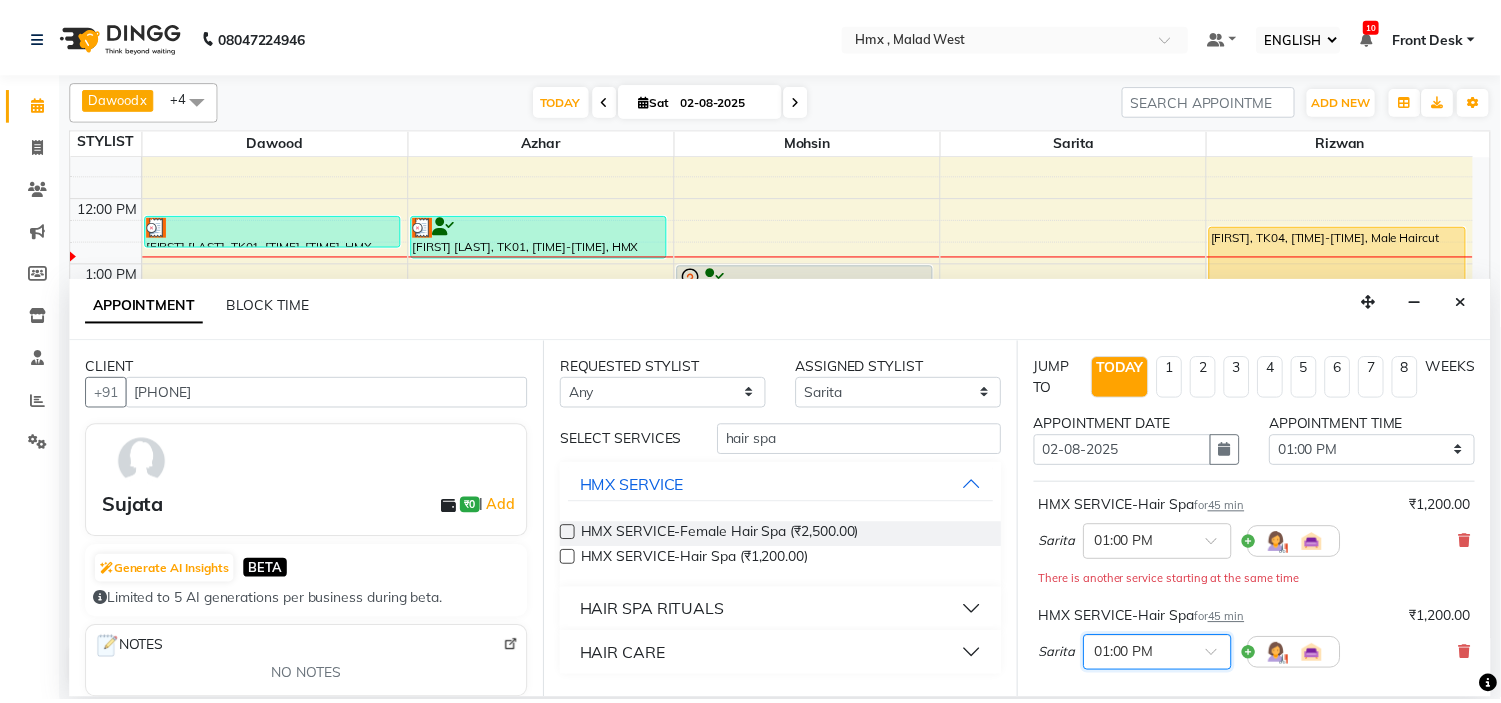 scroll, scrollTop: 298, scrollLeft: 0, axis: vertical 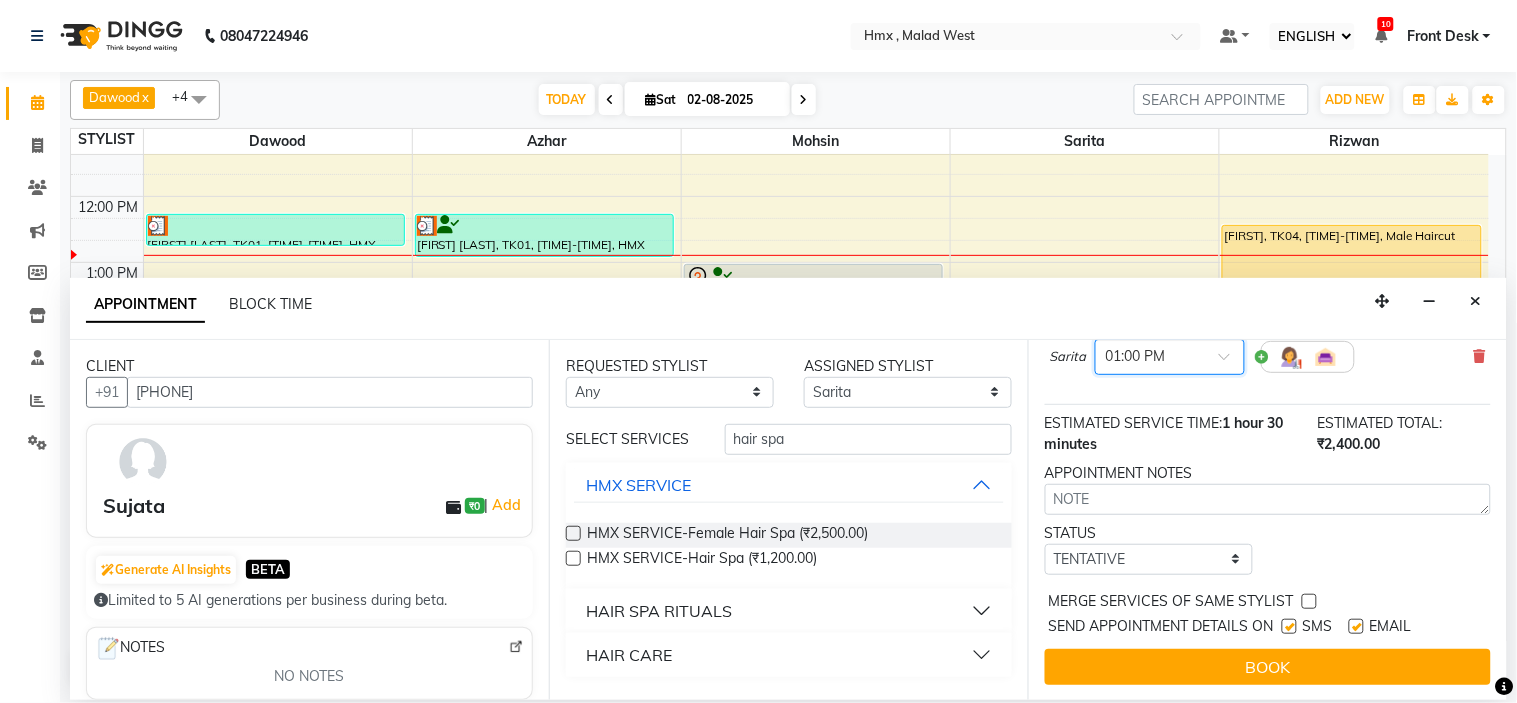 click on "BOOK" at bounding box center [1268, 667] 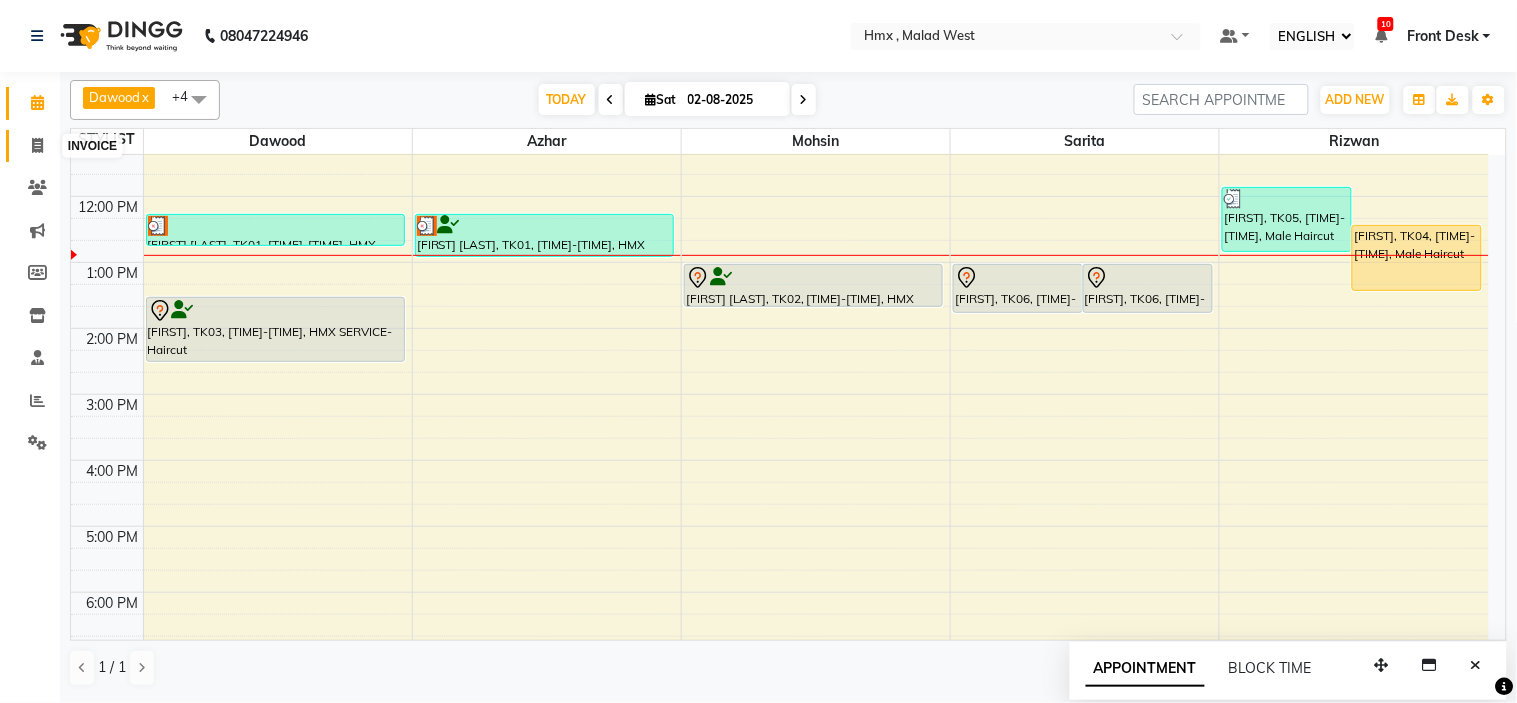 click 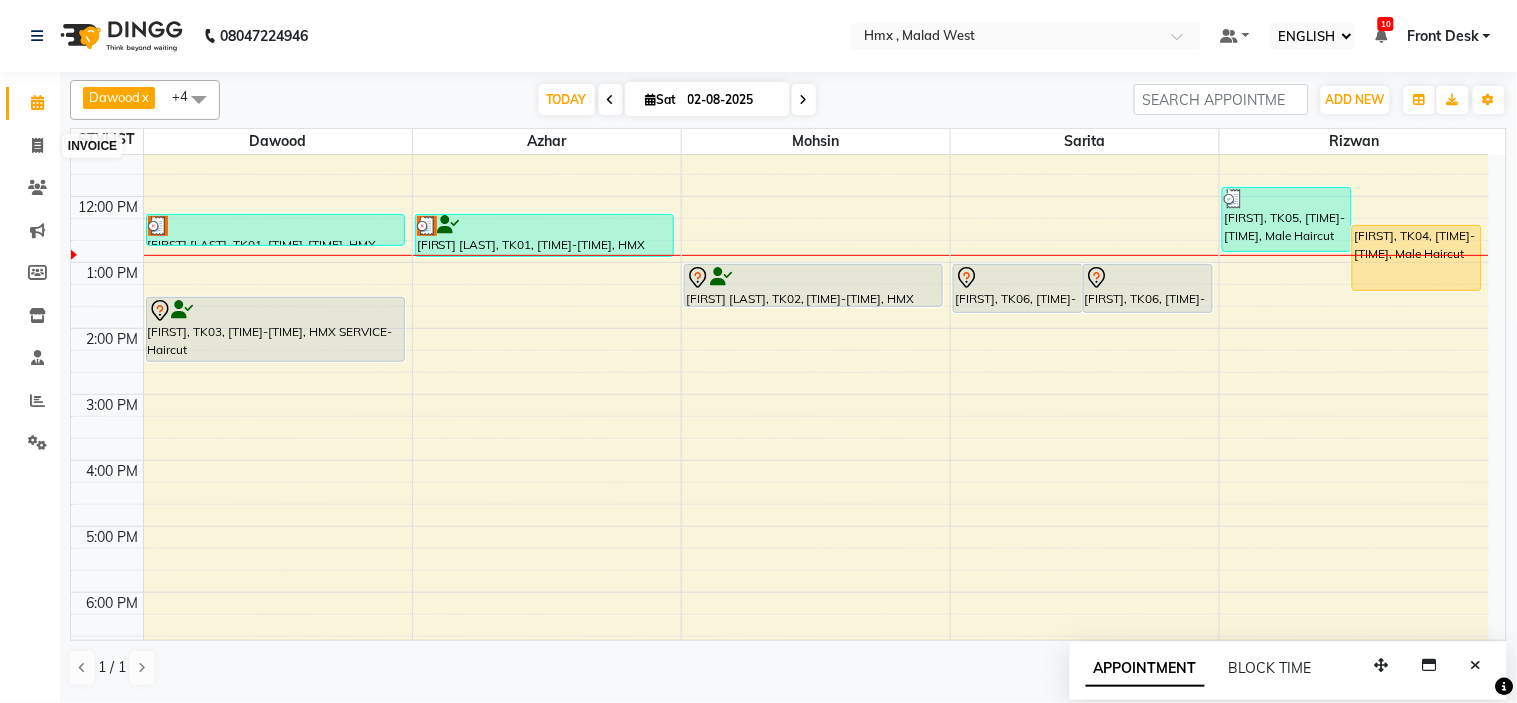 select on "5711" 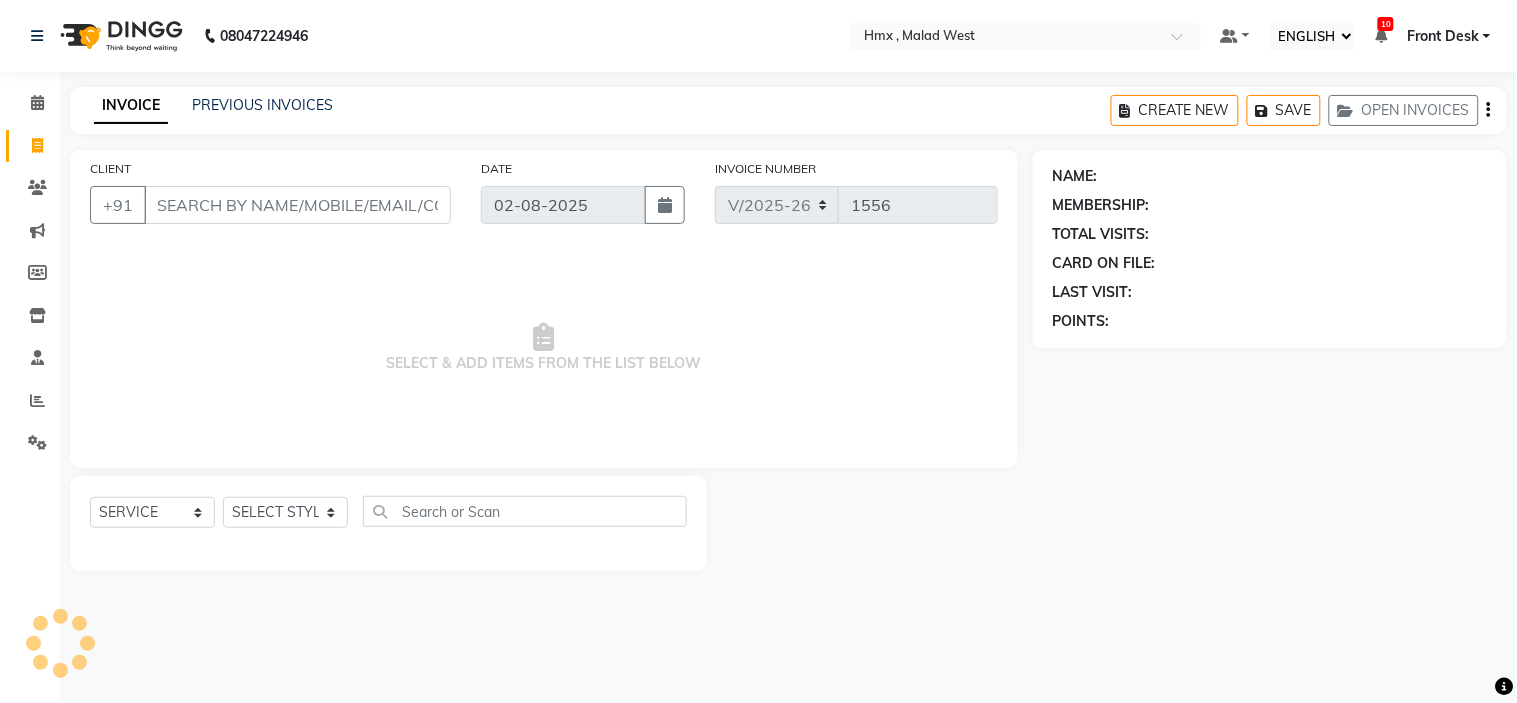 click on "CLIENT" at bounding box center (297, 205) 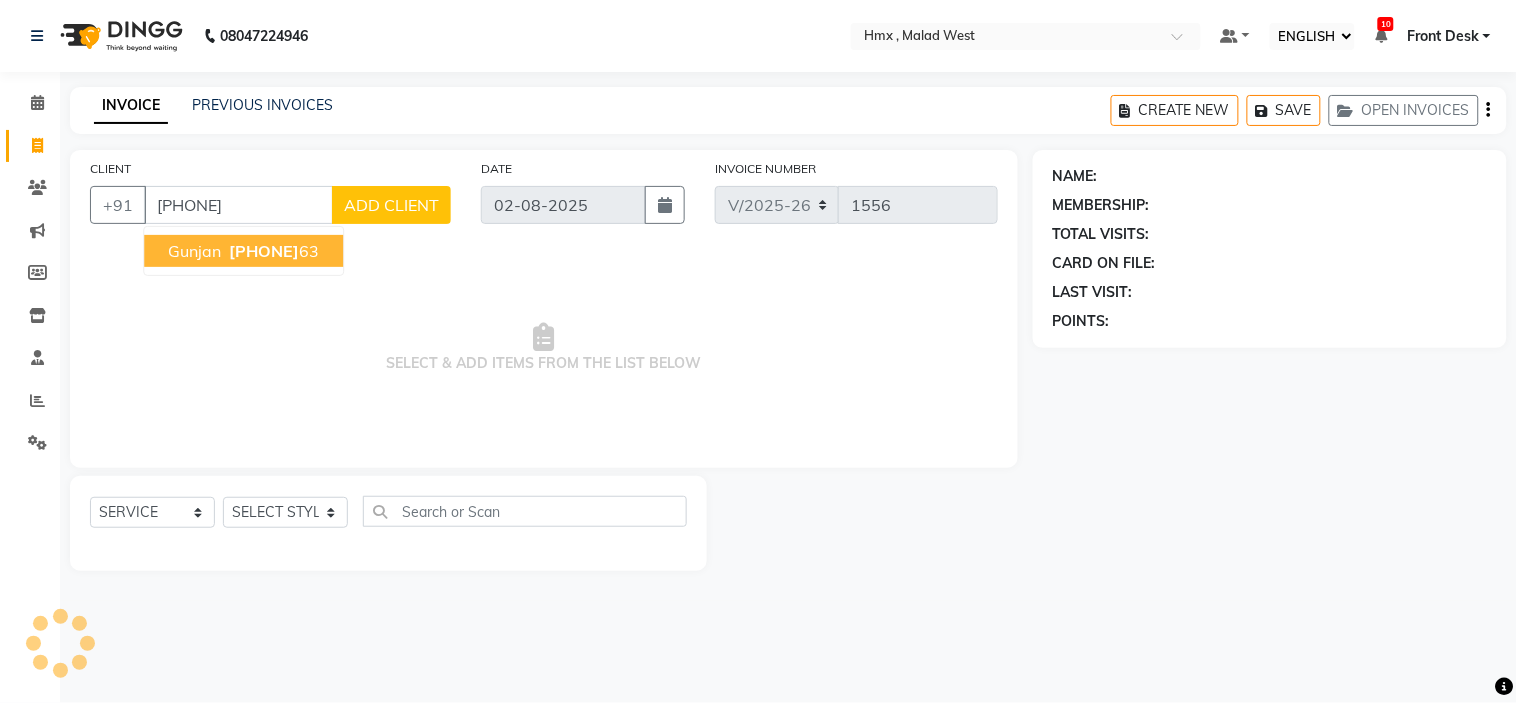 click on "63576357 63" at bounding box center [272, 251] 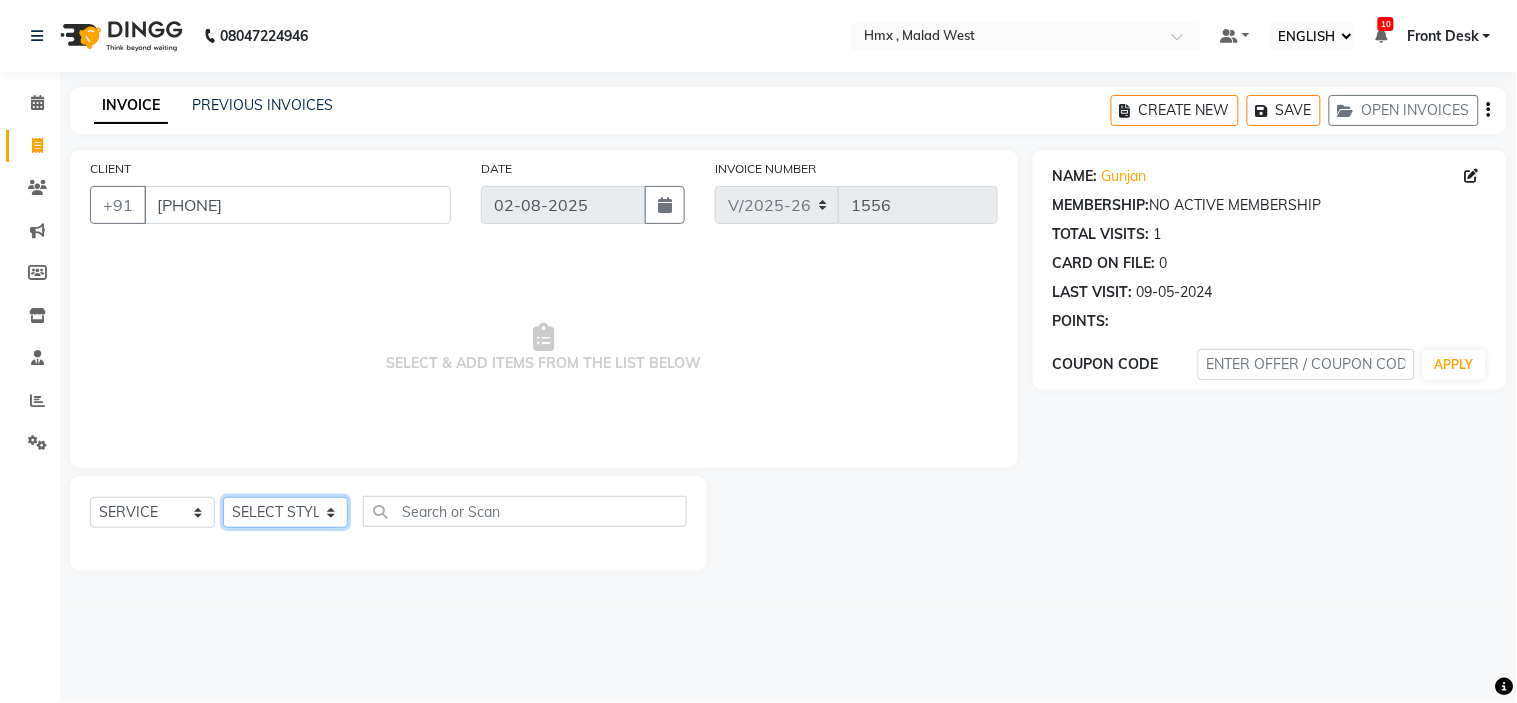 click on "SELECT STYLIST Aakash Azhar Bilal Dawood Front Desk Kaikasha Shaikh Mohsin Rizwan Sanjay Sarita Suman swapnali Uzair Vinita Yash Padrath" 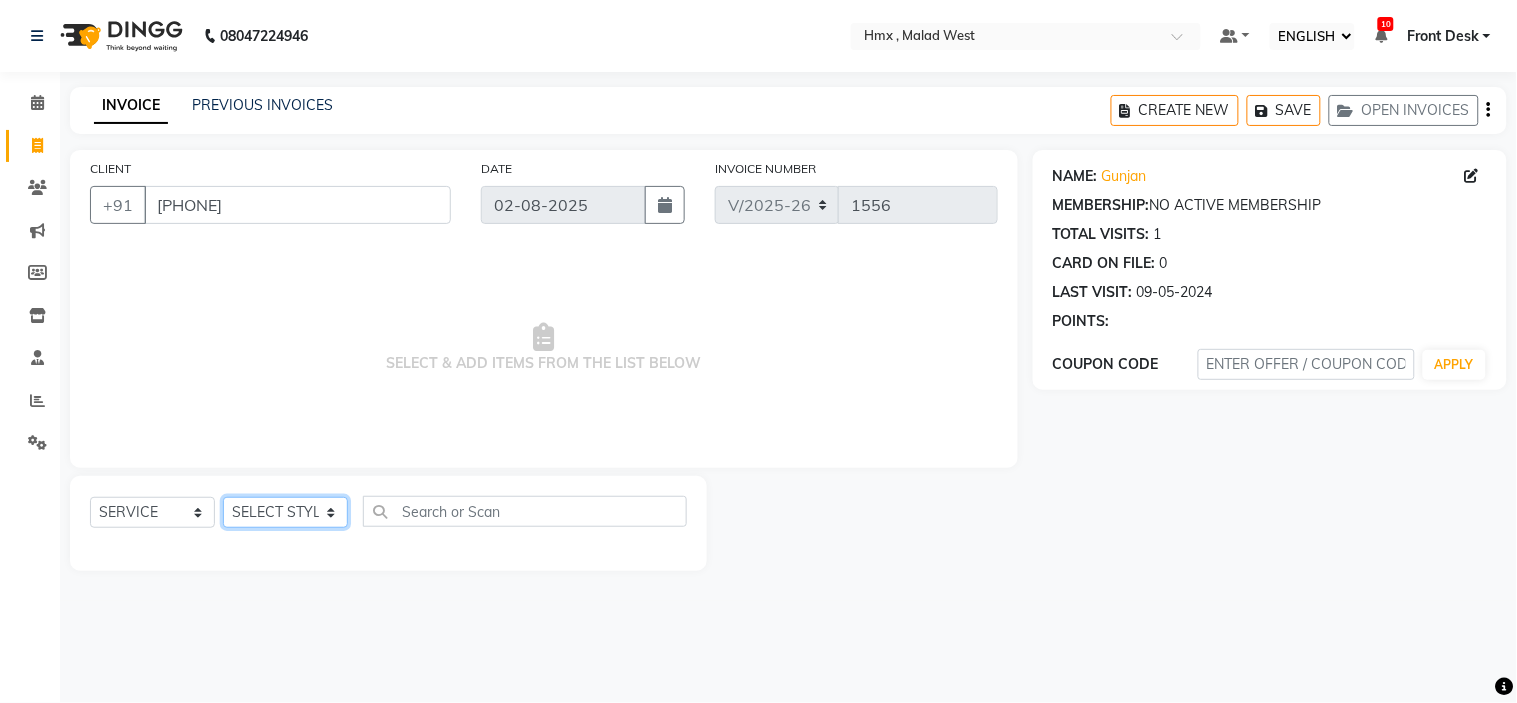 select on "39095" 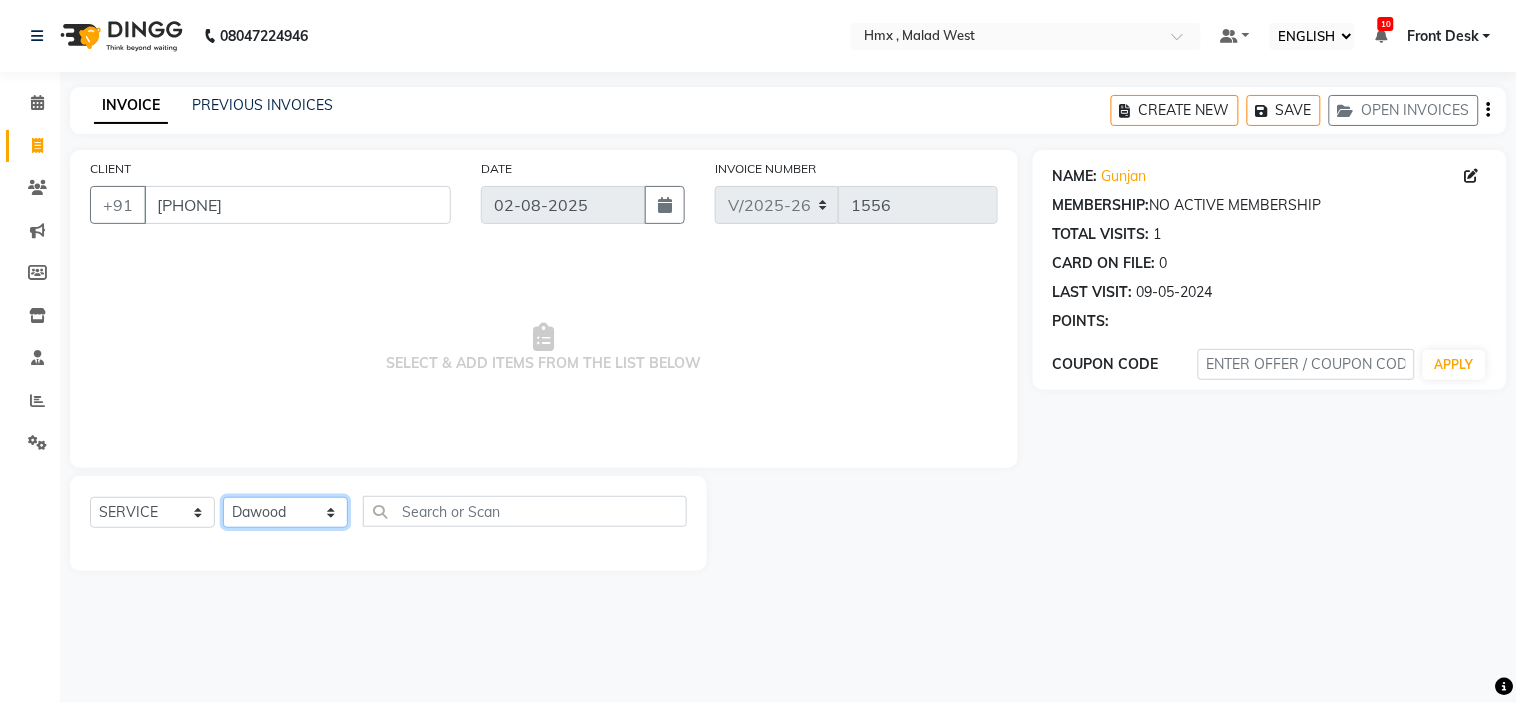 click on "SELECT STYLIST Aakash Azhar Bilal Dawood Front Desk Kaikasha Shaikh Mohsin Rizwan Sanjay Sarita Suman swapnali Uzair Vinita Yash Padrath" 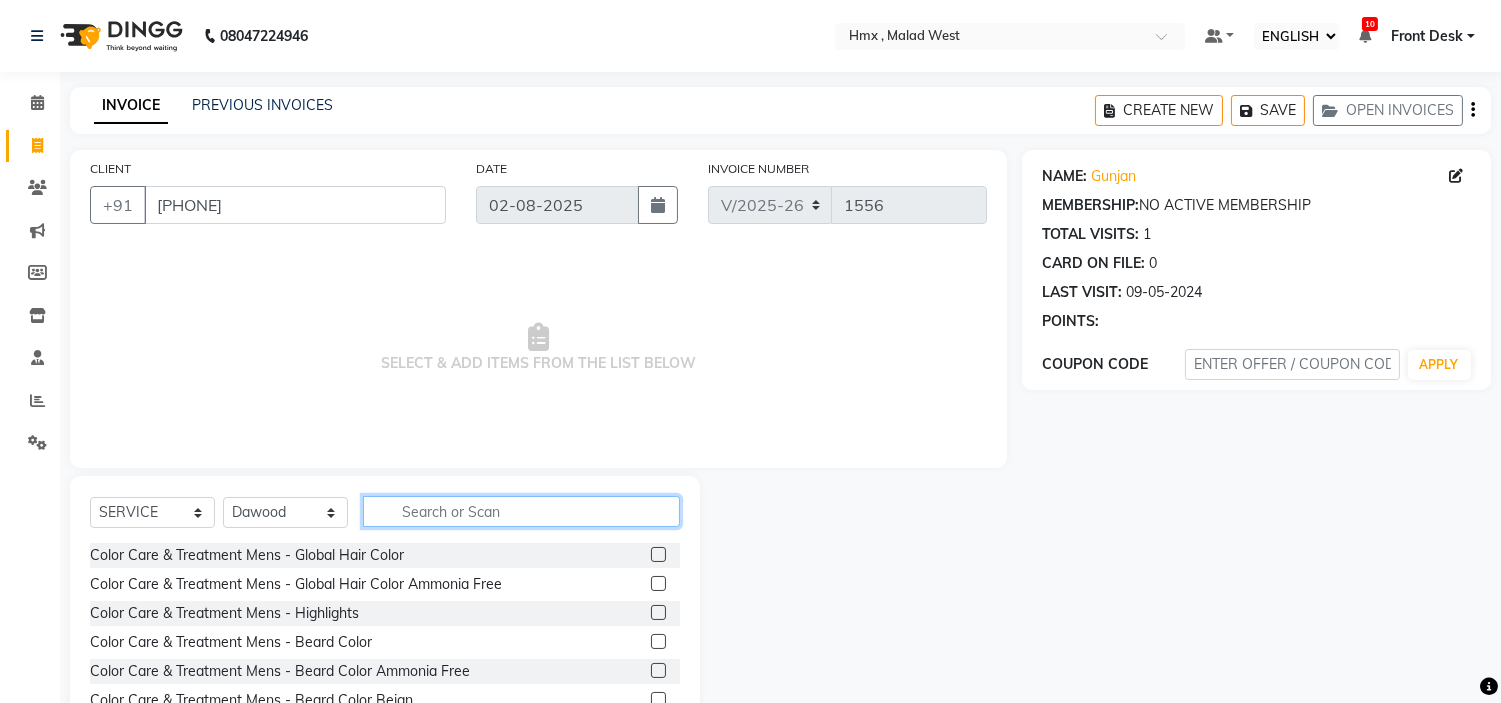 click 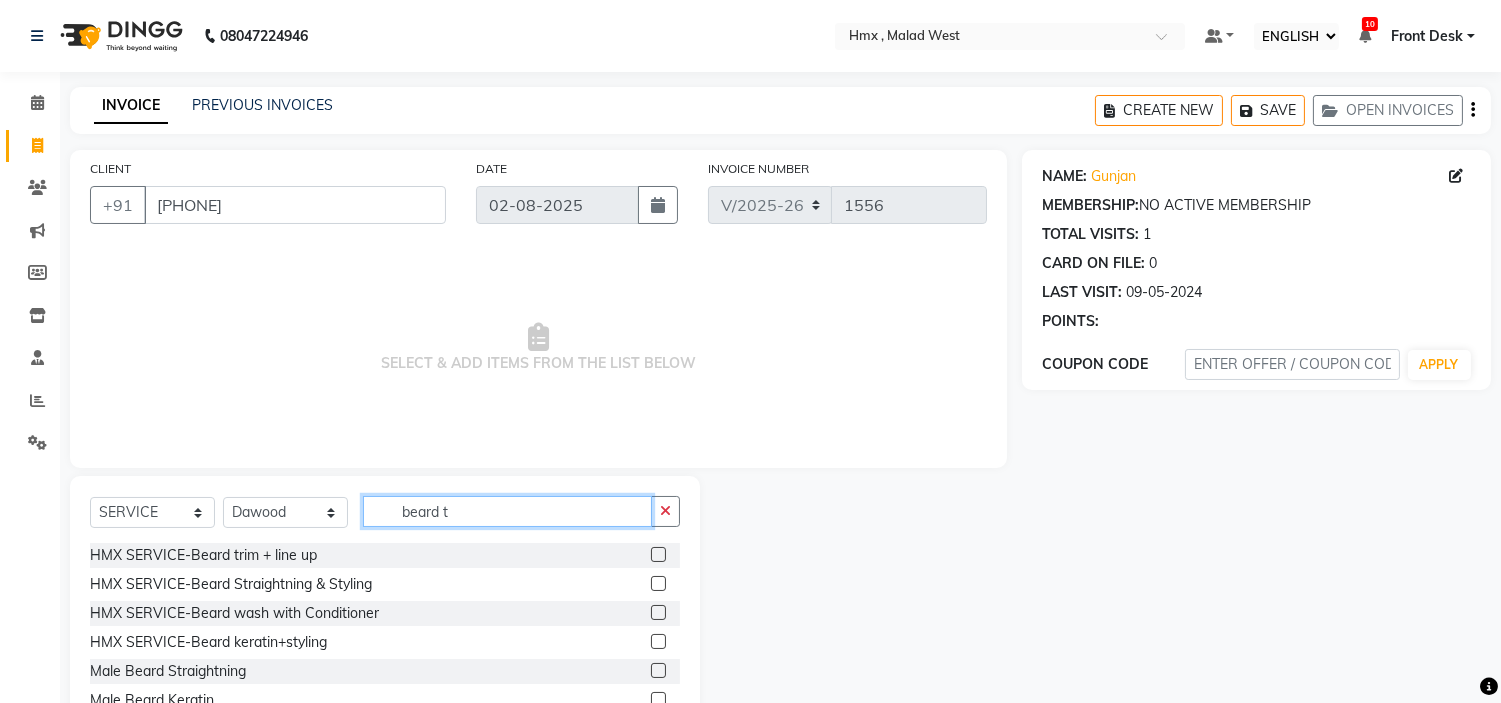 type on "beard t" 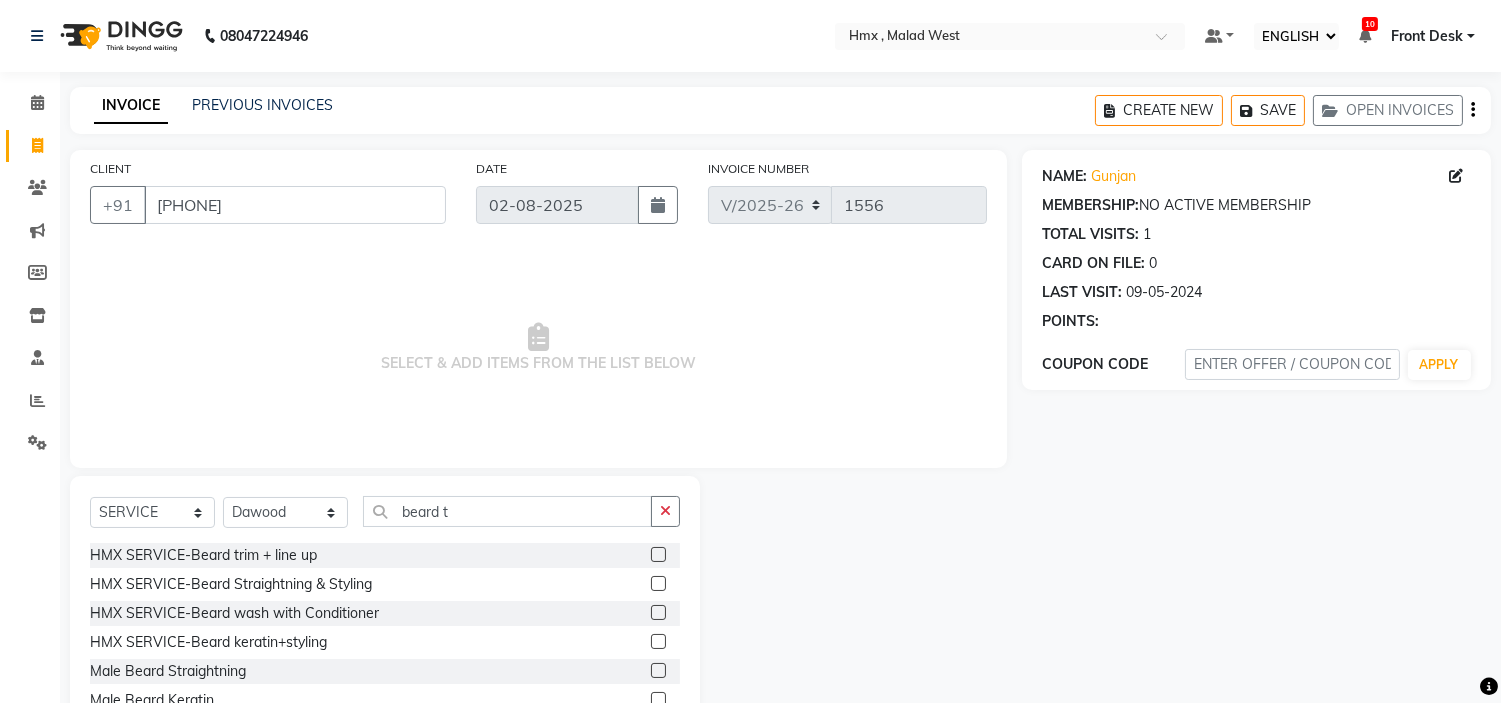 click 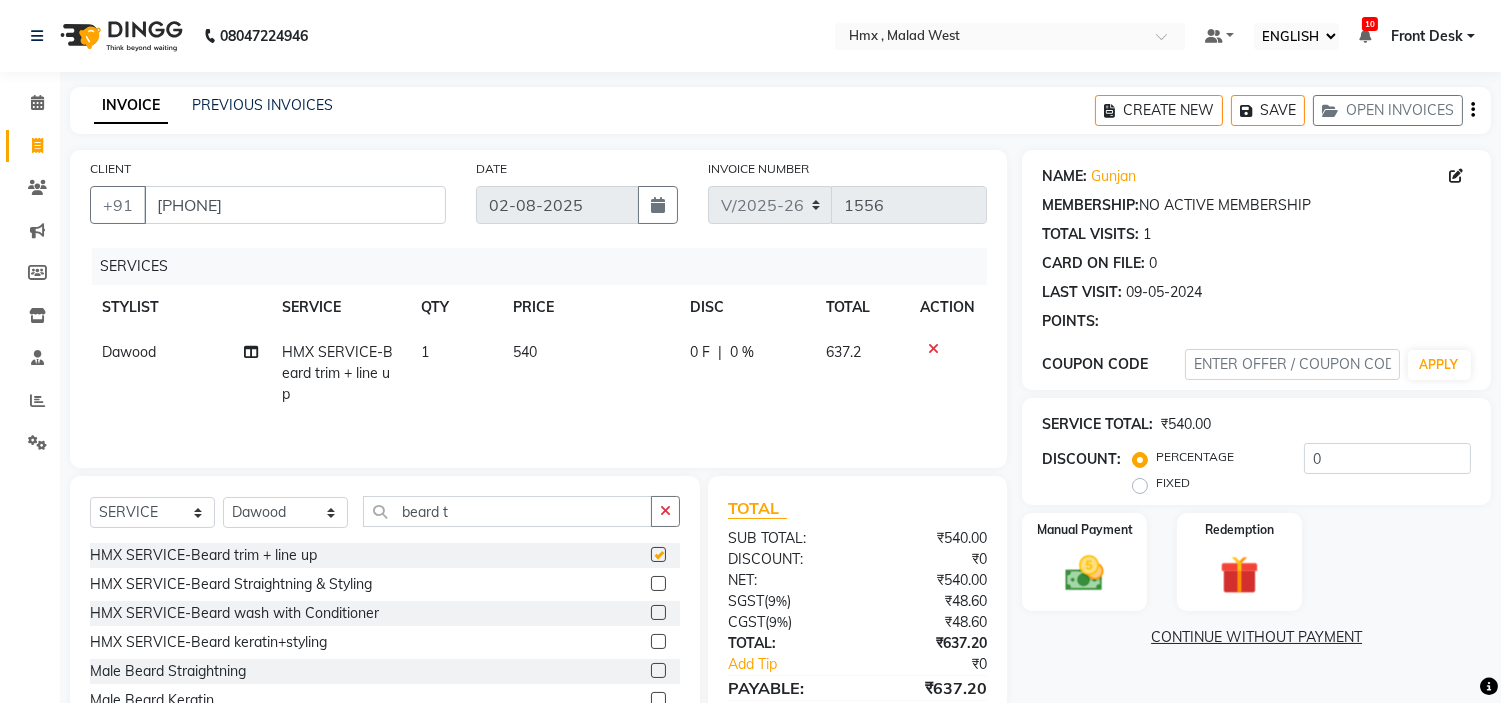 checkbox on "false" 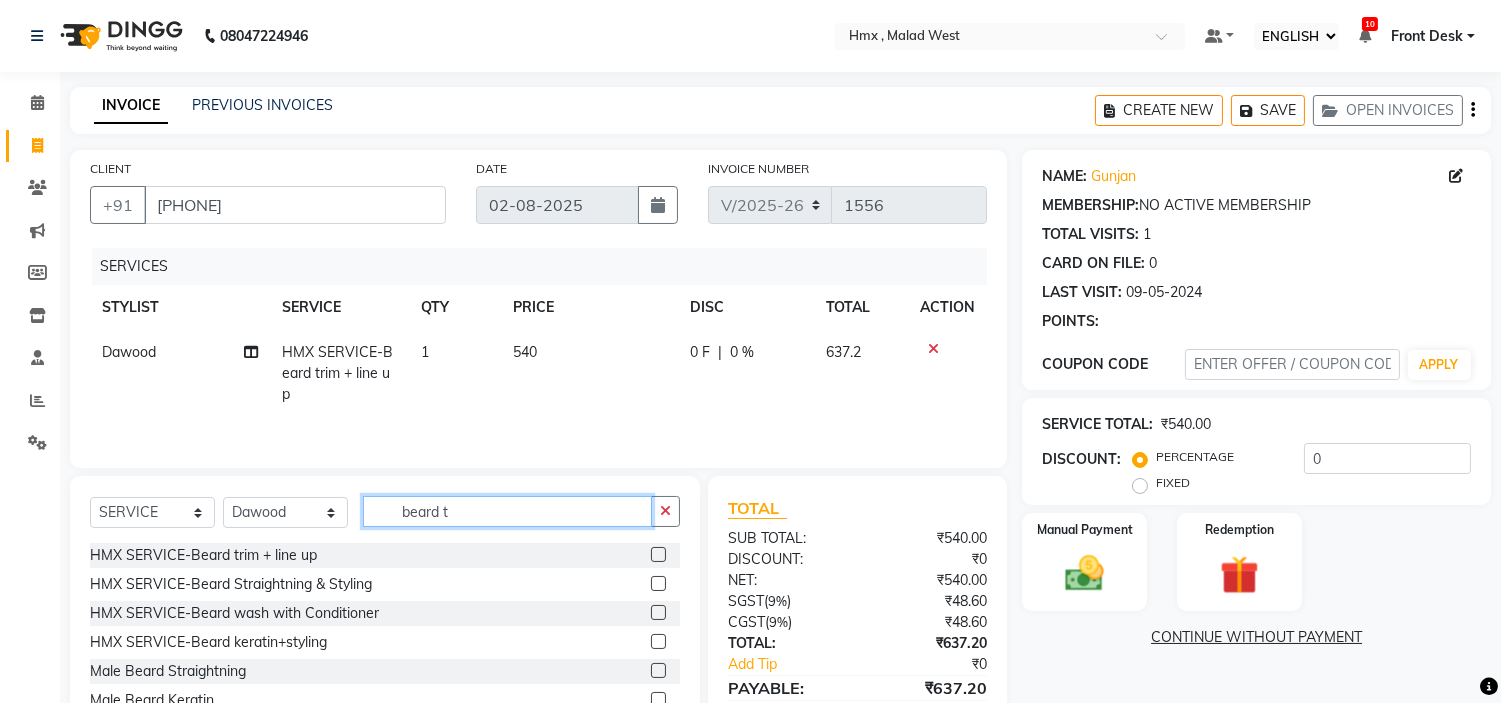 click on "beard t" 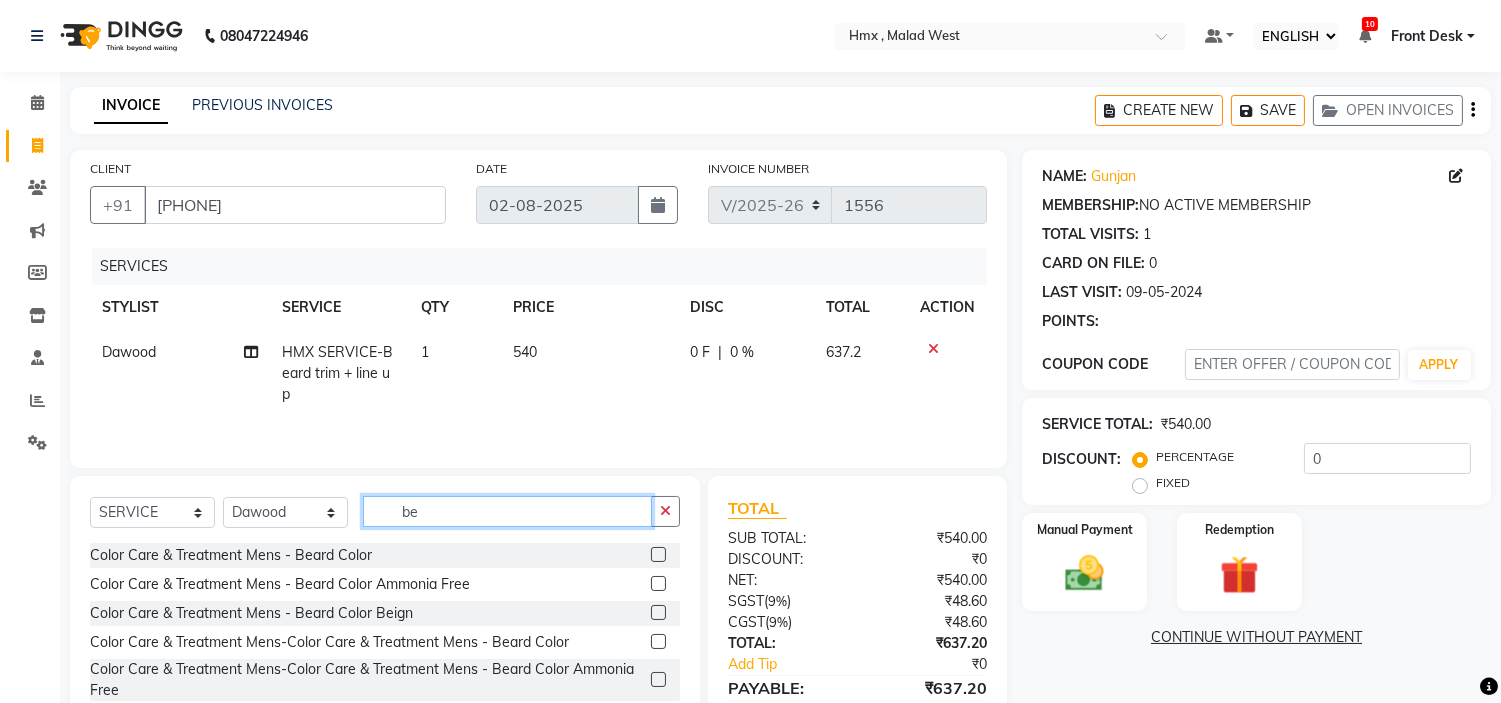 type on "b" 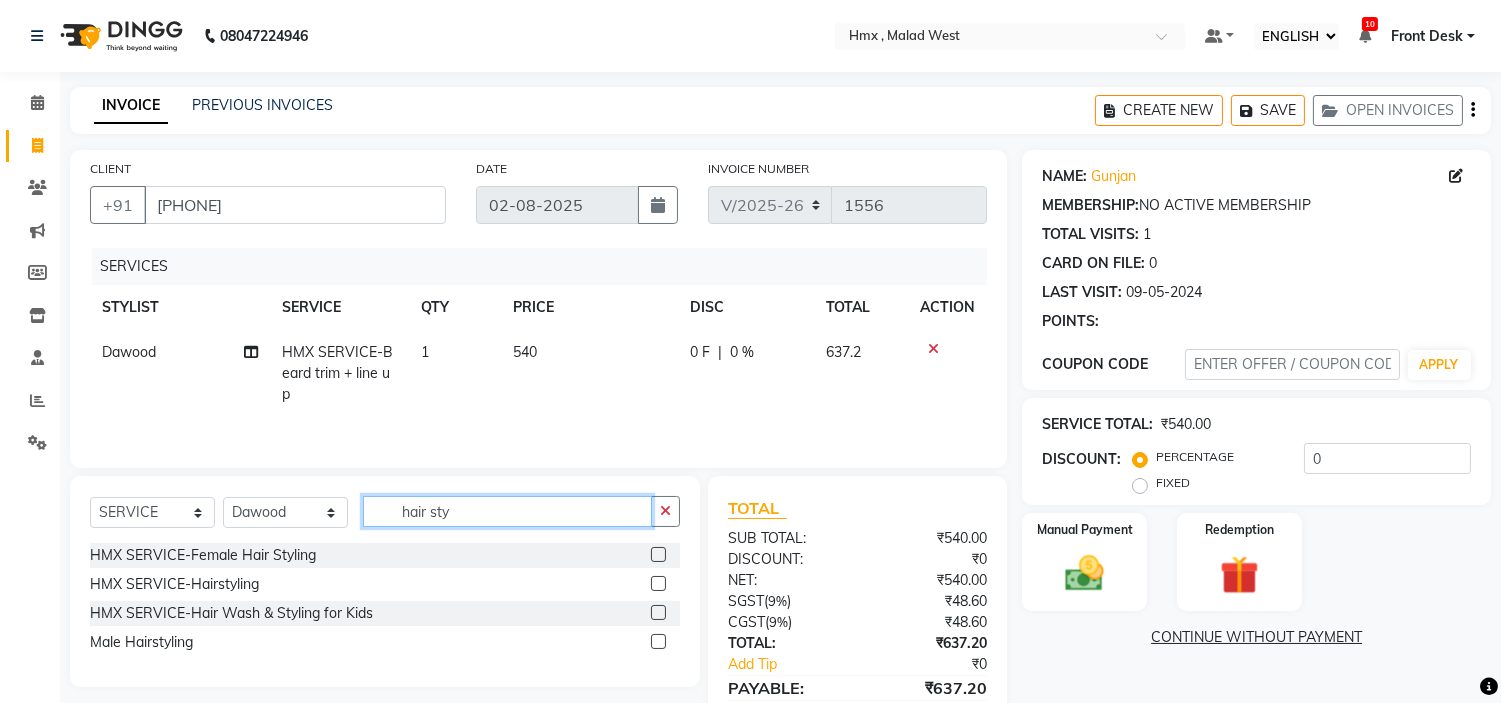type on "hair sty" 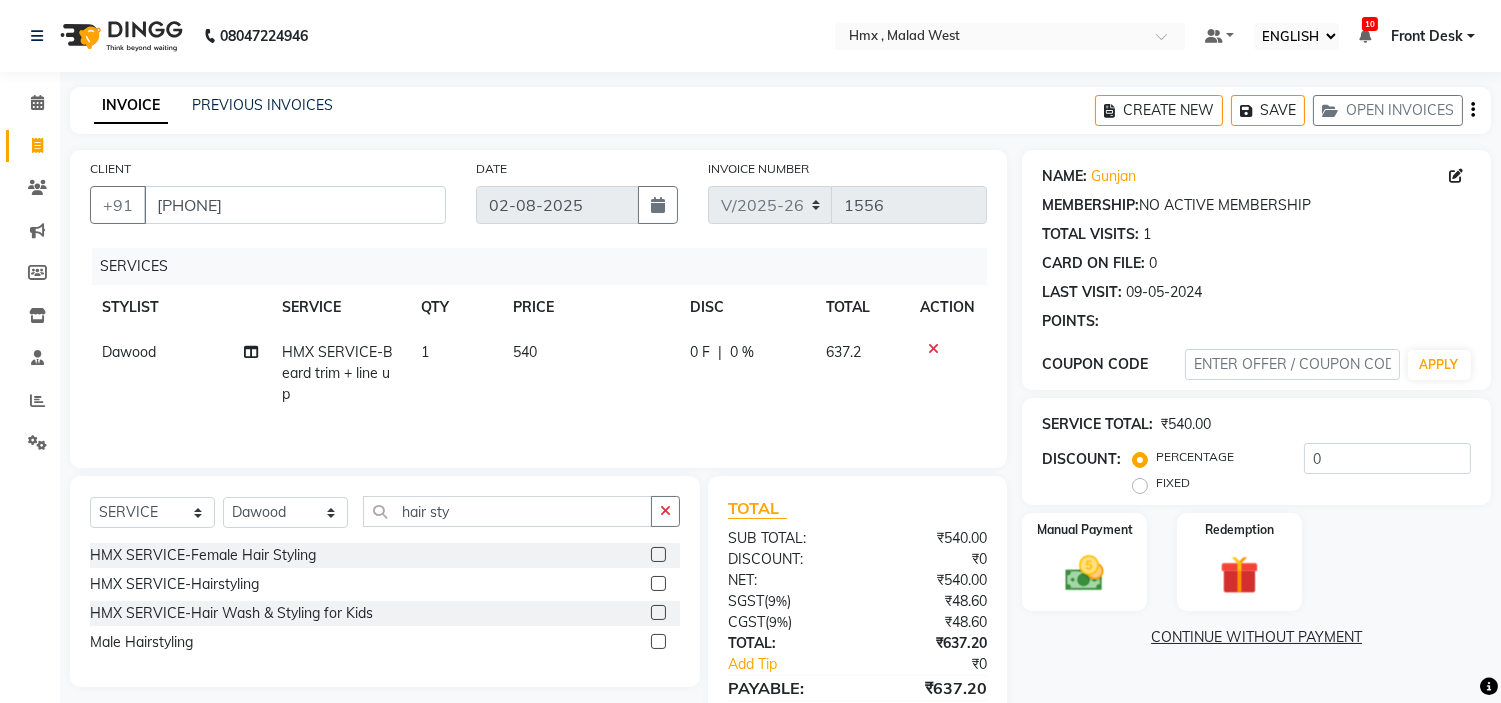 click 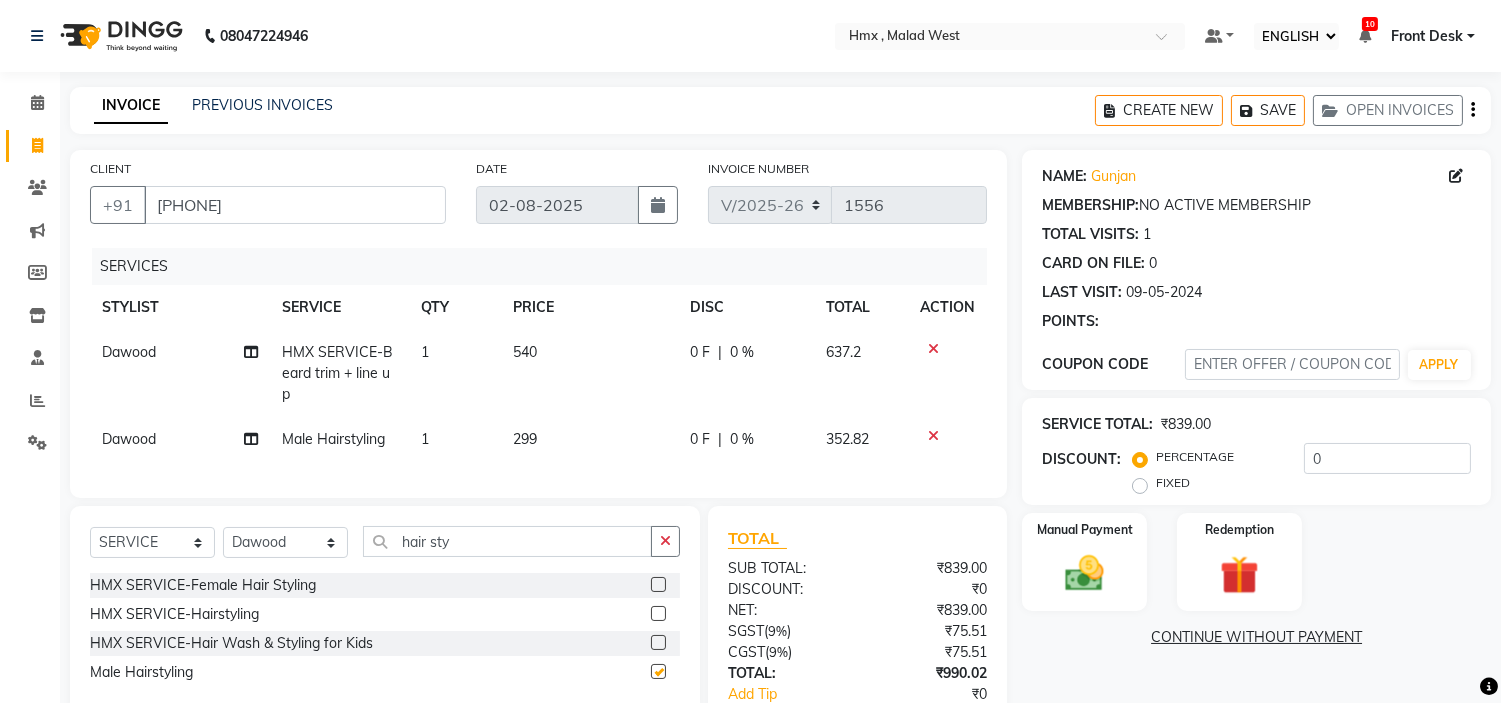 checkbox on "false" 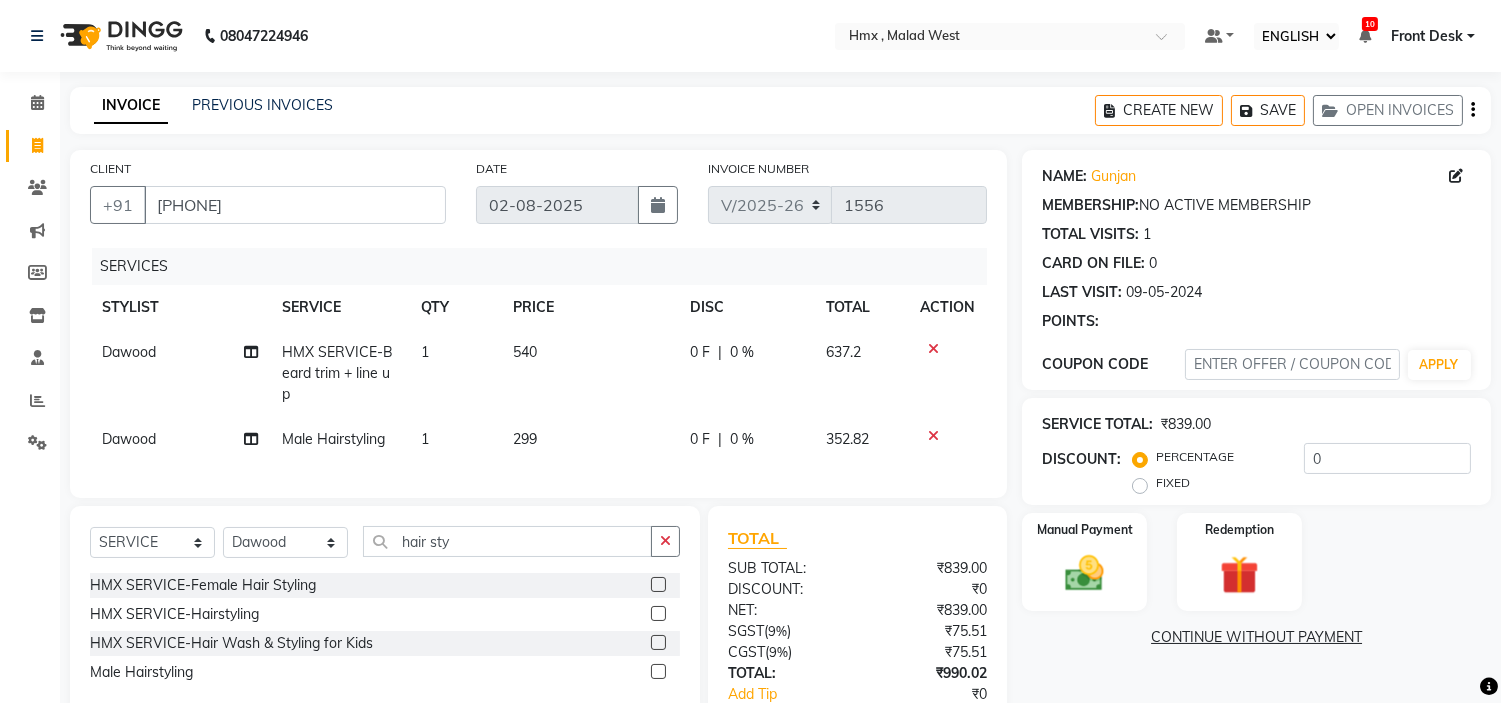 scroll, scrollTop: 143, scrollLeft: 0, axis: vertical 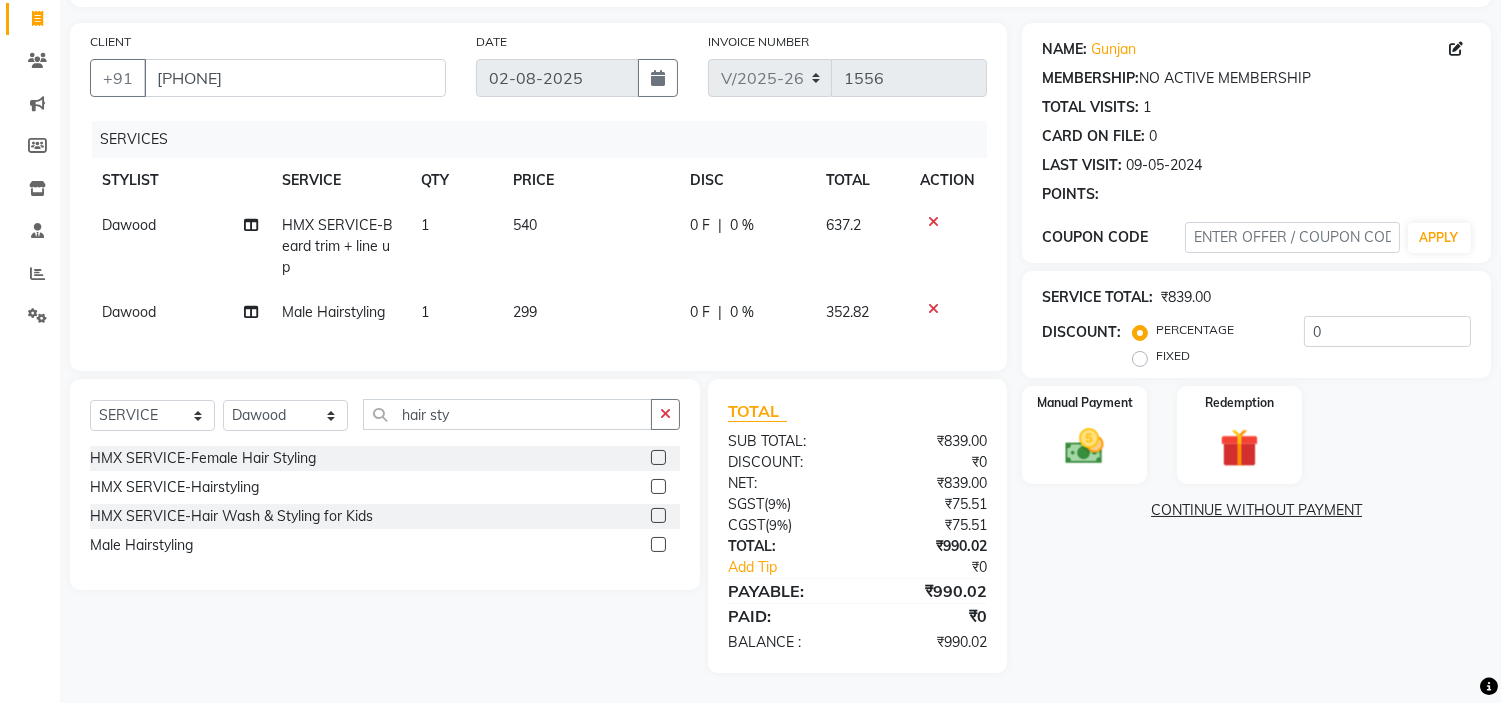 click on "540" 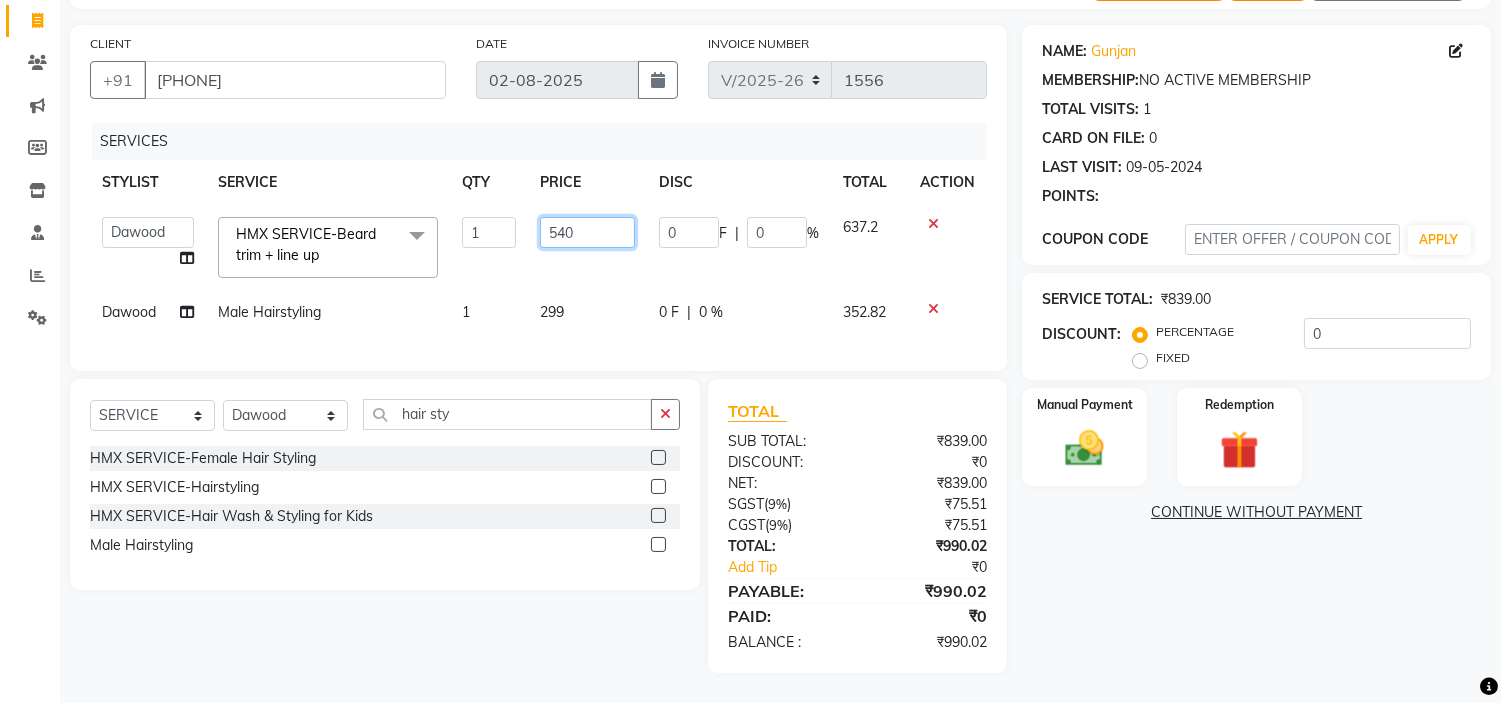 click on "540" 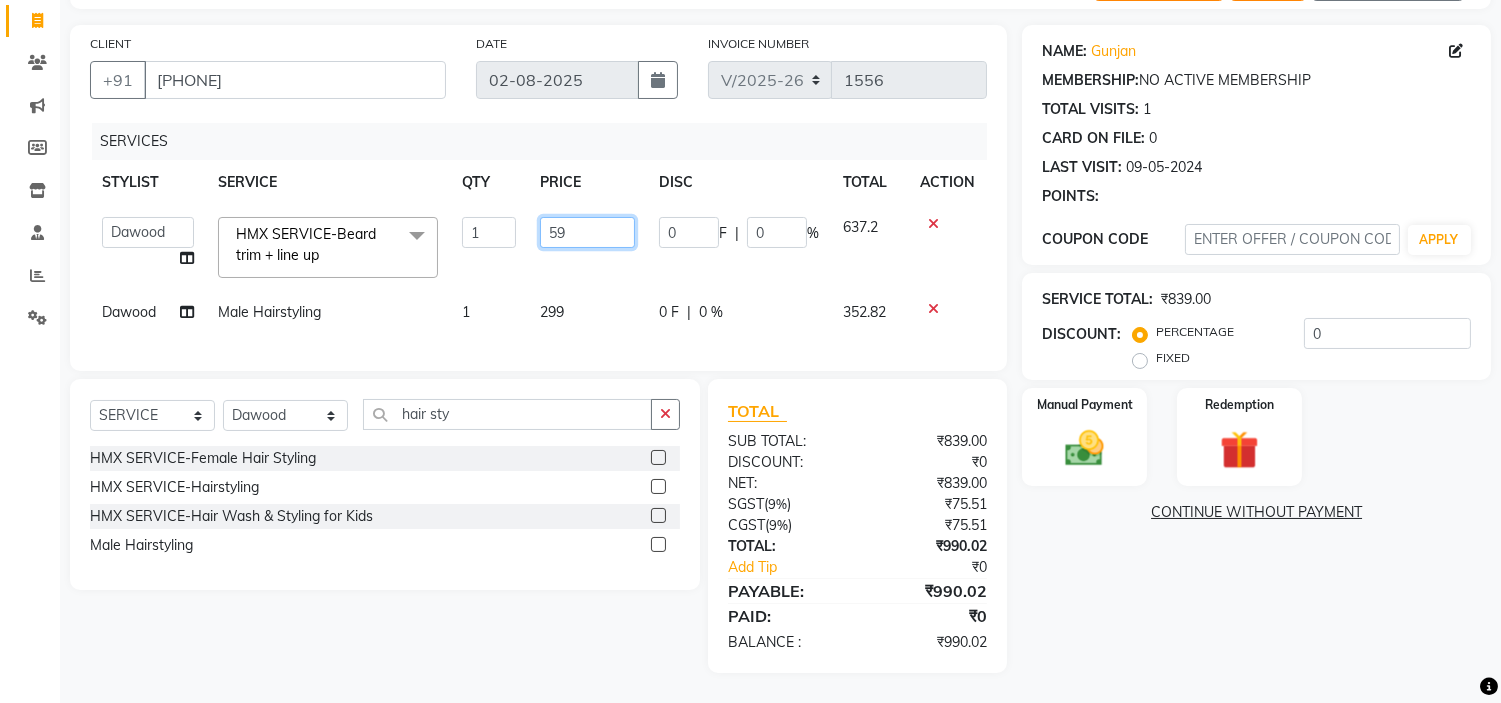 type on "5" 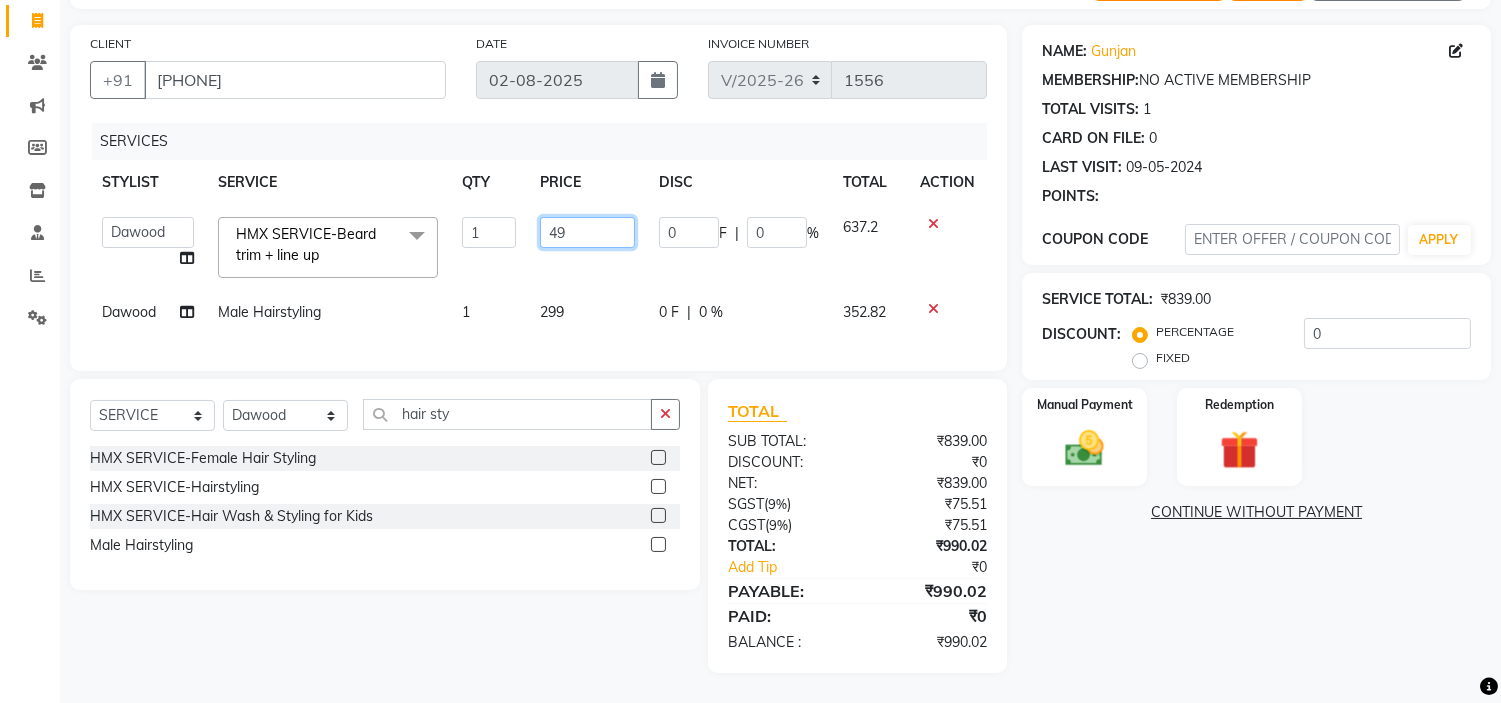 type on "499" 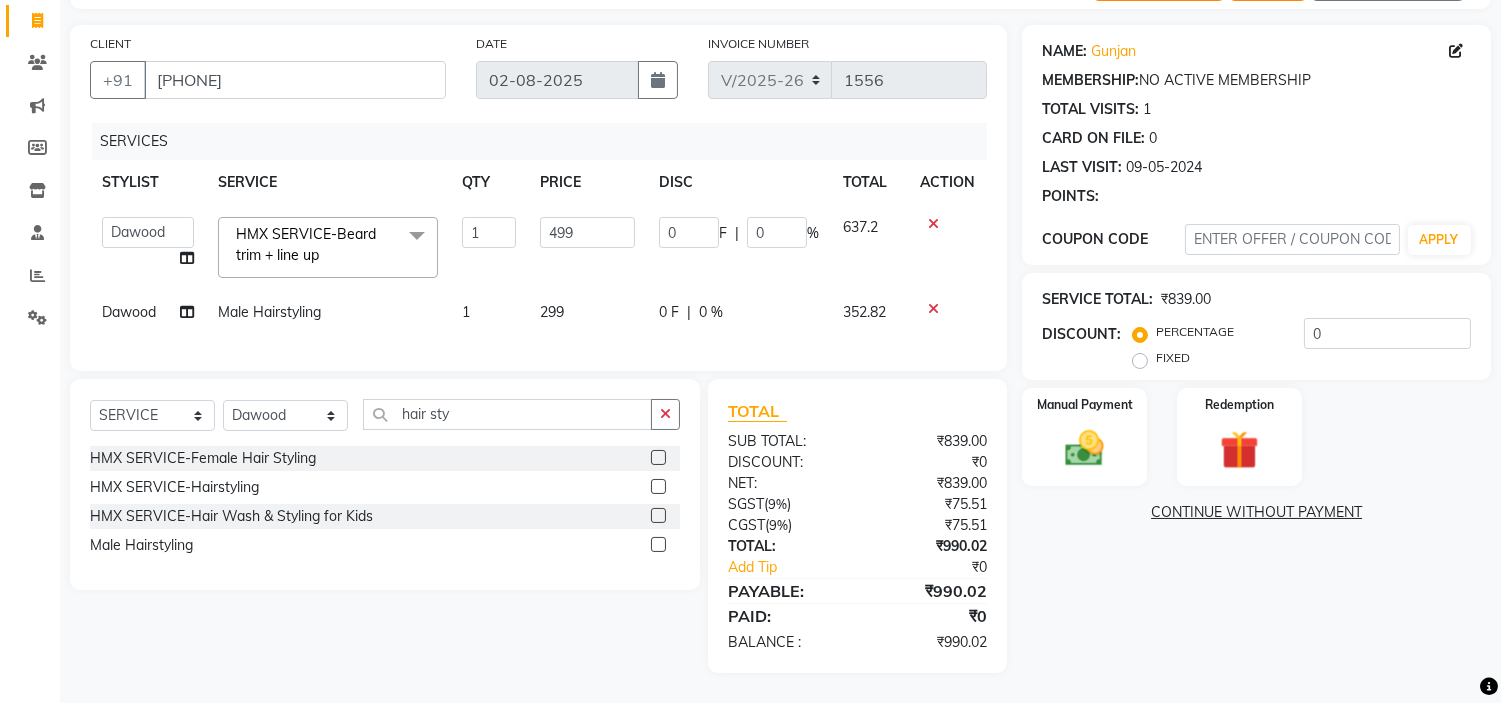 click on "637.2" 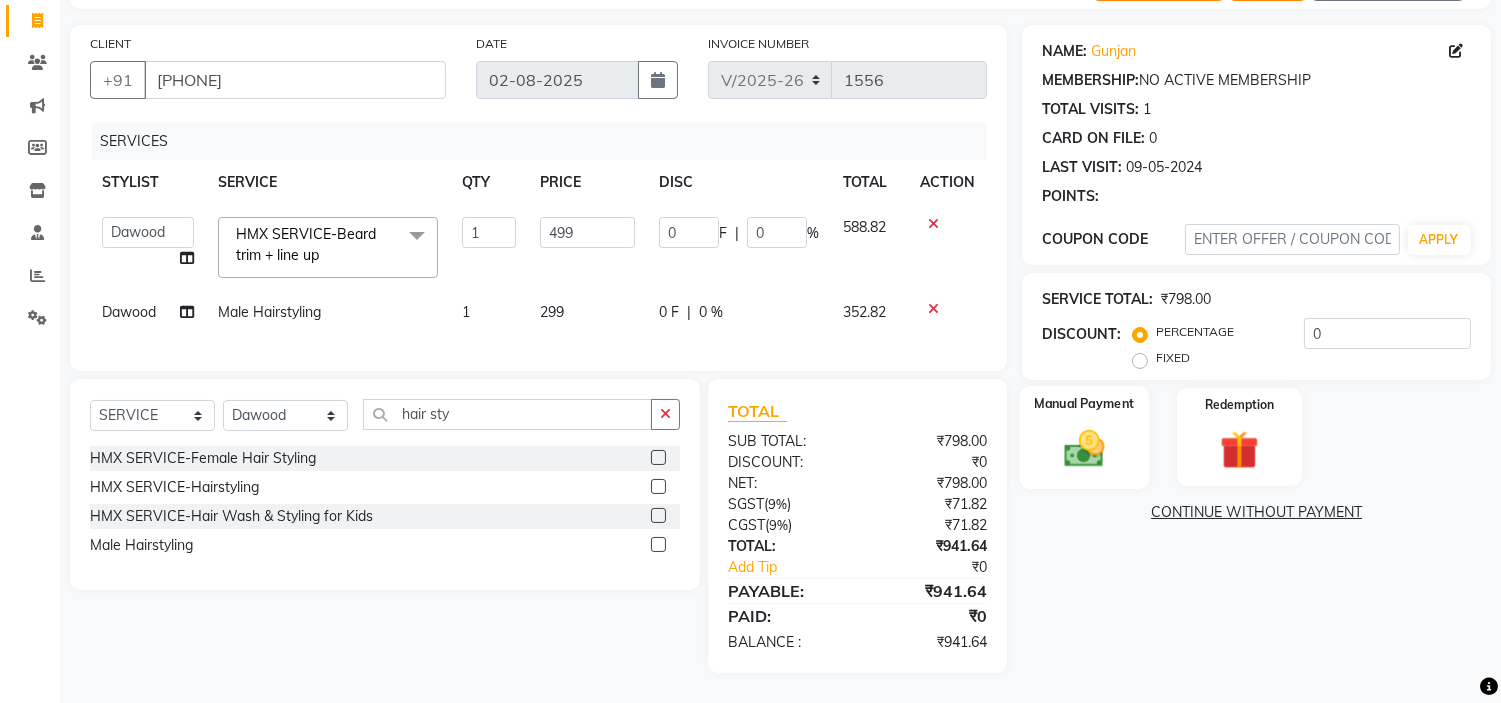 click 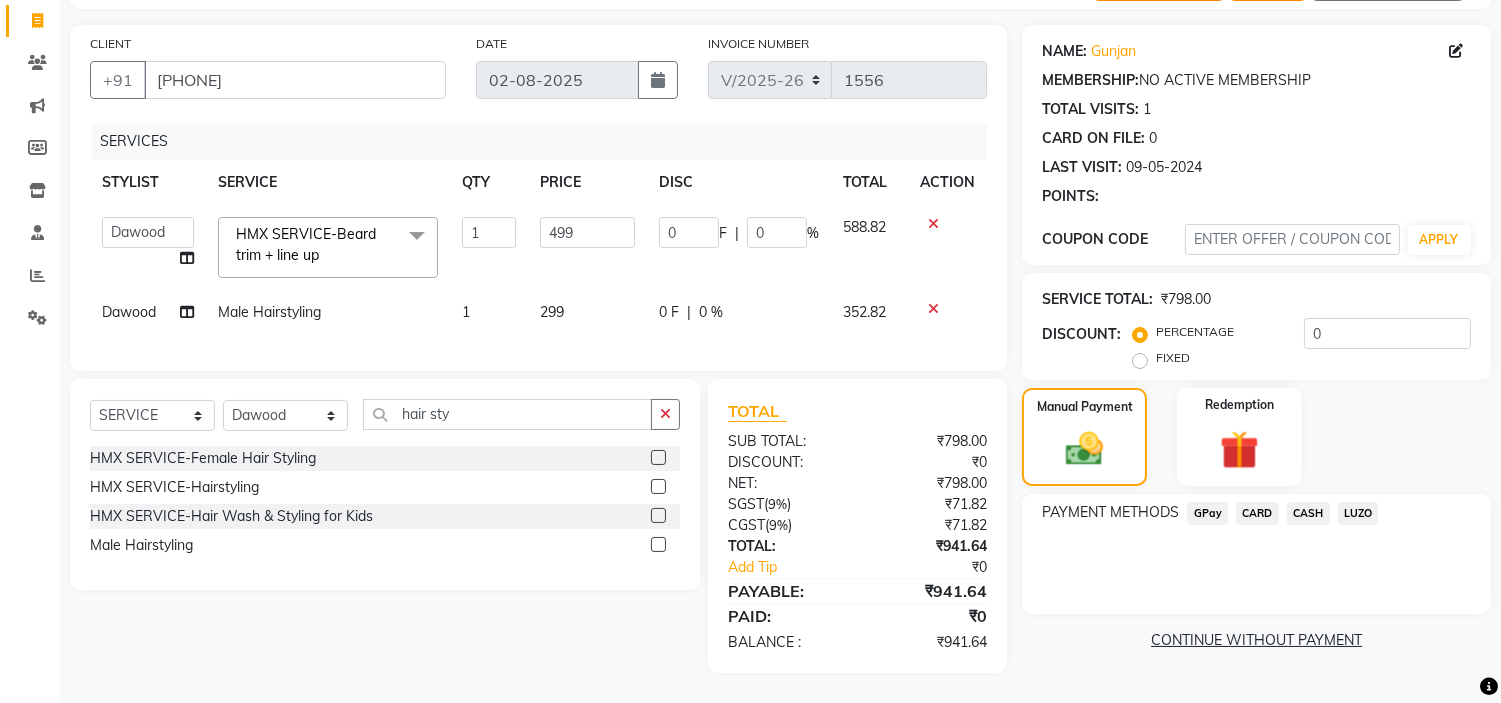 click on "CASH" 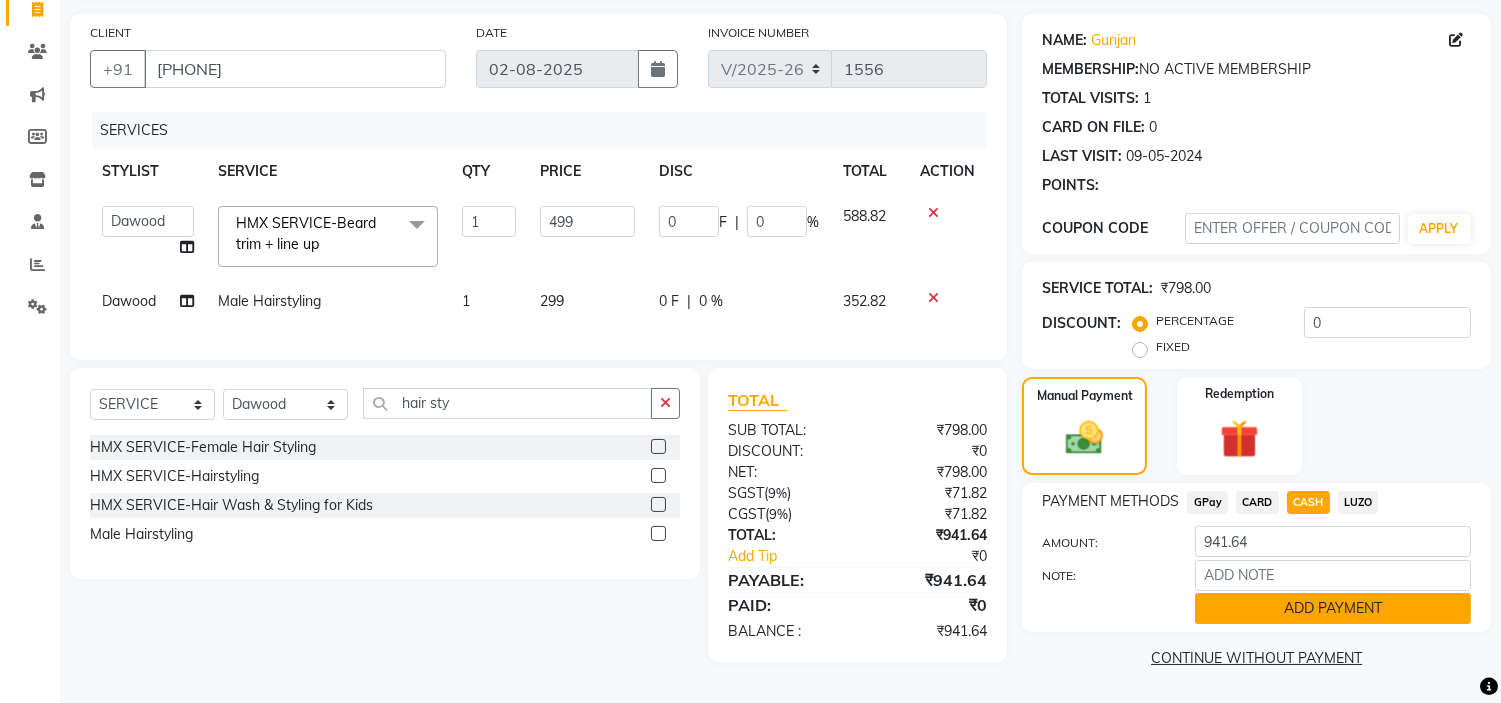 click on "ADD PAYMENT" 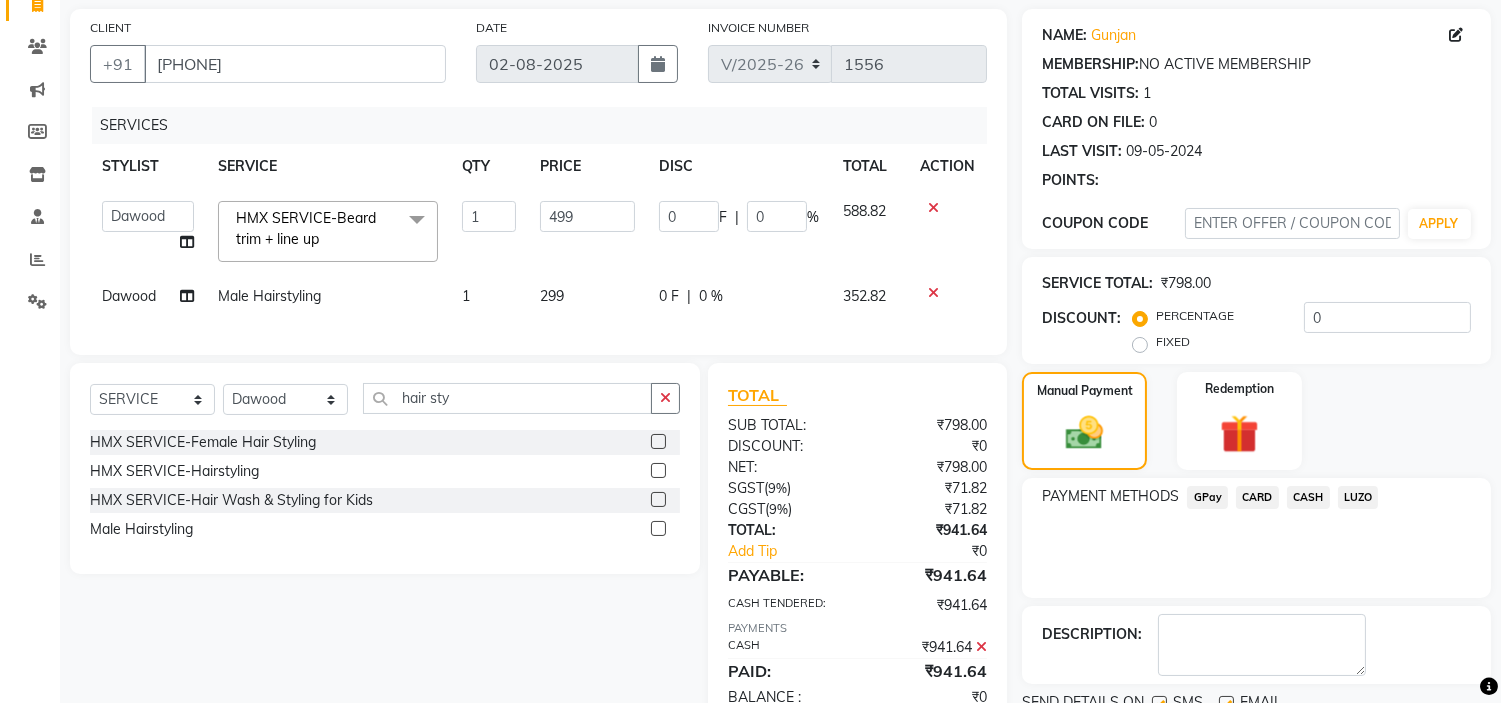 scroll, scrollTop: 220, scrollLeft: 0, axis: vertical 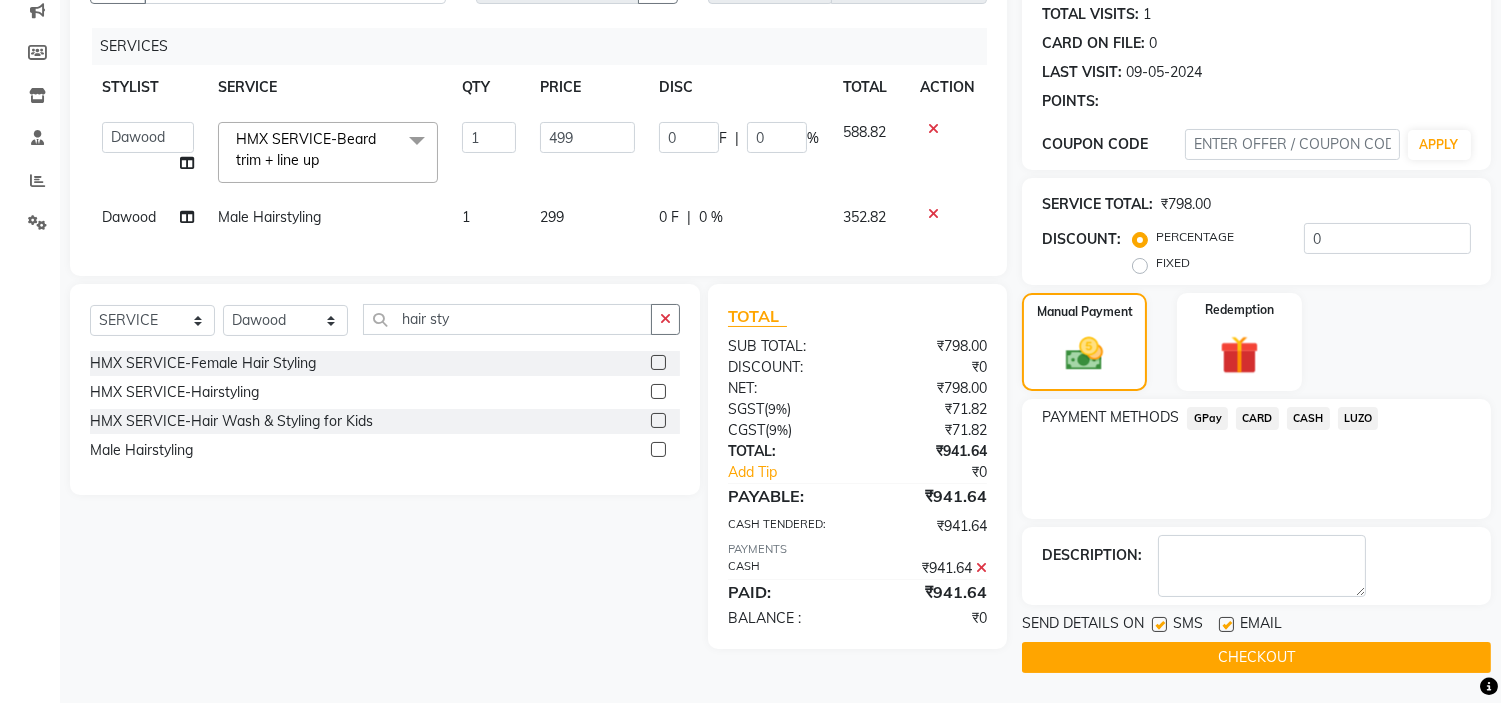 click on "CHECKOUT" 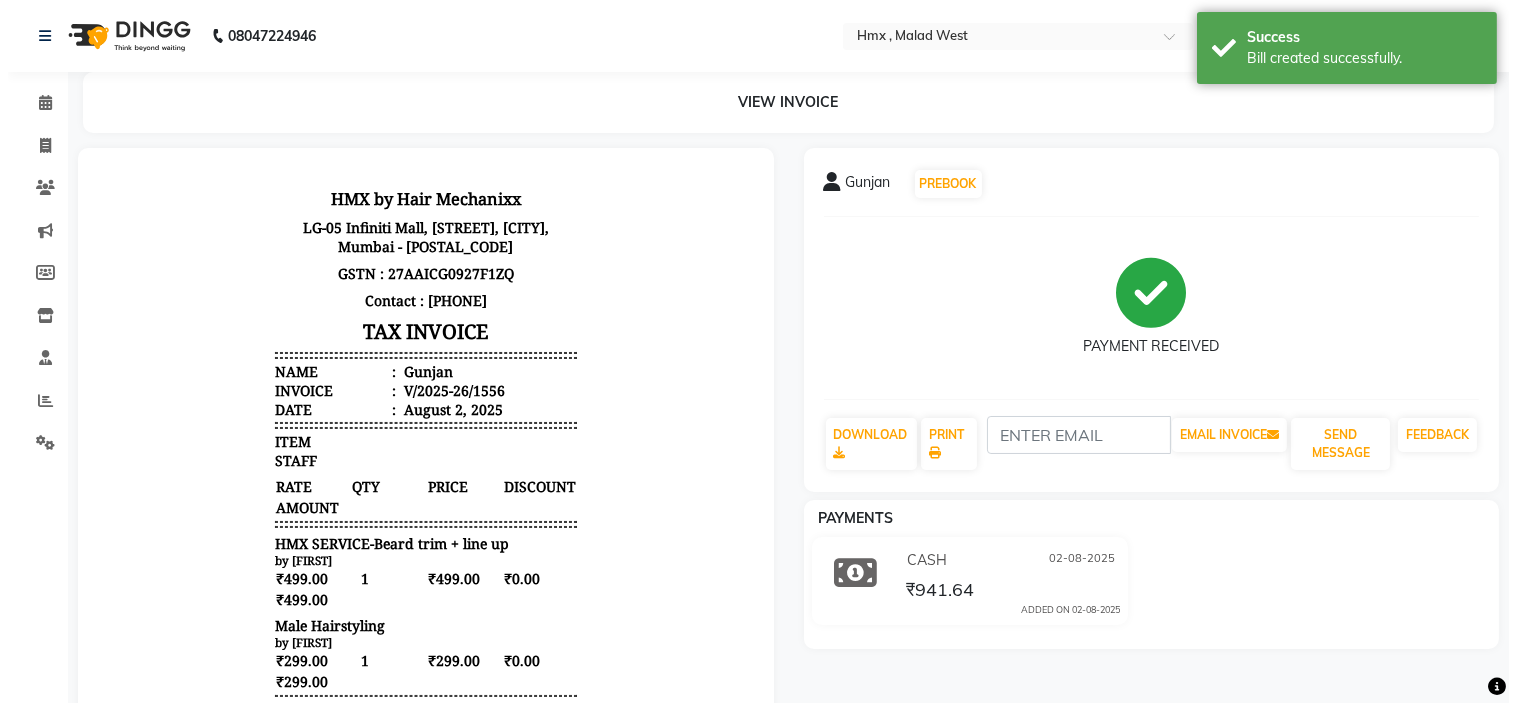 scroll, scrollTop: 0, scrollLeft: 0, axis: both 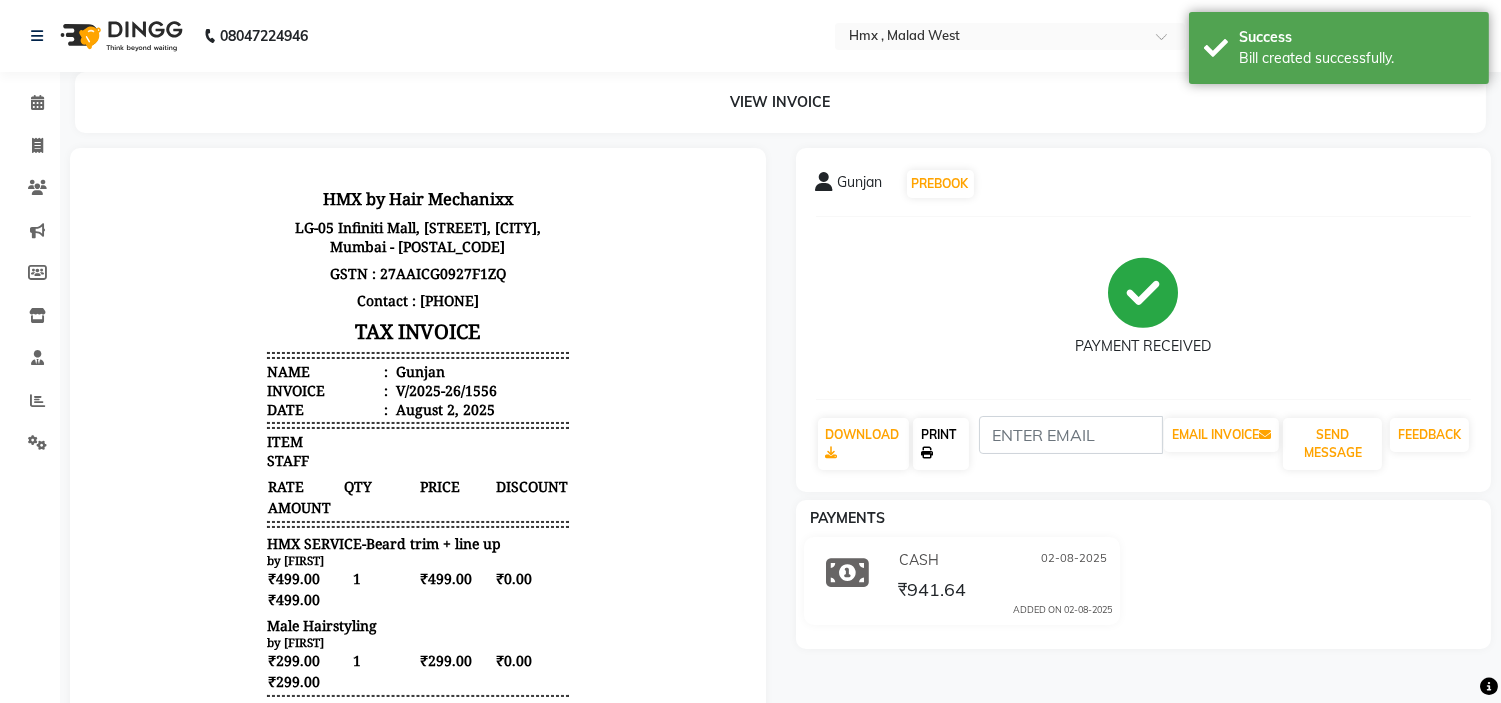 click on "PRINT" 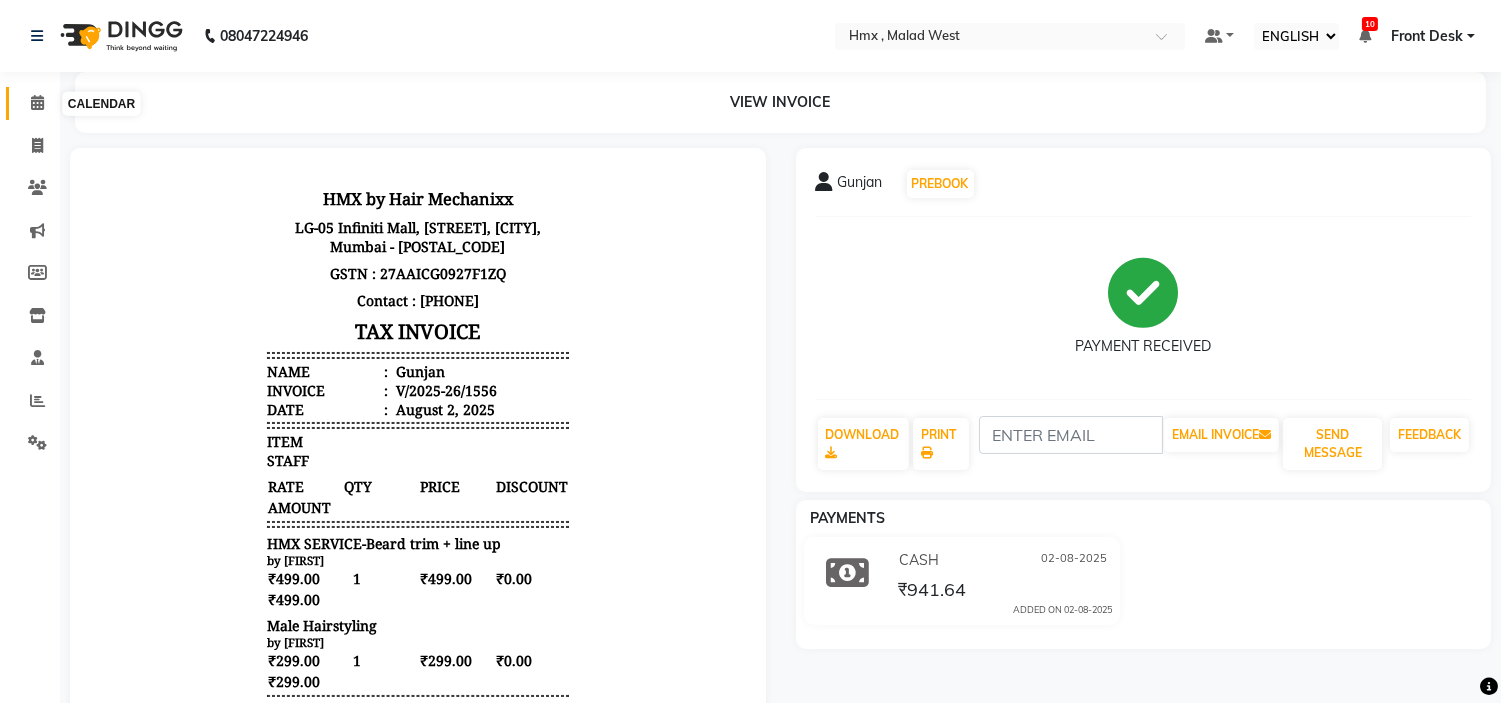 click 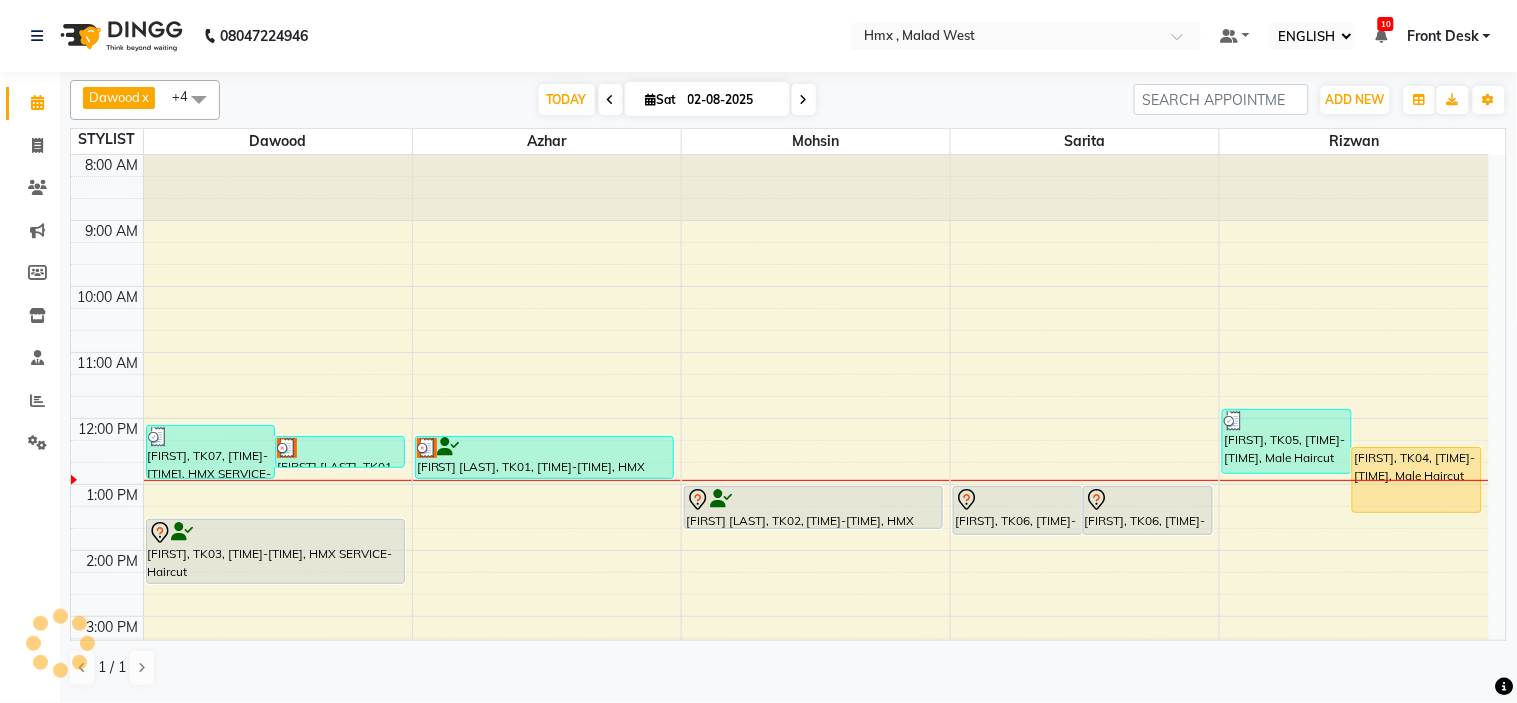 scroll, scrollTop: 265, scrollLeft: 0, axis: vertical 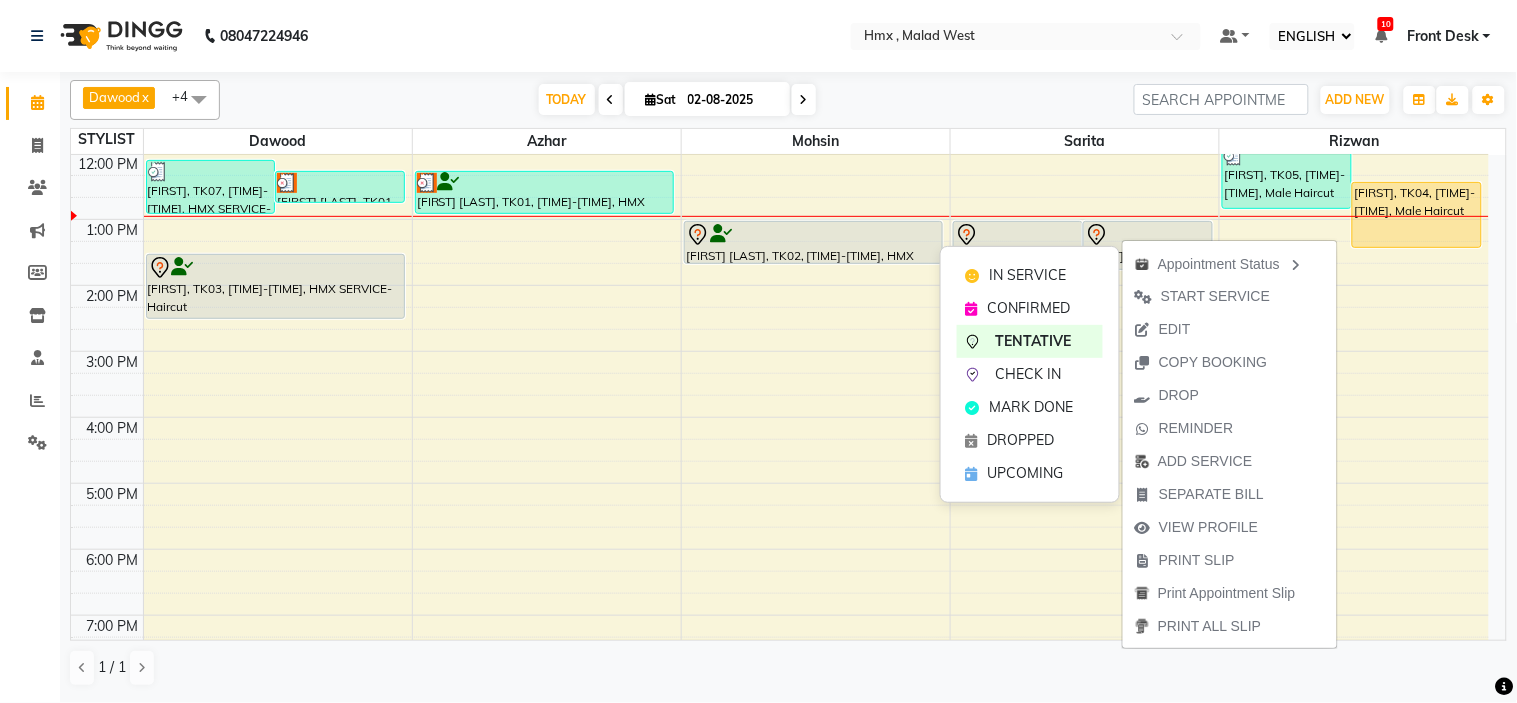 drag, startPoint x: 1133, startPoint y: 238, endPoint x: 1288, endPoint y: 237, distance: 155.00322 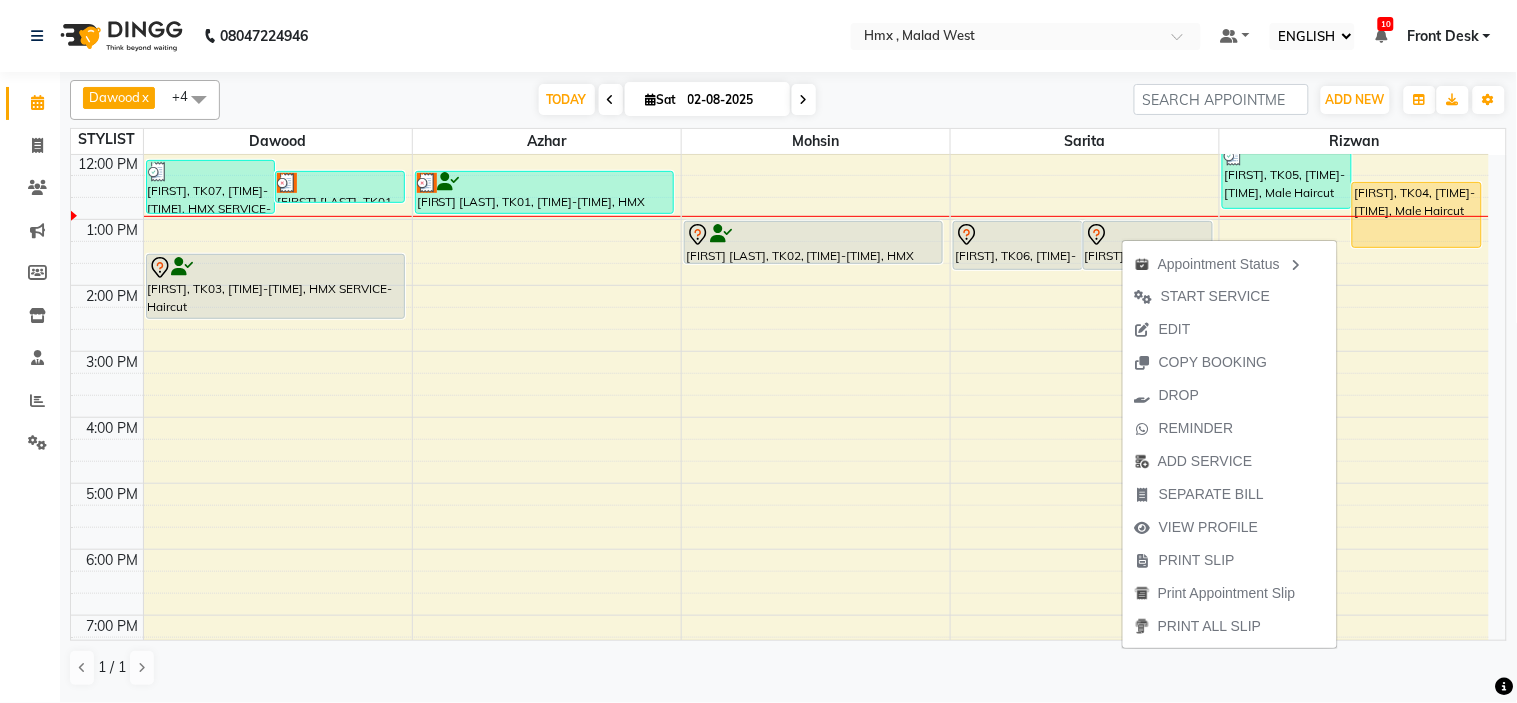 click on "TODAY  Sat 02-08-2025" at bounding box center [677, 100] 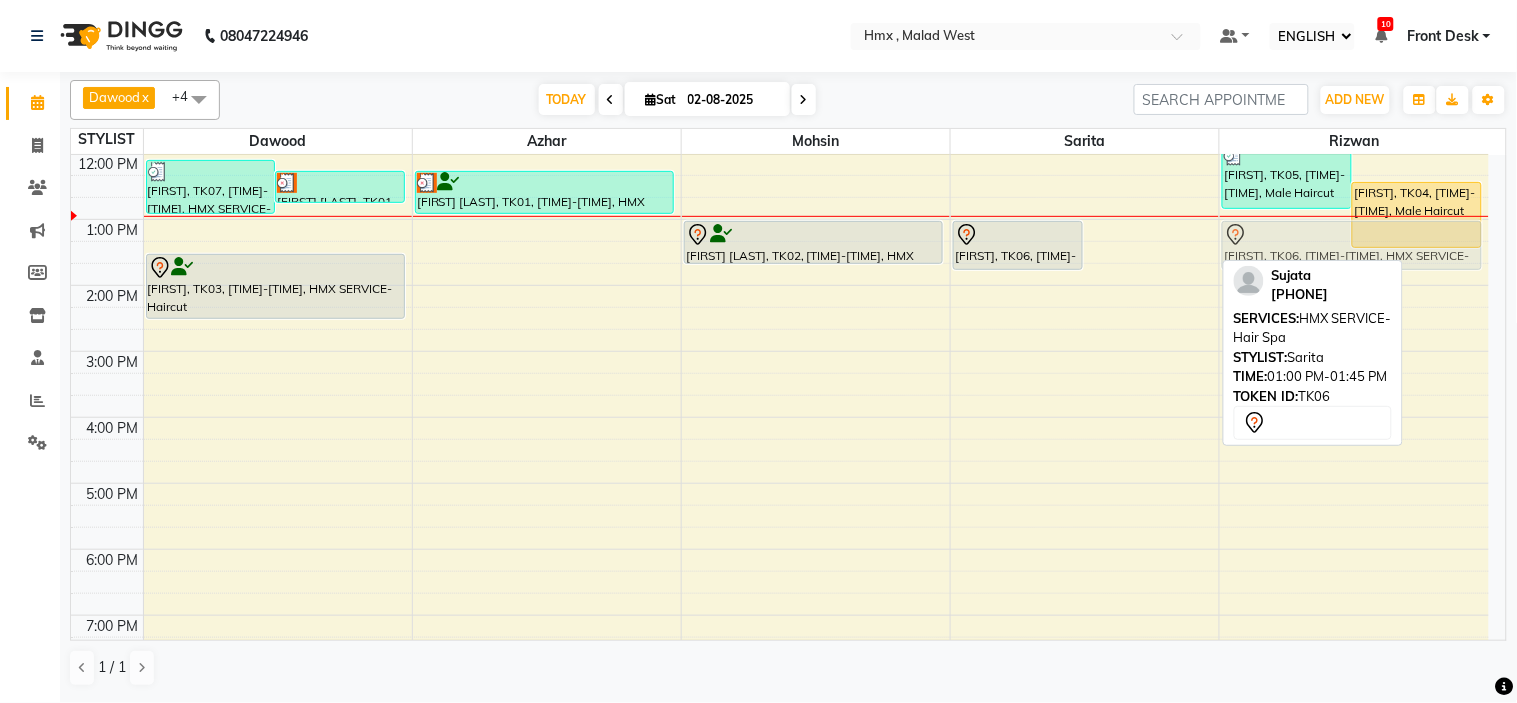 drag, startPoint x: 1161, startPoint y: 248, endPoint x: 1381, endPoint y: 251, distance: 220.02045 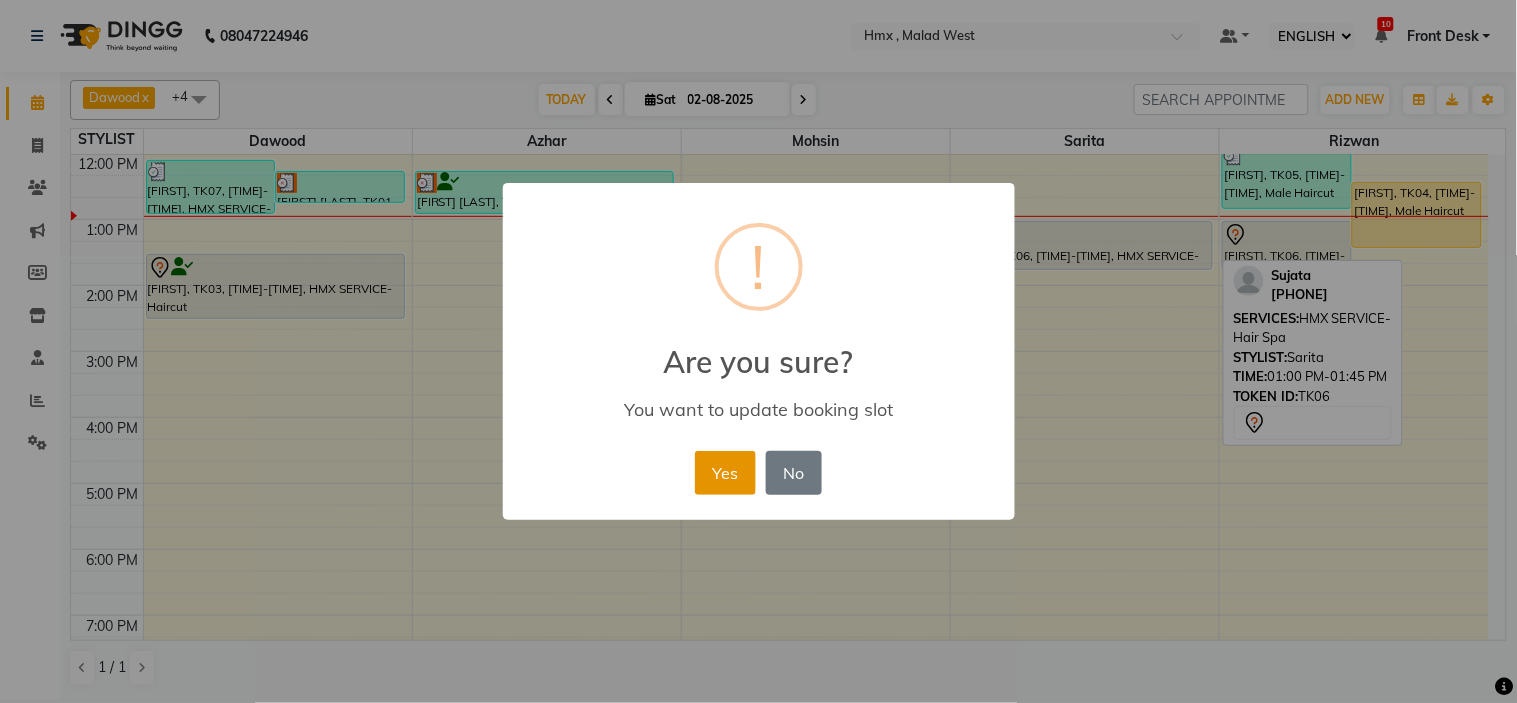 click on "Yes" at bounding box center [725, 473] 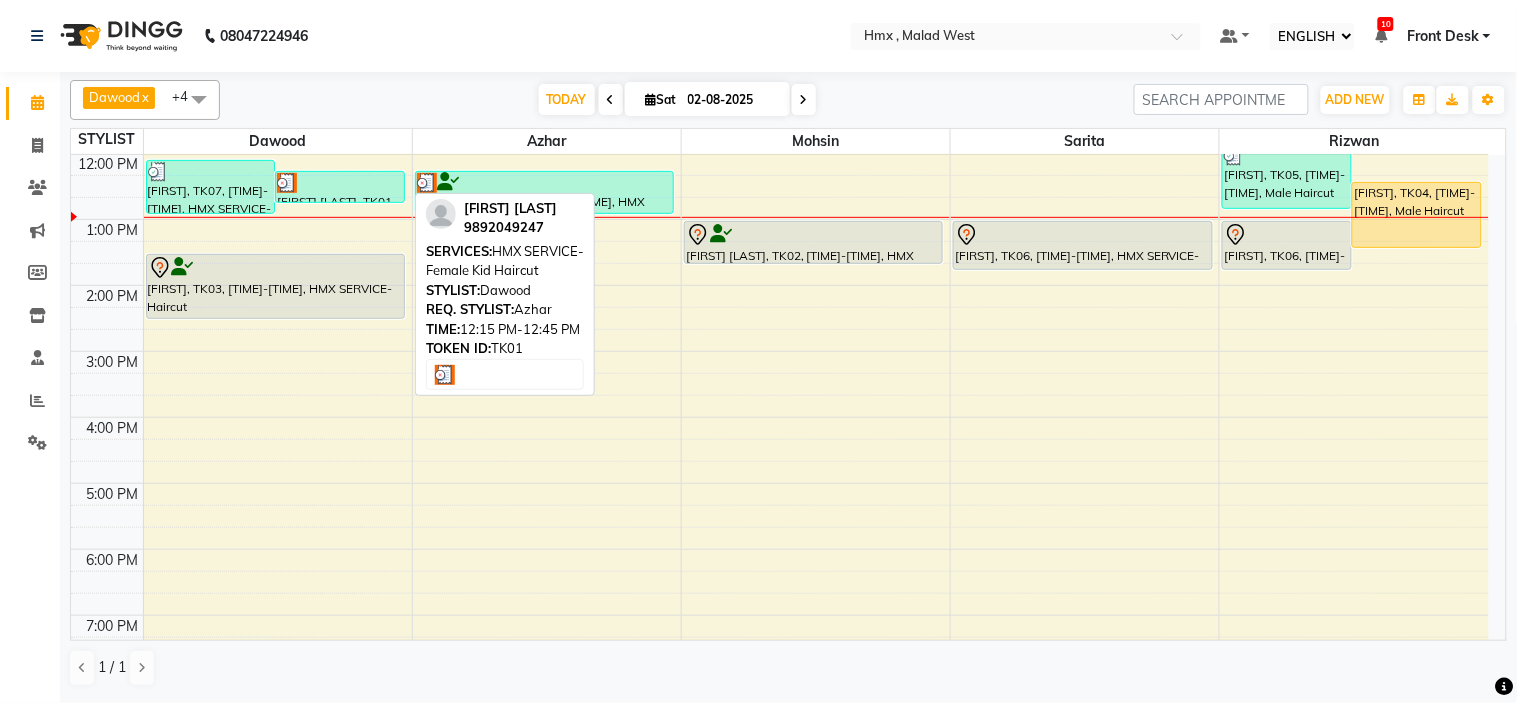 click at bounding box center (340, 183) 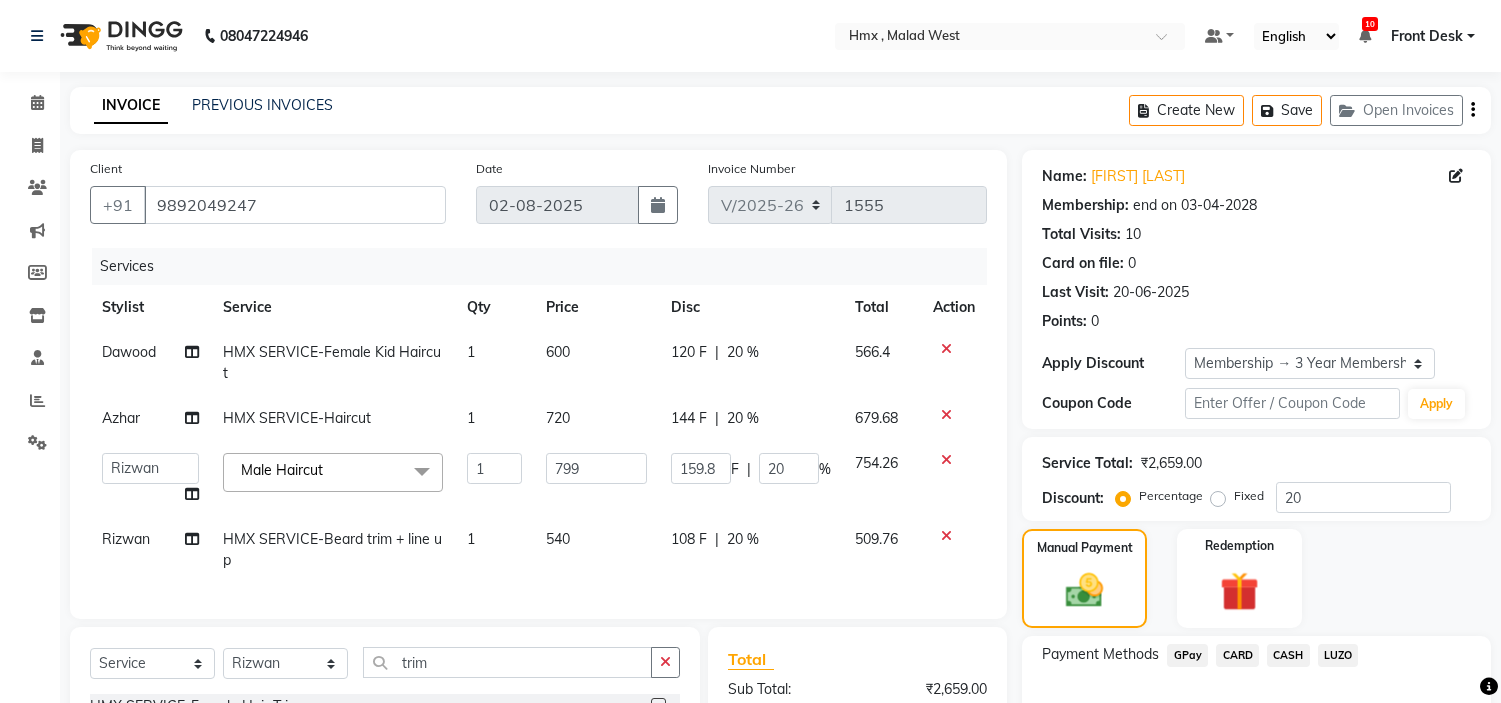 select on "5711" 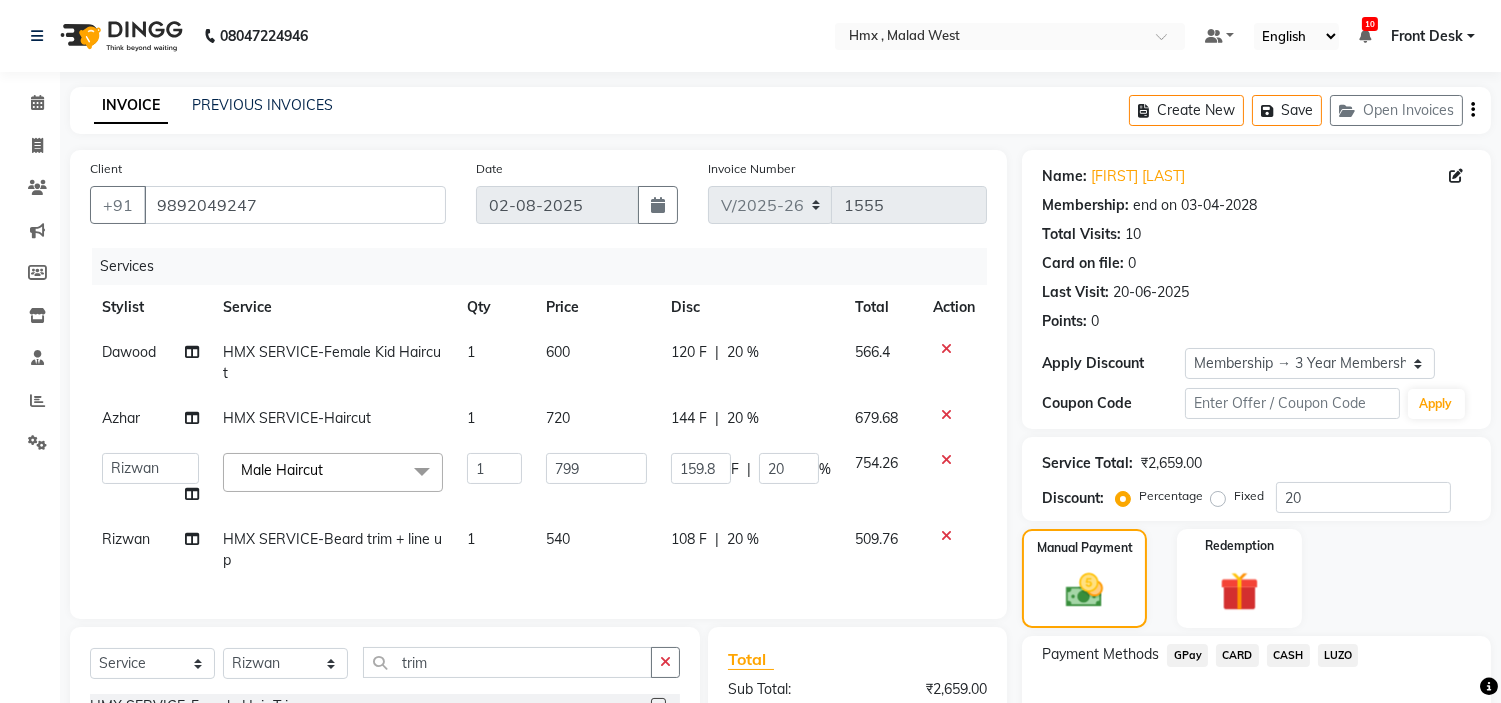 scroll, scrollTop: 0, scrollLeft: 0, axis: both 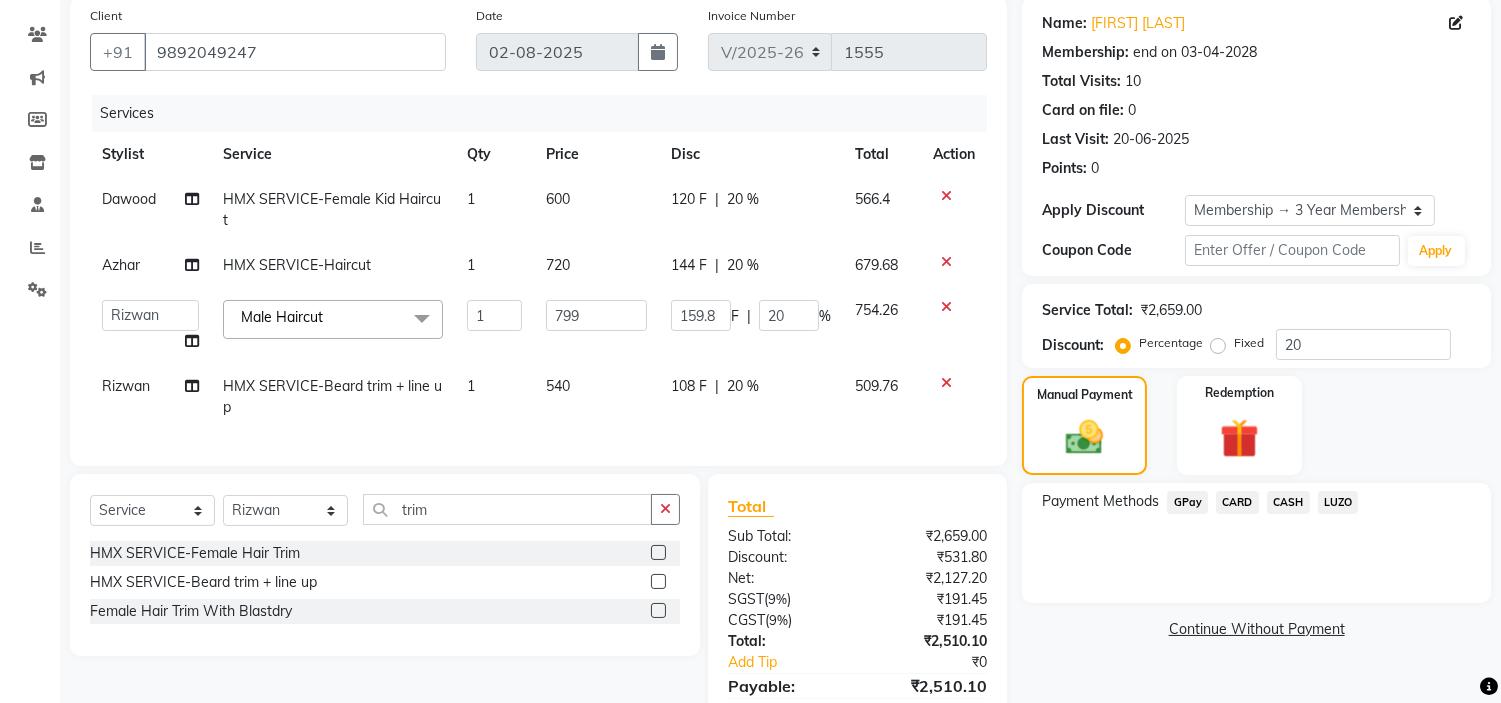 click 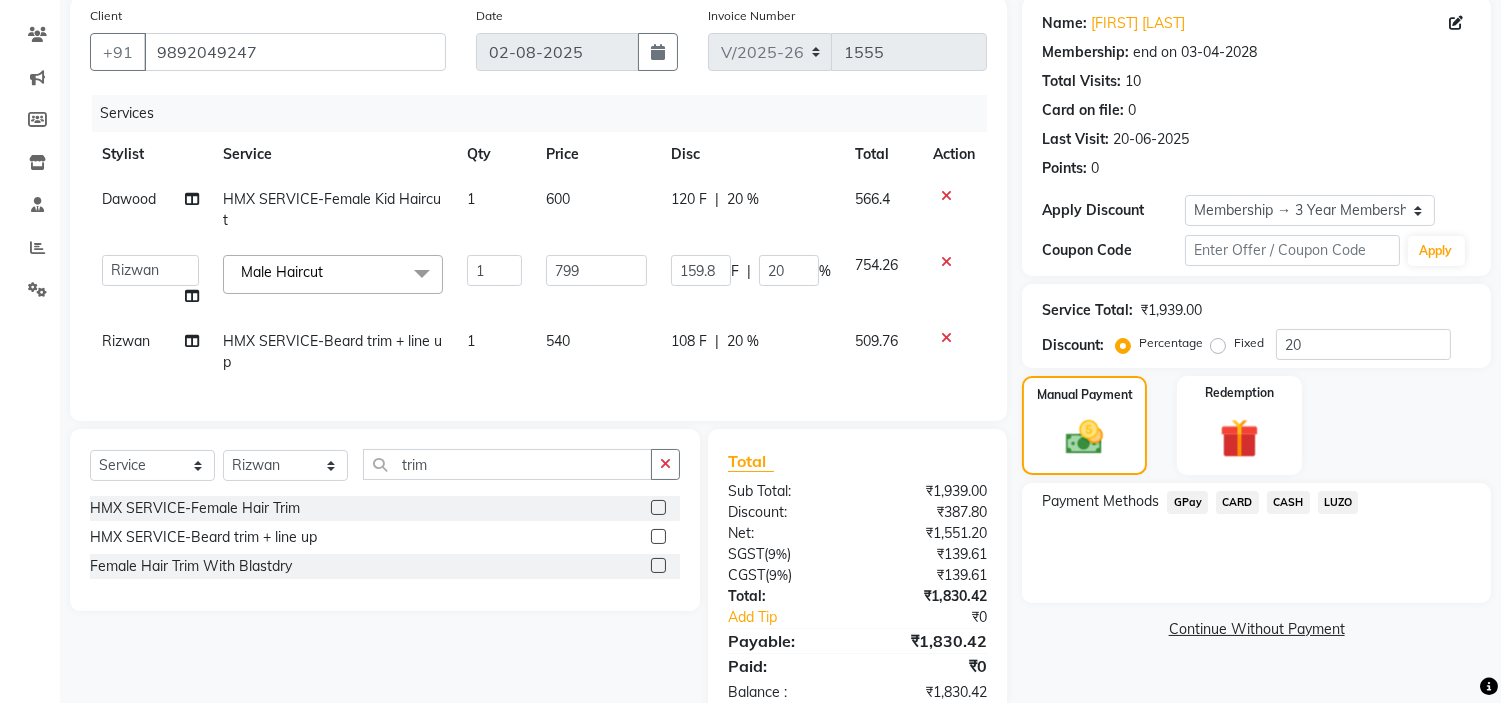 click on "CARD" 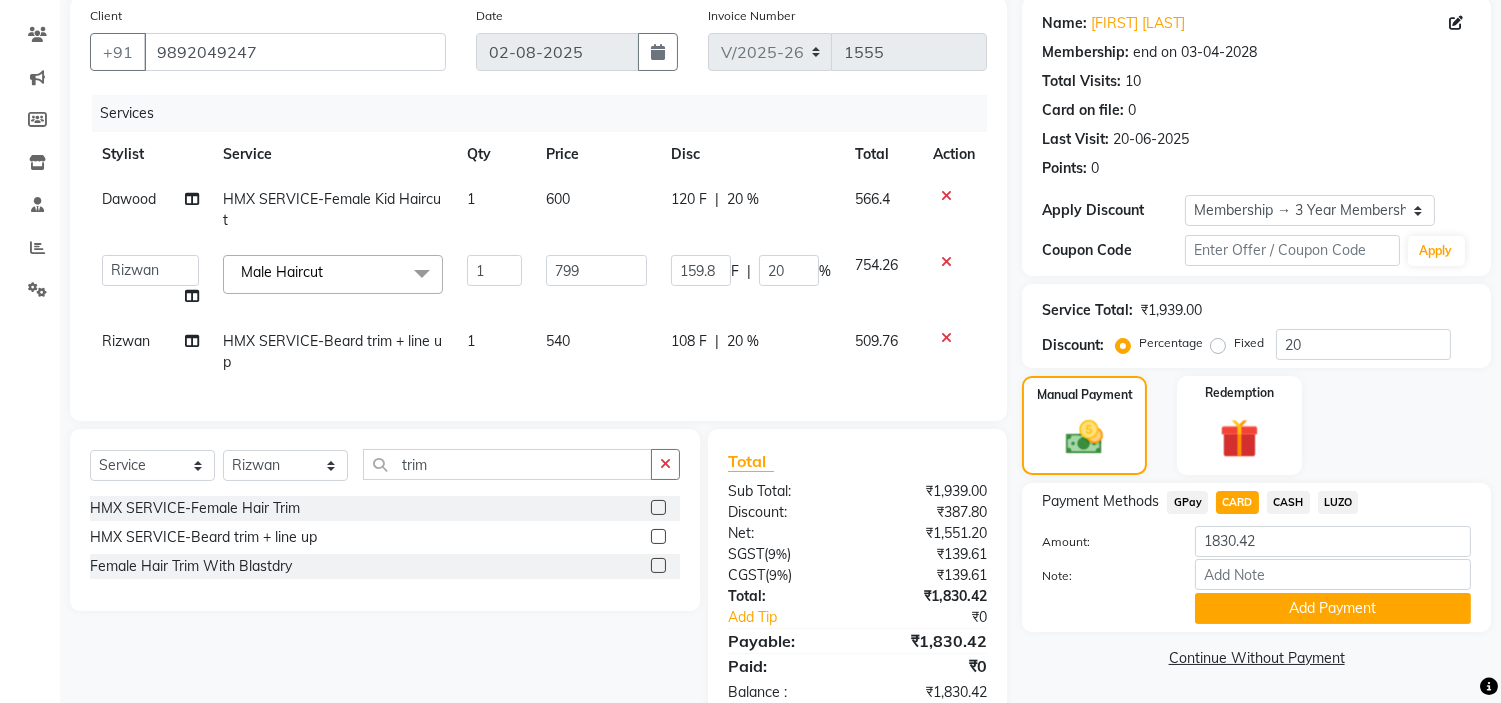 click on "Add Payment" 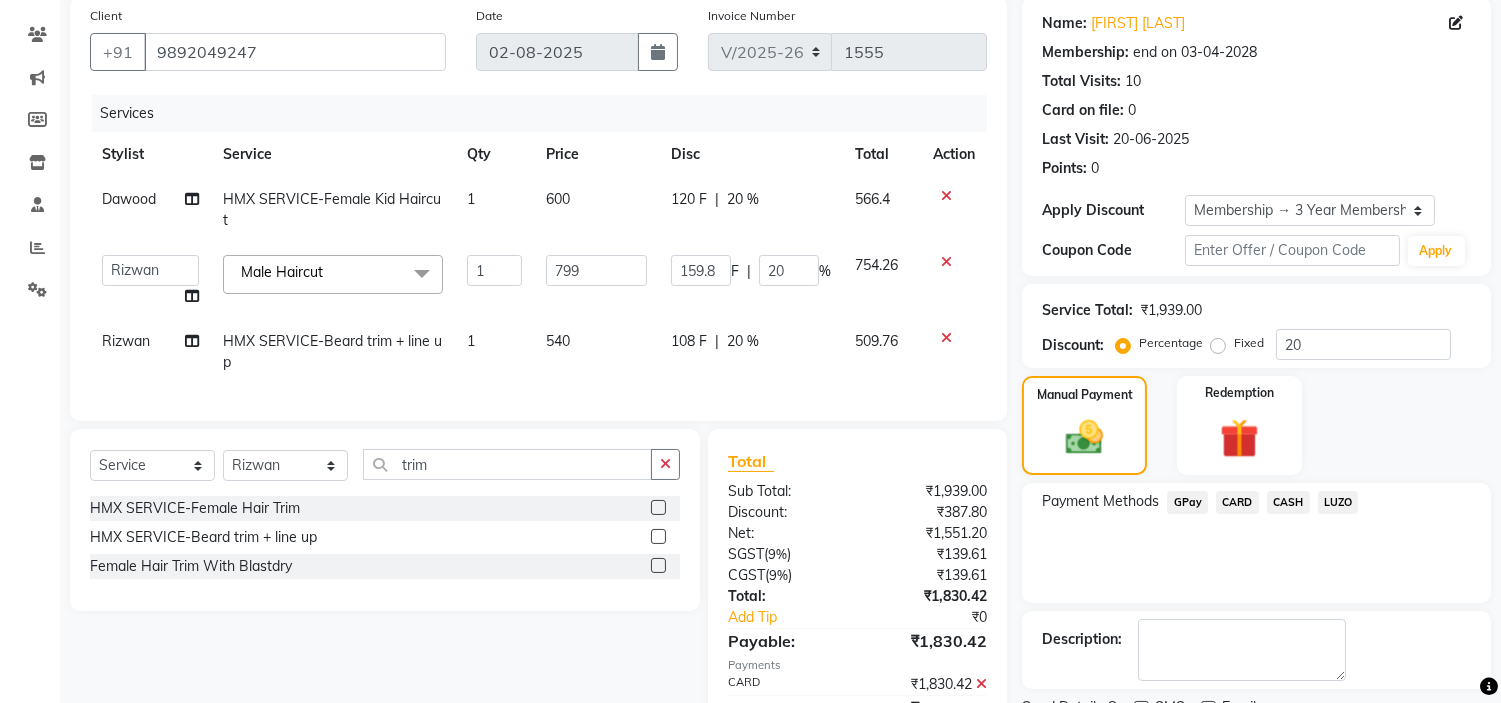 scroll, scrollTop: 261, scrollLeft: 0, axis: vertical 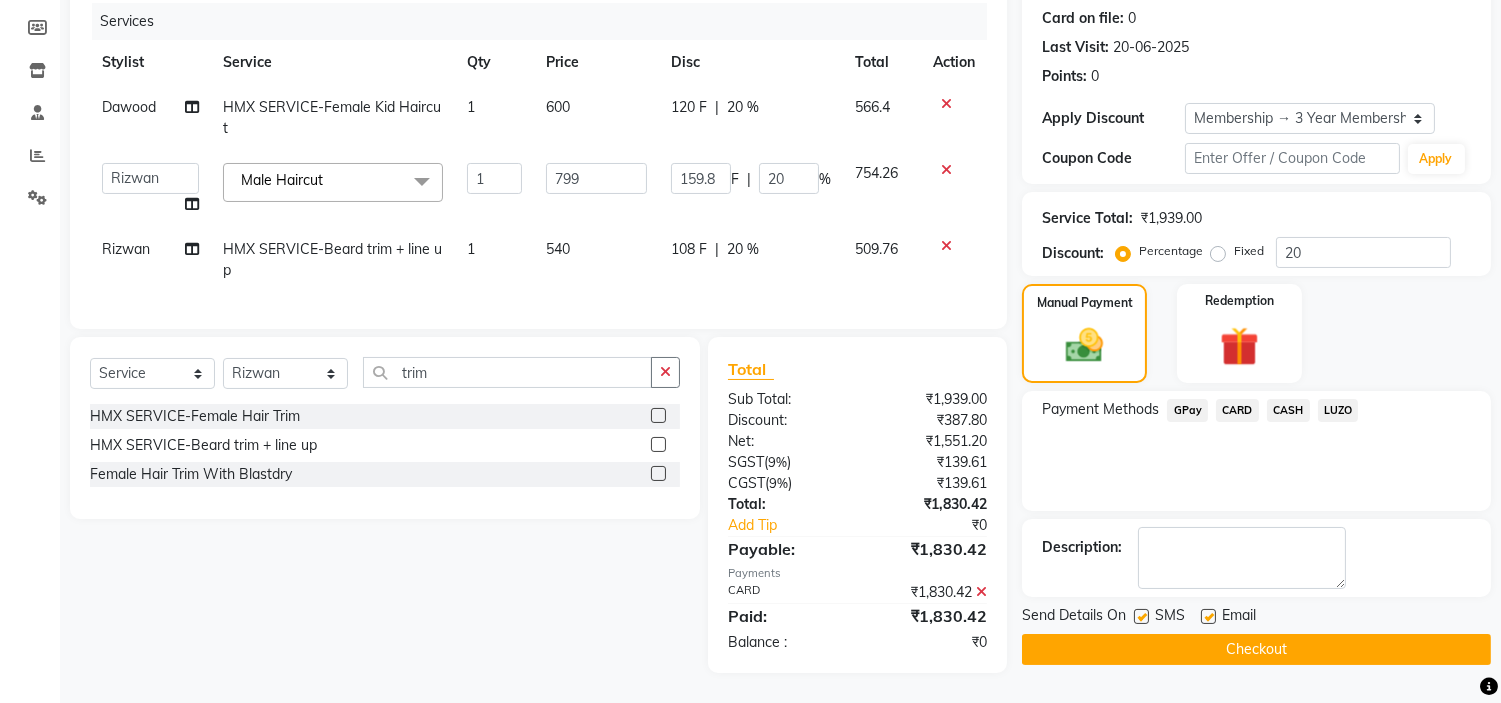 click on "Checkout" 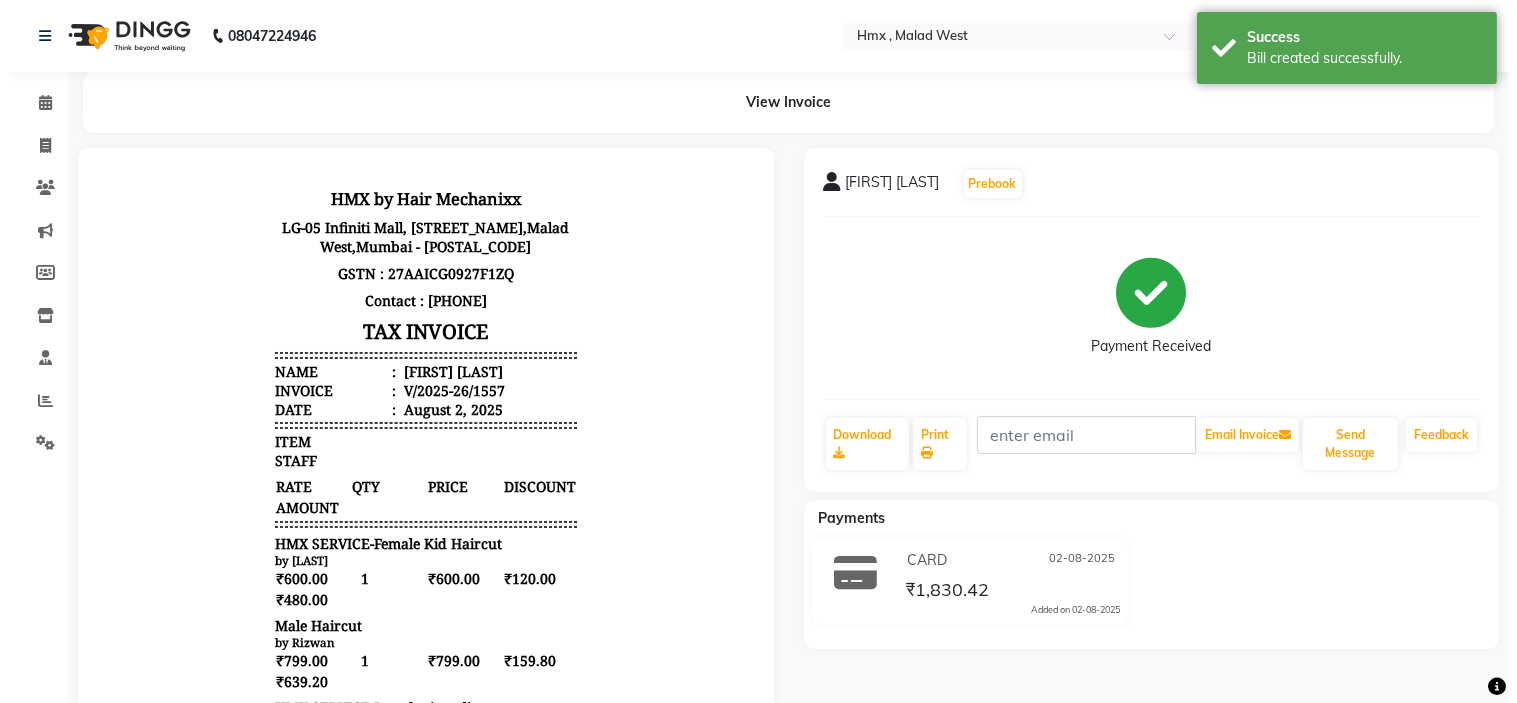 scroll, scrollTop: 0, scrollLeft: 0, axis: both 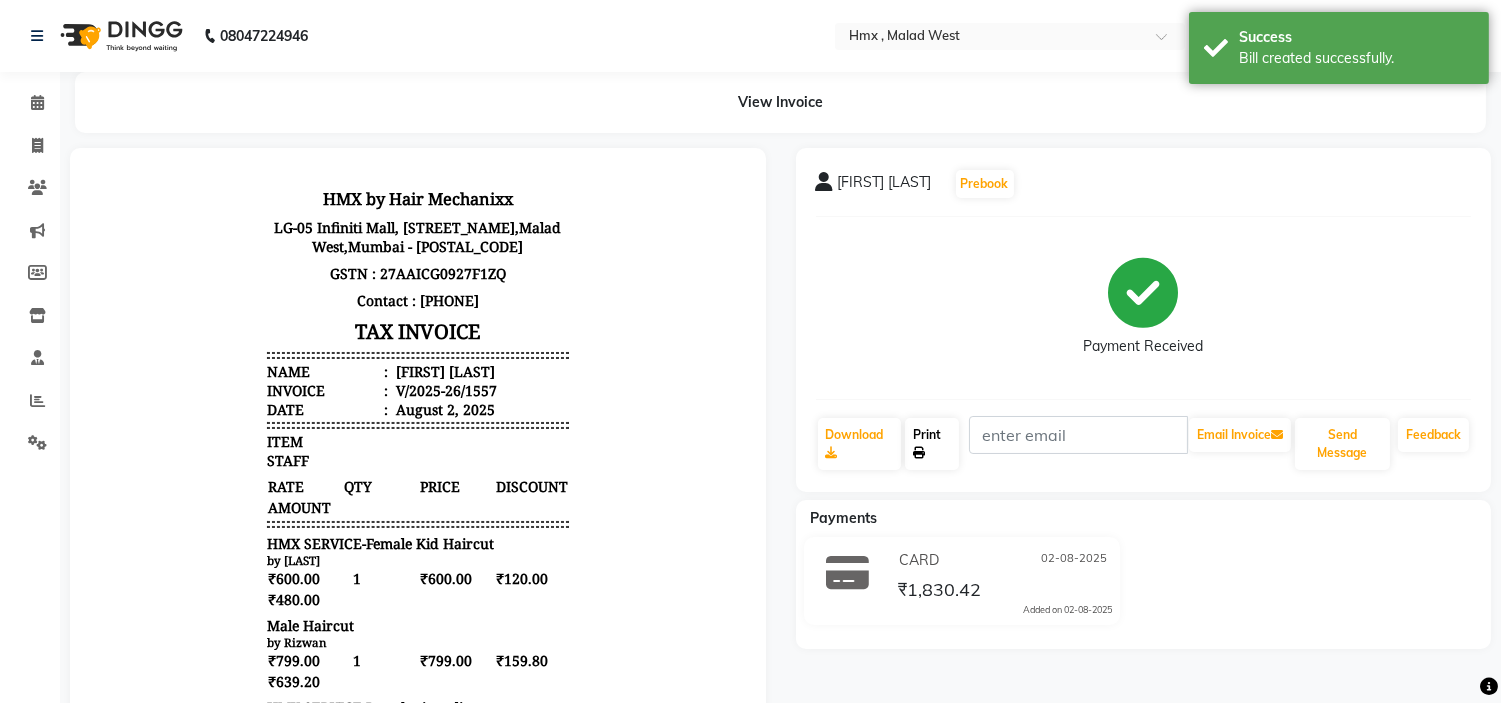 click on "Print" 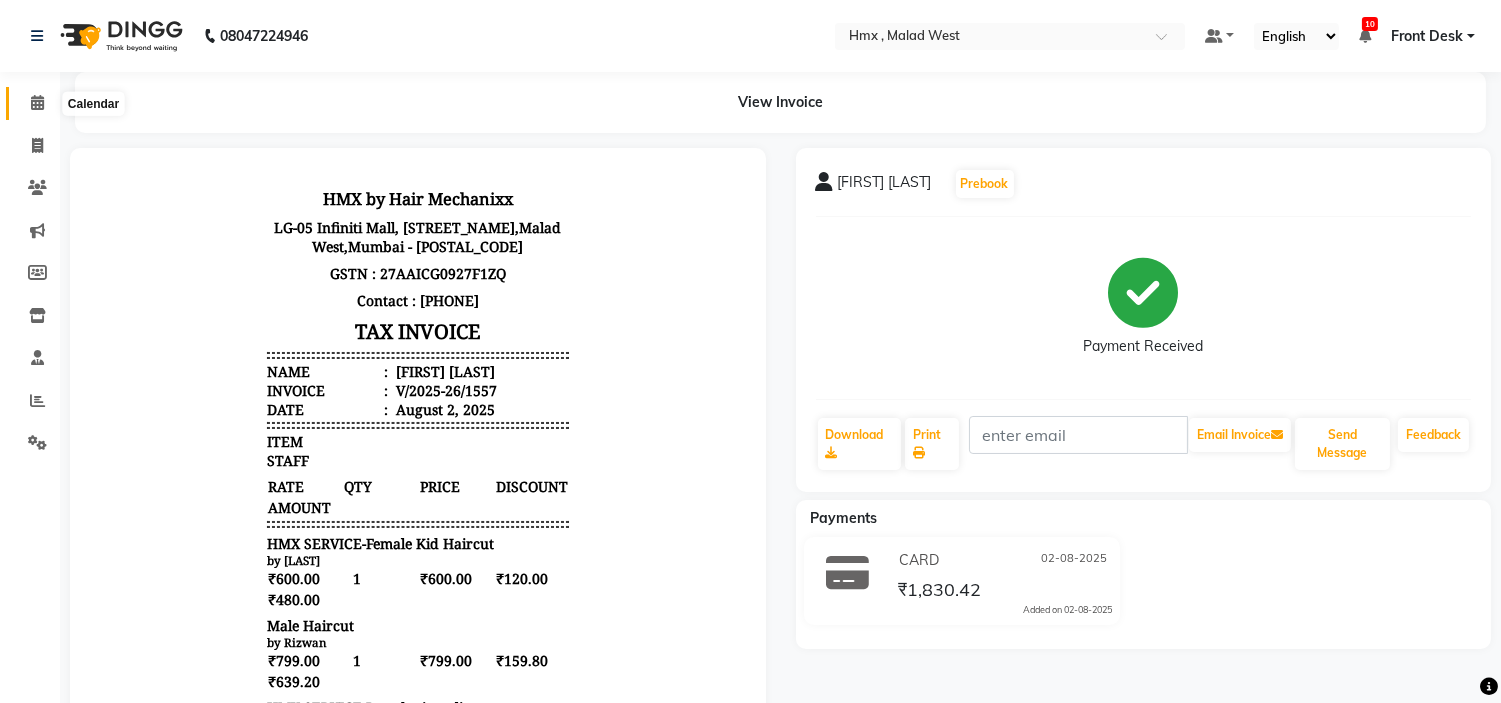click 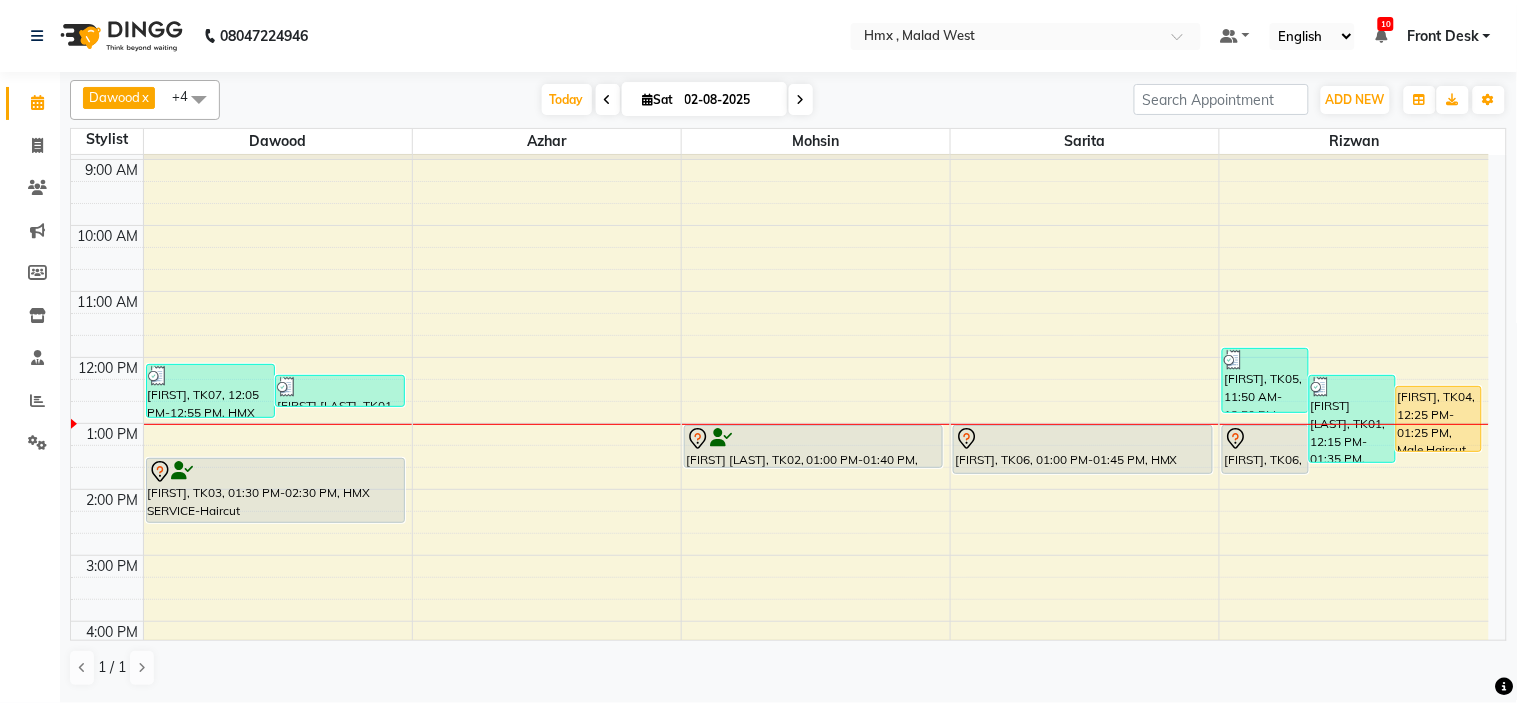scroll, scrollTop: 222, scrollLeft: 0, axis: vertical 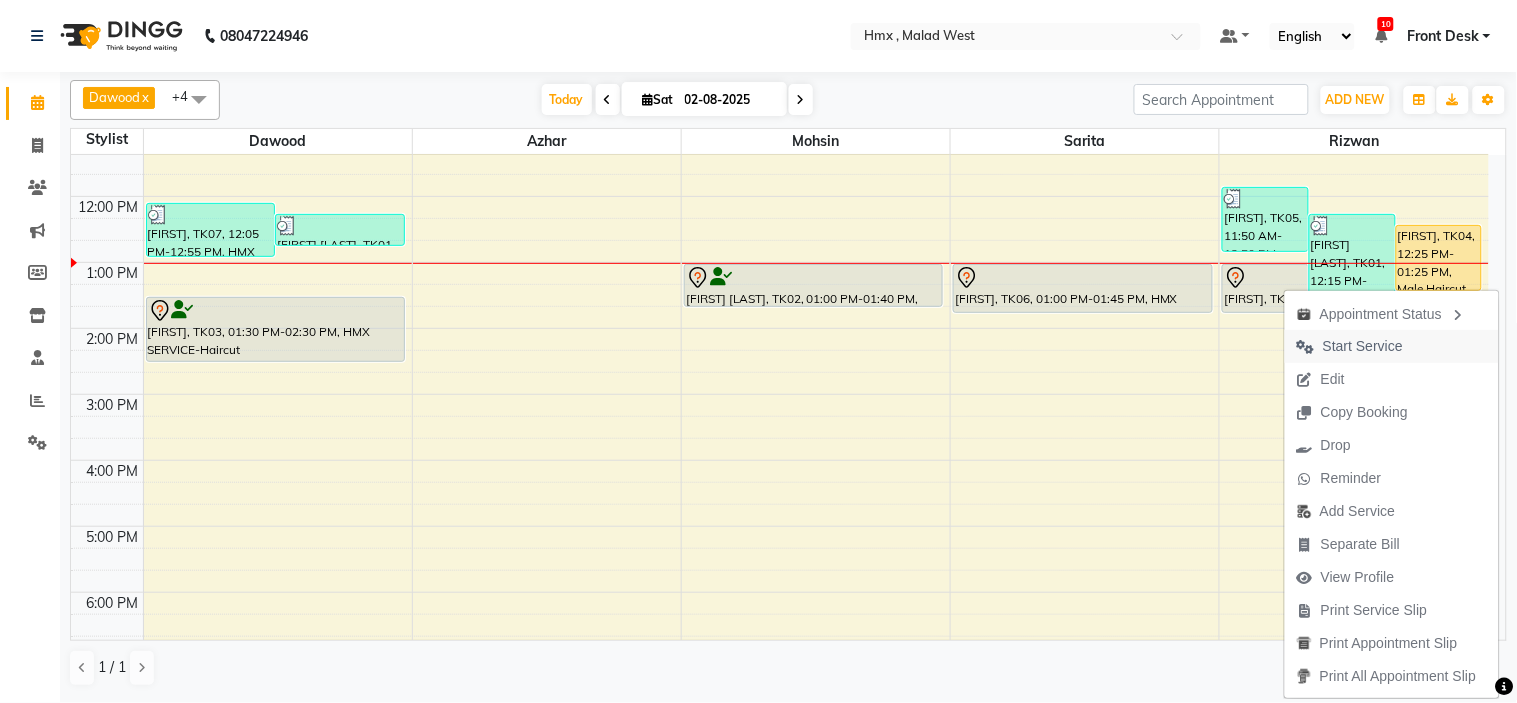 click on "Start Service" at bounding box center [1363, 346] 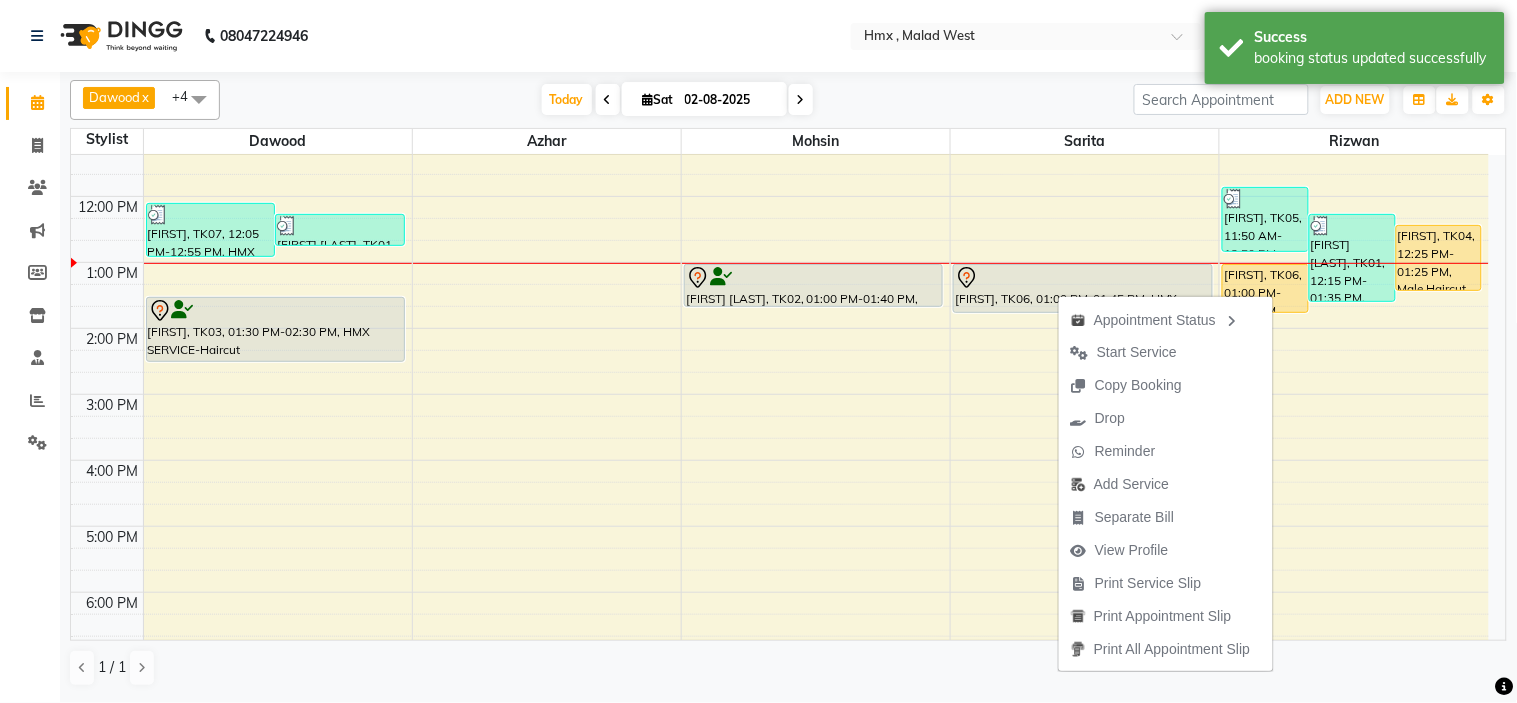 click on "Start Service" at bounding box center (1137, 352) 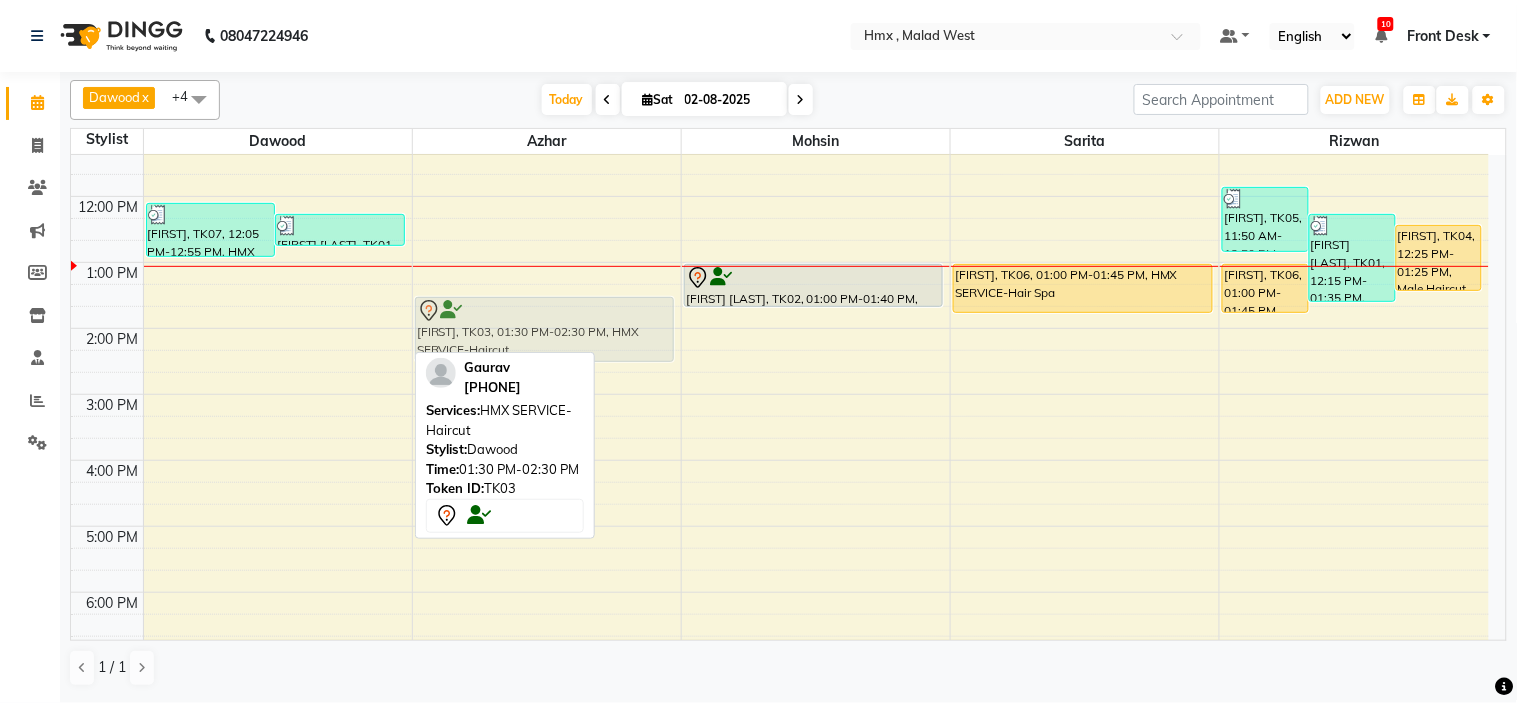 drag, startPoint x: 290, startPoint y: 322, endPoint x: 433, endPoint y: 325, distance: 143.03146 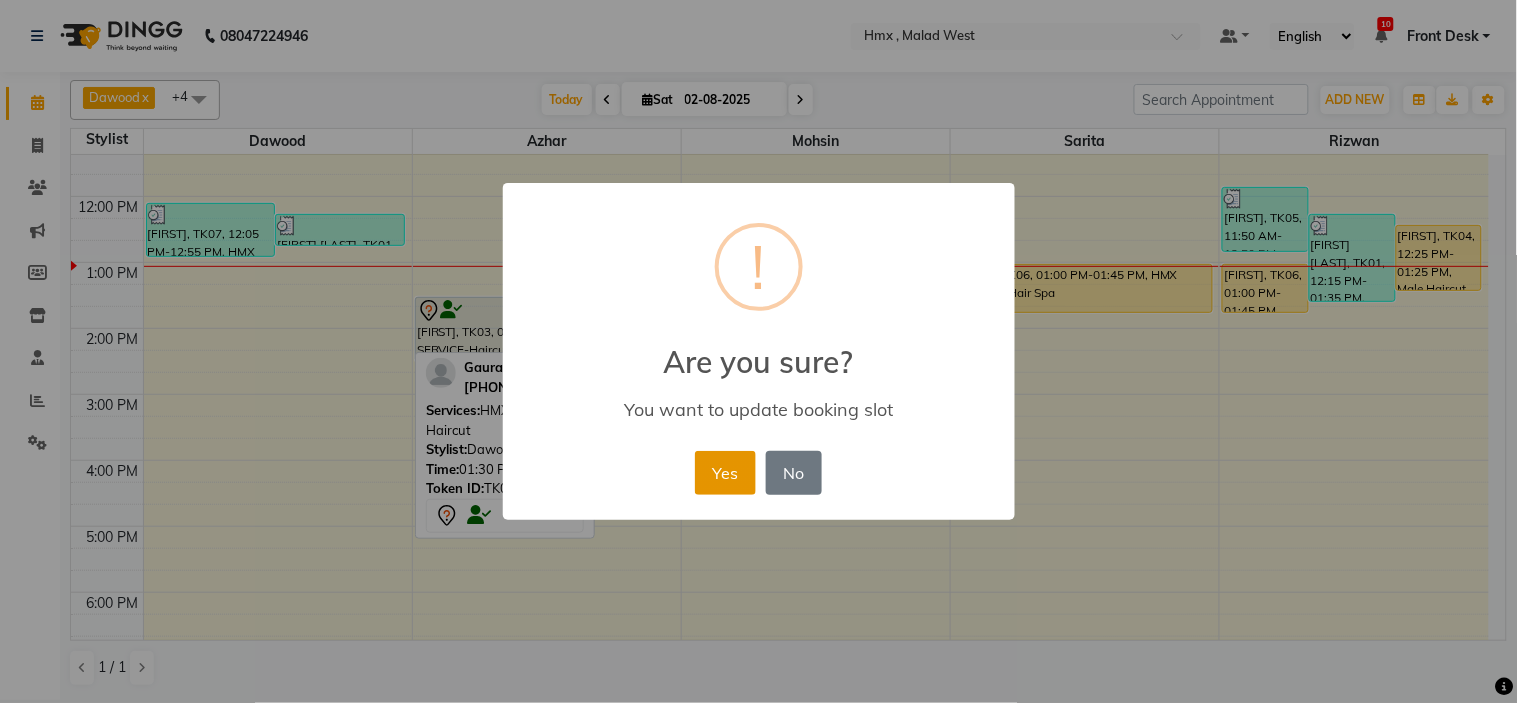 click on "Yes" at bounding box center [725, 473] 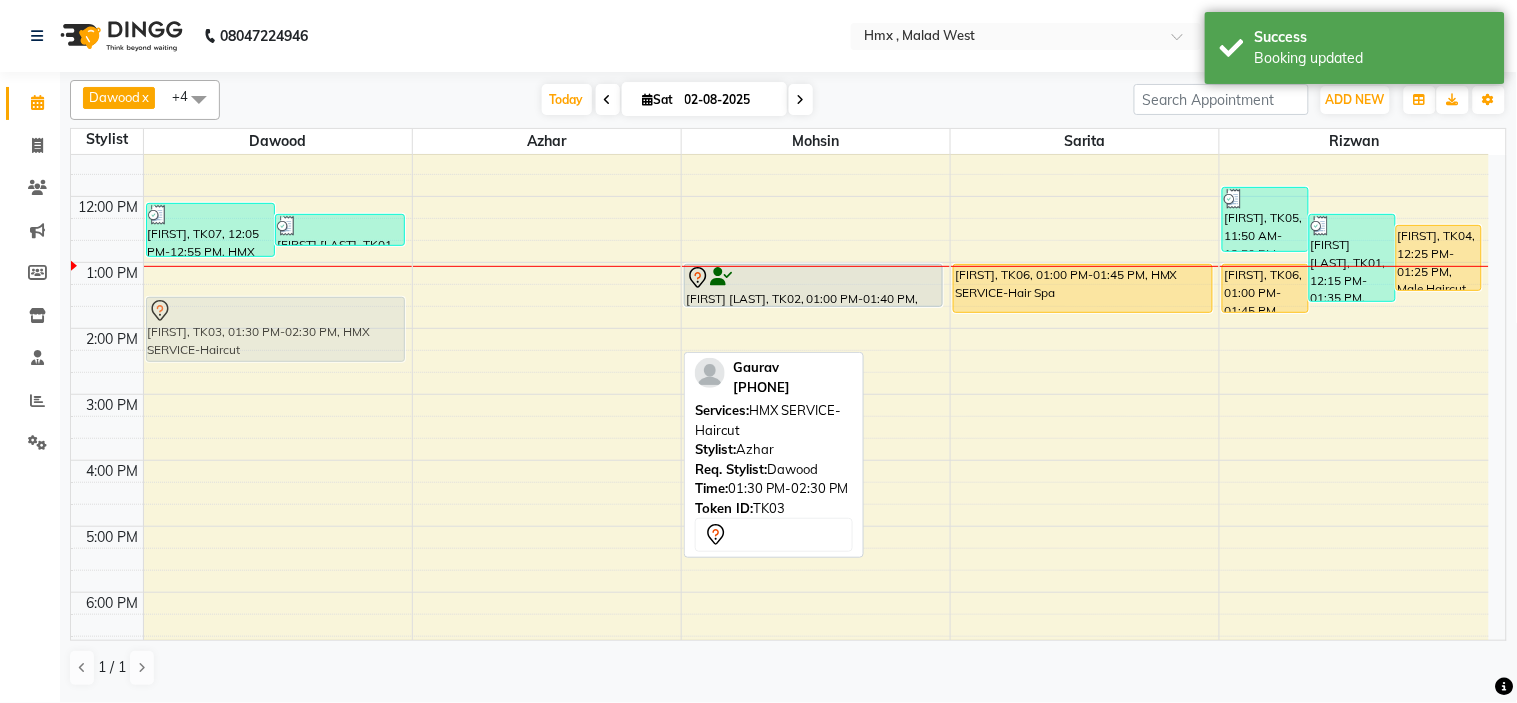 drag, startPoint x: 485, startPoint y: 326, endPoint x: 337, endPoint y: 331, distance: 148.08444 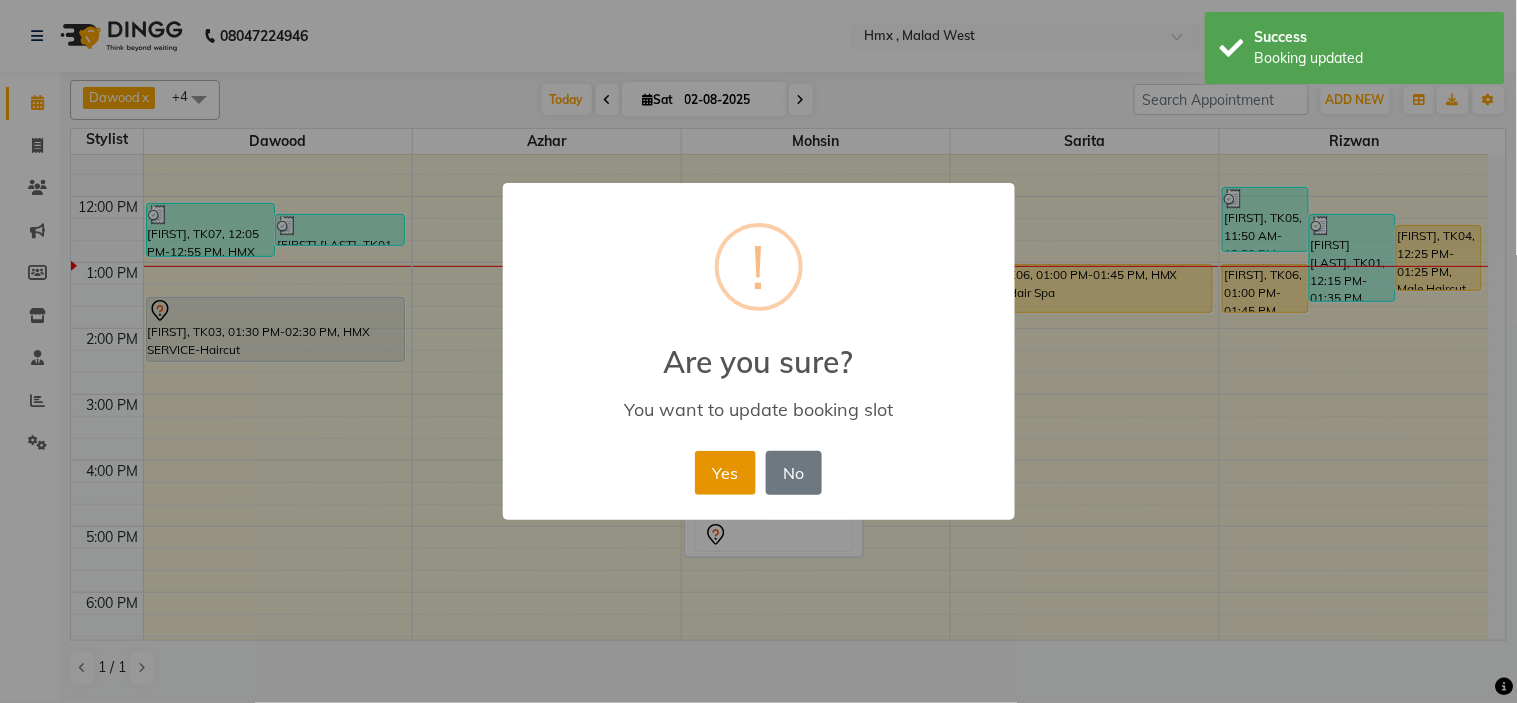 click on "Yes" at bounding box center [725, 473] 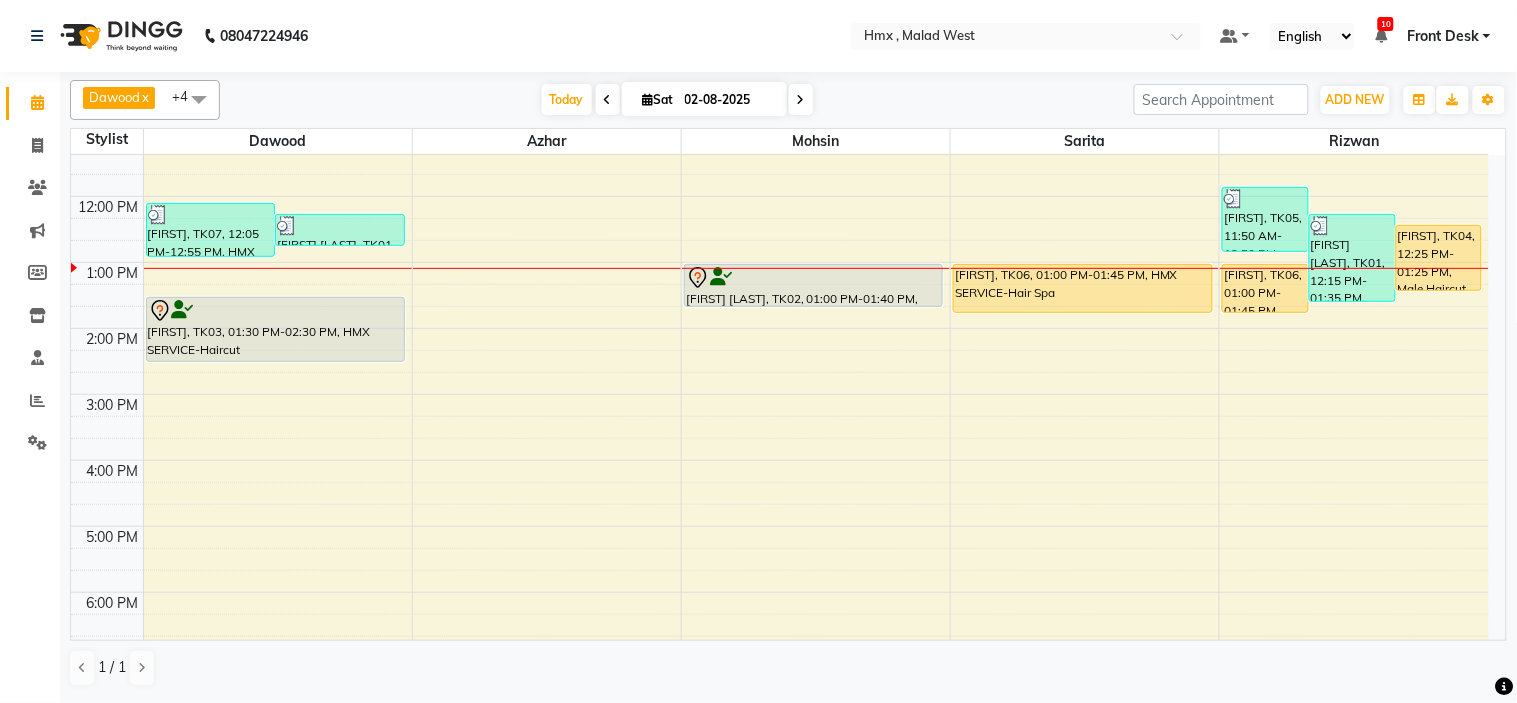 scroll, scrollTop: 333, scrollLeft: 0, axis: vertical 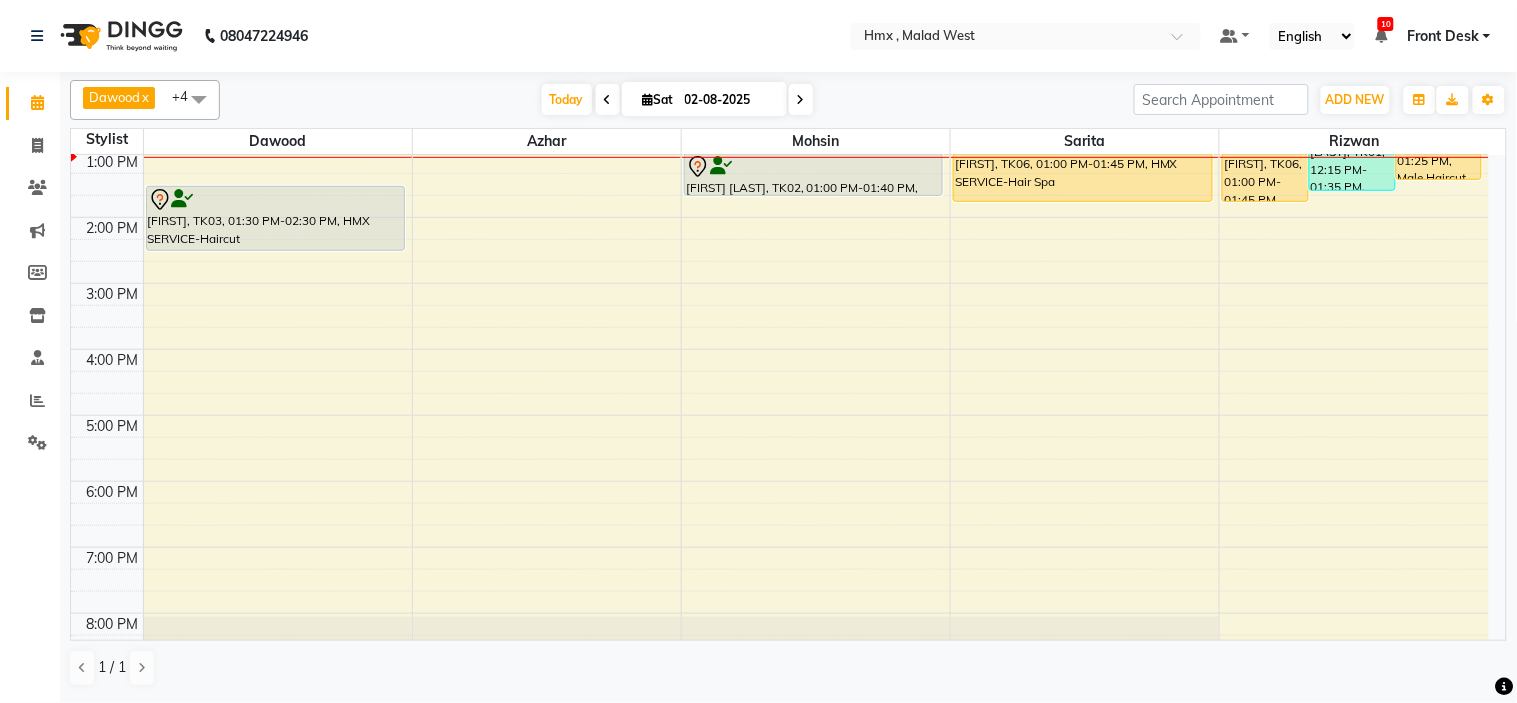 click on "8:00 AM 9:00 AM 10:00 AM 11:00 AM 12:00 PM 1:00 PM 2:00 PM 3:00 PM 4:00 PM 5:00 PM 6:00 PM 7:00 PM 8:00 PM 9:00 PM     Gunjan, TK07, 12:05 PM-12:55 PM, HMX SERVICE-Beard trim + line up,Male Hairstyling     Sudhakar Saraswat, TK01, 12:15 PM-12:45 PM, HMX SERVICE-Female Kid Haircut             Gaurav, TK03, 01:30 PM-02:30 PM, HMX SERVICE-Haircut             Ali Dhanani, TK02, 01:00 PM-01:40 PM, HMX SERVICE-Beard trim + line up    Sujata, TK06, 01:00 PM-01:45 PM, HMX SERVICE-Hair Spa     Suchita, TK05, 11:50 AM-12:50 PM, Male Haircut     Sudhakar Saraswat, TK01, 12:15 PM-01:35 PM, Male Haircut,HMX SERVICE-Beard trim + line up    Suchita, TK04, 12:25 PM-01:25 PM, Male Haircut    Sujata, TK06, 01:00 PM-01:45 PM, HMX SERVICE-Hair Spa" at bounding box center [780, 283] 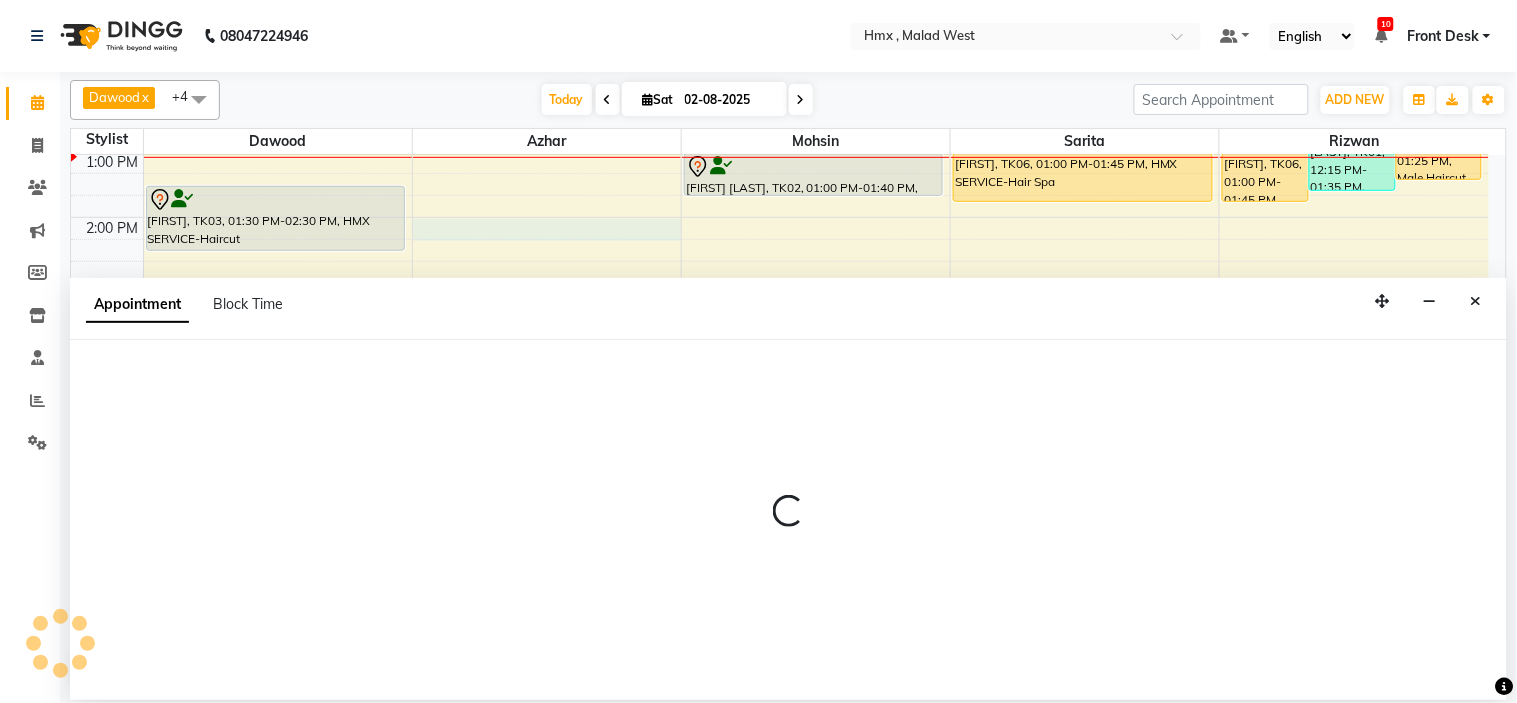 select on "39098" 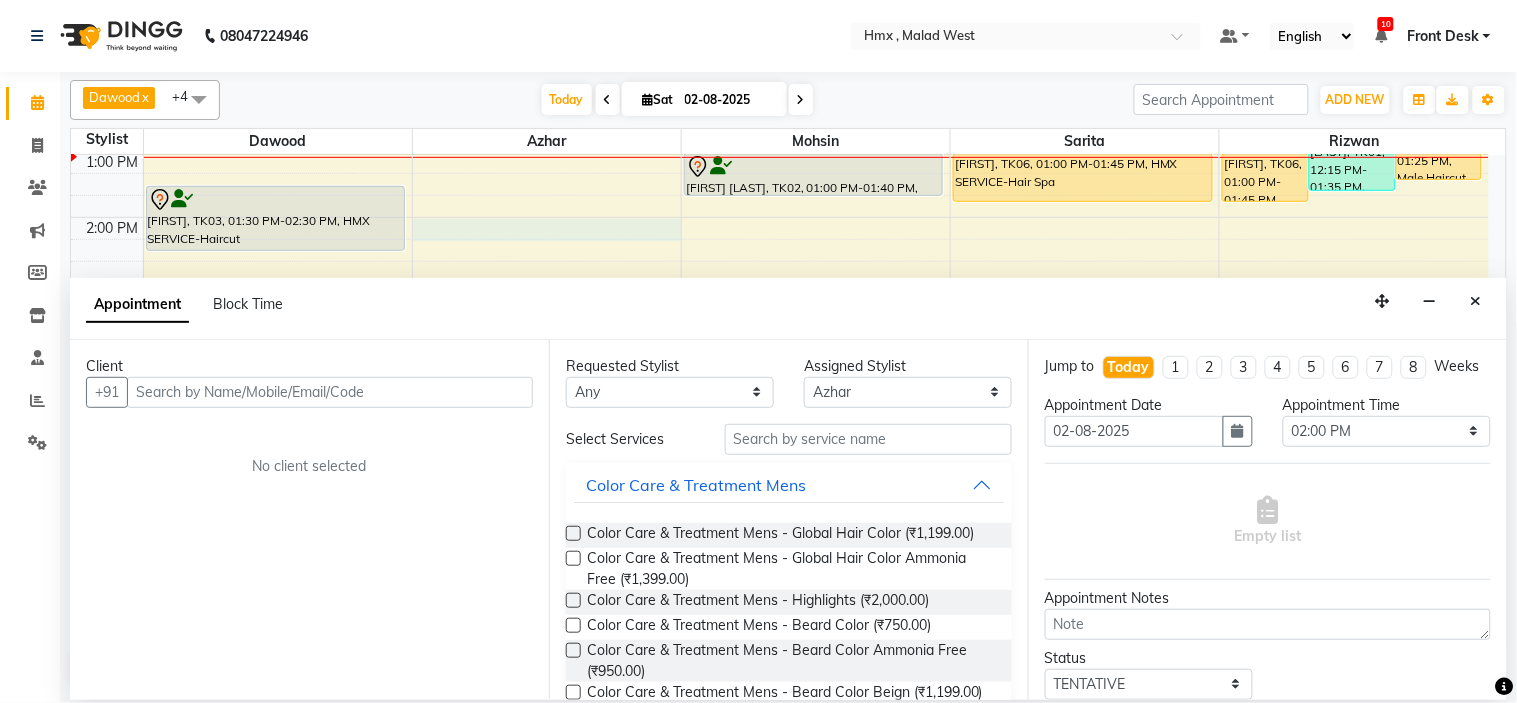 click at bounding box center [330, 392] 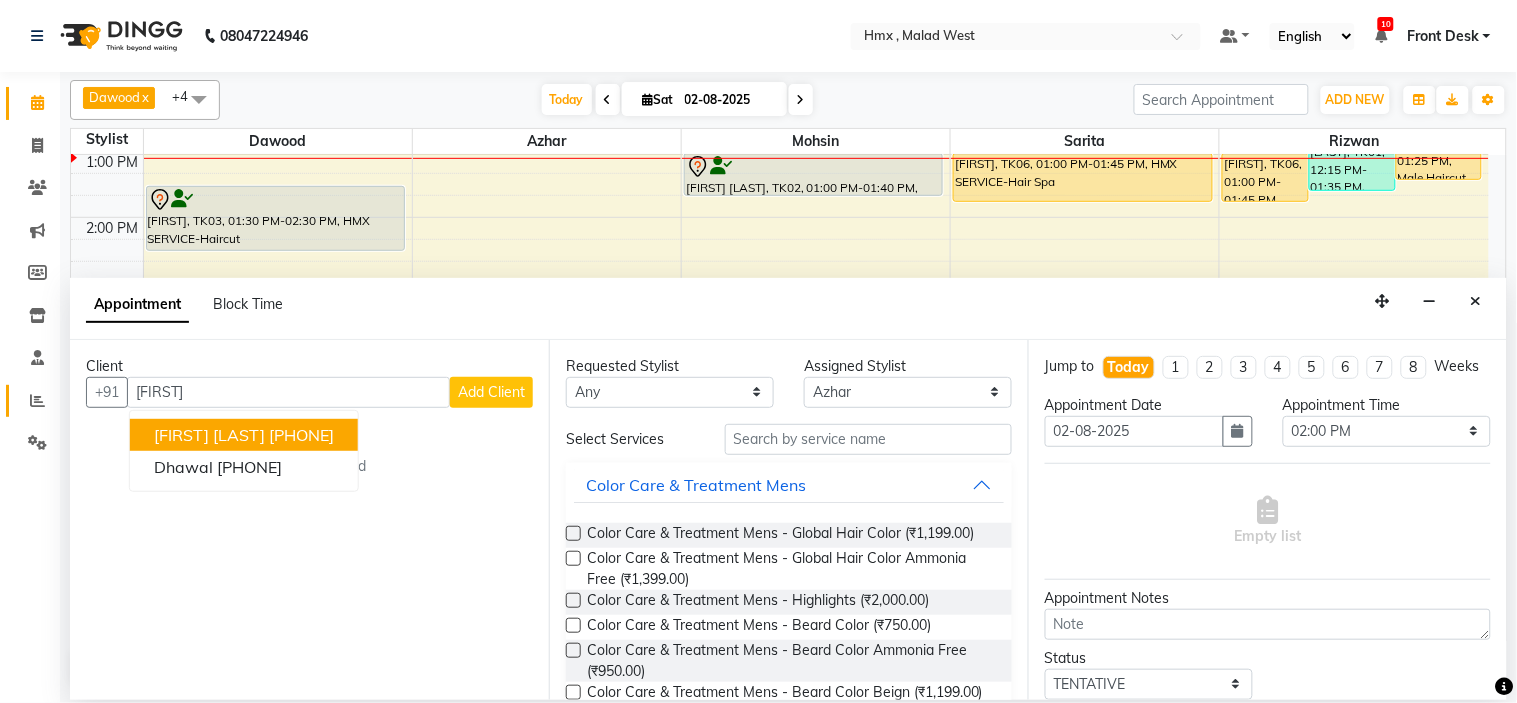 drag, startPoint x: 205, startPoint y: 390, endPoint x: 36, endPoint y: 403, distance: 169.49927 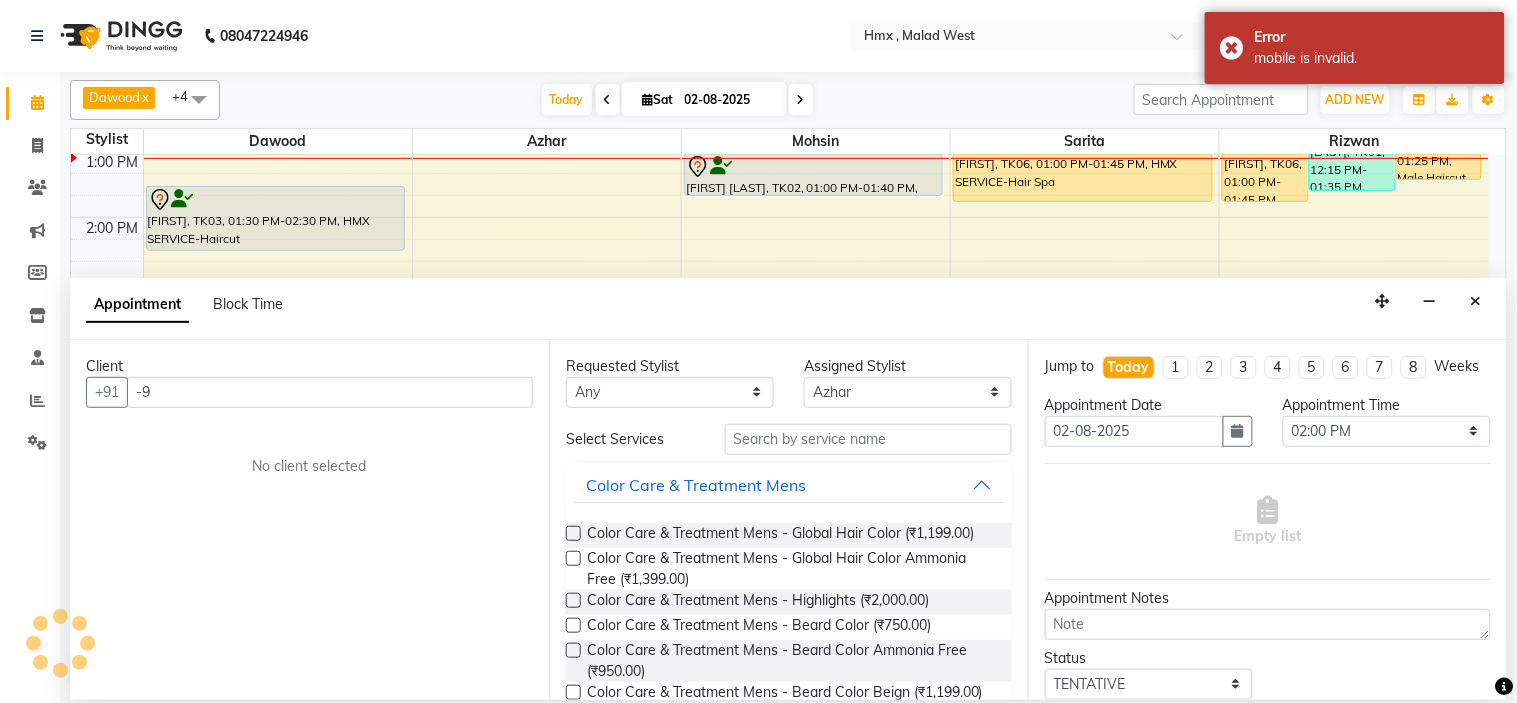 type on "-" 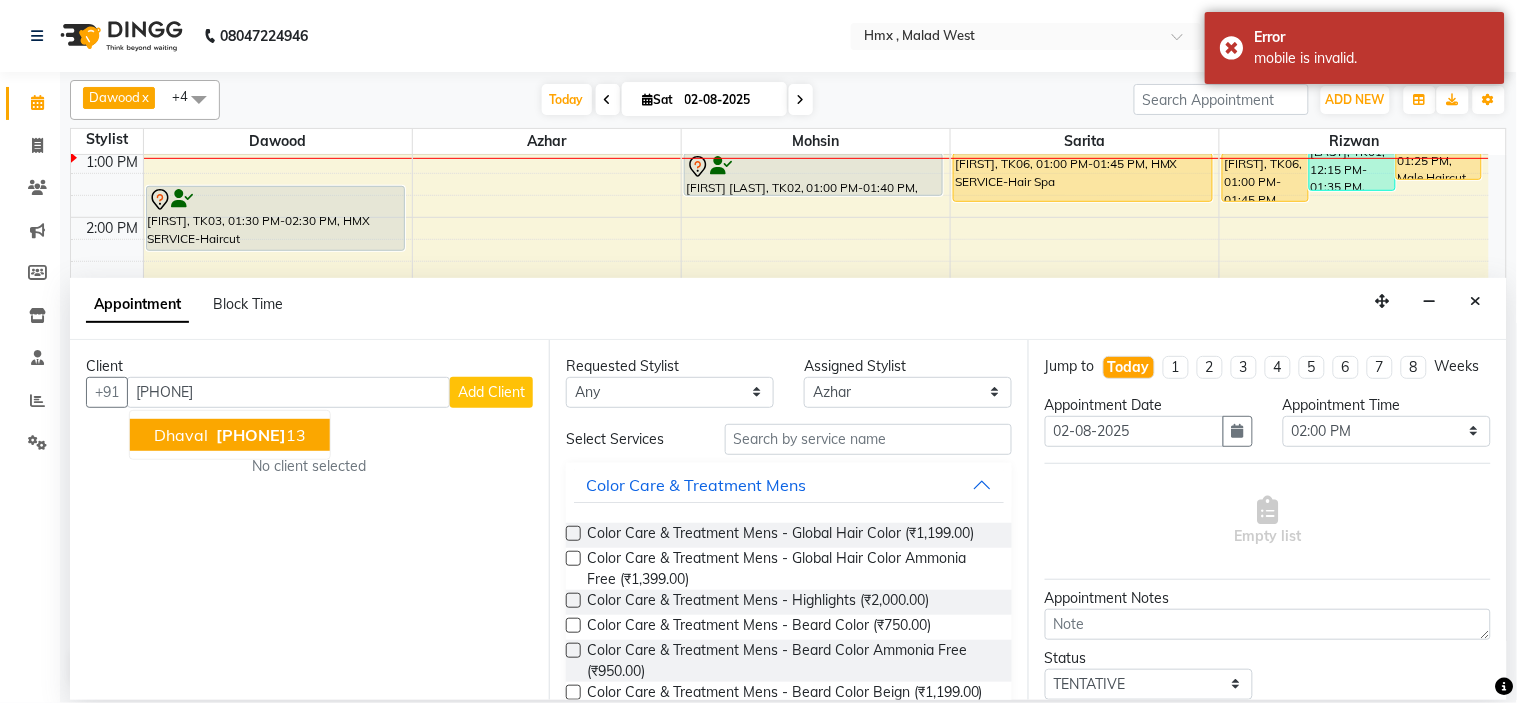 click on "99693792 13" at bounding box center (259, 435) 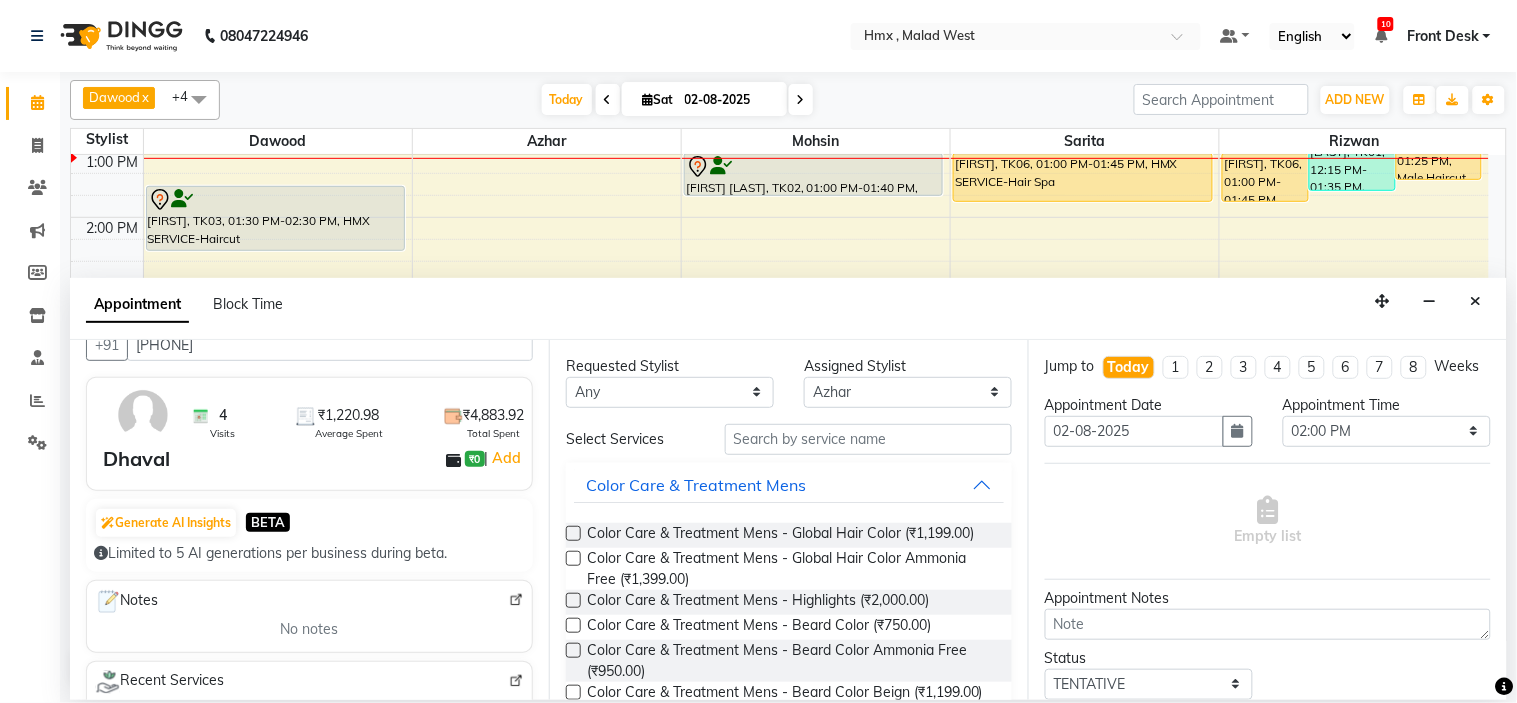 scroll, scrollTop: 0, scrollLeft: 0, axis: both 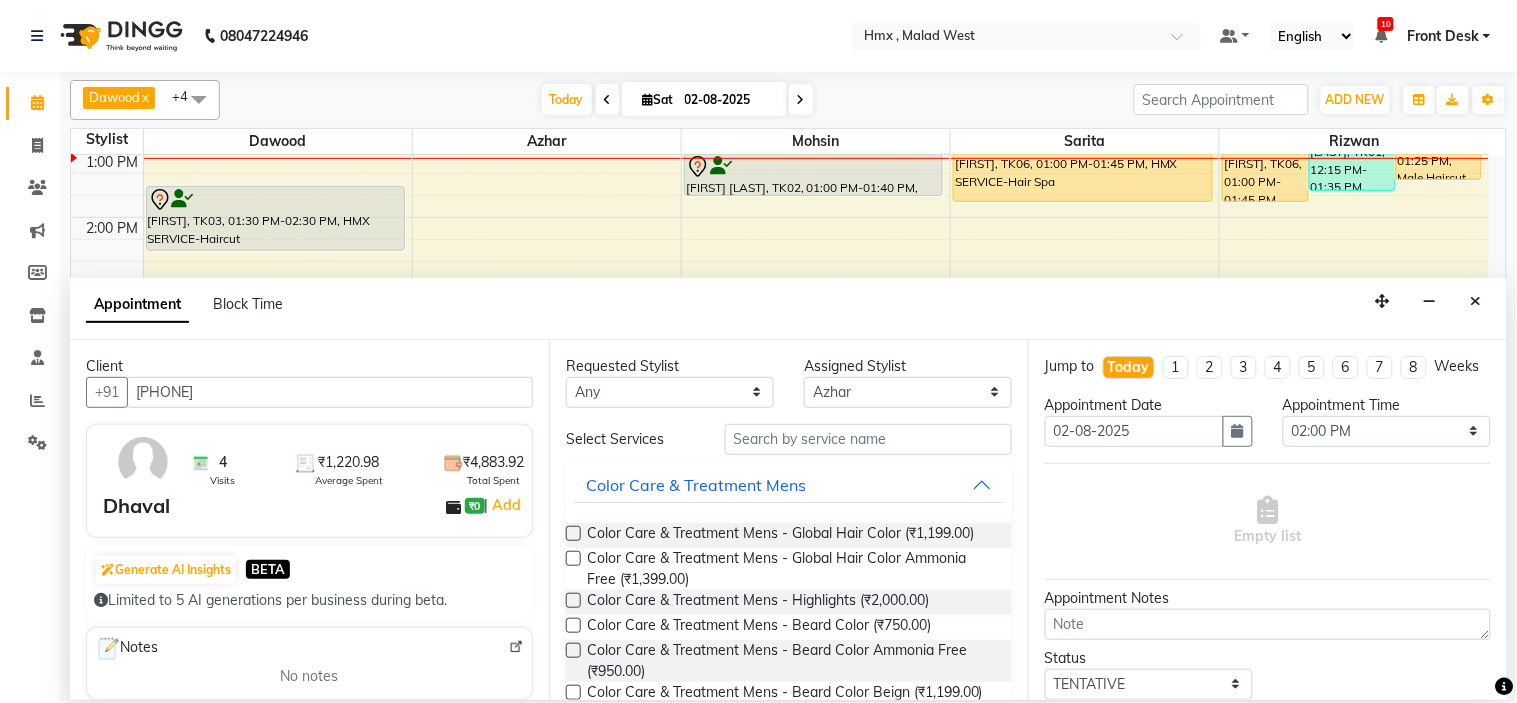 type on "9969379213" 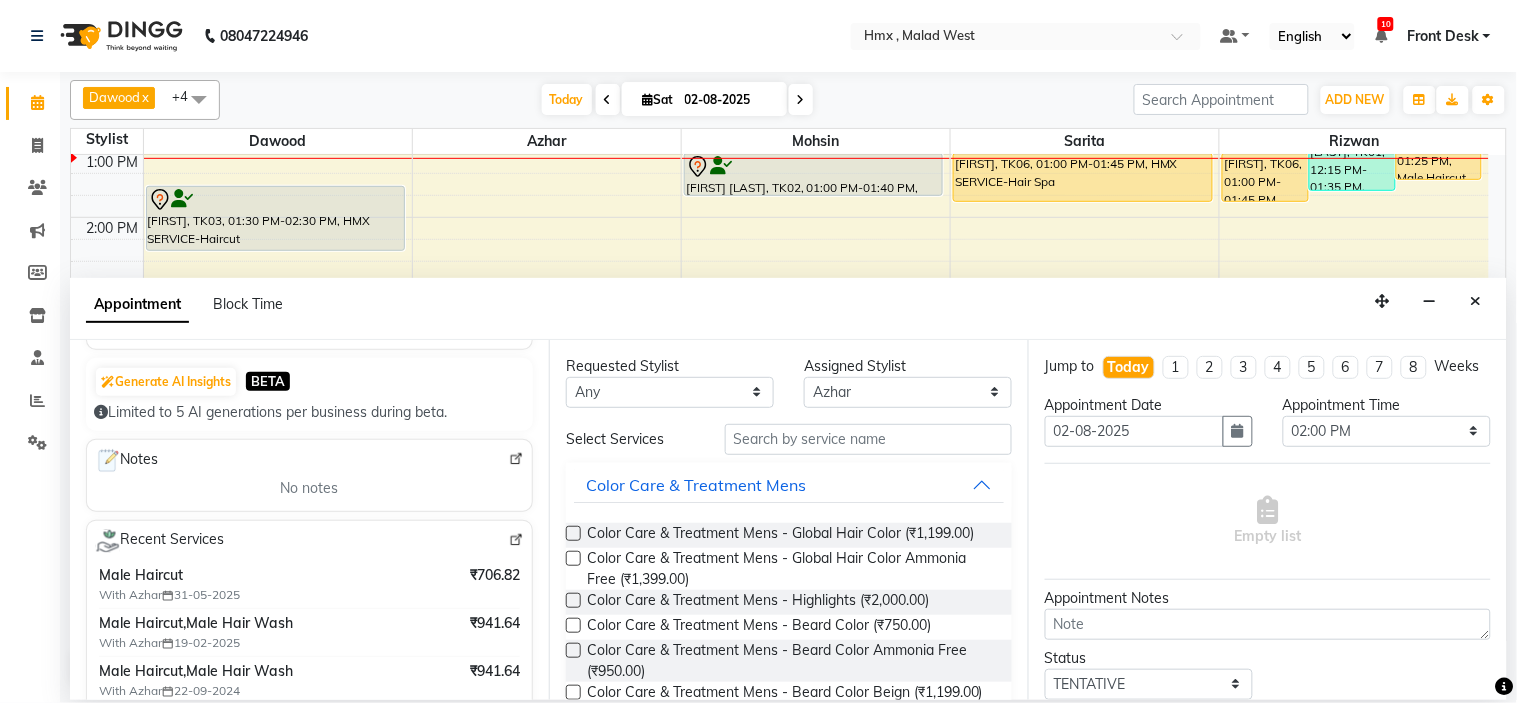scroll, scrollTop: 0, scrollLeft: 0, axis: both 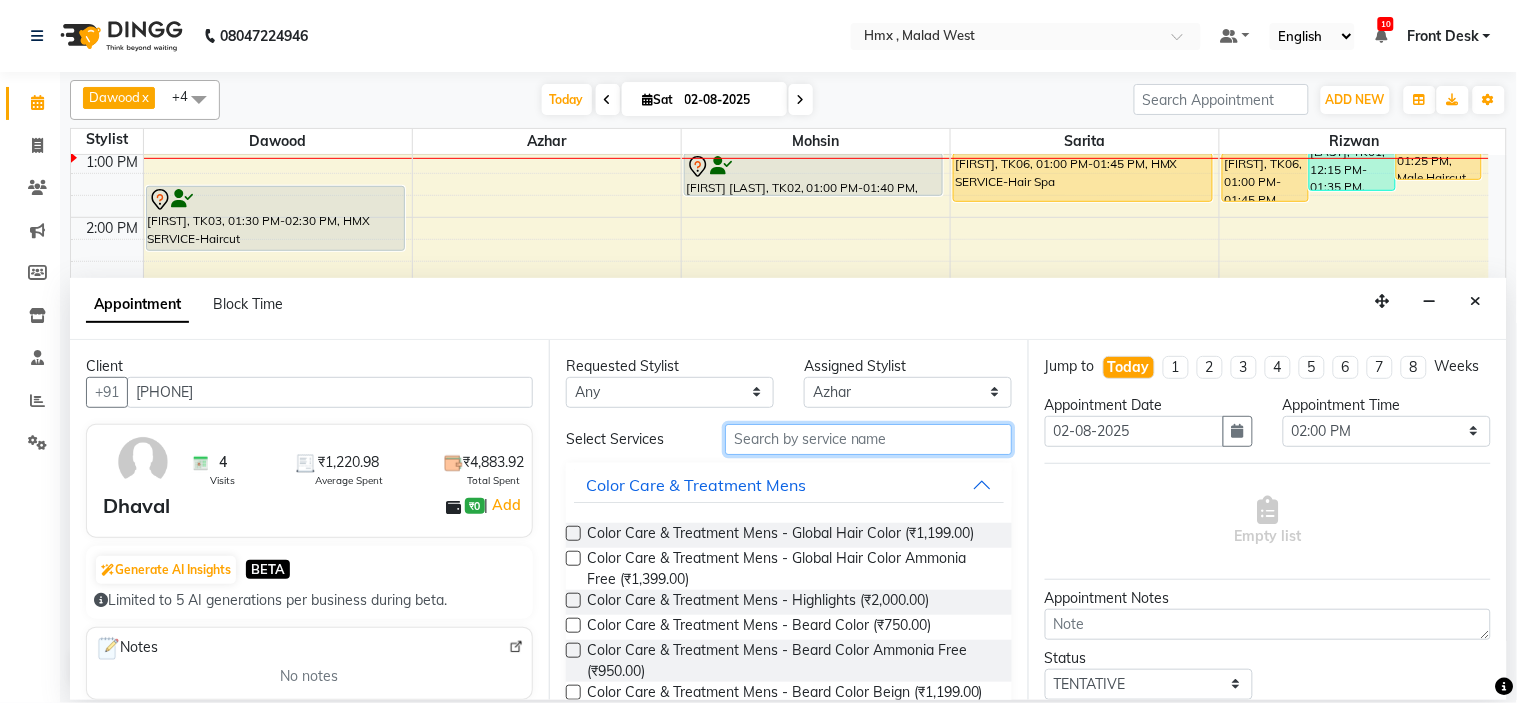 click at bounding box center (868, 439) 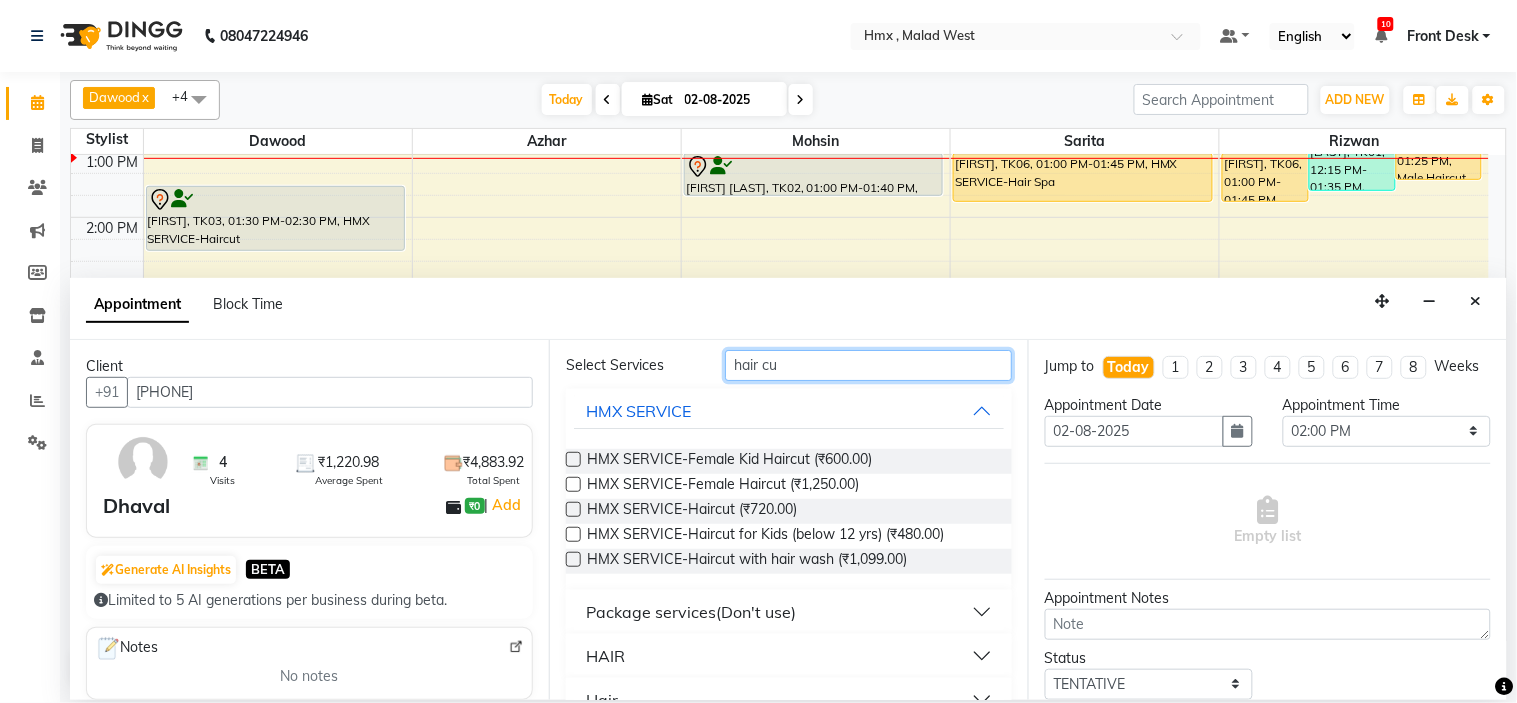 scroll, scrollTop: 112, scrollLeft: 0, axis: vertical 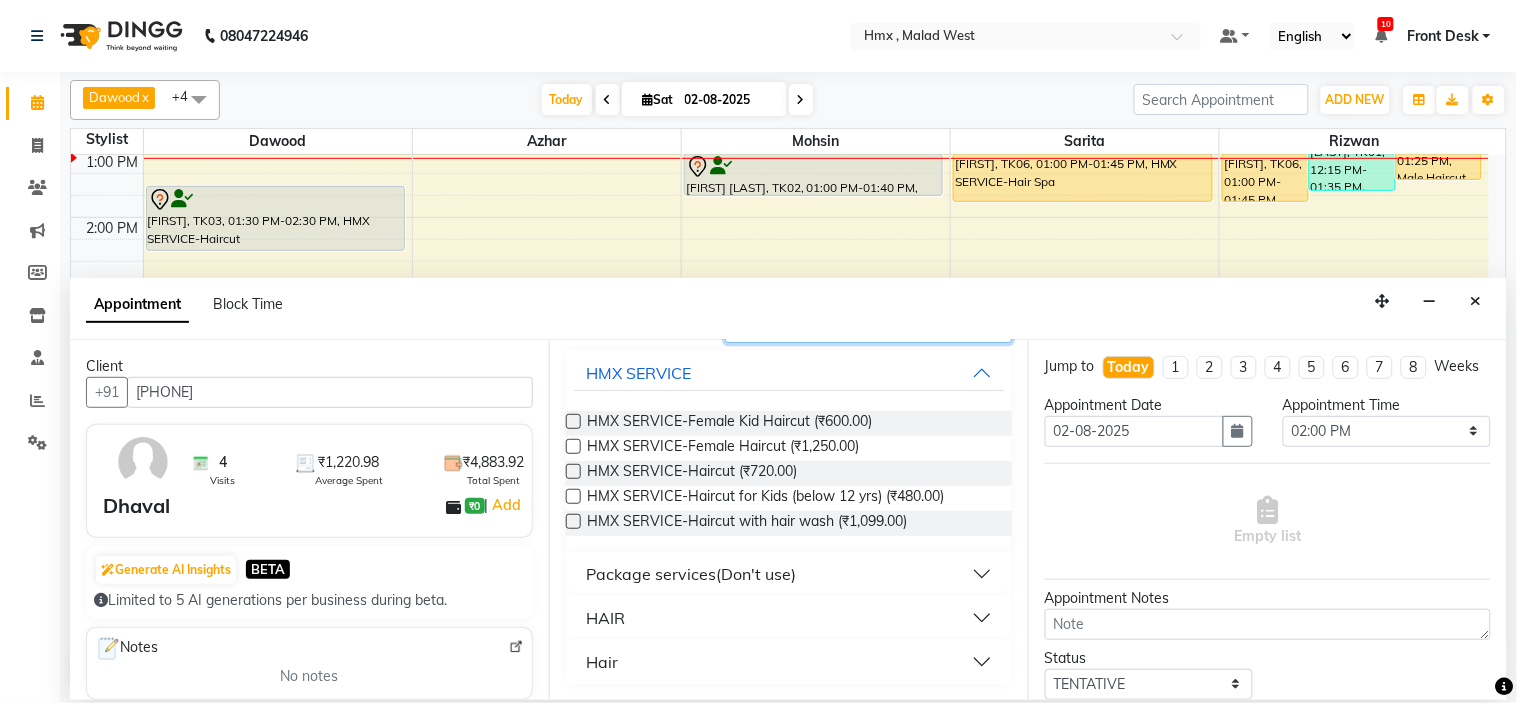 type on "hair cu" 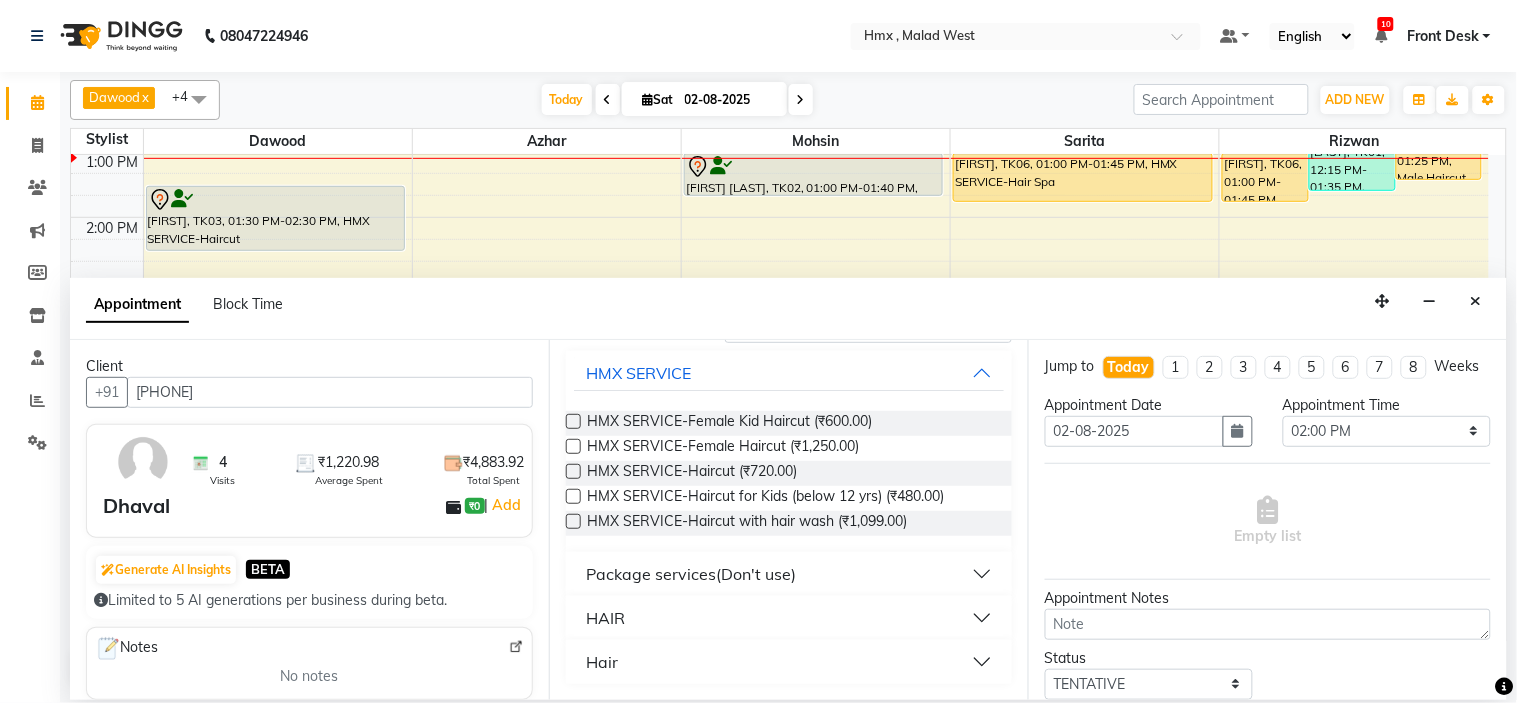 click on "HAIR" at bounding box center (605, 618) 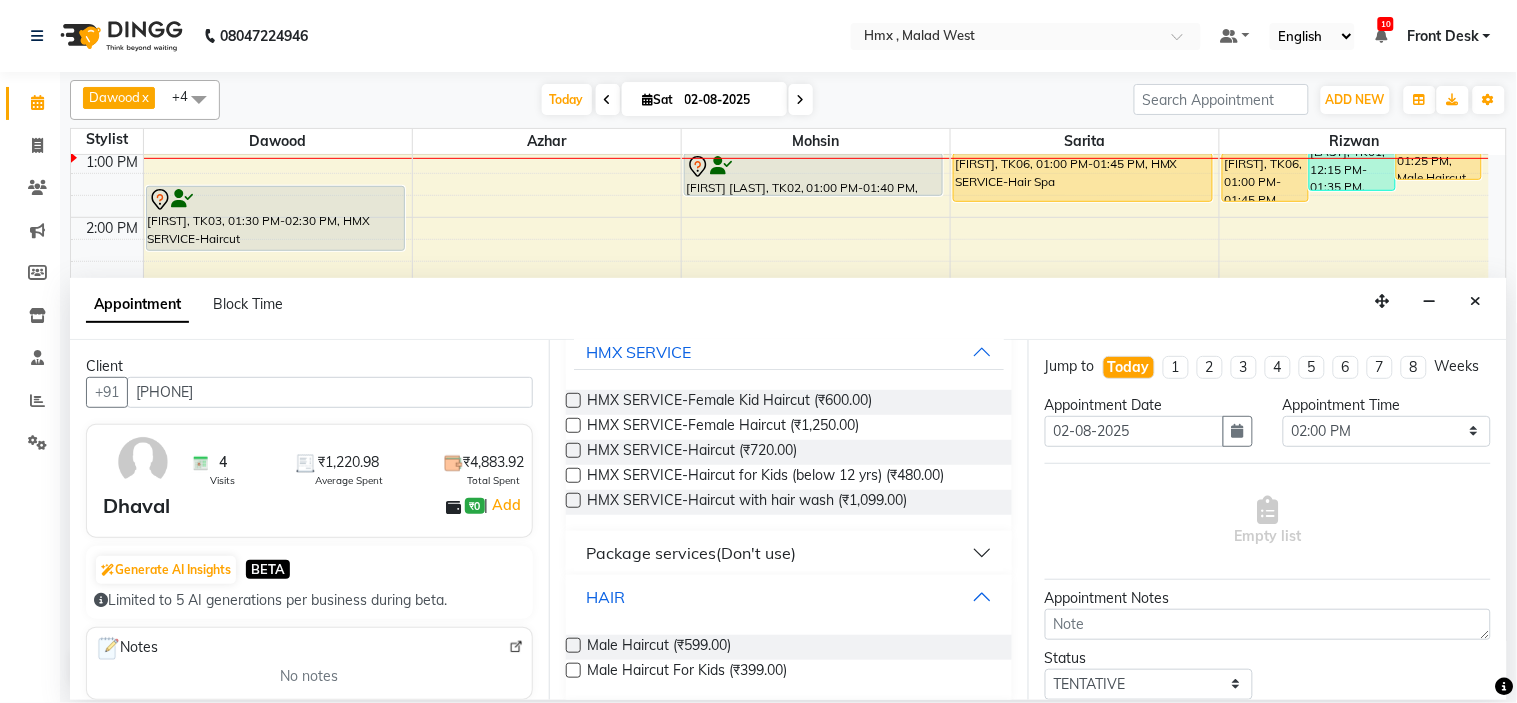 scroll, scrollTop: 193, scrollLeft: 0, axis: vertical 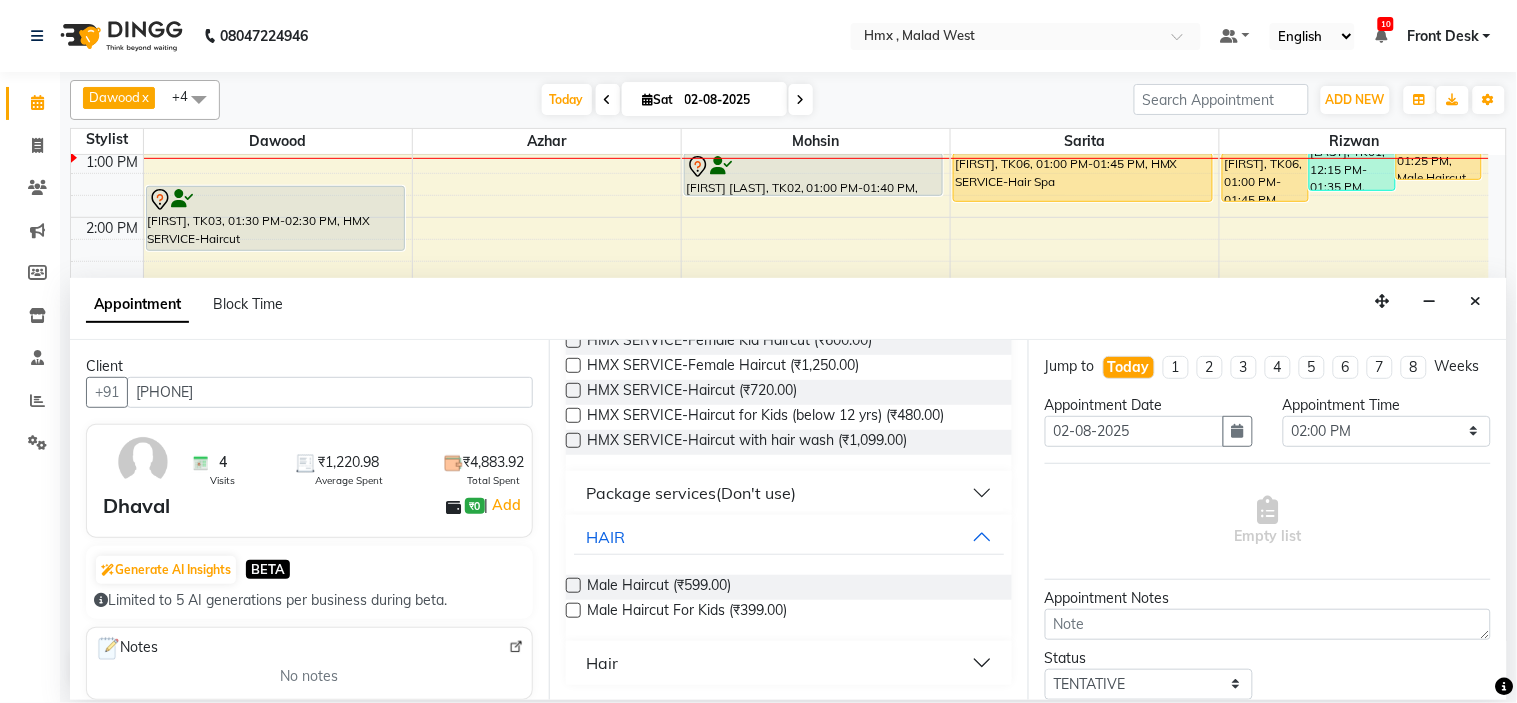 click at bounding box center (573, 585) 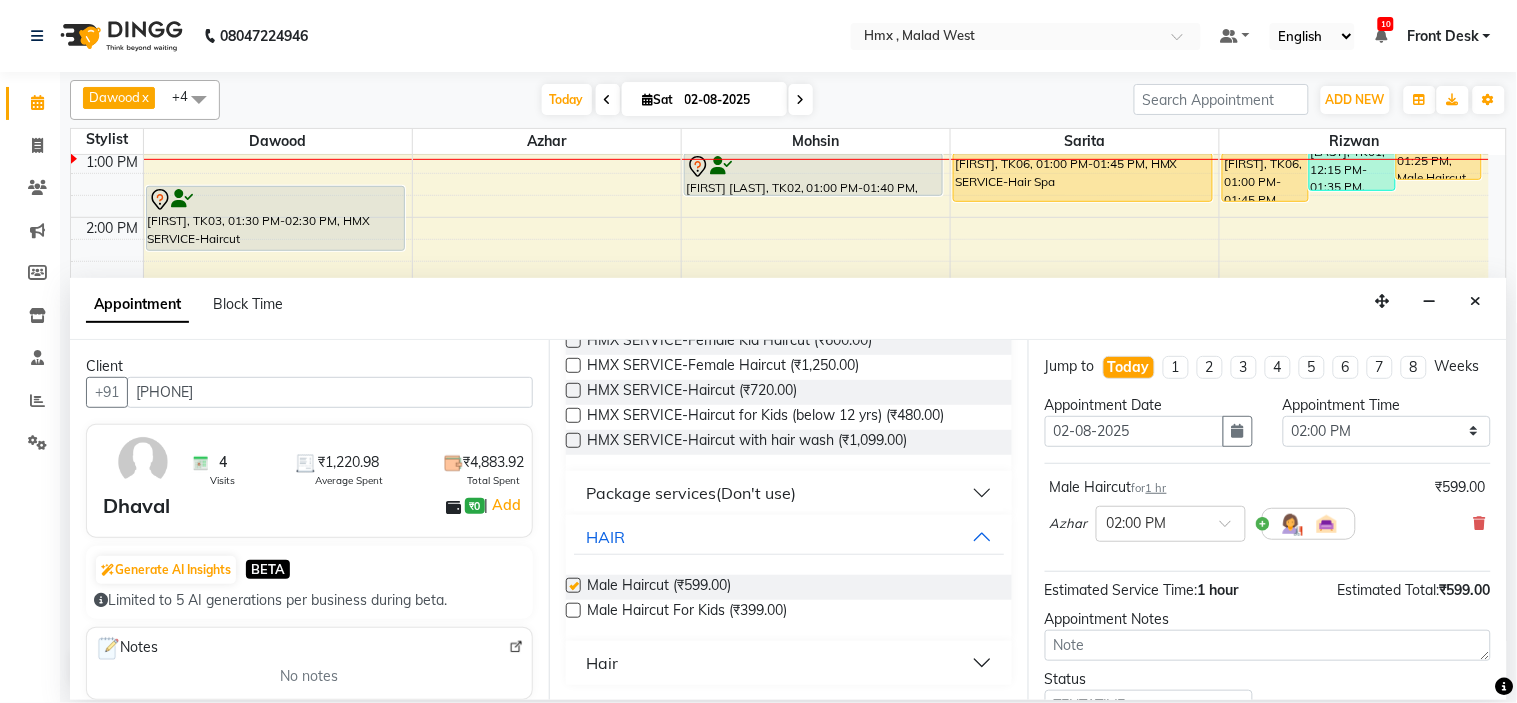 checkbox on "false" 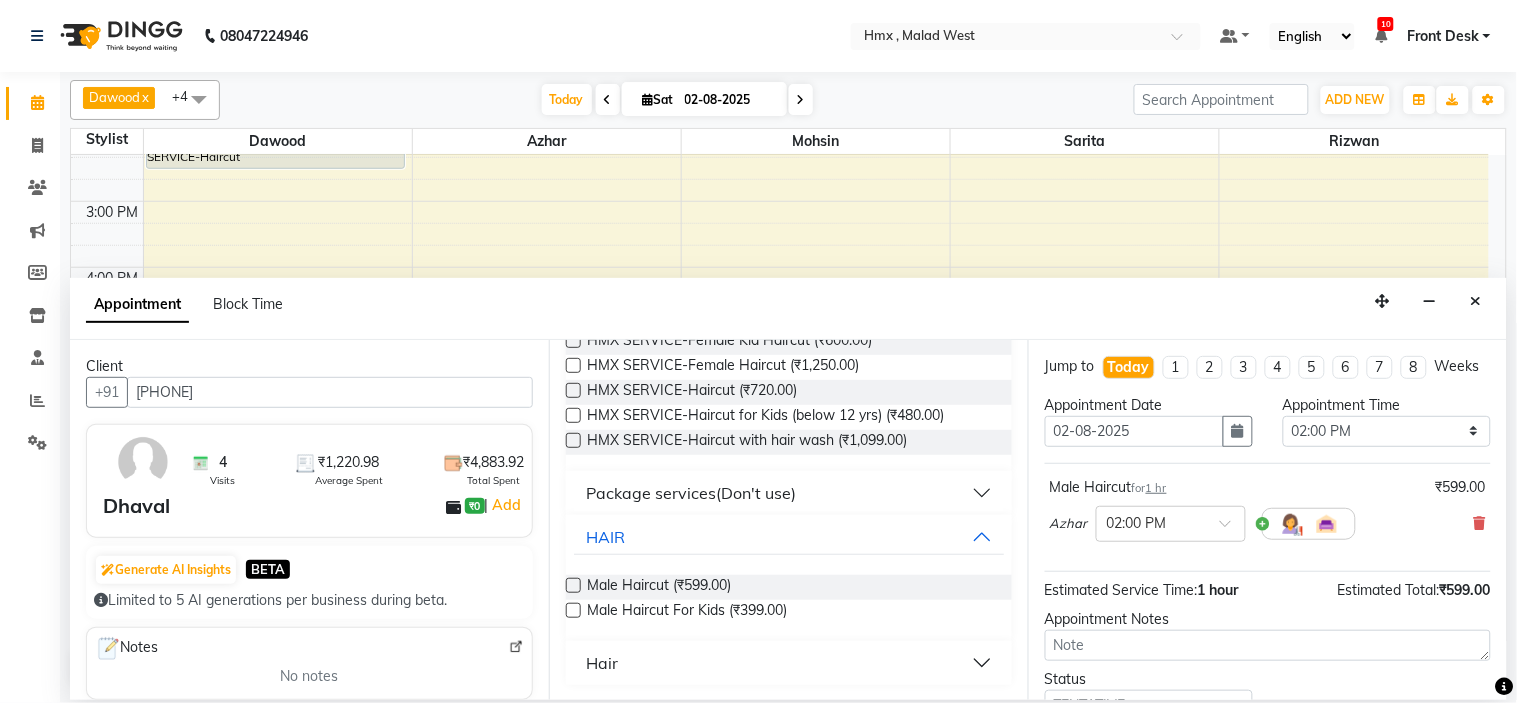 scroll, scrollTop: 442, scrollLeft: 0, axis: vertical 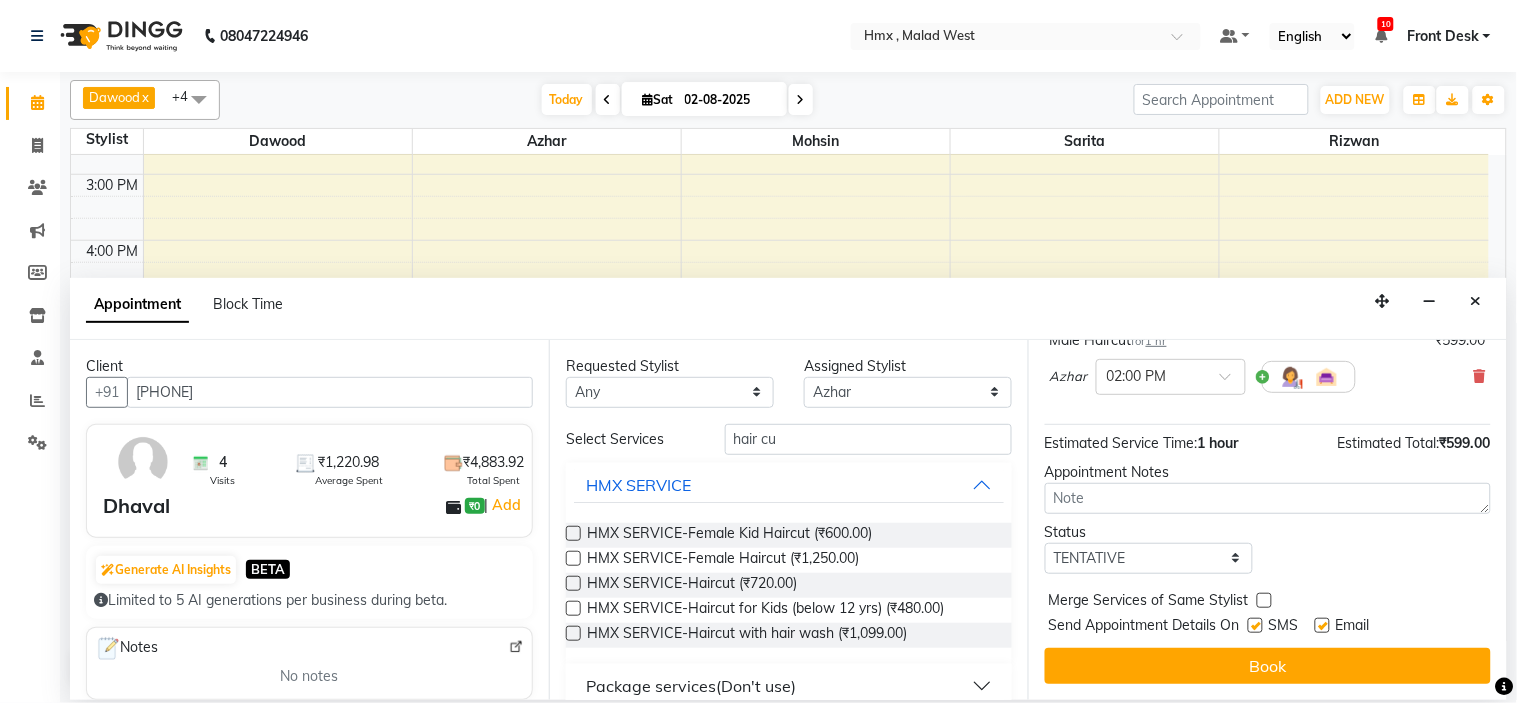 click on "Book" at bounding box center (1268, 666) 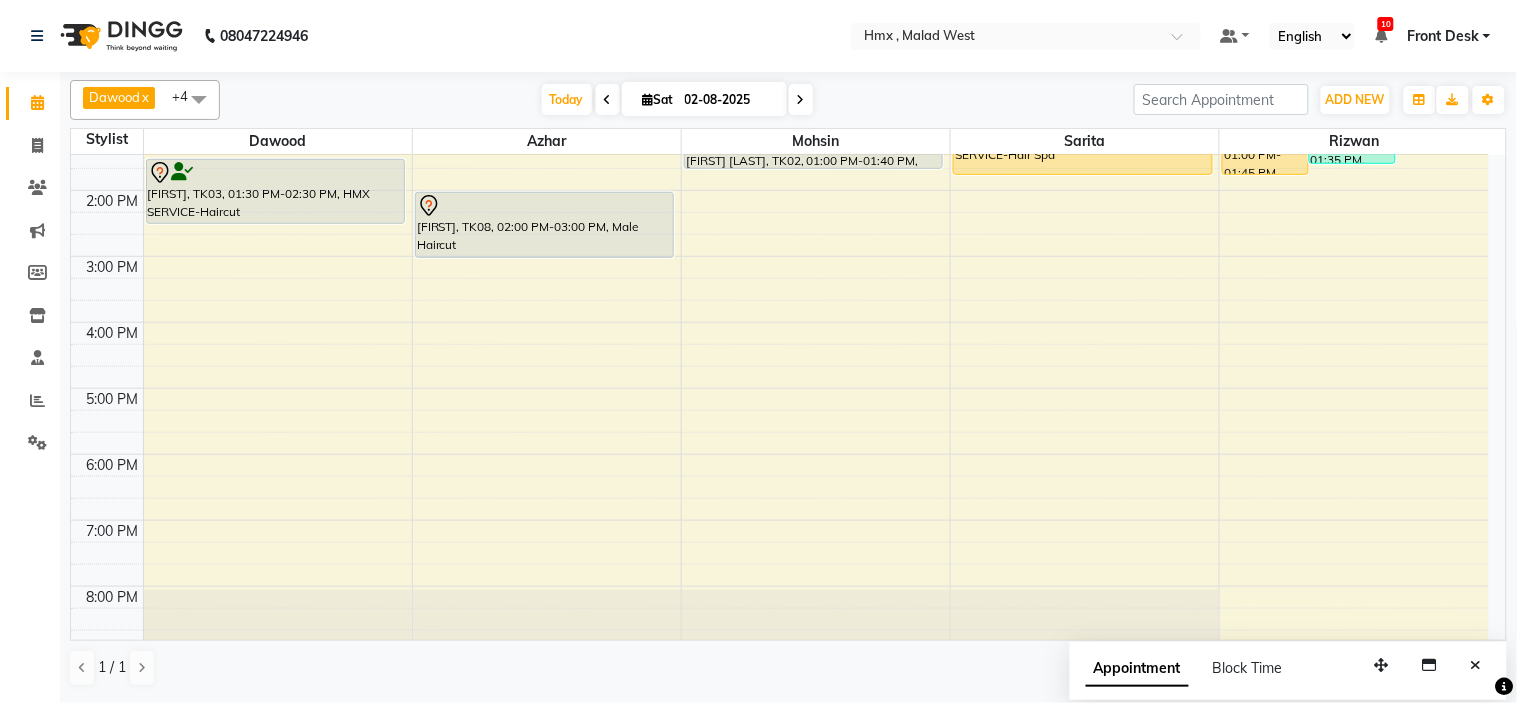 scroll, scrollTop: 220, scrollLeft: 0, axis: vertical 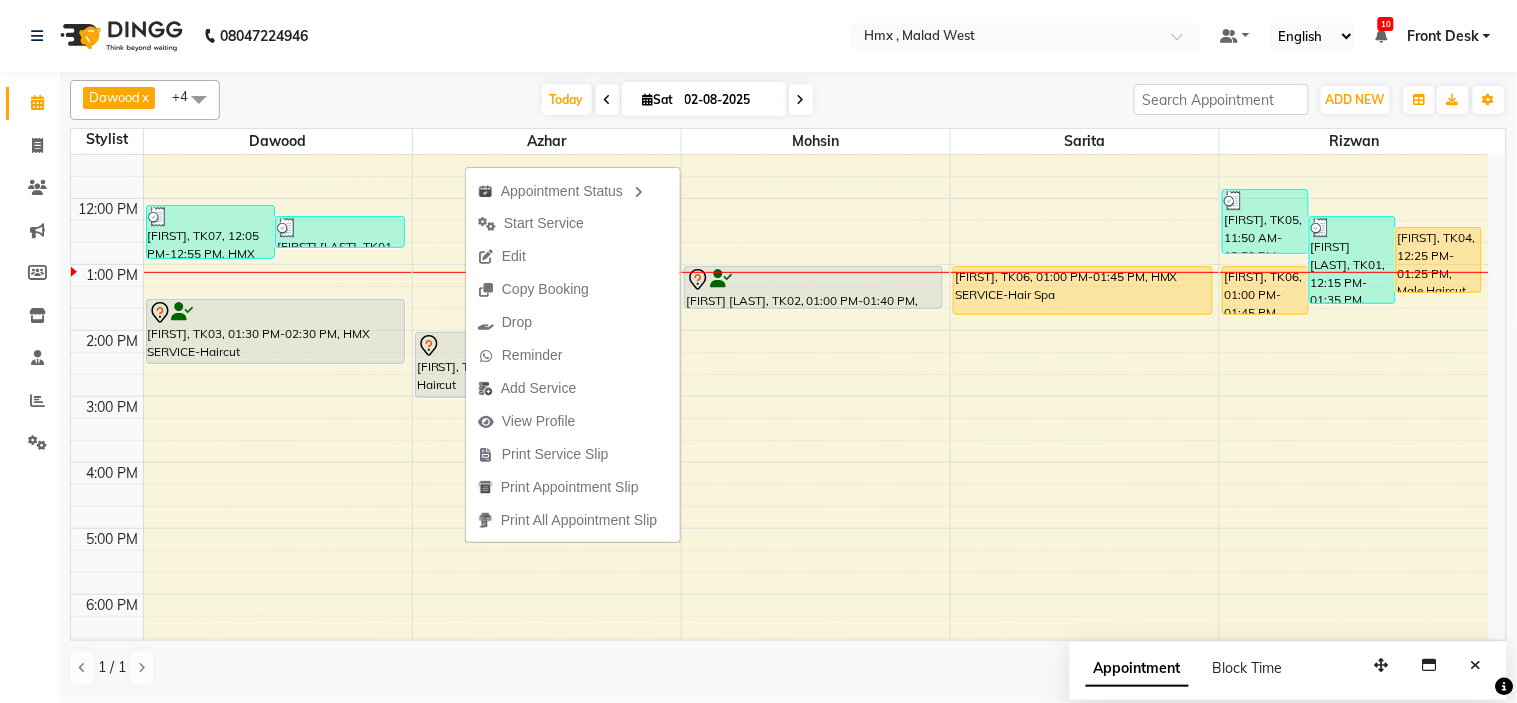drag, startPoint x: 520, startPoint y: 254, endPoint x: 540, endPoint y: 253, distance: 20.024984 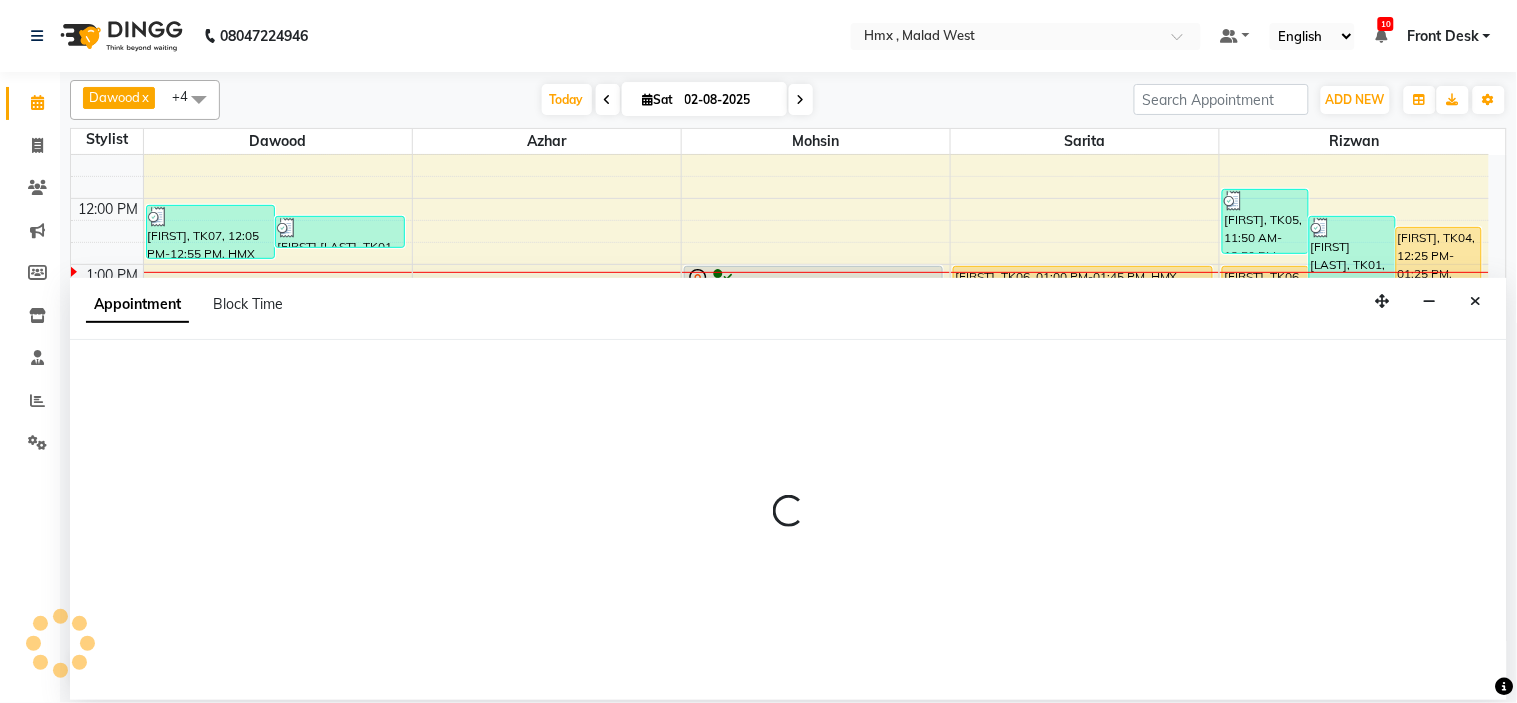 select on "tentative" 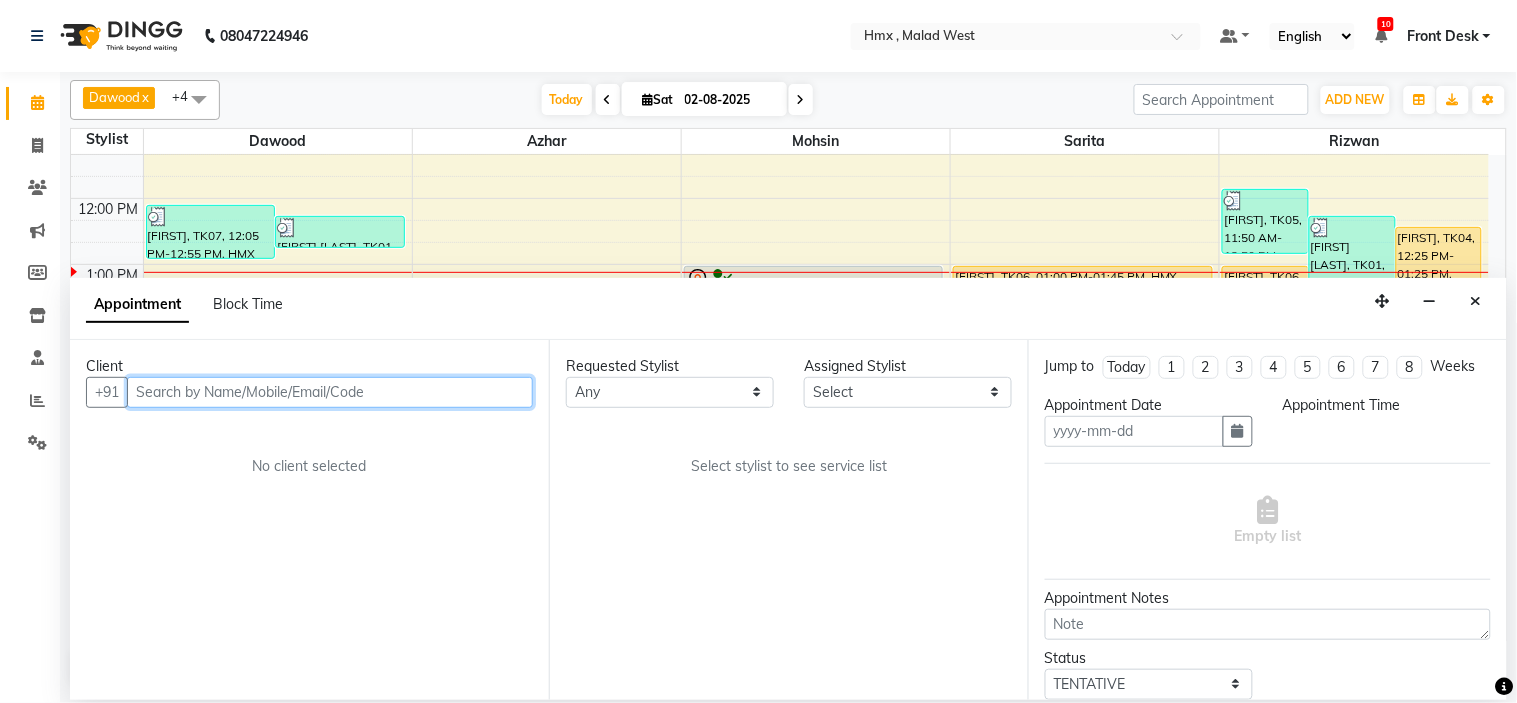 type on "02-08-2025" 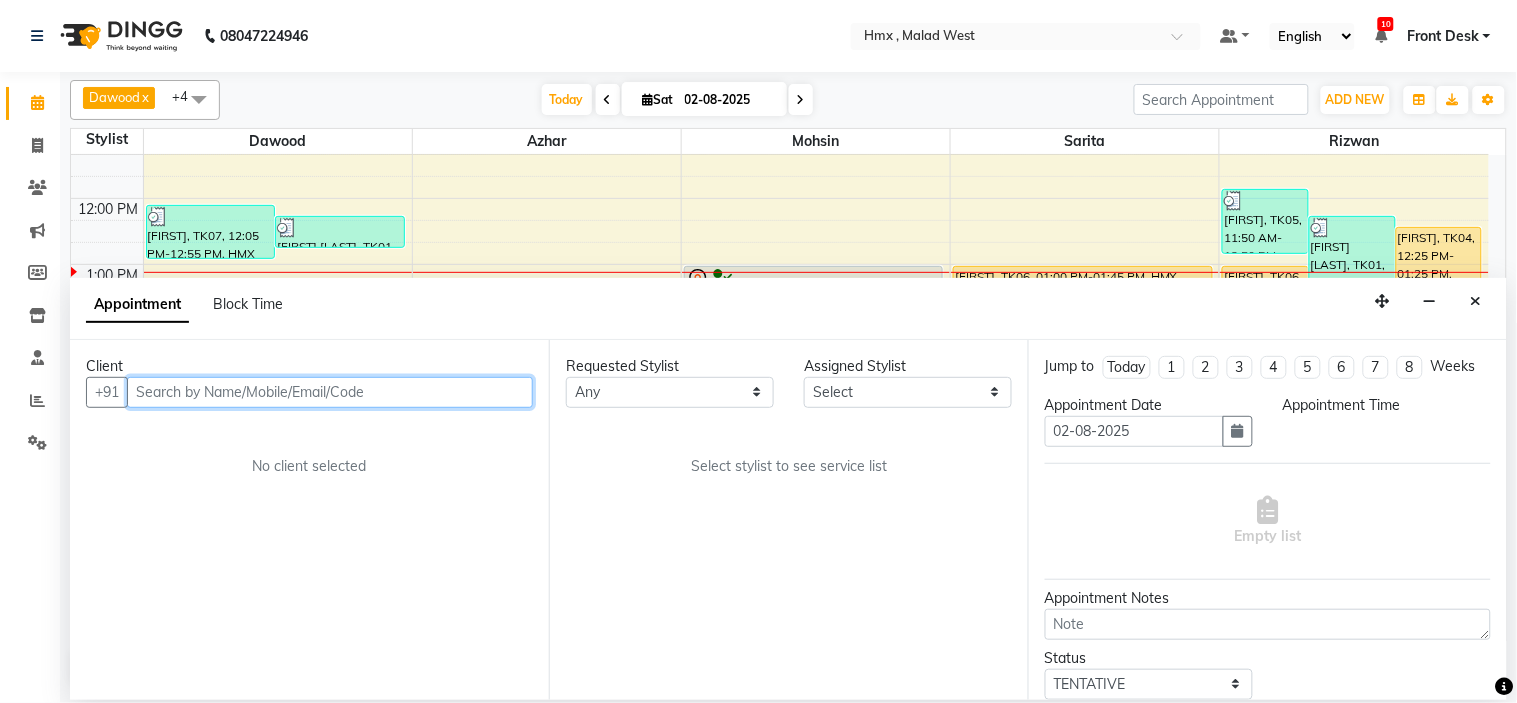 select on "840" 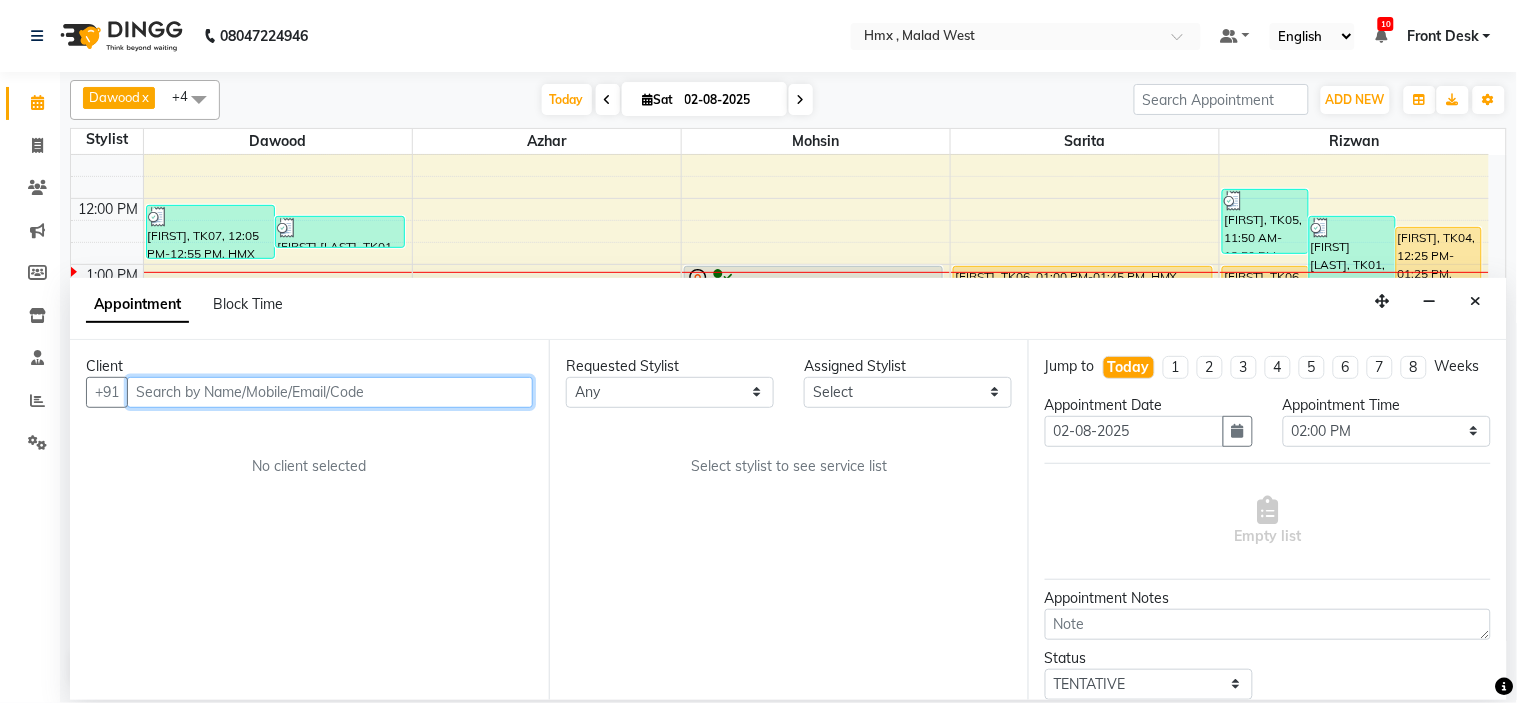 select on "39098" 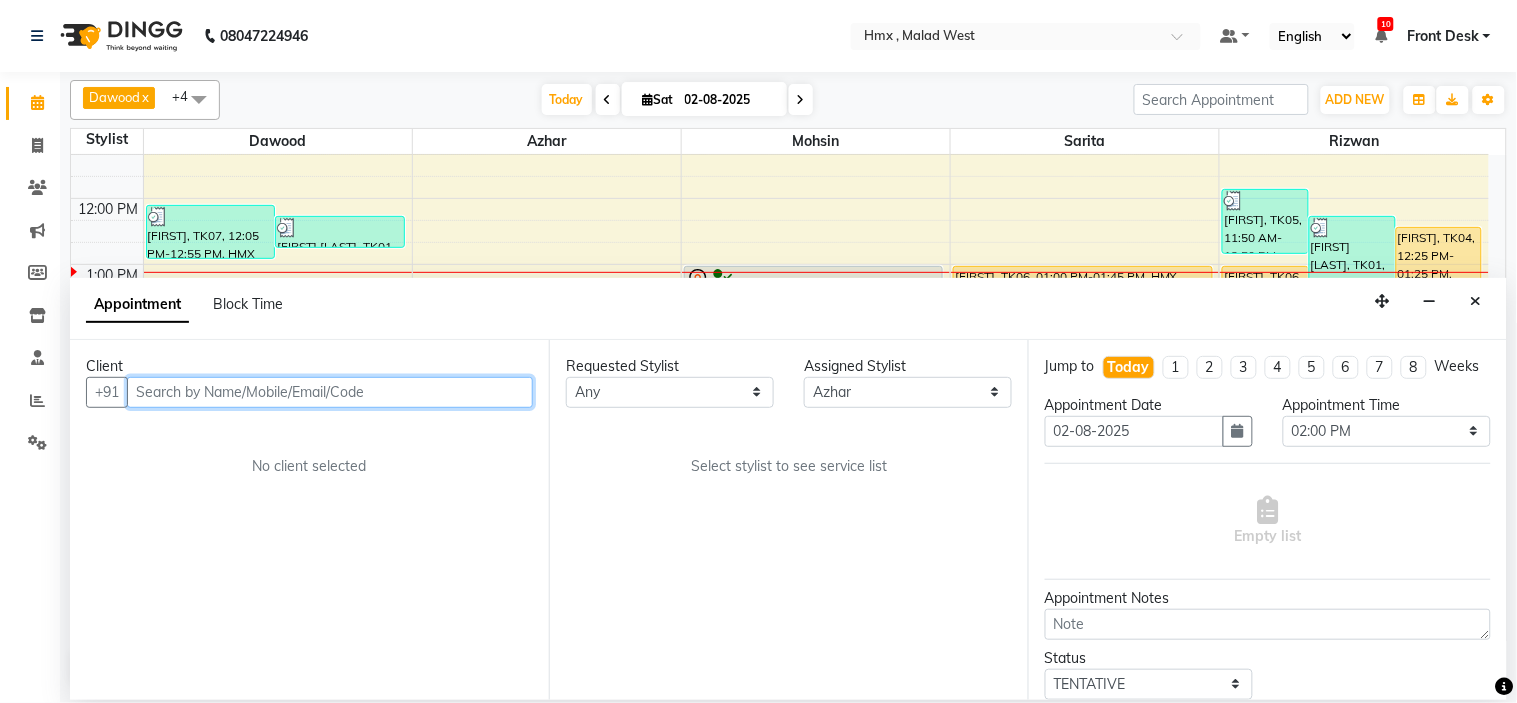 scroll, scrollTop: 332, scrollLeft: 0, axis: vertical 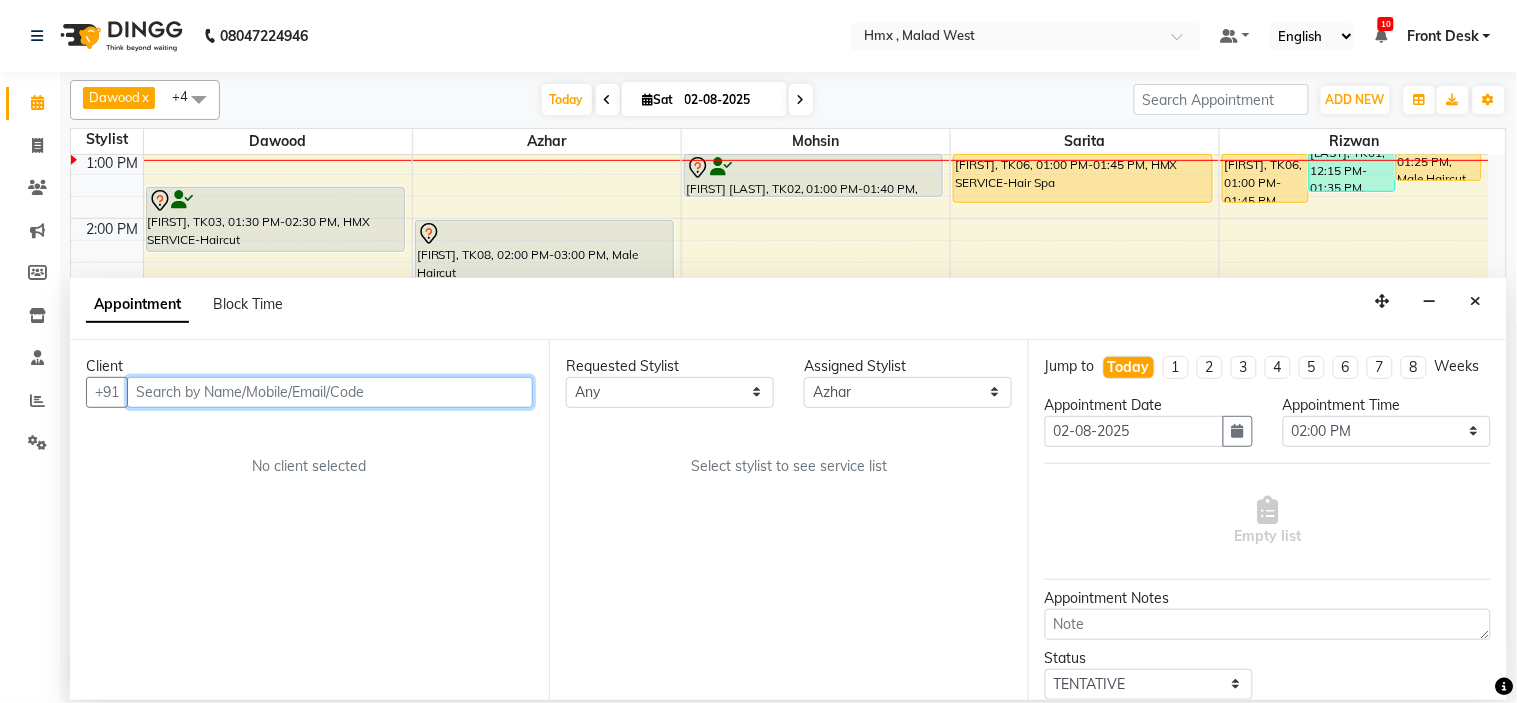 select on "2658" 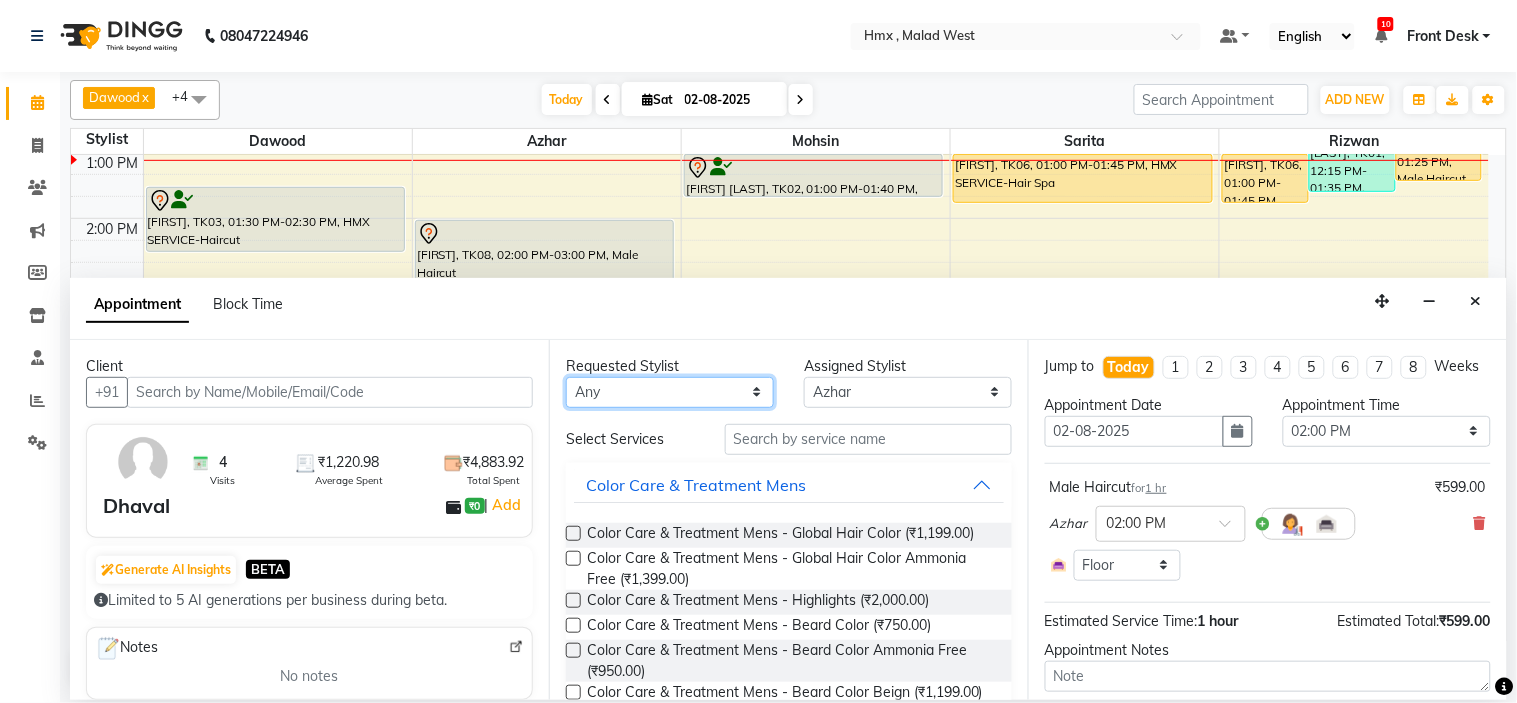 click on "Any Azhar Bilal Dawood Mohsin Rizwan Sarita Suman swapnali Uzair Yash Padrath" at bounding box center (670, 392) 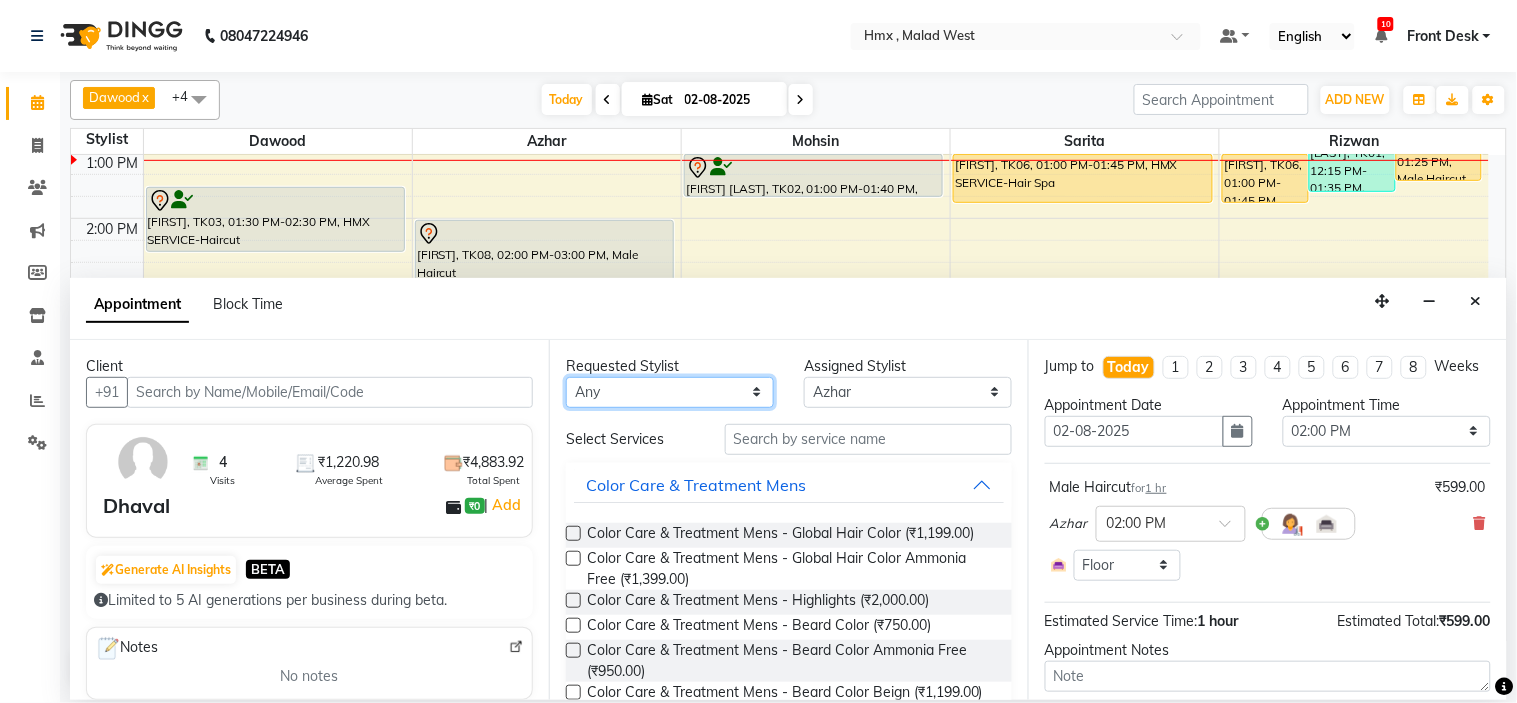 select on "39098" 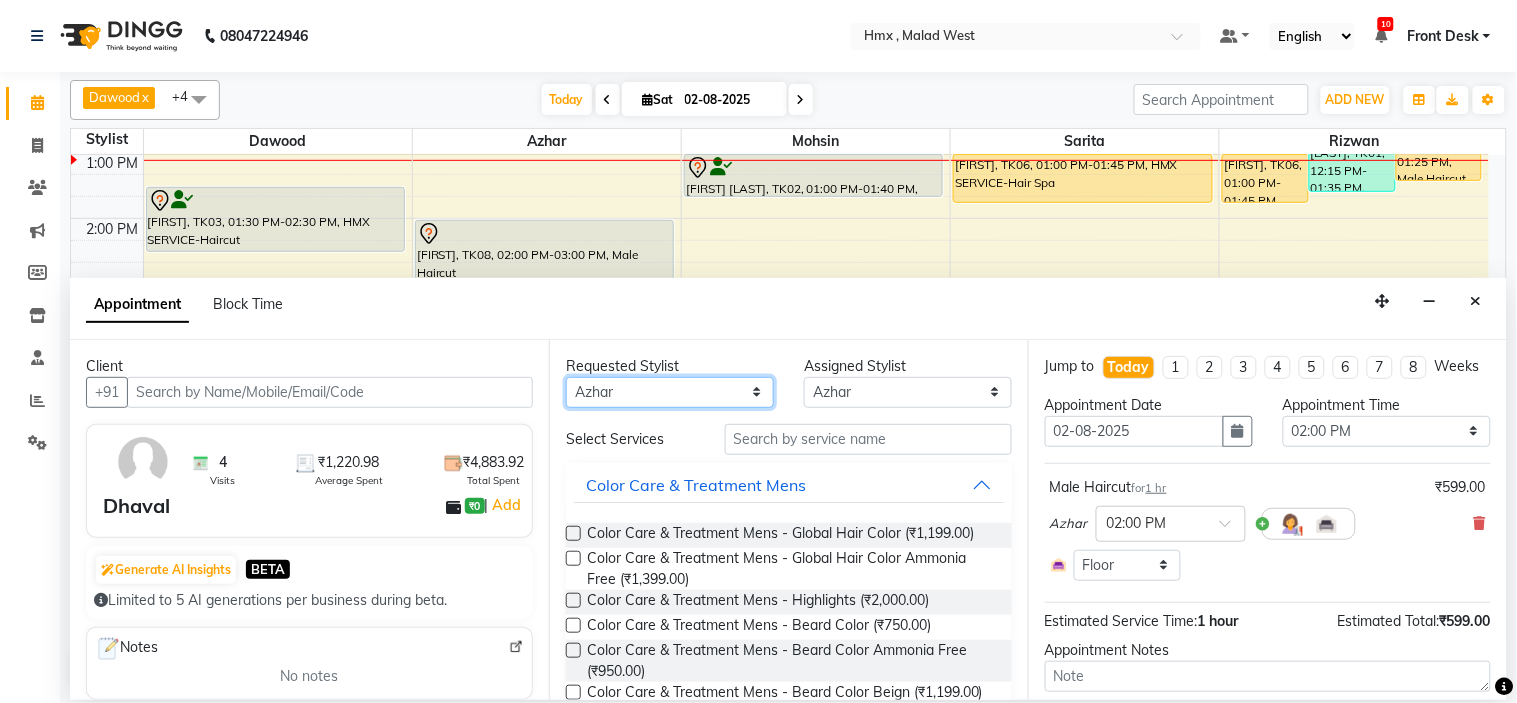 click on "Any Azhar Bilal Dawood Mohsin Rizwan Sarita Suman swapnali Uzair Yash Padrath" at bounding box center (670, 392) 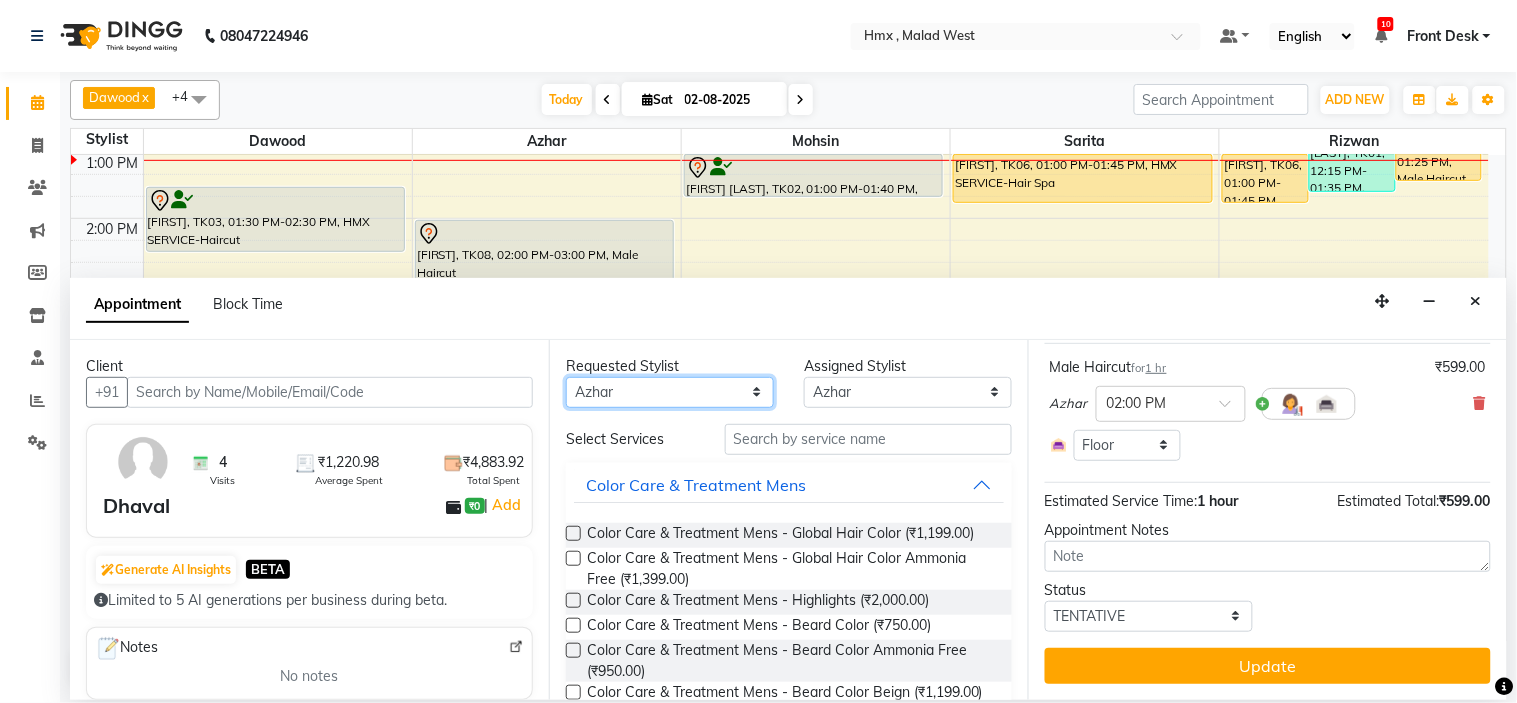 scroll, scrollTop: 138, scrollLeft: 0, axis: vertical 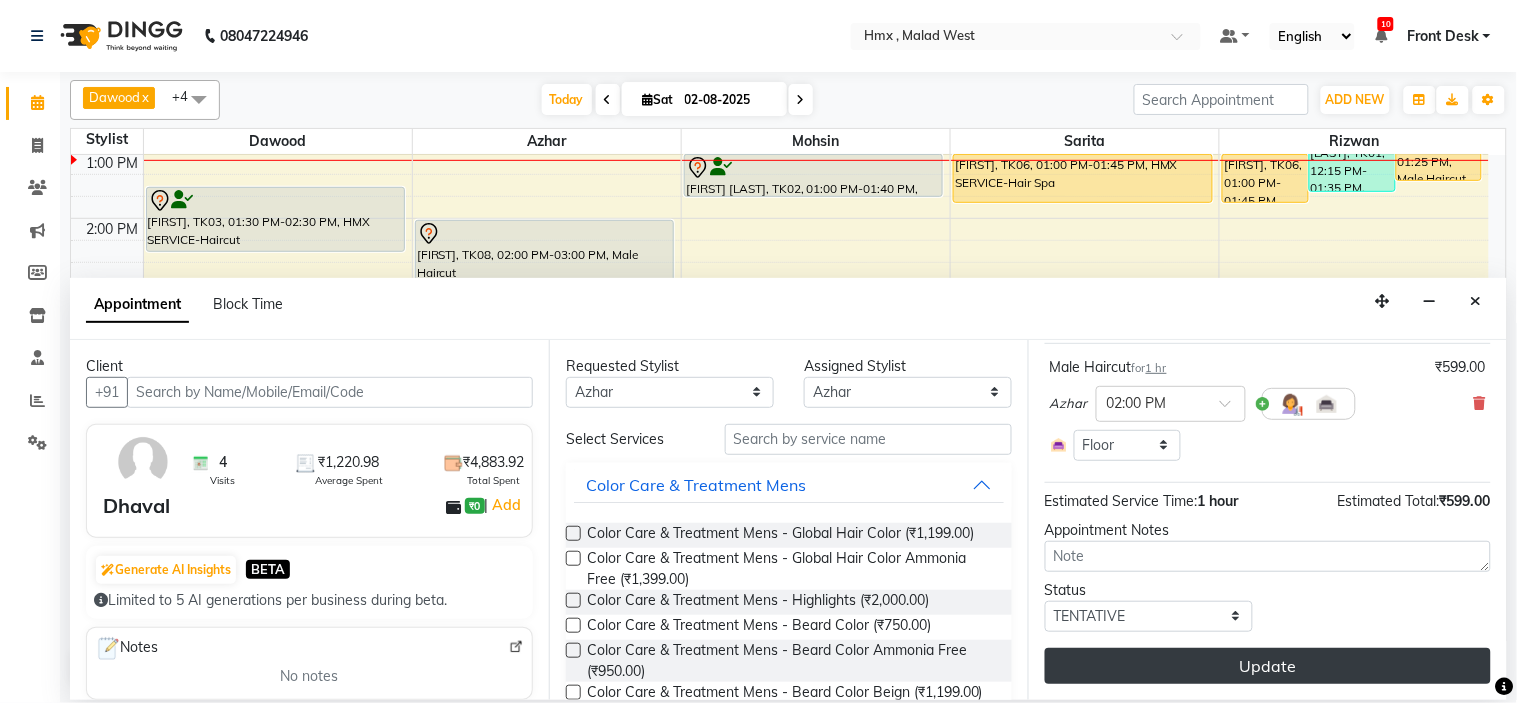 click on "Update" at bounding box center (1268, 666) 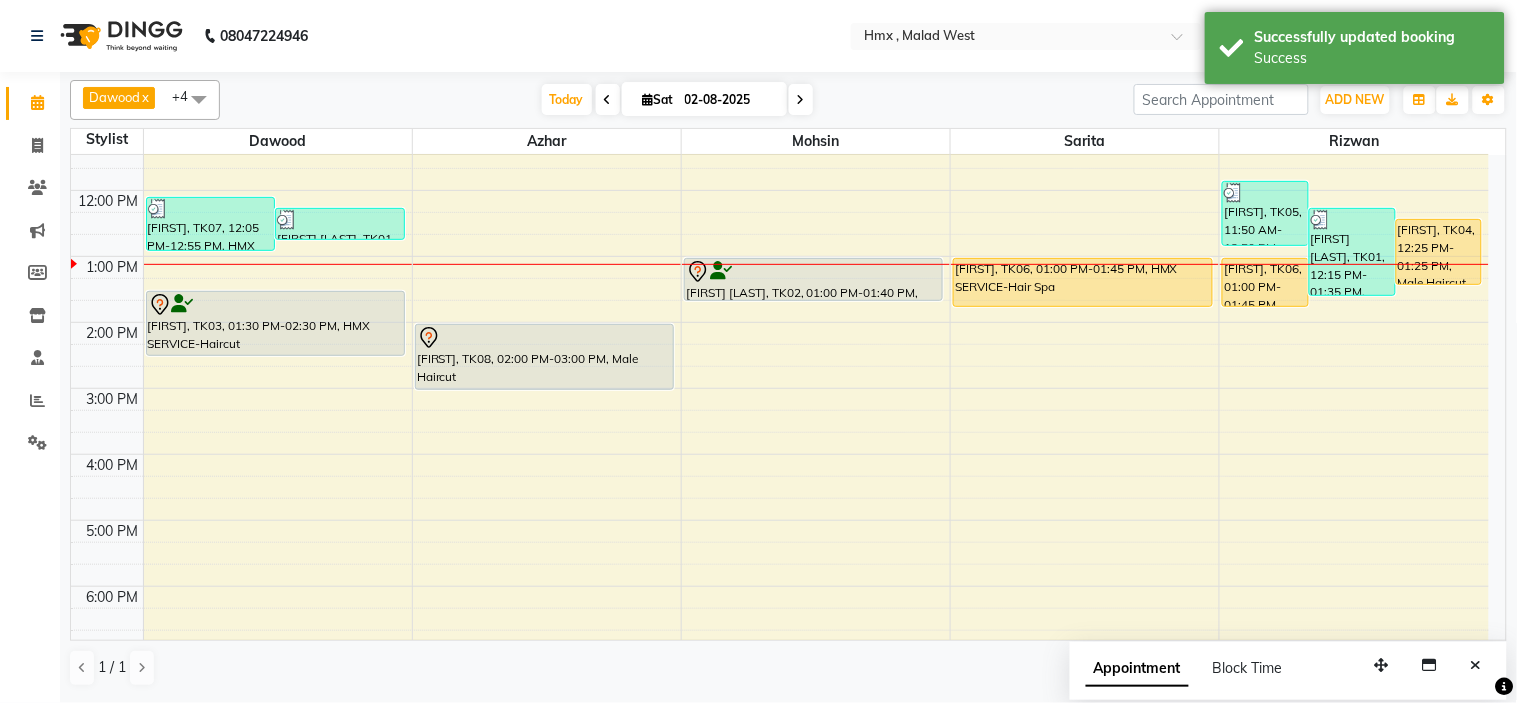 scroll, scrollTop: 110, scrollLeft: 0, axis: vertical 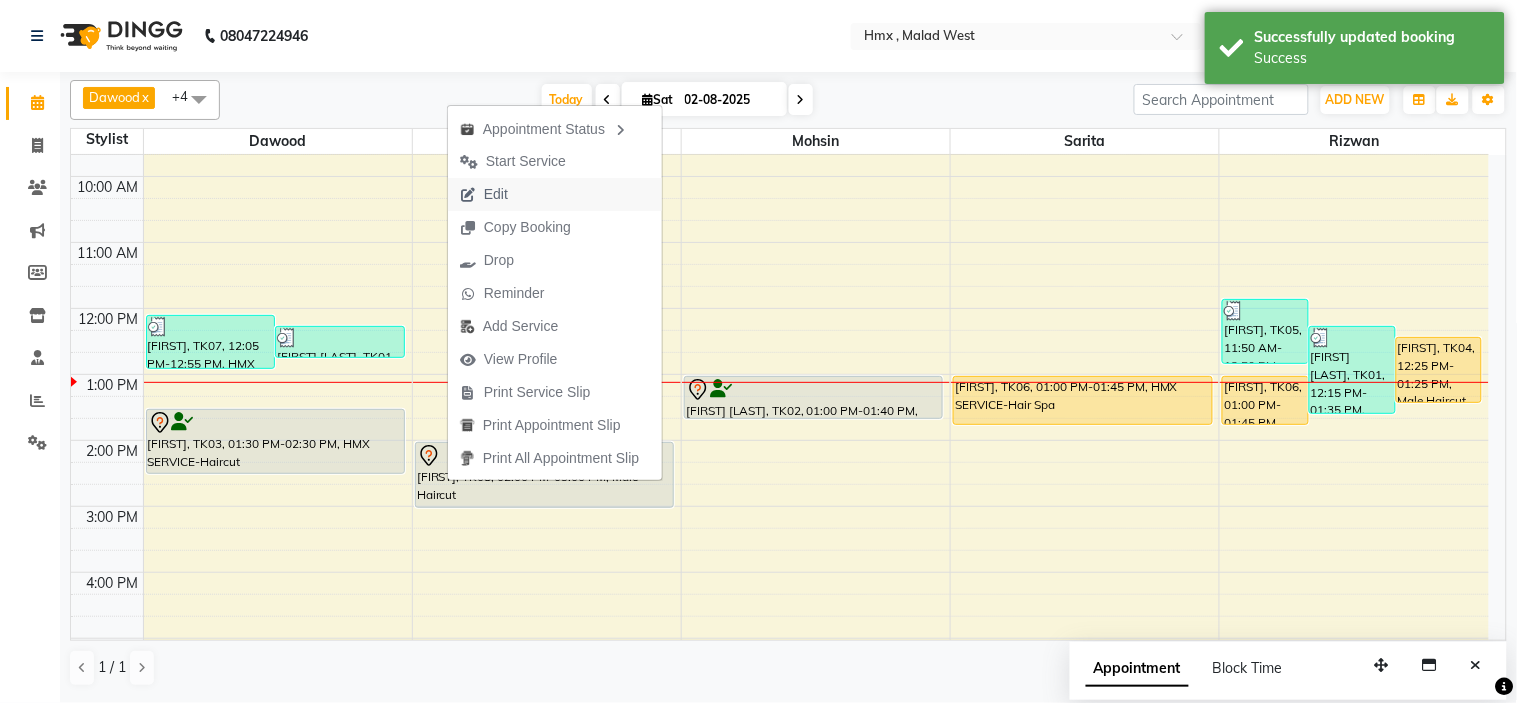 click on "Edit" at bounding box center [496, 194] 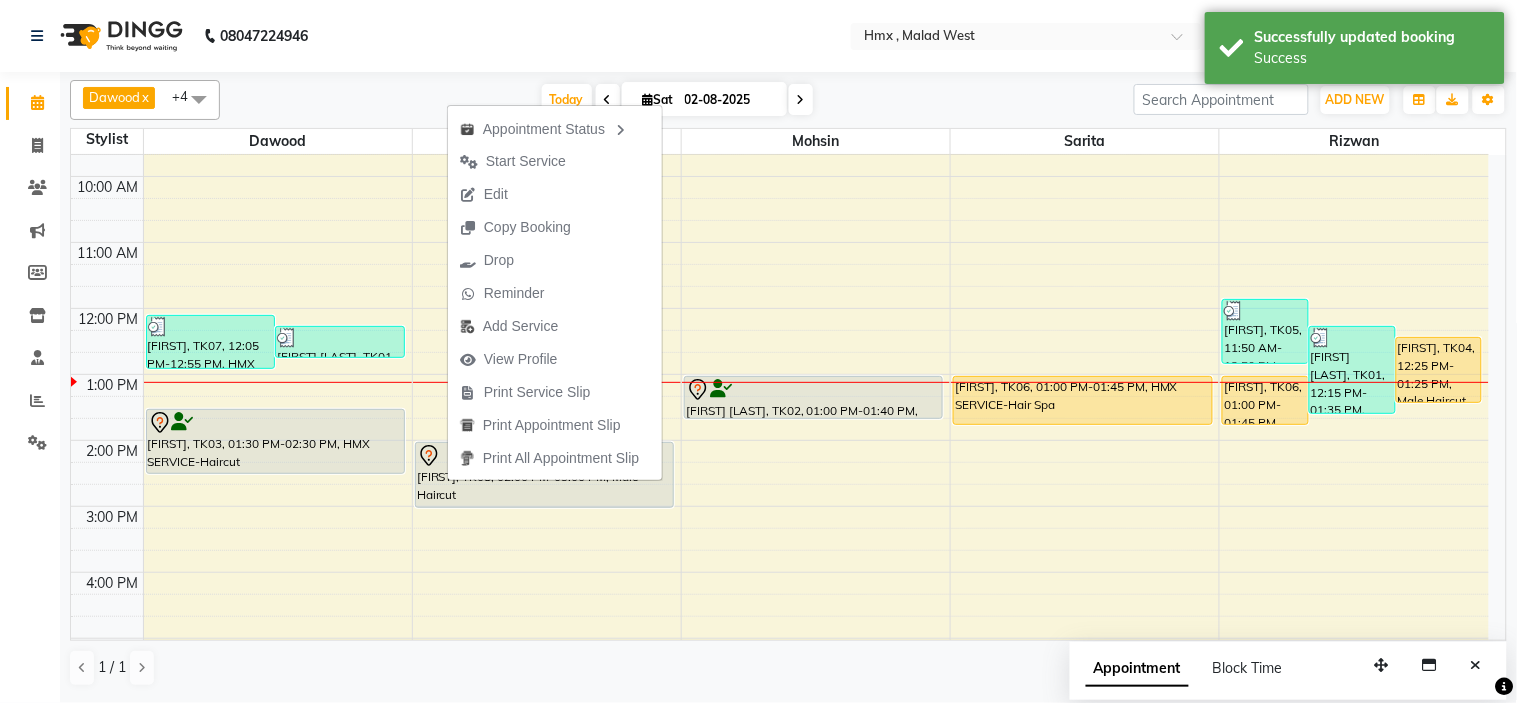 select on "tentative" 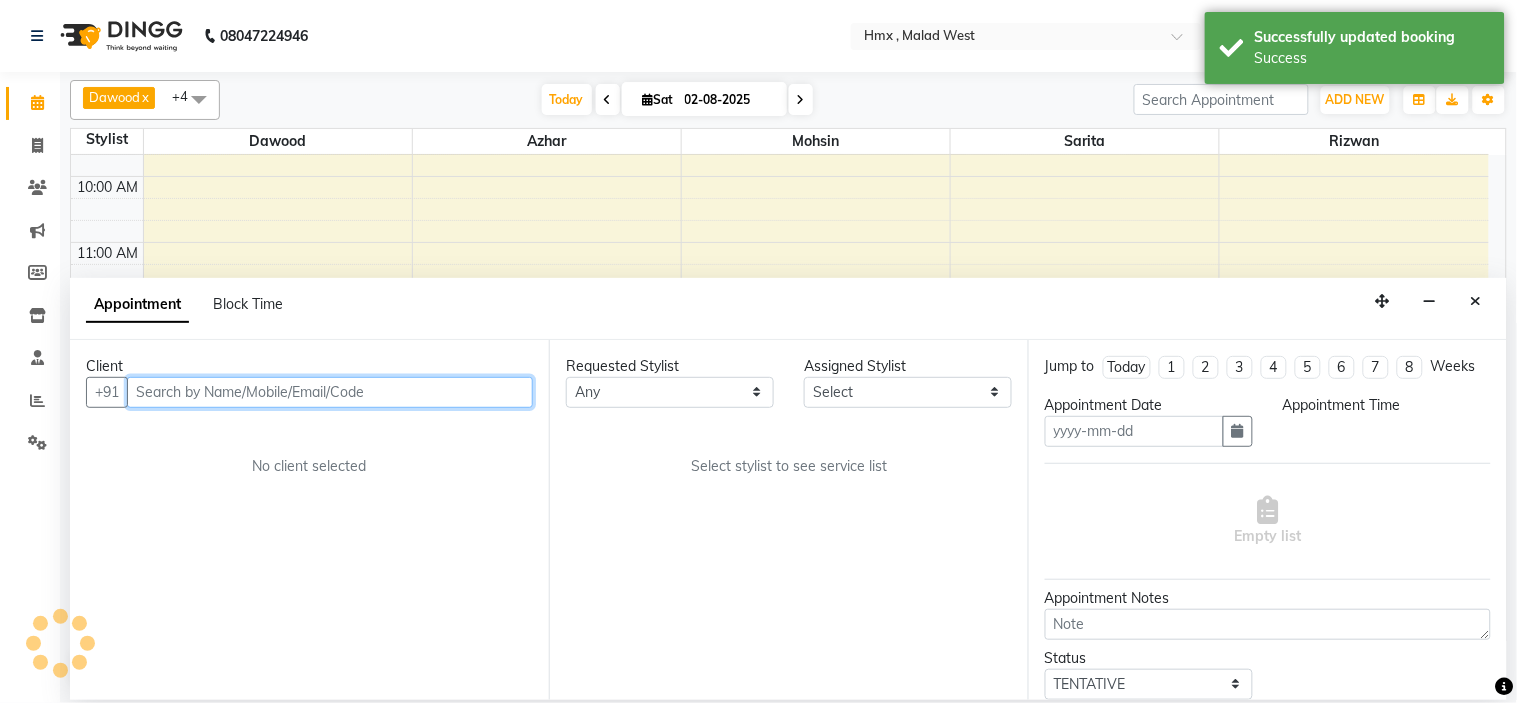 type on "02-08-2025" 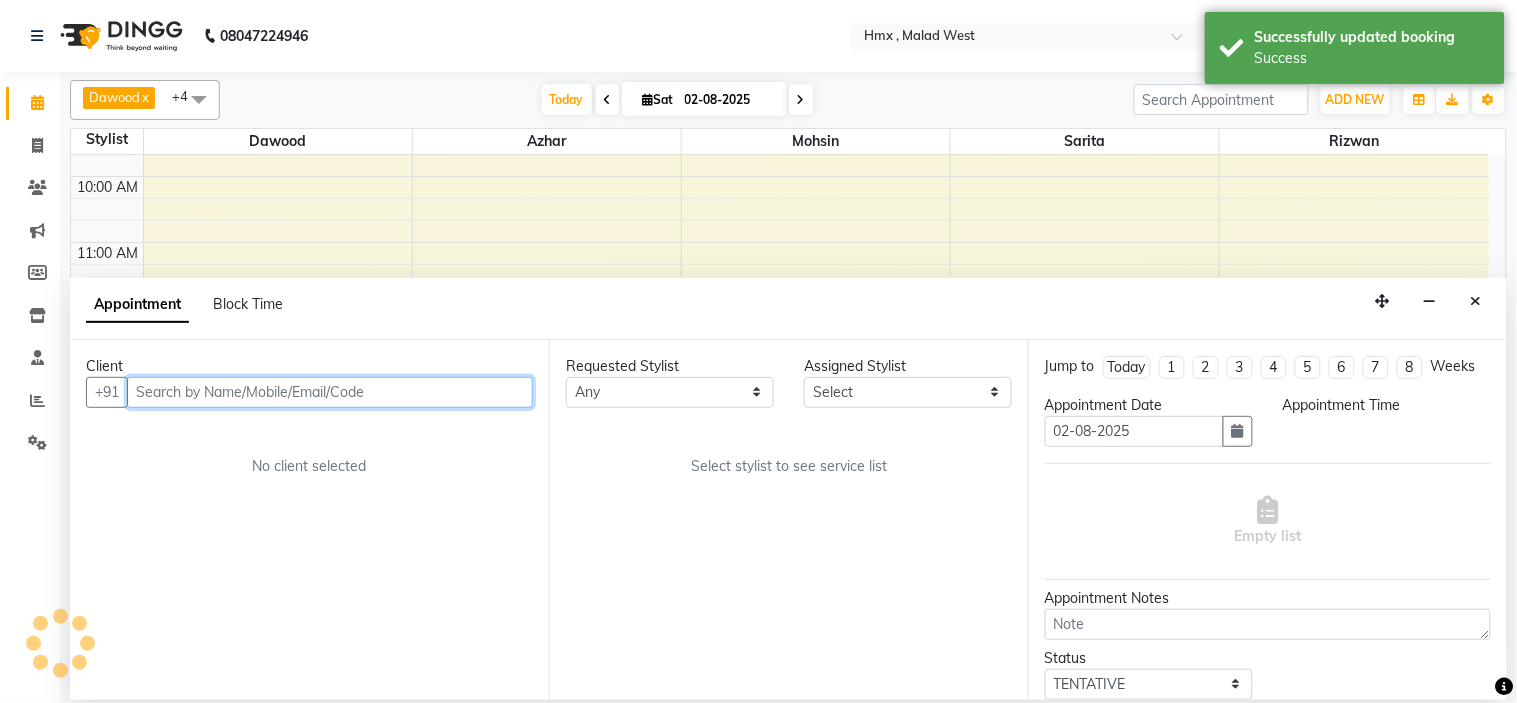 select on "840" 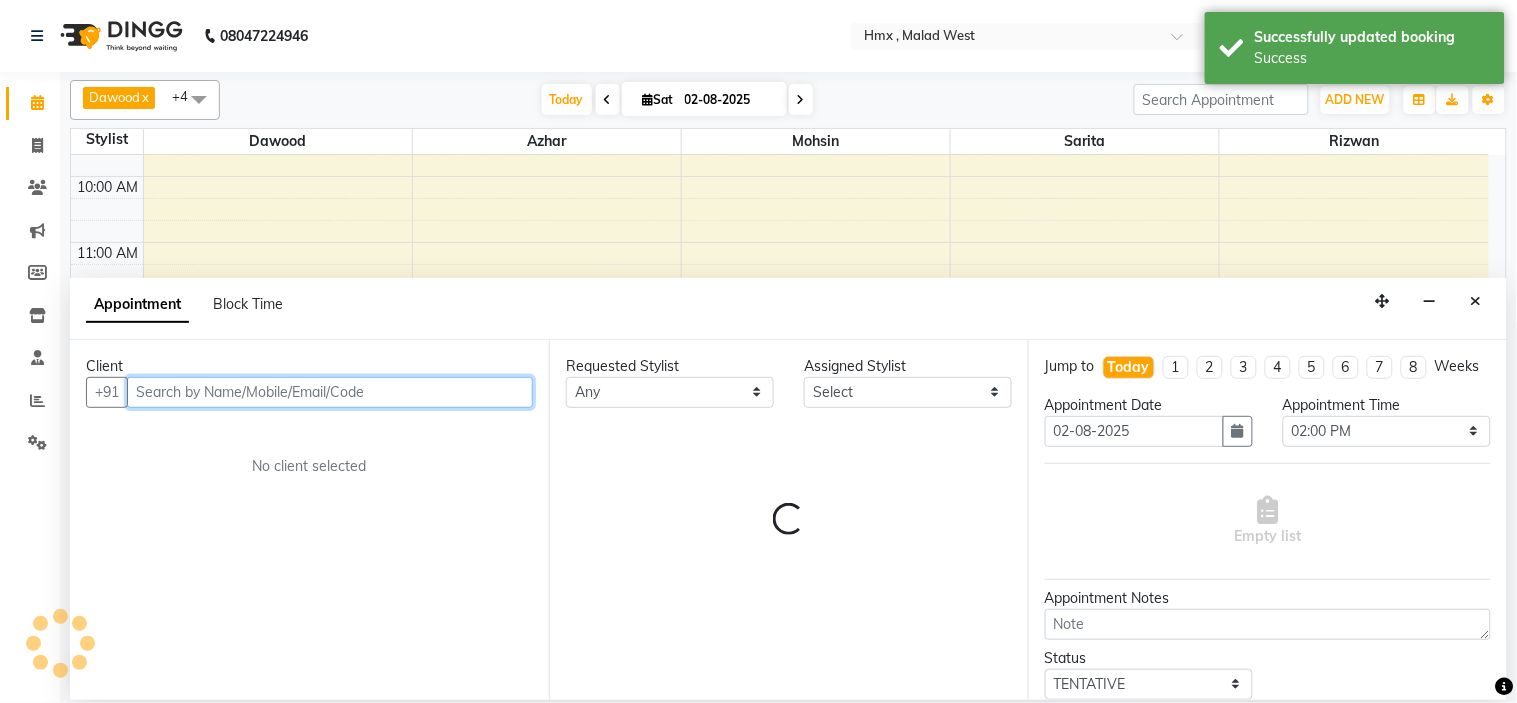 scroll, scrollTop: 332, scrollLeft: 0, axis: vertical 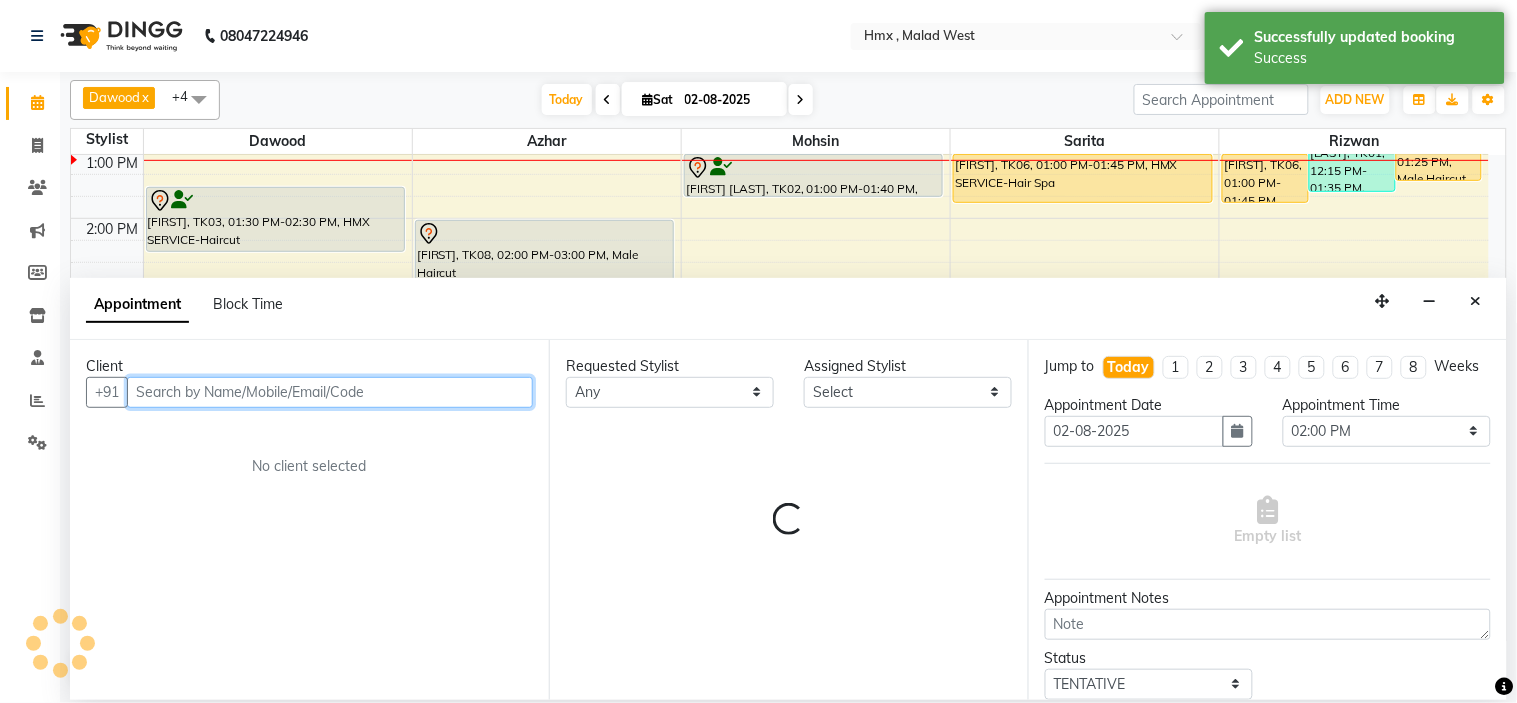 select on "39098" 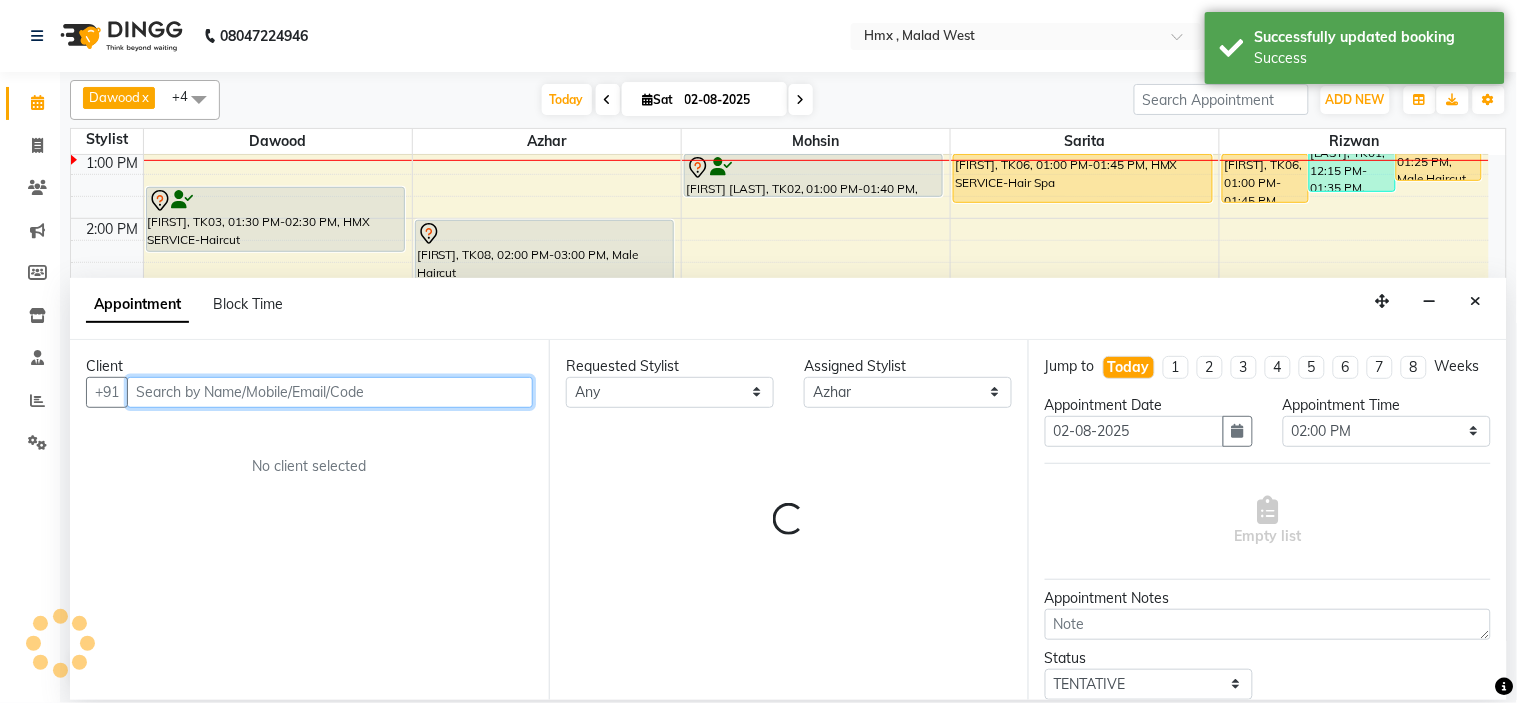 select on "2658" 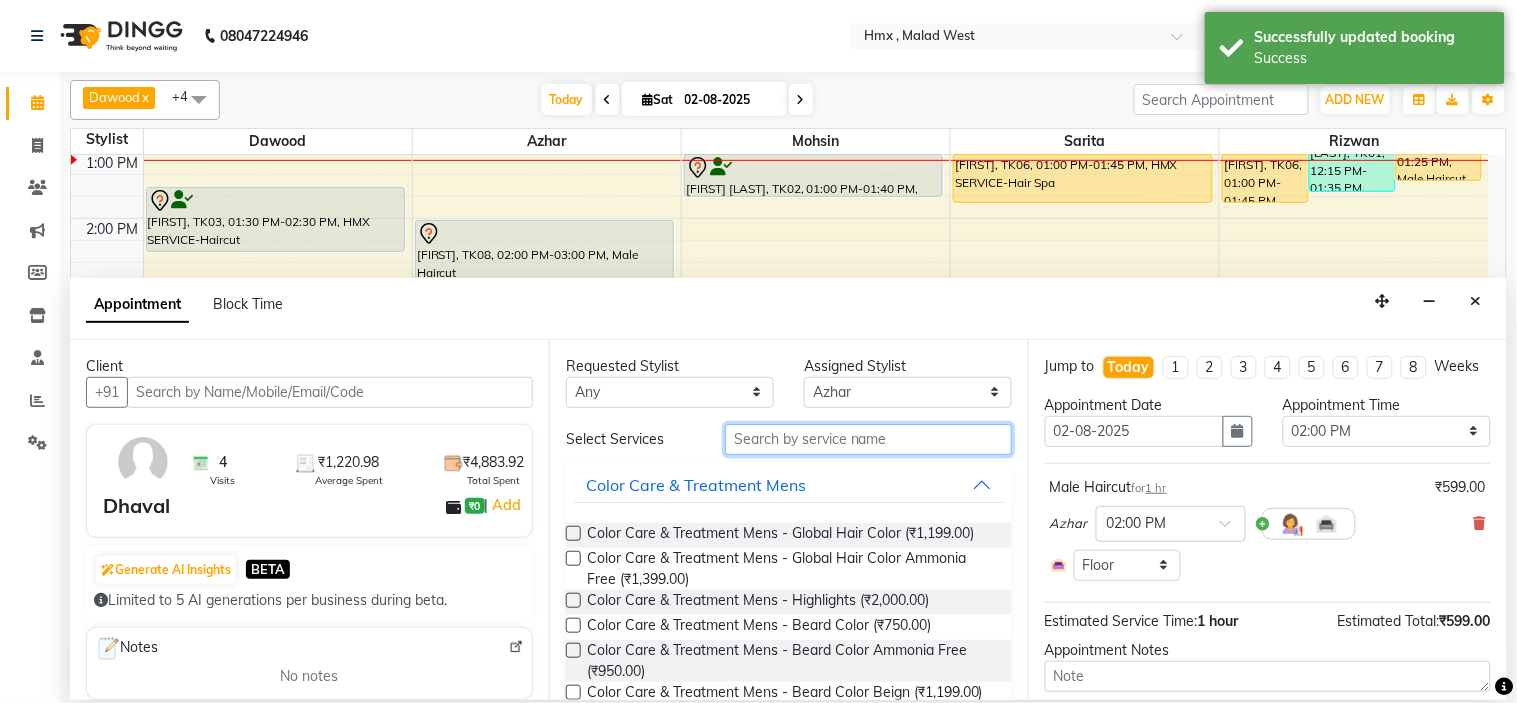 click at bounding box center (868, 439) 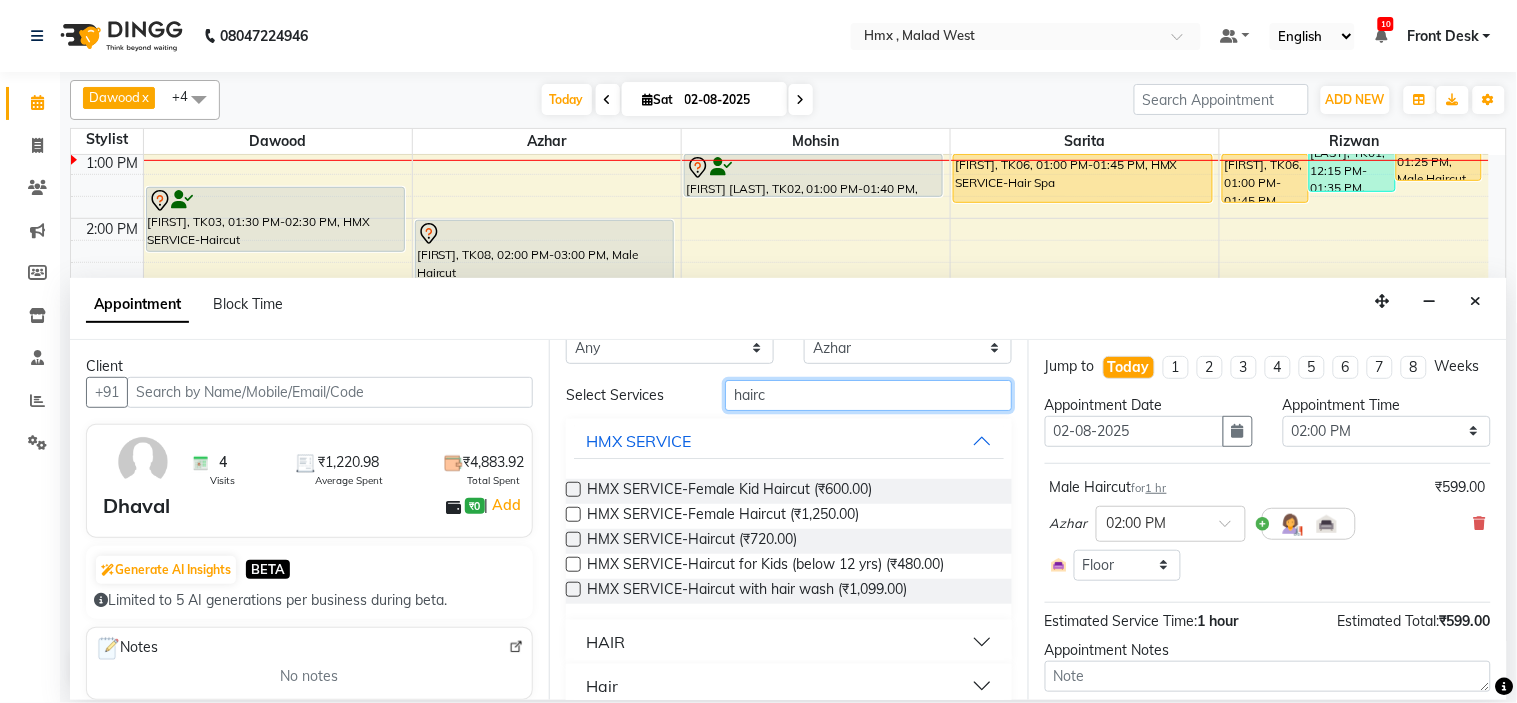 scroll, scrollTop: 67, scrollLeft: 0, axis: vertical 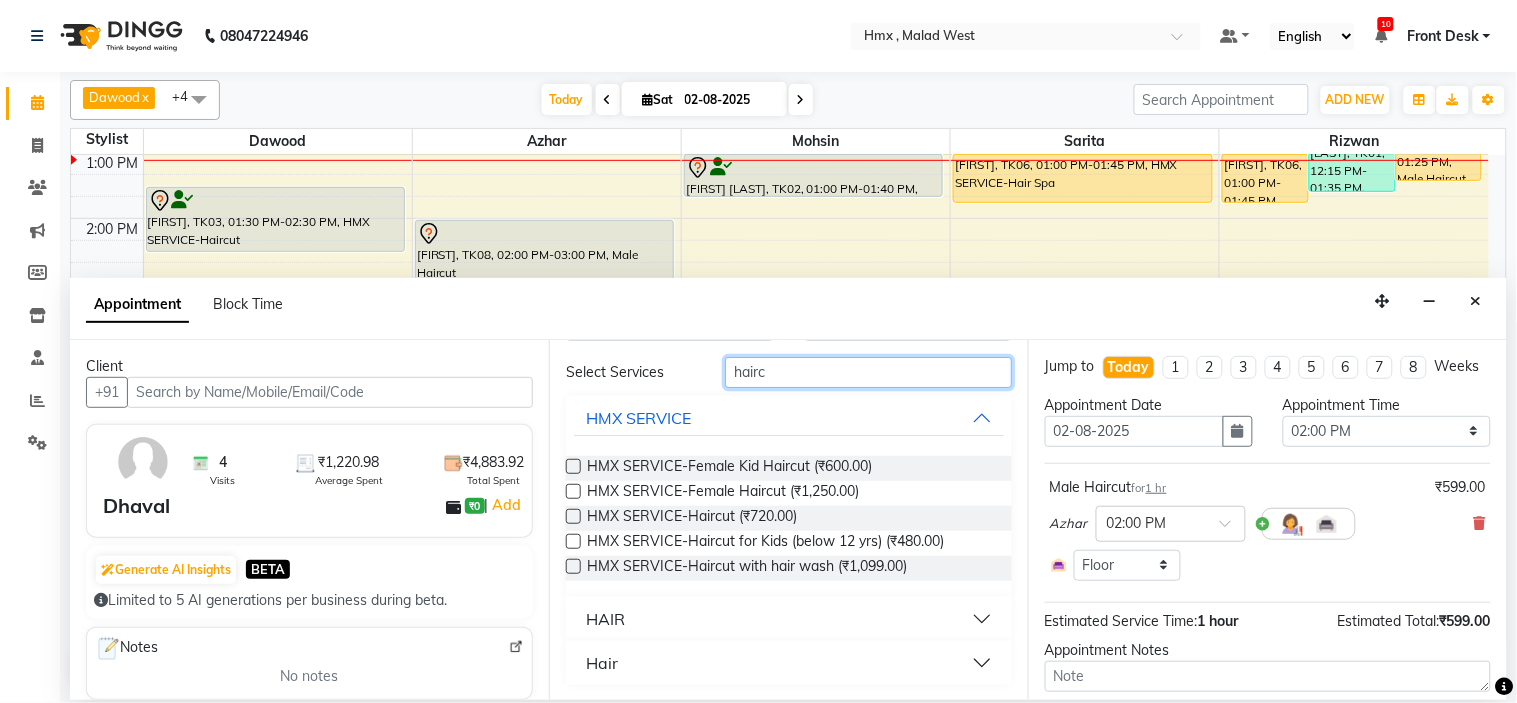 type on "hairc" 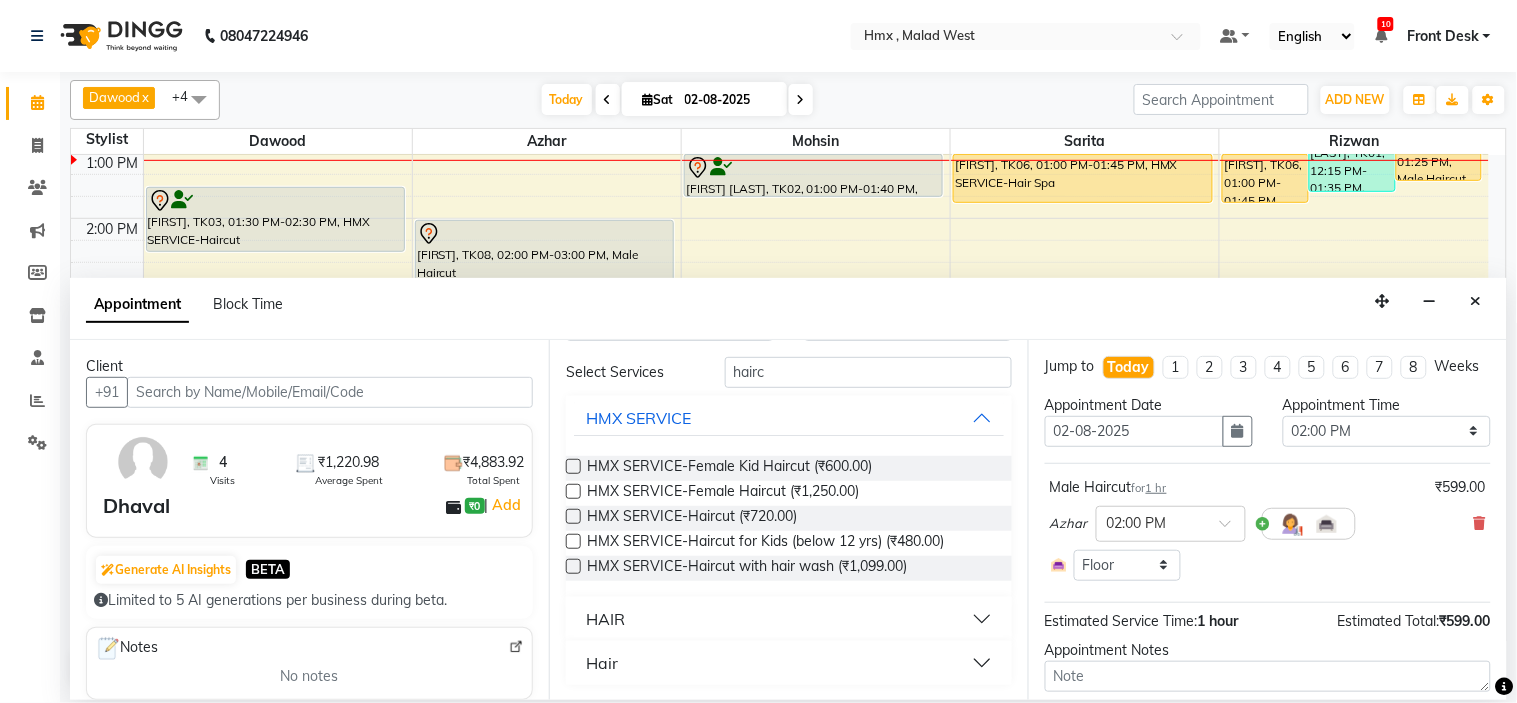 click on "HAIR" at bounding box center (789, 619) 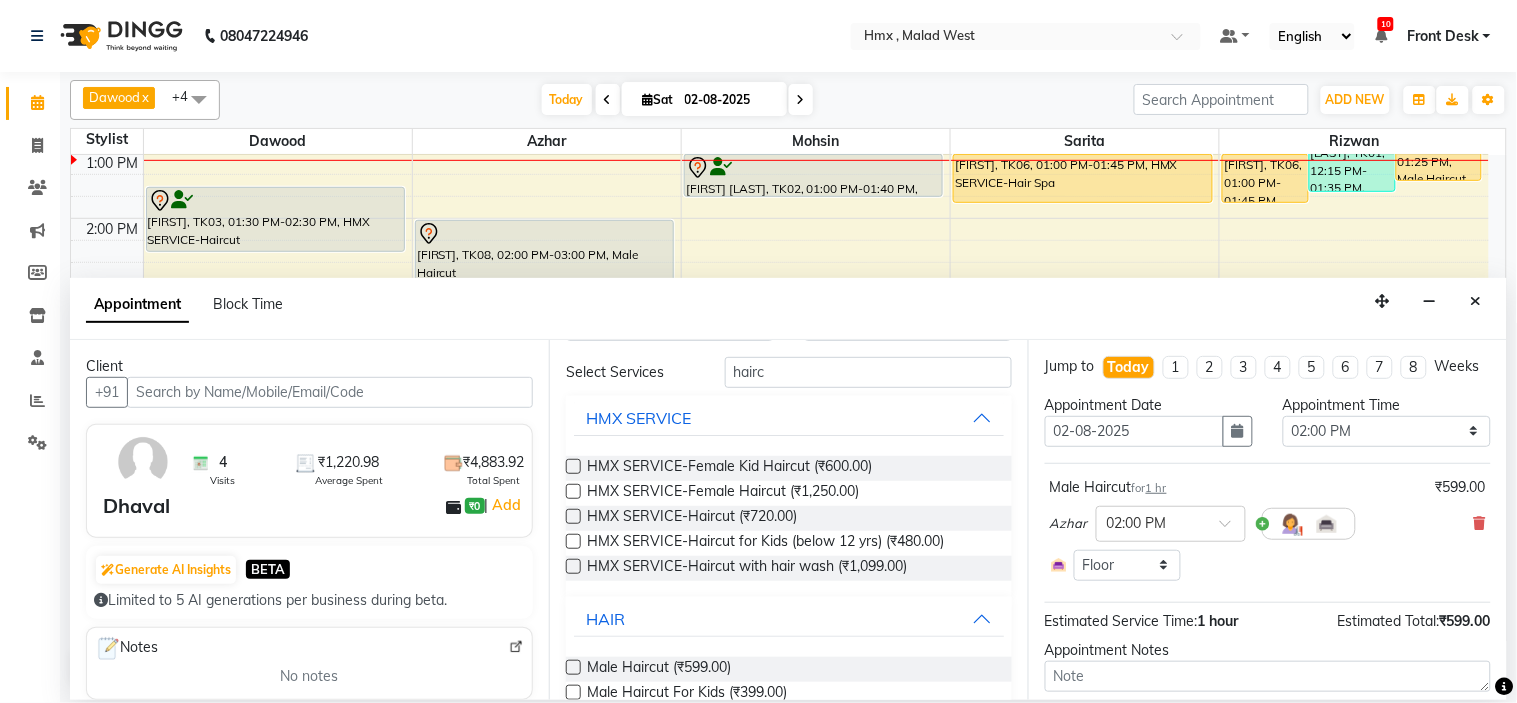 click at bounding box center (573, 667) 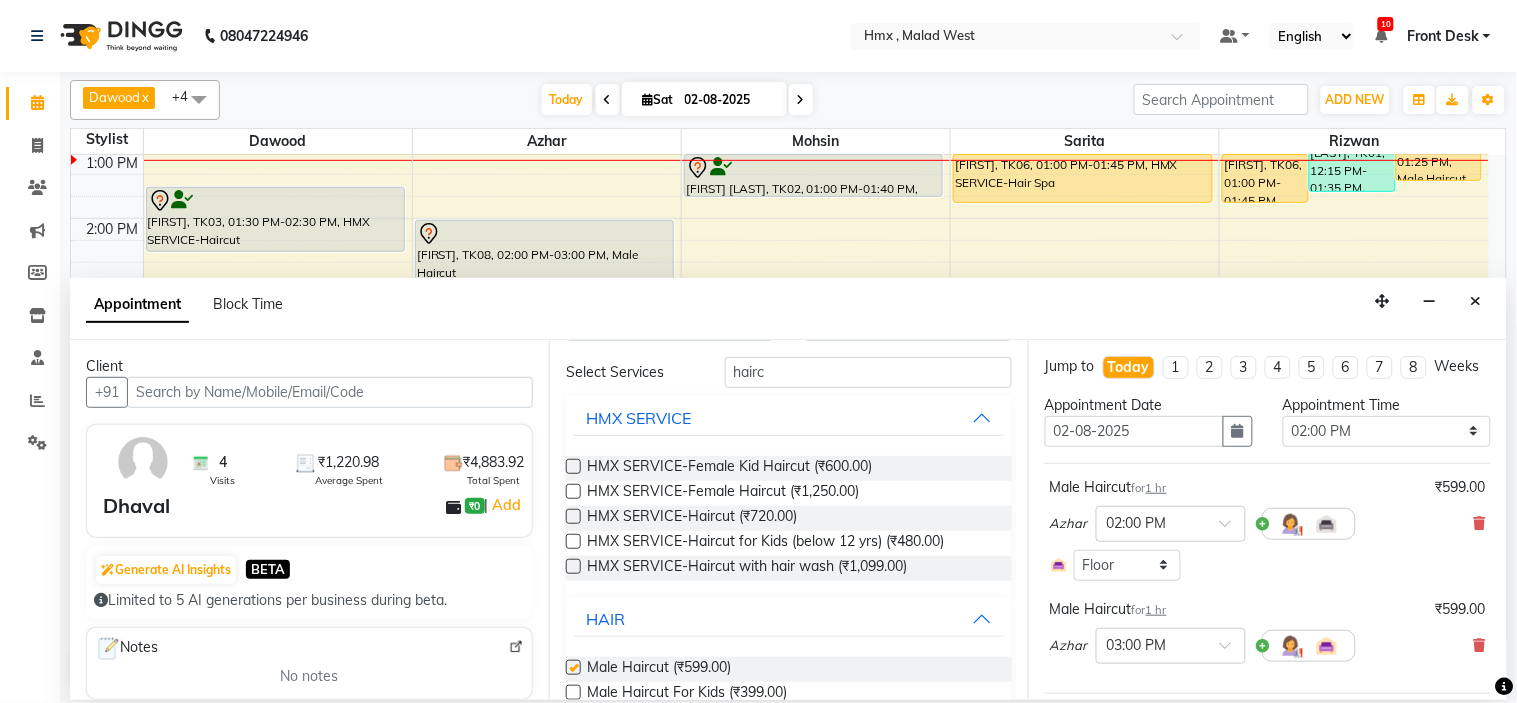 checkbox on "false" 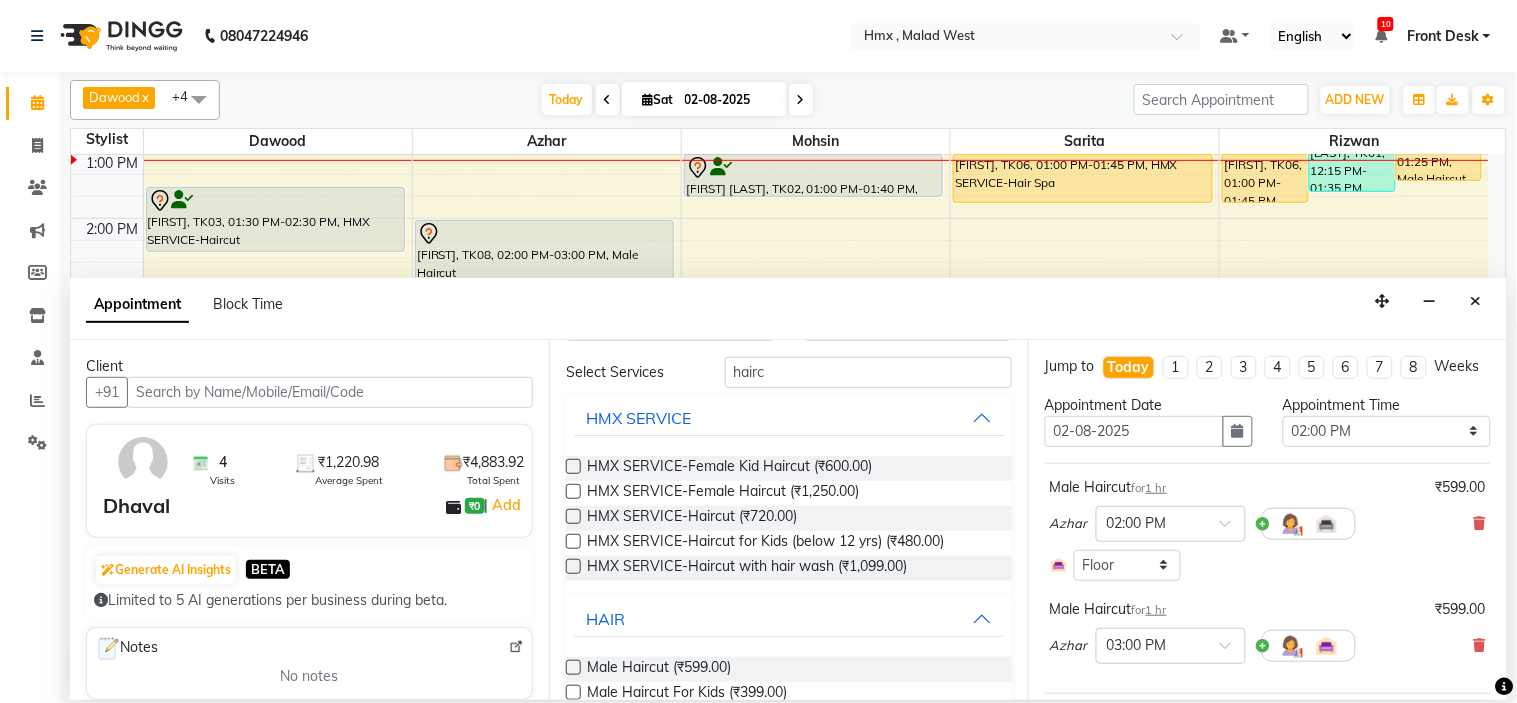 click at bounding box center (1480, 523) 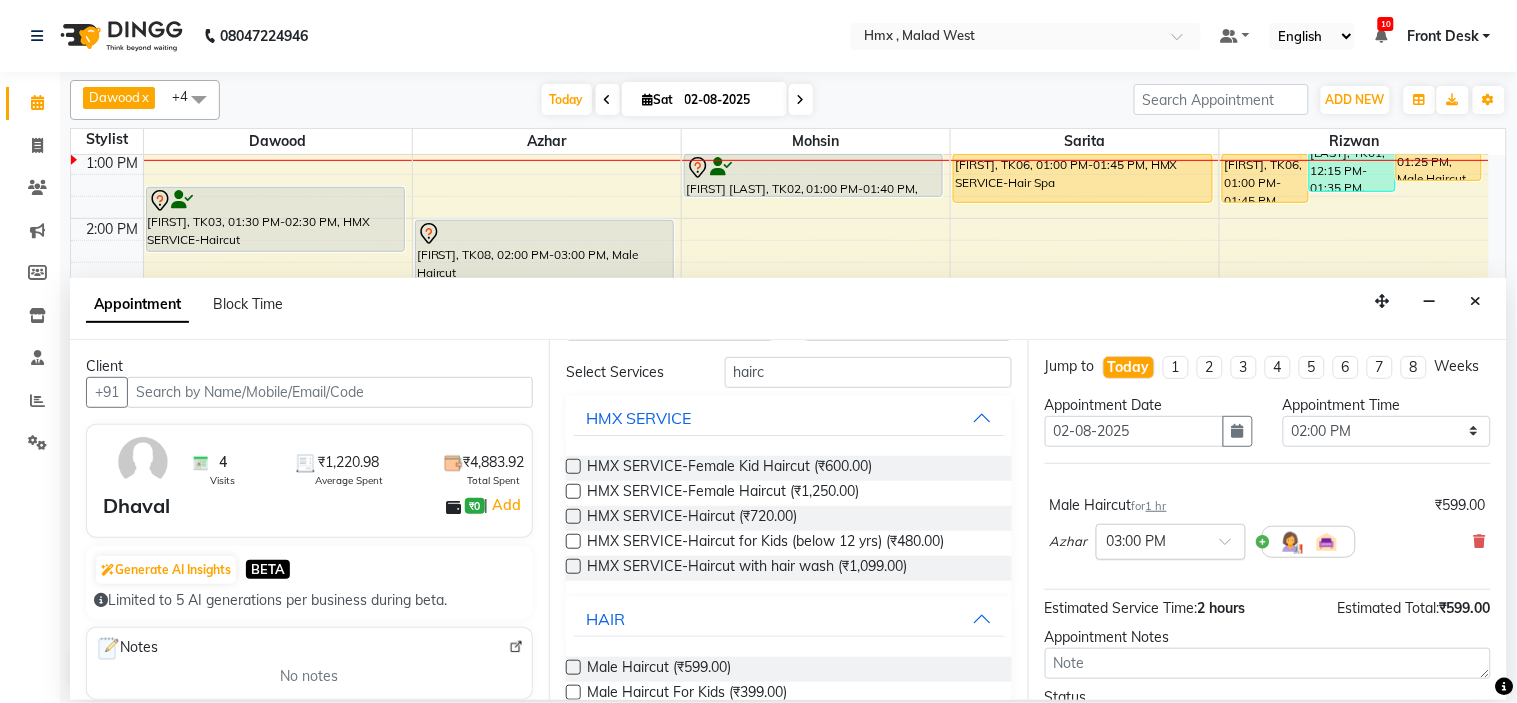 click at bounding box center (1232, 547) 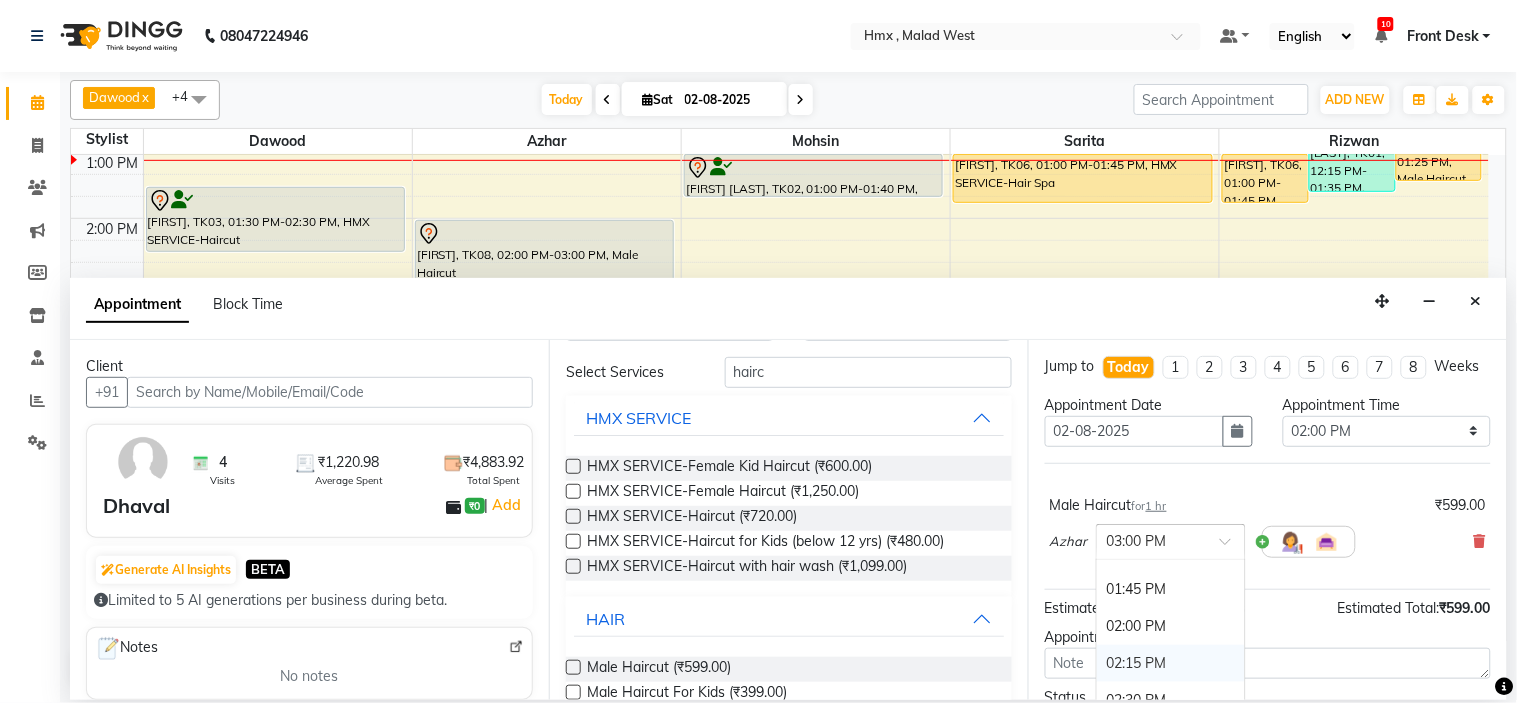 scroll, scrollTop: 731, scrollLeft: 0, axis: vertical 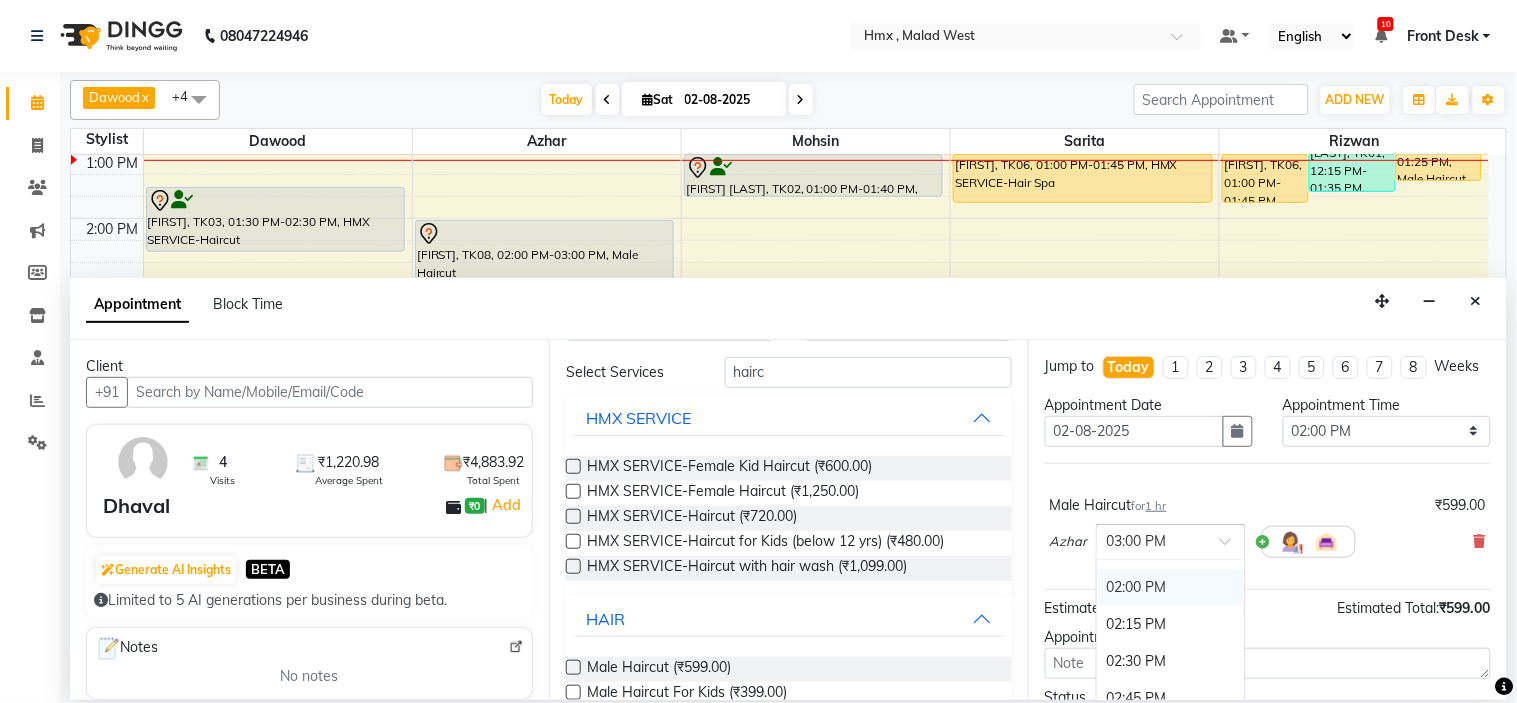 click on "02:00 PM" at bounding box center (1171, 587) 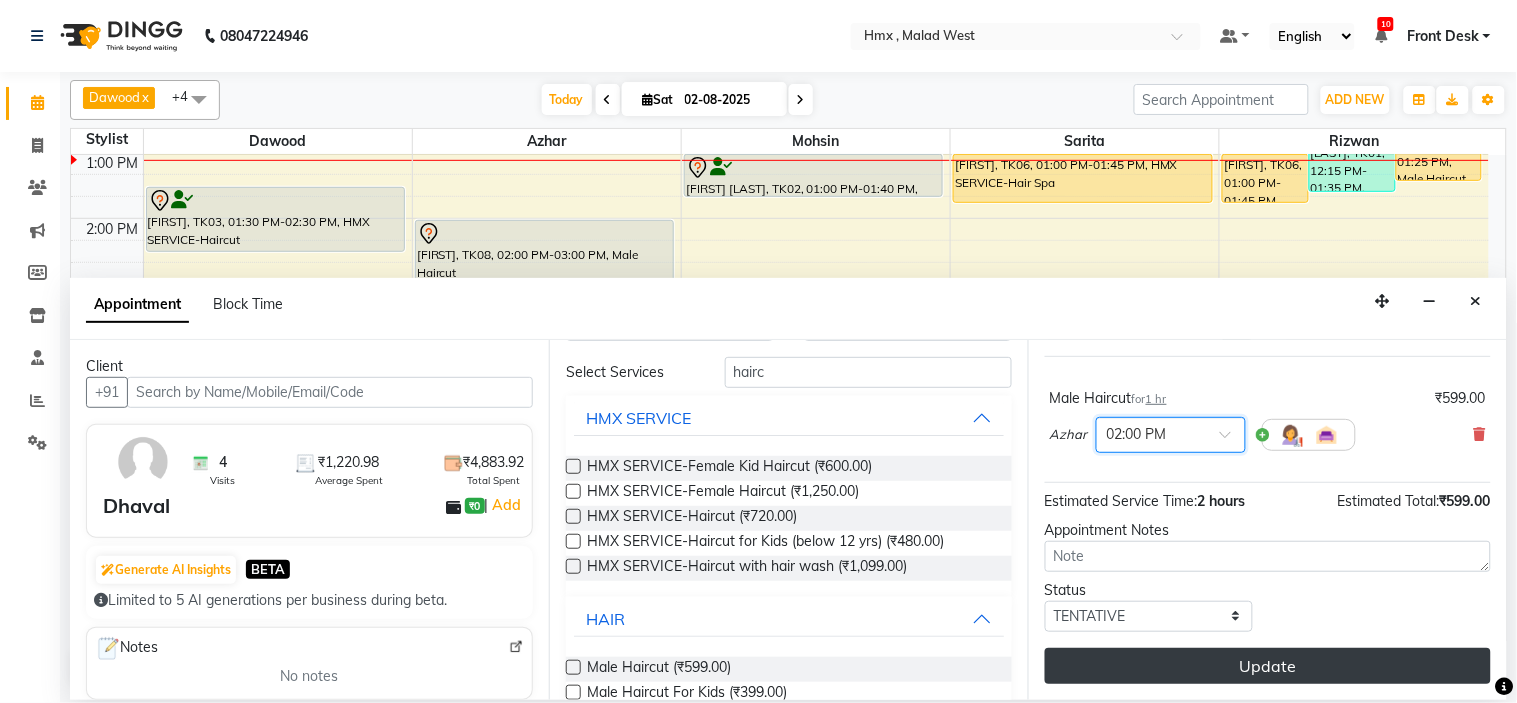 scroll, scrollTop: 126, scrollLeft: 0, axis: vertical 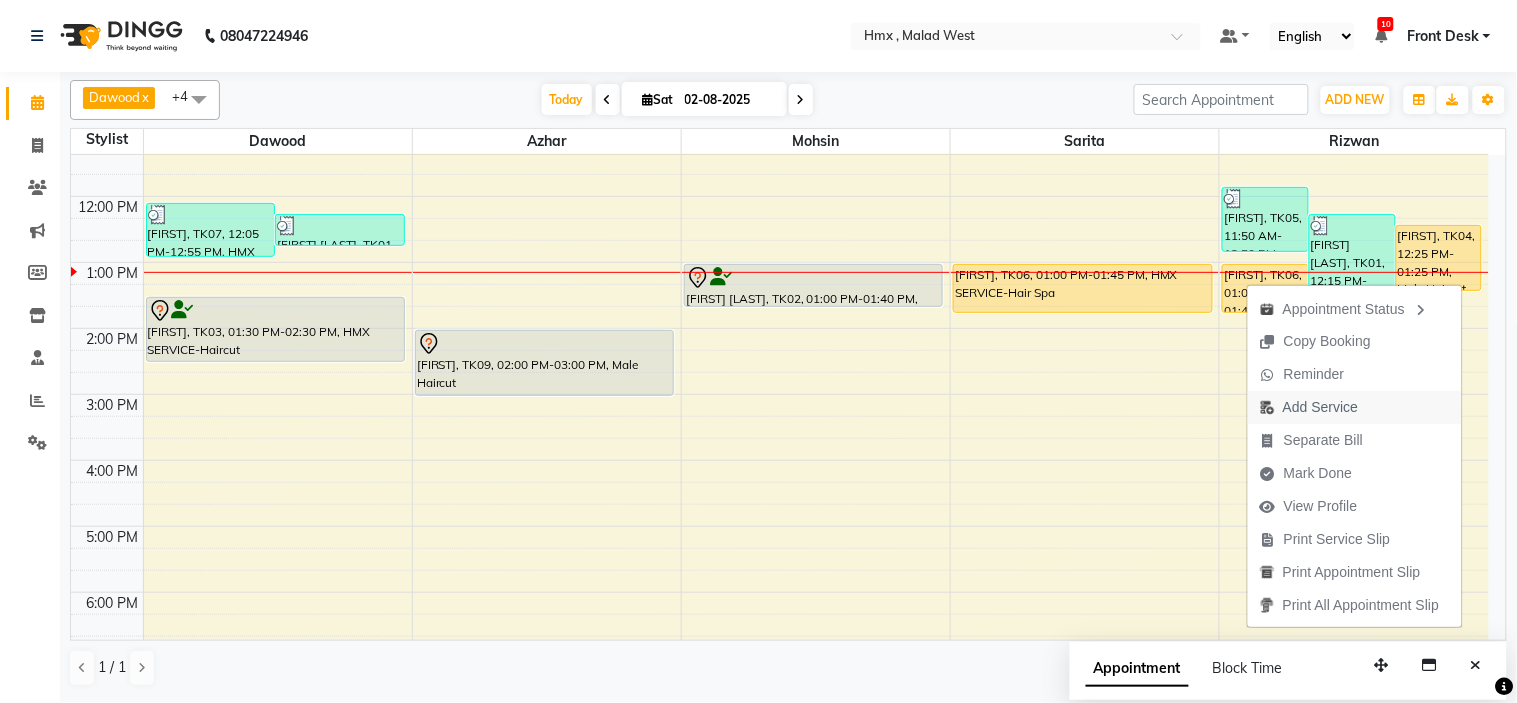 click on "Add Service" at bounding box center (1320, 407) 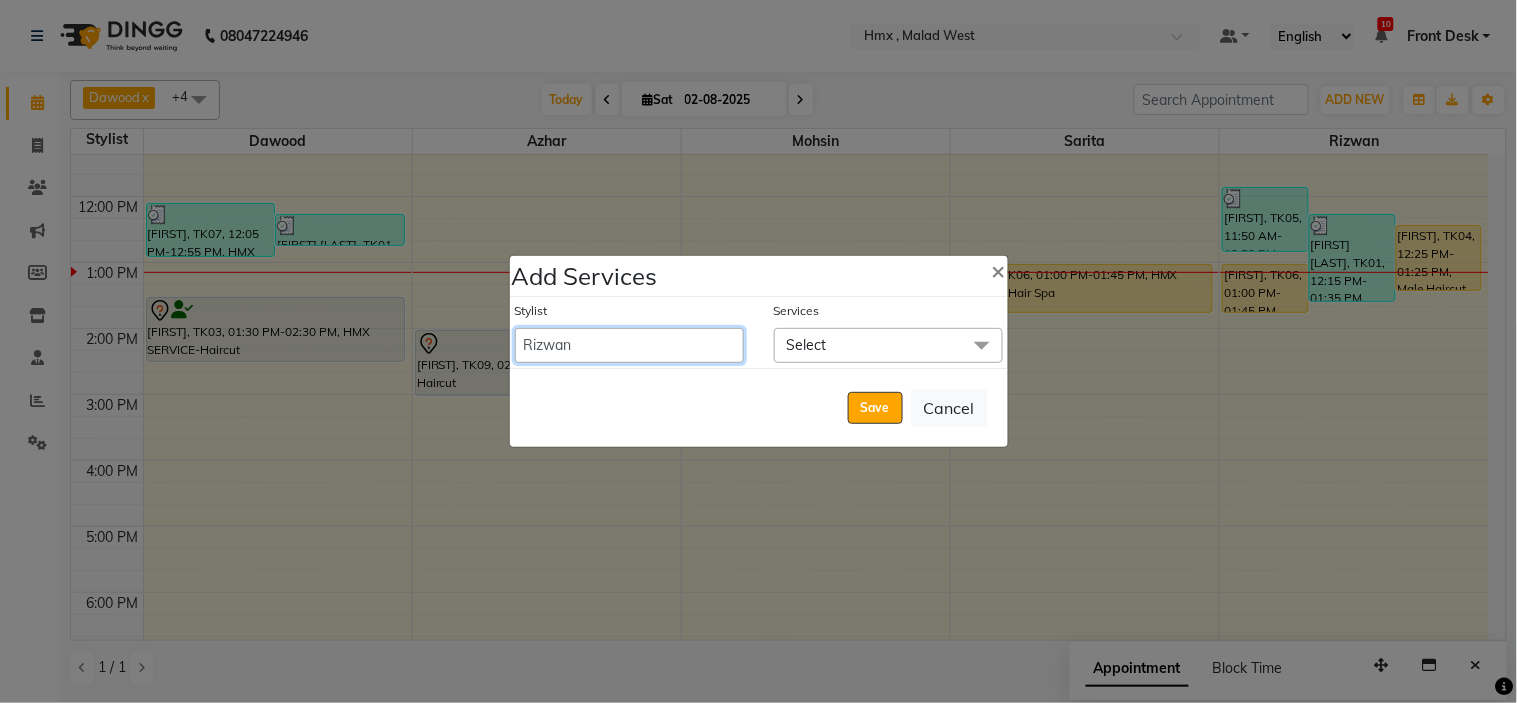 click on "Aakash   Azhar   Bilal   Dawood   Front Desk   Kaikasha Shaikh   Mohsin   Rizwan   Sanjay   Sarita   Suman   swapnali   Uzair   Vinita   Yash Padrath" at bounding box center [629, 345] 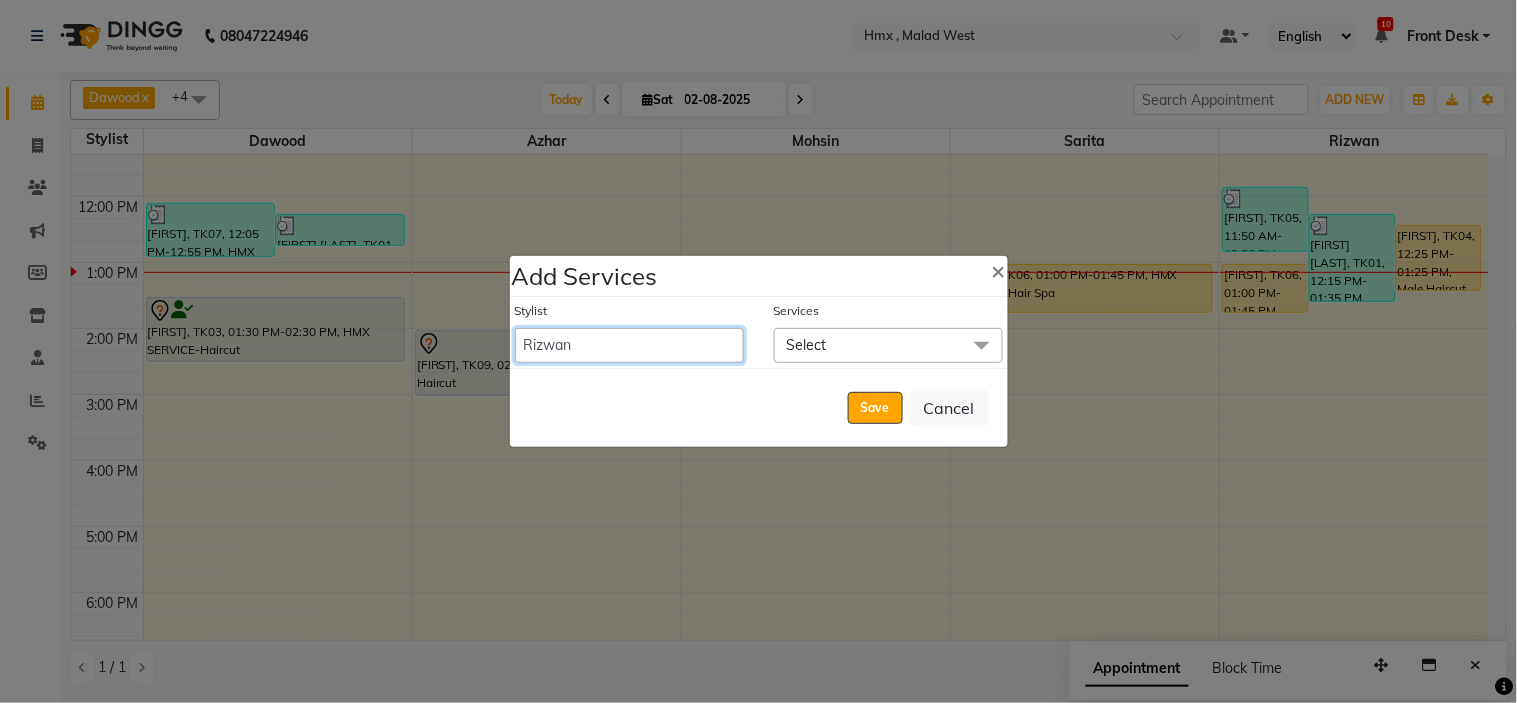 select on "39098" 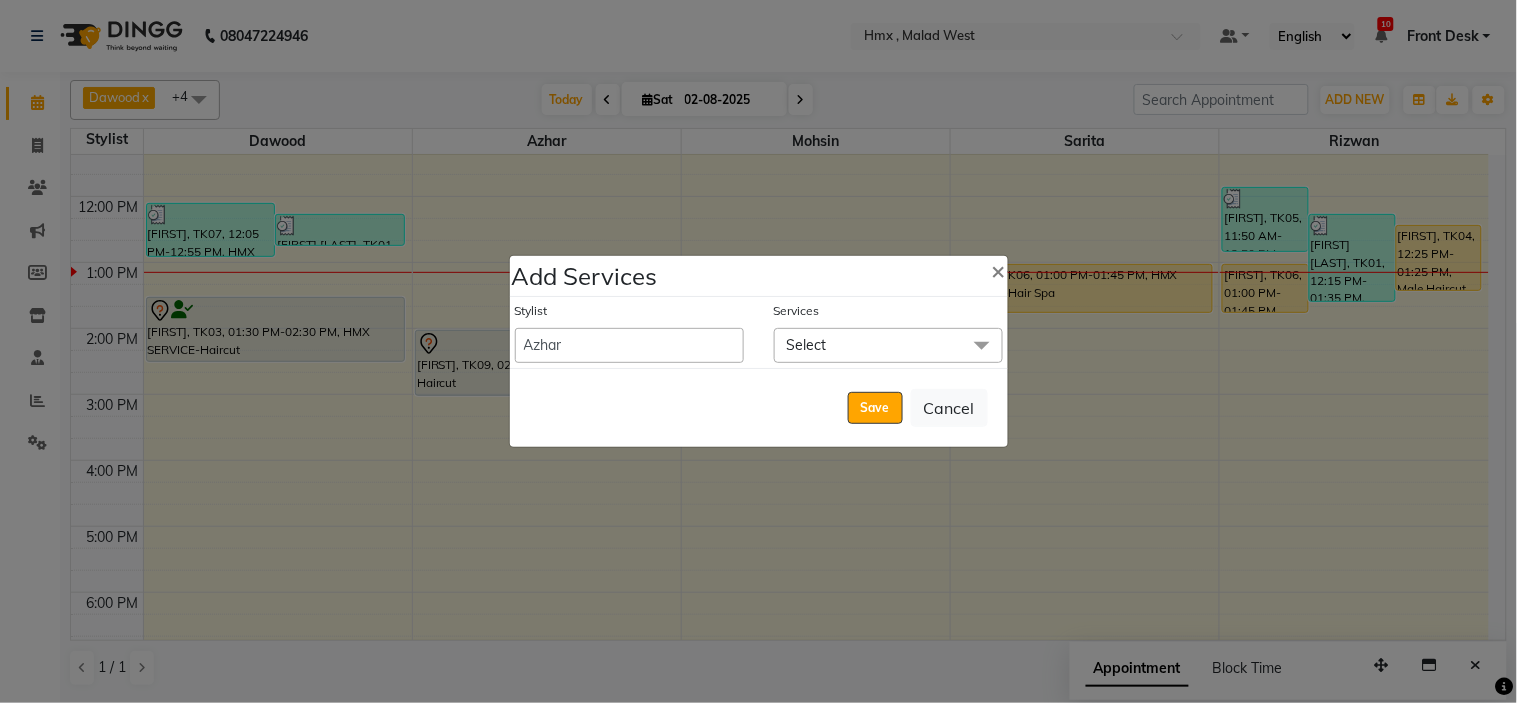 select on "825" 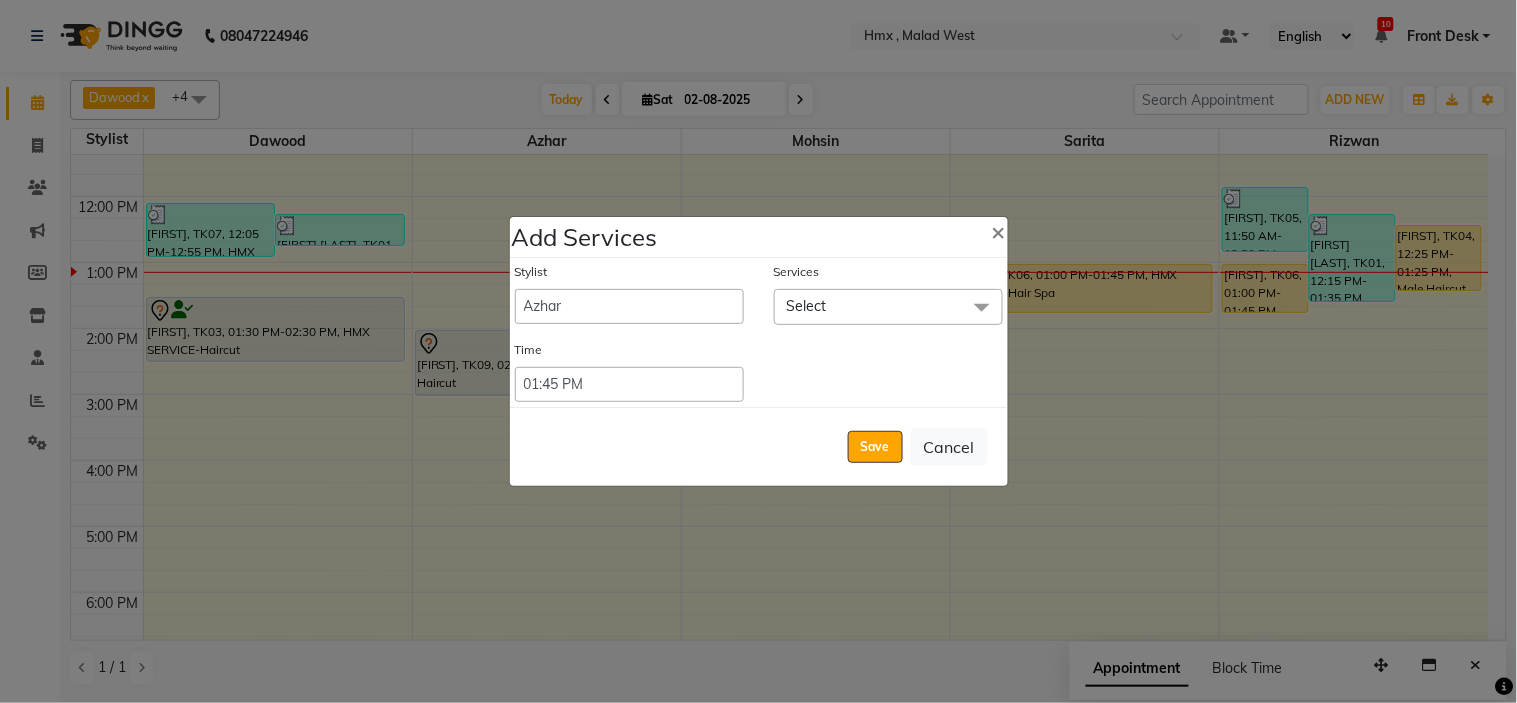 click 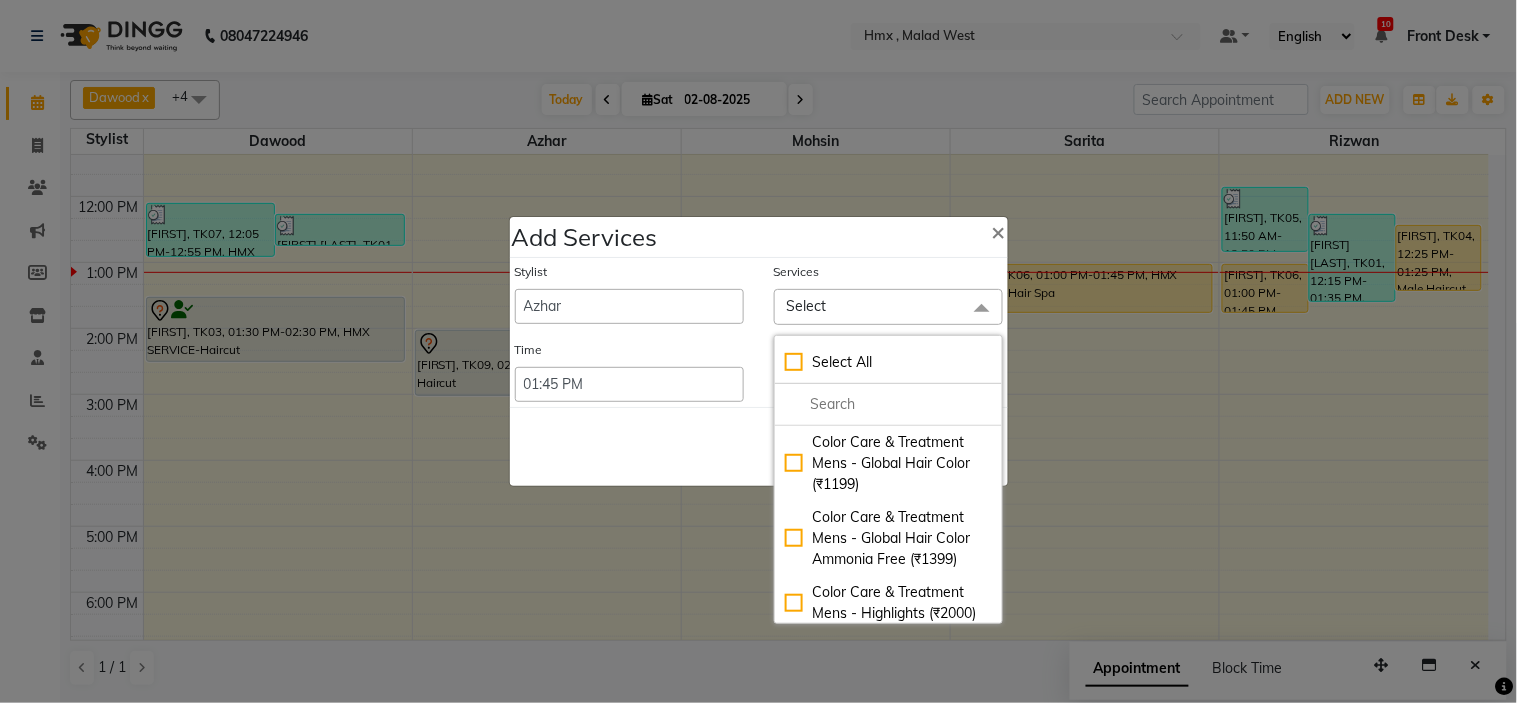 click on "Select" 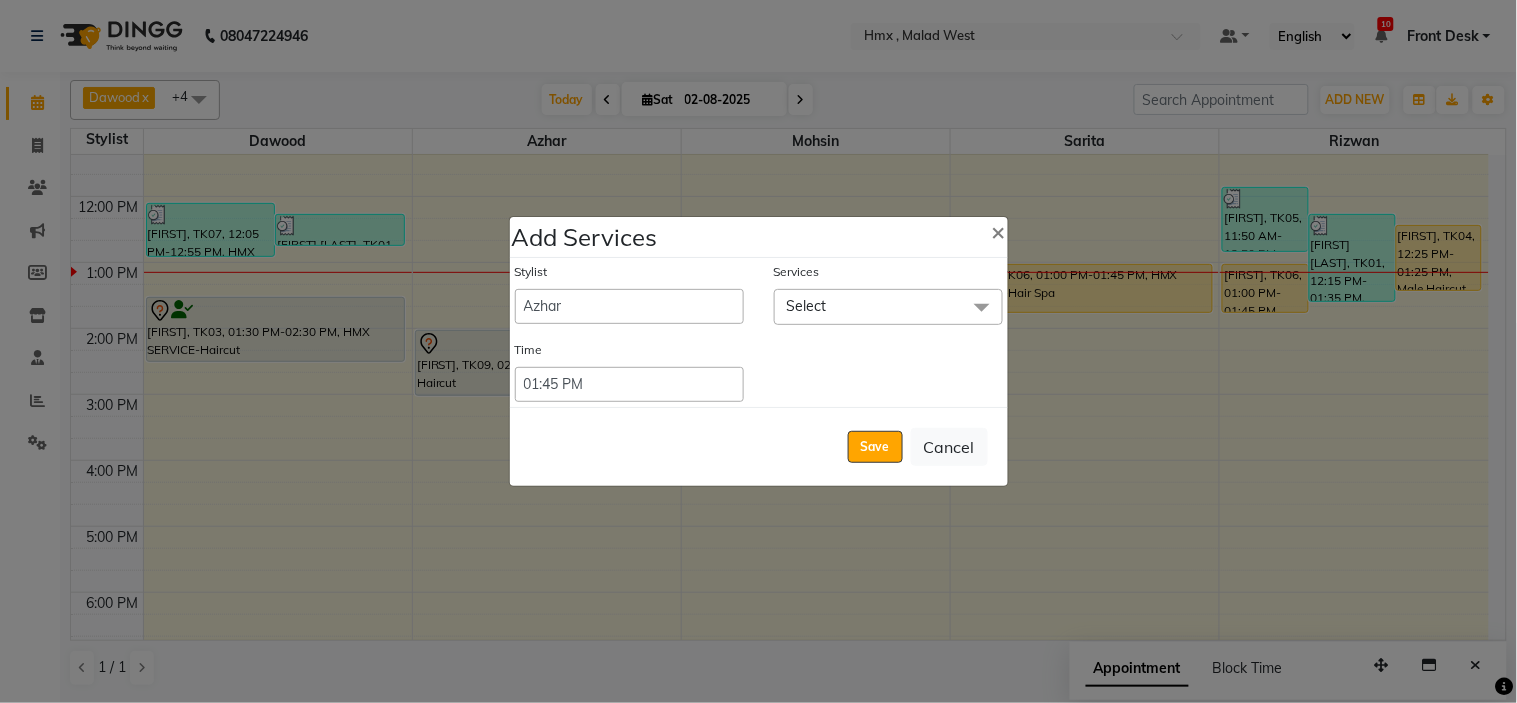 click on "Select" 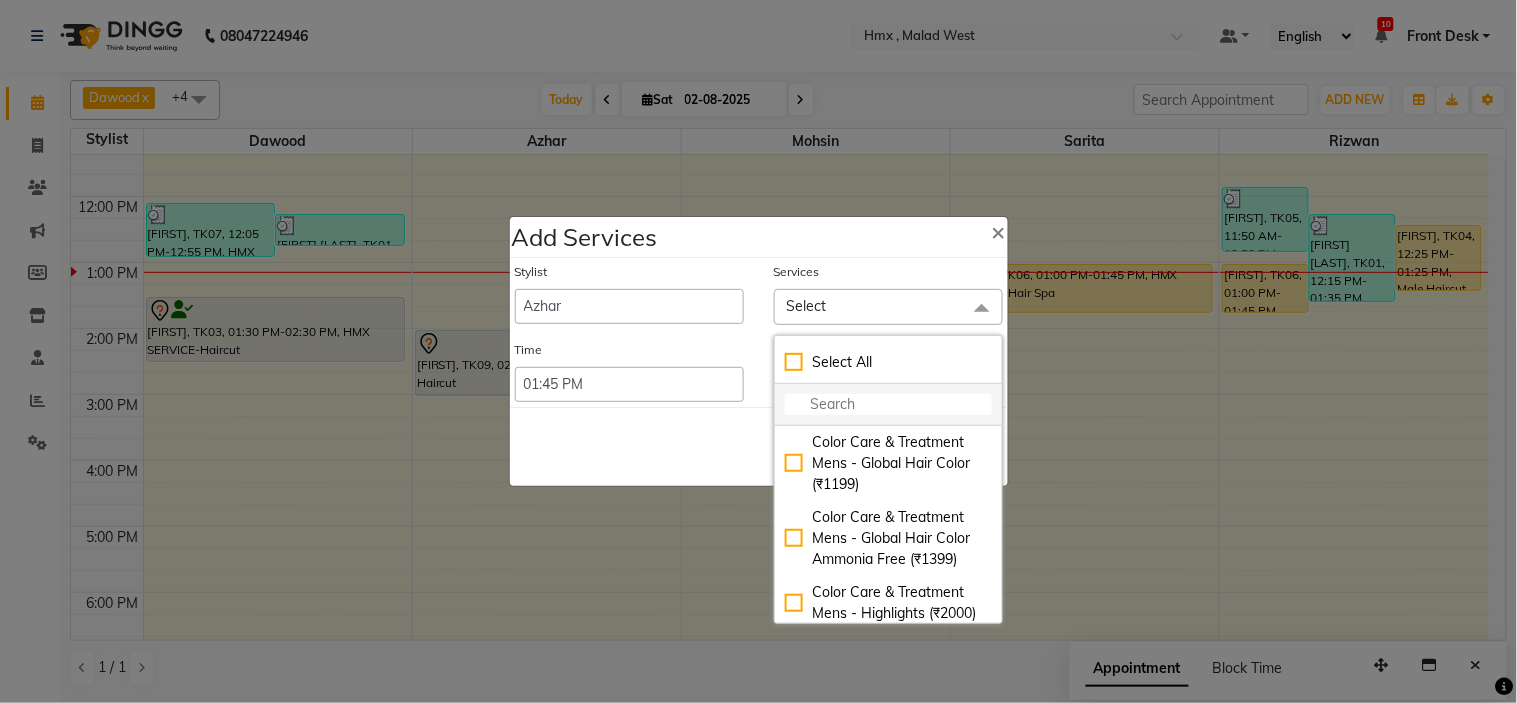 click 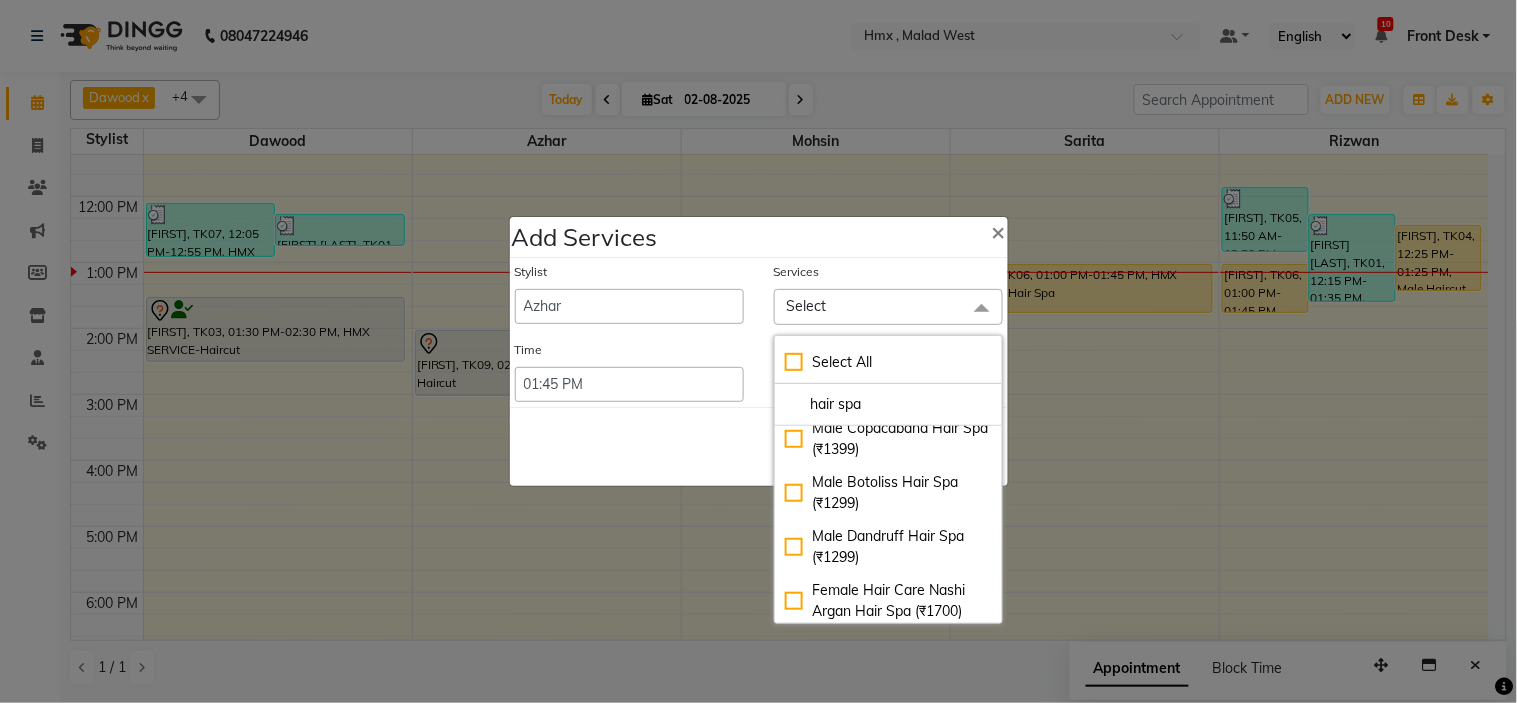 scroll, scrollTop: 126, scrollLeft: 0, axis: vertical 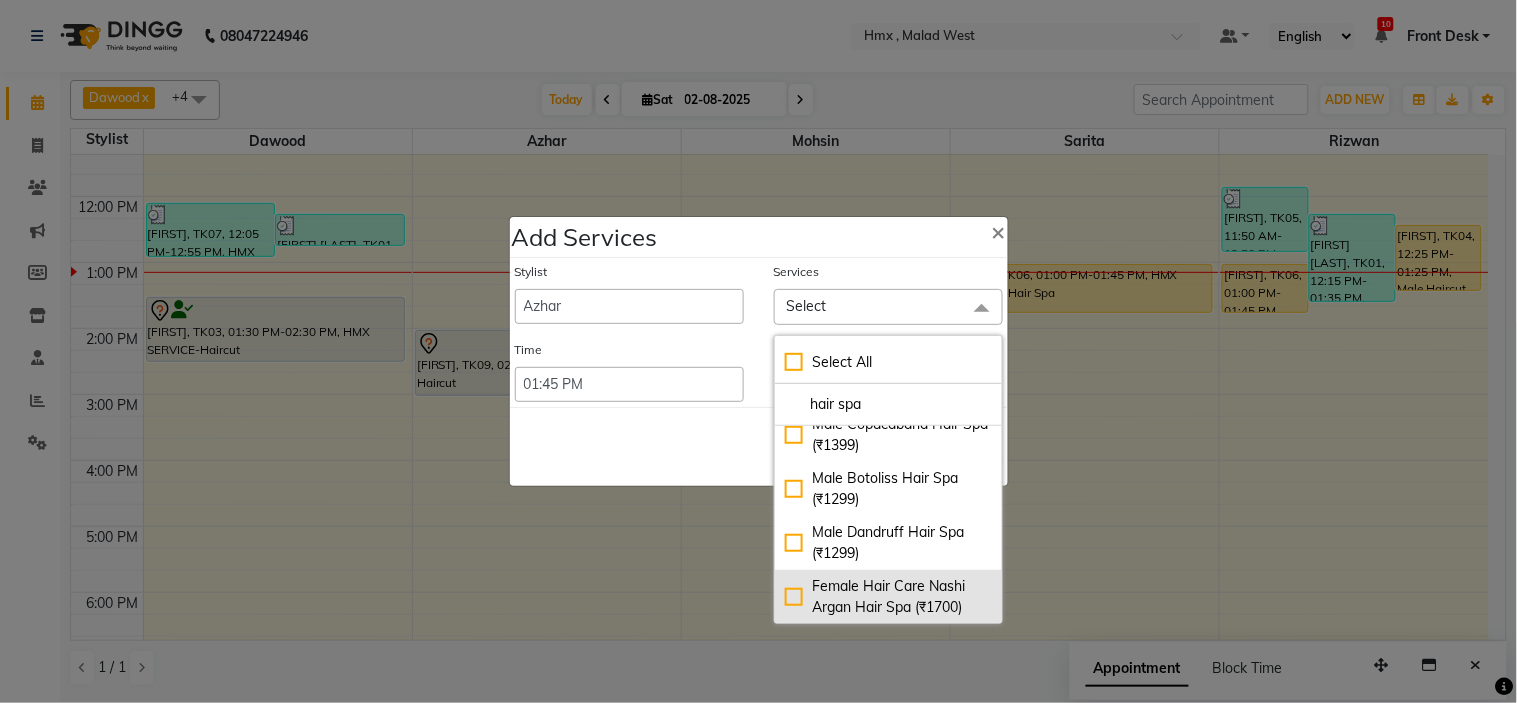 type on "hair spa" 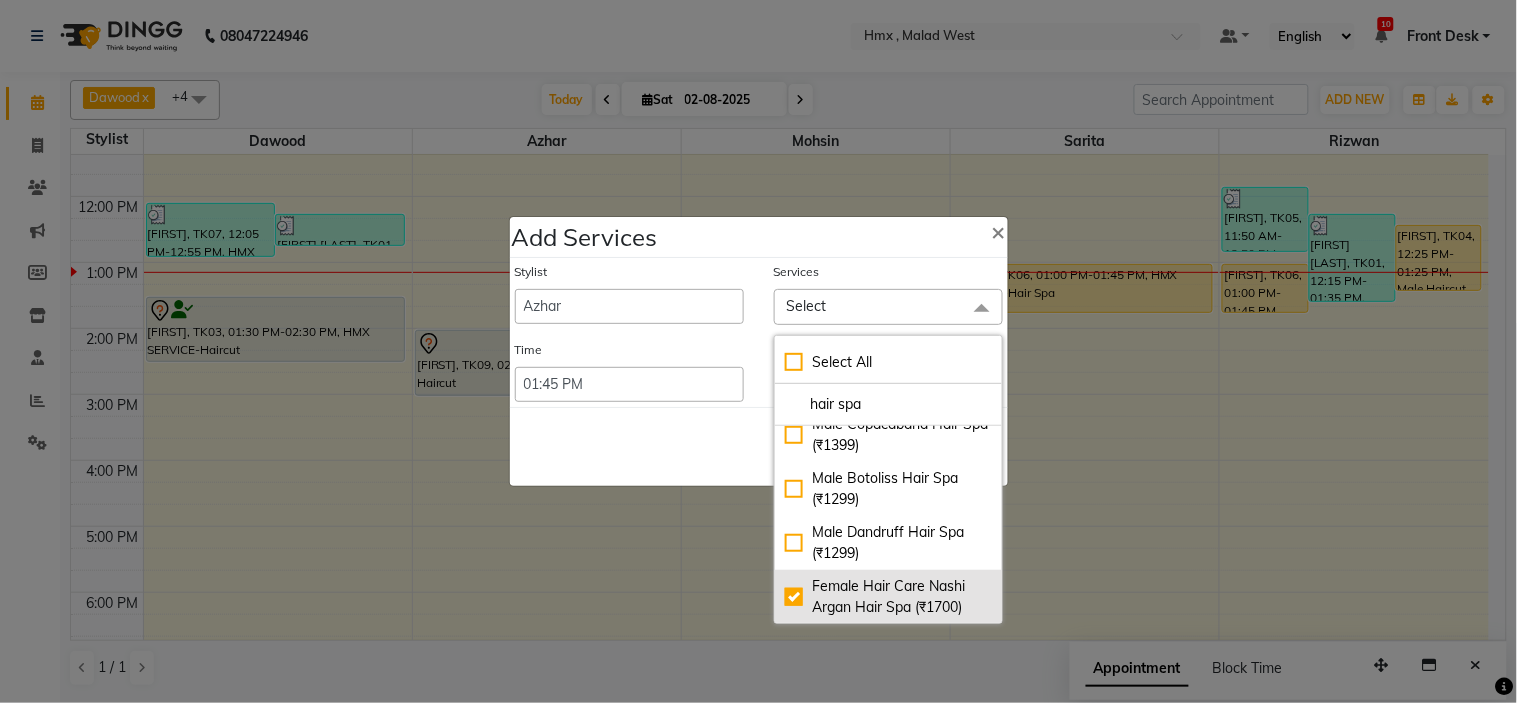 checkbox on "true" 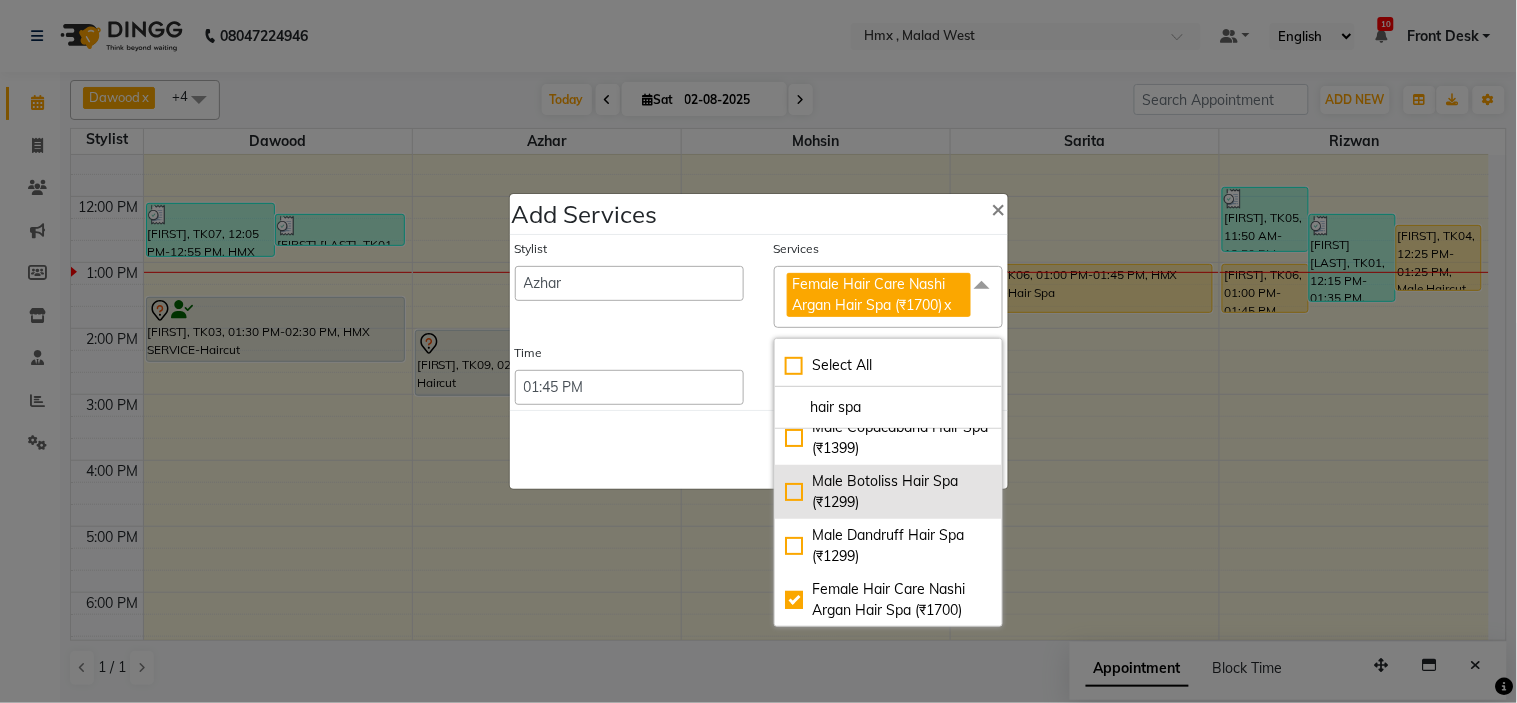 scroll, scrollTop: 12, scrollLeft: 0, axis: vertical 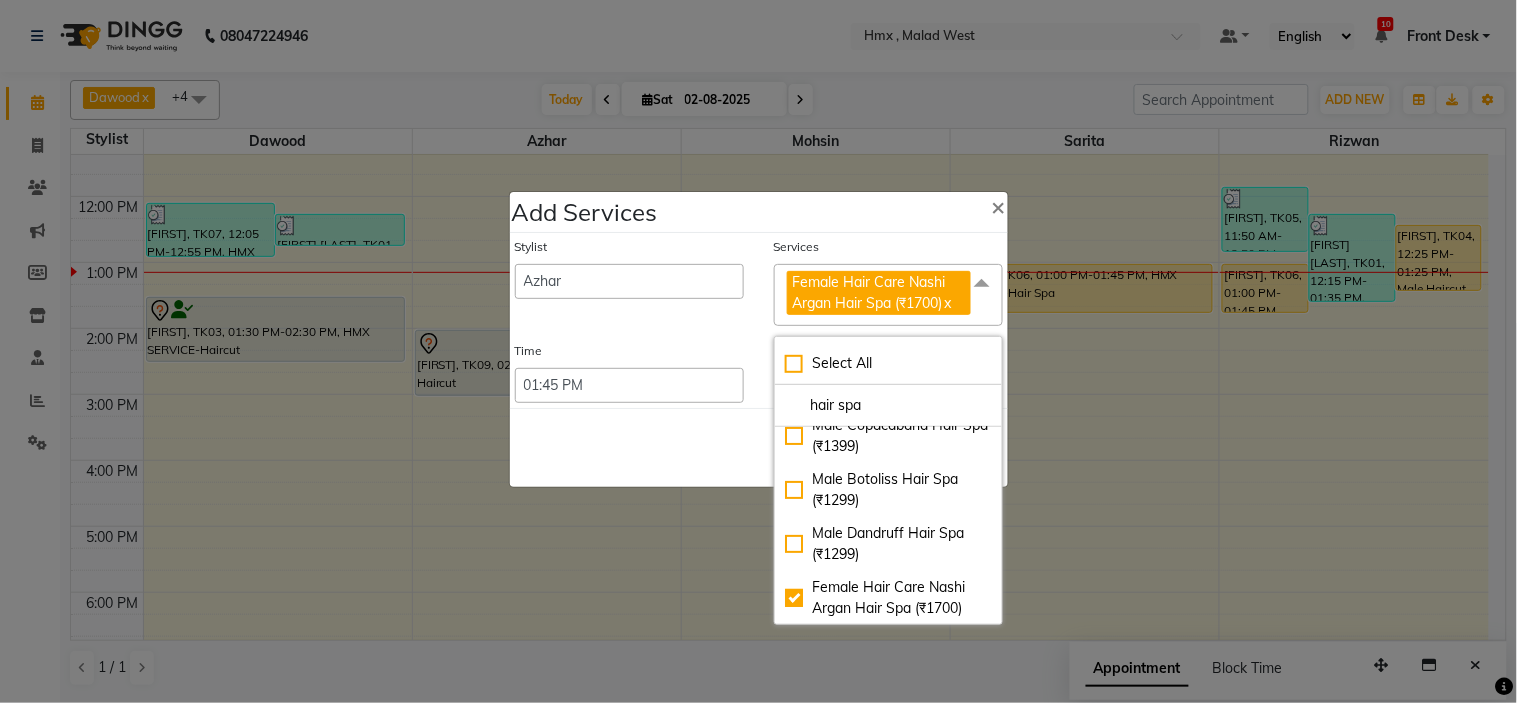click on "Add Services × Stylist  Aakash   Azhar   Bilal   Dawood   Front Desk   Kaikasha Shaikh   Mohsin   Rizwan   Sanjay   Sarita   Suman   swapnali   Uzair   Vinita   Yash Padrath  Services Female Hair Care Nashi Argan Hair Spa (₹1700)  x Select All hair spa HMX SERVICE-Female Hair Spa (₹2500) HMX SERVICE-Hair Spa (₹1200) Male Copacabana Hair Spa (₹1399) Male Botoliss Hair Spa (₹1299) Male Dandruff Hair Spa (₹1299) Female Hair Care Nashi Argan Hair Spa (₹1700) Time Select 09:00 AM  09:15 AM  09:30 AM  09:45 AM  10:00 AM  10:15 AM  10:30 AM  10:45 AM  11:00 AM  11:15 AM  11:30 AM  11:45 AM  12:00 PM  12:15 PM  12:30 PM  12:45 PM  01:00 PM  01:15 PM  01:30 PM  01:45 PM  02:00 PM  02:15 PM  02:30 PM  02:45 PM  03:00 PM  03:15 PM  03:30 PM  03:45 PM  04:00 PM  04:15 PM  04:30 PM  04:45 PM  05:00 PM  05:15 PM  05:30 PM  05:45 PM  06:00 PM  06:15 PM  06:30 PM  06:45 PM  07:00 PM  07:15 PM  07:30 PM  07:45 PM  08:00 PM  08:15 PM  08:30 PM  08:45 PM  09:00 PM  09:15 PM  09:30 PM  09:45 PM  10:00 PM   Save" 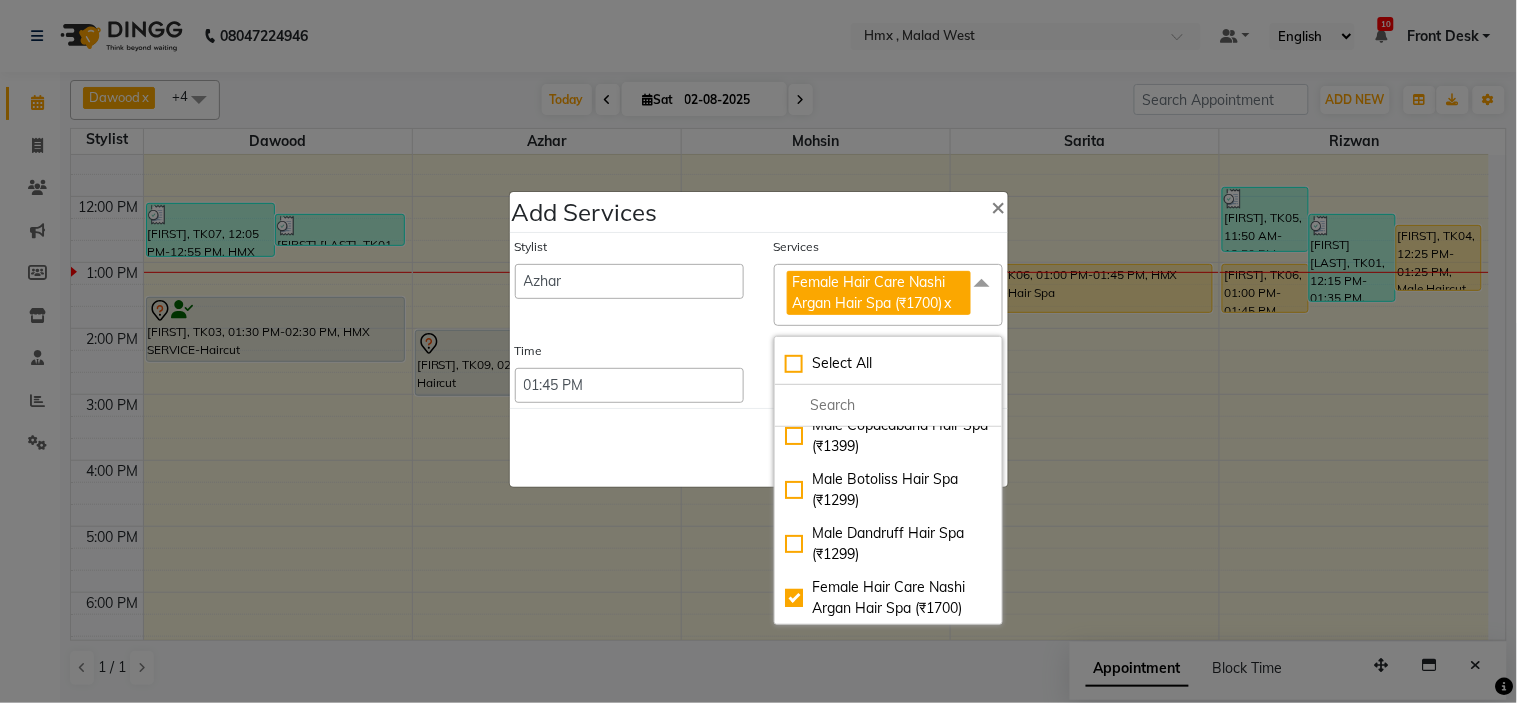 scroll, scrollTop: 0, scrollLeft: 0, axis: both 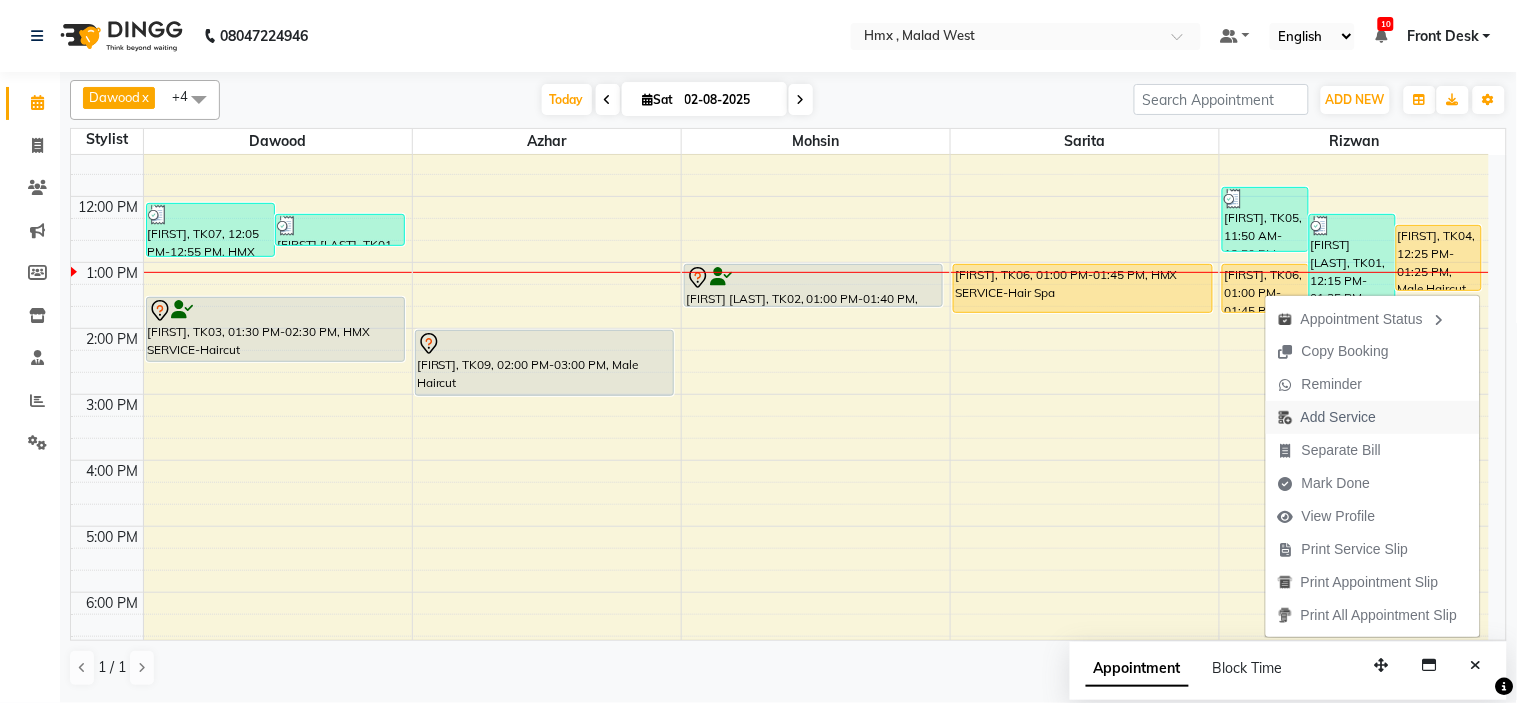 click on "Add Service" at bounding box center [1338, 417] 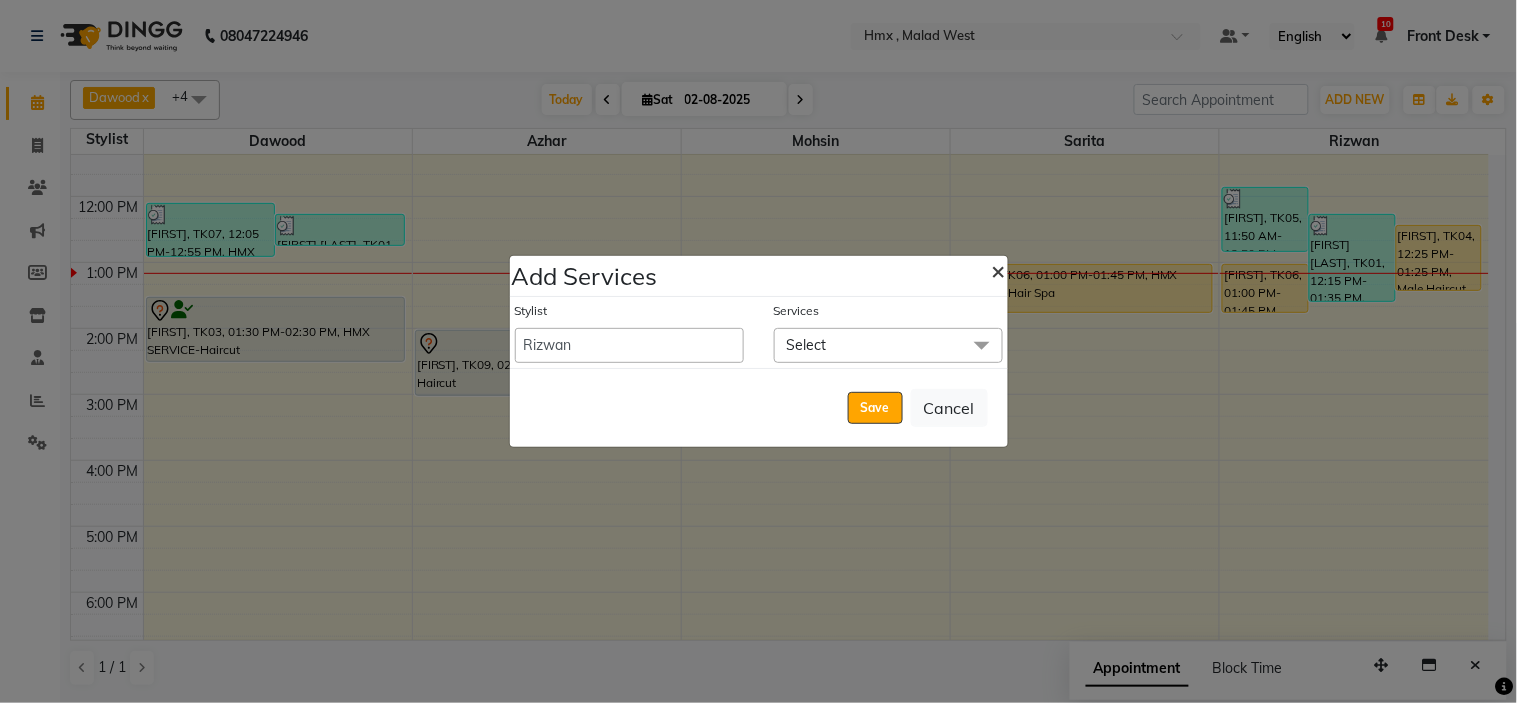click on "×" 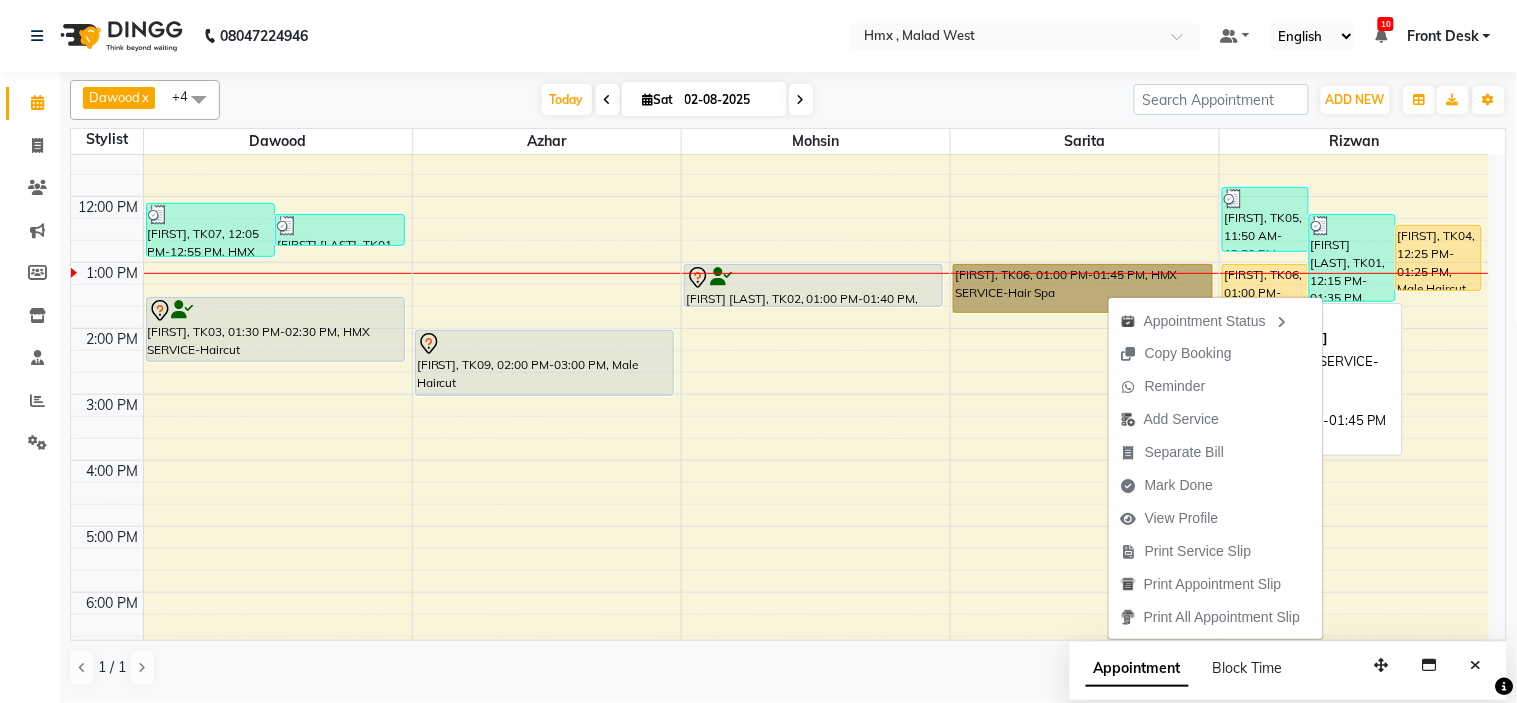 click on "Sujata, TK06, 01:00 PM-01:45 PM, HMX SERVICE-Hair Spa" at bounding box center (1082, 288) 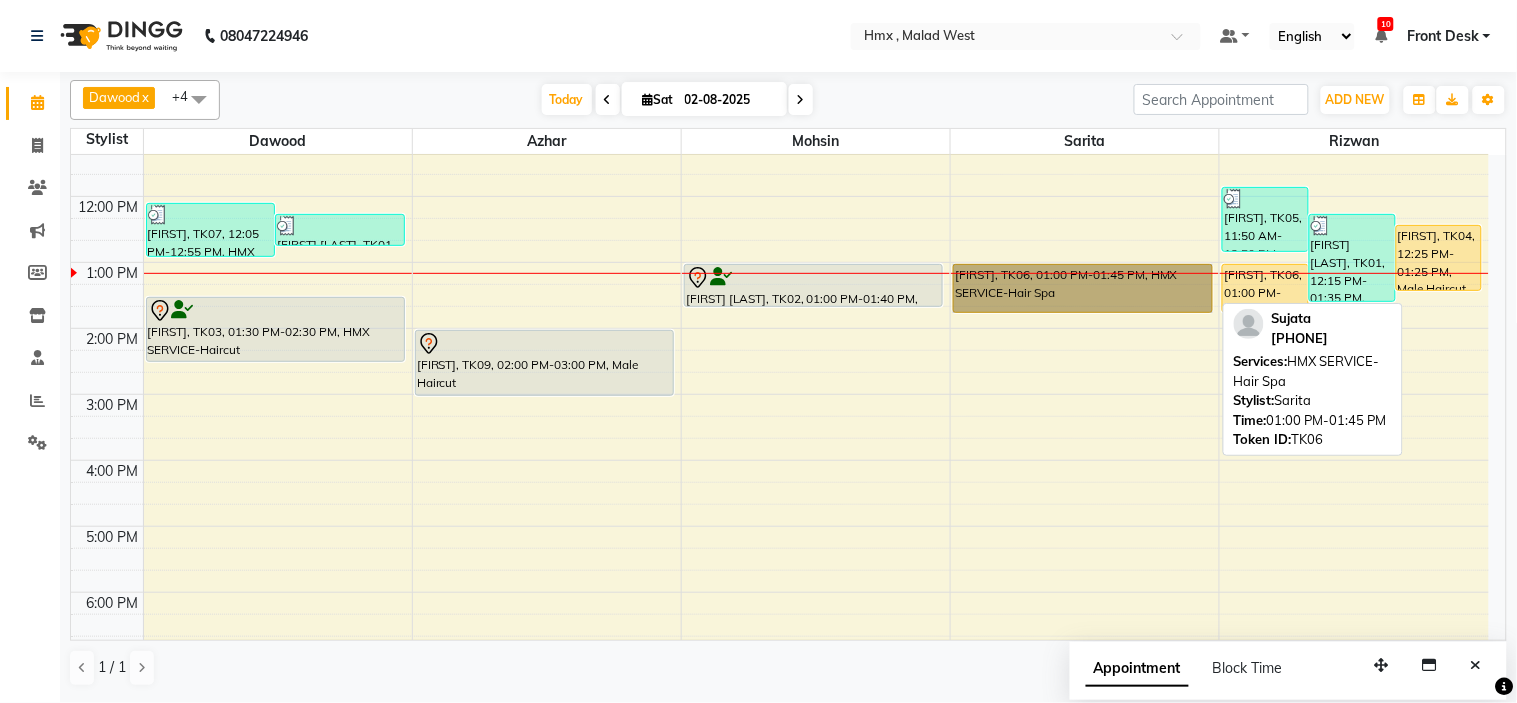 click on "Sujata, TK06, 01:00 PM-01:45 PM, HMX SERVICE-Hair Spa" at bounding box center [1085, 394] 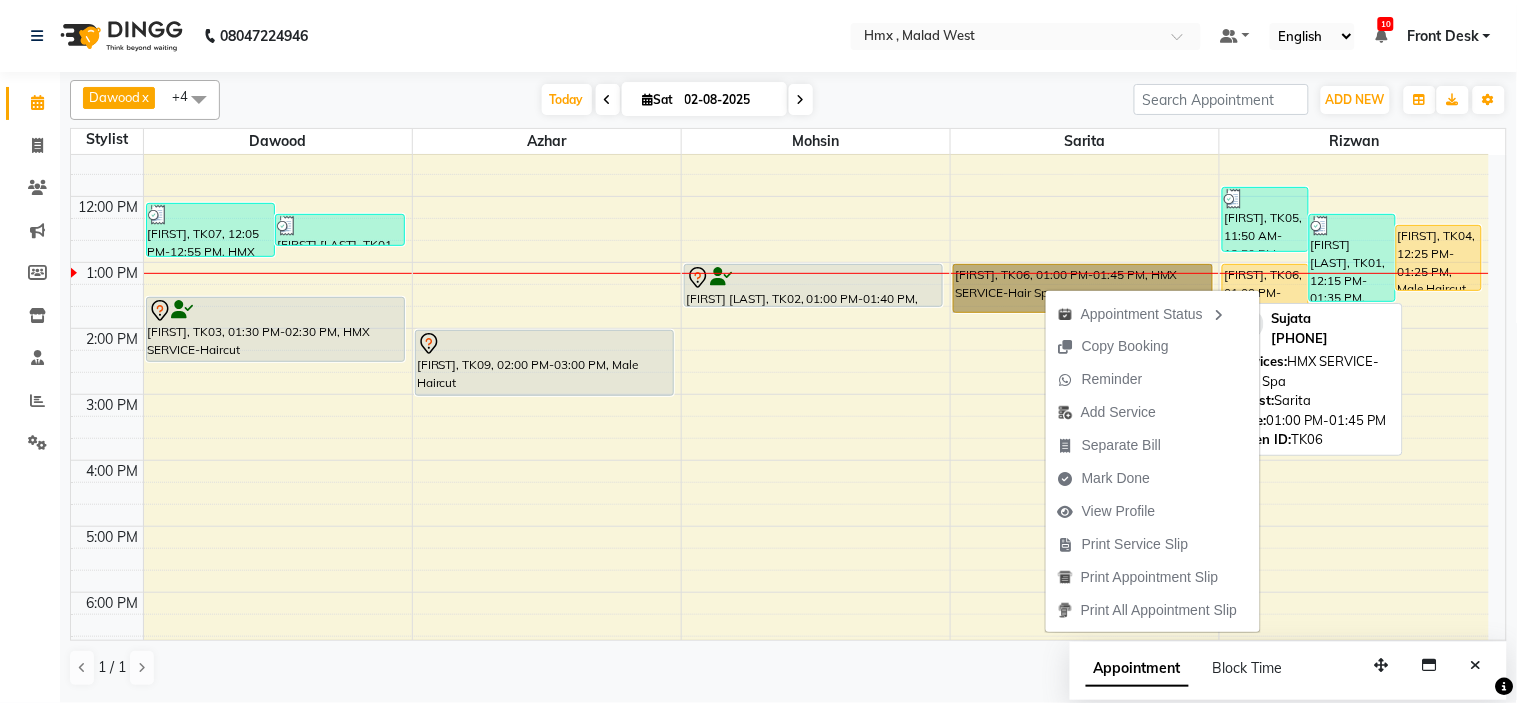 click on "Sujata, TK06, 01:00 PM-01:45 PM, HMX SERVICE-Hair Spa" at bounding box center [1082, 288] 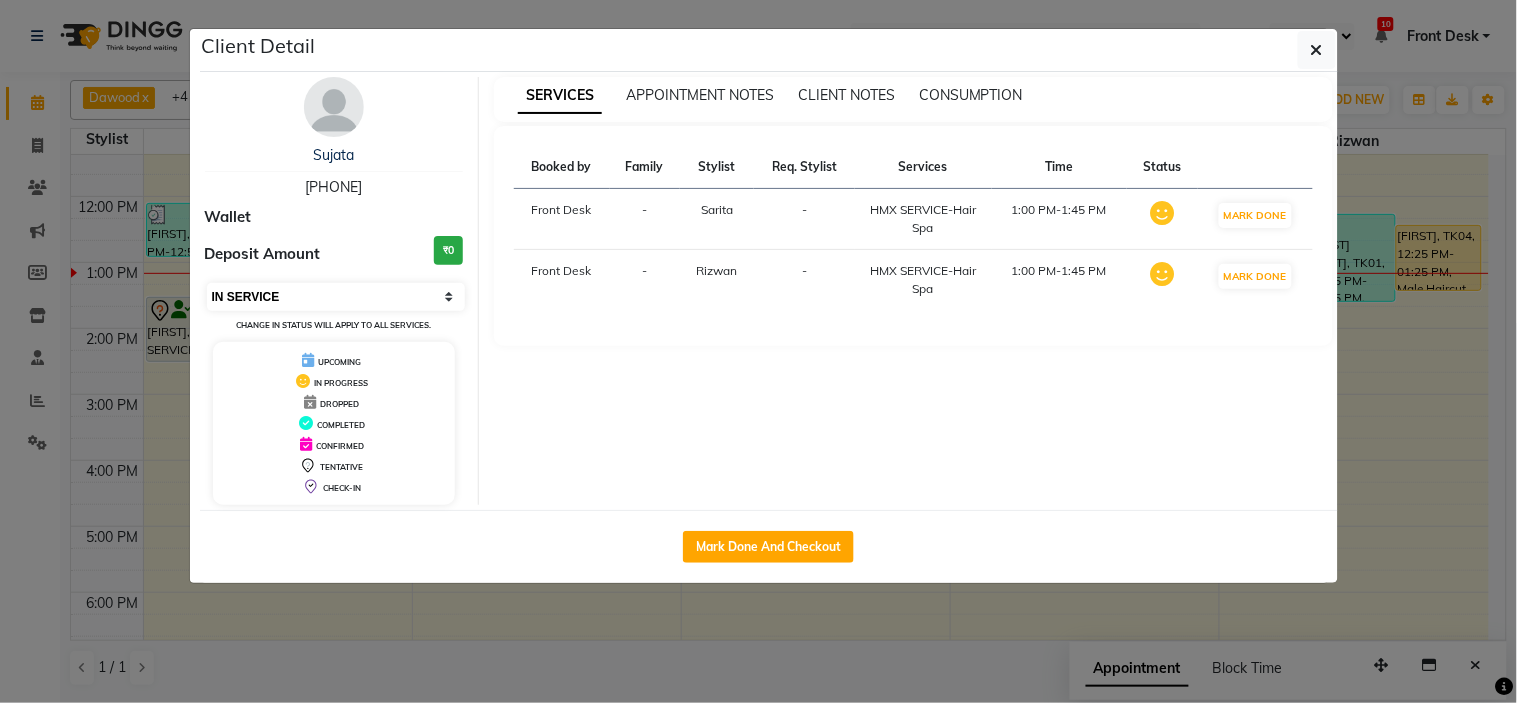 click on "Select IN SERVICE CONFIRMED TENTATIVE CHECK IN MARK DONE DROPPED UPCOMING" at bounding box center (336, 297) 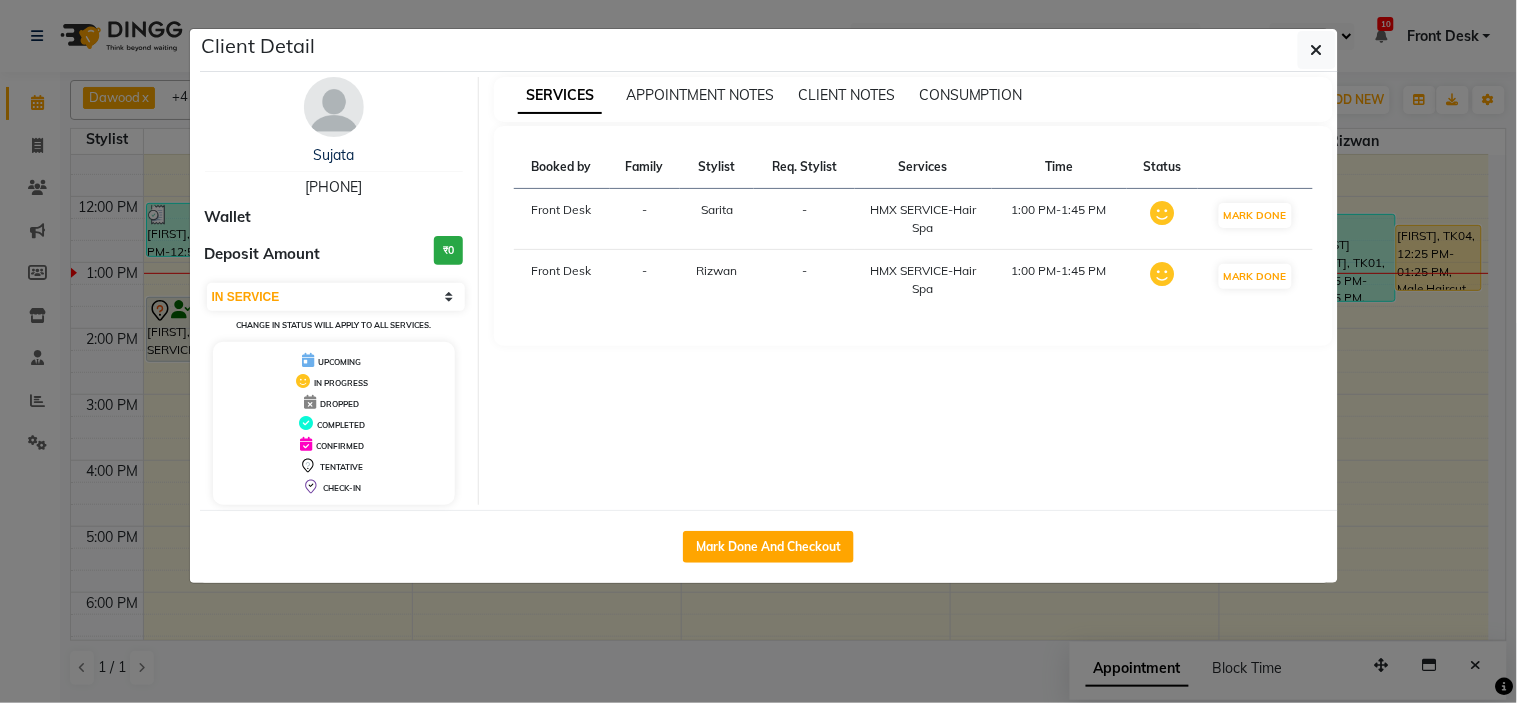 select on "5" 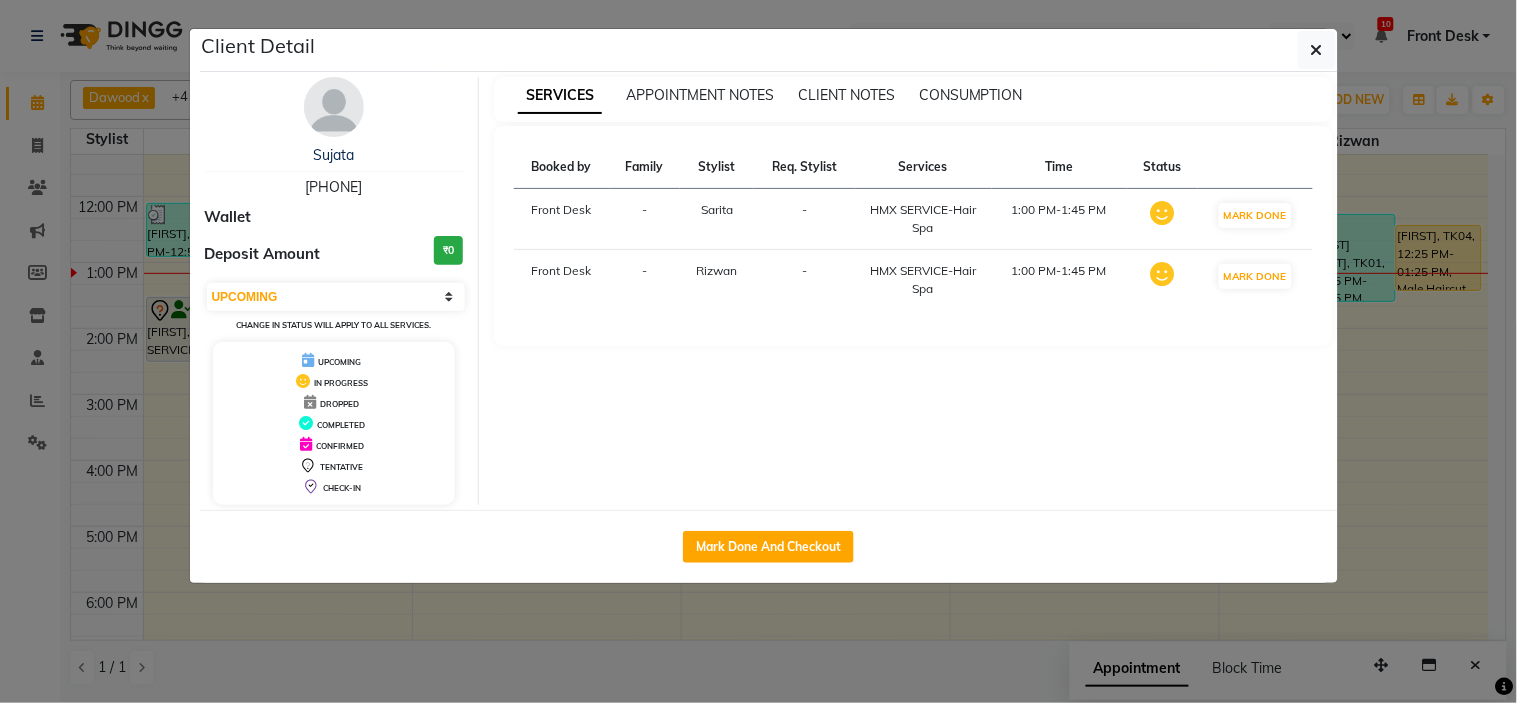 click on "Select IN SERVICE CONFIRMED TENTATIVE CHECK IN MARK DONE DROPPED UPCOMING" at bounding box center [336, 297] 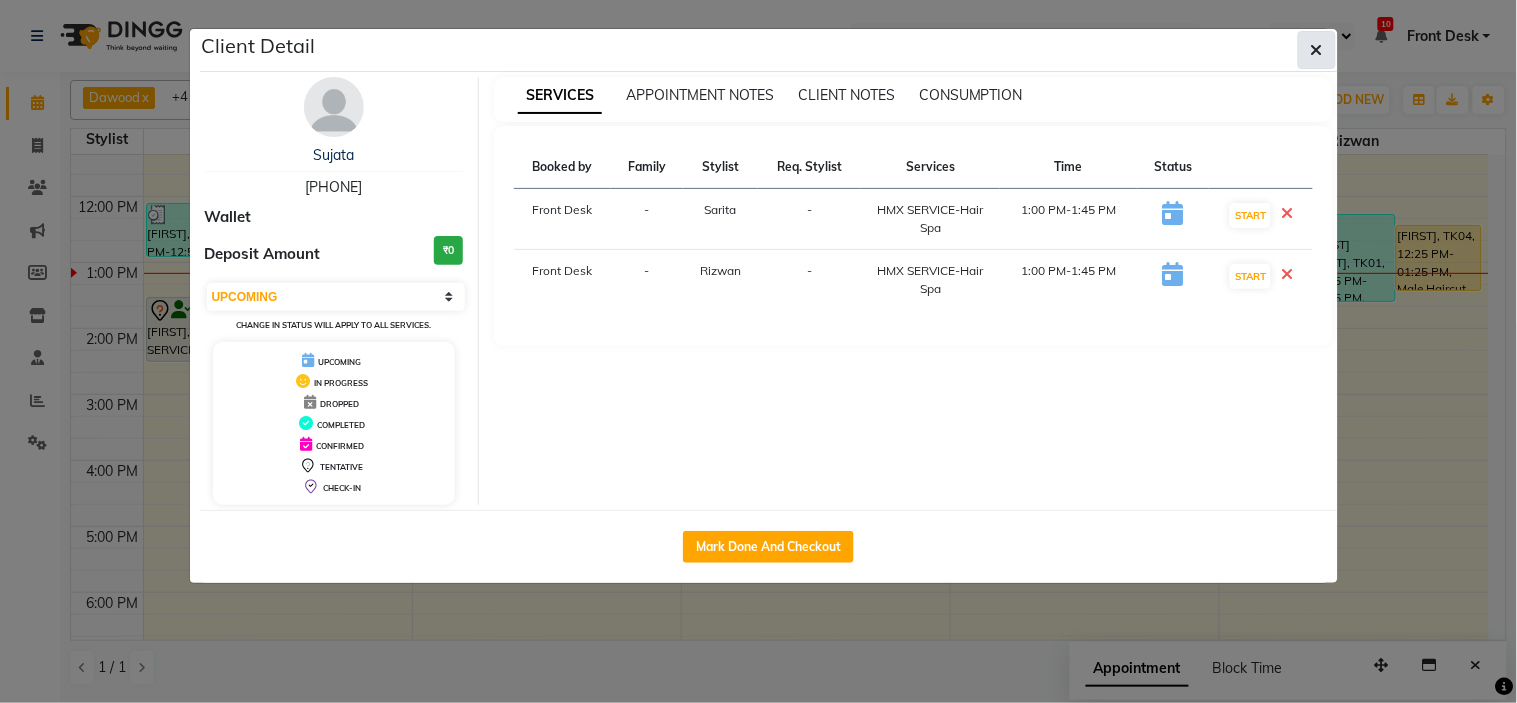 click 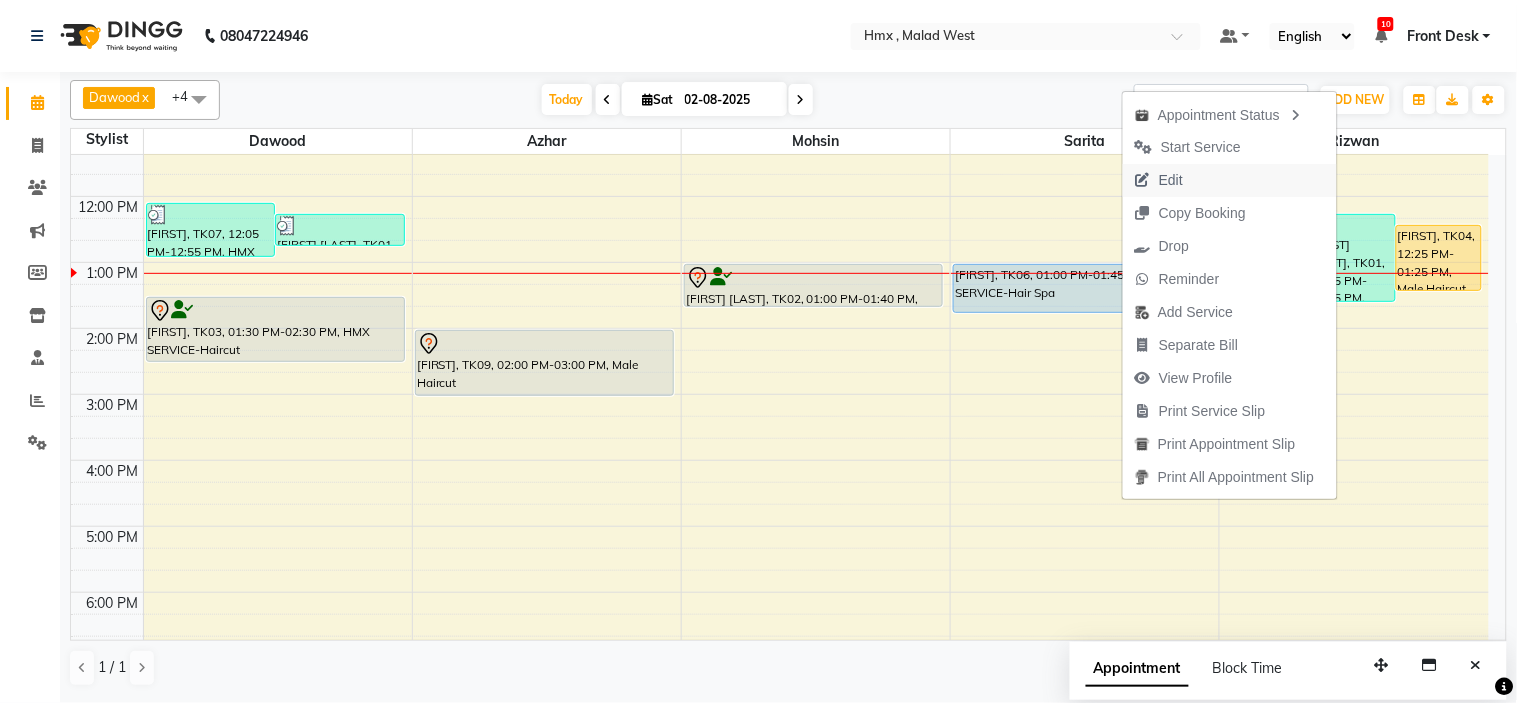 click on "Edit" at bounding box center (1171, 180) 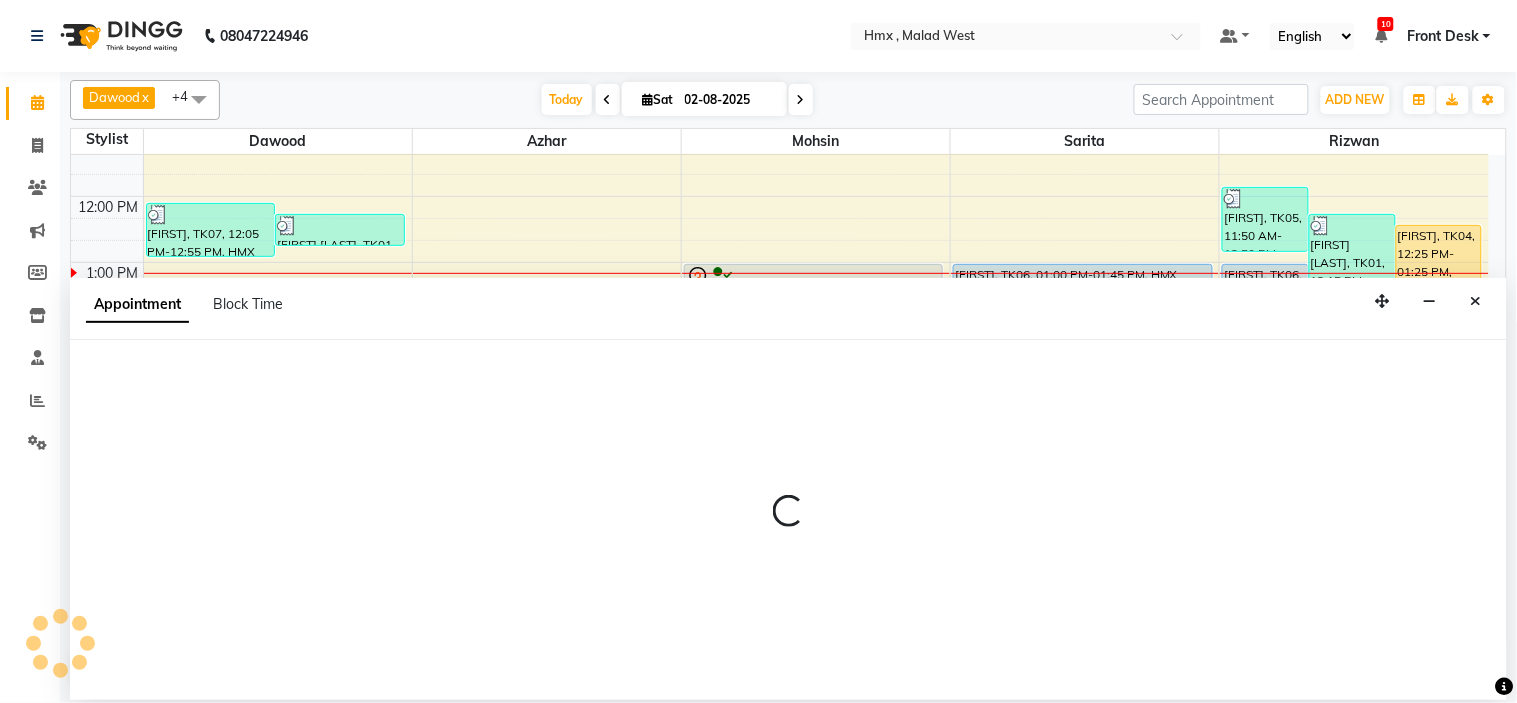 select on "upcoming" 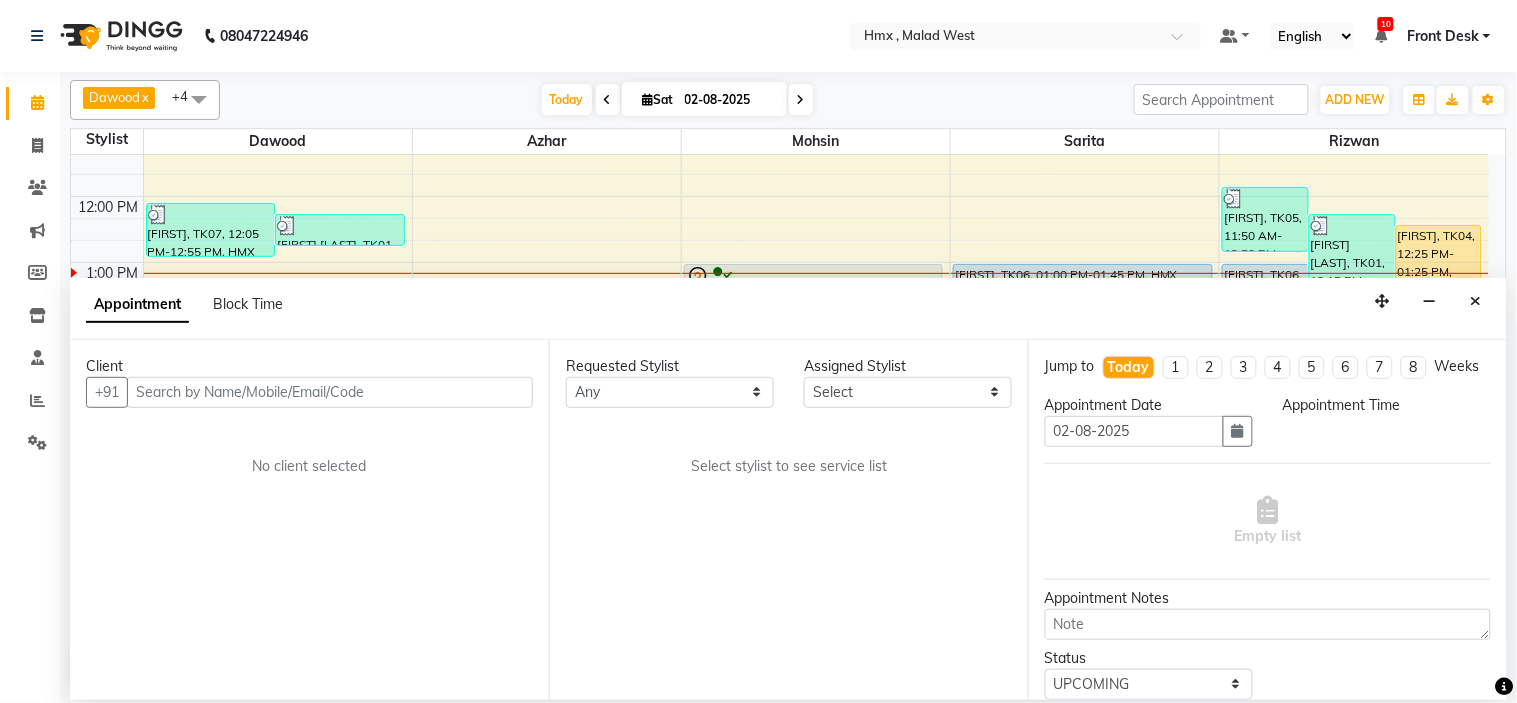 select on "39112" 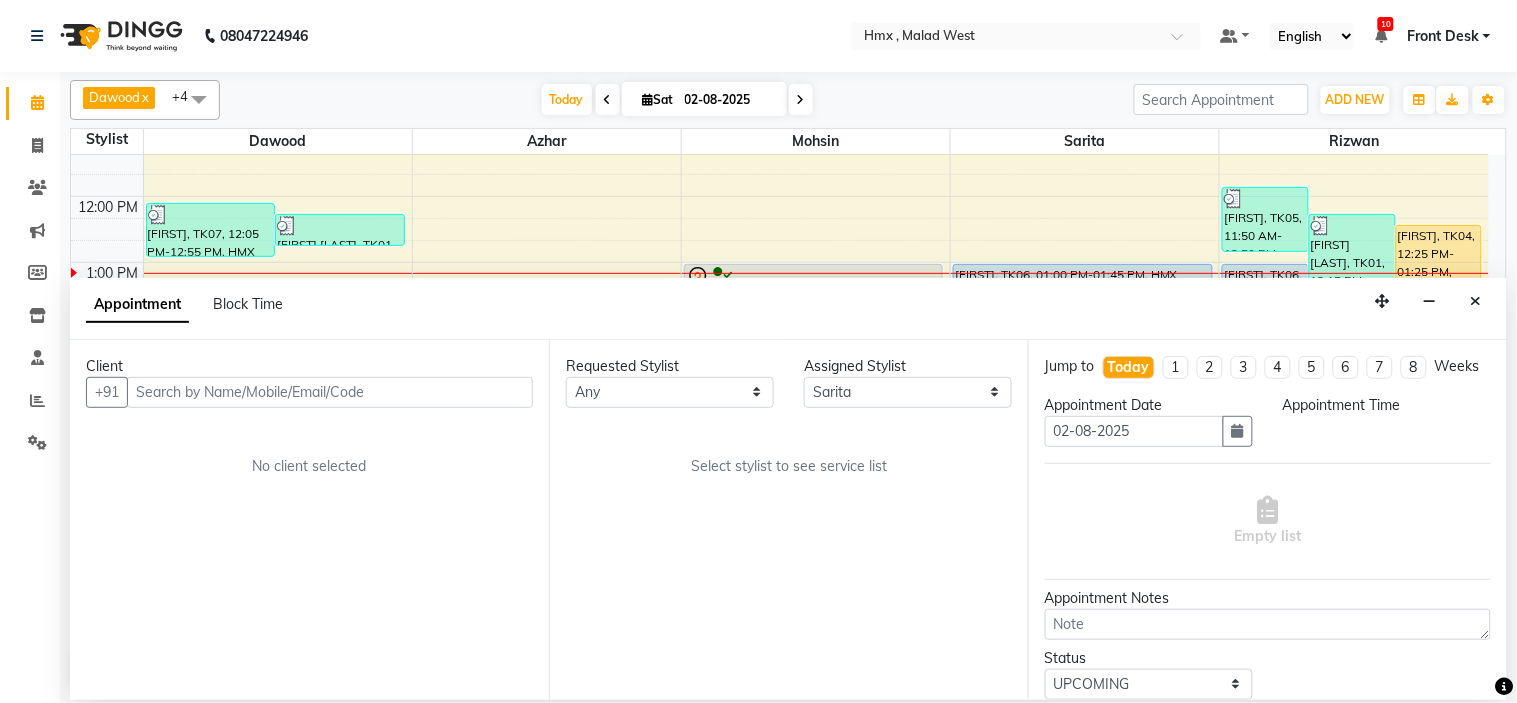 scroll, scrollTop: 0, scrollLeft: 0, axis: both 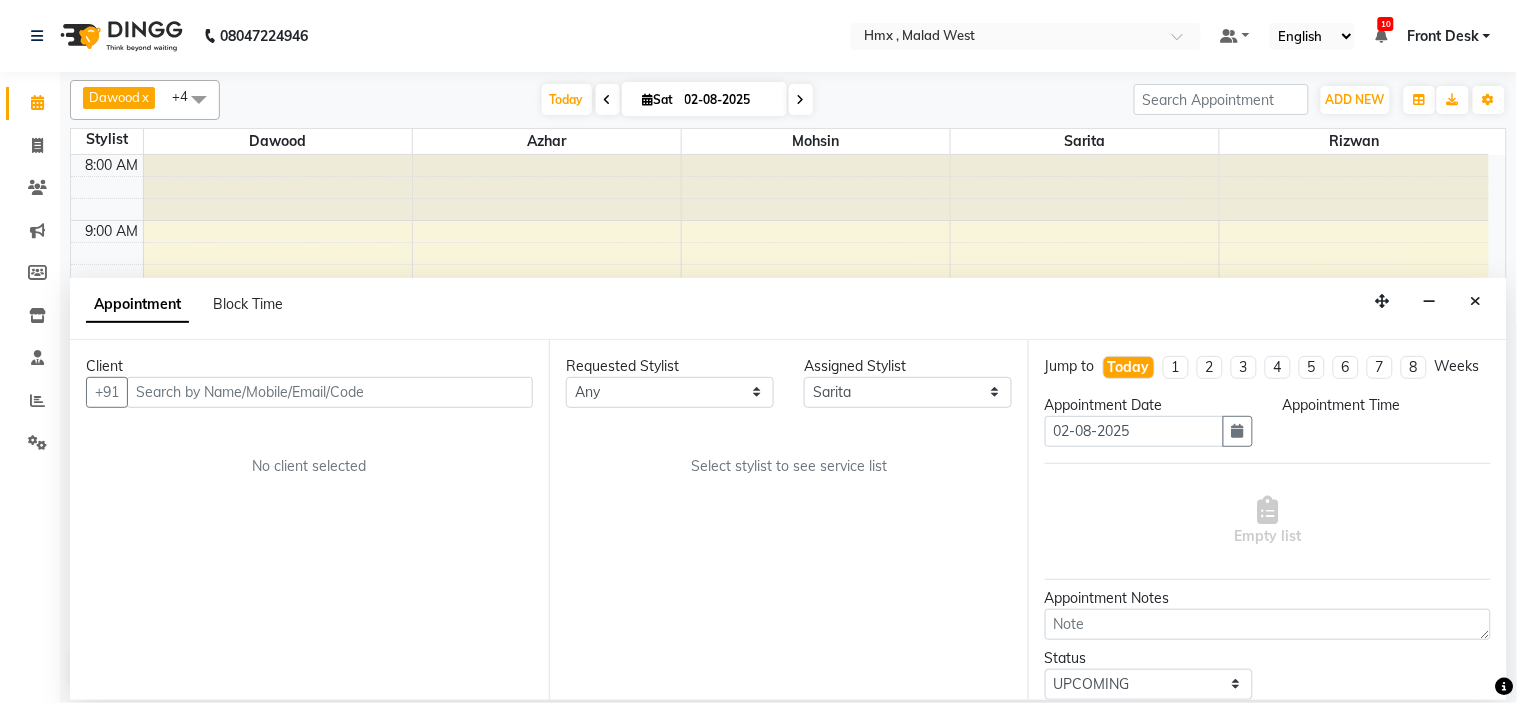 select on "780" 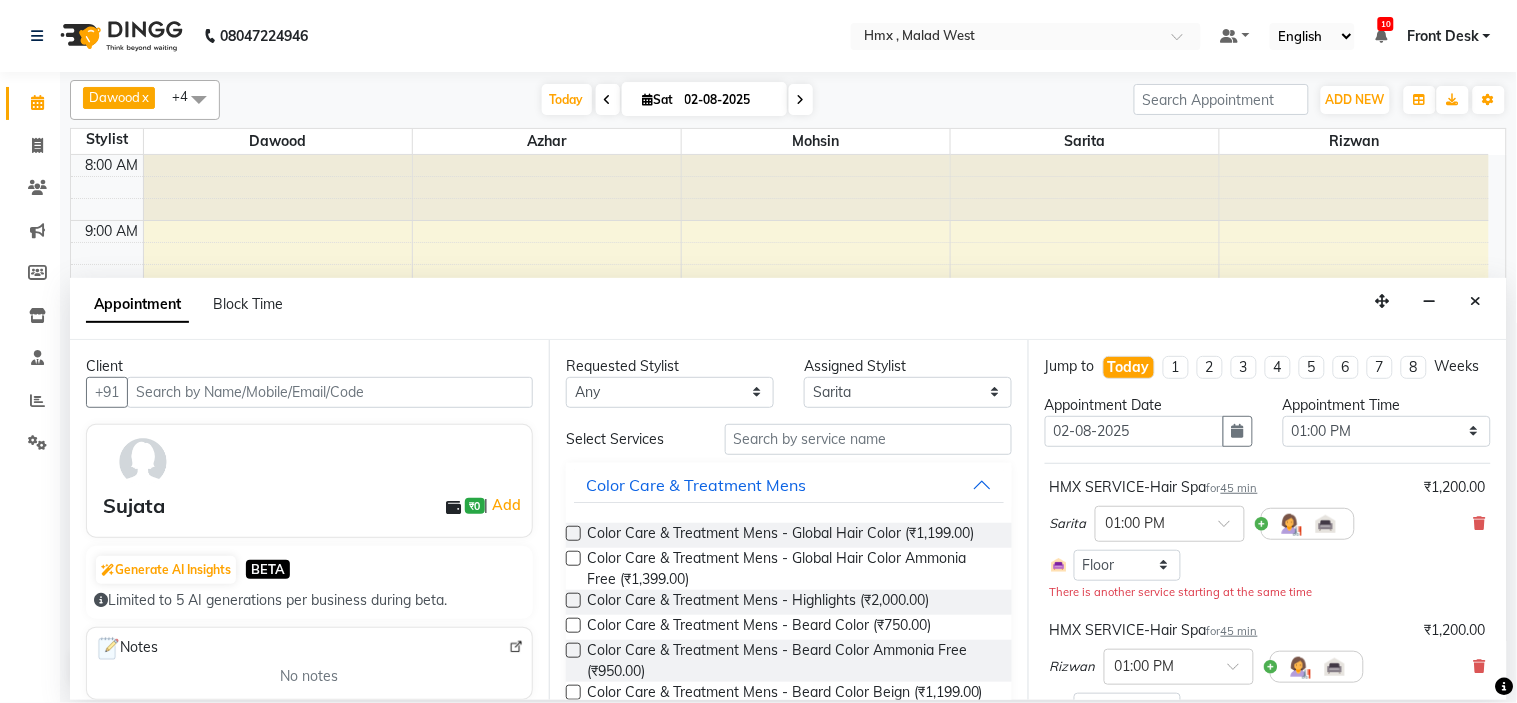 scroll, scrollTop: 332, scrollLeft: 0, axis: vertical 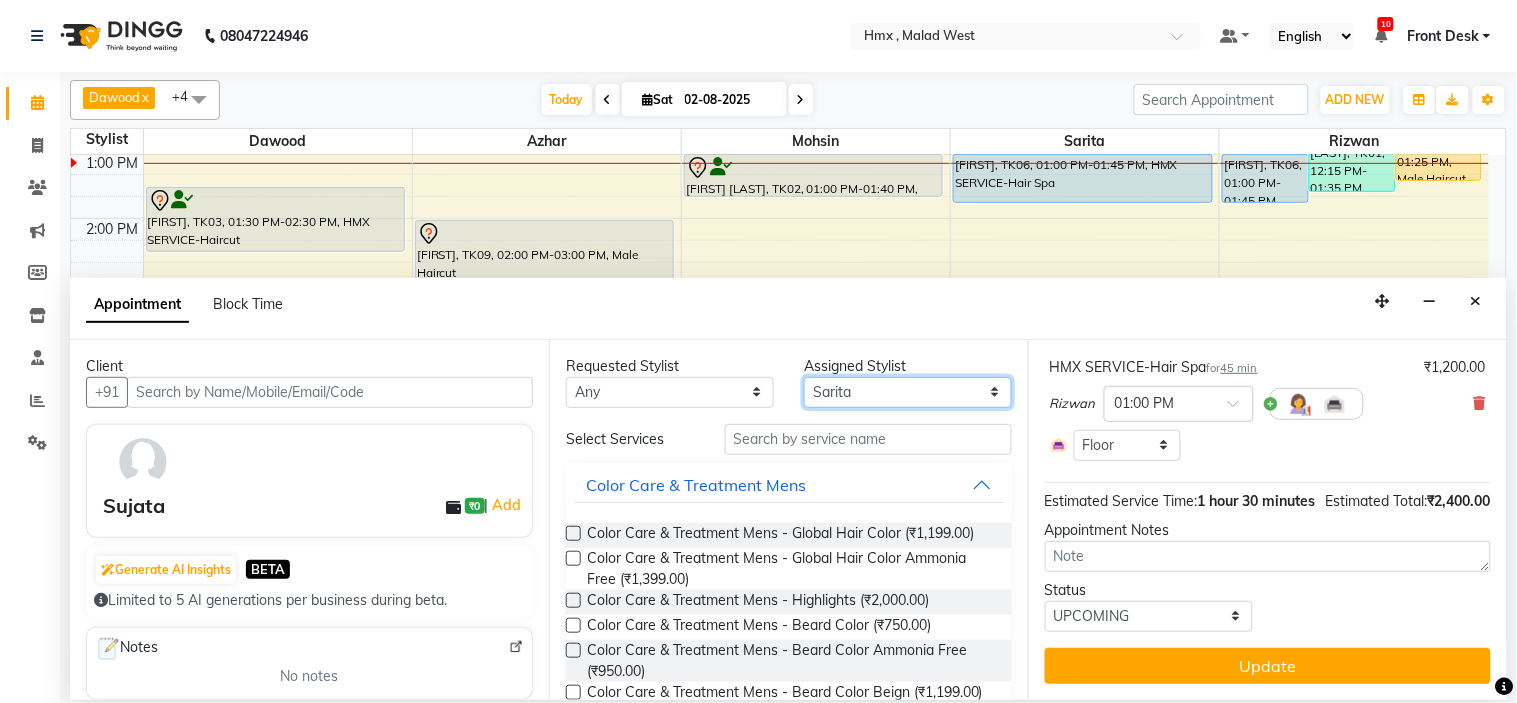 click on "Select Azhar Bilal Dawood Mohsin Rizwan Sarita Suman swapnali Uzair Yash Padrath" at bounding box center (908, 392) 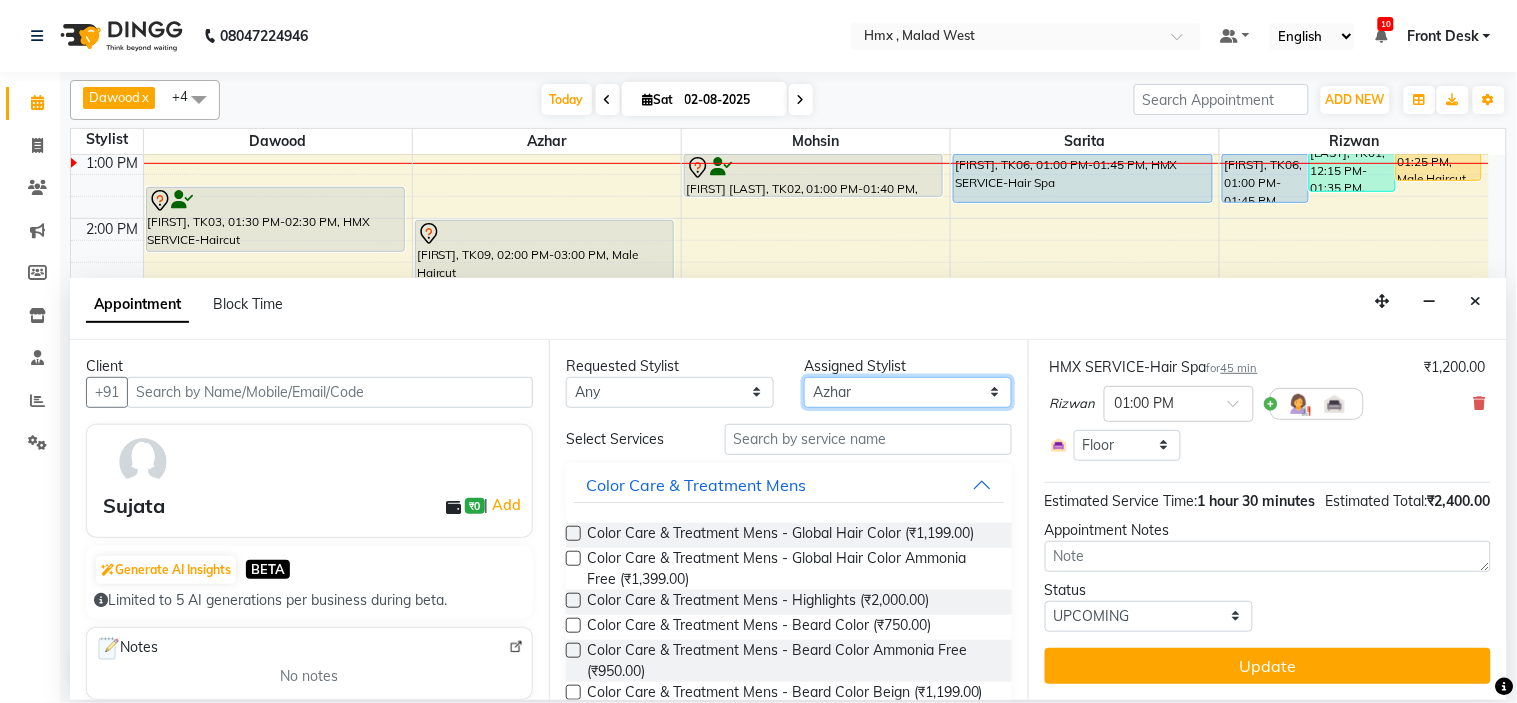 click on "Select Azhar Bilal Dawood Mohsin Rizwan Sarita Suman swapnali Uzair Yash Padrath" at bounding box center [908, 392] 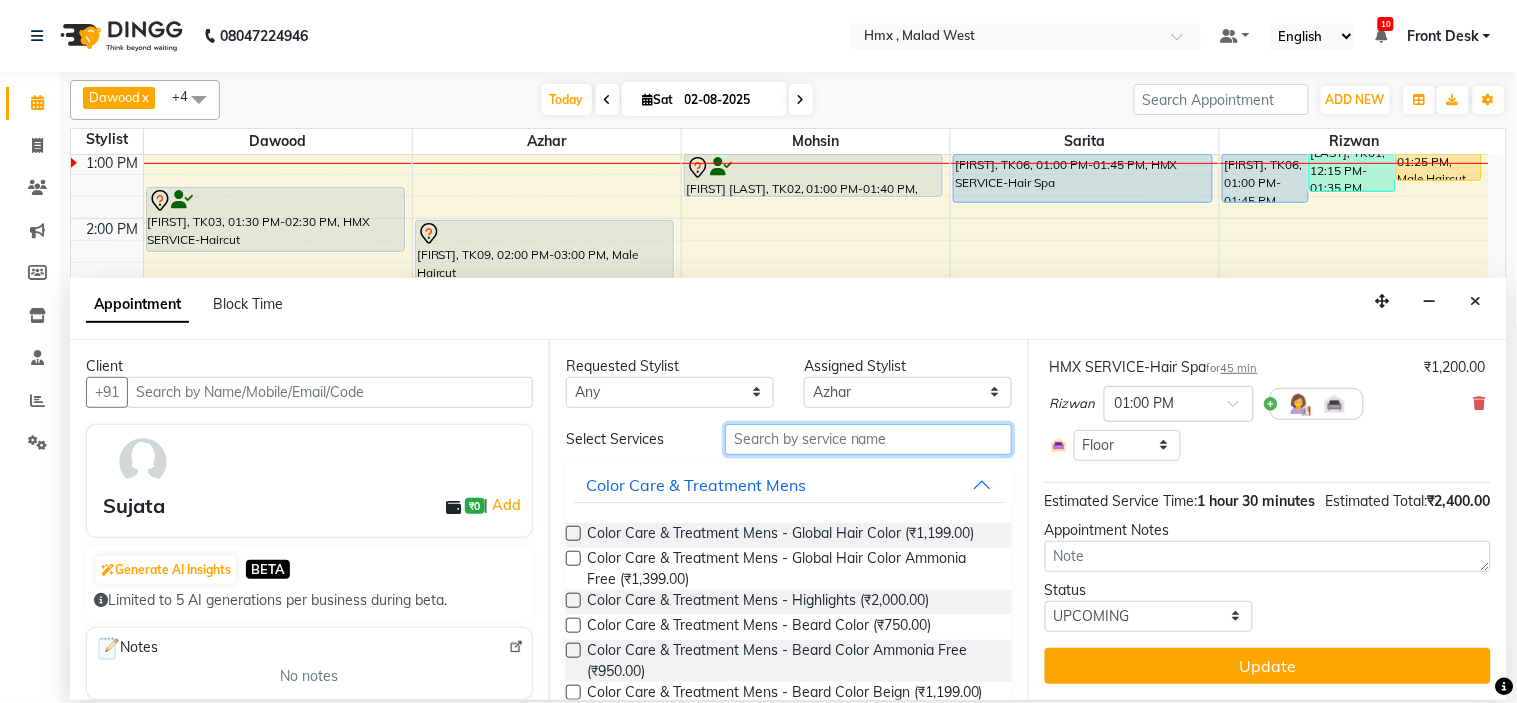 click at bounding box center (868, 439) 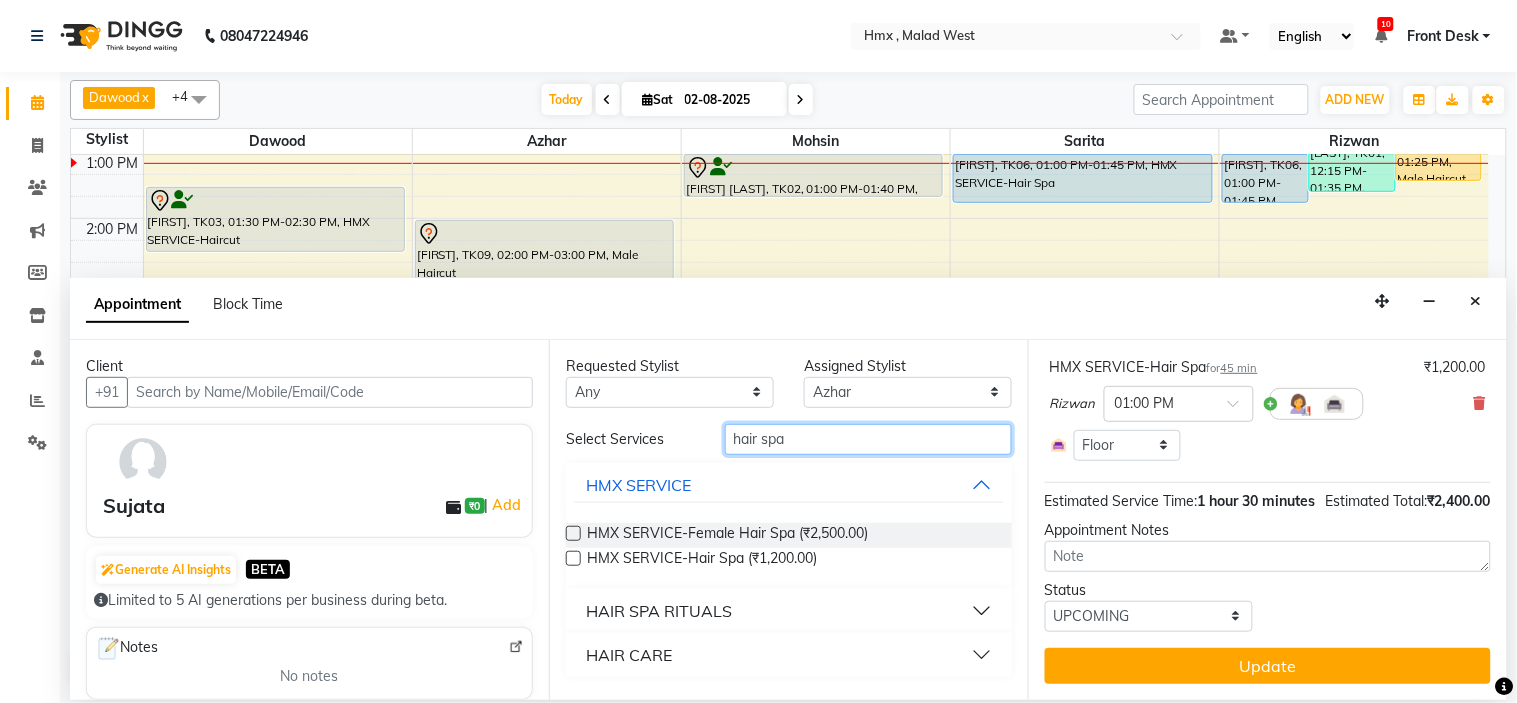 type on "hair spa" 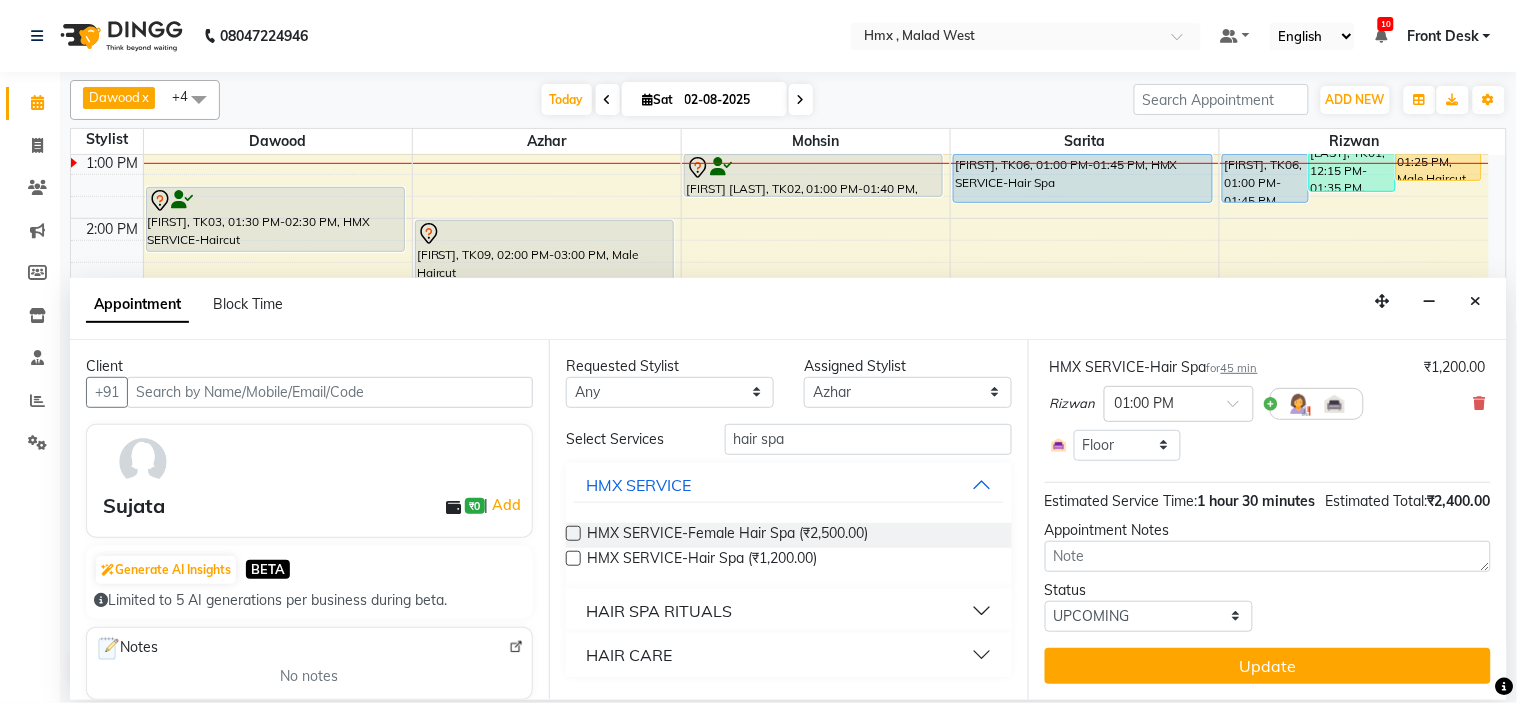 click on "HAIR CARE" at bounding box center (789, 655) 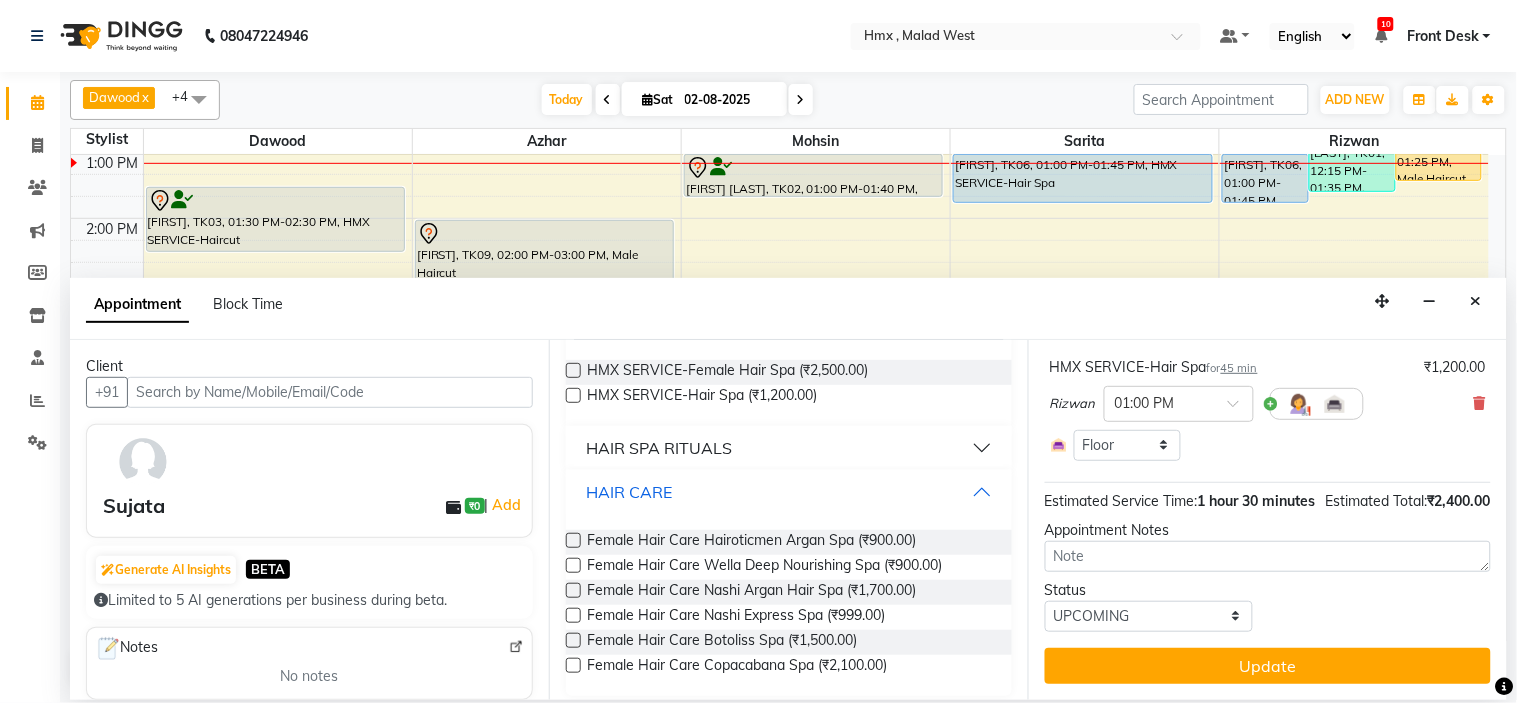 scroll, scrollTop: 174, scrollLeft: 0, axis: vertical 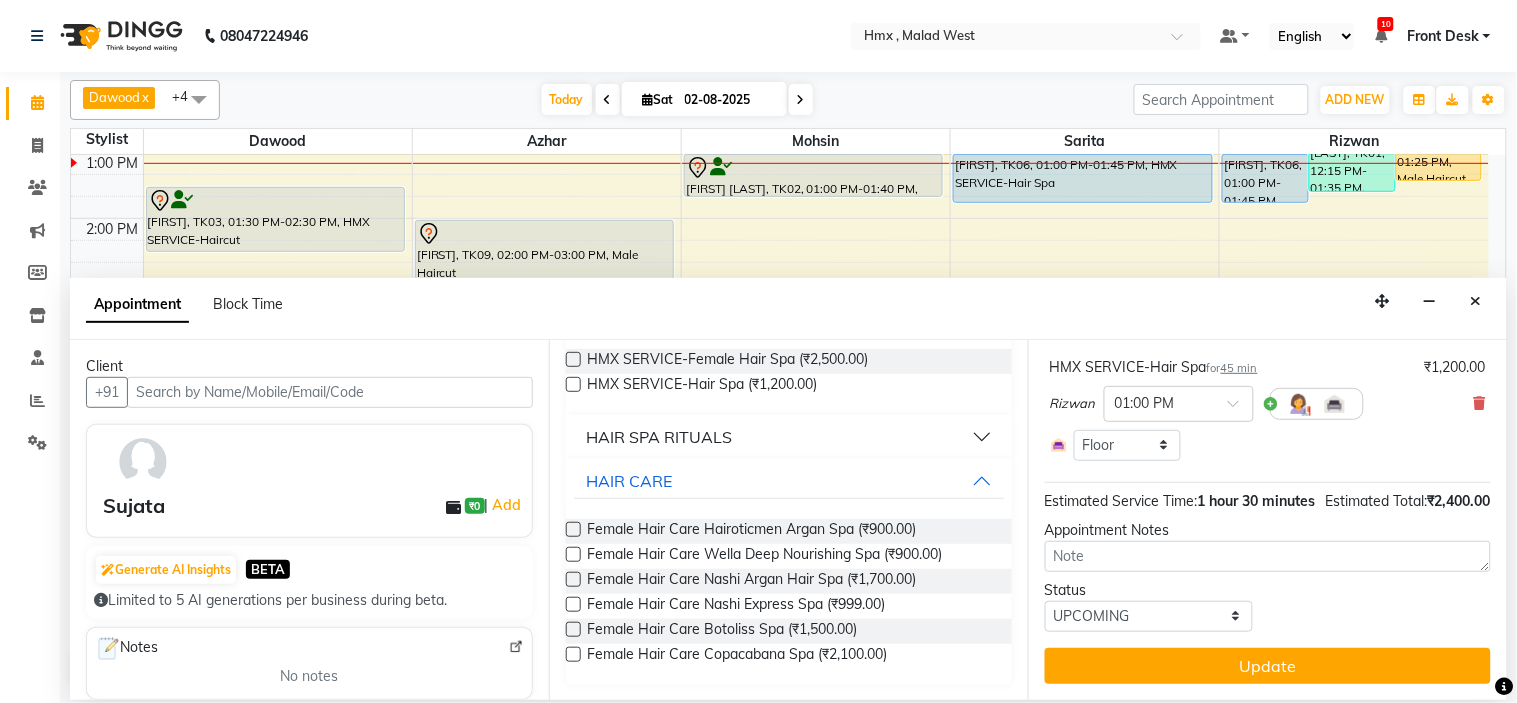 click at bounding box center [573, 529] 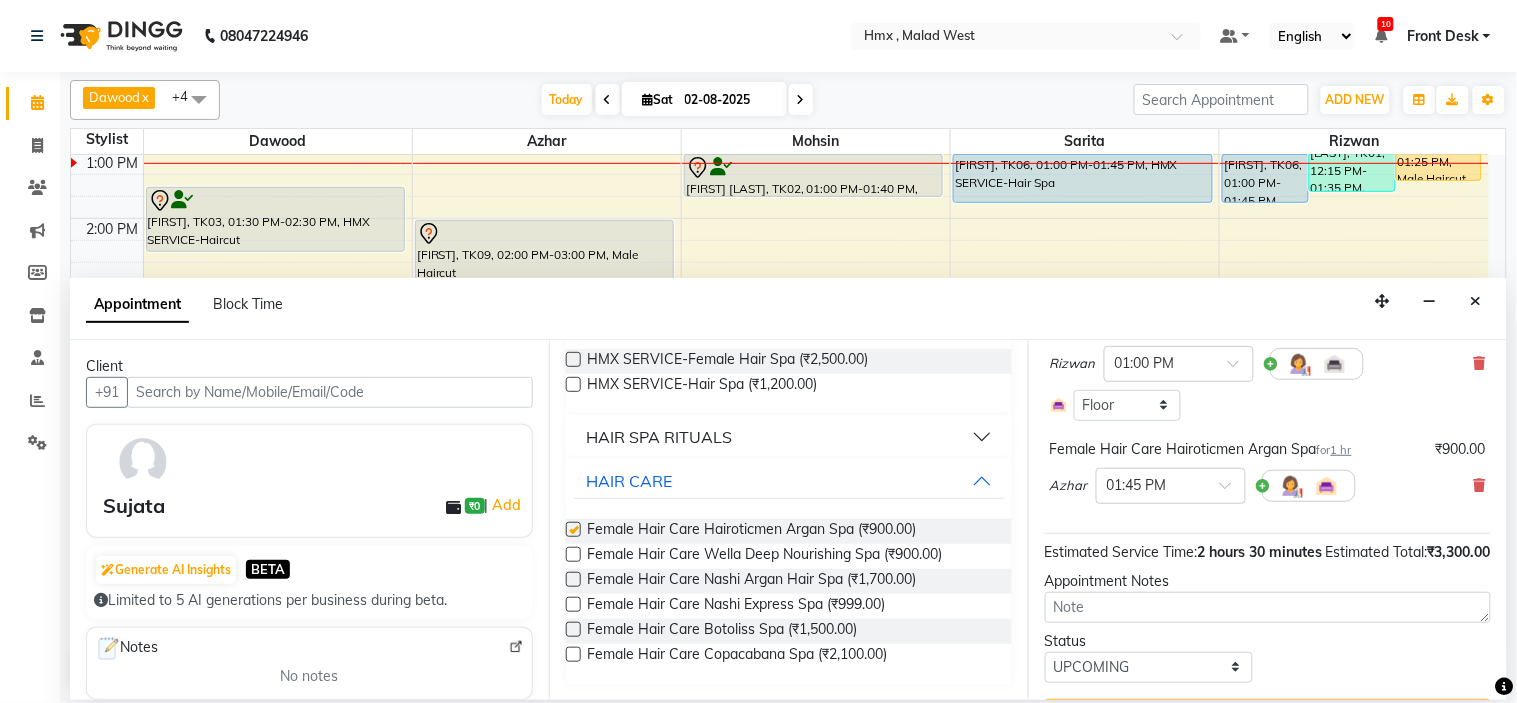 checkbox on "false" 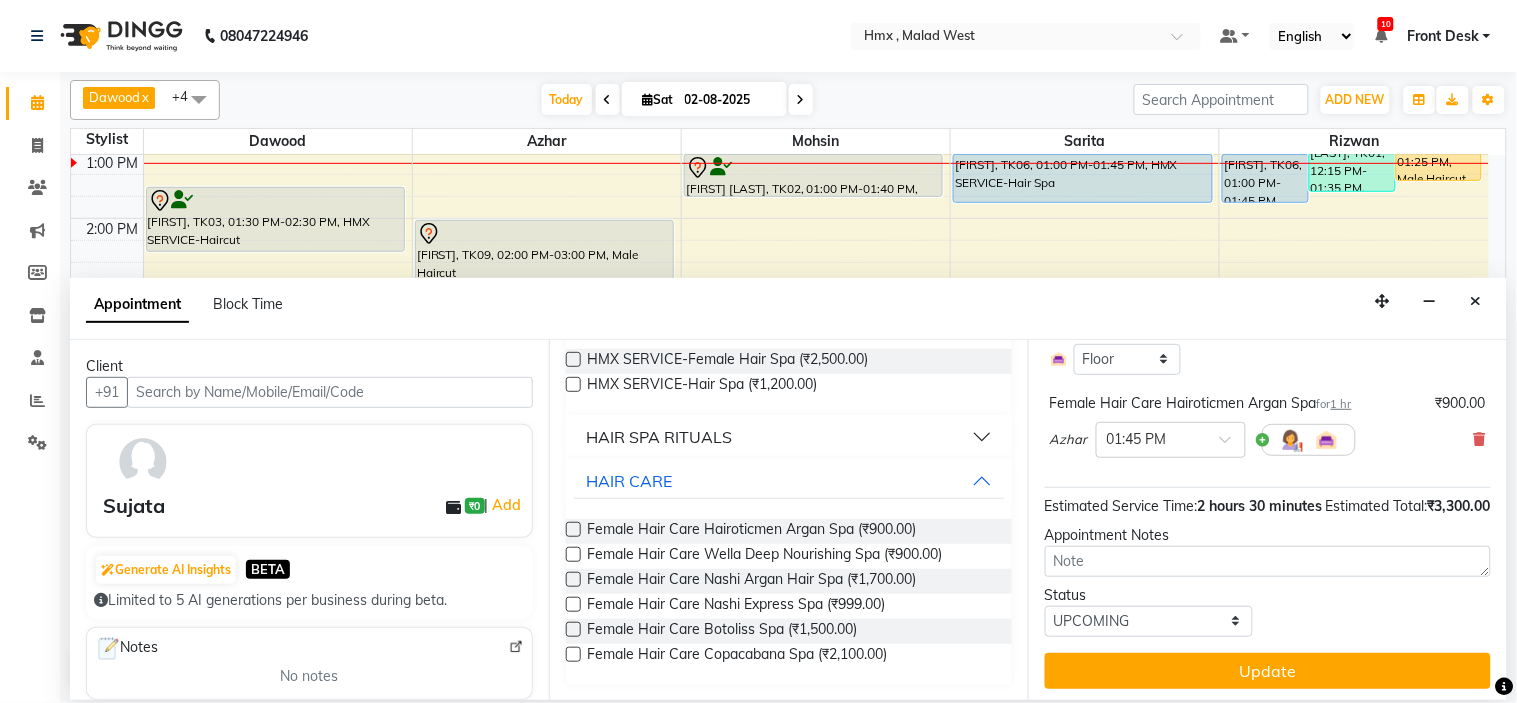 scroll, scrollTop: 373, scrollLeft: 0, axis: vertical 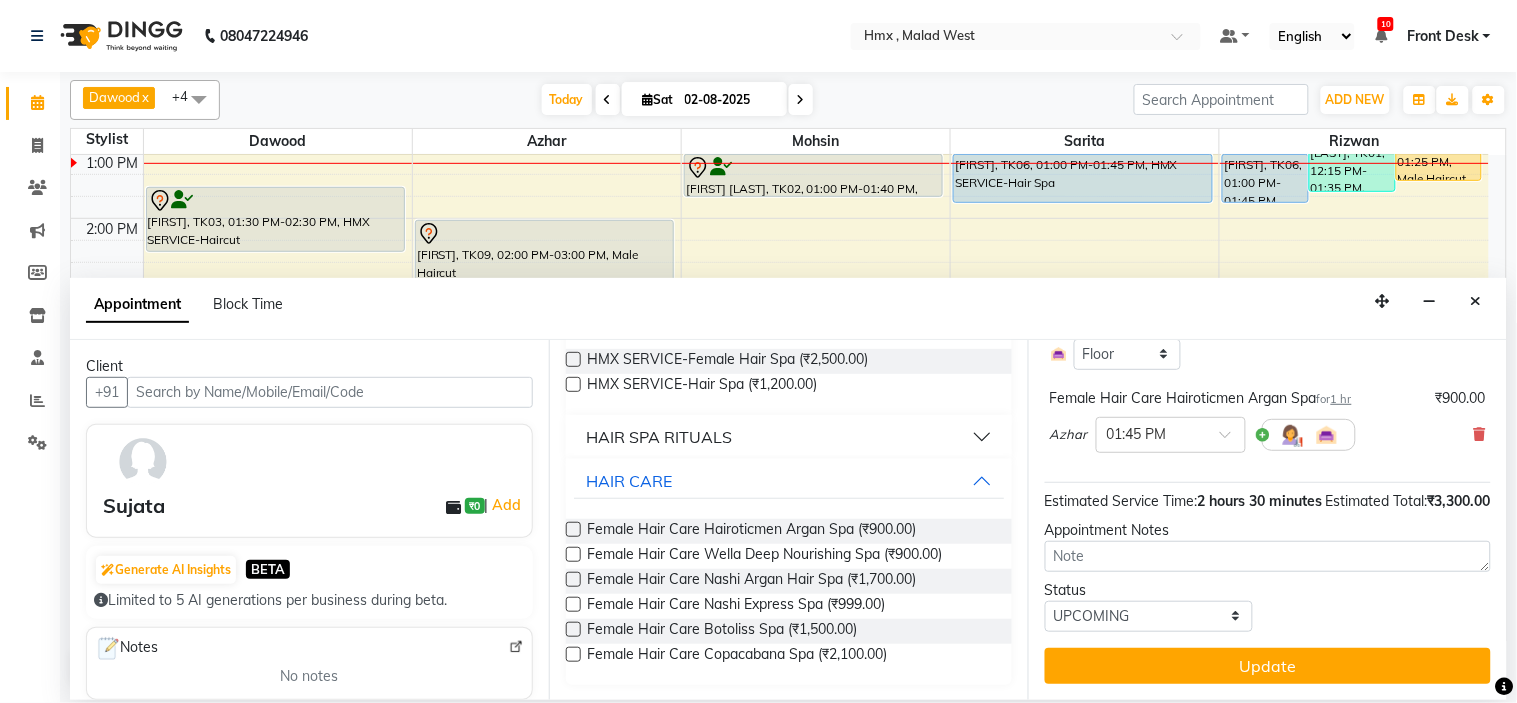 click on "Update" at bounding box center [1268, 666] 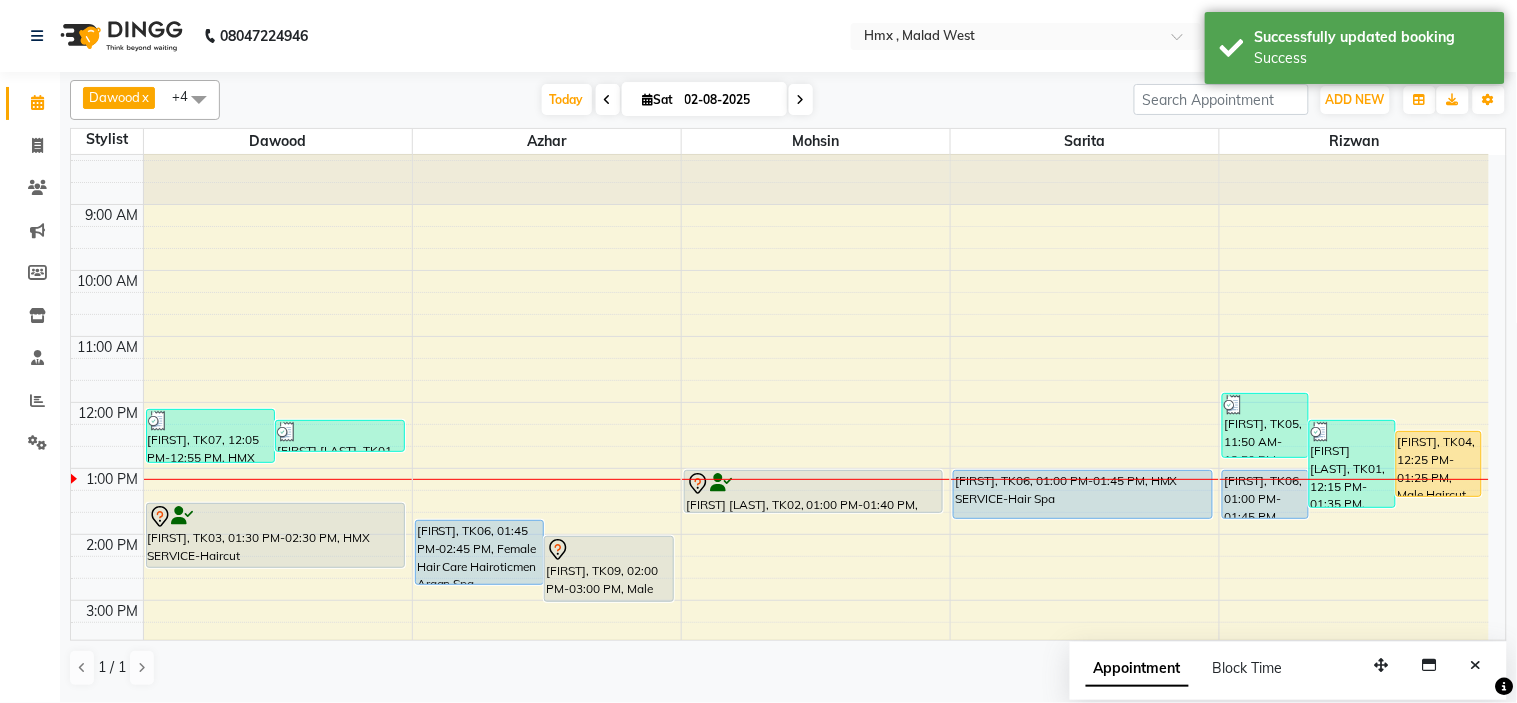 scroll, scrollTop: 0, scrollLeft: 0, axis: both 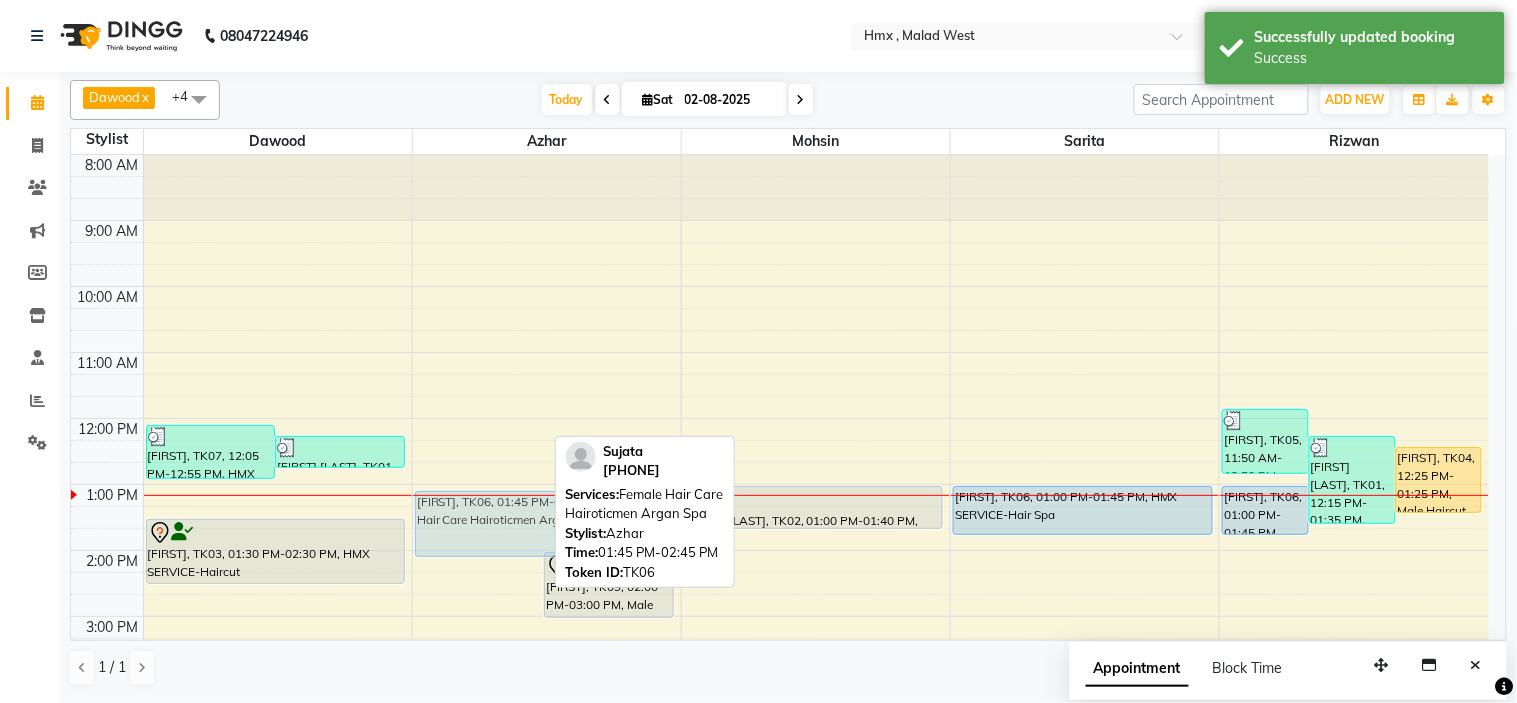 drag, startPoint x: 451, startPoint y: 555, endPoint x: 453, endPoint y: 495, distance: 60.033325 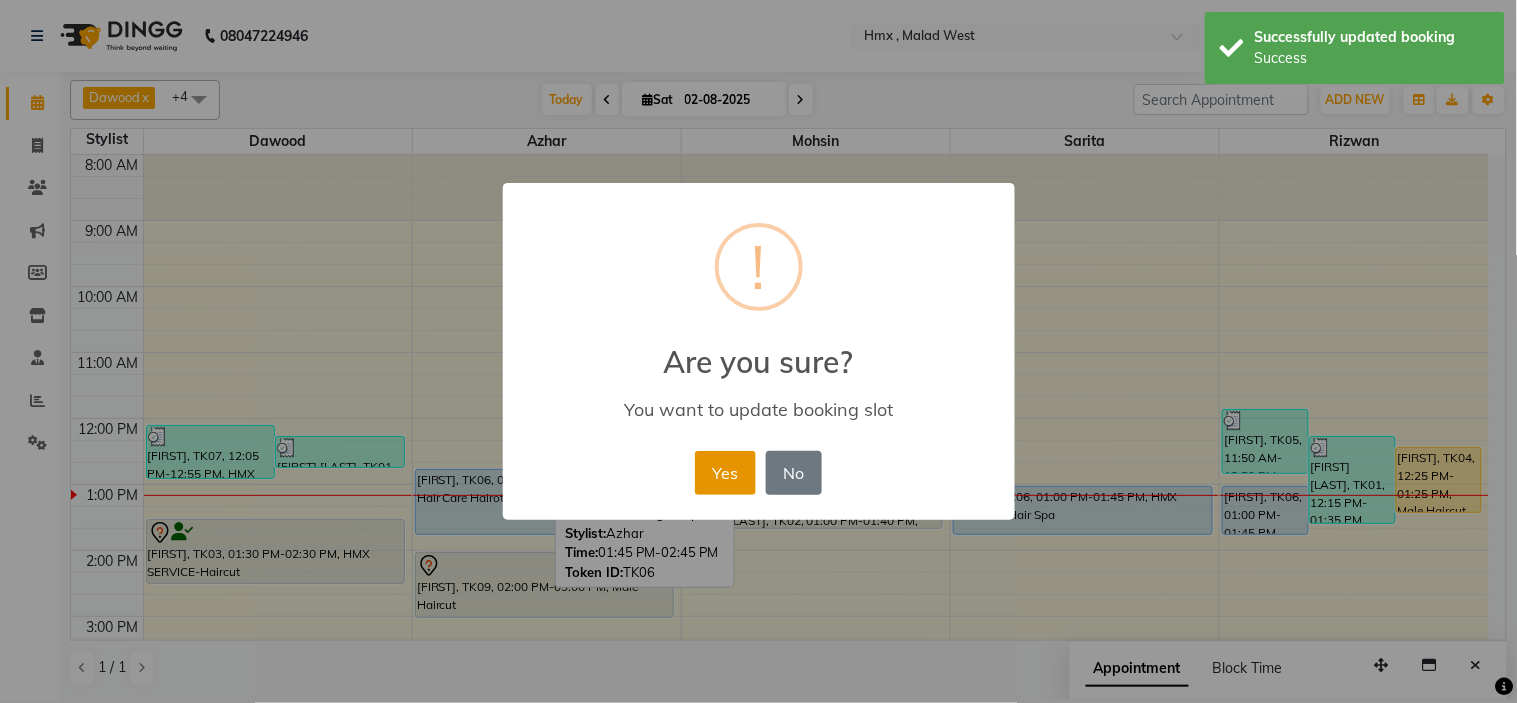 click on "Yes" at bounding box center [725, 473] 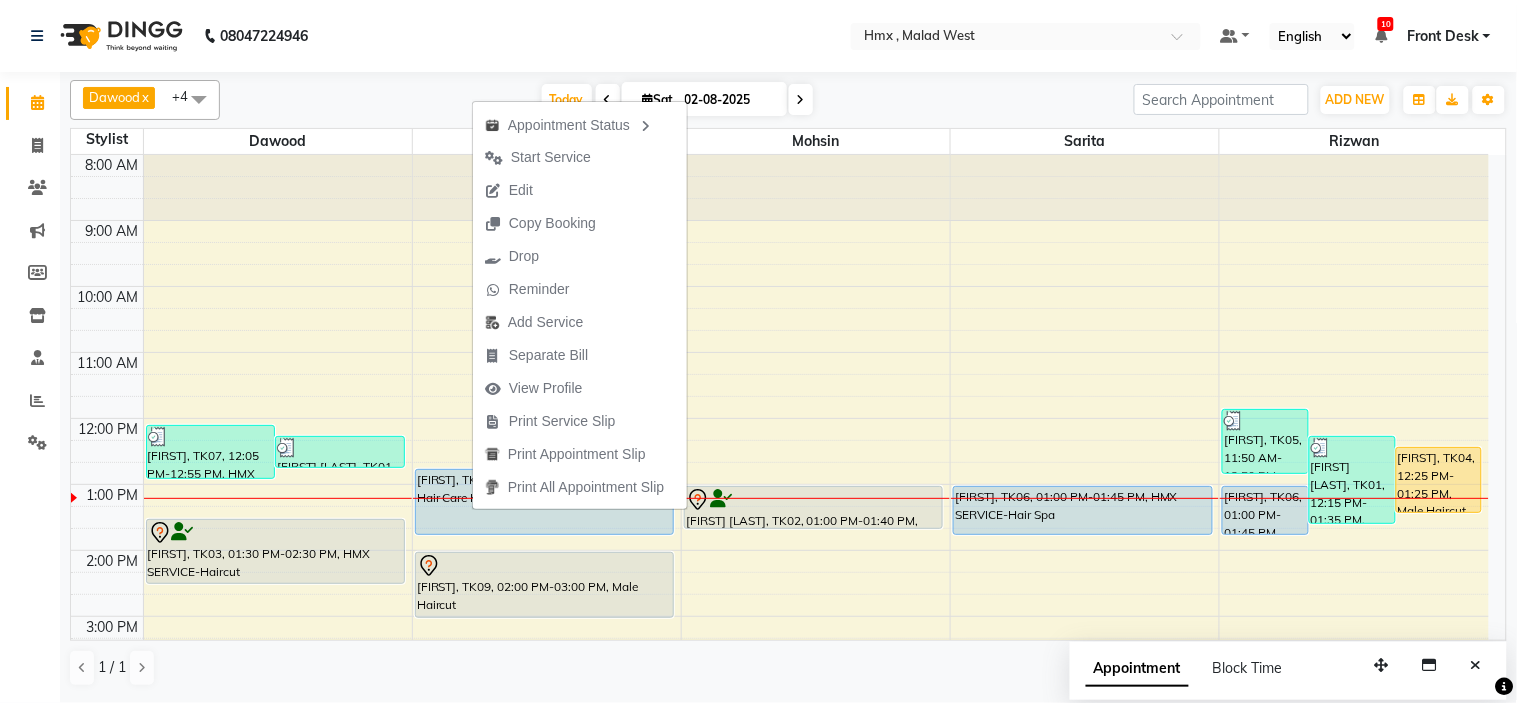 click on "Start Service" at bounding box center [551, 157] 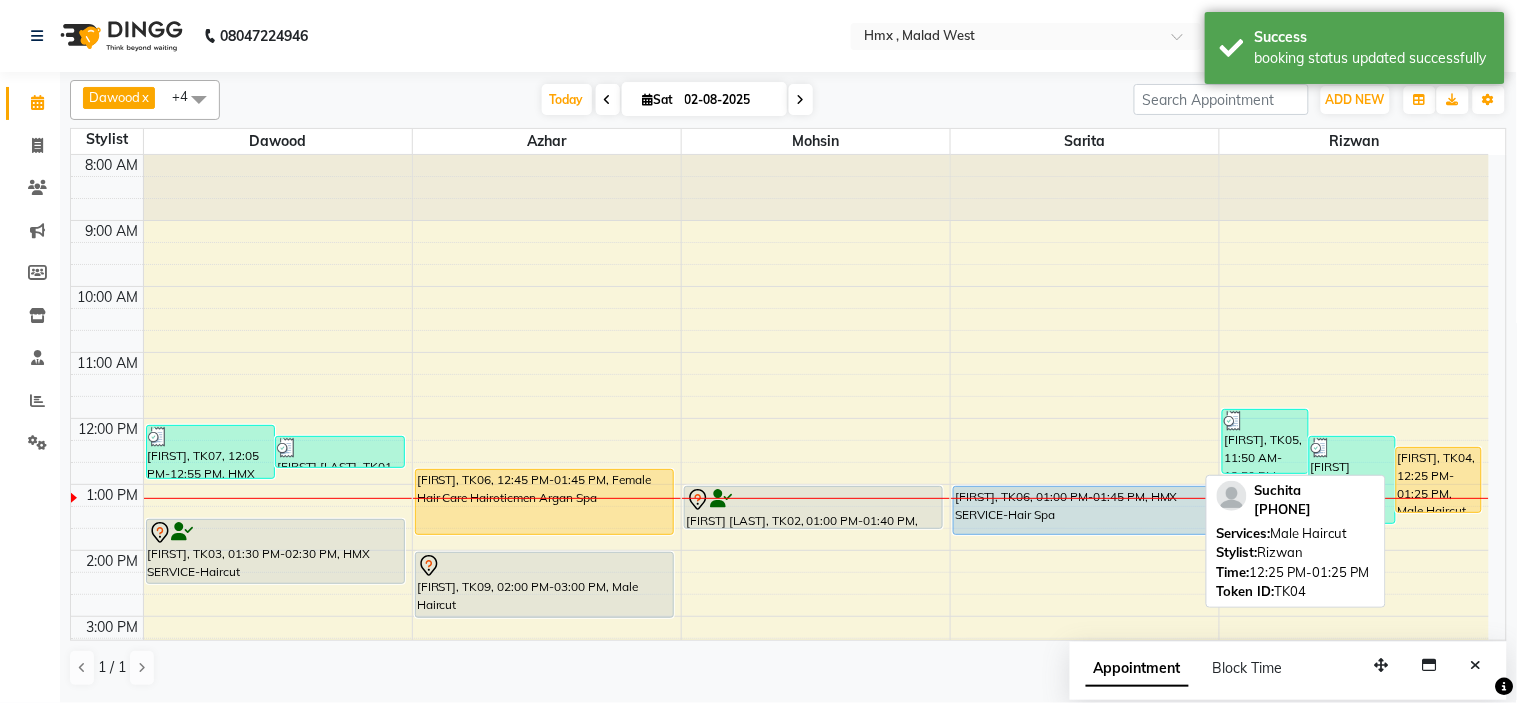 scroll, scrollTop: 111, scrollLeft: 0, axis: vertical 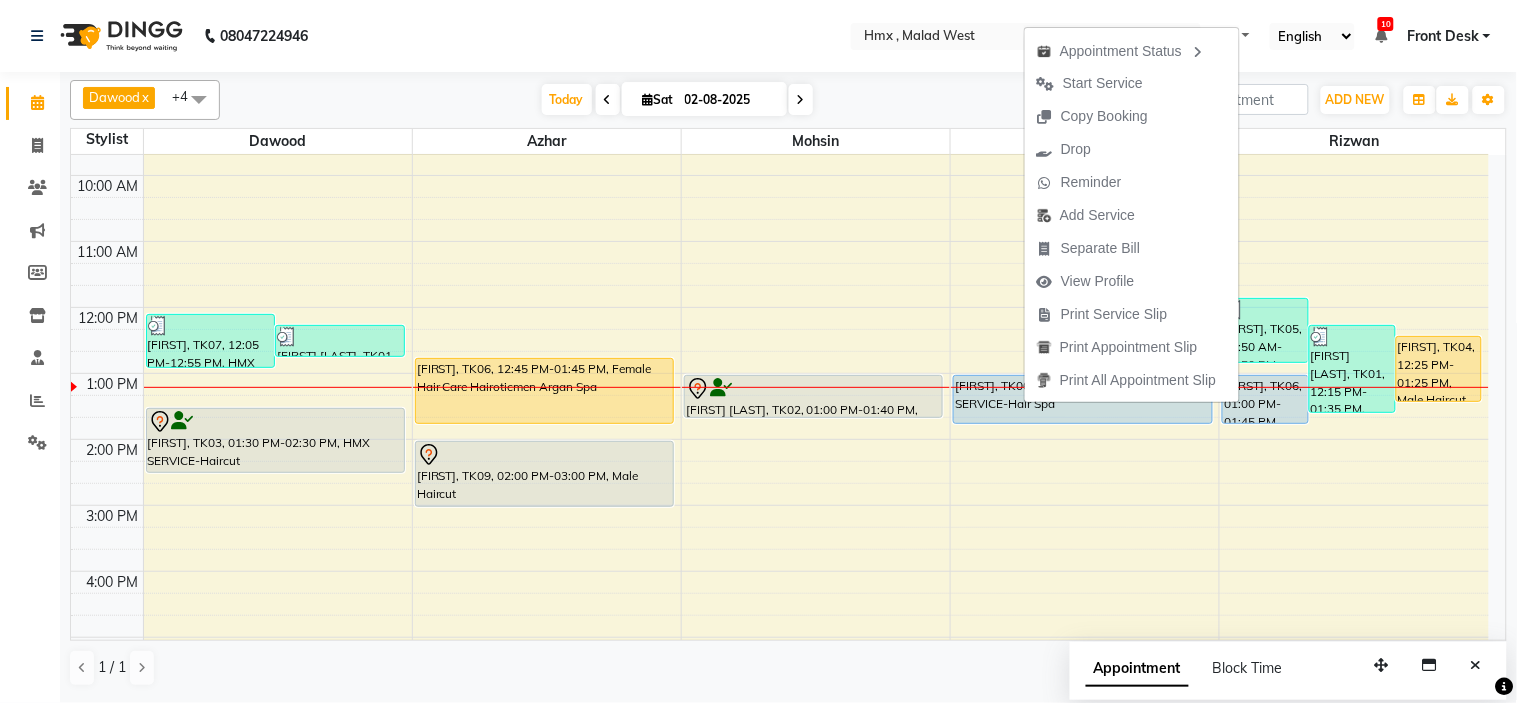 click on "Start Service" at bounding box center (1103, 83) 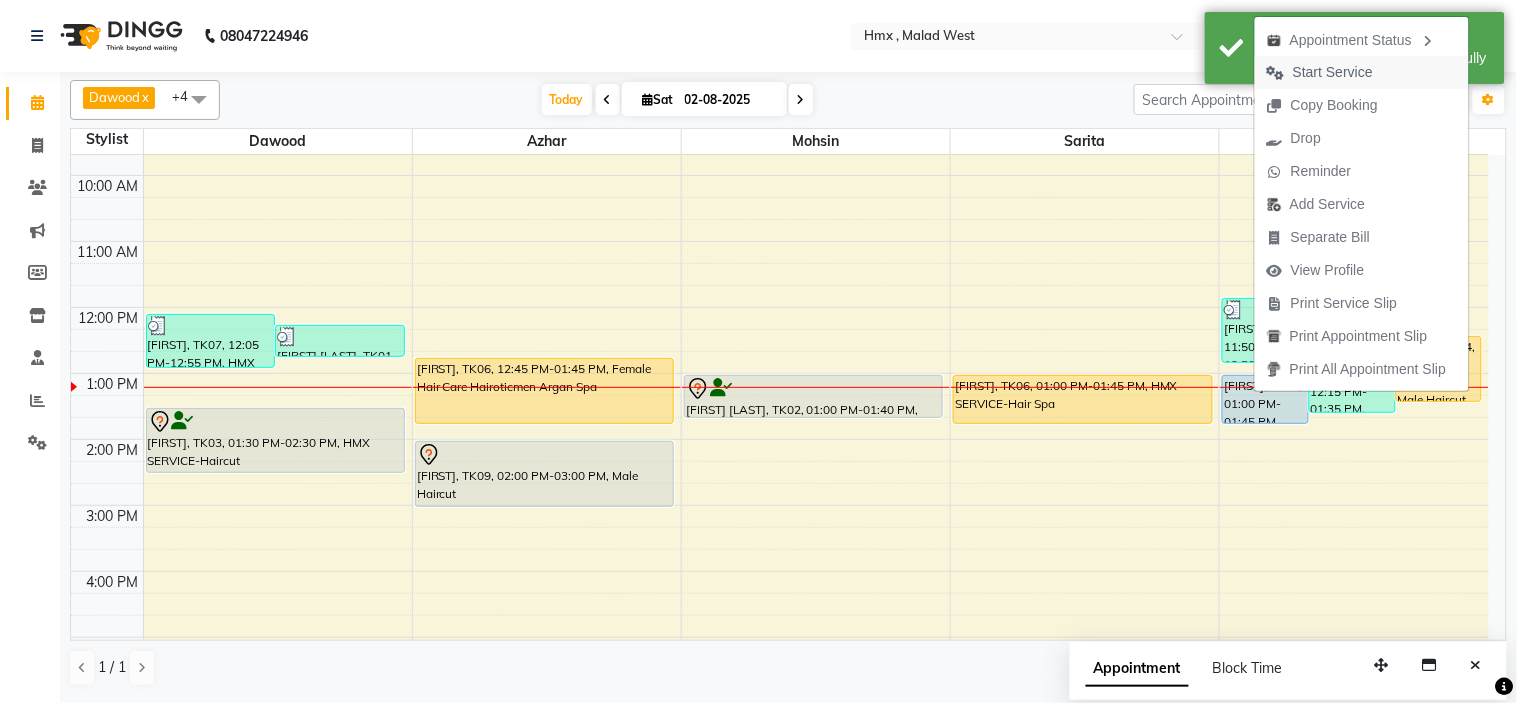 click on "Start Service" at bounding box center (1333, 72) 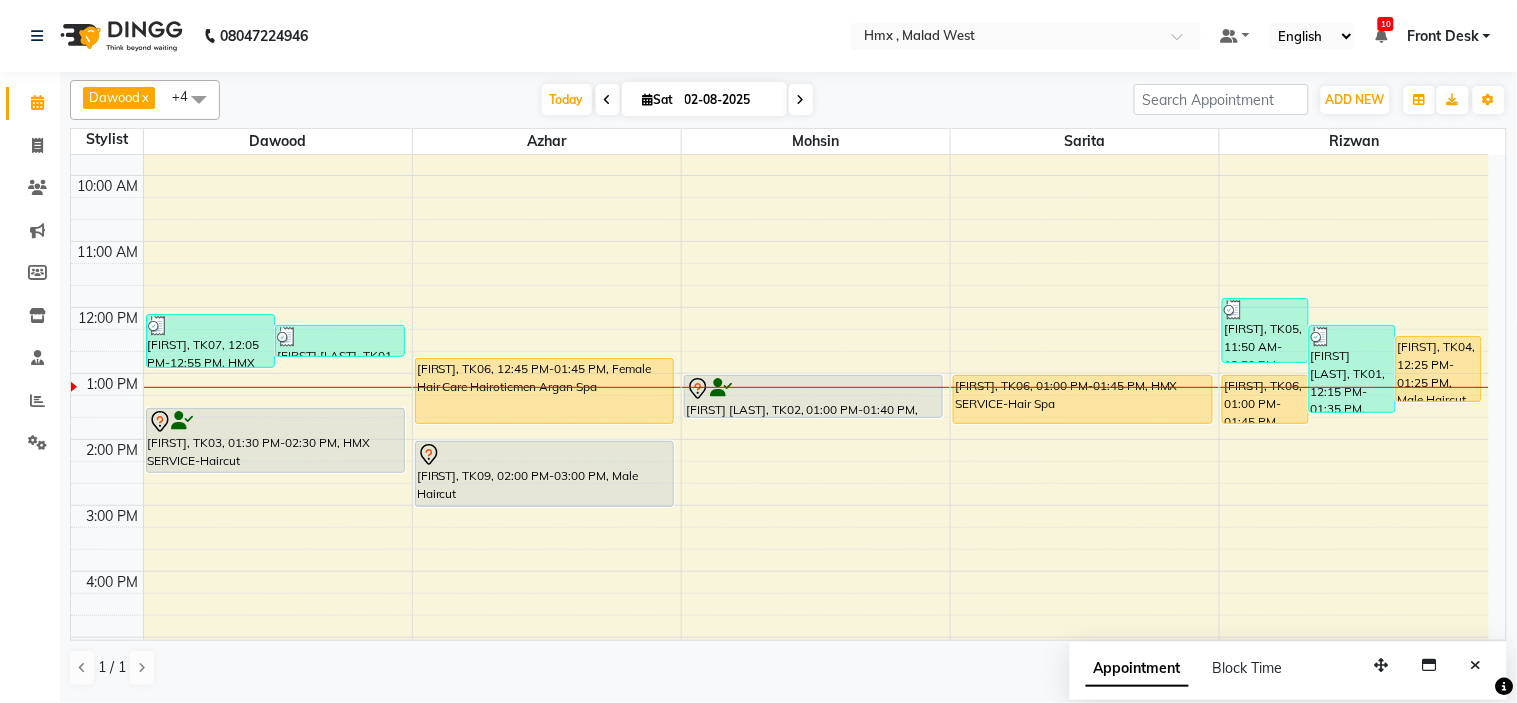 click on "8:00 AM 9:00 AM 10:00 AM 11:00 AM 12:00 PM 1:00 PM 2:00 PM 3:00 PM 4:00 PM 5:00 PM 6:00 PM 7:00 PM 8:00 PM 9:00 PM     Gunjan, TK07, 12:05 PM-12:55 PM, HMX SERVICE-Beard trim + line up,Male Hairstyling     Sudhakar Saraswat, TK01, 12:15 PM-12:45 PM, HMX SERVICE-Female Kid Haircut             Gaurav, TK03, 01:30 PM-02:30 PM, HMX SERVICE-Haircut    Sujata, TK06, 12:45 PM-01:45 PM, Female Hair Care Hairoticmen Argan Spa             Dhaval, TK09, 02:00 PM-03:00 PM, Male Haircut             Ali Dhanani, TK02, 01:00 PM-01:40 PM, HMX SERVICE-Beard trim + line up    Sujata, TK06, 01:00 PM-01:45 PM, HMX SERVICE-Hair Spa     Suchita, TK05, 11:50 AM-12:50 PM, Male Haircut     Sudhakar Saraswat, TK01, 12:15 PM-01:35 PM, Male Haircut,HMX SERVICE-Beard trim + line up    Suchita, TK04, 12:25 PM-01:25 PM, Male Haircut    Sujata, TK06, 01:00 PM-01:45 PM, HMX SERVICE-Hair Spa" at bounding box center [780, 505] 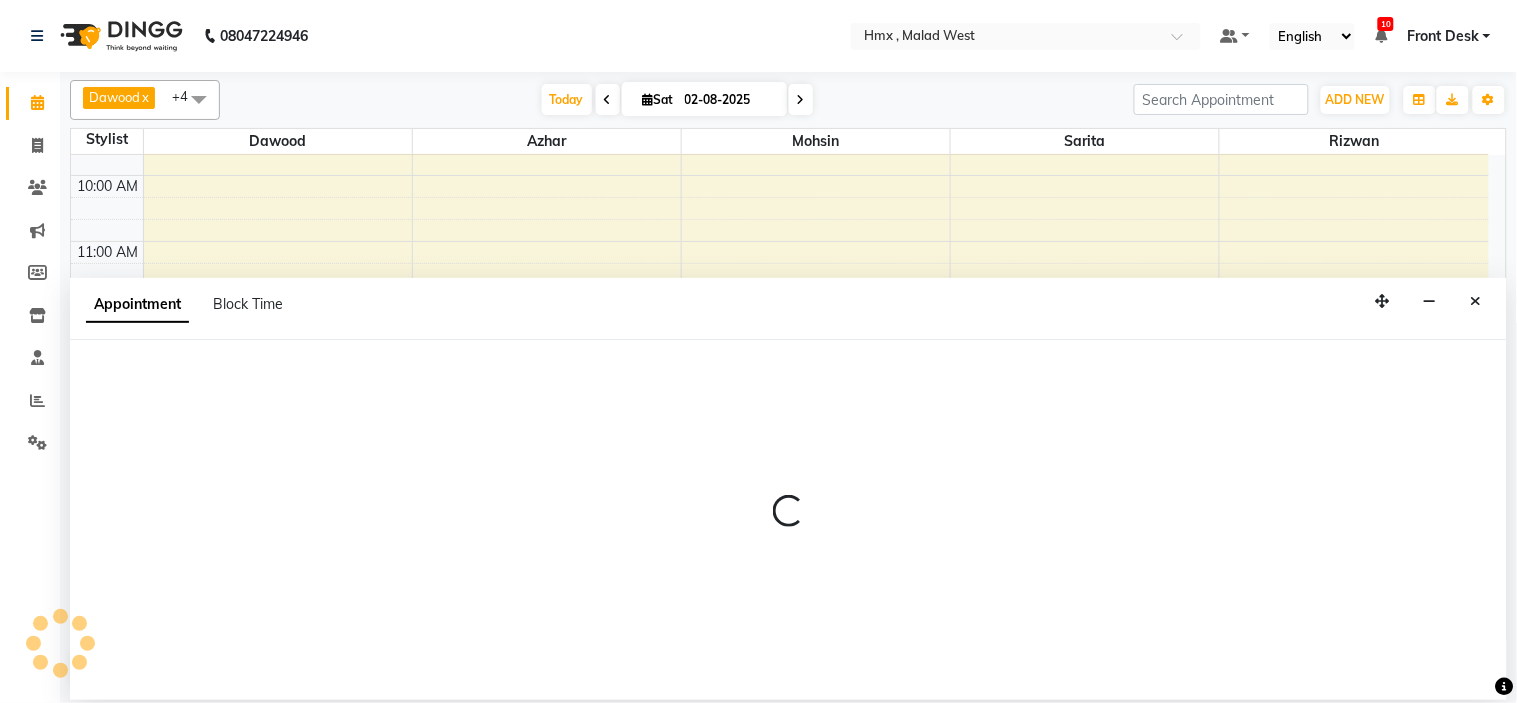 select on "39112" 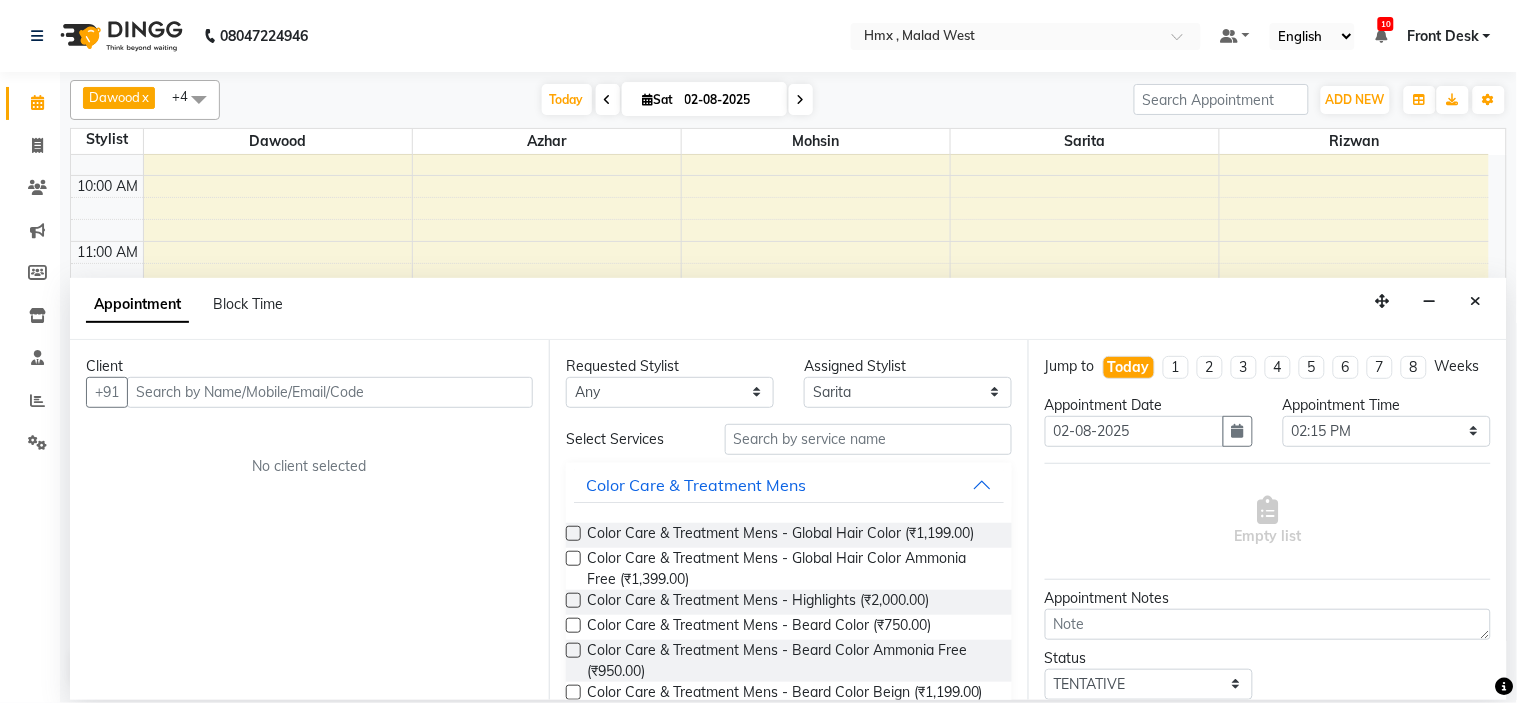 click at bounding box center [330, 392] 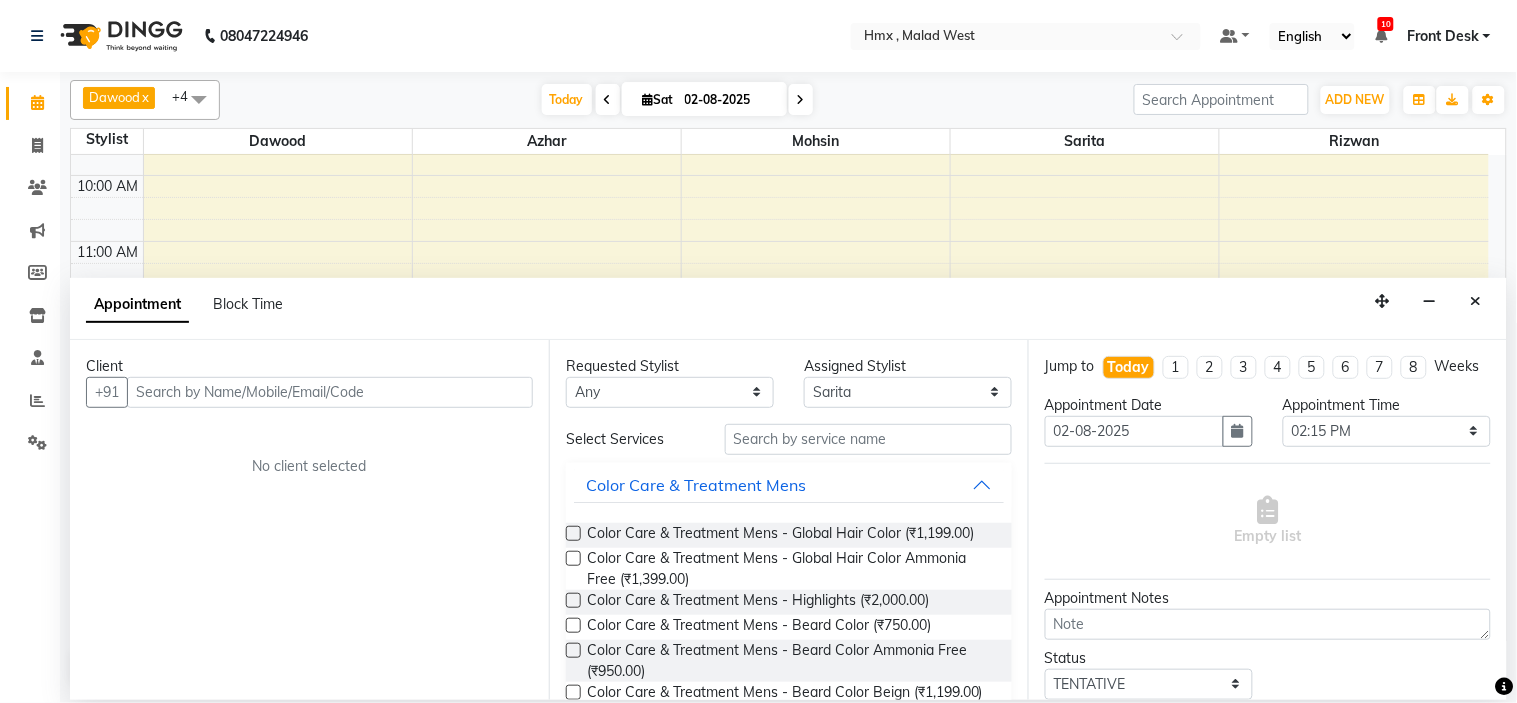 click at bounding box center (330, 392) 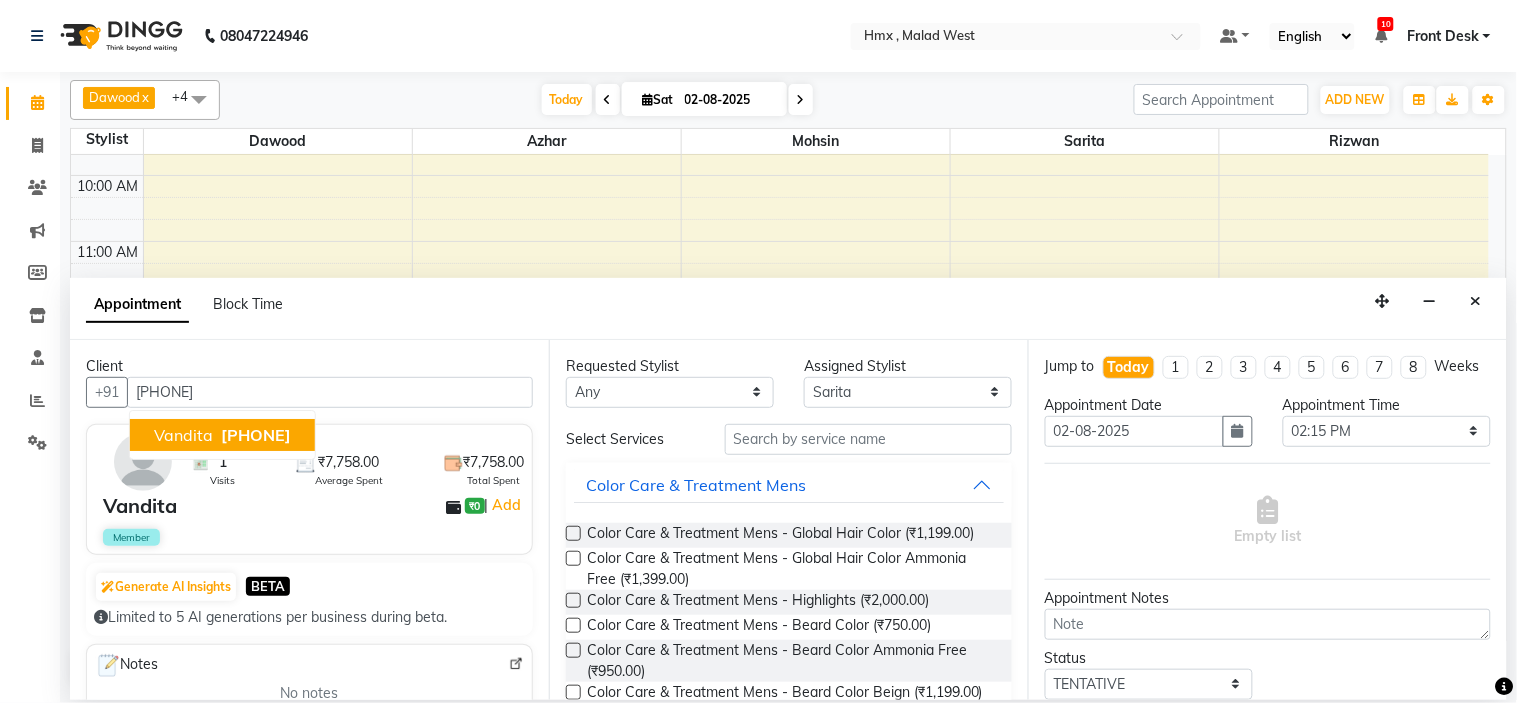 click on "[PHONE]" at bounding box center [256, 435] 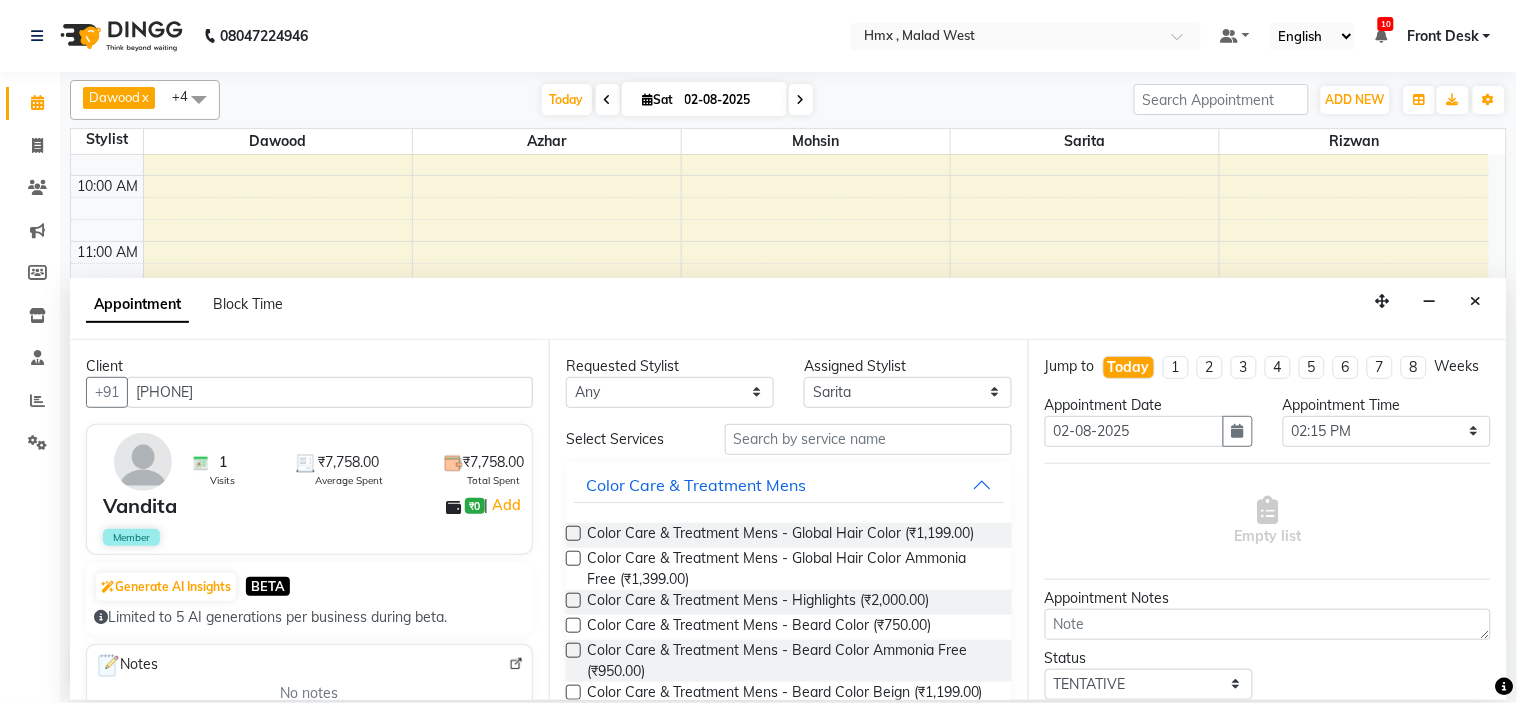 type on "[PHONE]" 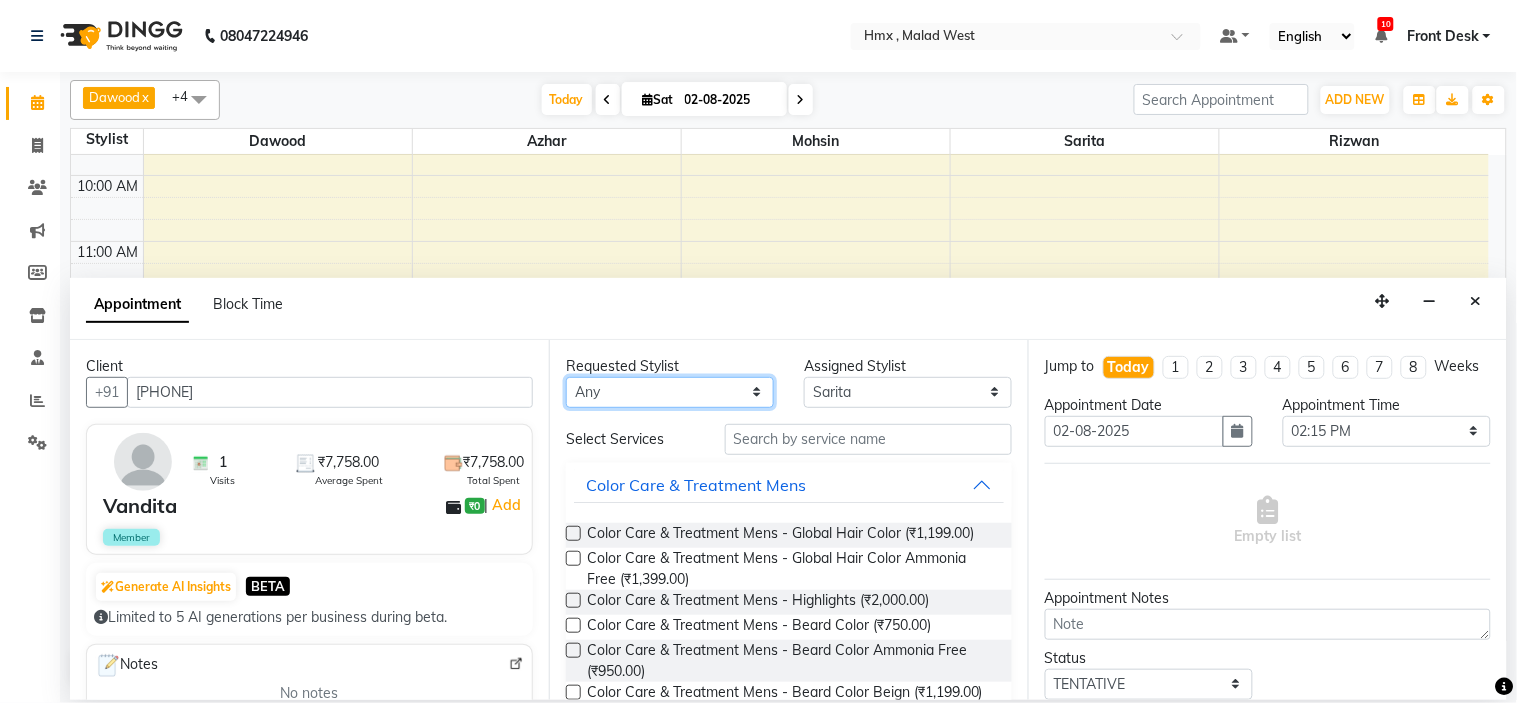 click on "Any Azhar Bilal Dawood Mohsin Rizwan Sarita Suman swapnali Uzair Yash Padrath" at bounding box center [670, 392] 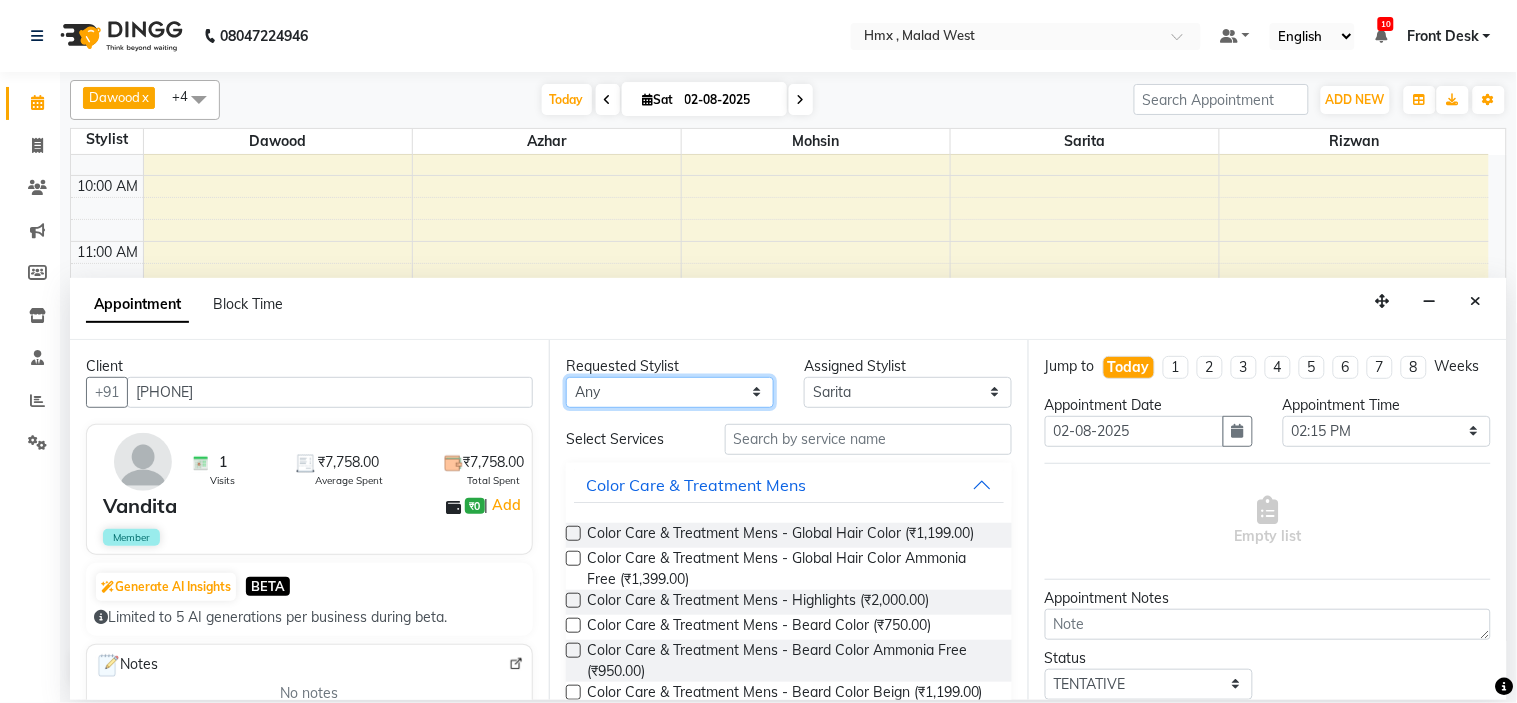 select on "39112" 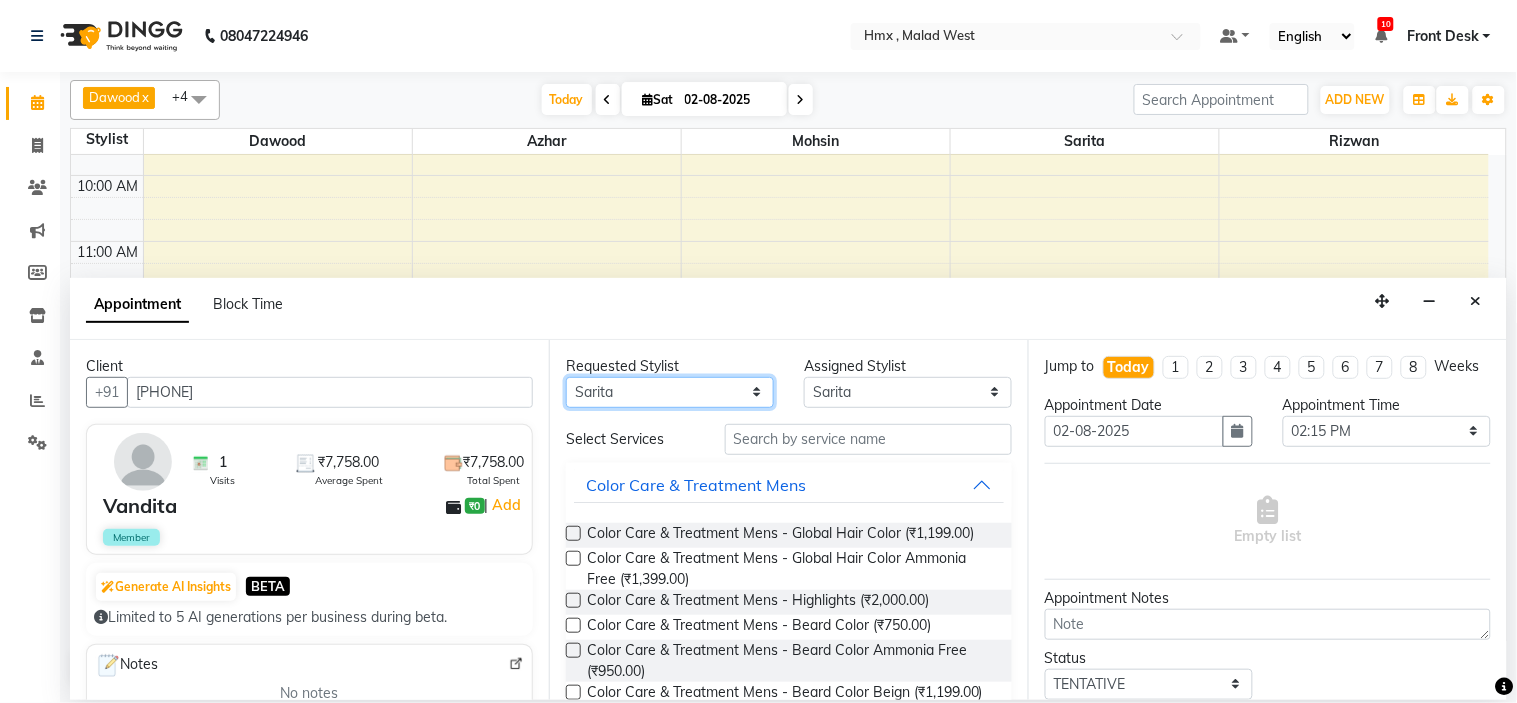 click on "Any Azhar Bilal Dawood Mohsin Rizwan Sarita Suman swapnali Uzair Yash Padrath" at bounding box center [670, 392] 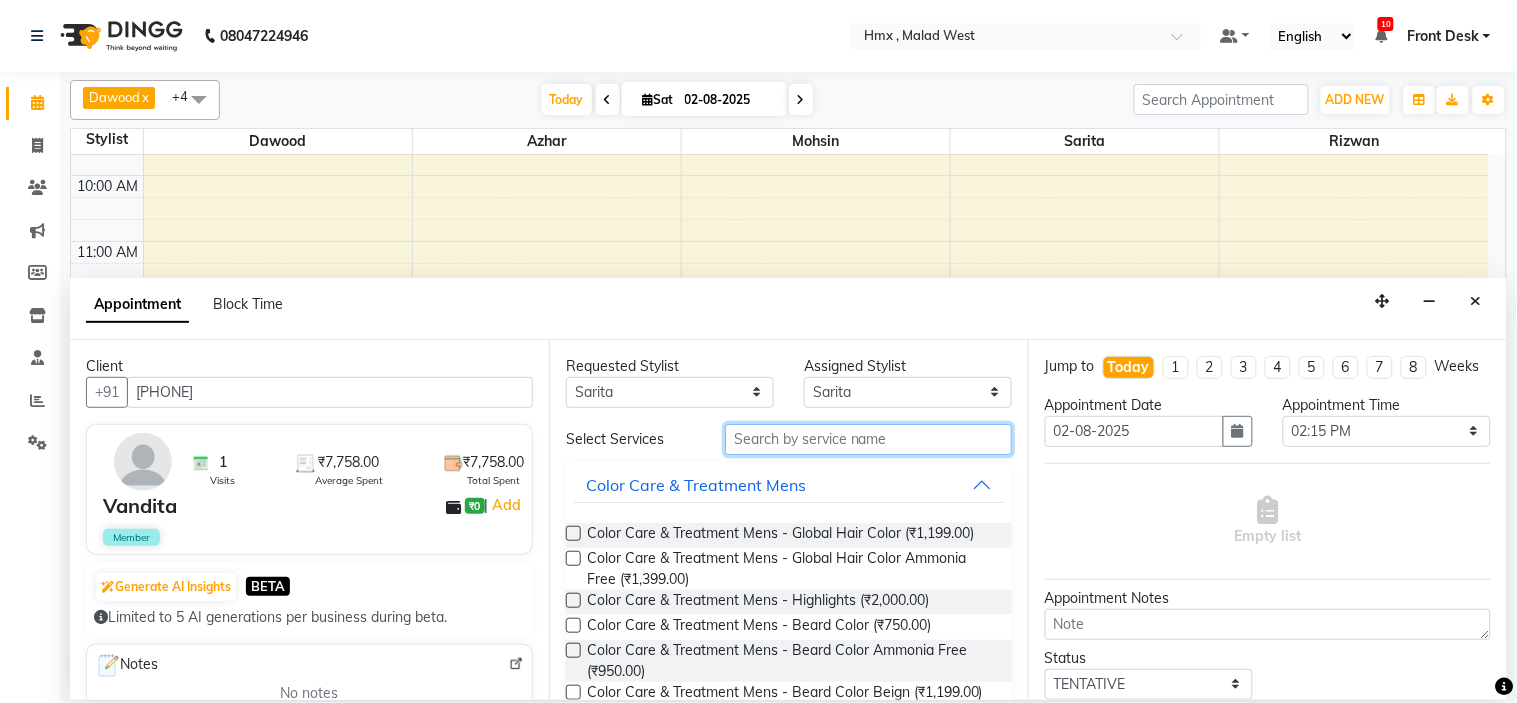 click at bounding box center [868, 439] 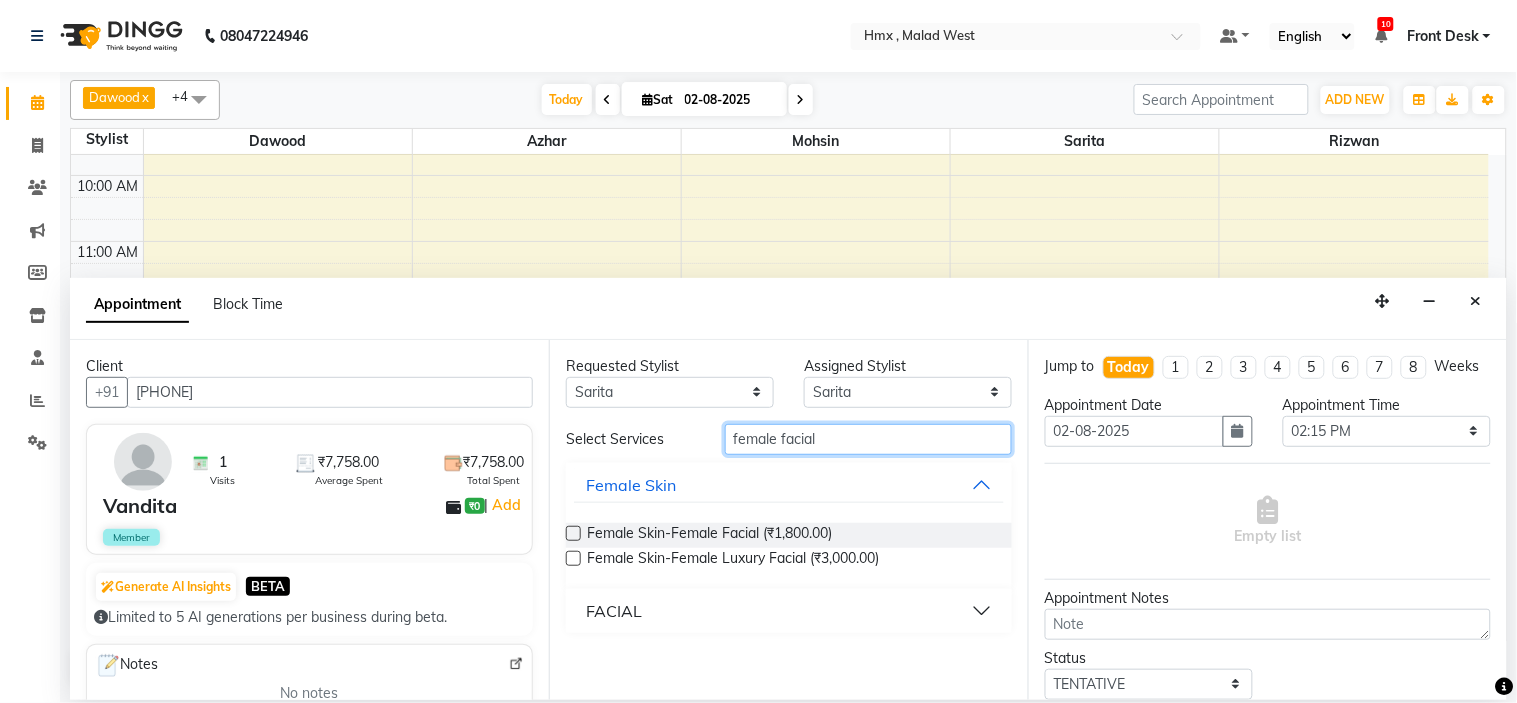 type on "female facial" 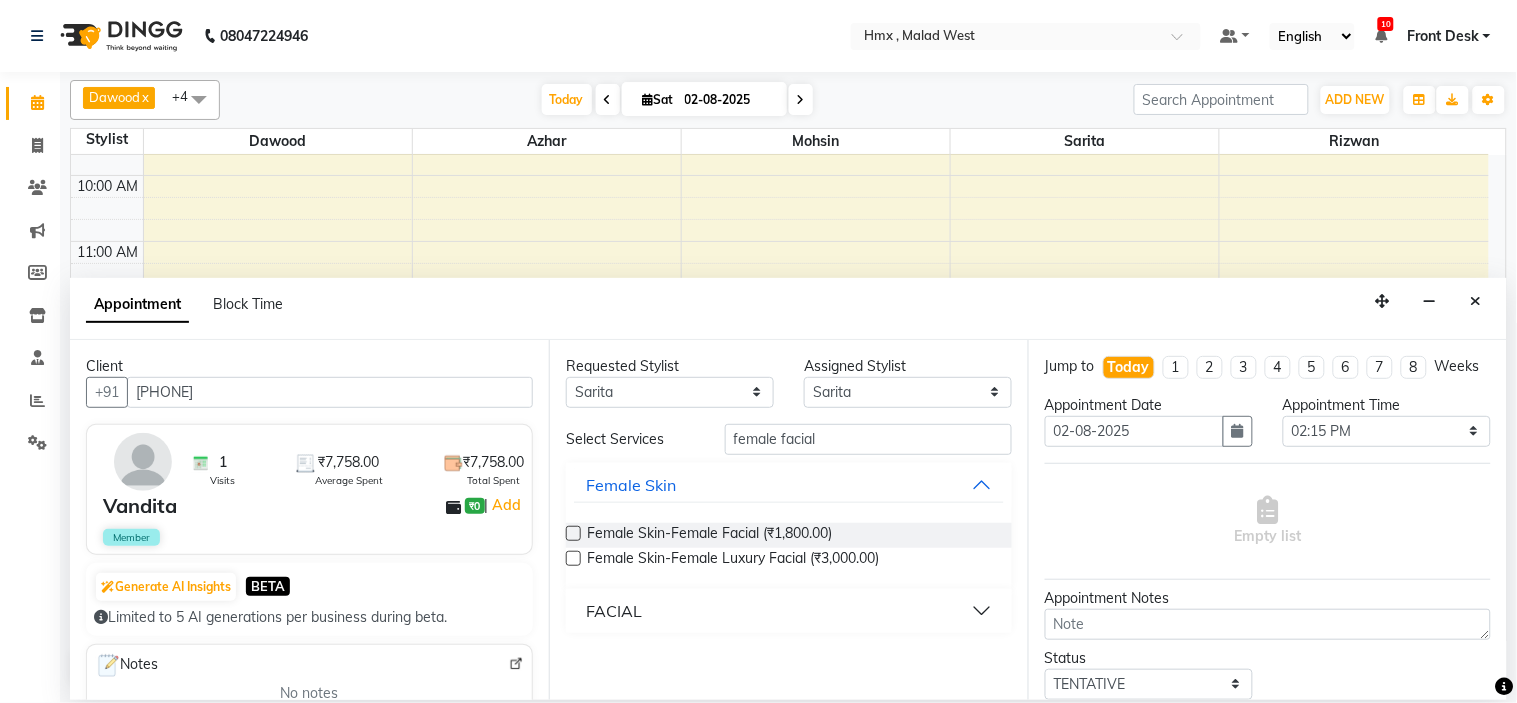 click on "FACIAL" at bounding box center (614, 611) 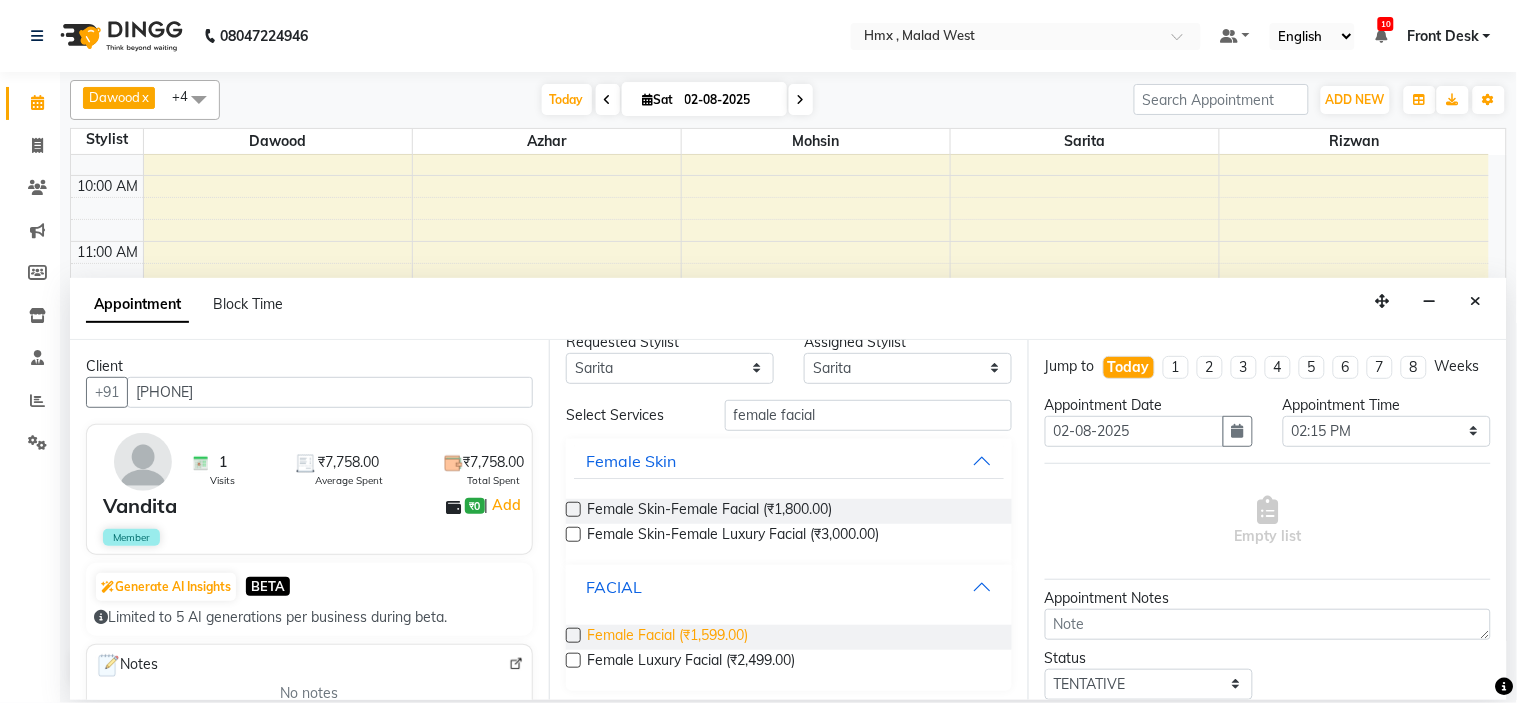 scroll, scrollTop: 31, scrollLeft: 0, axis: vertical 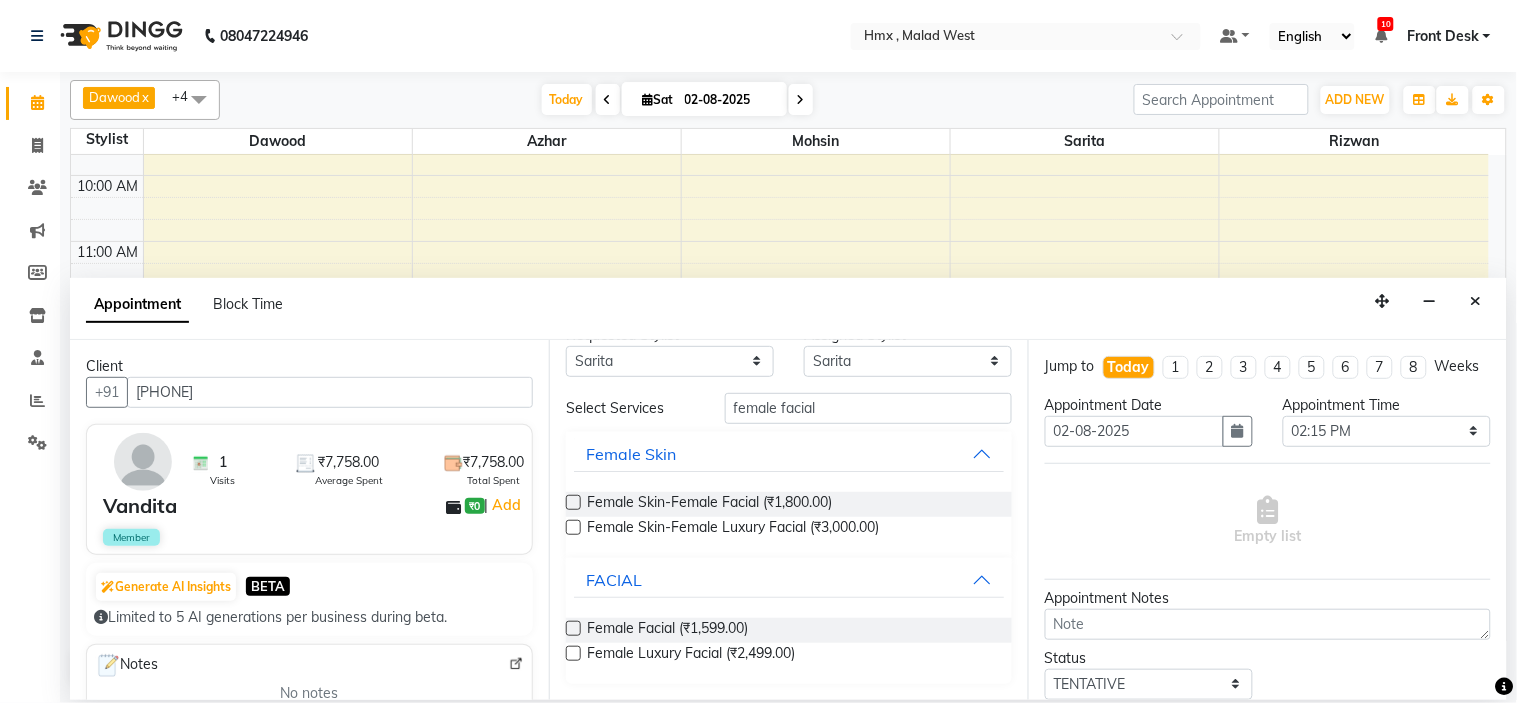 click at bounding box center (573, 653) 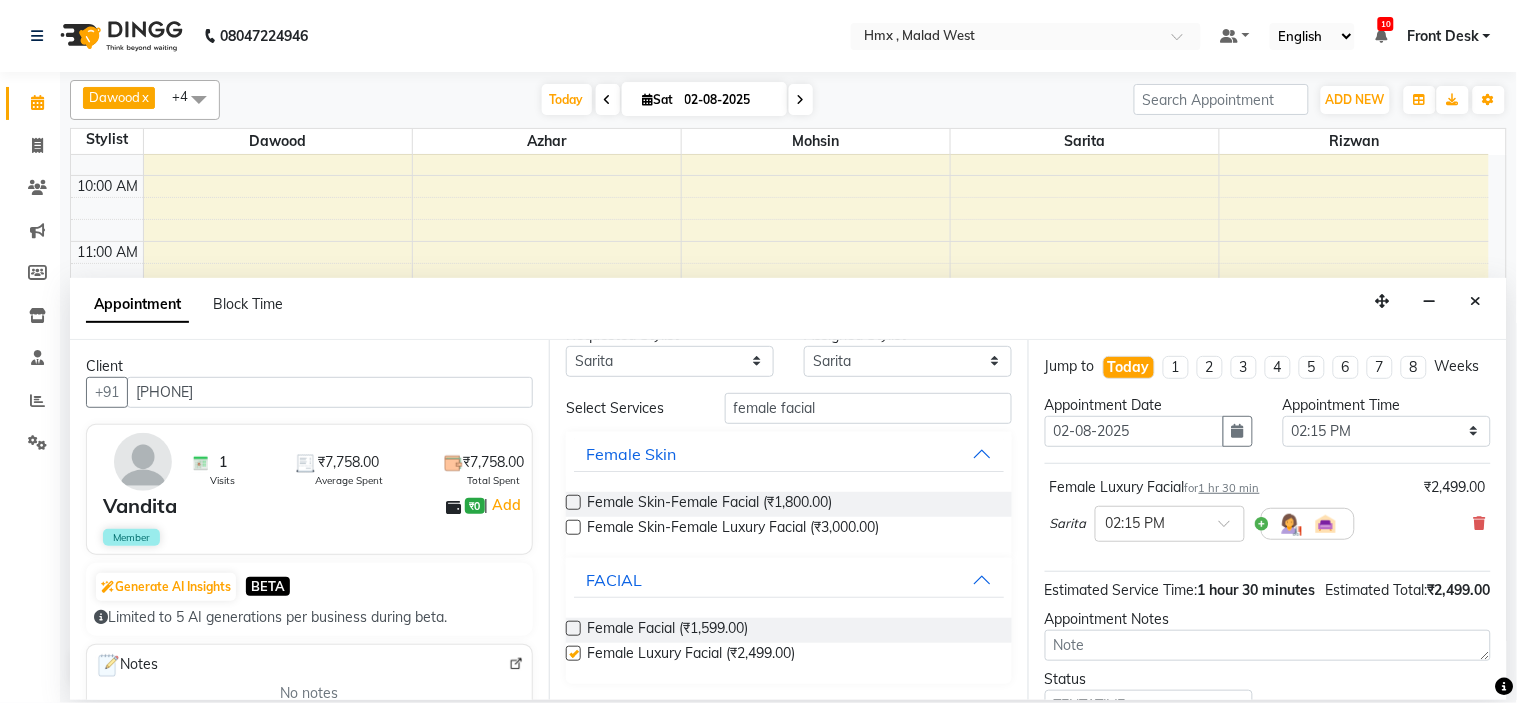 checkbox on "false" 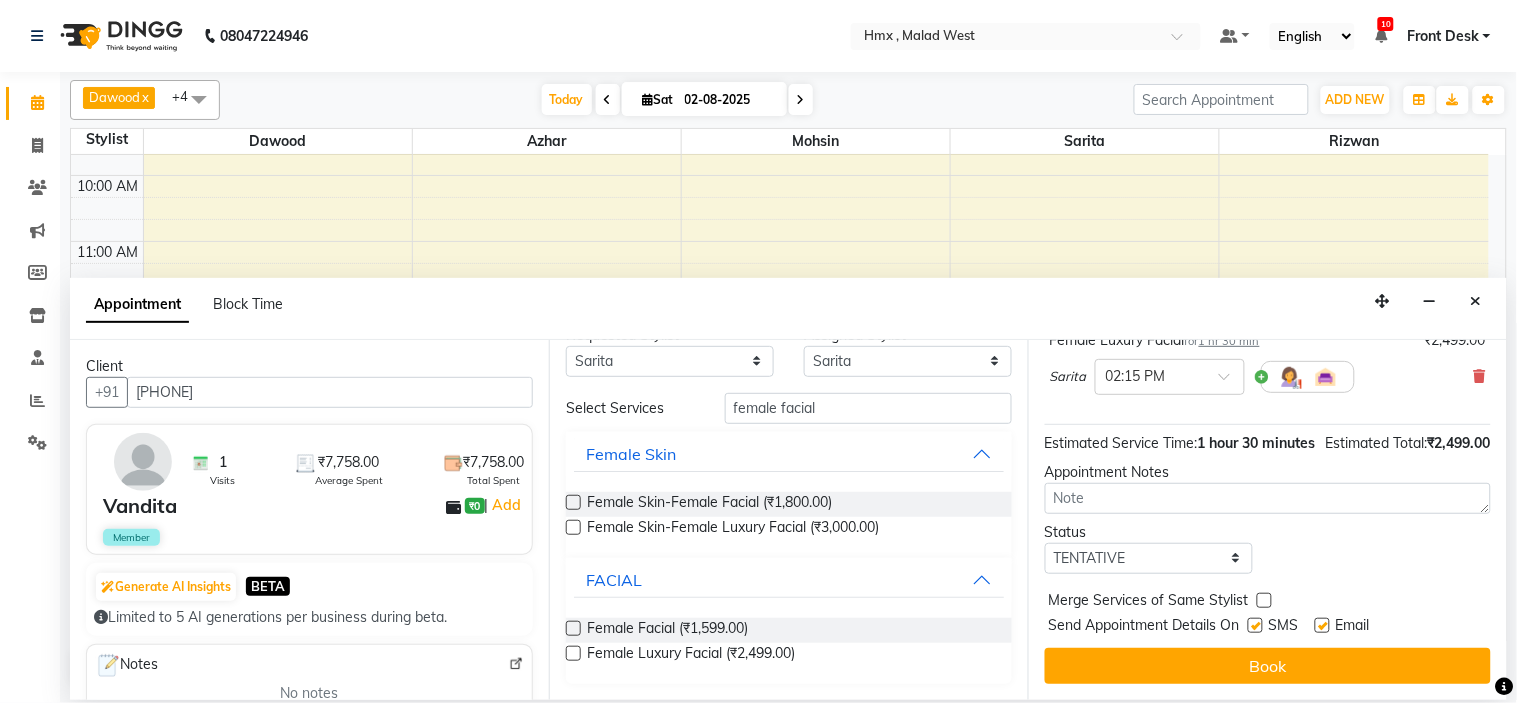 scroll, scrollTop: 187, scrollLeft: 0, axis: vertical 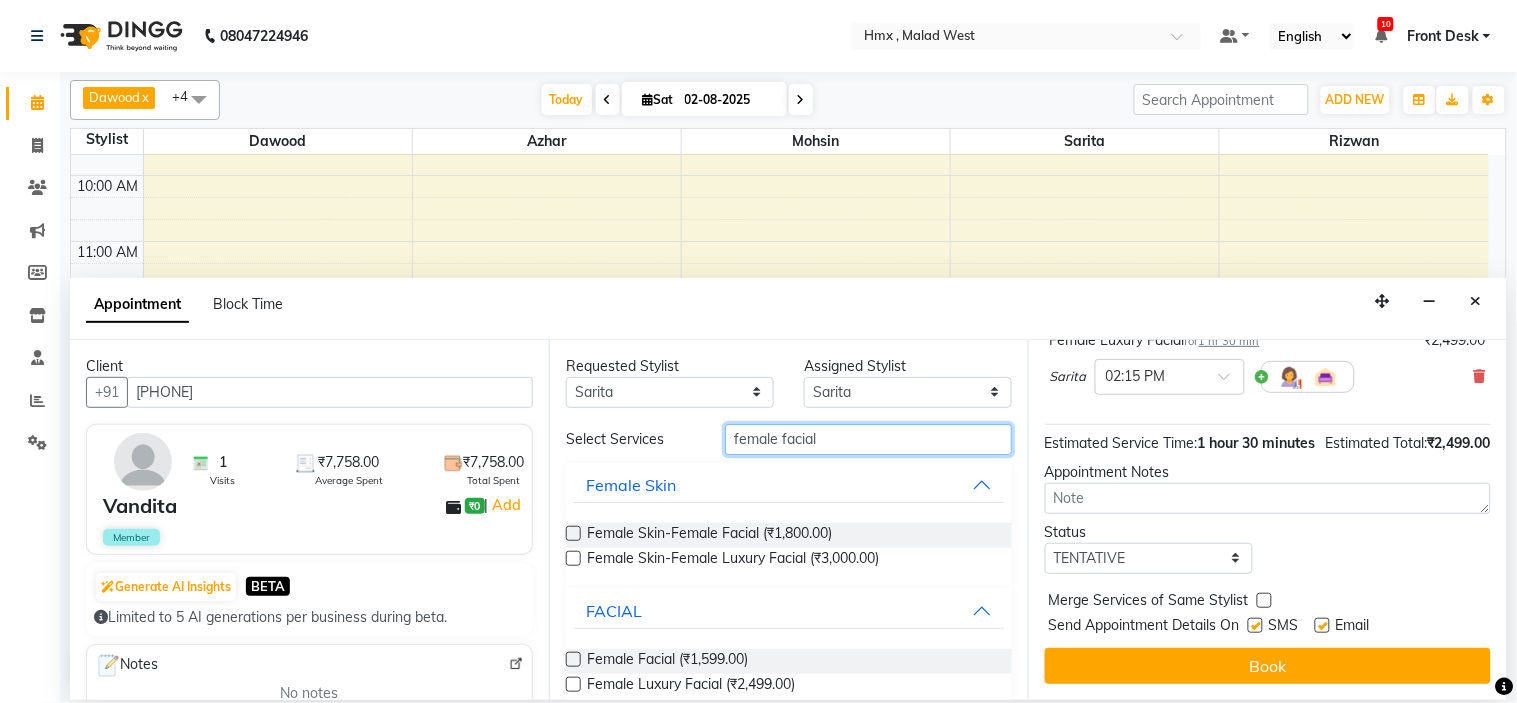 click on "female facial" at bounding box center [868, 439] 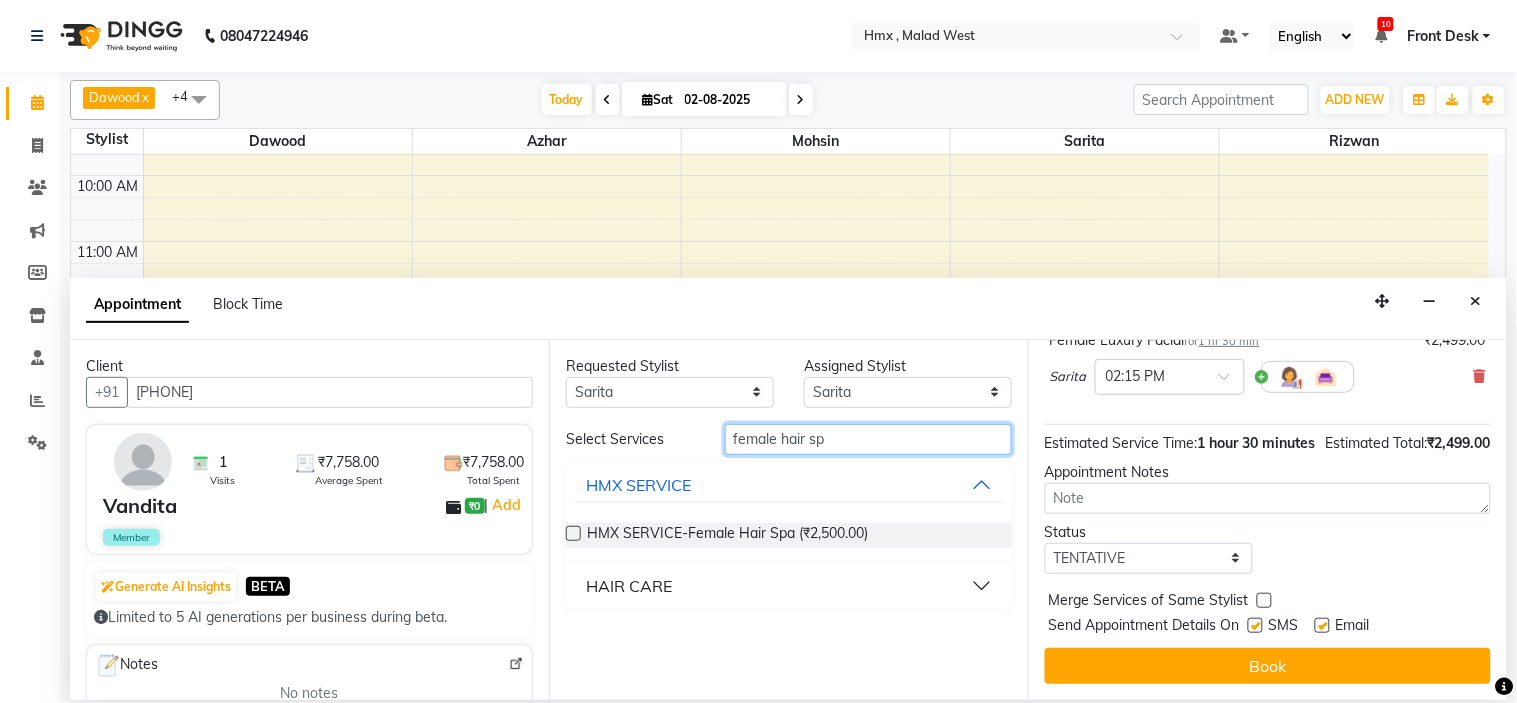 type on "female hair sp" 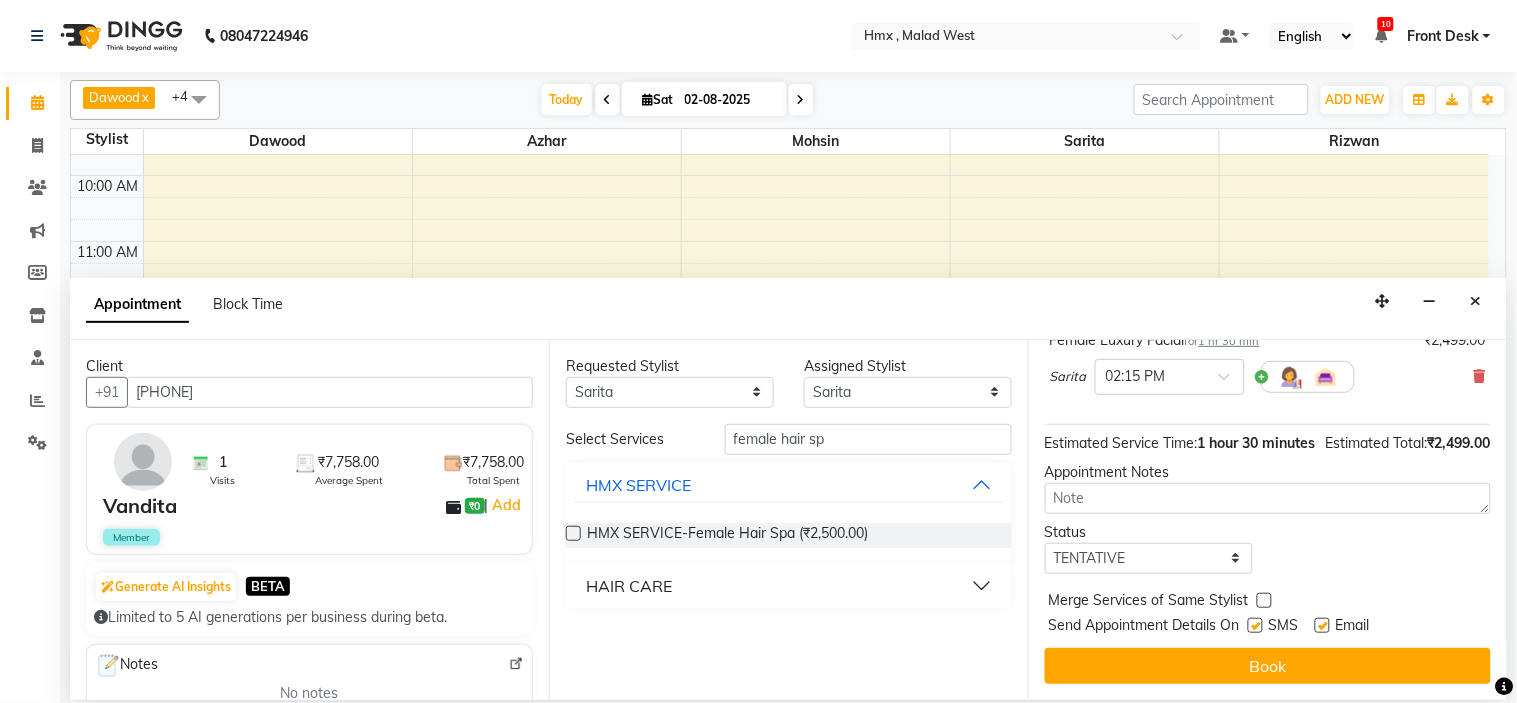 click at bounding box center (573, 533) 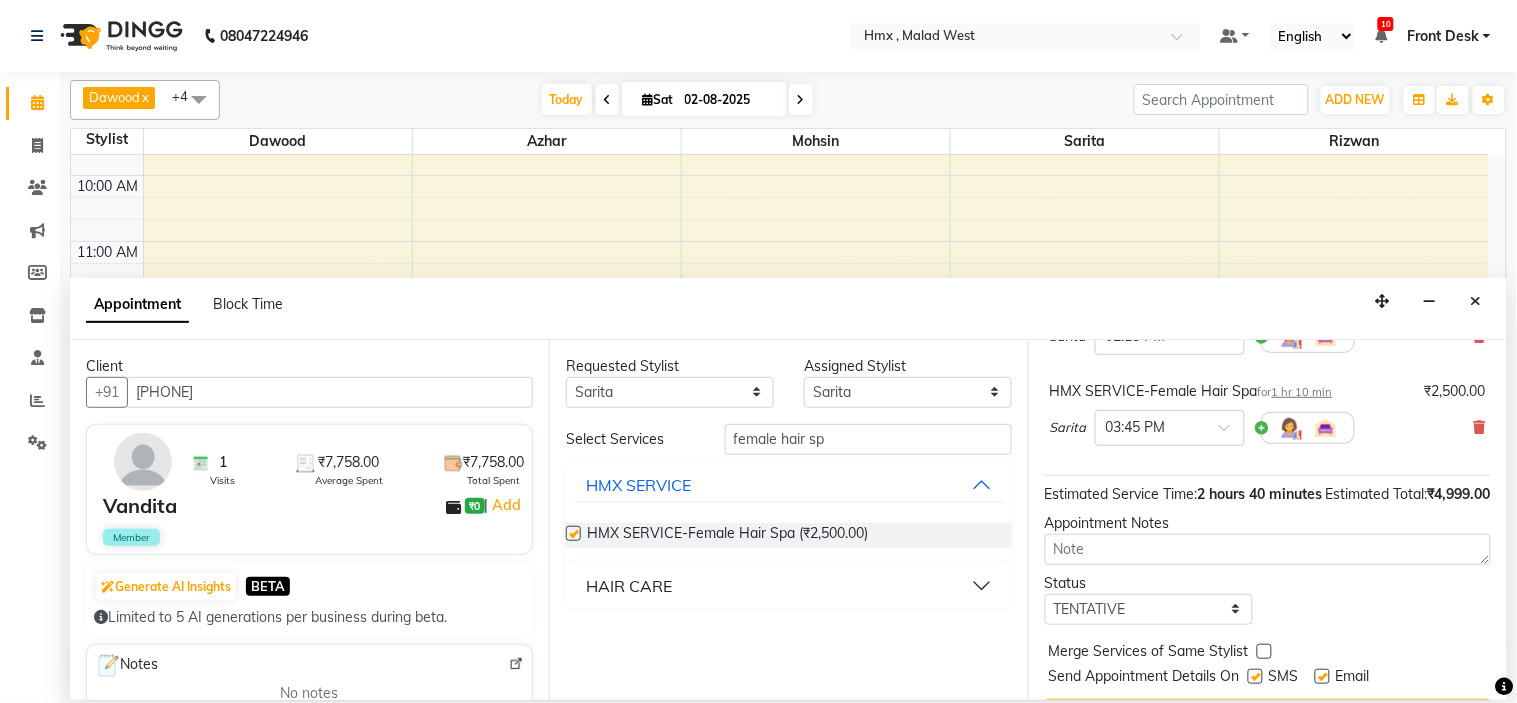 checkbox on "false" 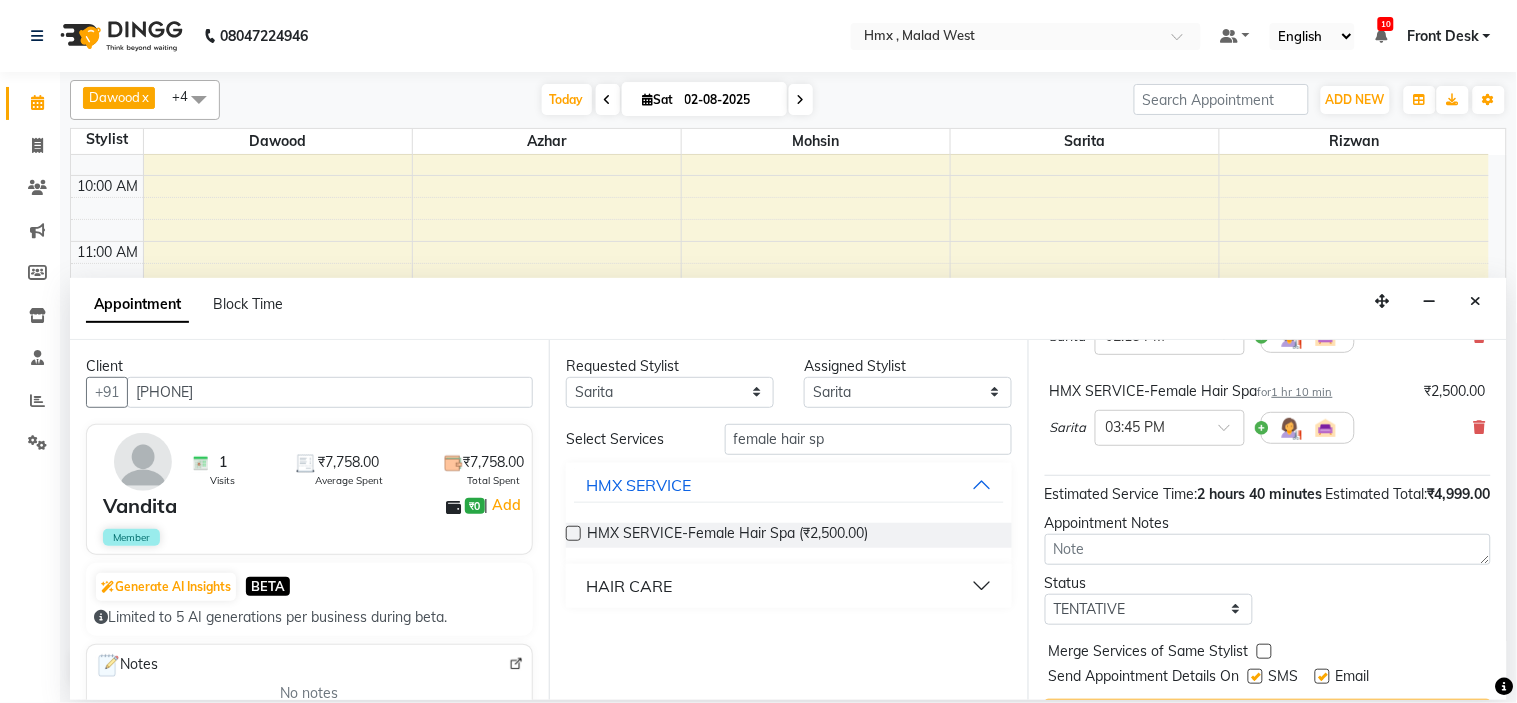 scroll, scrollTop: 277, scrollLeft: 0, axis: vertical 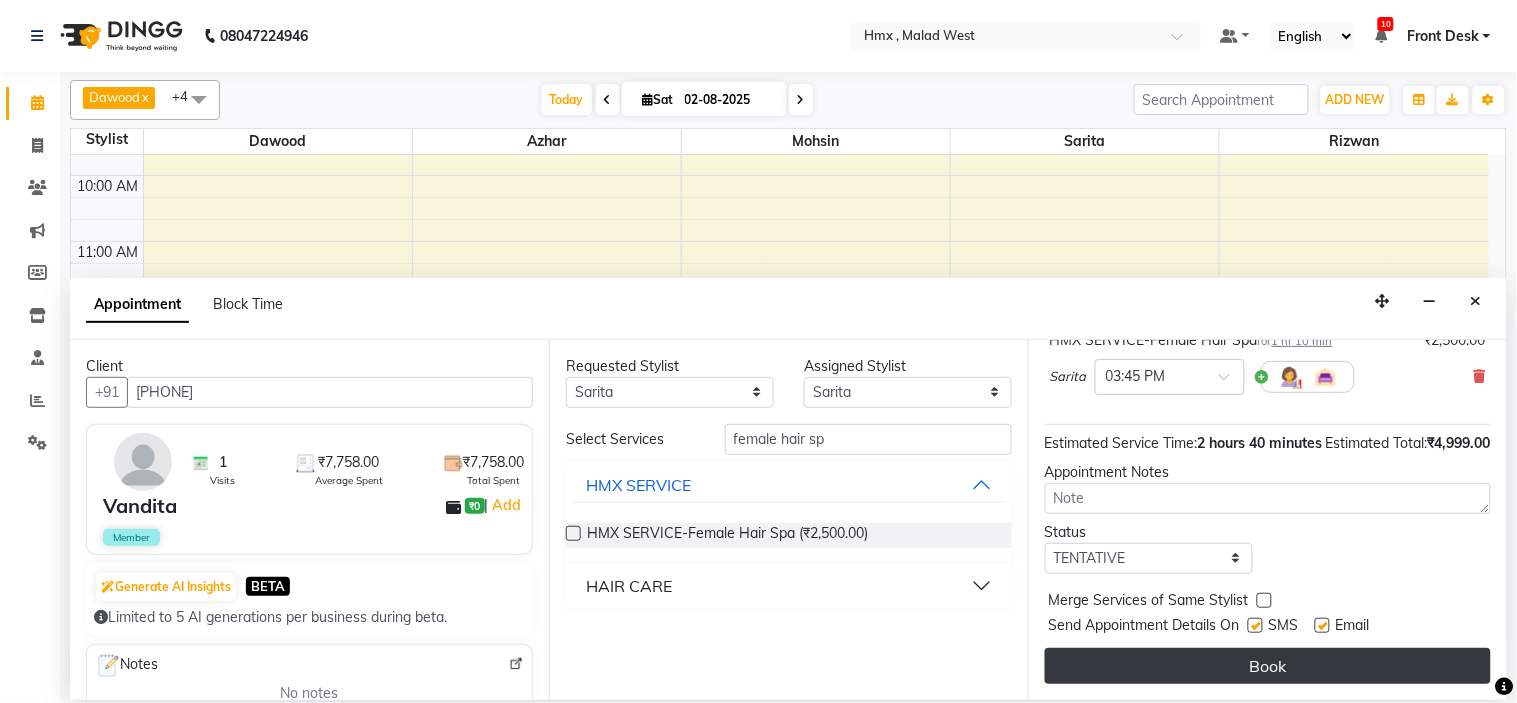 click on "Book" at bounding box center (1268, 666) 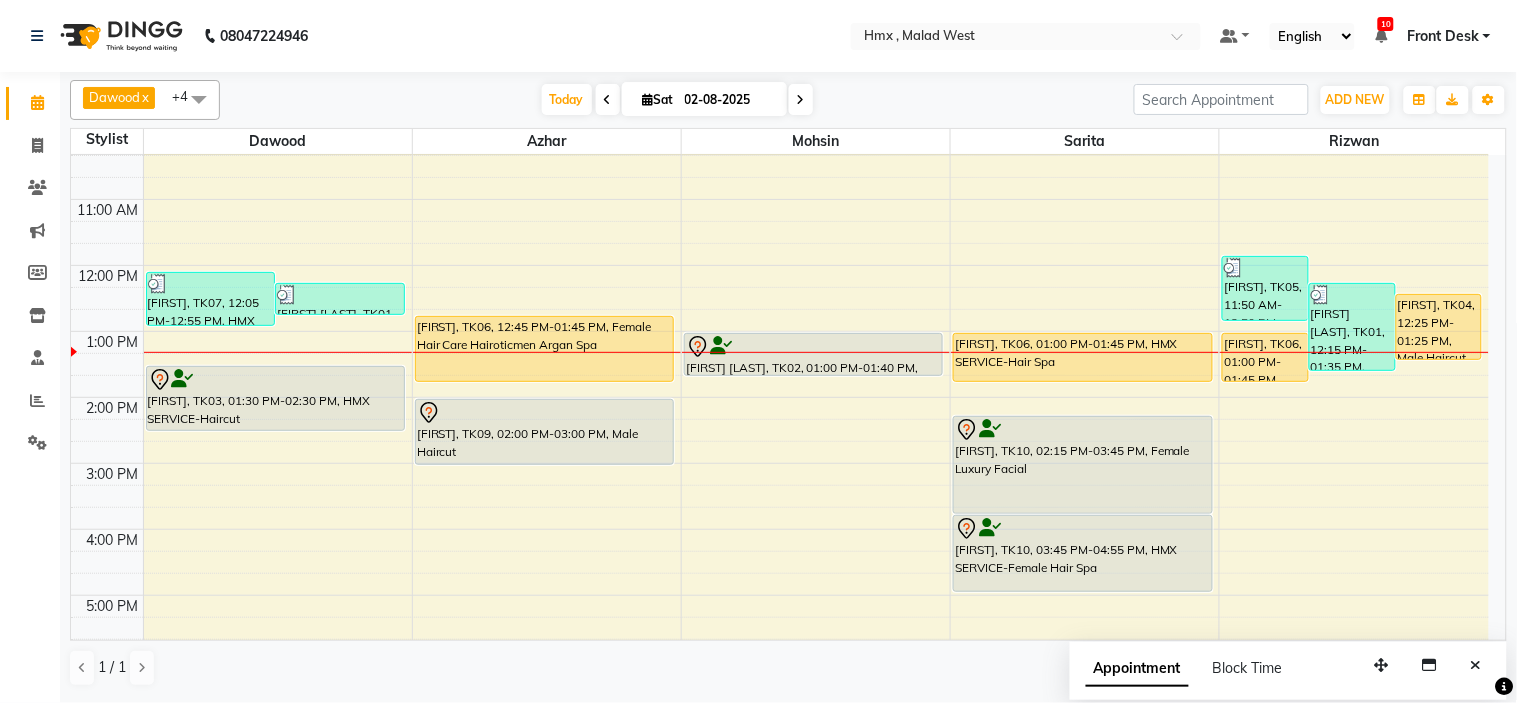 scroll, scrollTop: 222, scrollLeft: 0, axis: vertical 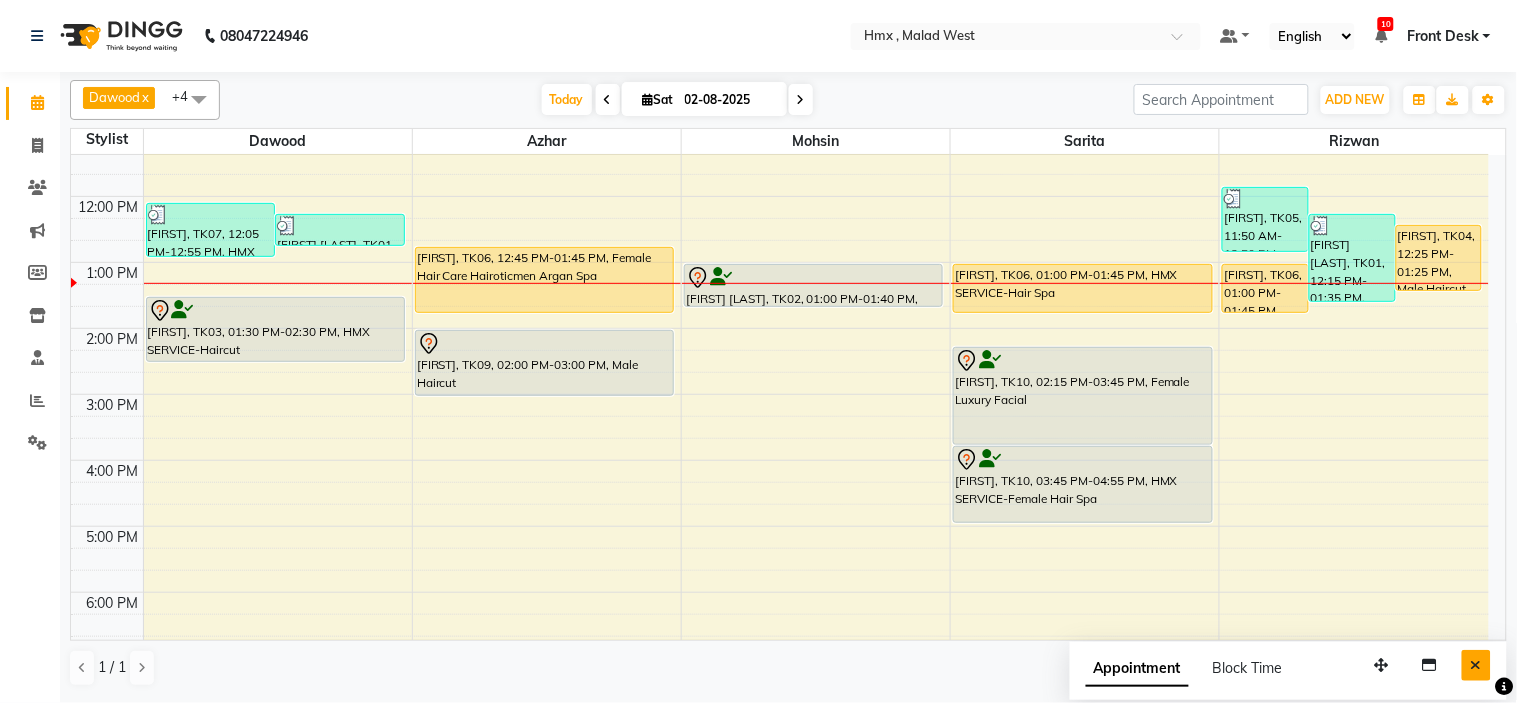 click at bounding box center [1476, 665] 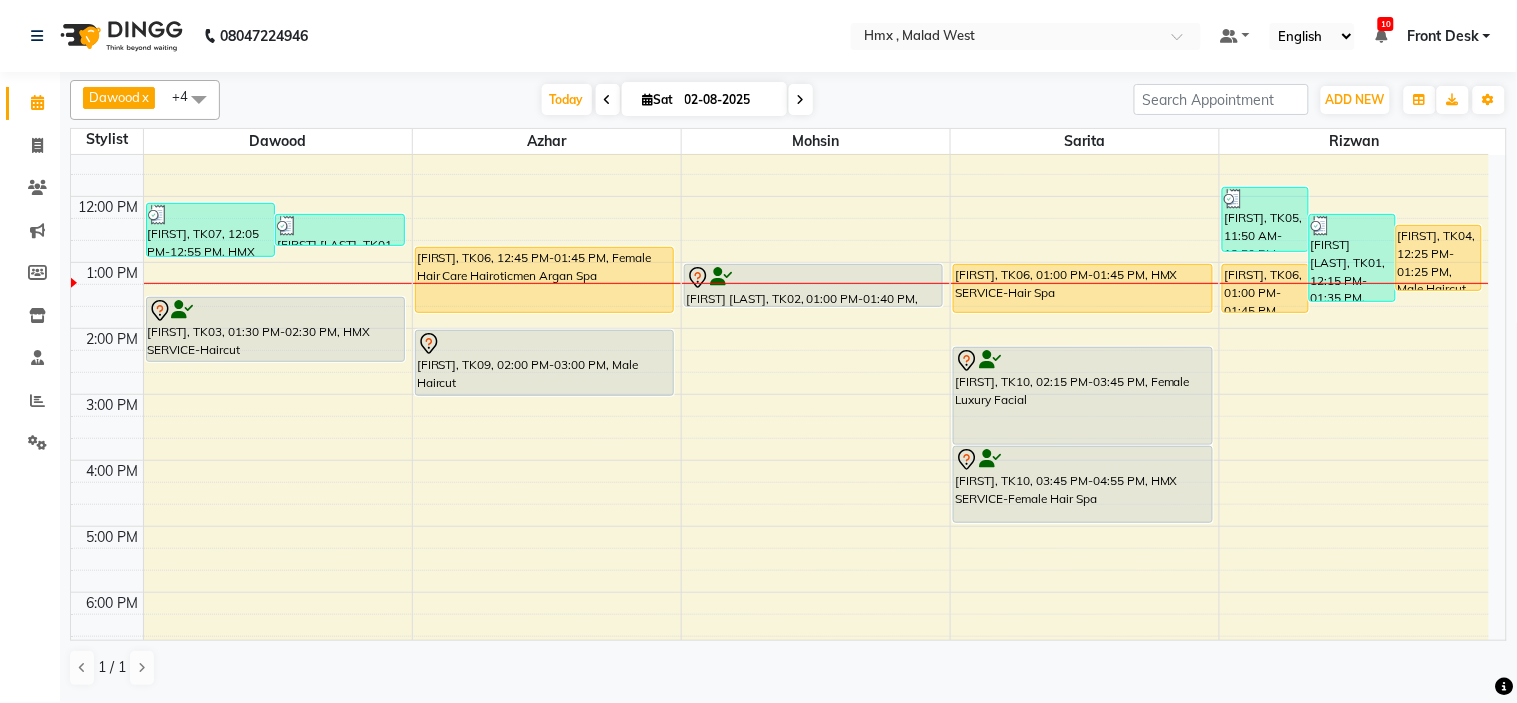 click on "8:00 AM 9:00 AM 10:00 AM 11:00 AM 12:00 PM 1:00 PM 2:00 PM 3:00 PM 4:00 PM 5:00 PM 6:00 PM 7:00 PM 8:00 PM 9:00 PM     Gunjan, TK07, 12:05 PM-12:55 PM, HMX SERVICE-Beard trim + line up,Male Hairstyling     Sudhakar Saraswat, TK01, 12:15 PM-12:45 PM, HMX SERVICE-Female Kid Haircut             Gaurav, TK03, 01:30 PM-02:30 PM, HMX SERVICE-Haircut    Sujata, TK06, 12:45 PM-01:45 PM, Female Hair Care Hairoticmen Argan Spa             Dhaval, TK09, 02:00 PM-03:00 PM, Male Haircut             Ali Dhanani, TK02, 01:00 PM-01:40 PM, HMX SERVICE-Beard trim + line up    Sujata, TK06, 01:00 PM-01:45 PM, HMX SERVICE-Hair Spa             Vandita, TK10, 02:15 PM-03:45 PM, Female Luxury Facial             Vandita, TK10, 03:45 PM-04:55 PM, HMX SERVICE-Female Hair Spa     Suchita, TK05, 11:50 AM-12:50 PM, Male Haircut     Sudhakar Saraswat, TK01, 12:15 PM-01:35 PM, Male Haircut,HMX SERVICE-Beard trim + line up    Suchita, TK04, 12:25 PM-01:25 PM, Male Haircut    Sujata, TK06, 01:00 PM-01:45 PM, HMX SERVICE-Hair Spa" at bounding box center [780, 394] 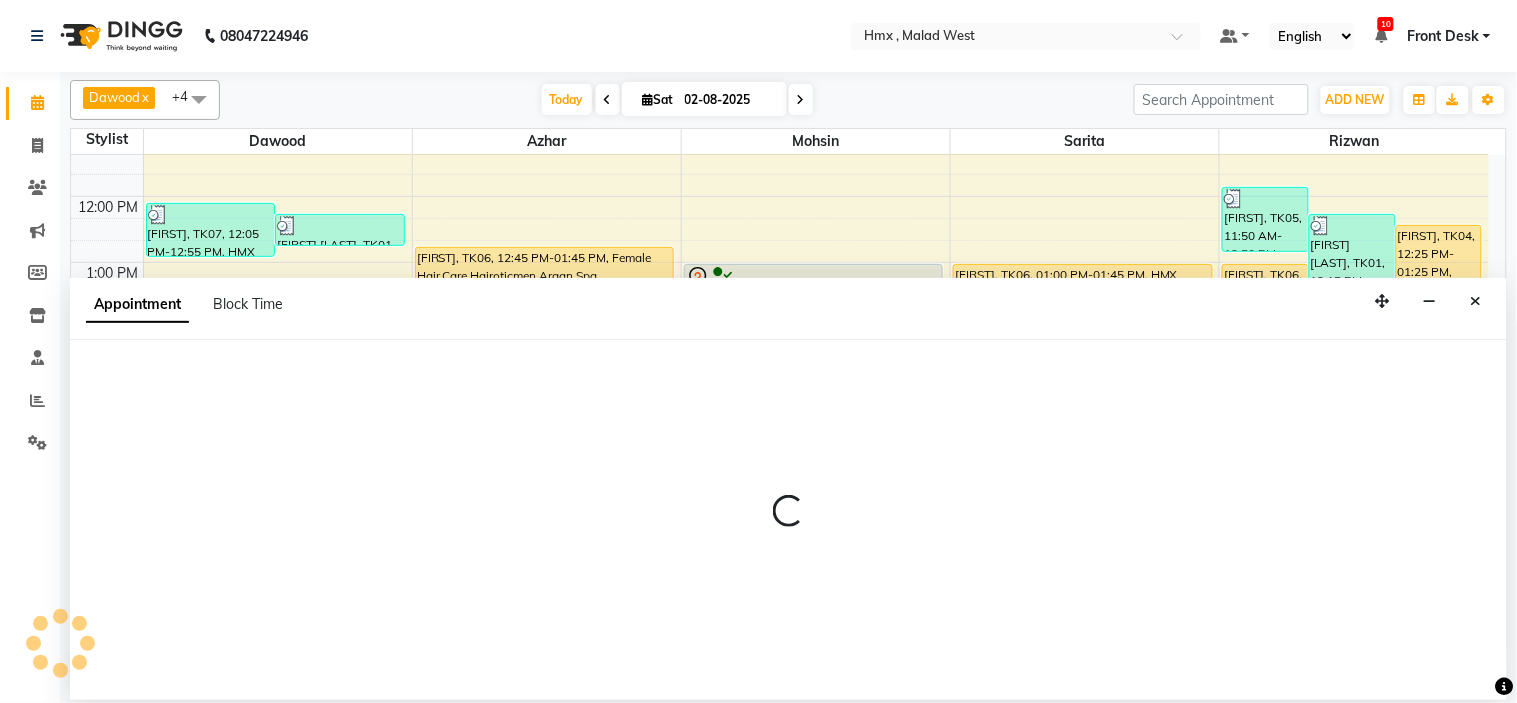 select on "39110" 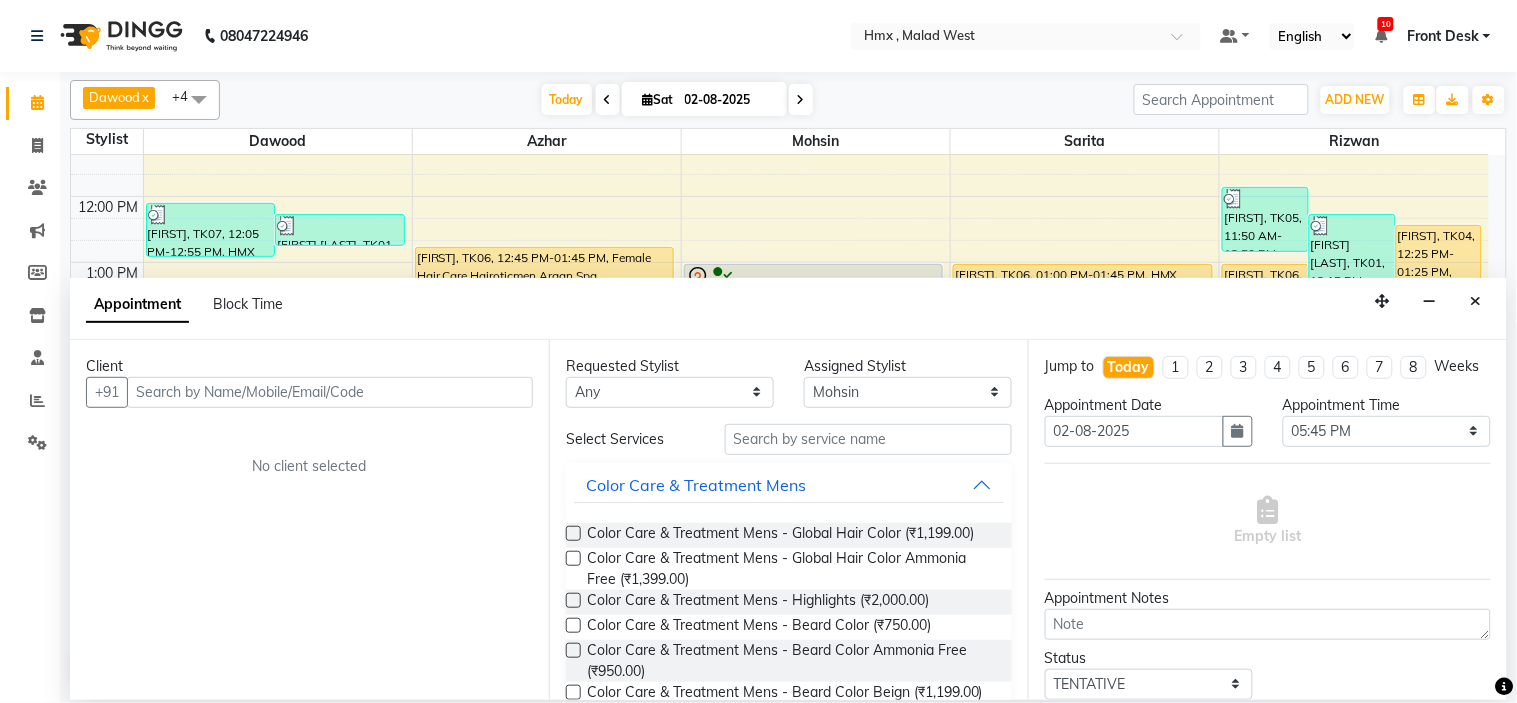 click on "Appointment Block Time" at bounding box center (788, 309) 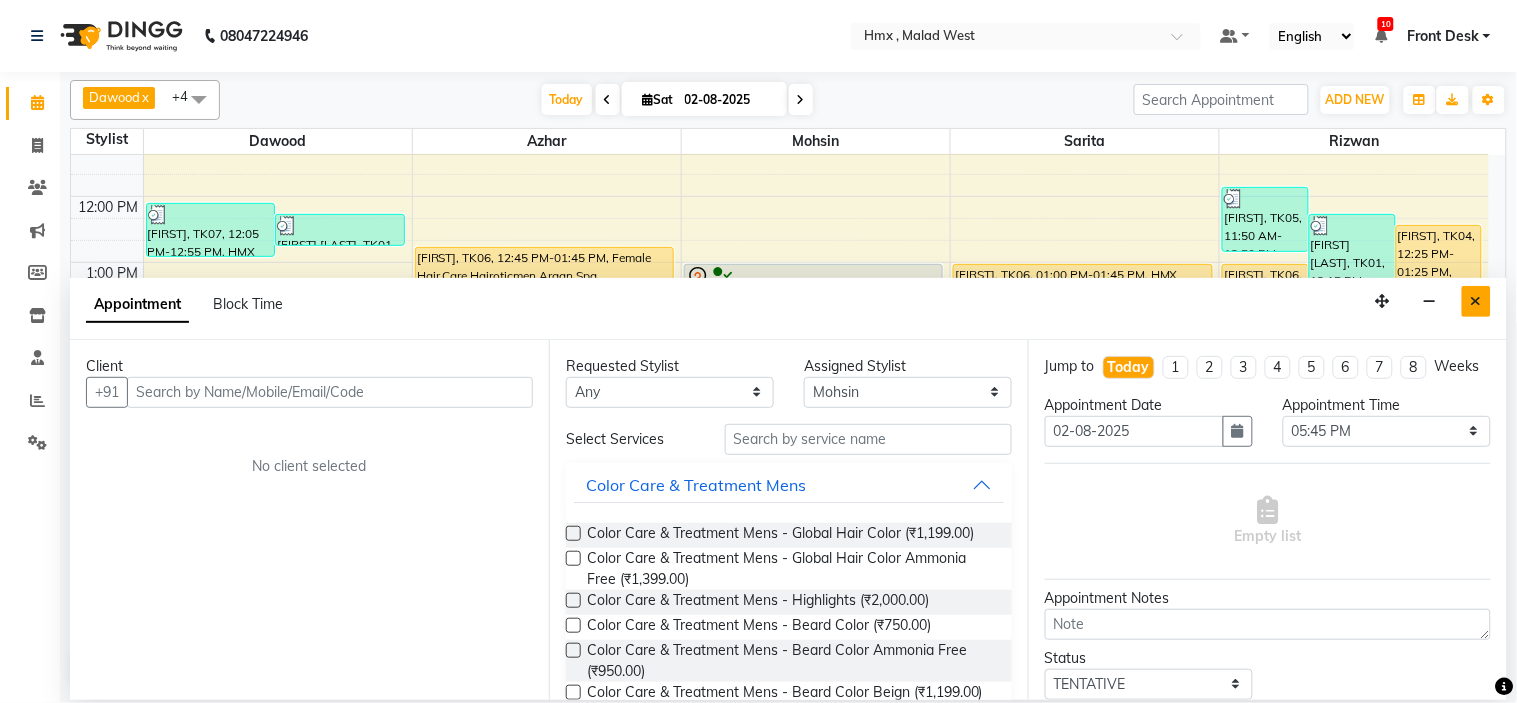 click at bounding box center [1476, 301] 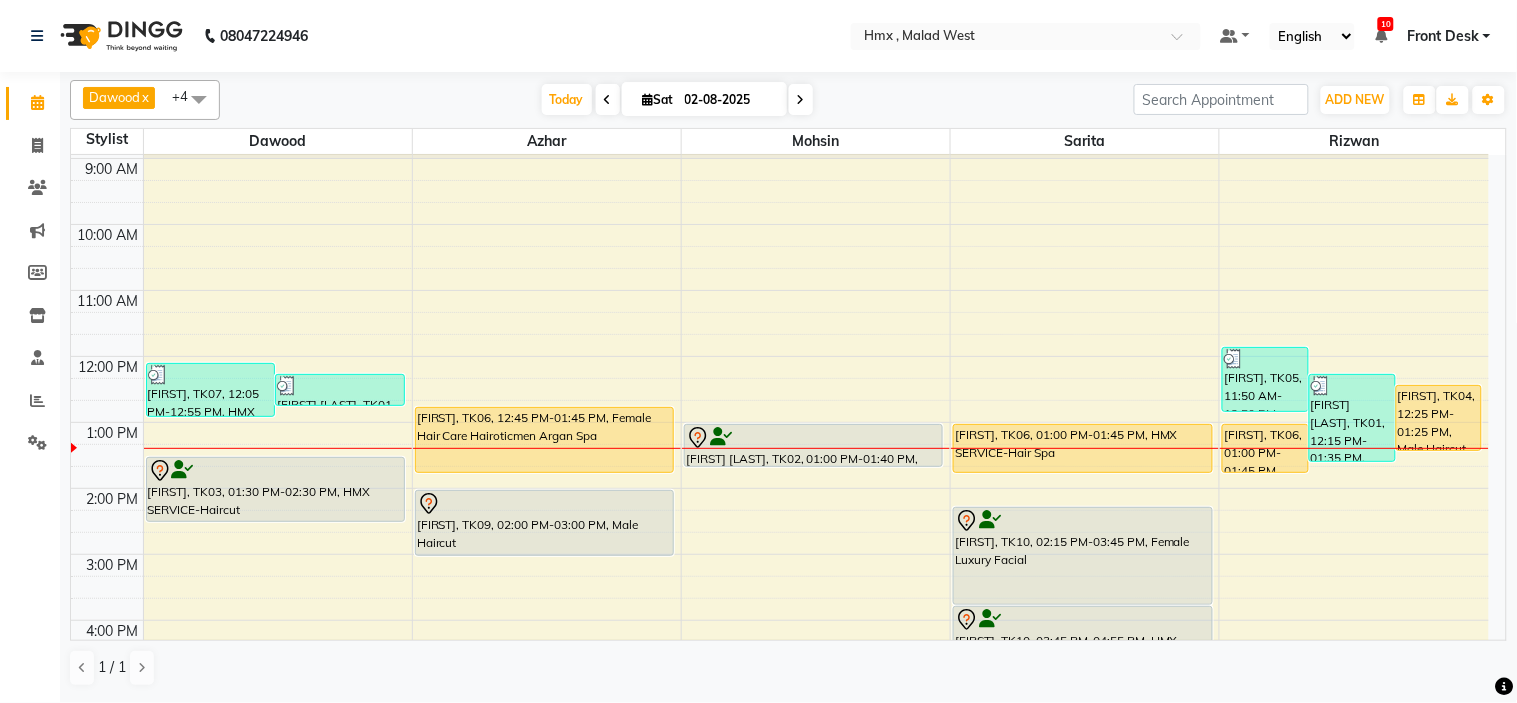 scroll, scrollTop: 111, scrollLeft: 0, axis: vertical 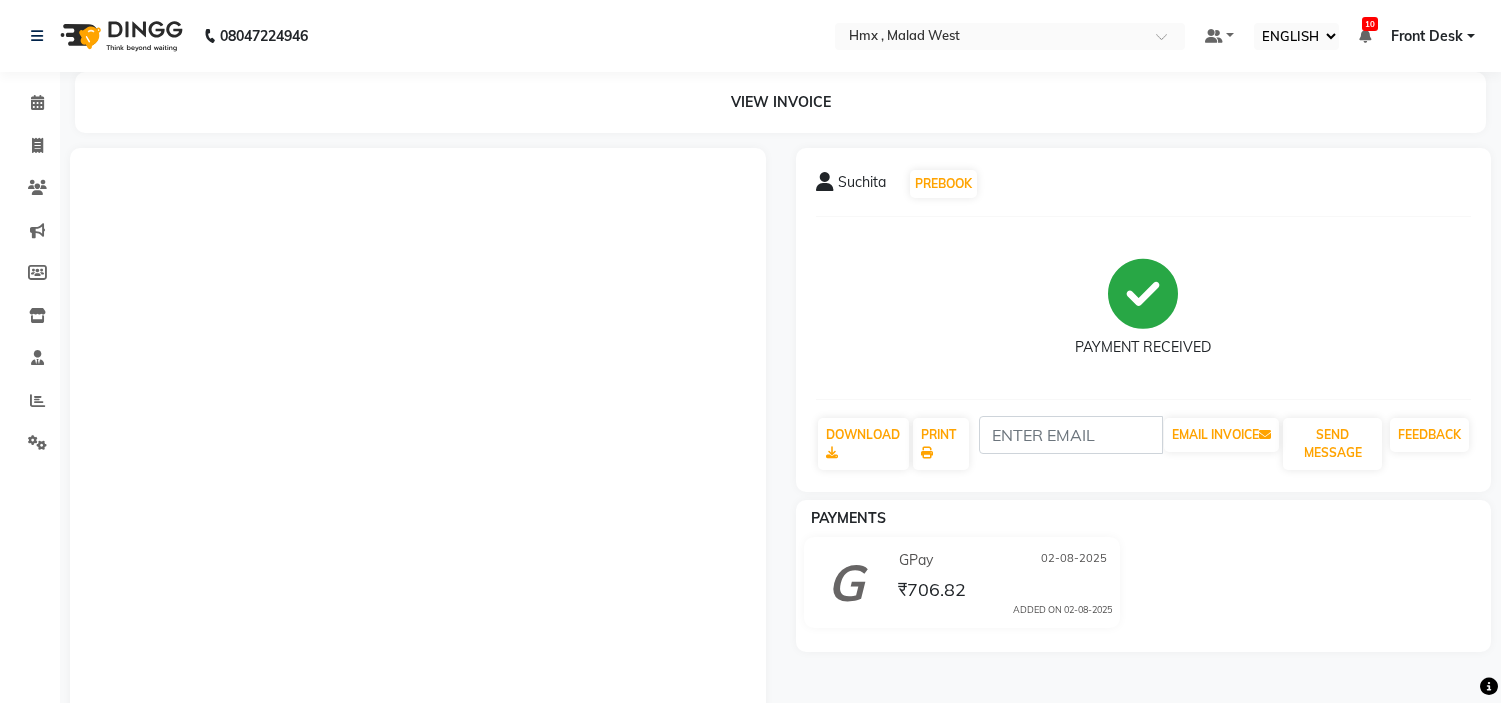 select on "ec" 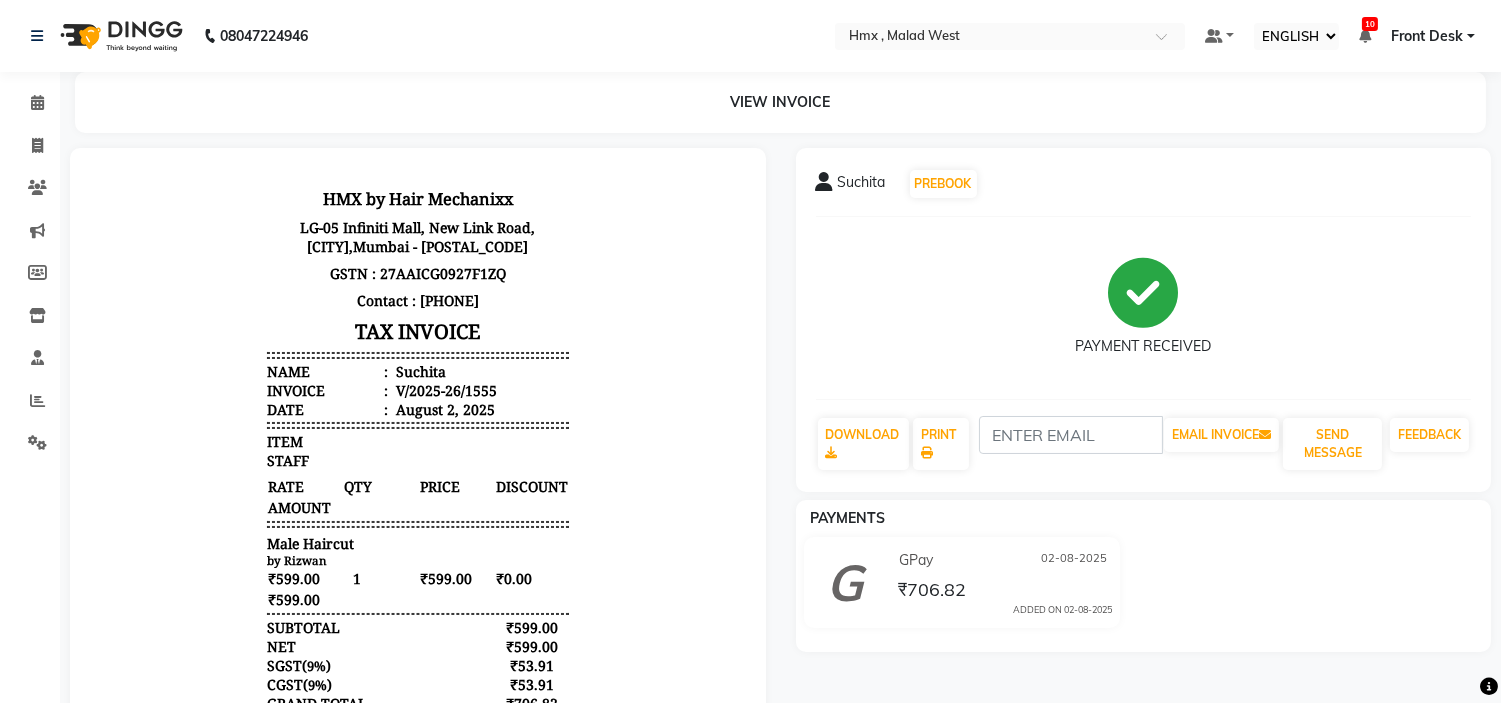 scroll, scrollTop: 0, scrollLeft: 0, axis: both 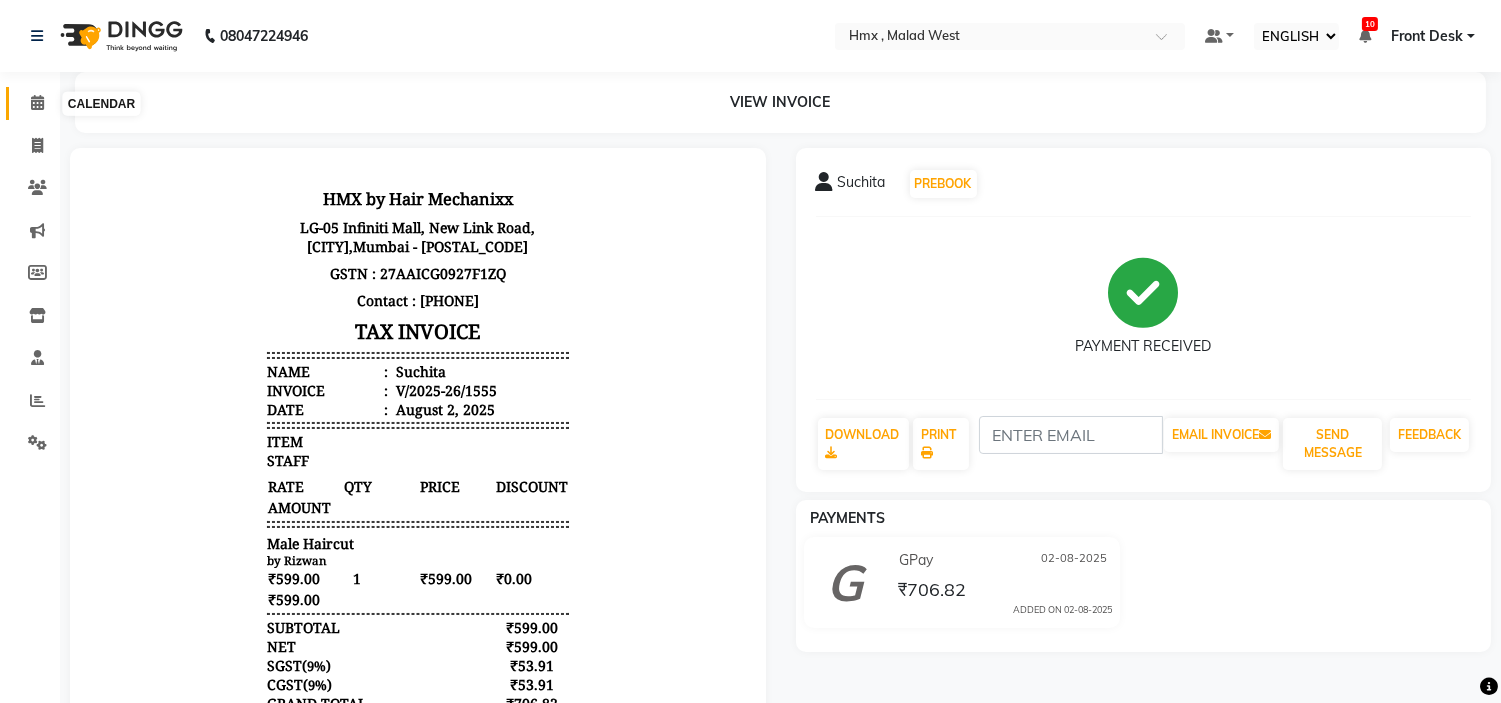 click 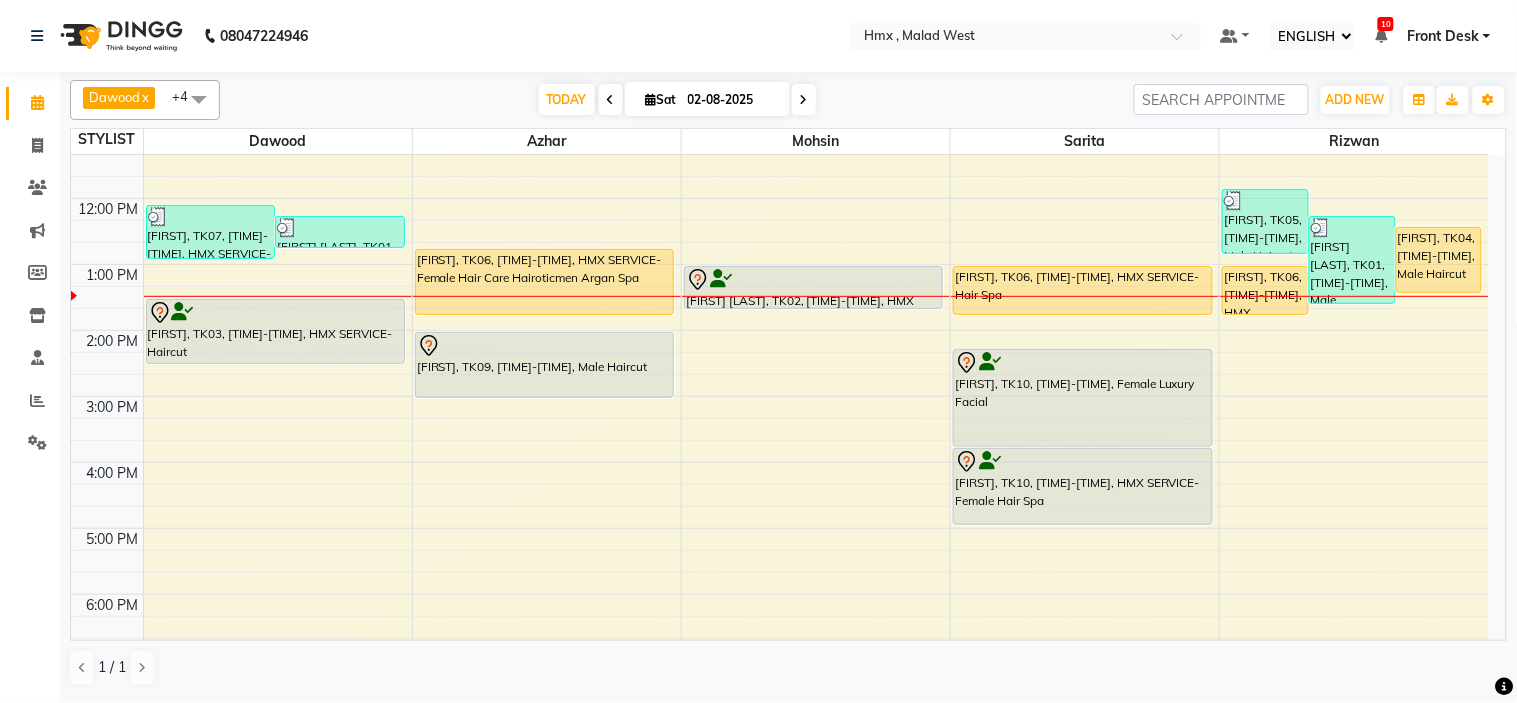 scroll, scrollTop: 222, scrollLeft: 0, axis: vertical 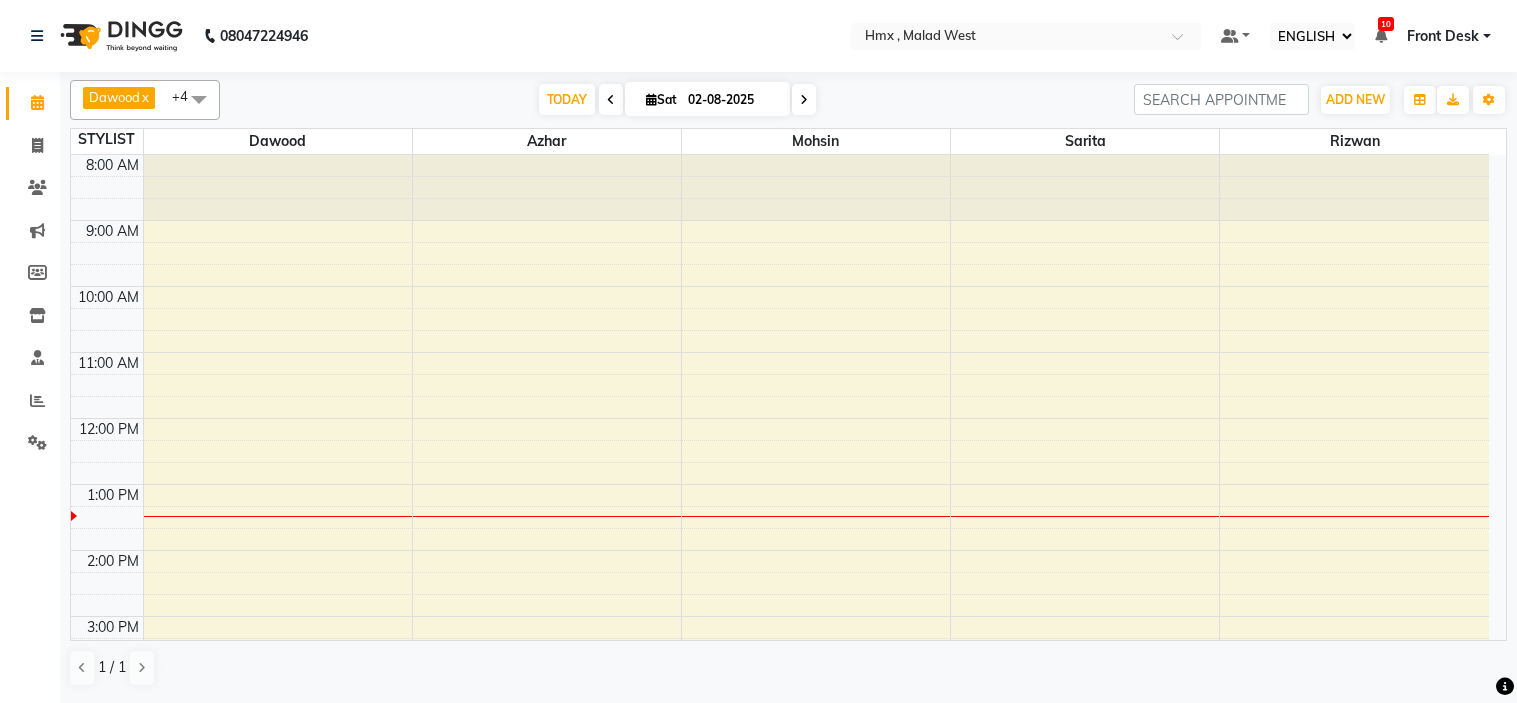 select on "ec" 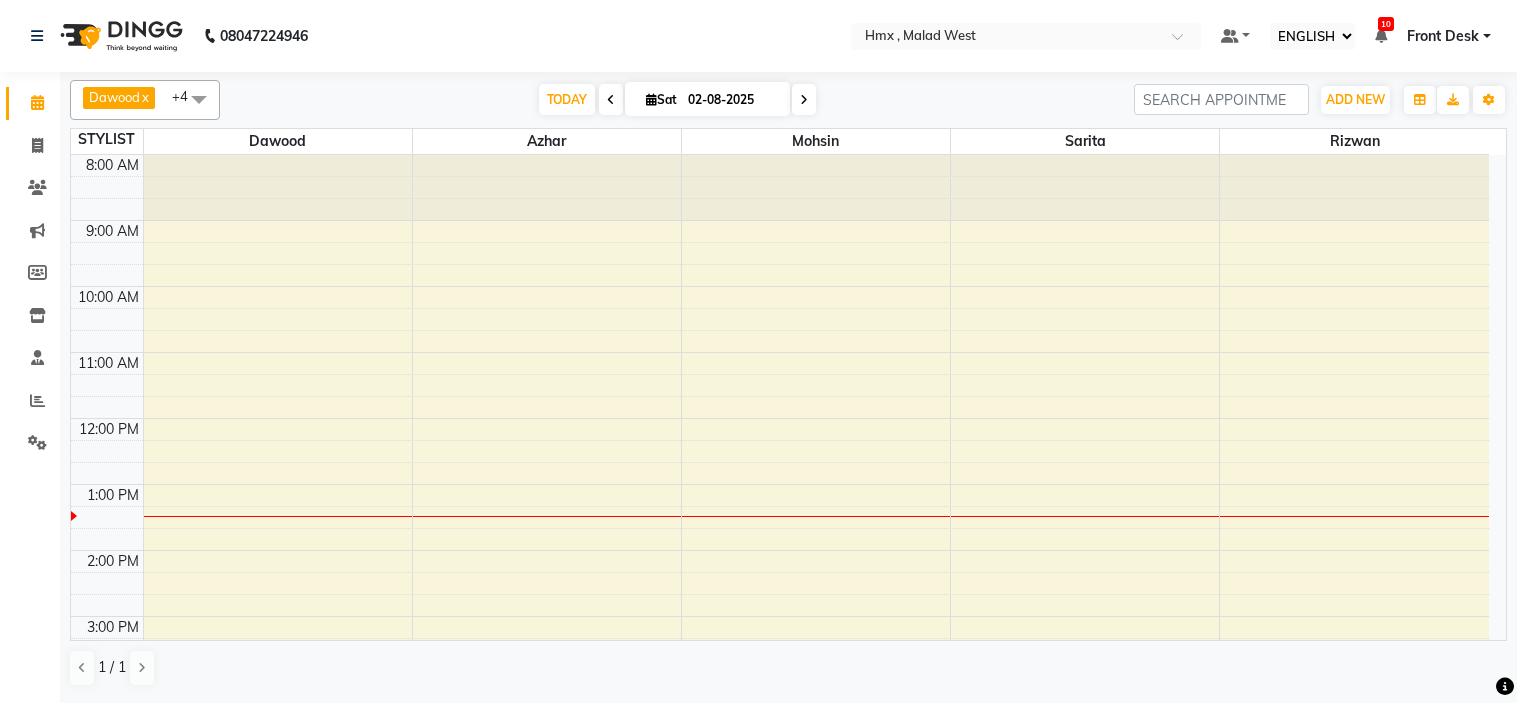scroll, scrollTop: 0, scrollLeft: 0, axis: both 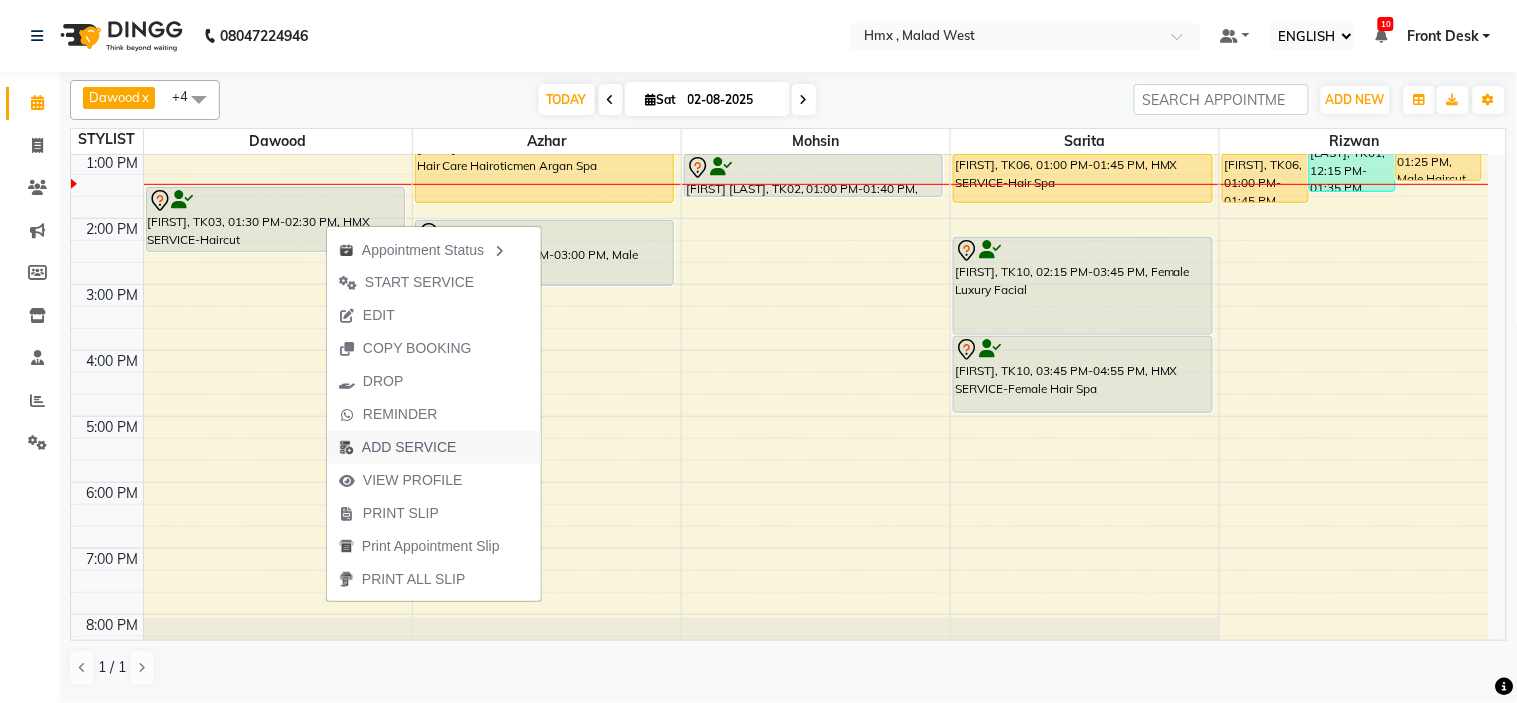 click on "ADD SERVICE" at bounding box center (409, 447) 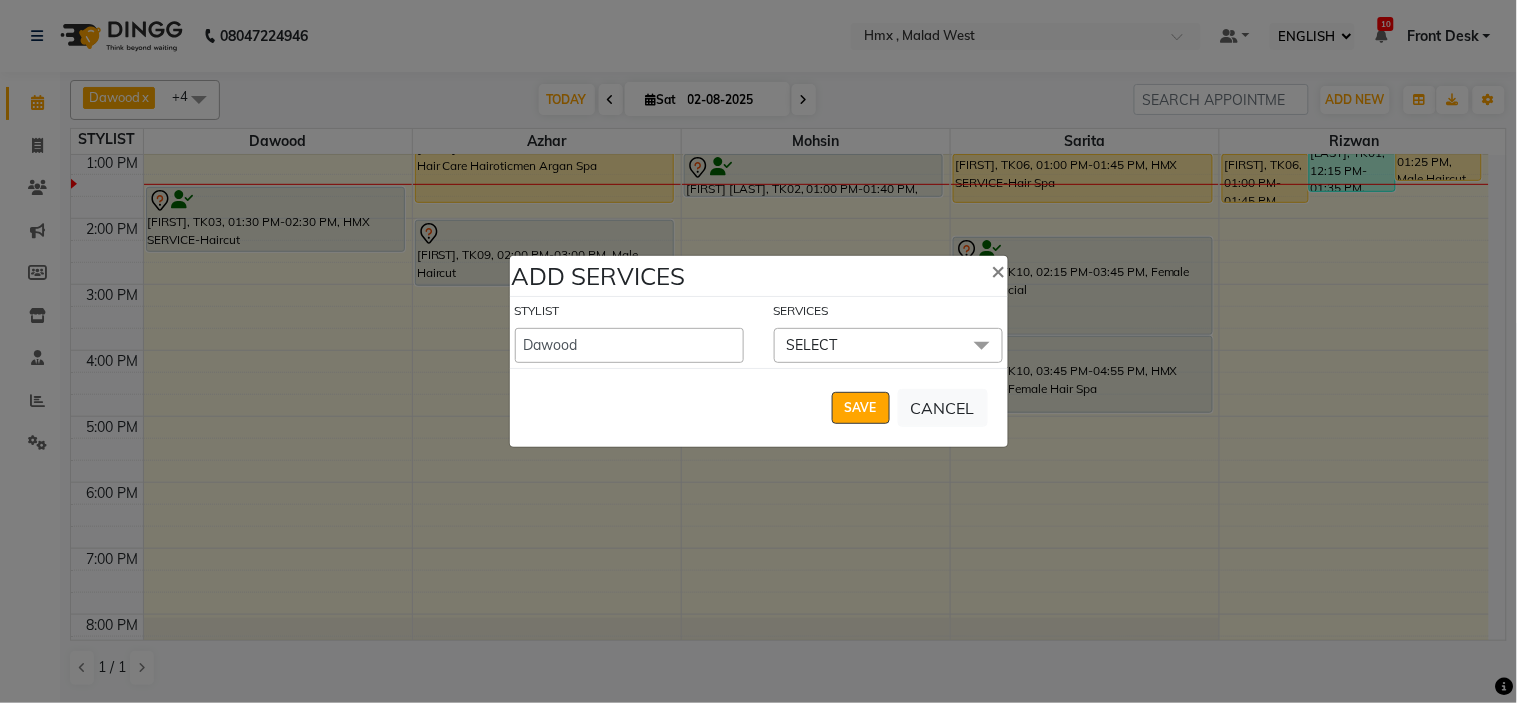 click on "SELECT" 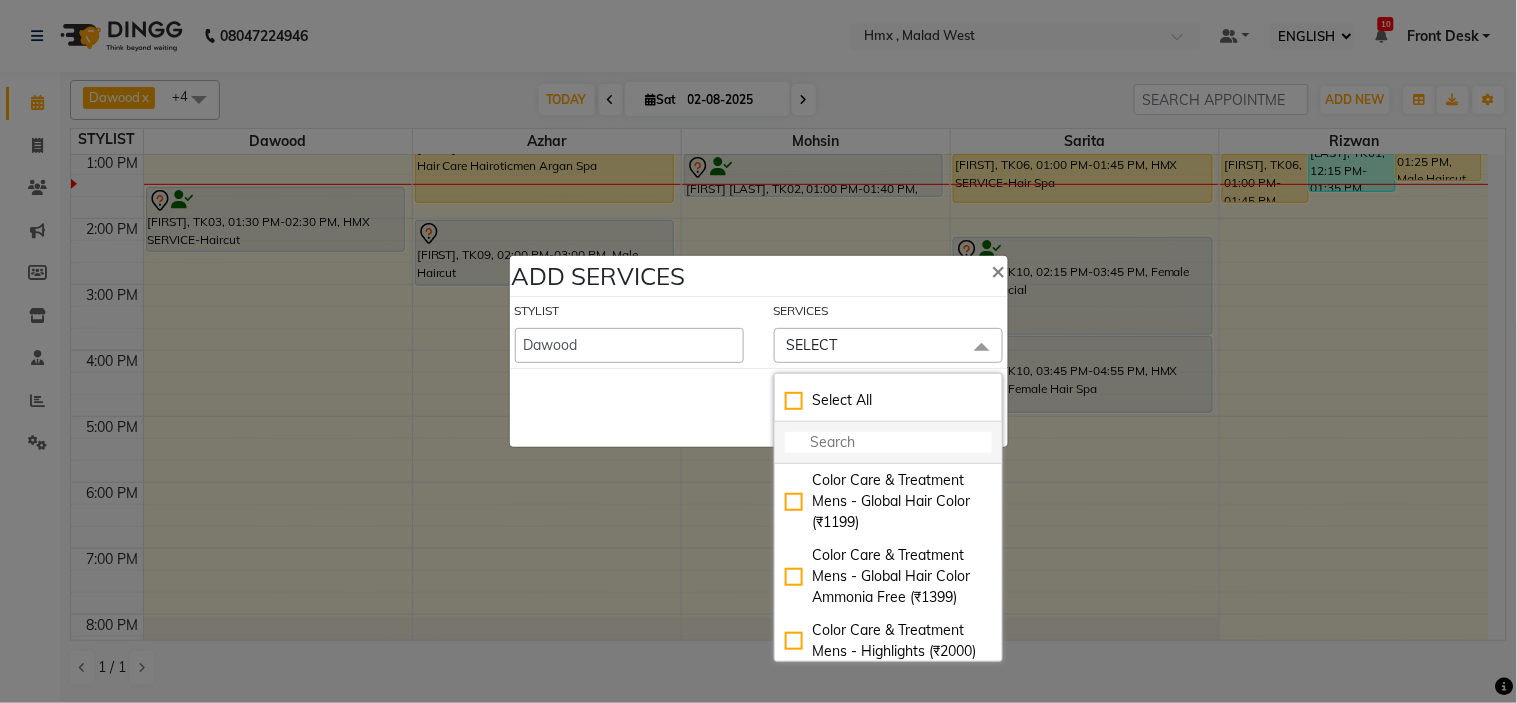 click 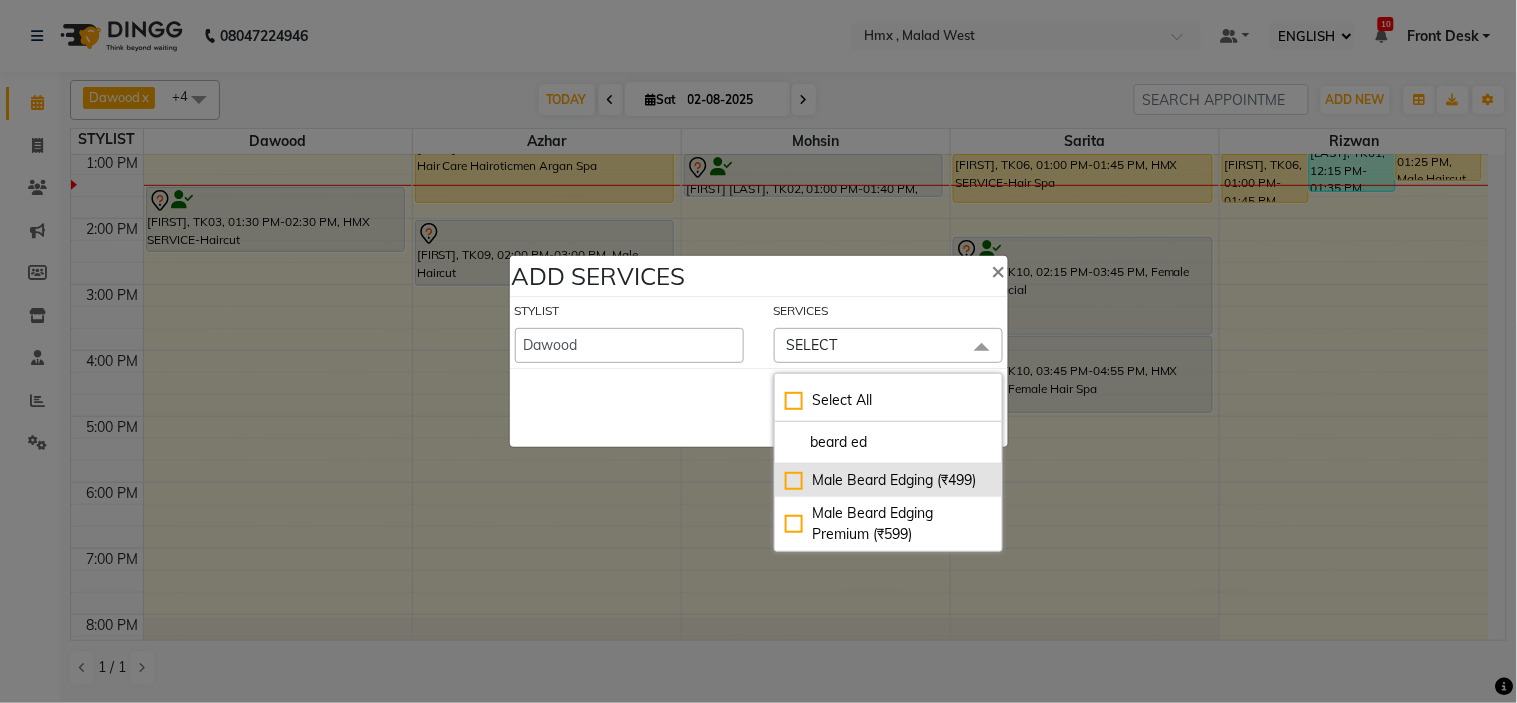 type on "beard ed" 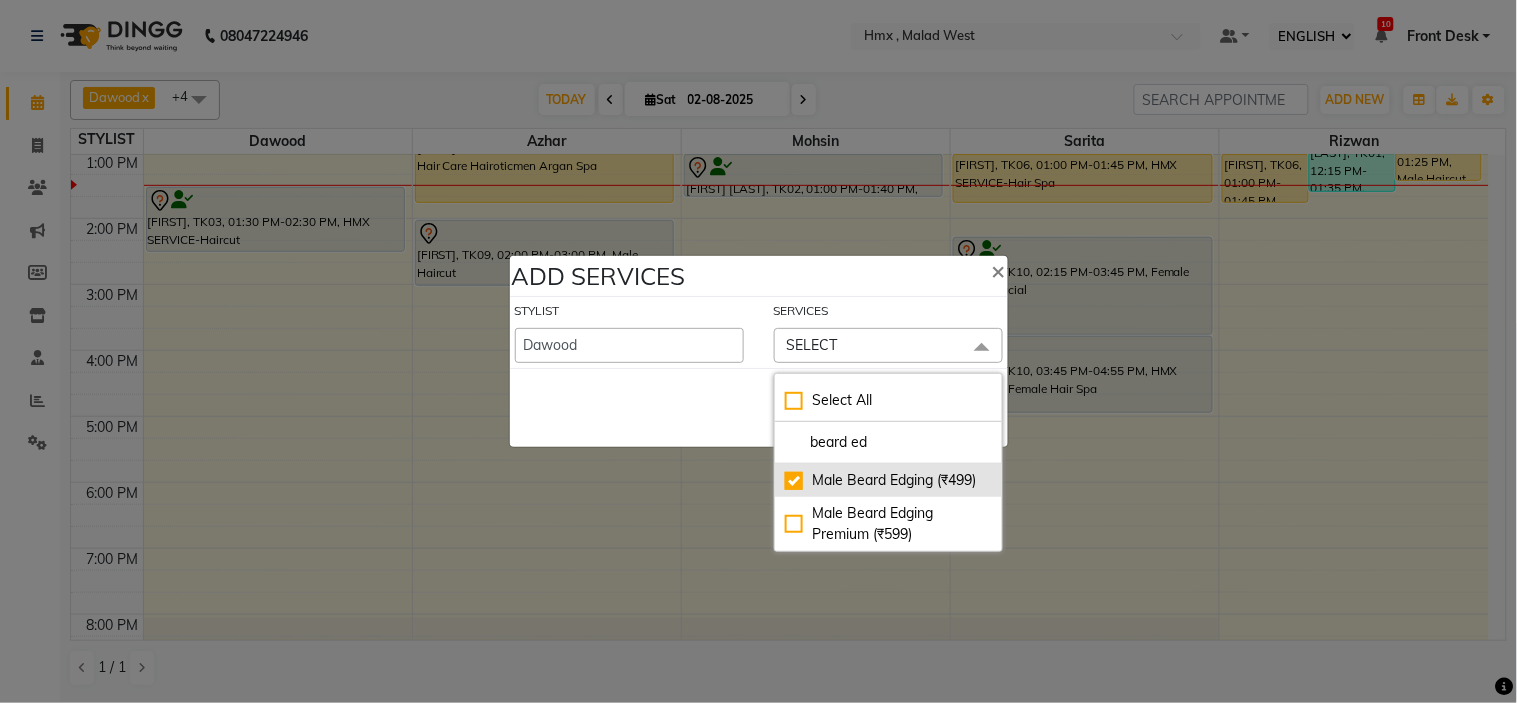 checkbox on "true" 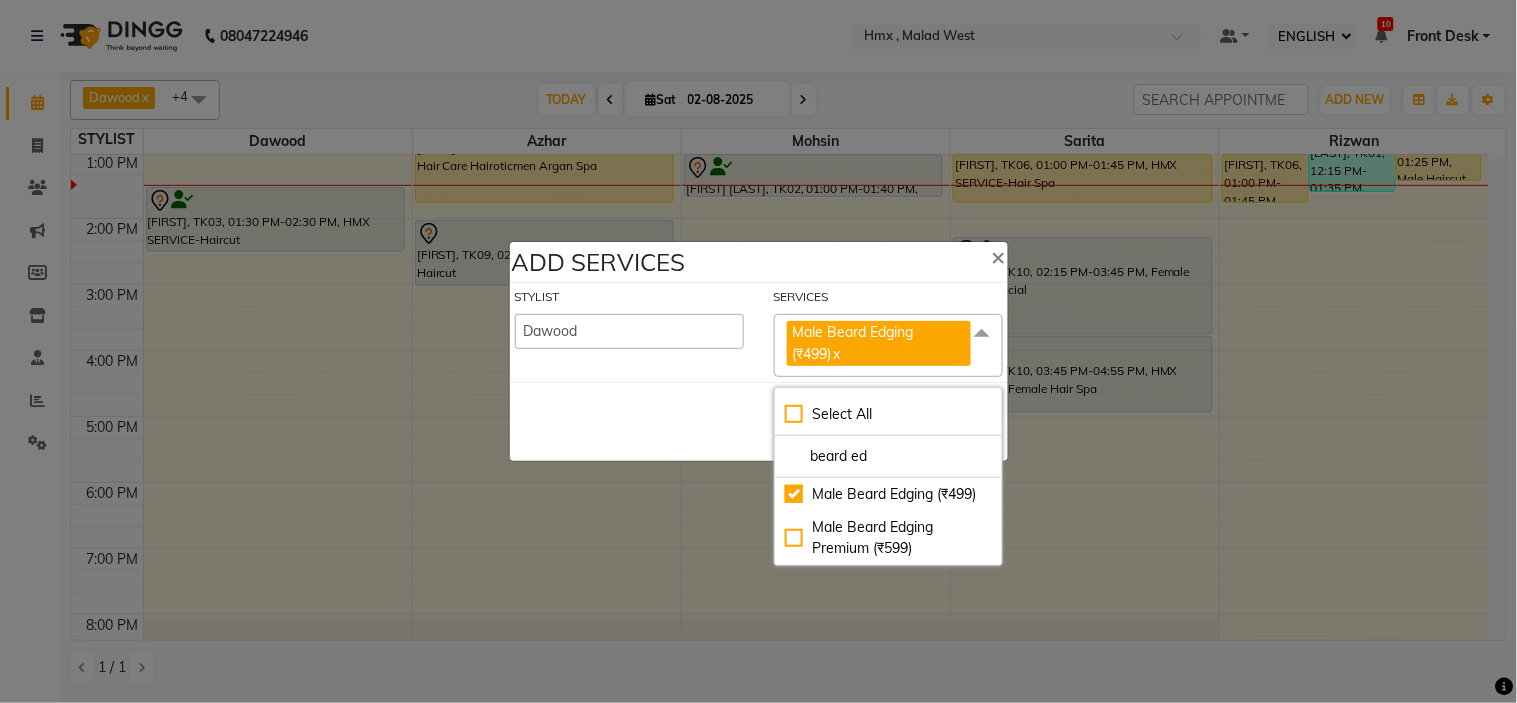 click on "SAVE   CANCEL" 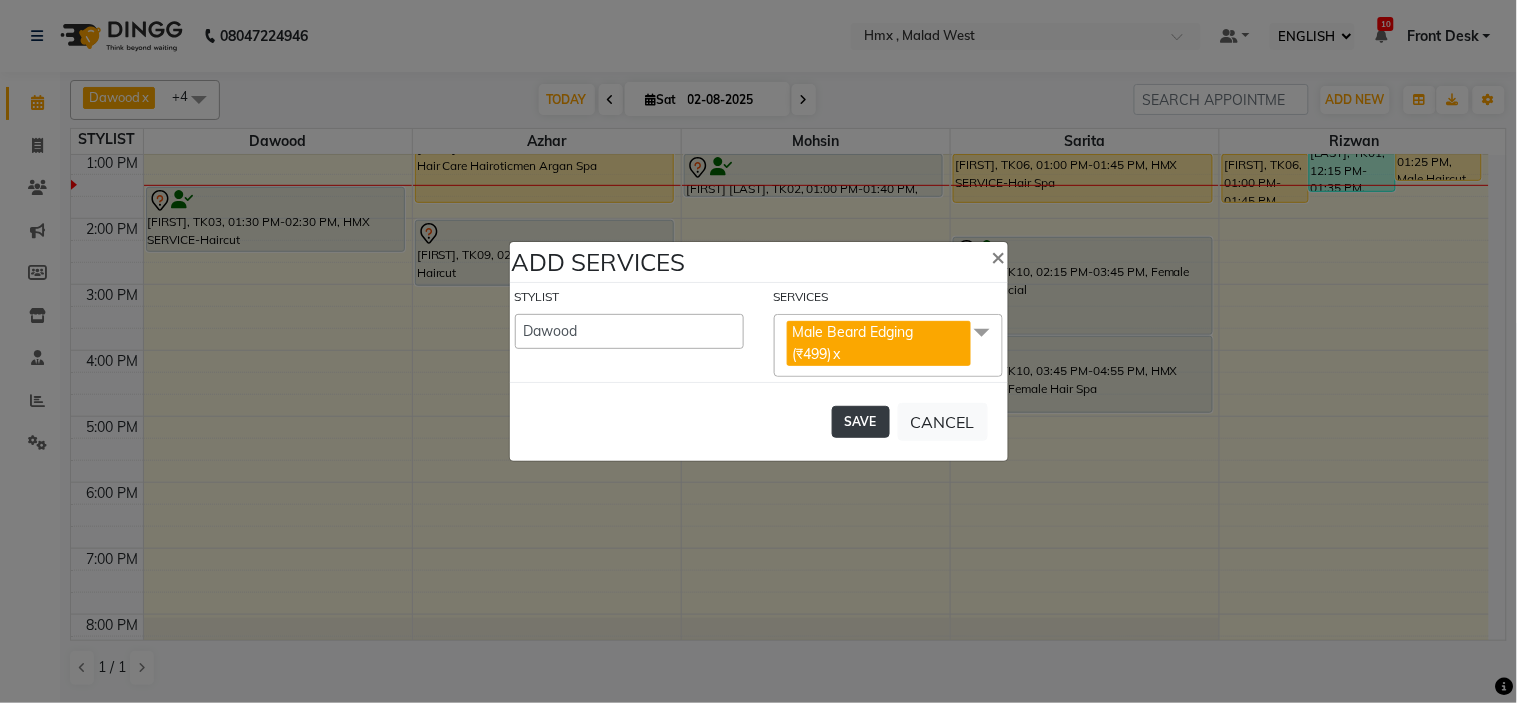 click on "SAVE" 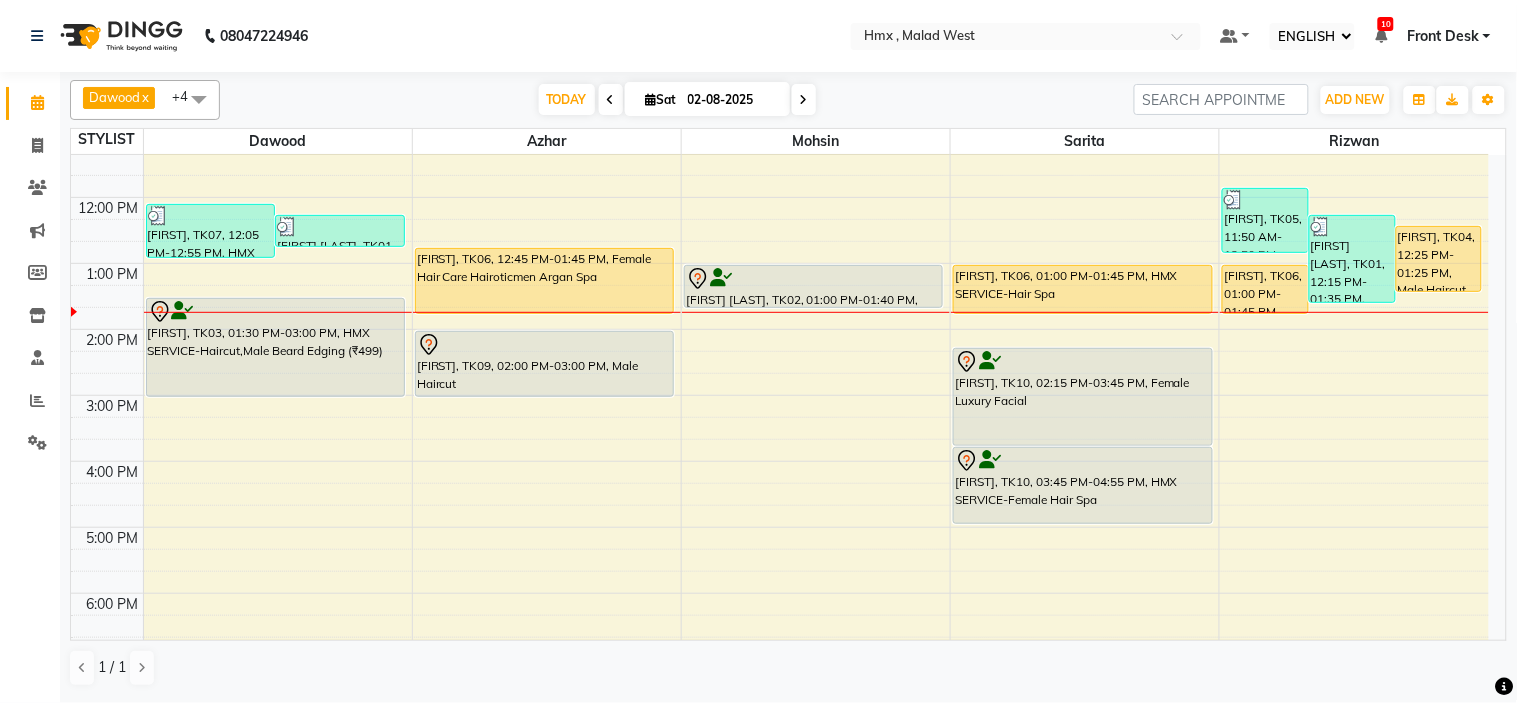 scroll, scrollTop: 220, scrollLeft: 0, axis: vertical 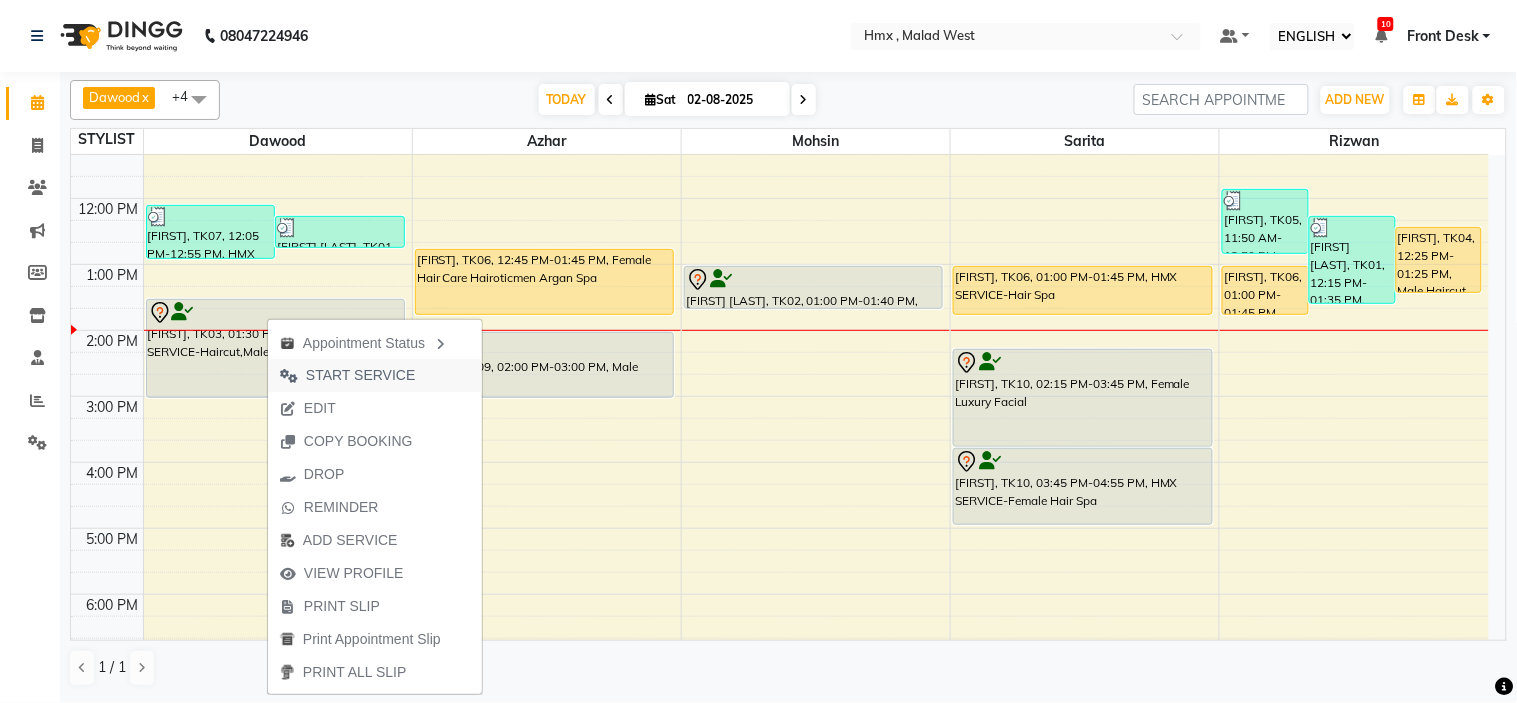 click on "START SERVICE" at bounding box center (360, 375) 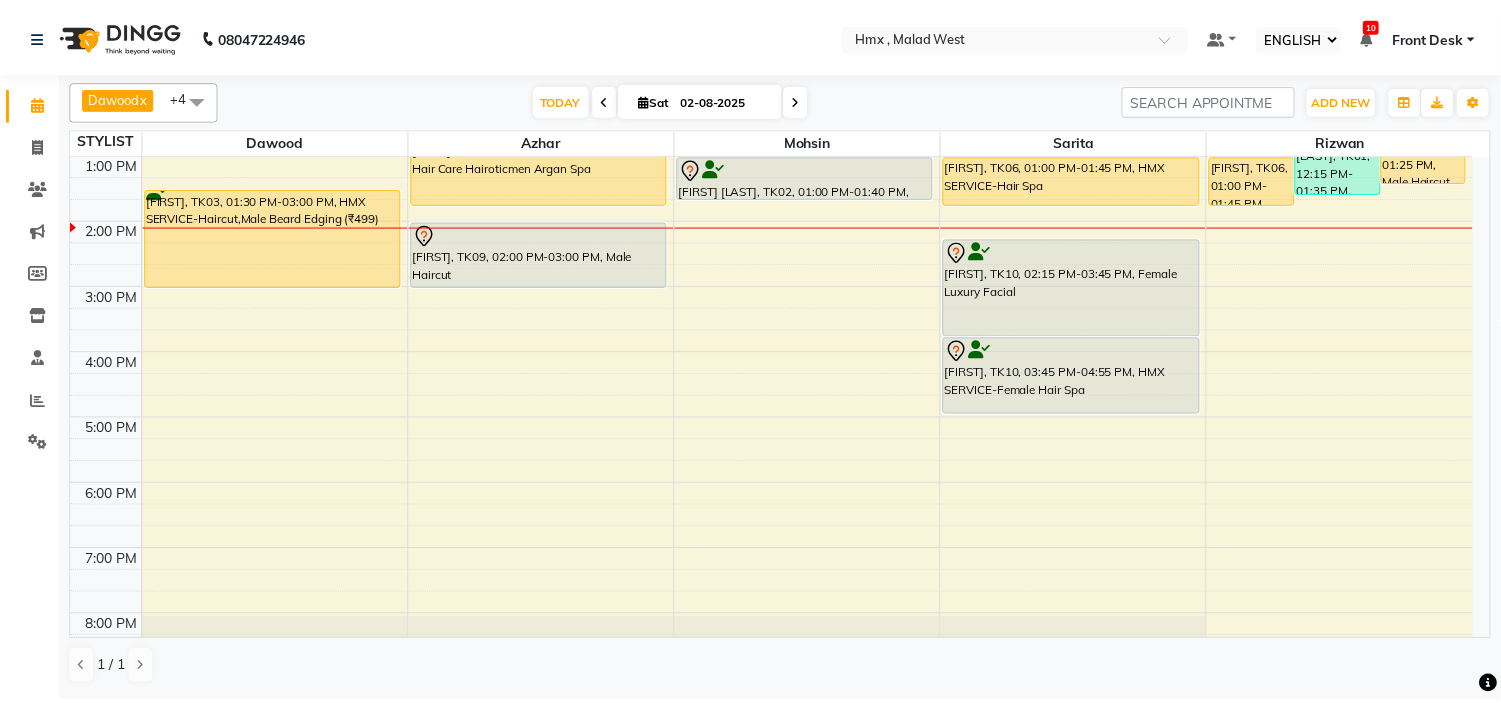 scroll, scrollTop: 220, scrollLeft: 0, axis: vertical 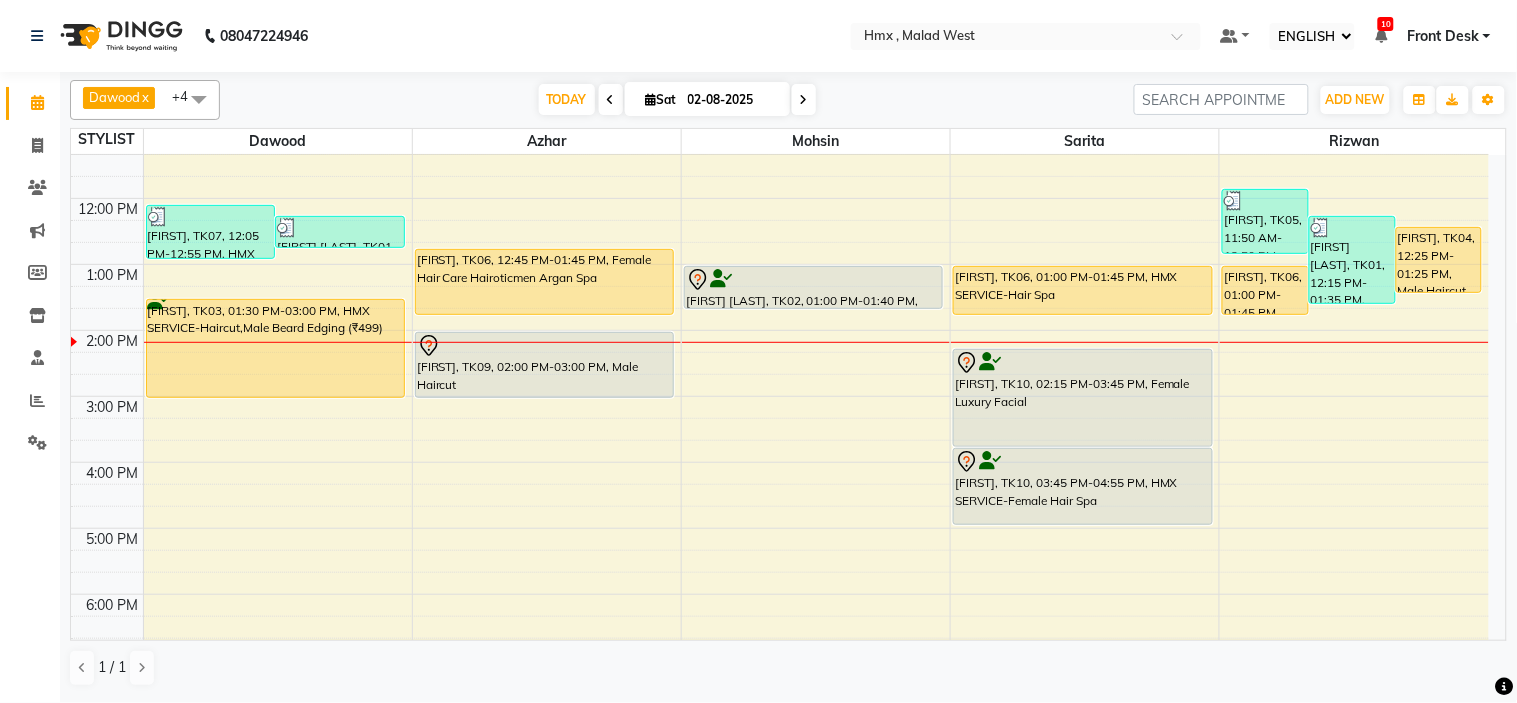 click on "8:00 AM 9:00 AM 10:00 AM 11:00 AM 12:00 PM 1:00 PM 2:00 PM 3:00 PM 4:00 PM 5:00 PM 6:00 PM 7:00 PM 8:00 PM 9:00 PM     [FIRST], TK07, 12:05 PM-12:55 PM, HMX SERVICE-Beard trim + line up,Male Hairstyling     [FIRST] [LAST], TK01, 12:15 PM-12:45 PM, HMX SERVICE-Female Kid Haircut     [FIRST], TK03, 01:30 PM-03:00 PM, HMX SERVICE-Haircut,Male Beard Edging (₹499)    [FIRST], TK06, 12:45 PM-01:45 PM, Female Hair Care Hairoticmen Argan Spa             [FIRST], TK09, 02:00 PM-03:00 PM, Male Haircut             [FIRST] [LAST], TK02, 01:00 PM-01:40 PM, HMX SERVICE-Beard trim + line up    [FIRST], TK06, 01:00 PM-01:45 PM, HMX SERVICE-Hair Spa             [FIRST], TK10, 02:15 PM-03:45 PM, Female Luxury Facial             [FIRST], TK10, 03:45 PM-04:55 PM, HMX SERVICE-Female Hair Spa     [FIRST], TK05, 11:50 AM-12:50 PM, Male Haircut     [FIRST] [LAST], TK01, 12:15 PM-01:35 PM, Male Haircut,HMX SERVICE-Beard trim + line up    [FIRST], TK04, 12:25 PM-01:25 PM, Male Haircut" at bounding box center [780, 396] 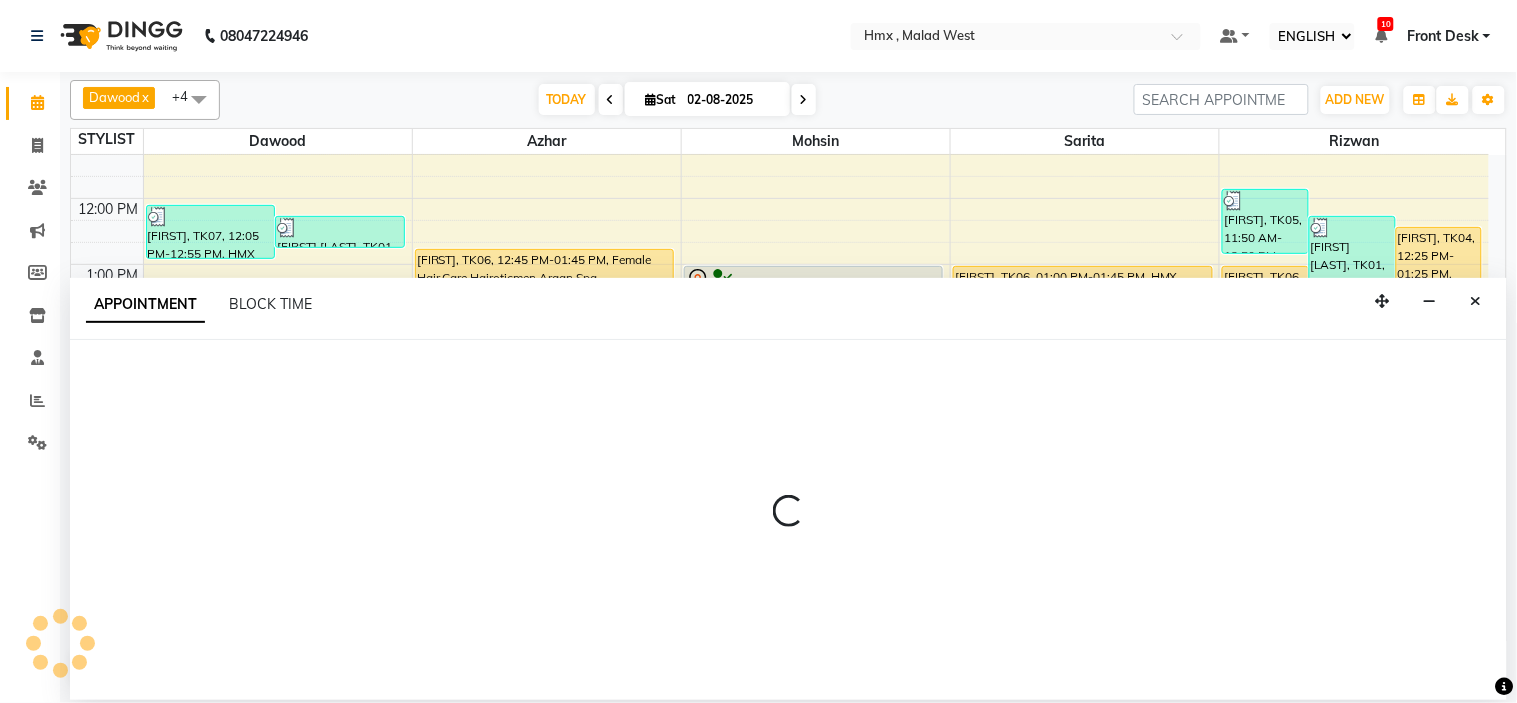select on "39110" 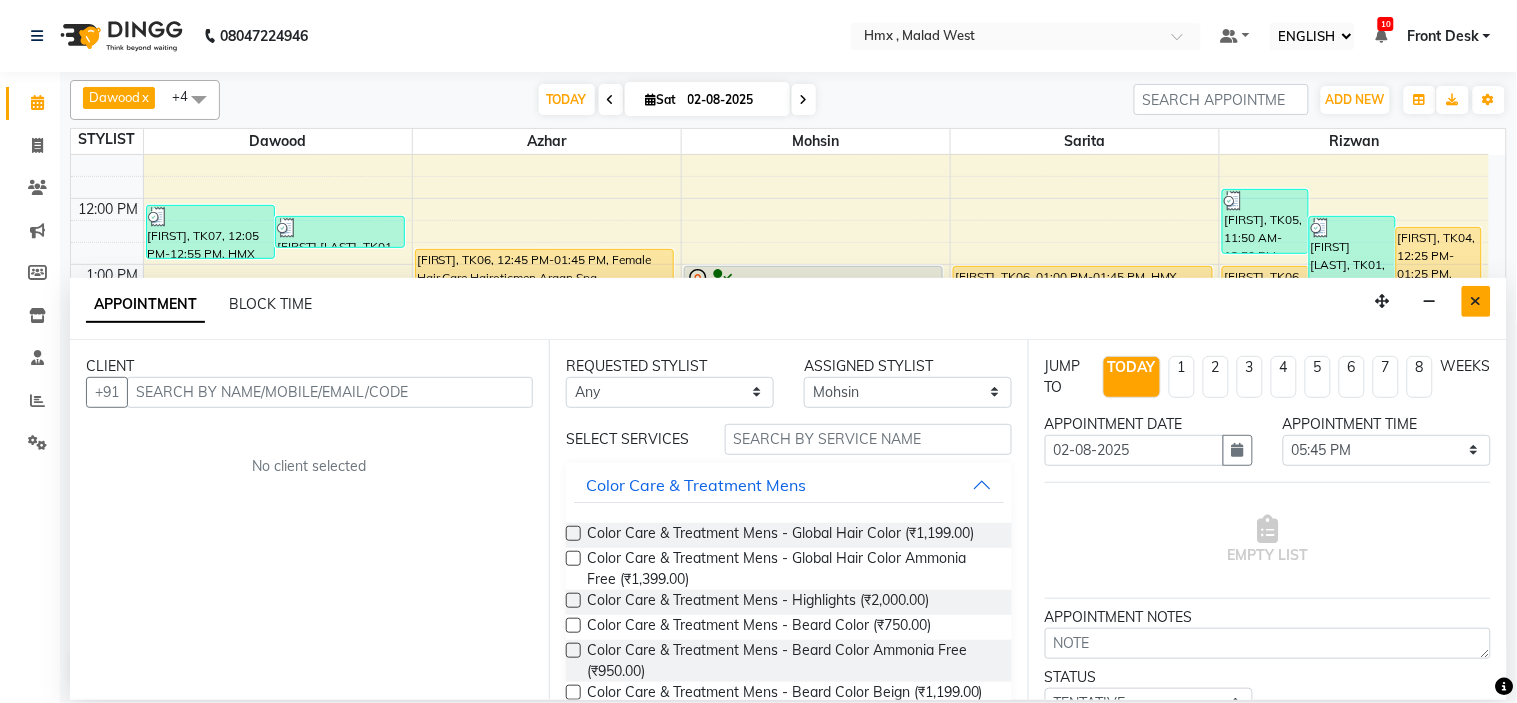 click at bounding box center (1476, 301) 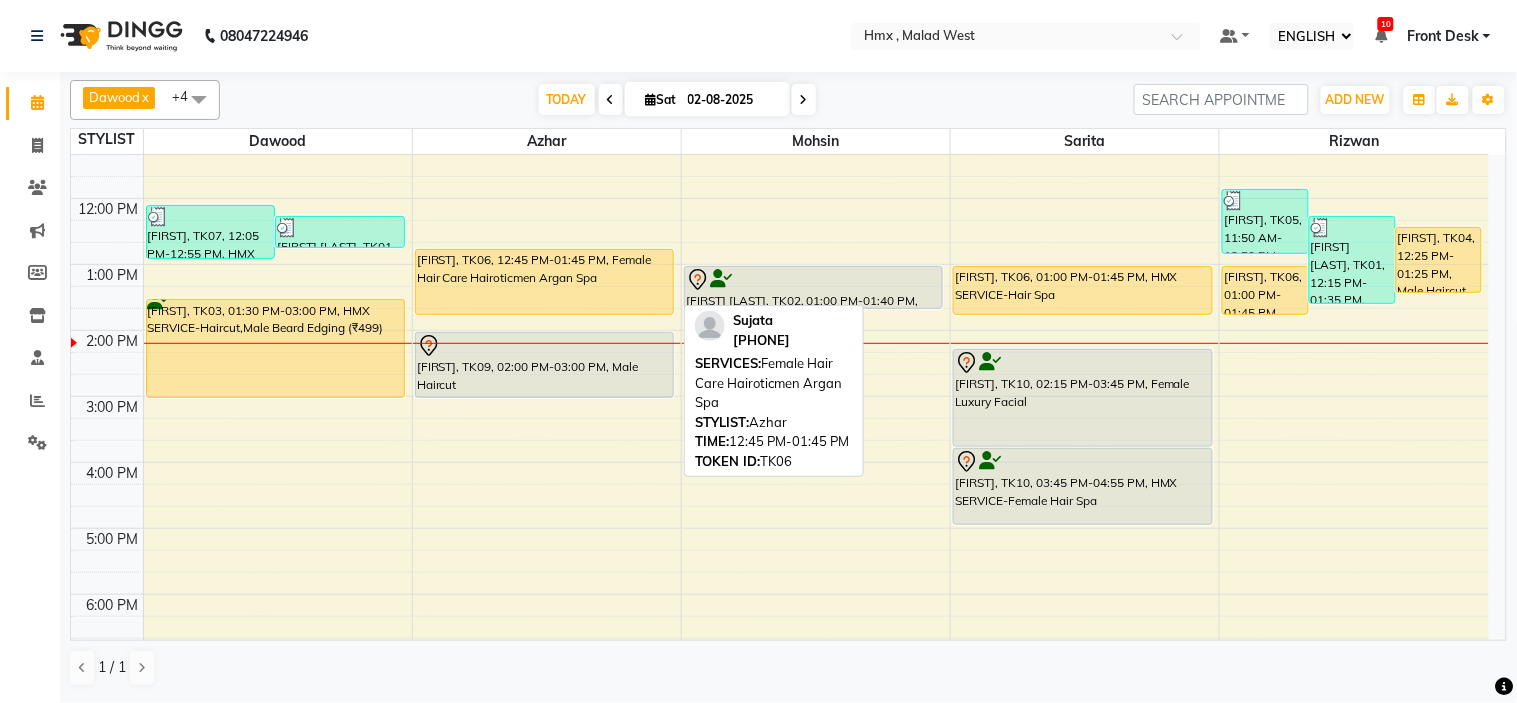 click on "[FIRST], TK06, 12:45 PM-01:45 PM, Female Hair Care Hairoticmen Argan Spa             [FIRST], TK09, 02:00 PM-03:00 PM, Male Haircut" at bounding box center (547, 396) 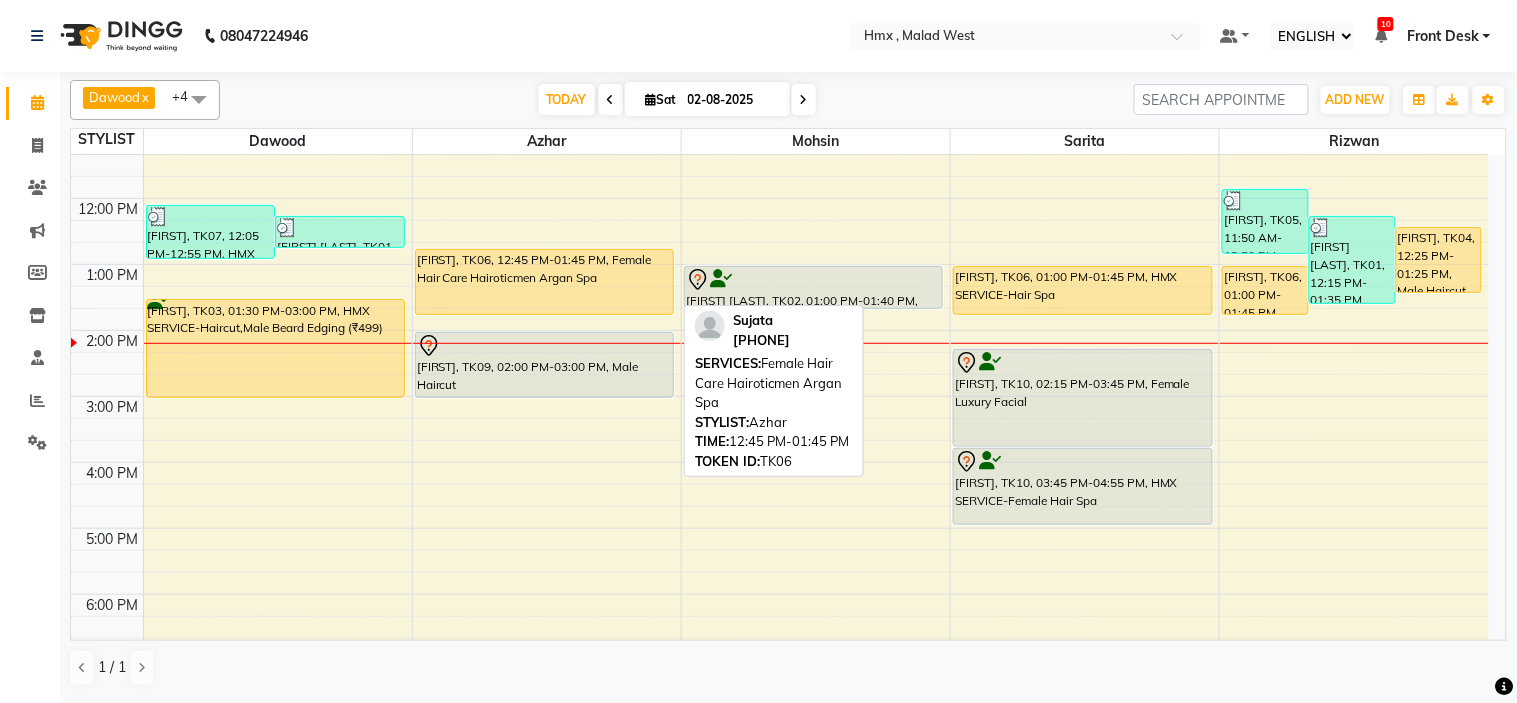 click on "[FIRST], TK06, 12:45 PM-01:45 PM, Female Hair Care Hairoticmen Argan Spa" at bounding box center [544, 282] 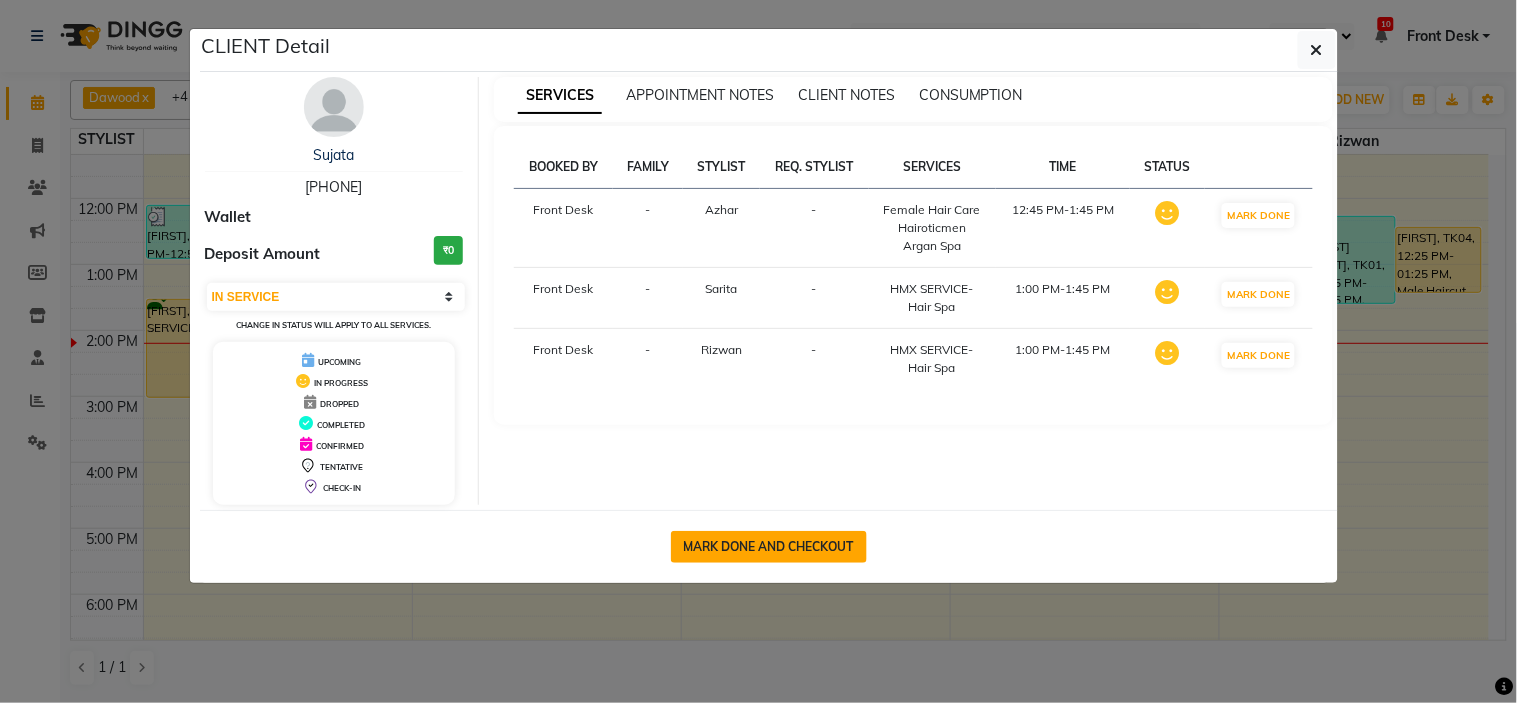 click on "MARK DONE AND CHECKOUT" 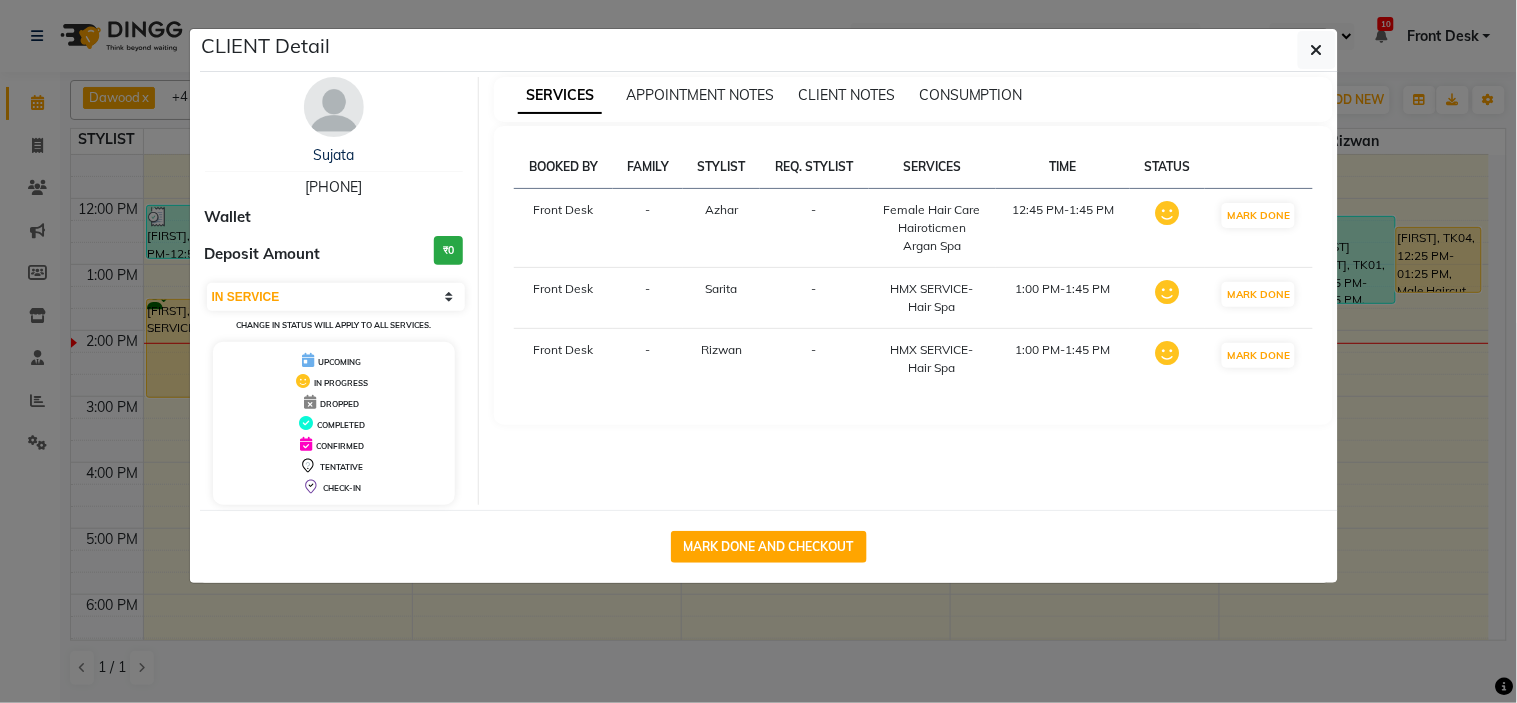 select on "5711" 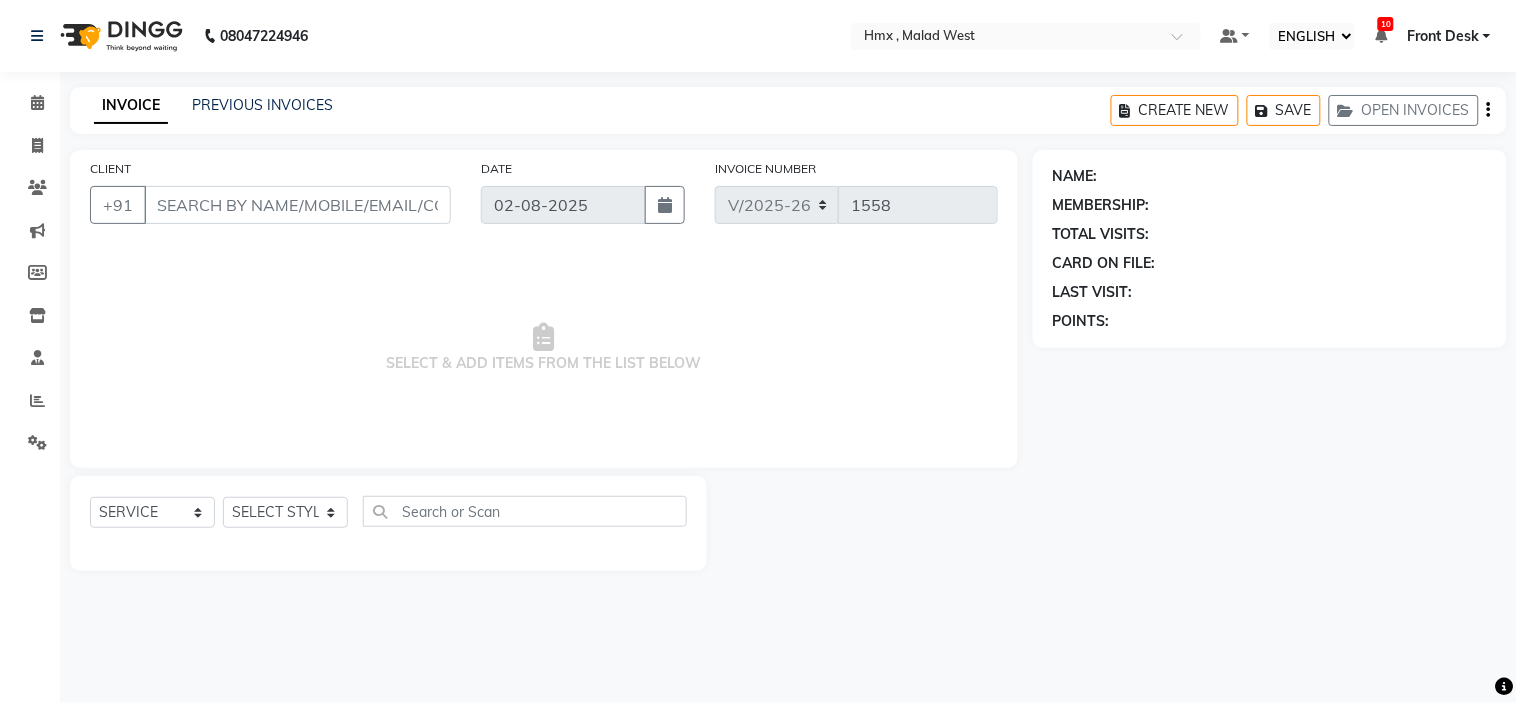 type on "[PHONE]" 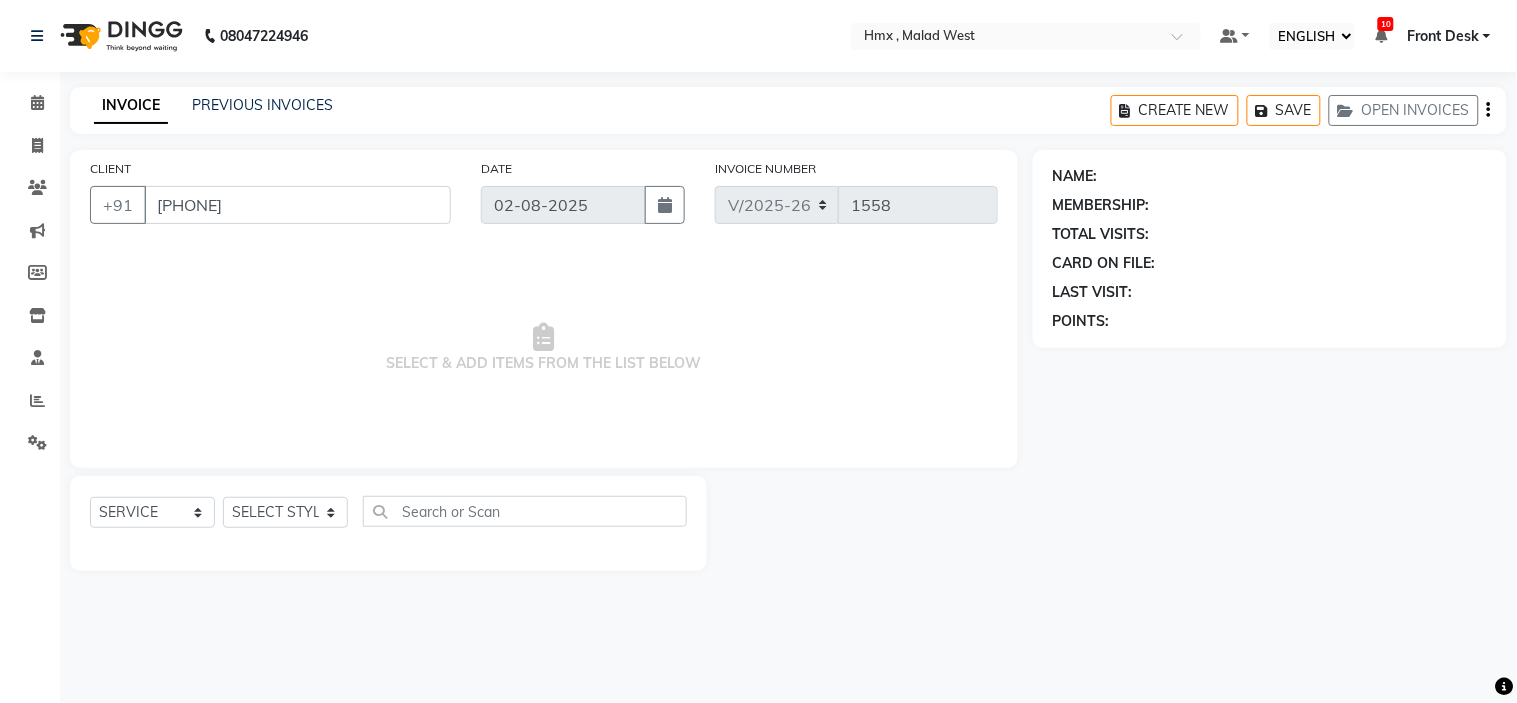 select on "39098" 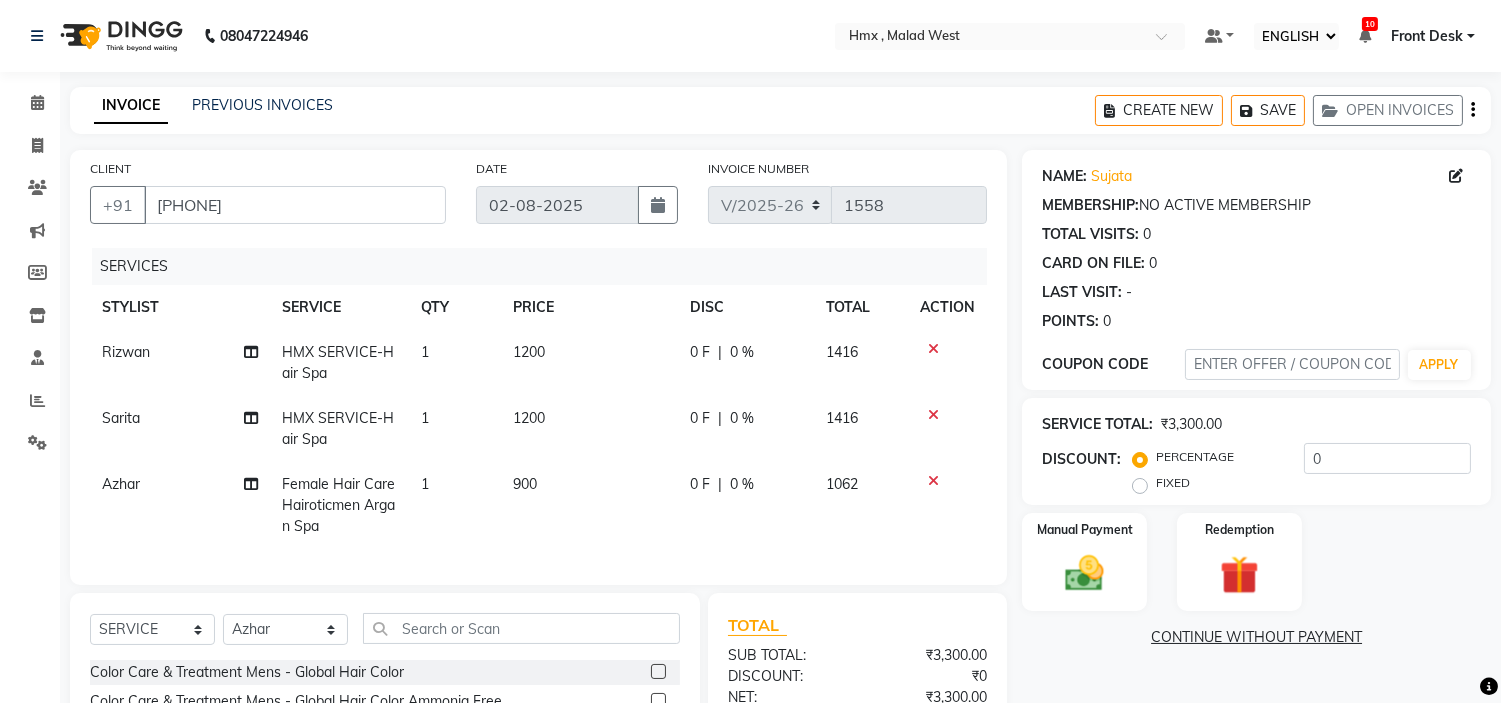 click on "Female Hair Care Hairoticmen Argan Spa" 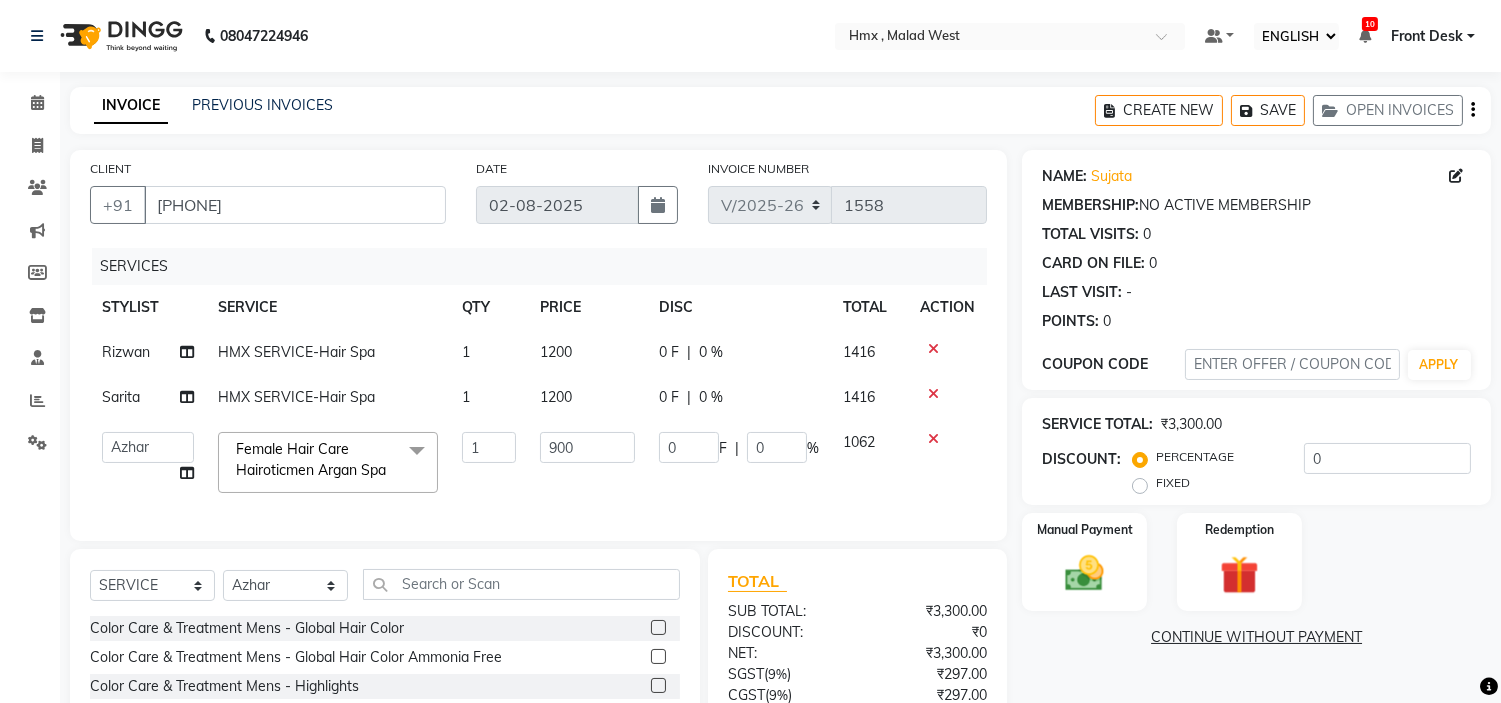 click on "Female Hair Care Hairoticmen Argan Spa" 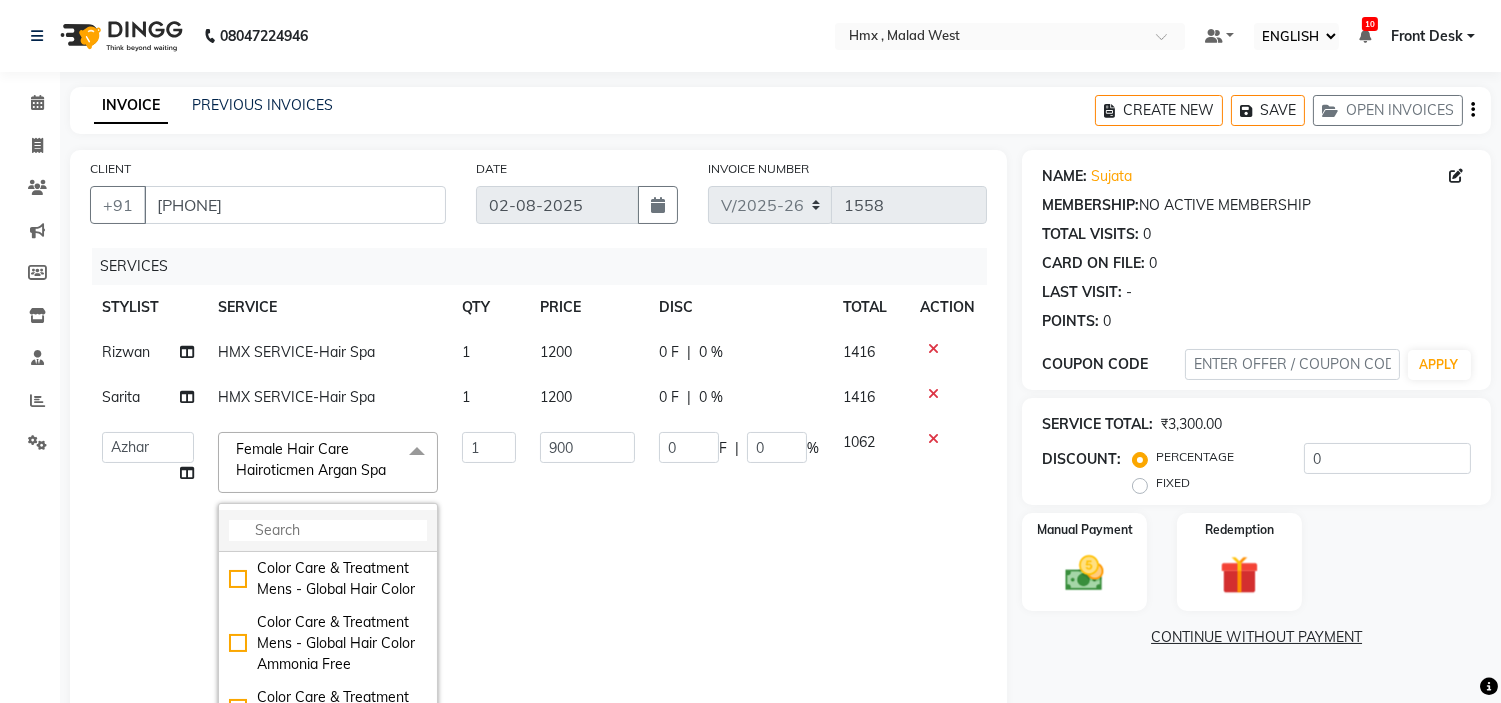 click 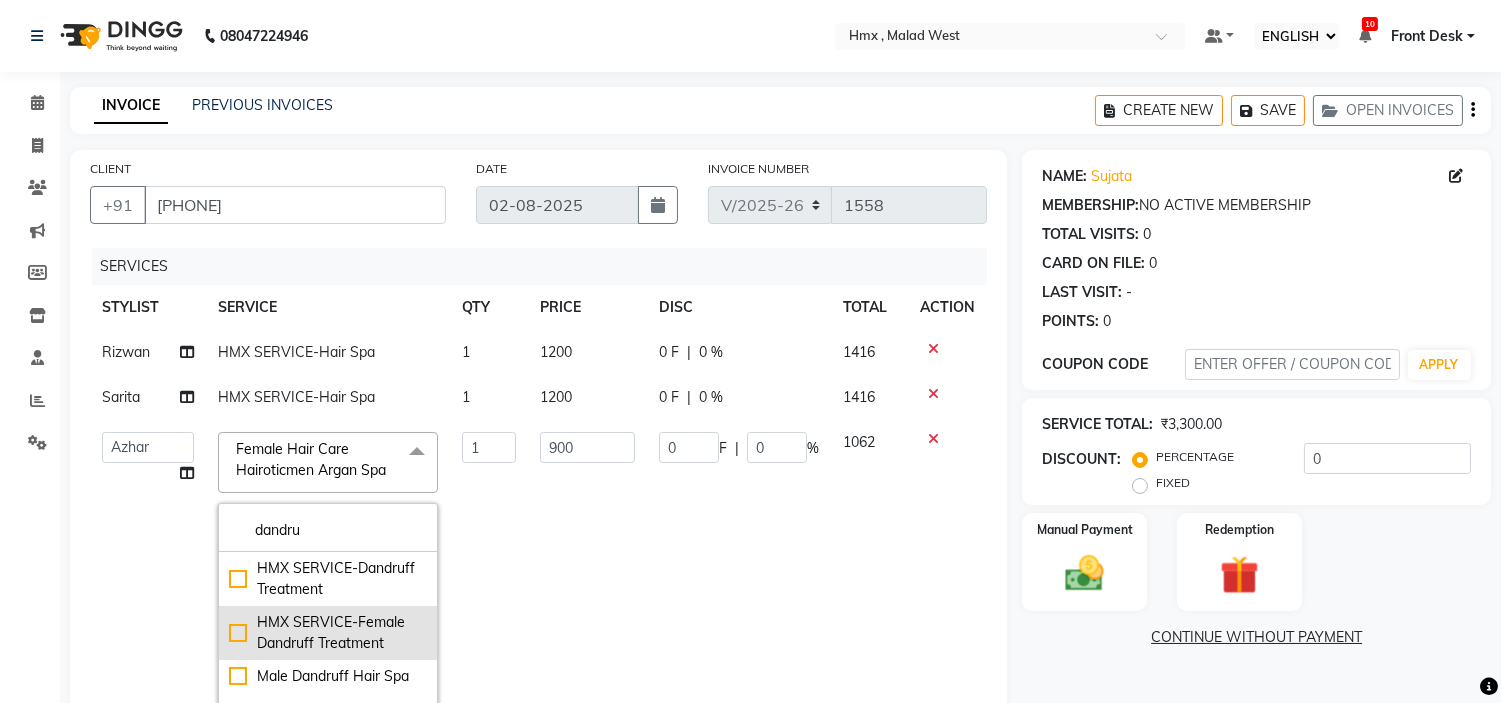 scroll, scrollTop: 18, scrollLeft: 0, axis: vertical 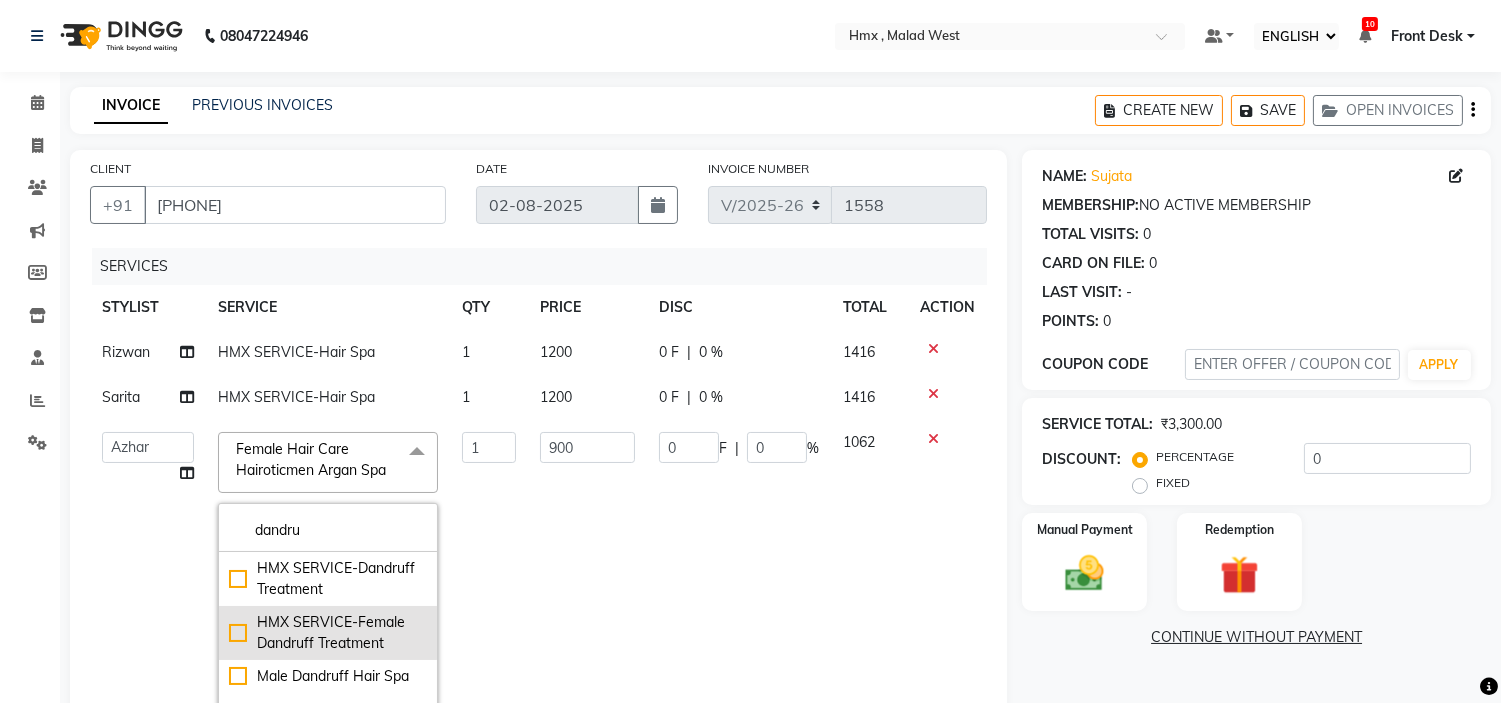 type on "dandru" 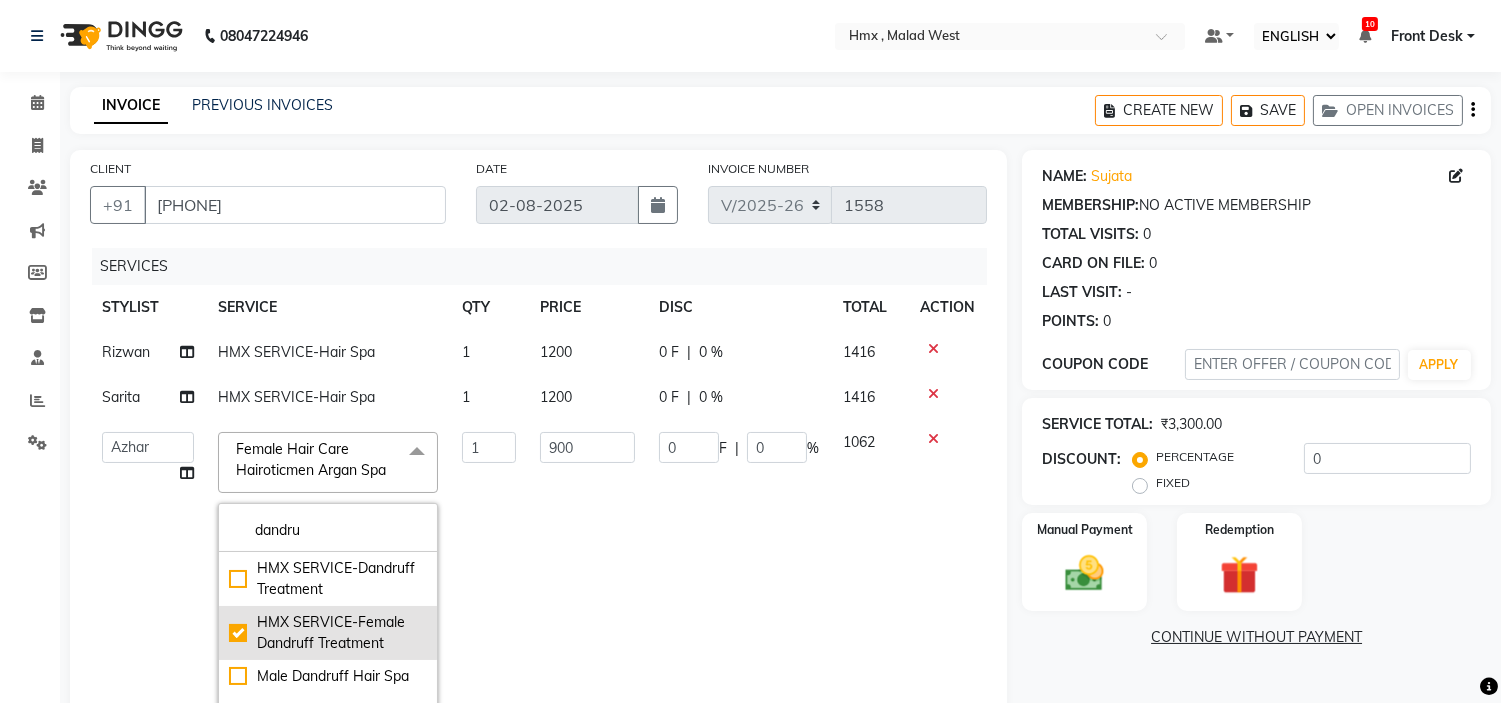 checkbox on "true" 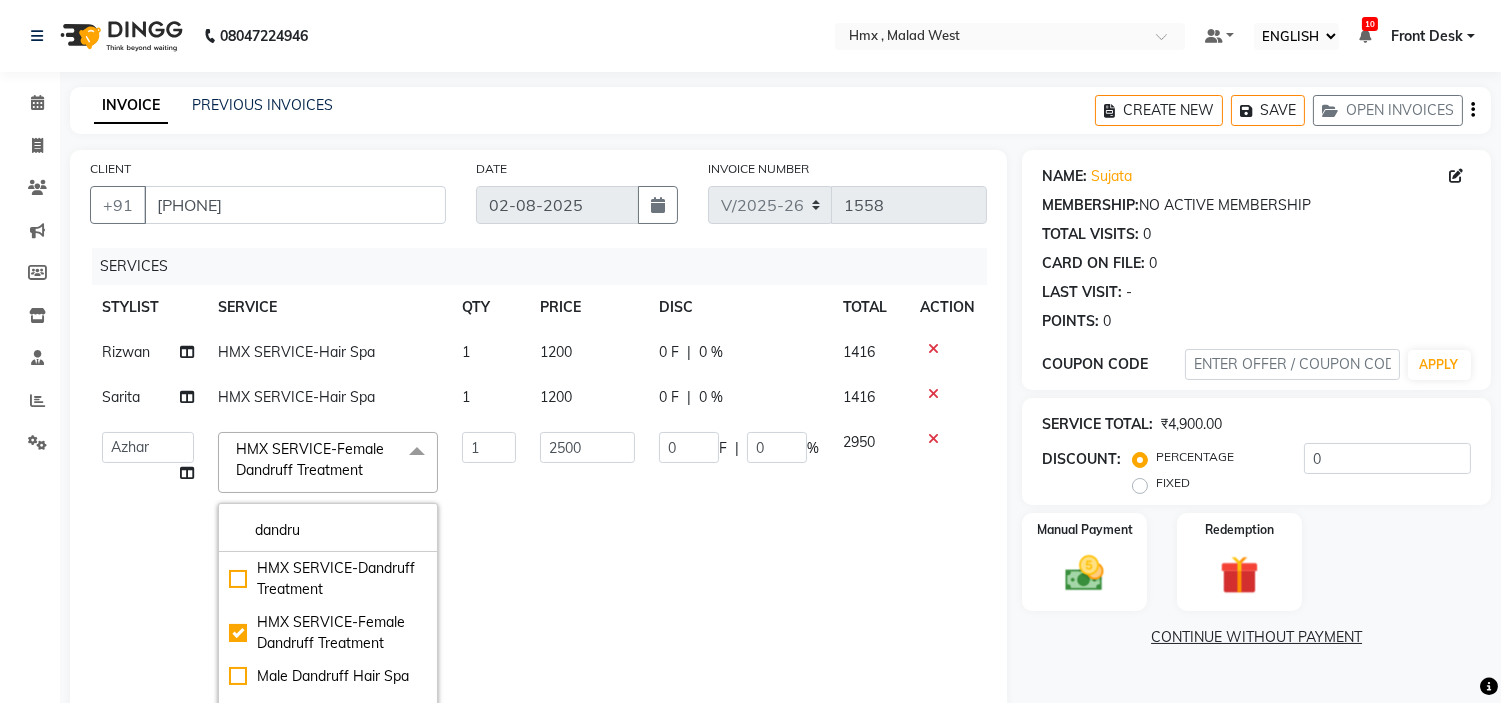 click on "2500" 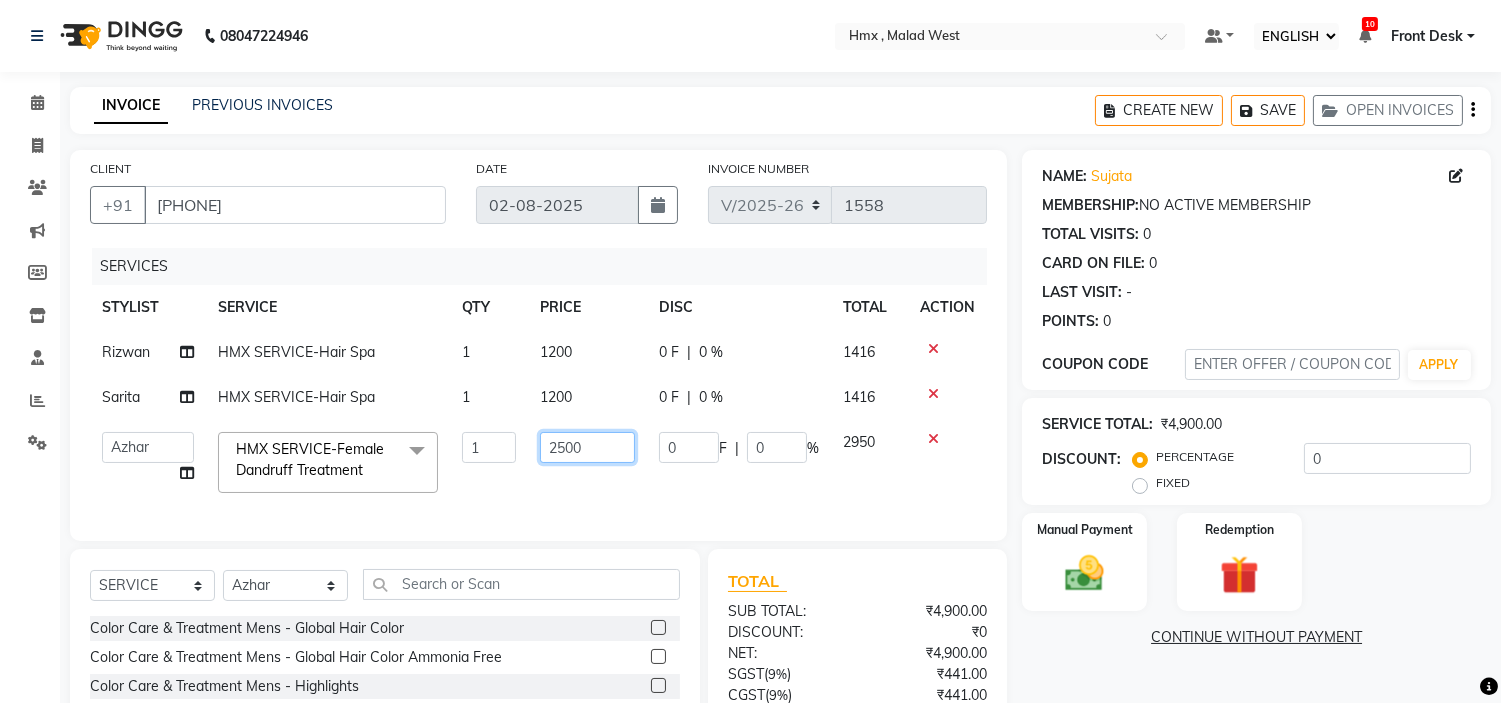 click on "2500" 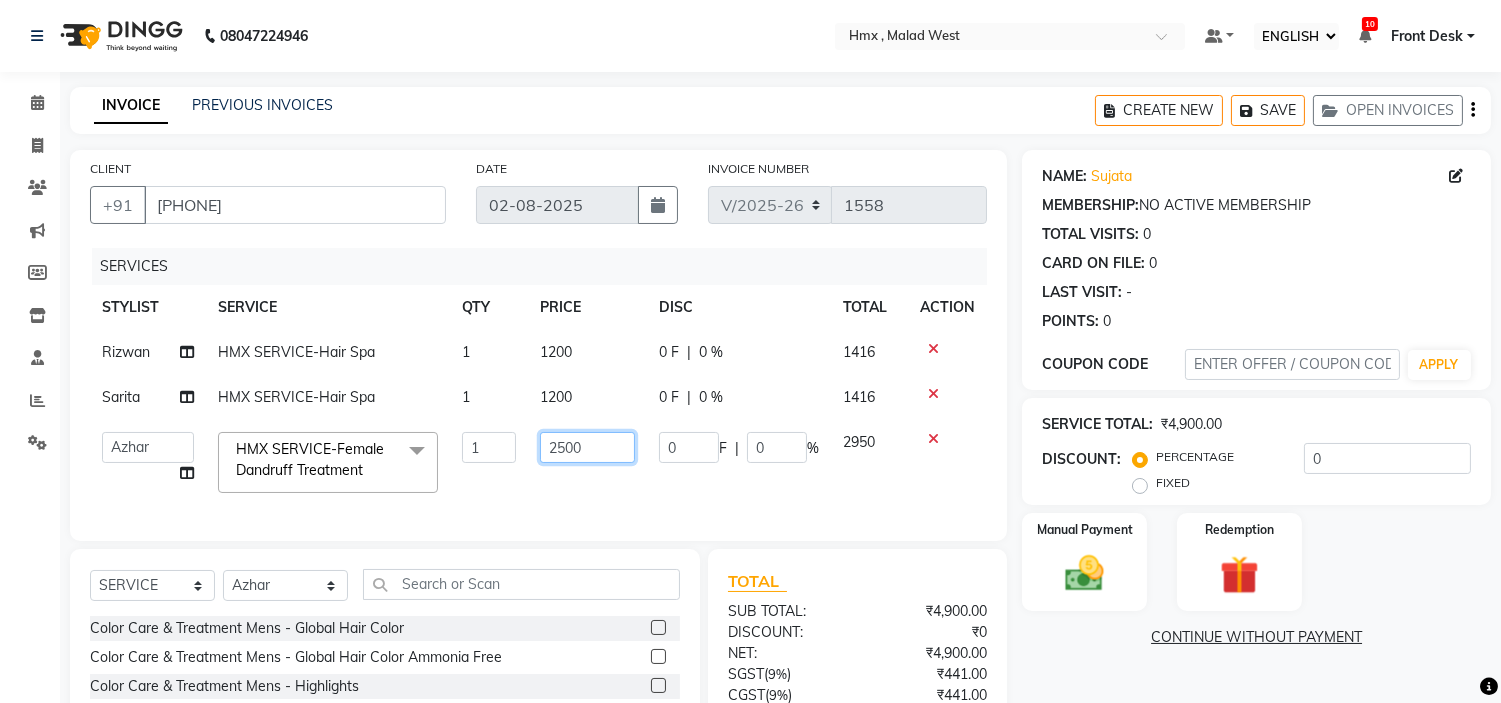click on "2500" 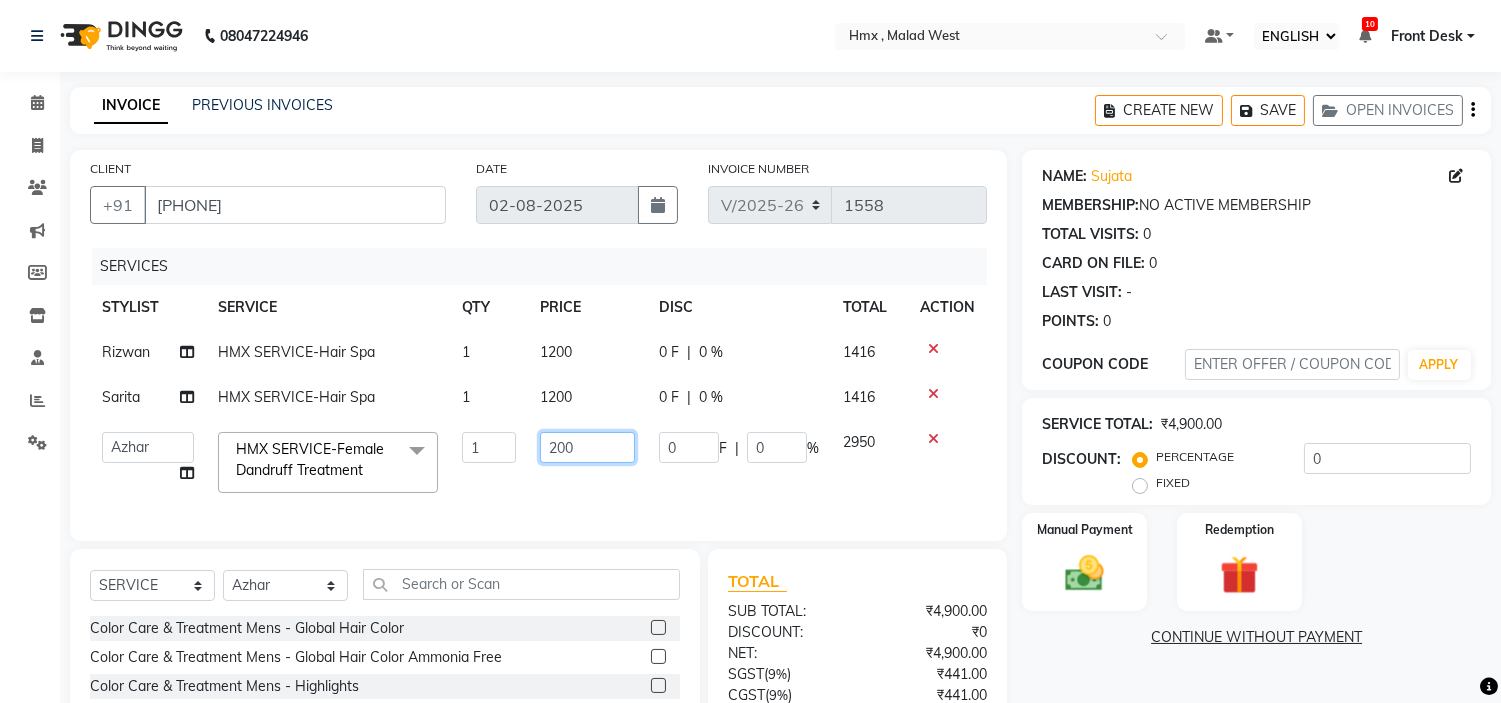 type on "2000" 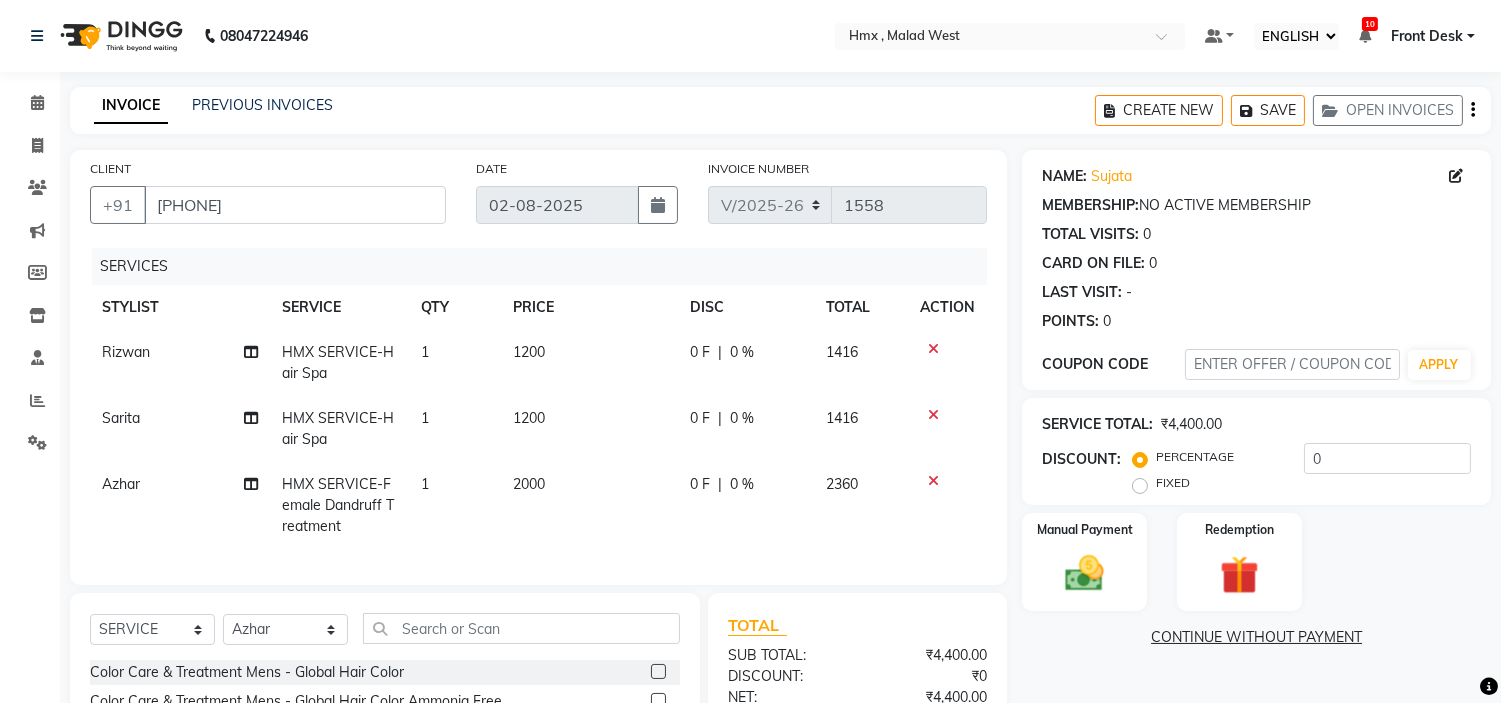 click on "2000" 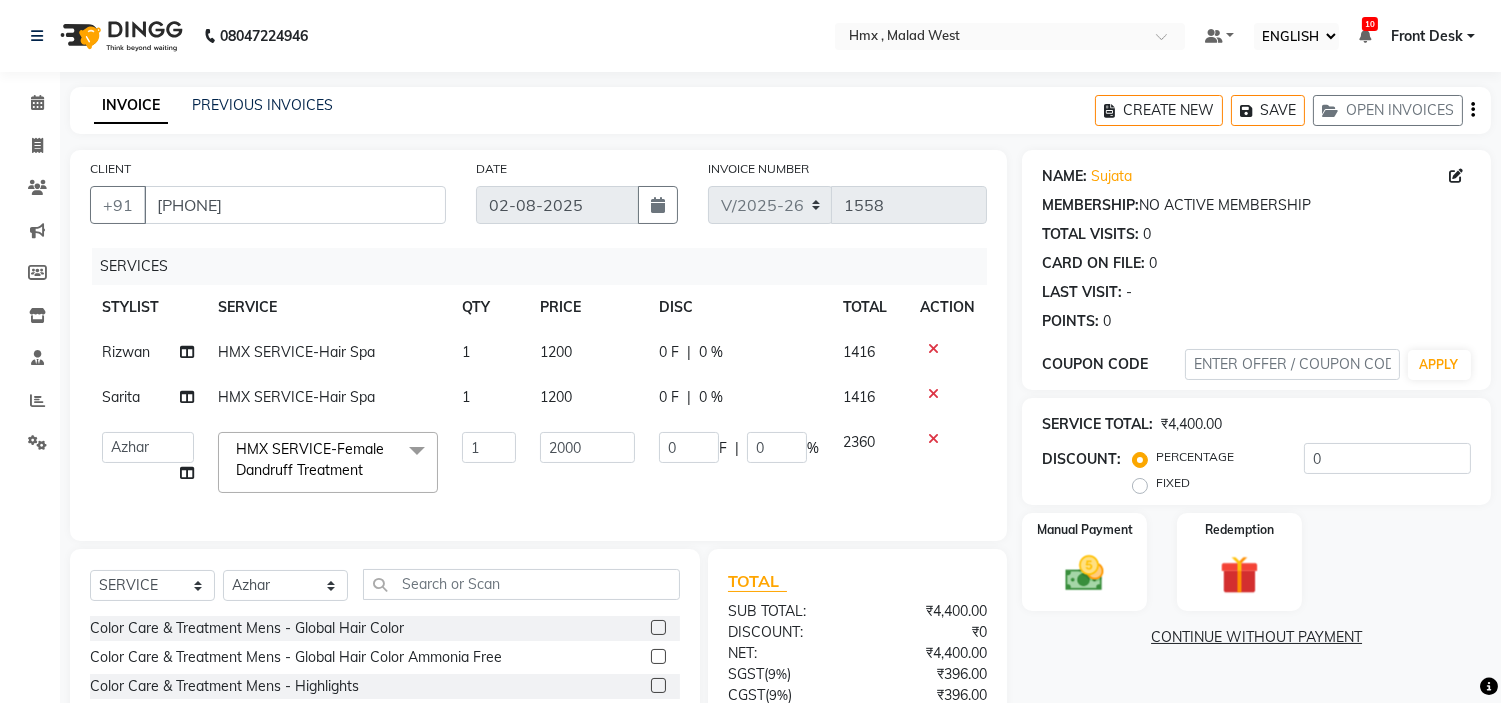 click on "HMX SERVICE-Hair Spa" 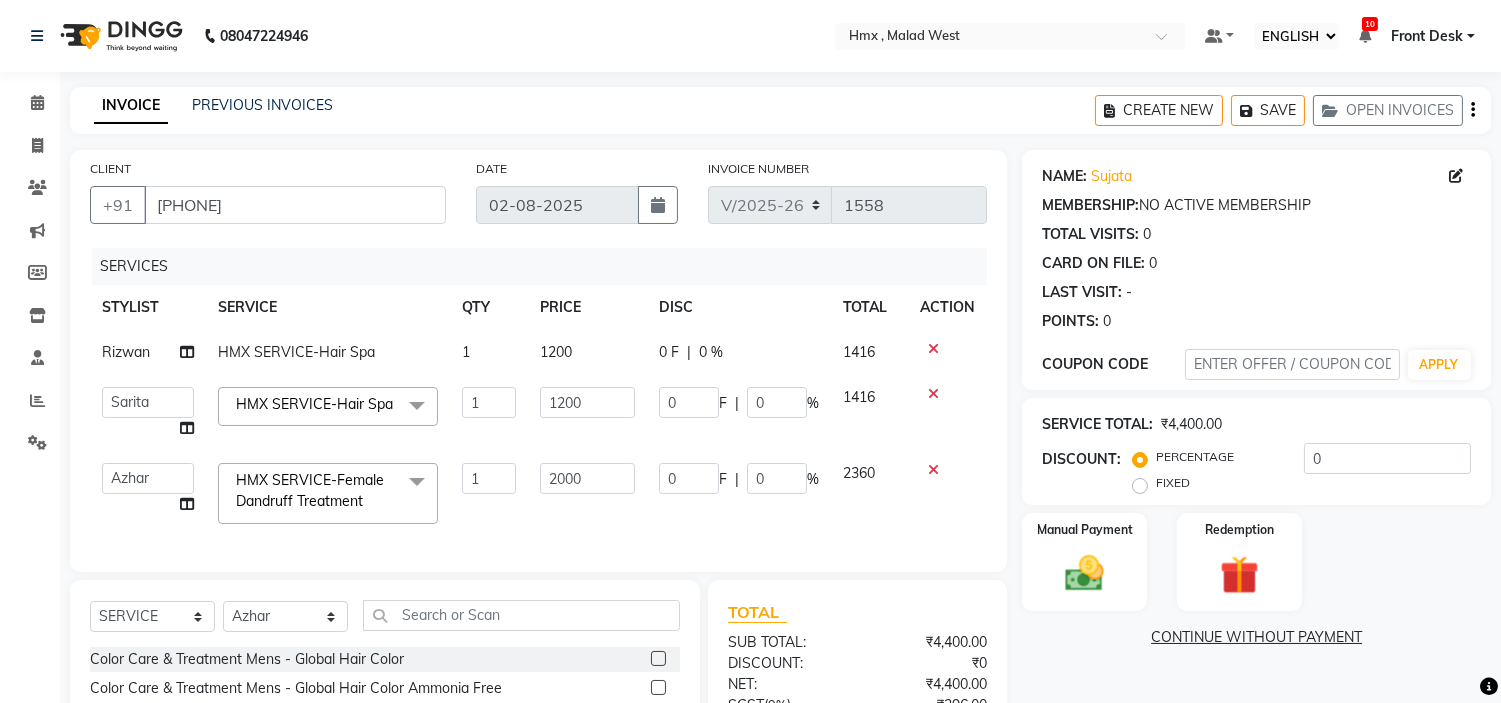 click on "HMX SERVICE-Hair Spa  x" 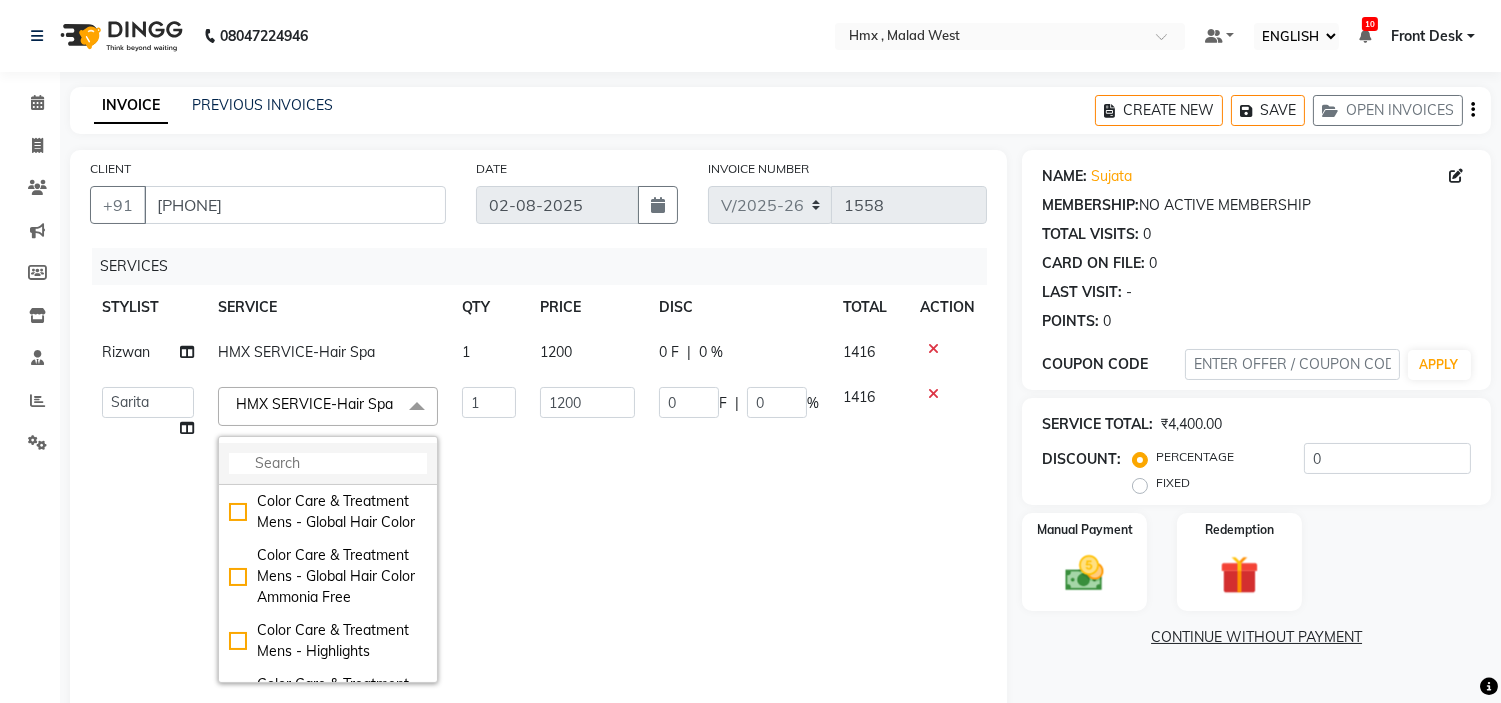 click 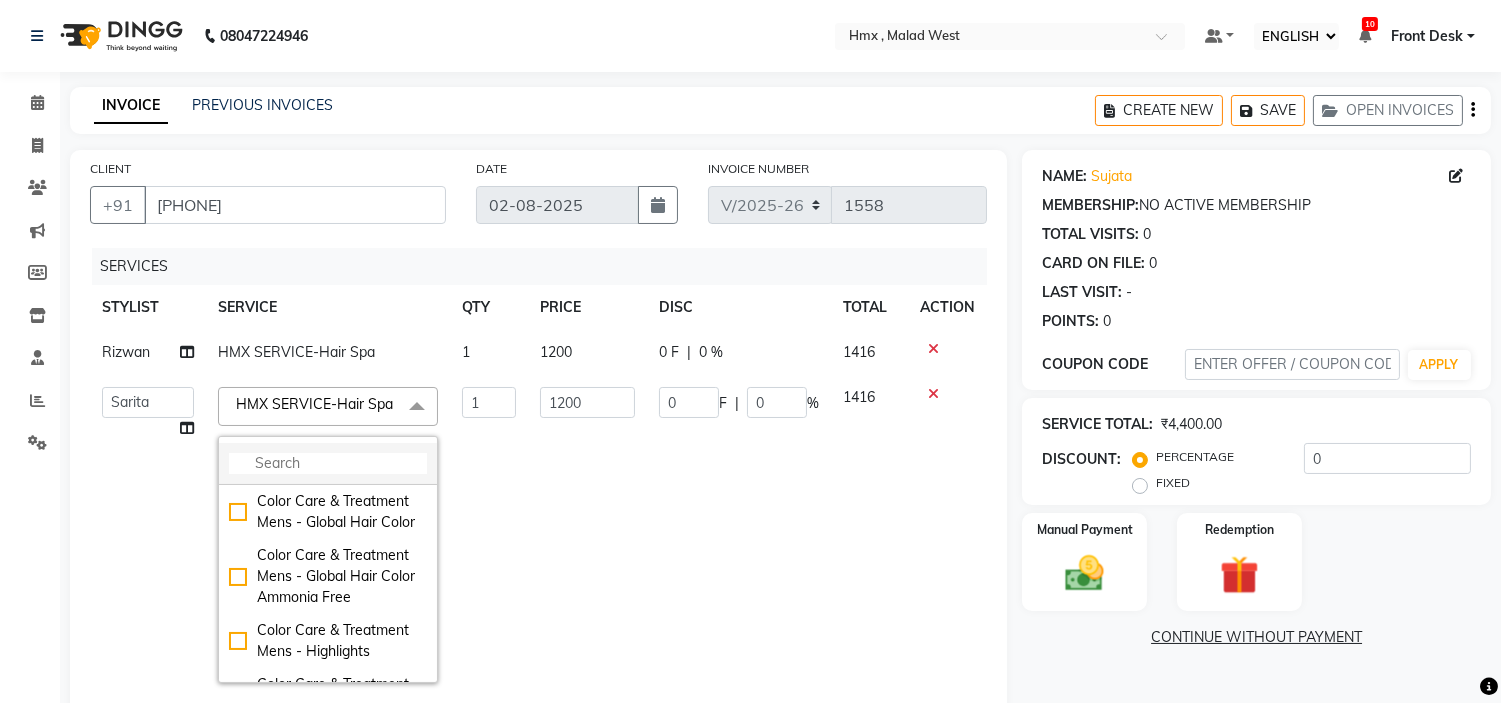 type on "n" 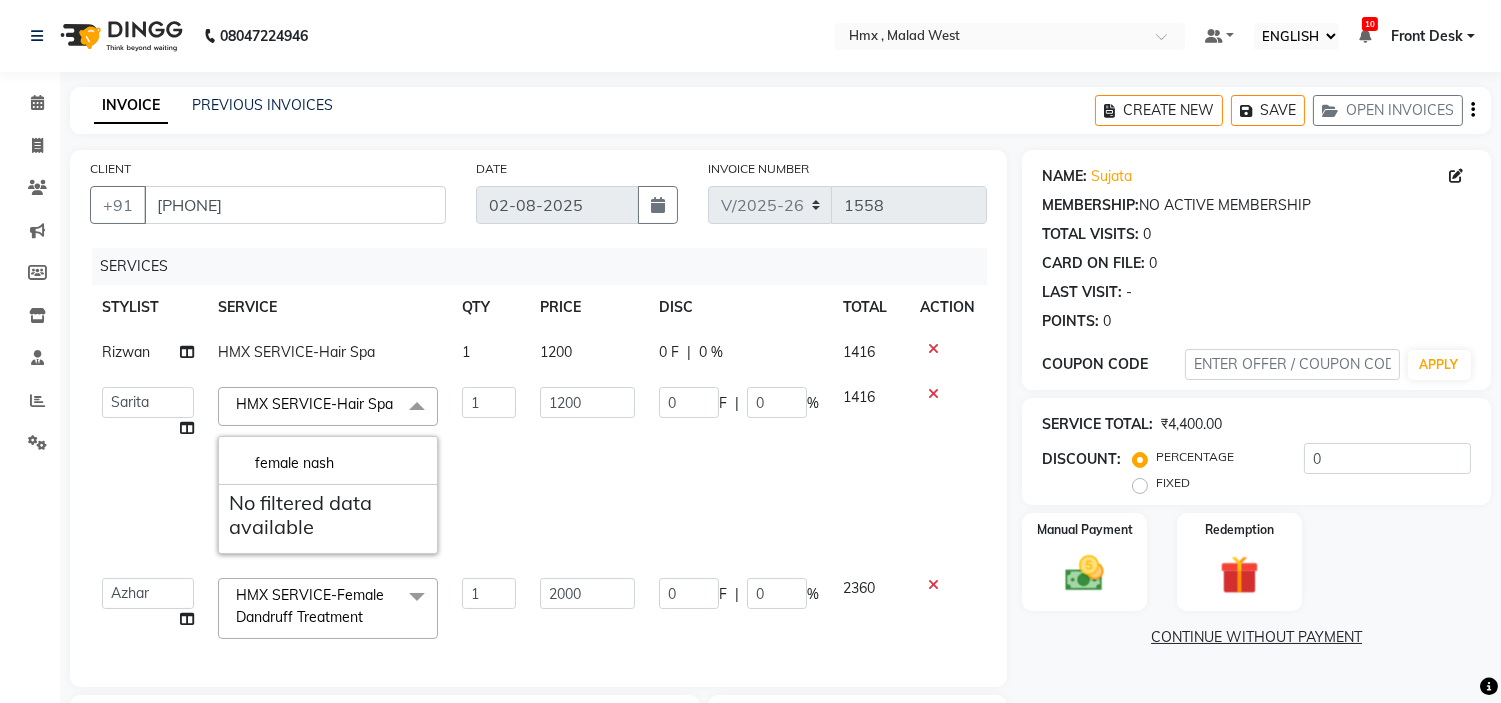 scroll, scrollTop: 111, scrollLeft: 0, axis: vertical 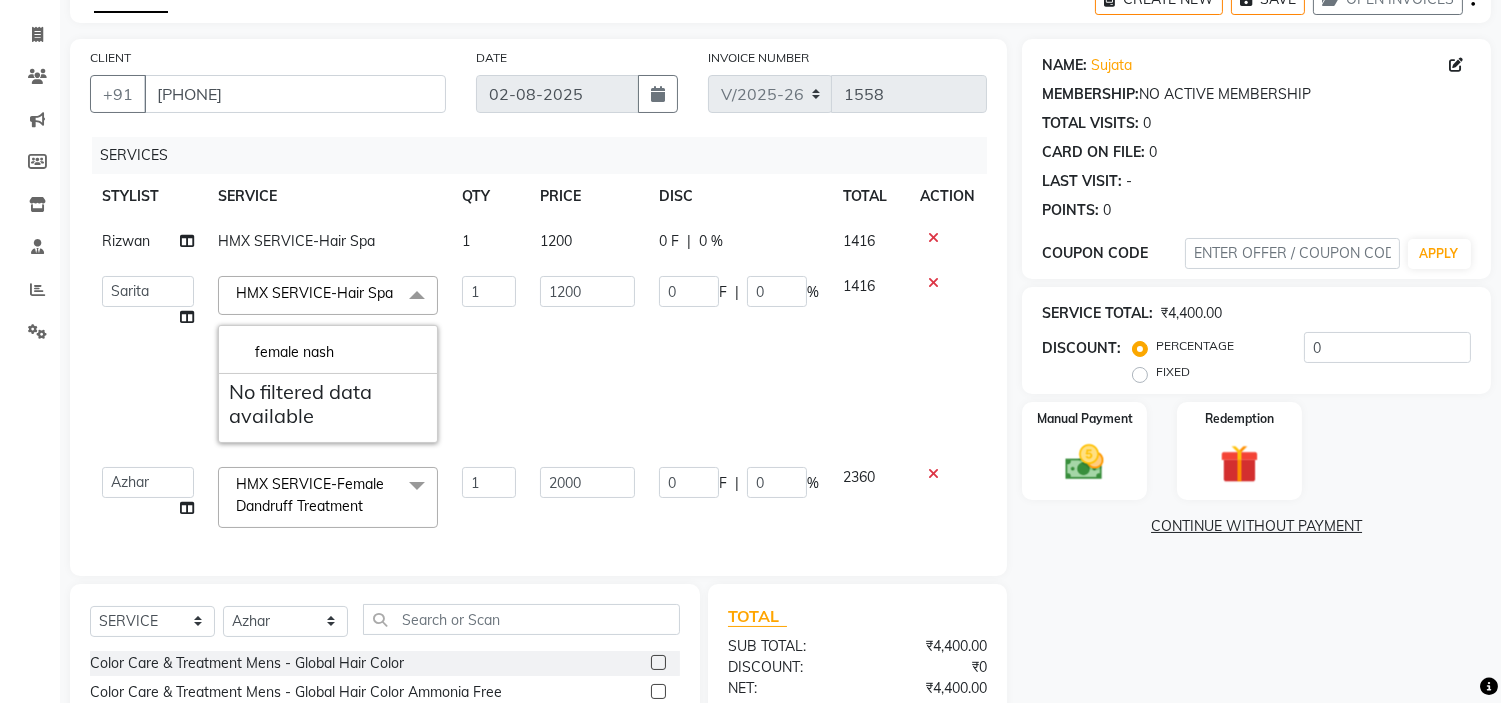type on "female nash" 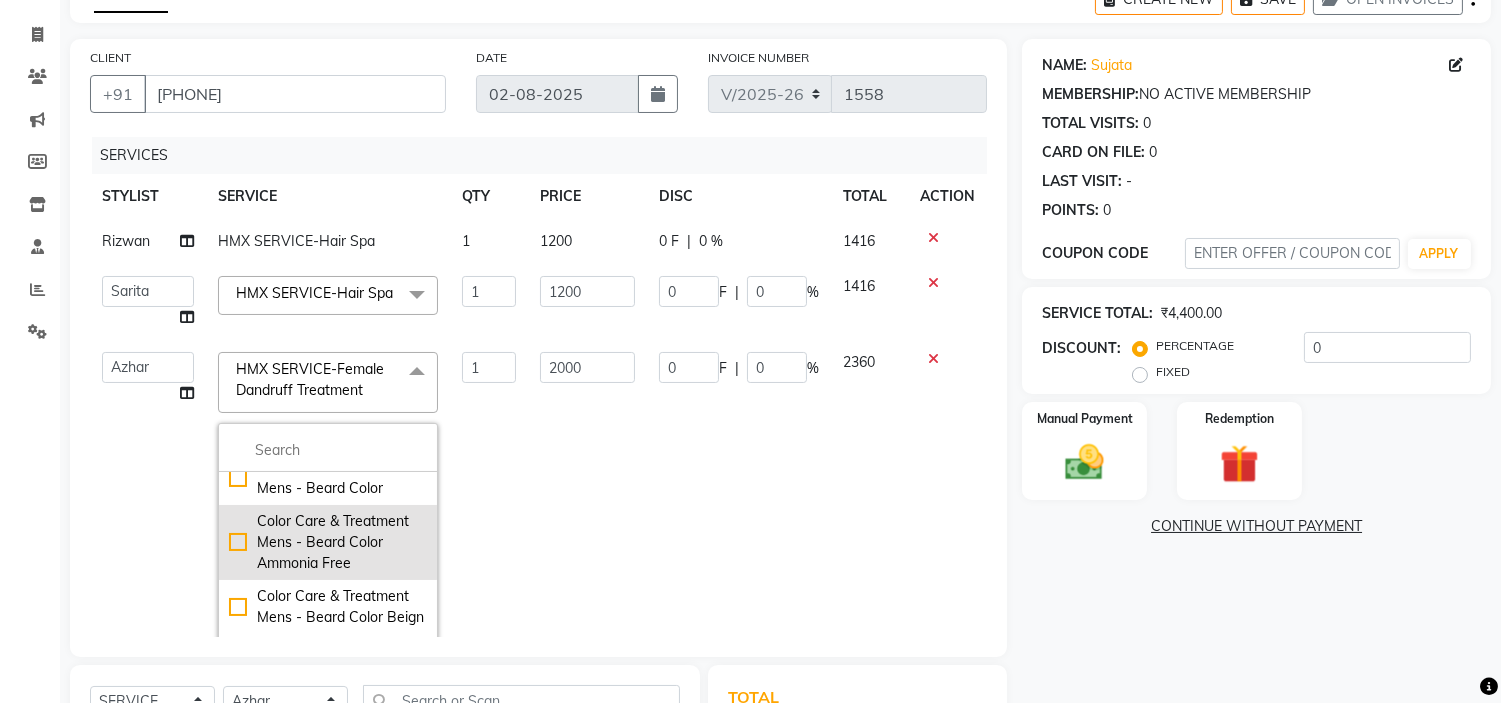 scroll, scrollTop: 222, scrollLeft: 0, axis: vertical 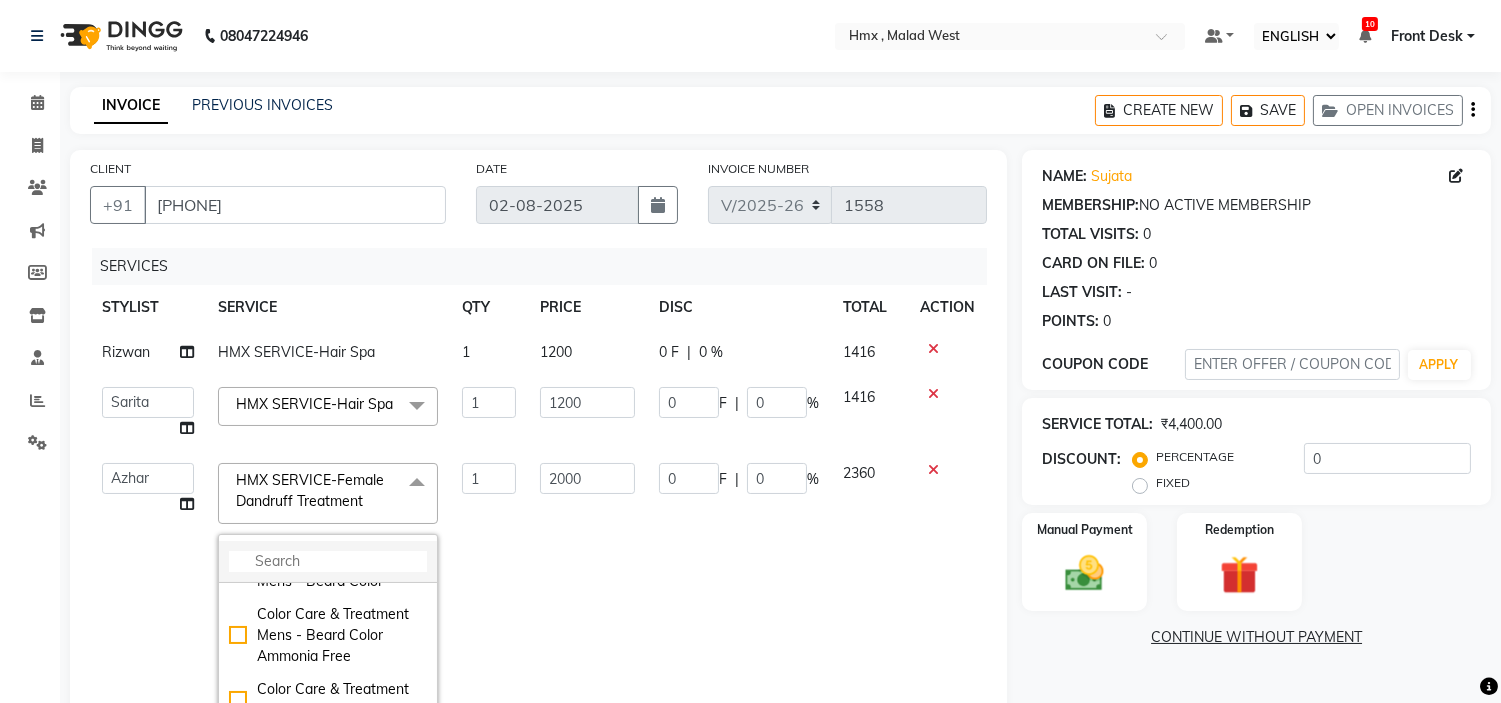 click 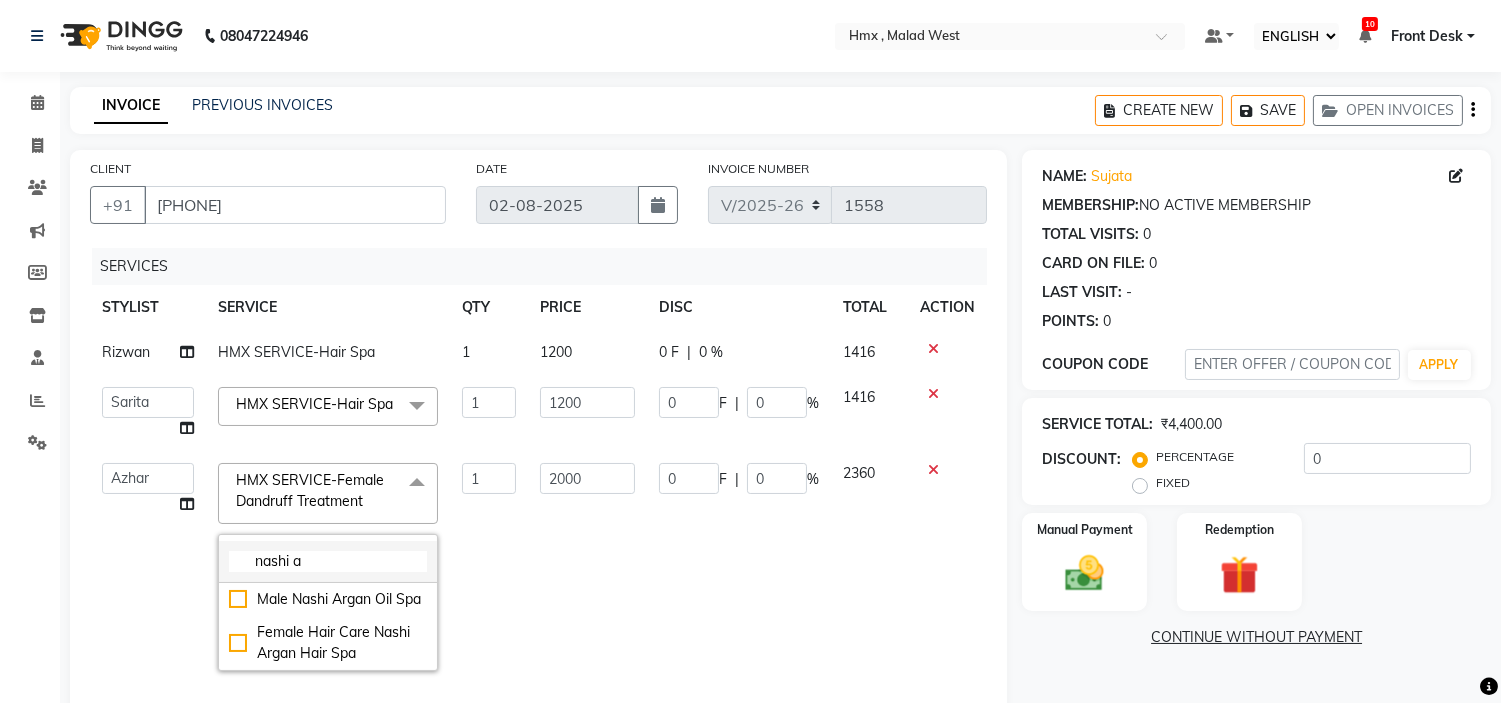 scroll, scrollTop: 0, scrollLeft: 0, axis: both 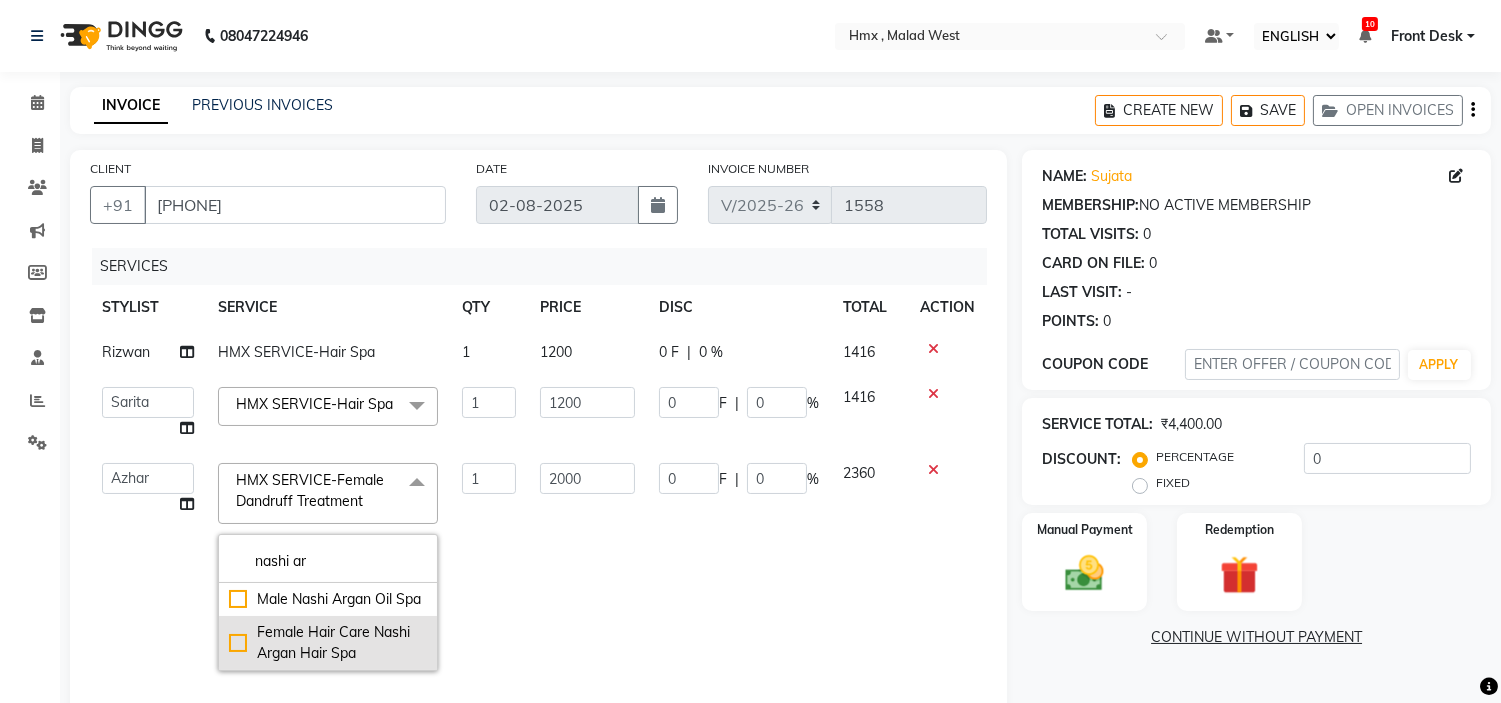 type on "nashi ar" 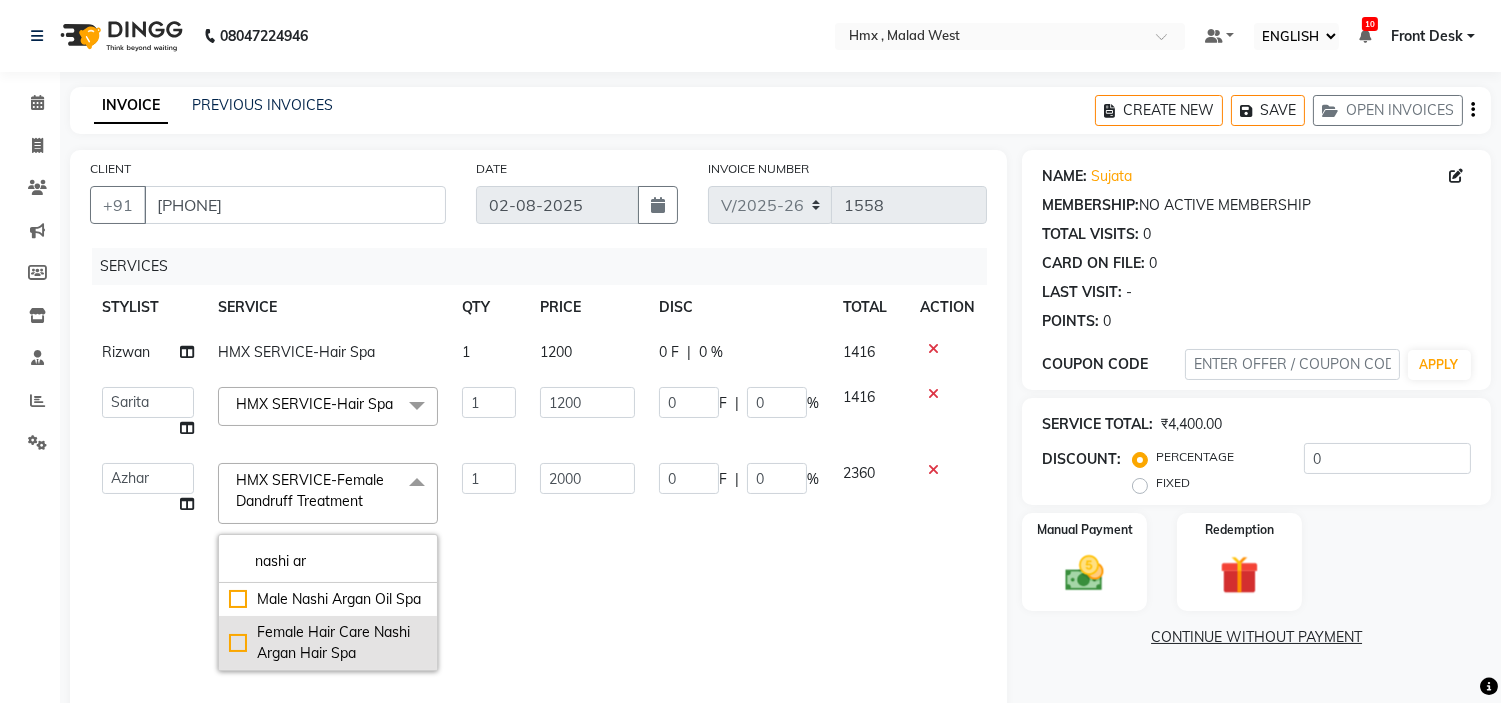click on "Female Hair Care Nashi Argan Hair Spa" 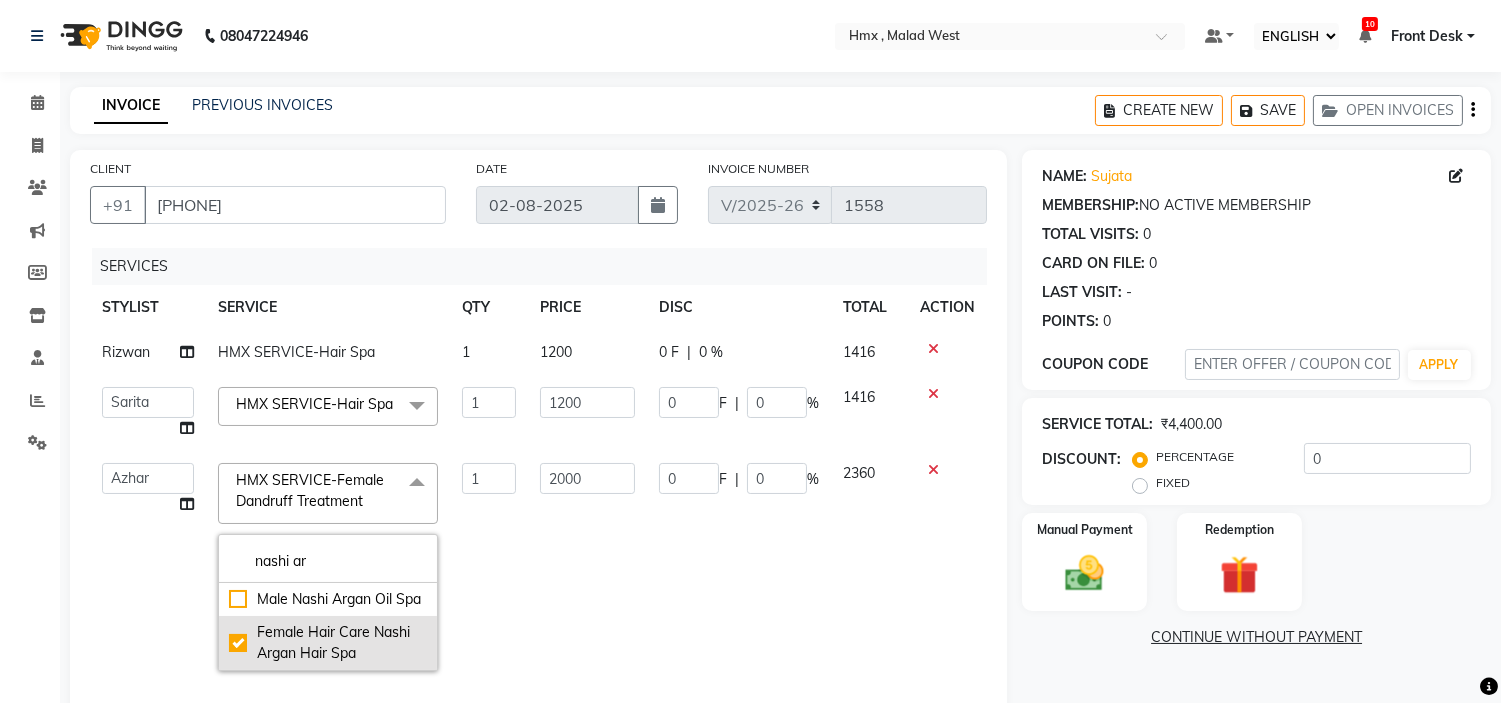 checkbox on "true" 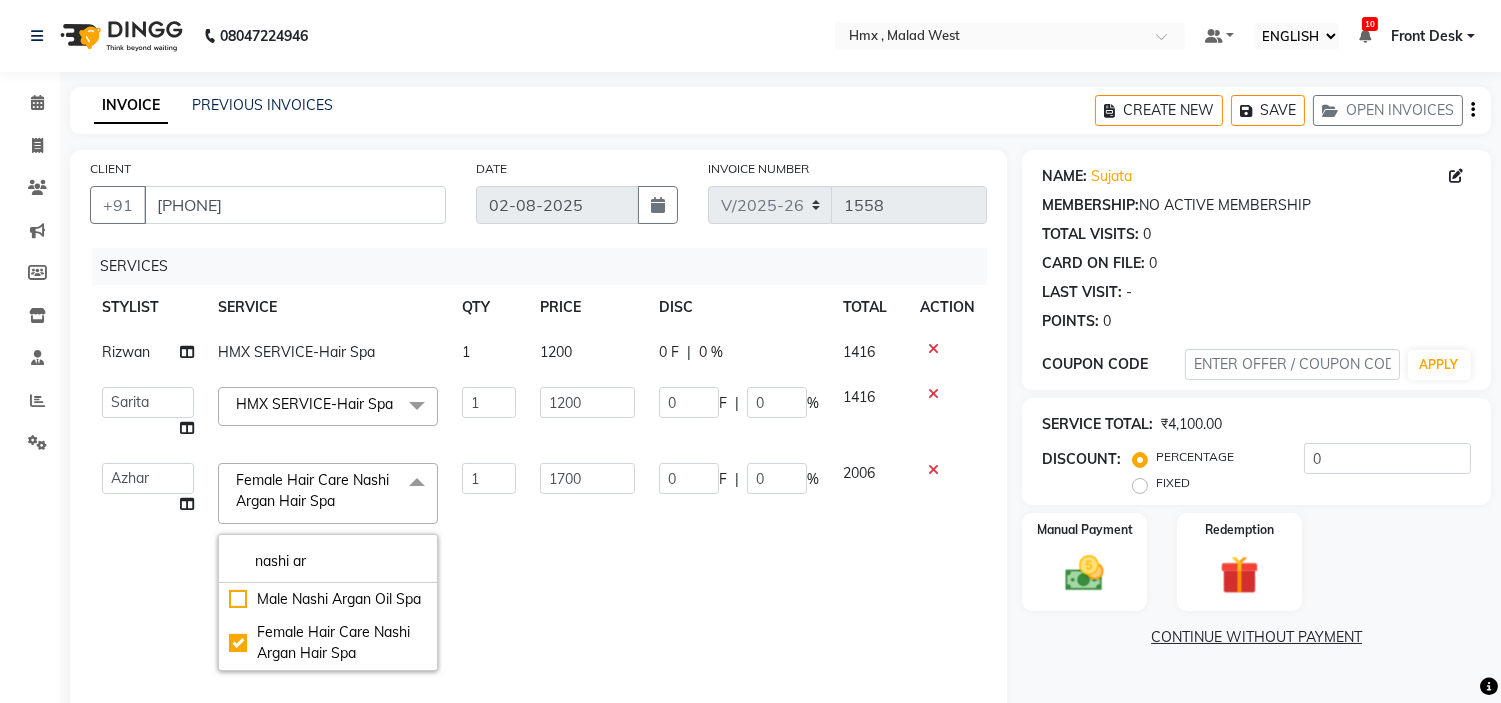 click on "0 F | 0 %" 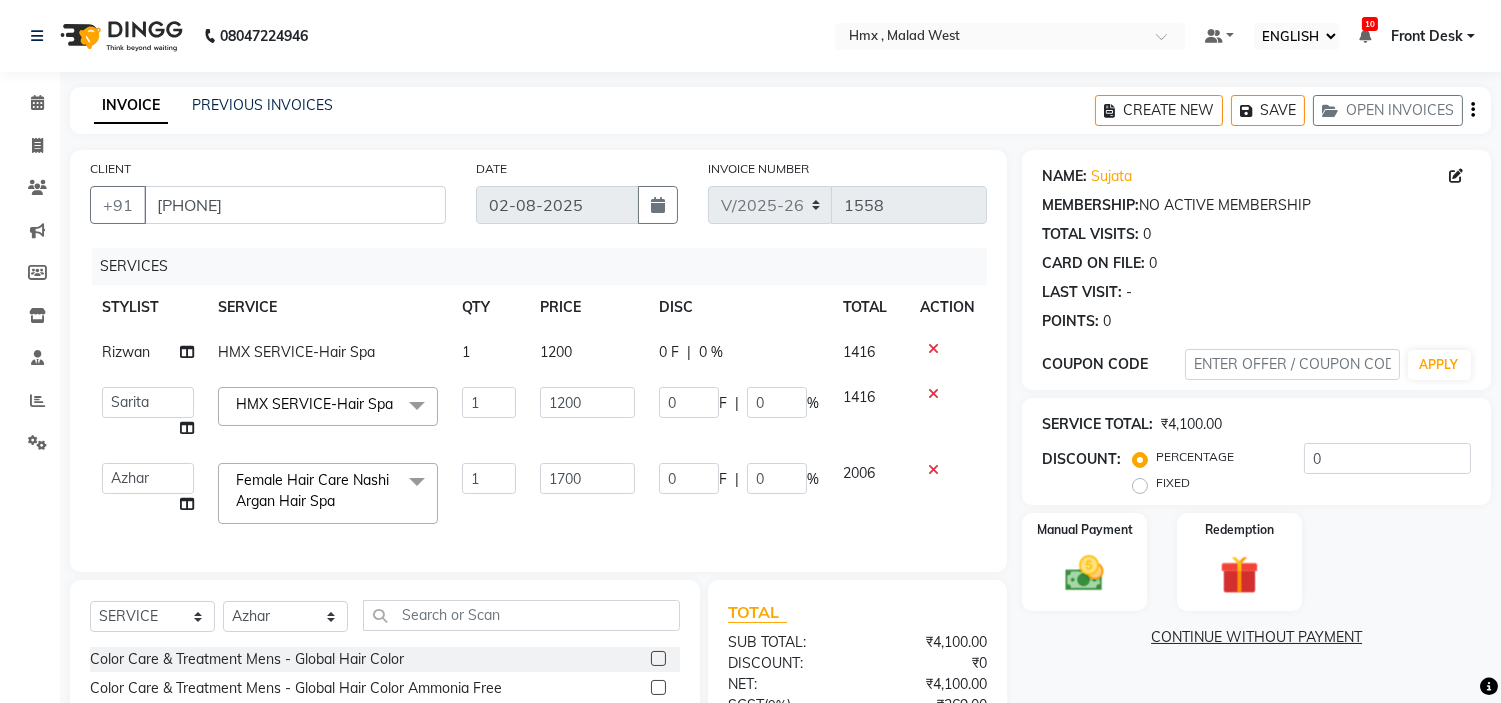 scroll, scrollTop: 111, scrollLeft: 0, axis: vertical 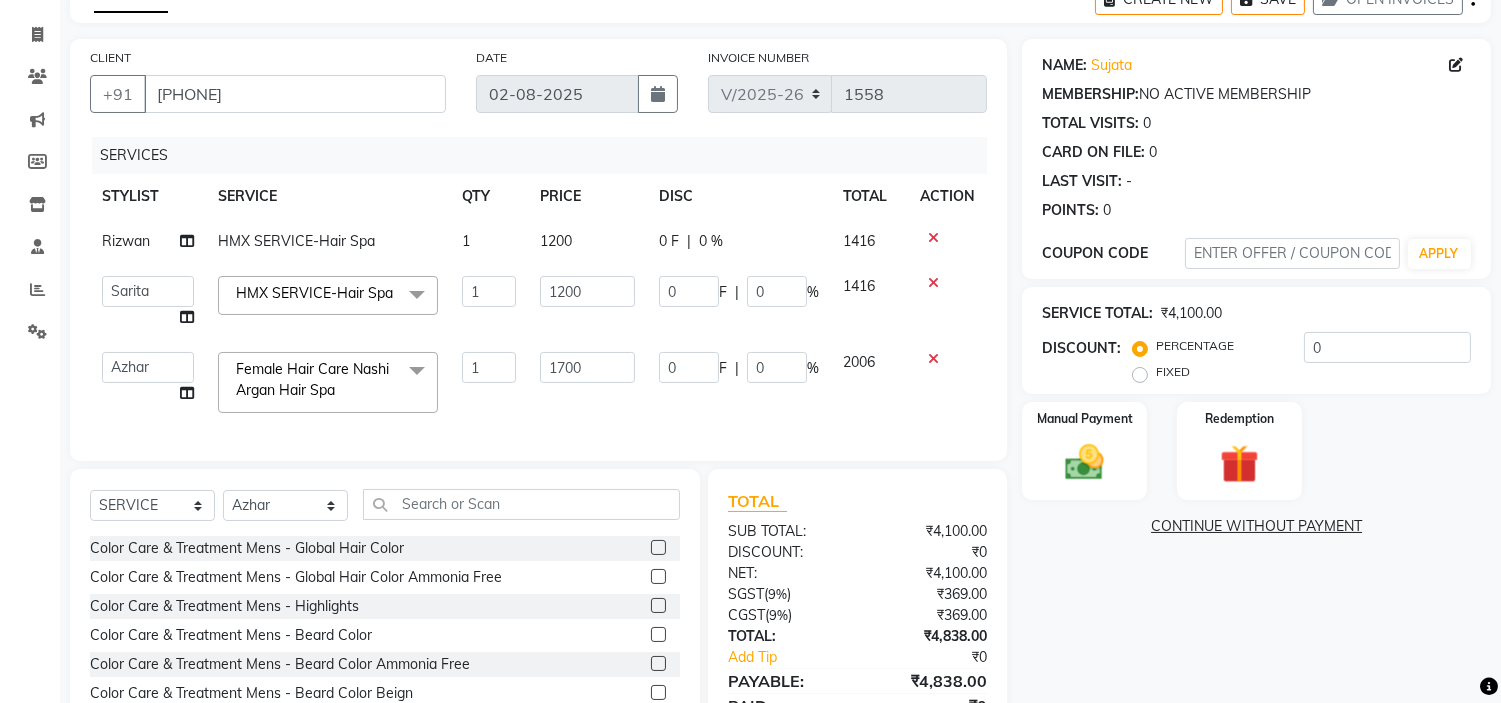 click on "Female Hair Care Nashi Argan Hair Spa  x" 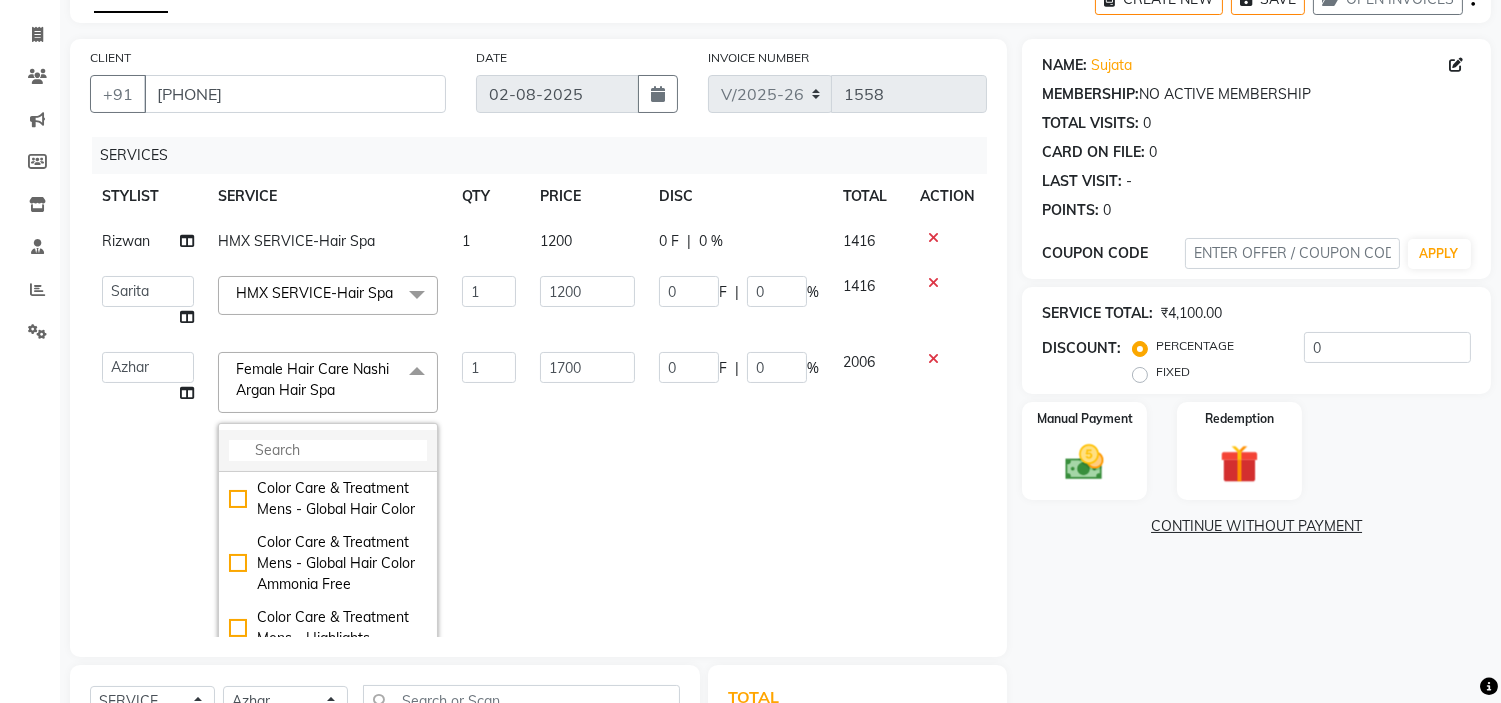 click 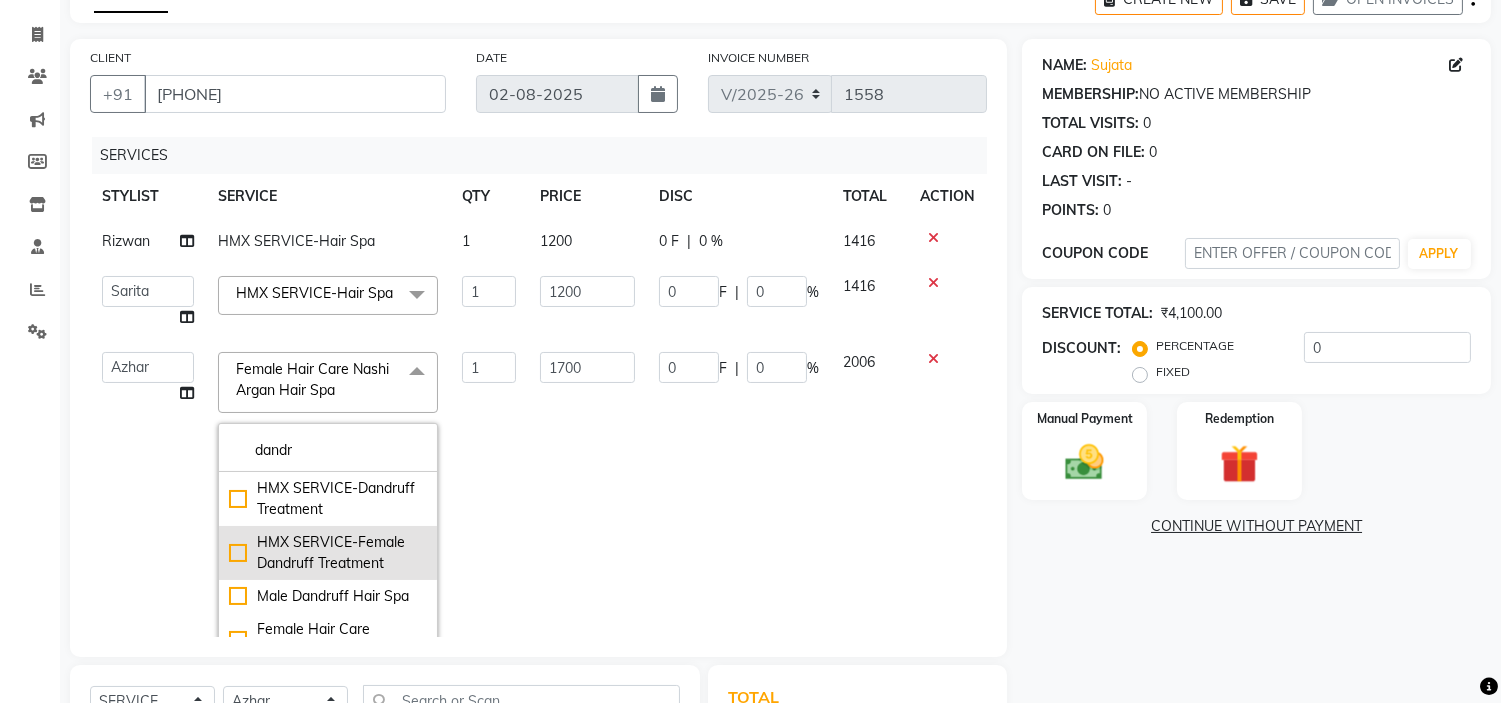 type on "dandr" 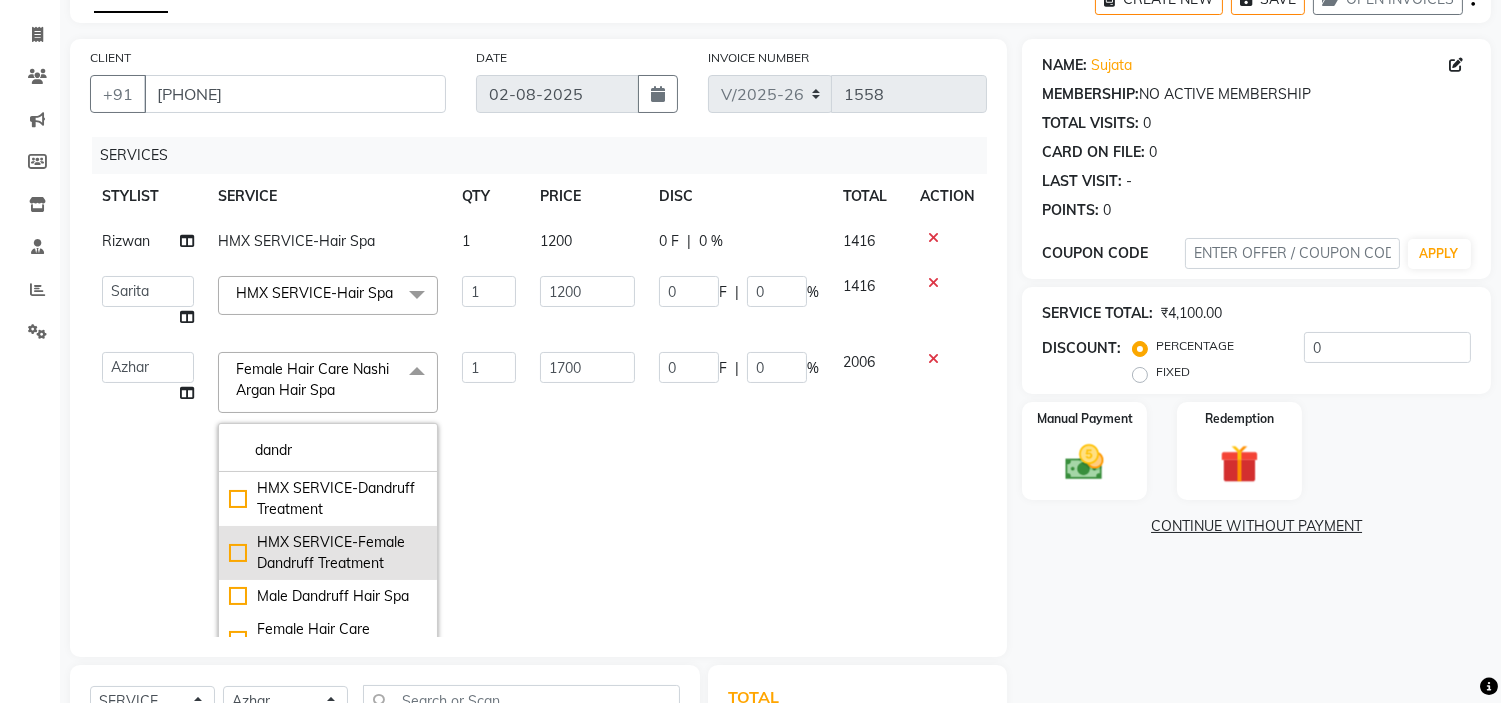 click on "HMX SERVICE-Female Dandruff Treatment" 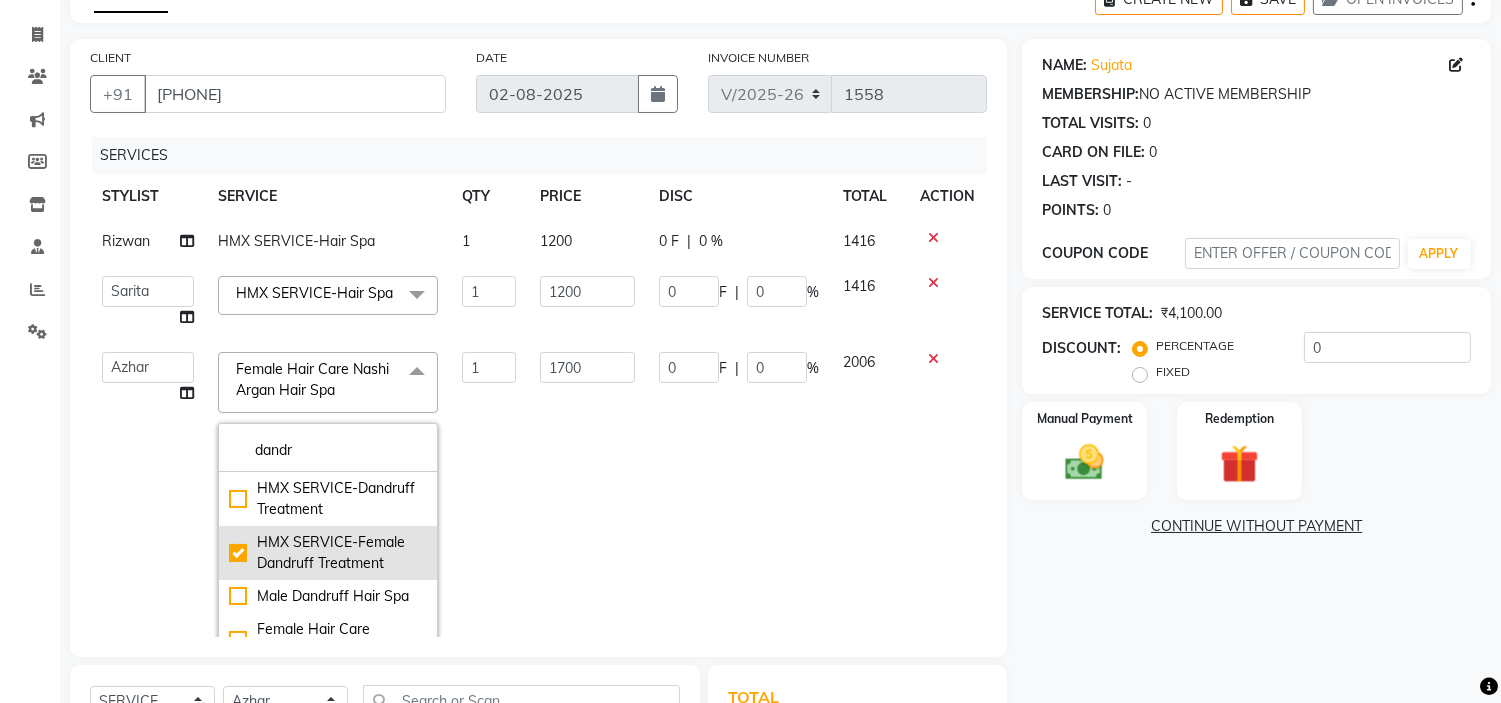 type on "2500" 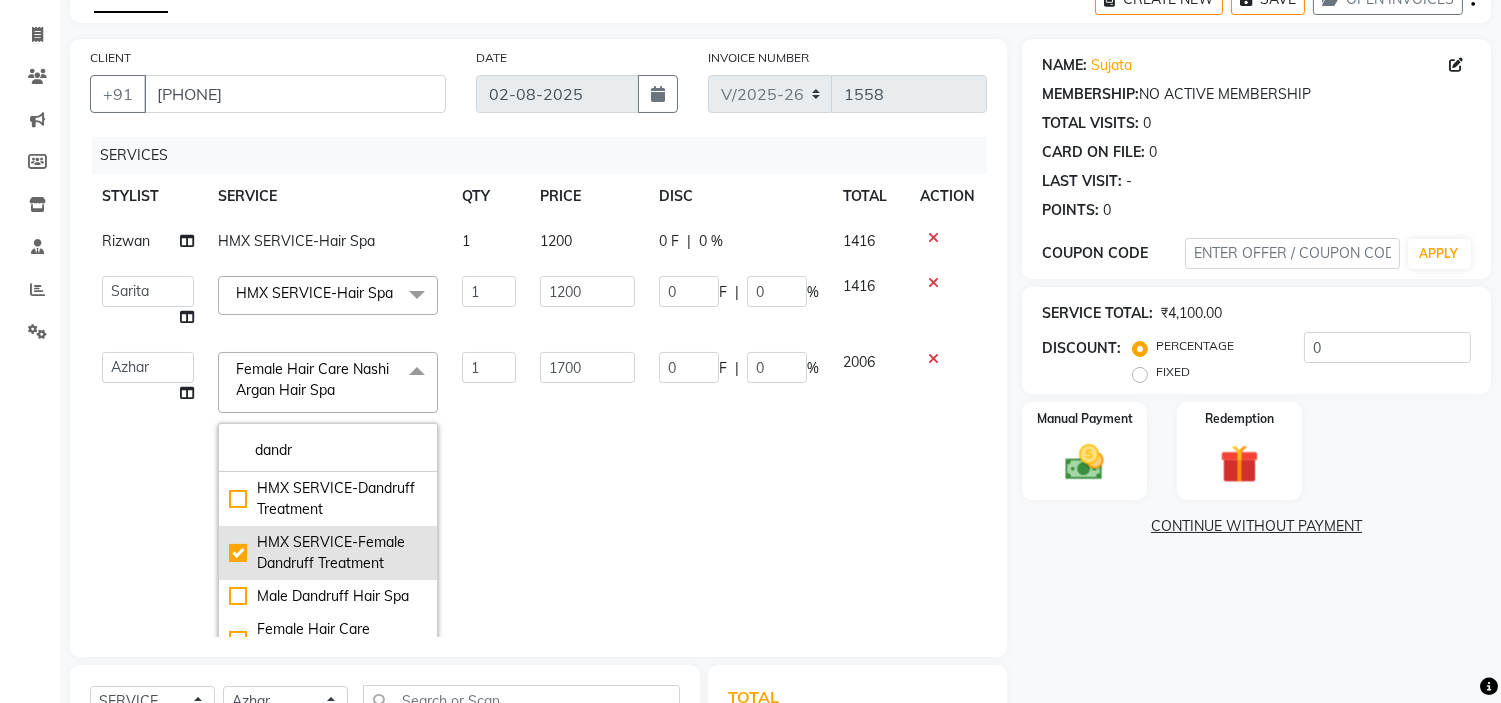 checkbox on "true" 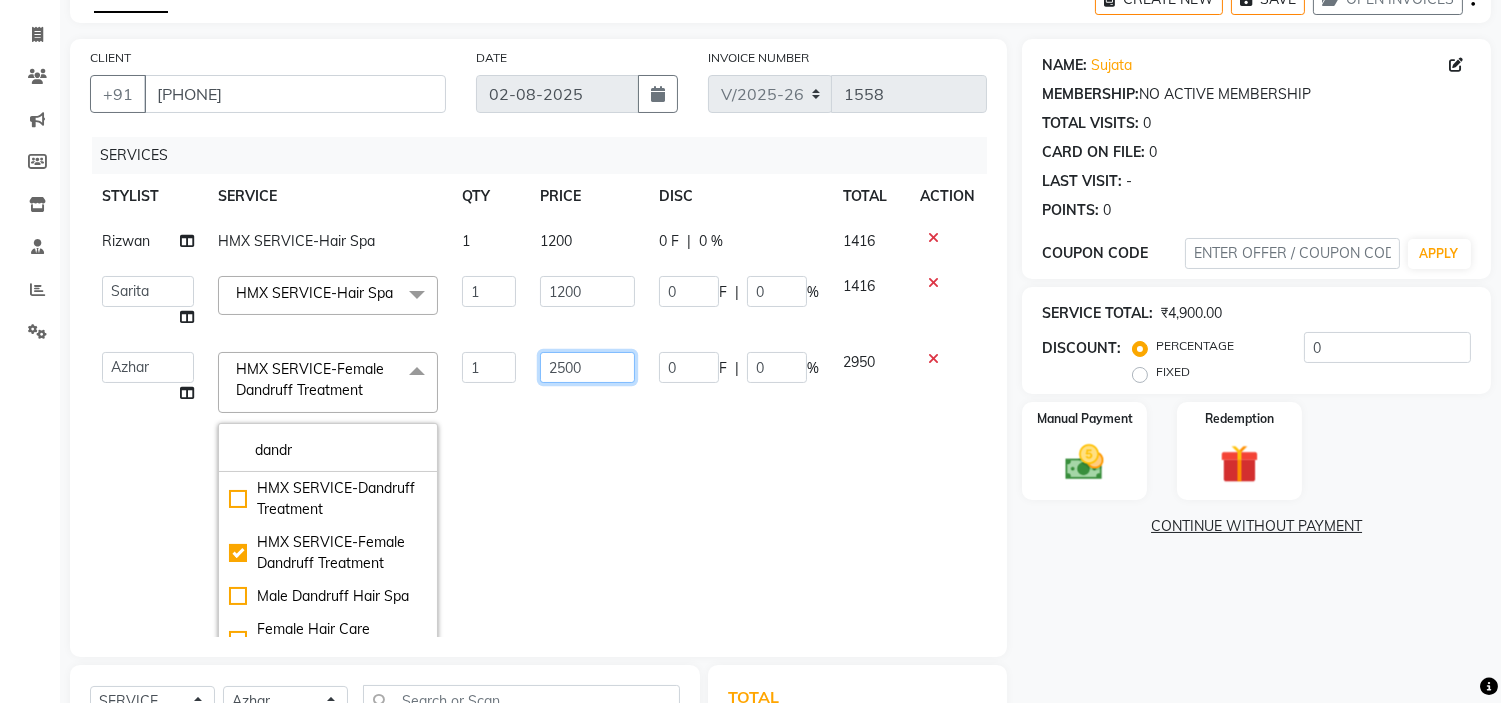 drag, startPoint x: 558, startPoint y: 388, endPoint x: 570, endPoint y: 392, distance: 12.649111 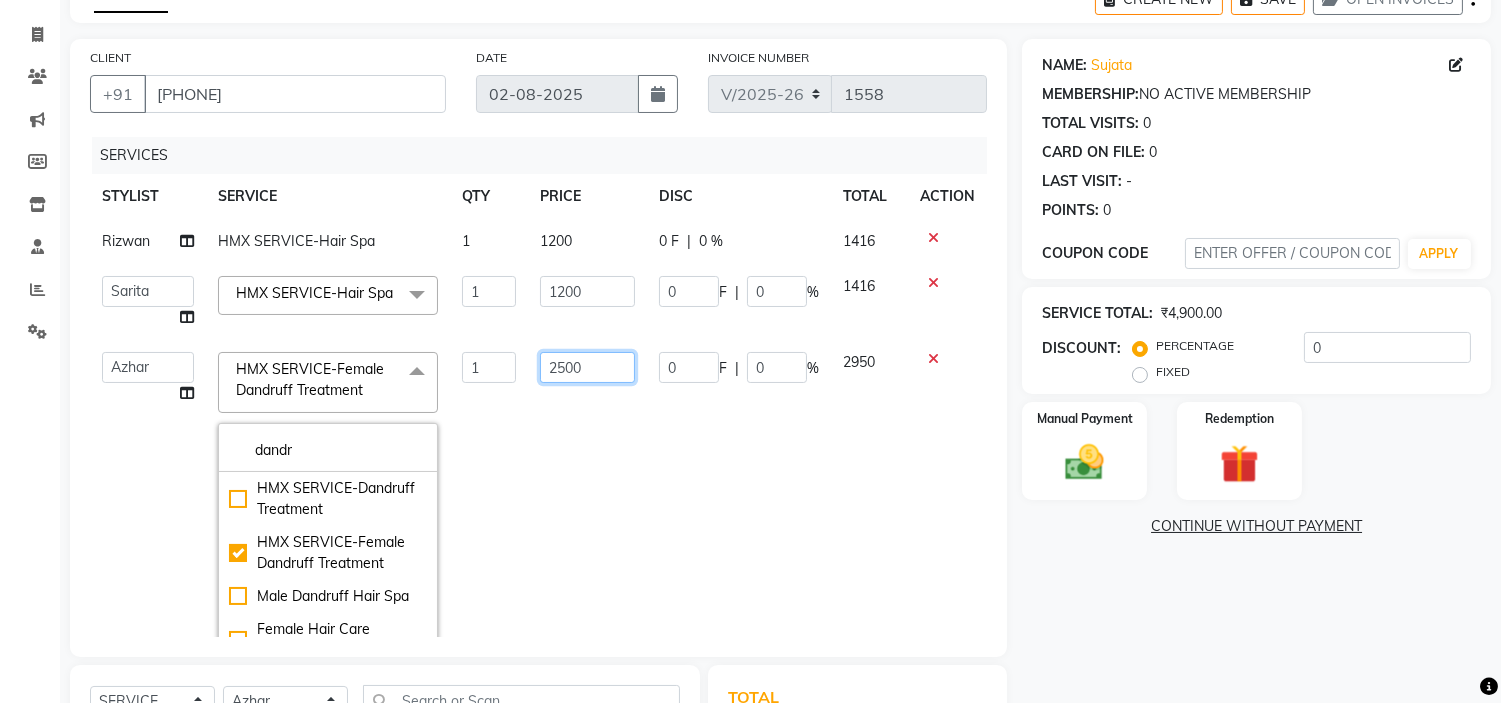 click on "2500" 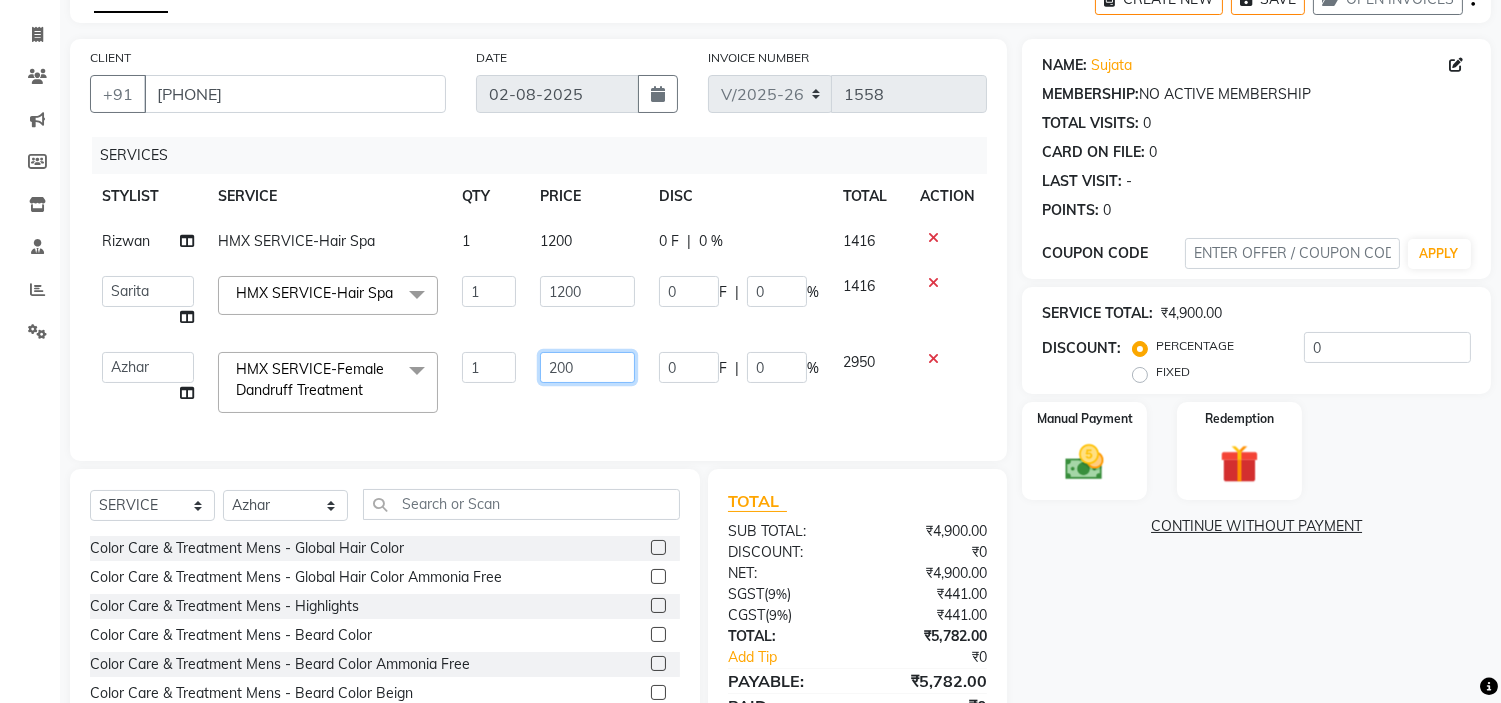 type on "2000" 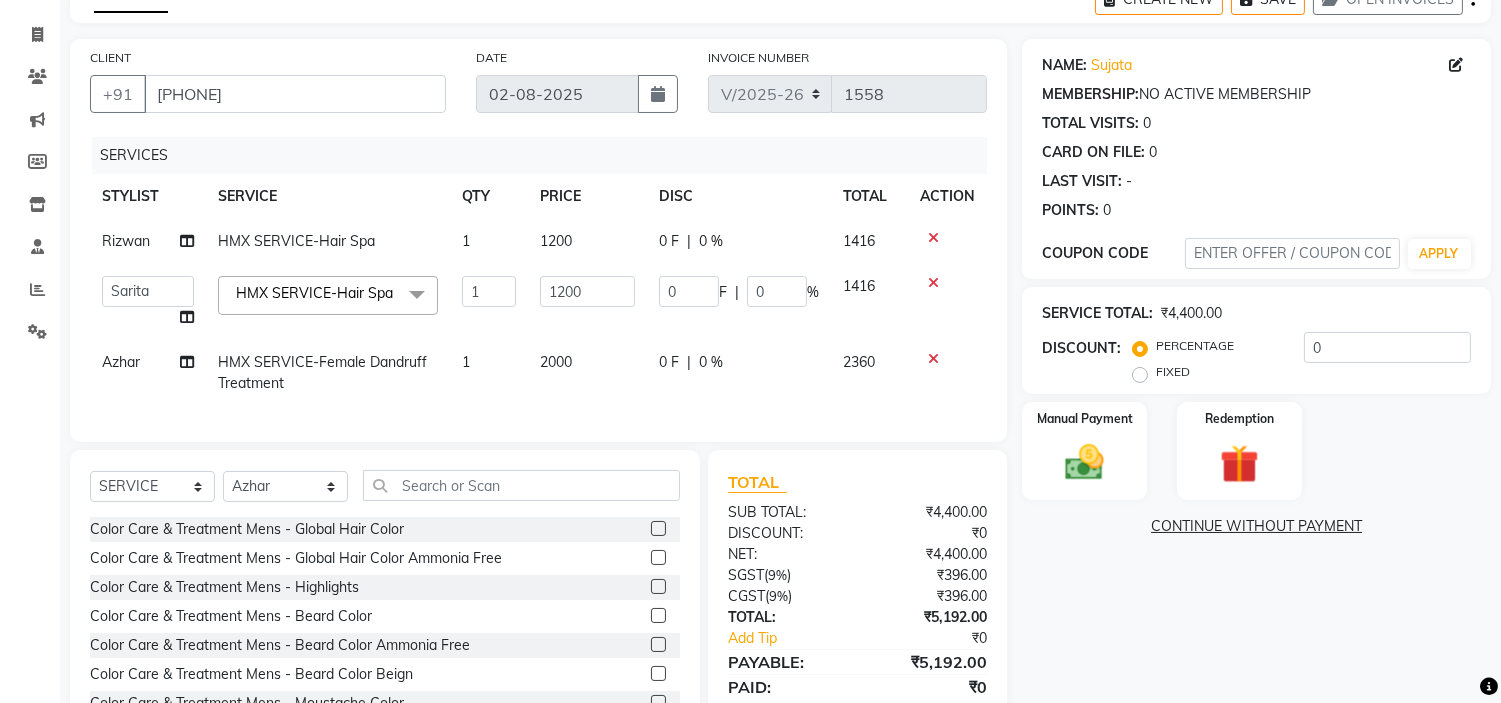 click on "HMX SERVICE-Hair Spa  x" 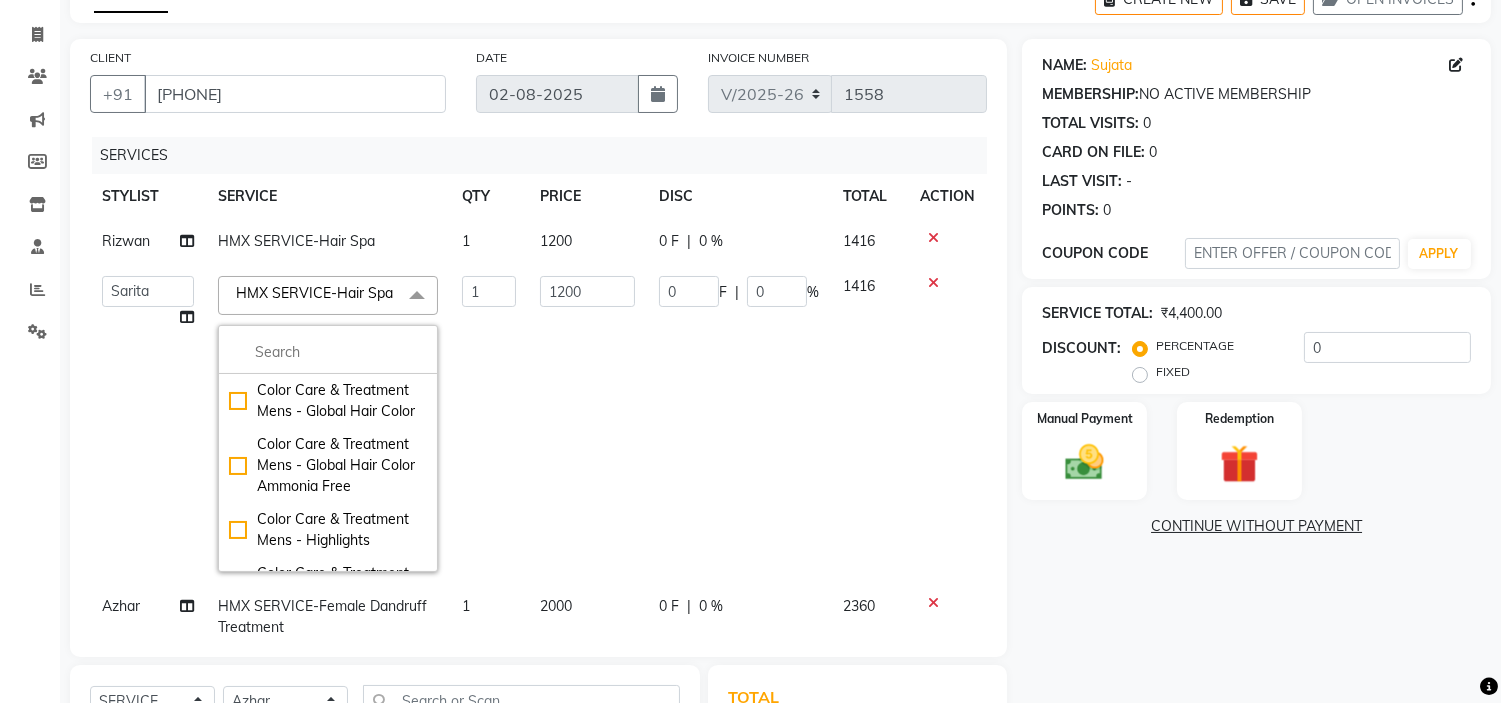 click on "HMX SERVICE-Hair Spa" 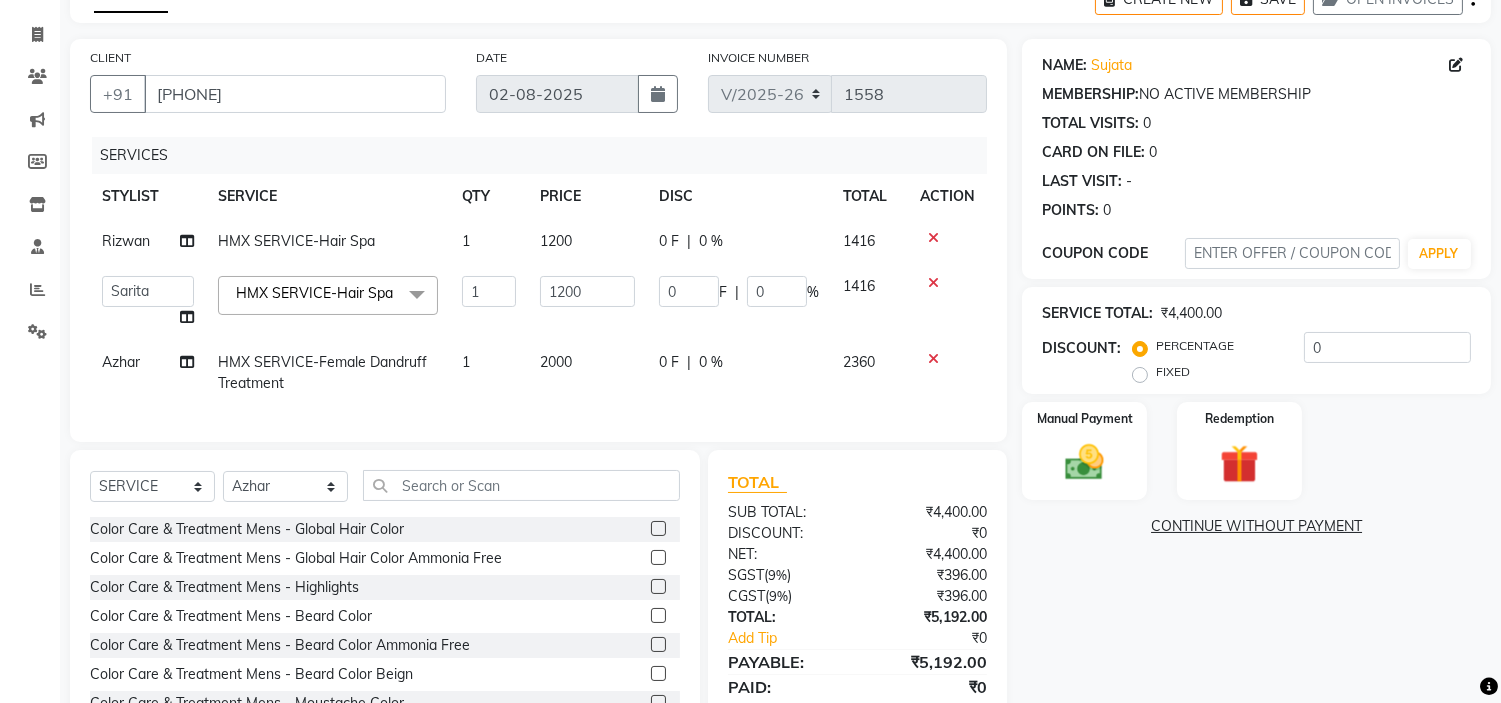 click on "HMX SERVICE-Hair Spa" 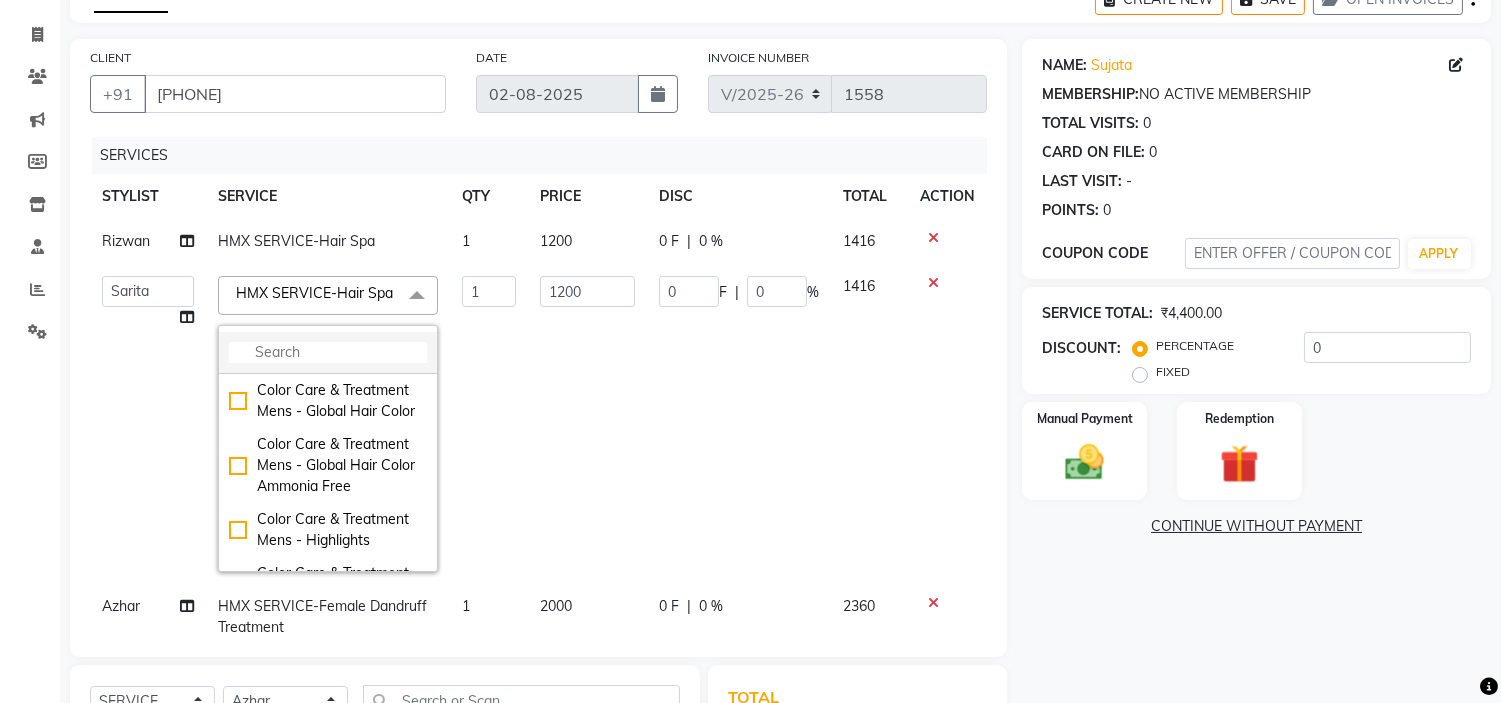 click 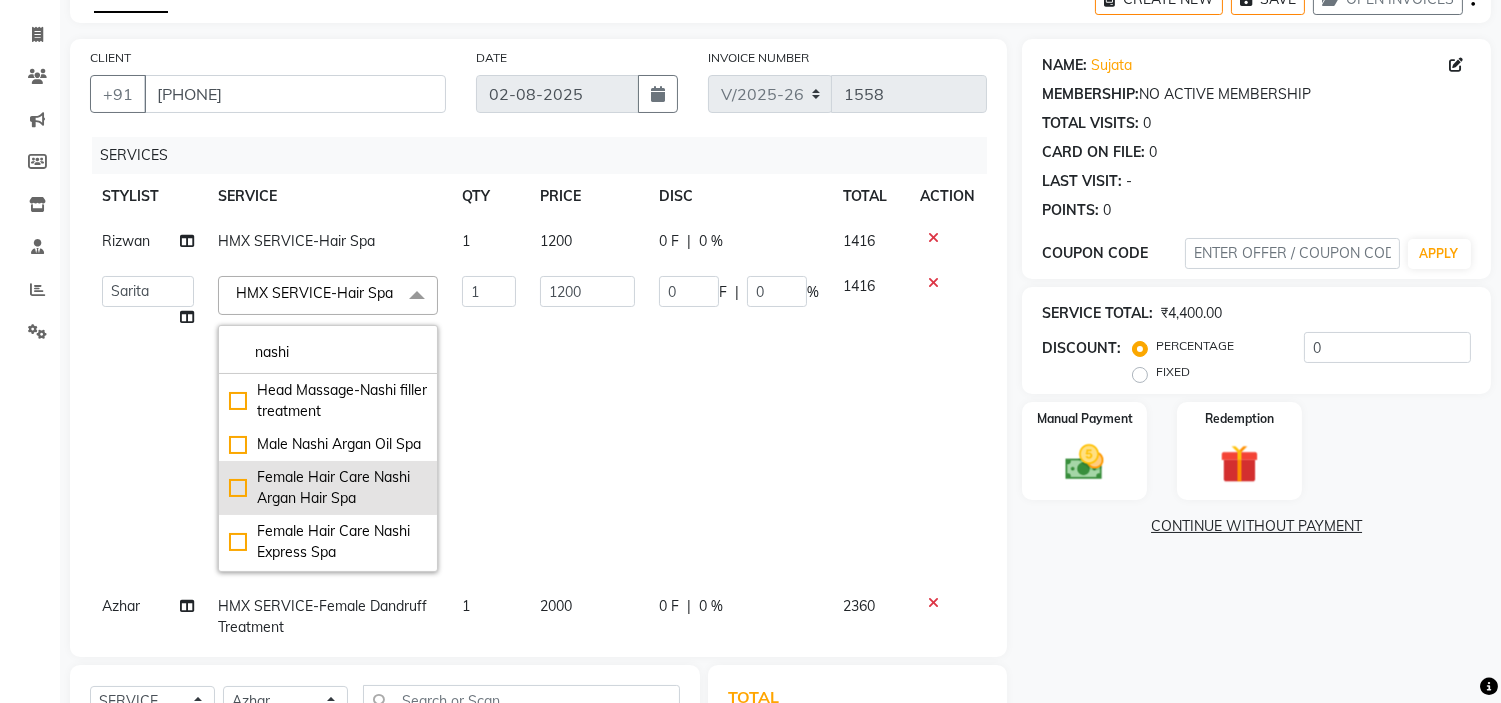 type on "nashi" 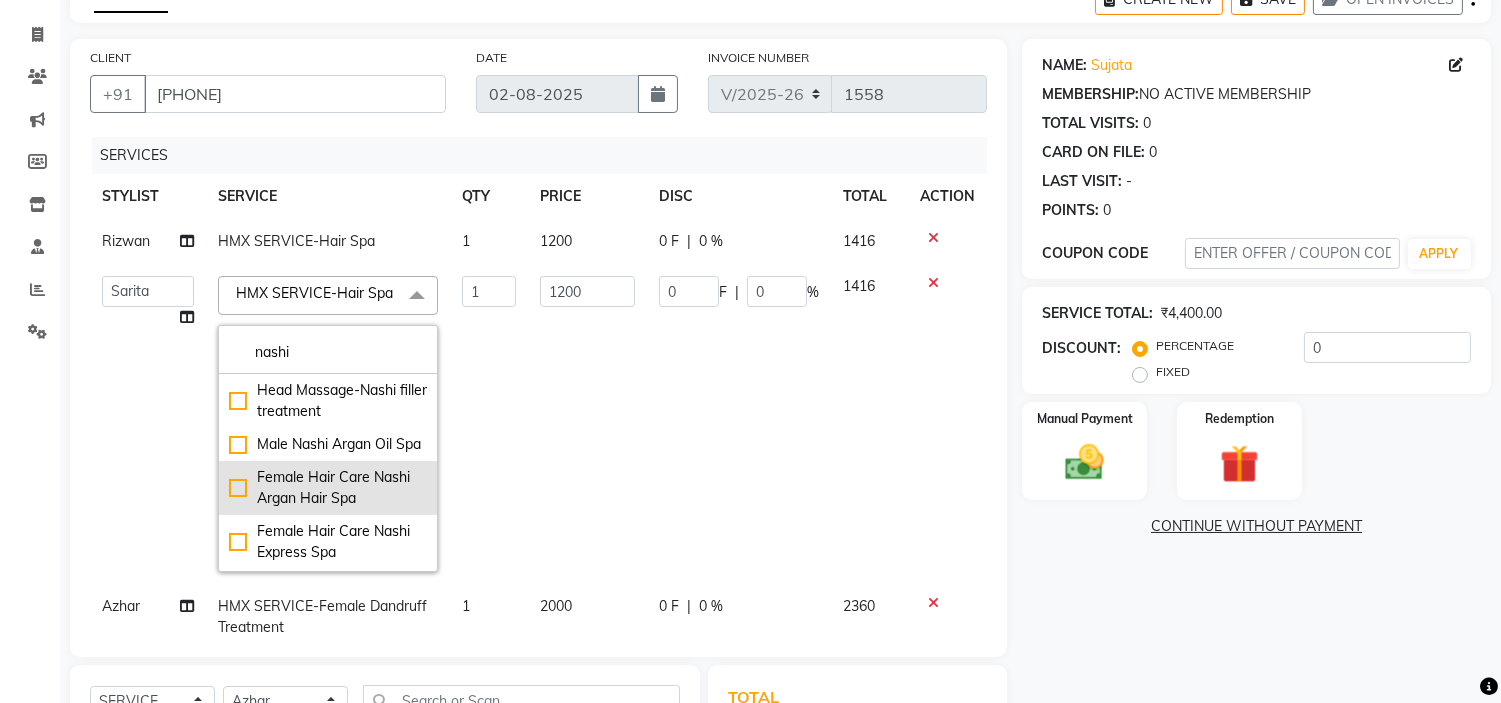click on "Female Hair Care Nashi Argan Hair Spa" 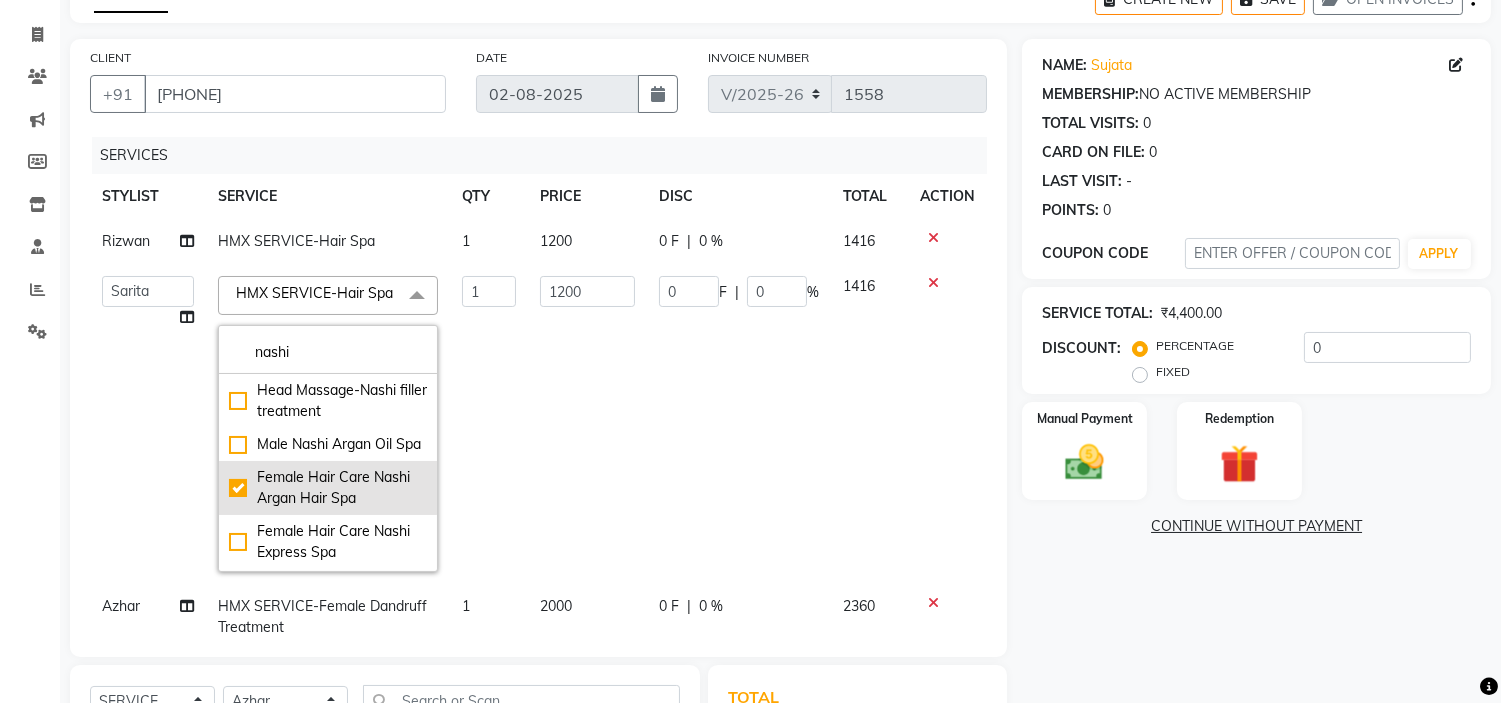 type on "1700" 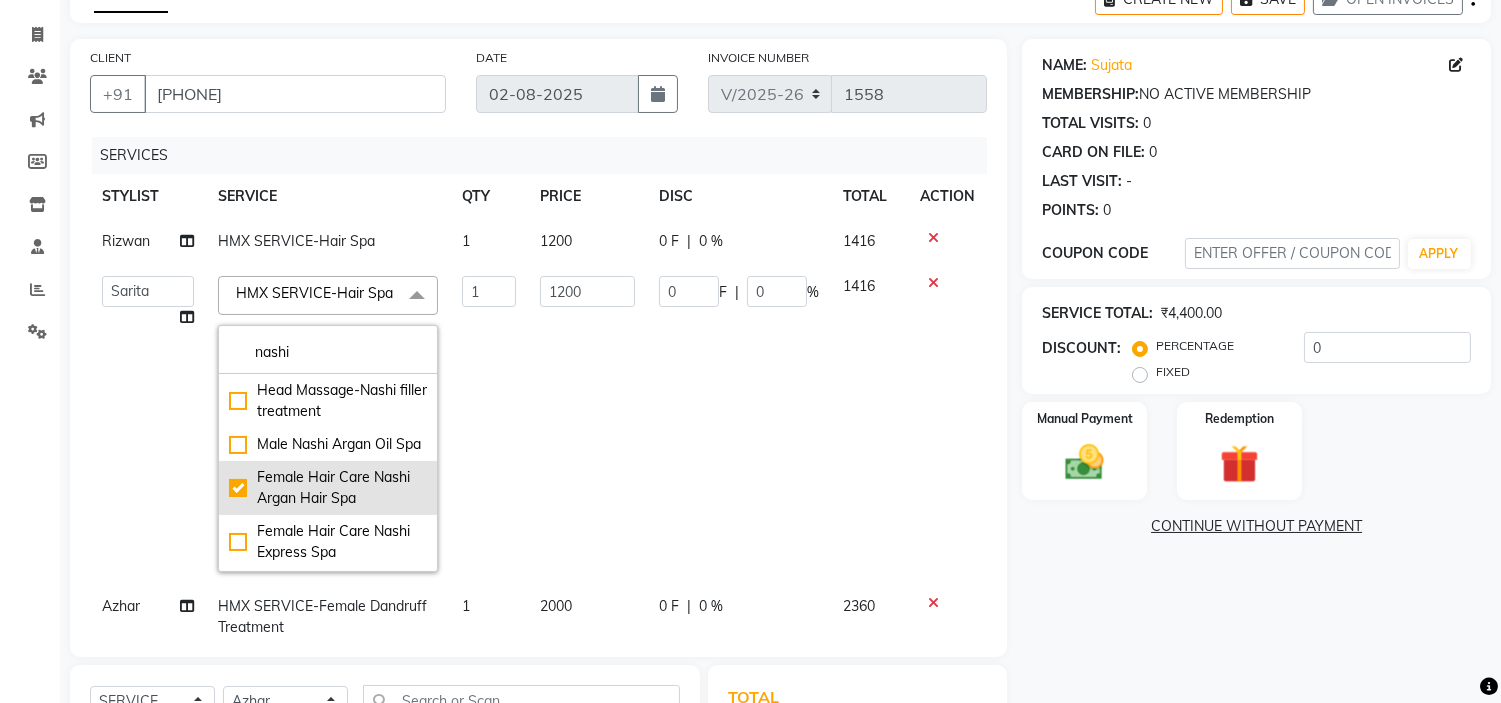 checkbox on "true" 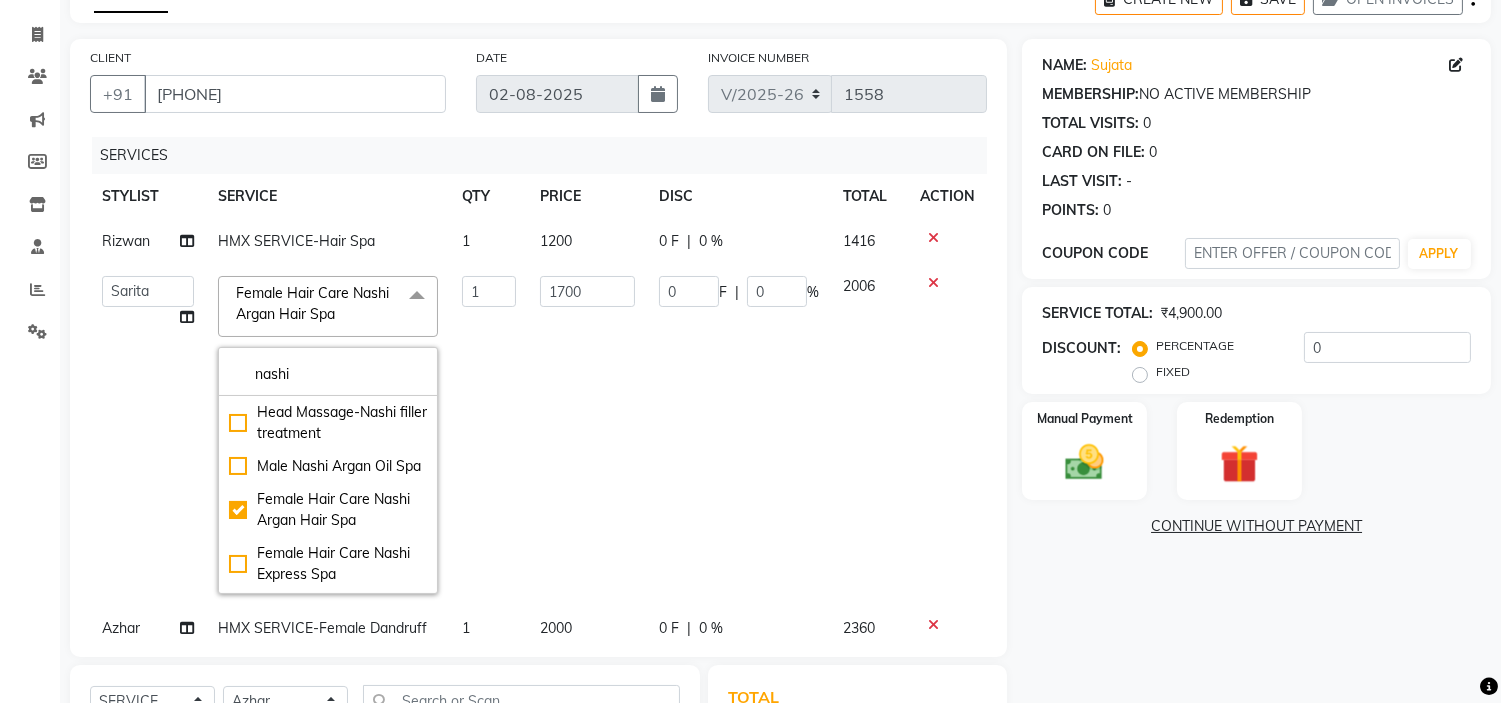 click on "0 F | 0 %" 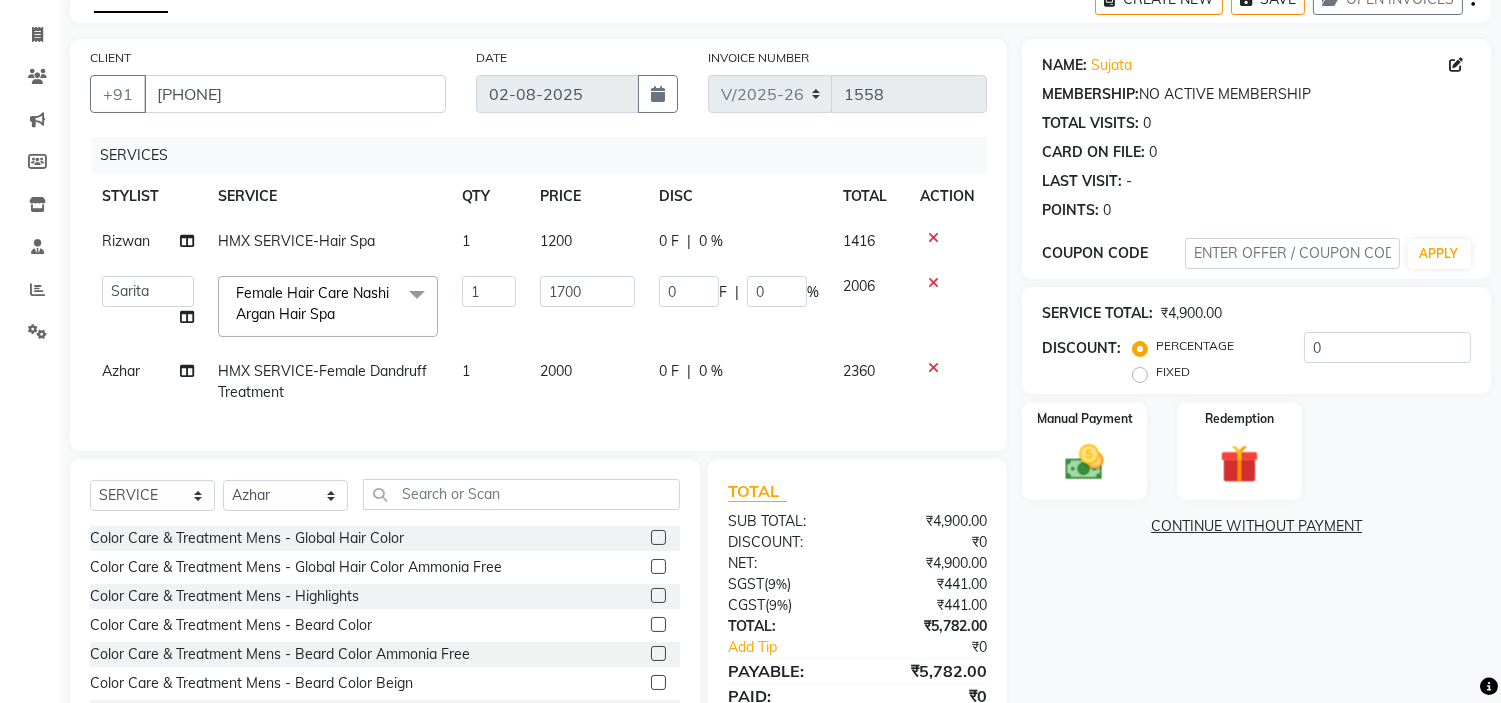 click on "HMX SERVICE-Hair Spa" 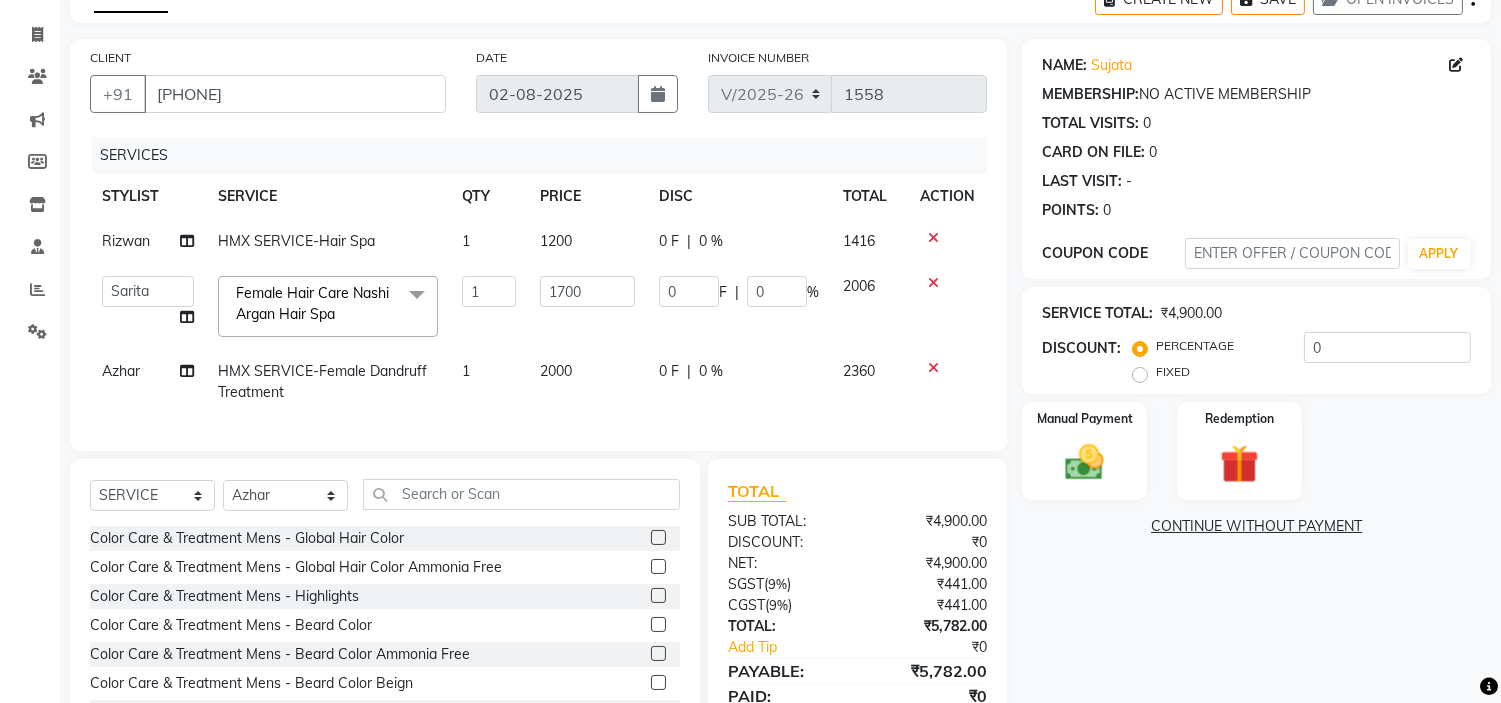 select on "76837" 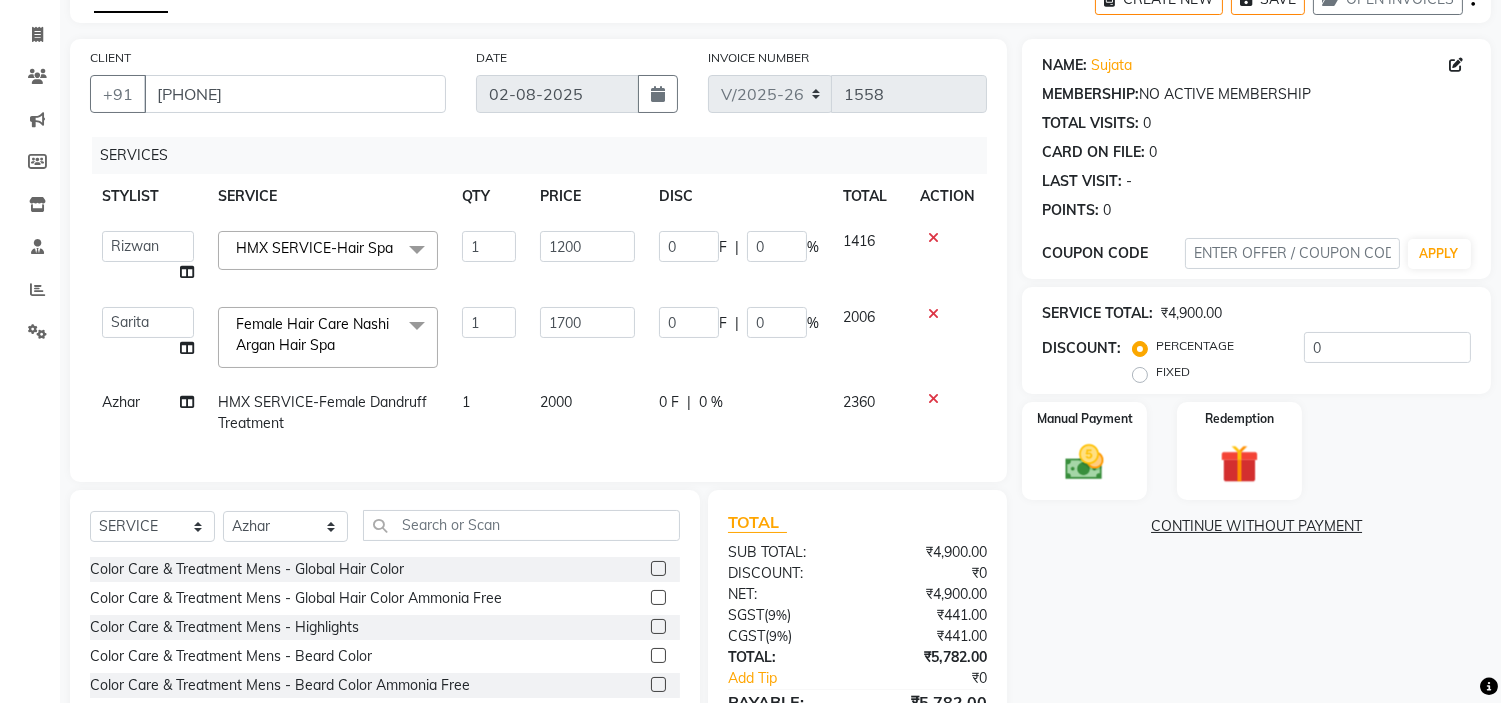 click on "HMX SERVICE-Hair Spa  x" 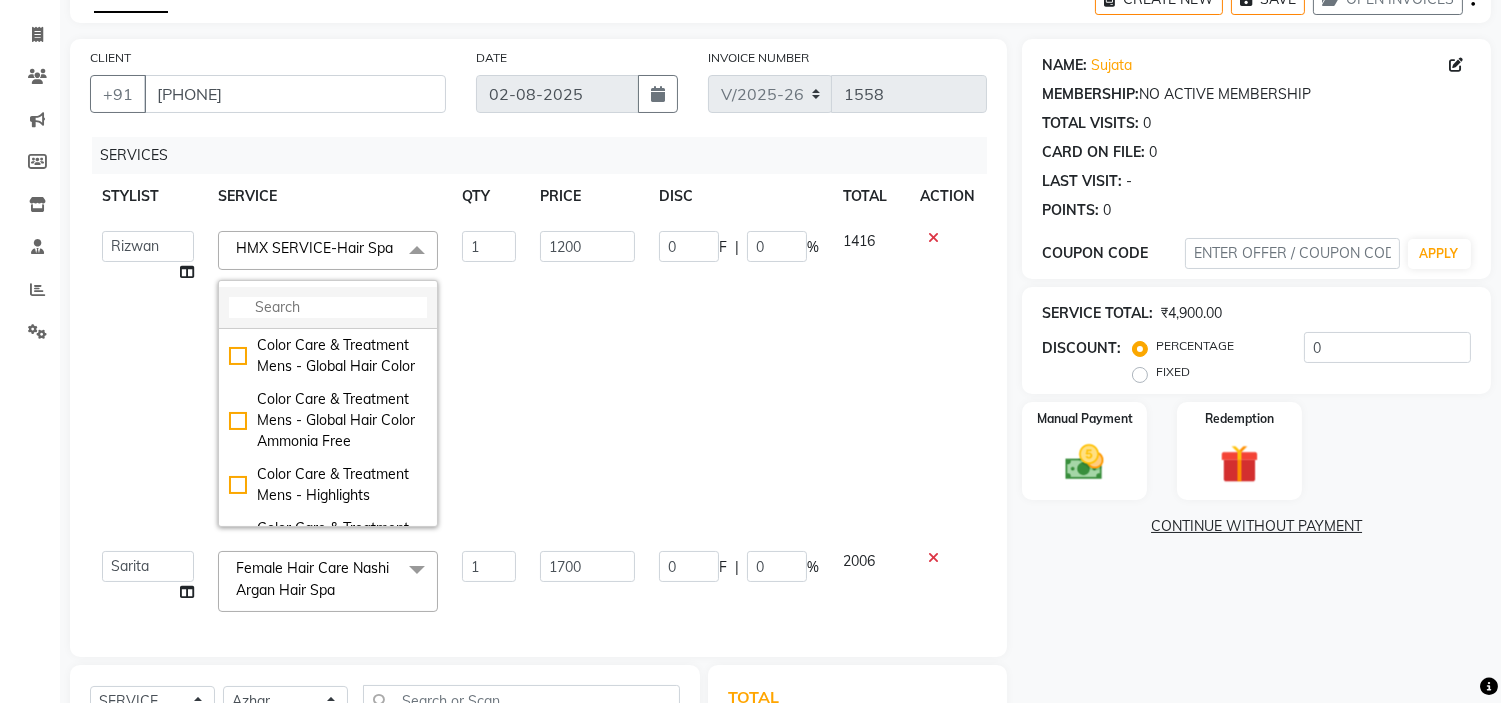 click 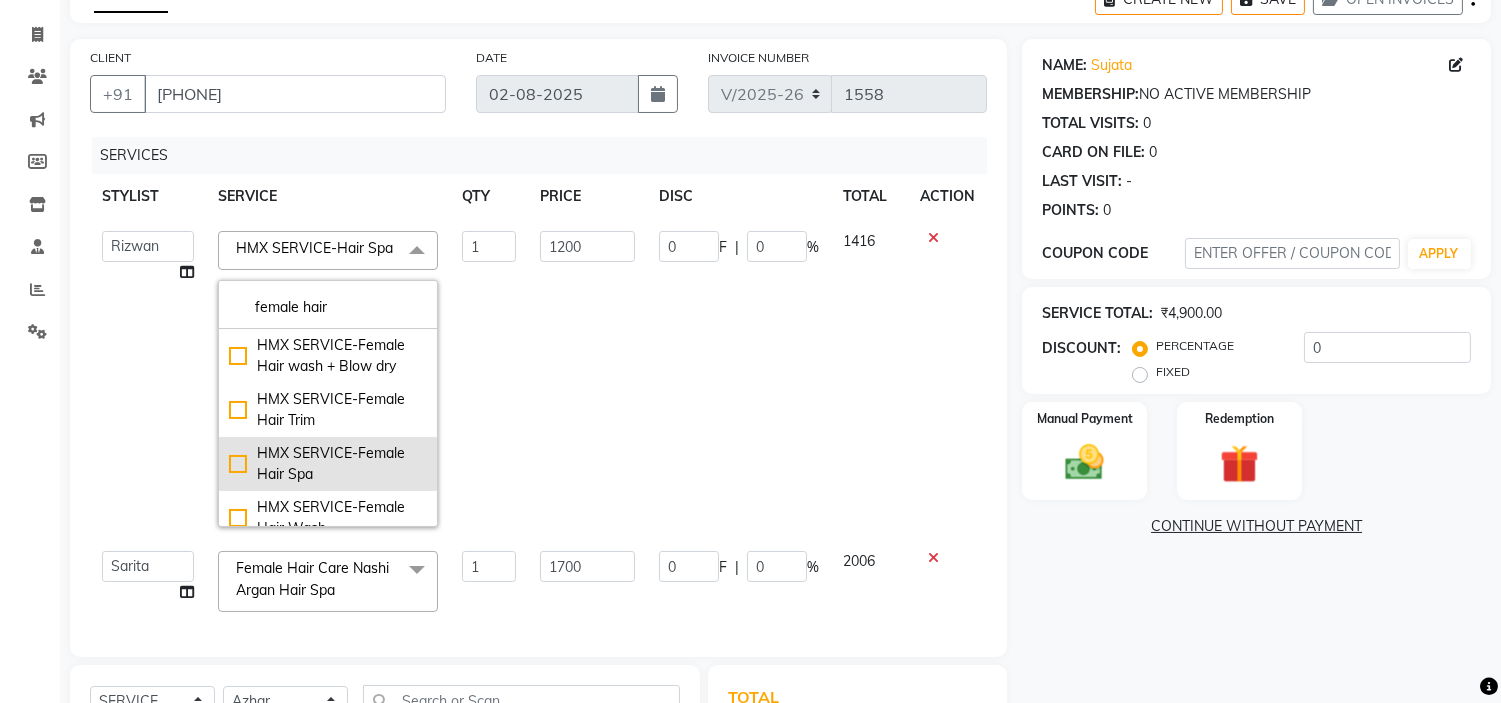 type on "female hair" 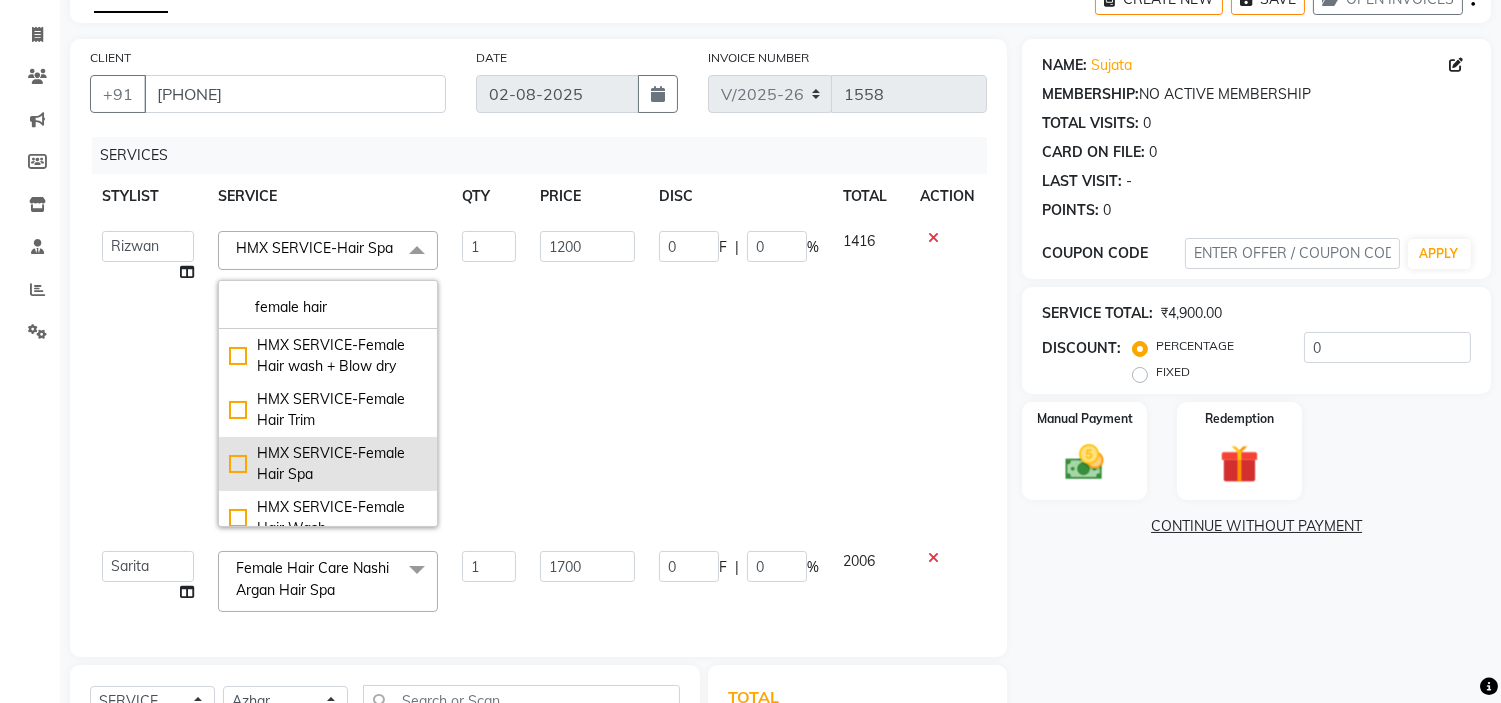 click on "HMX SERVICE-Female Hair Spa" 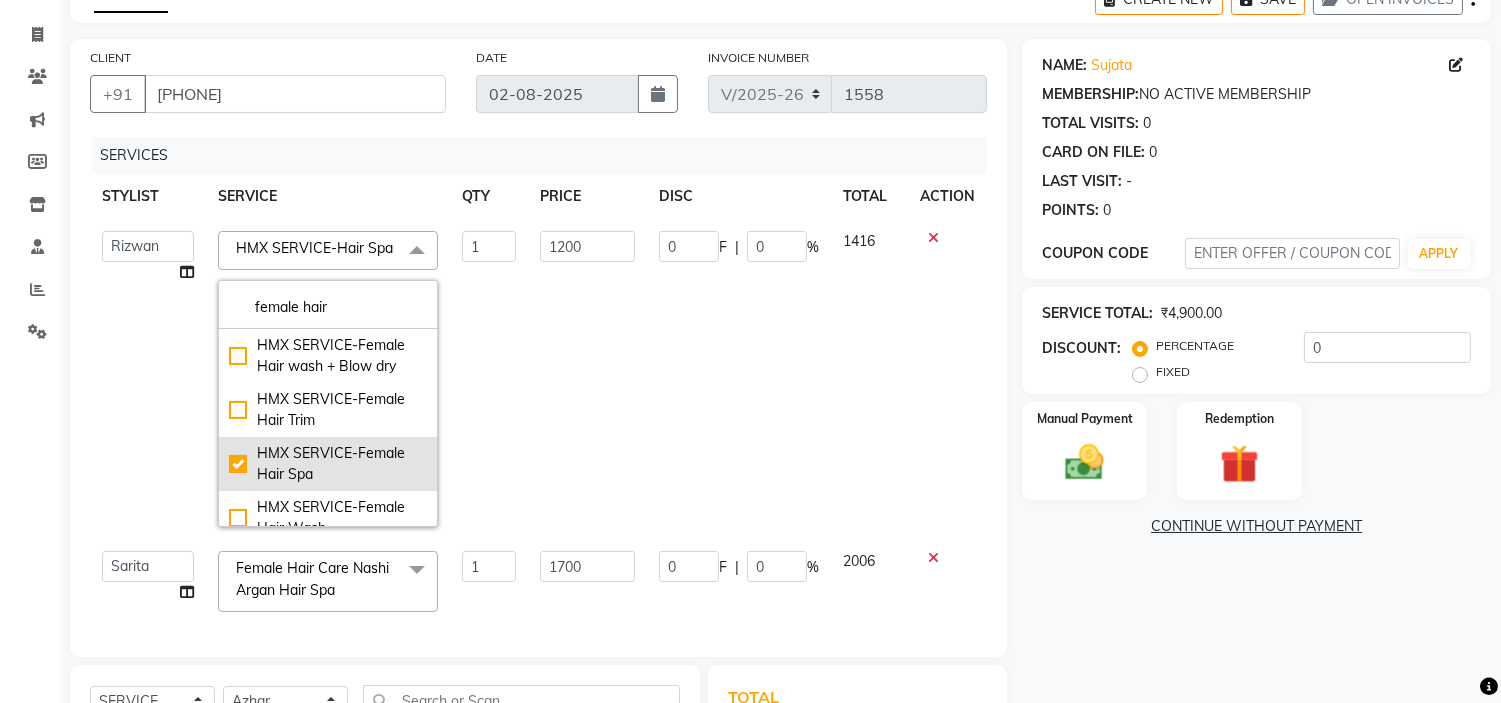 type on "2500" 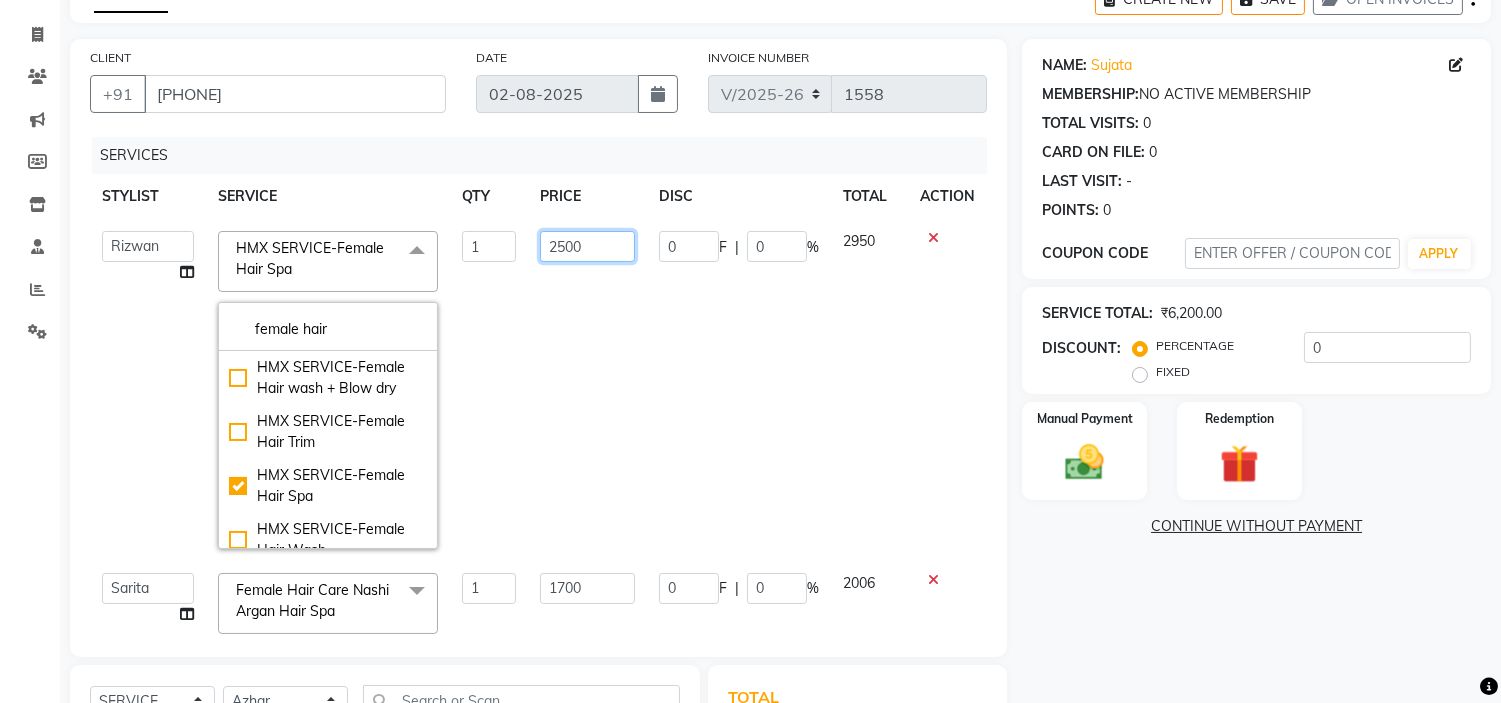 drag, startPoint x: 593, startPoint y: 417, endPoint x: 626, endPoint y: 378, distance: 51.088158 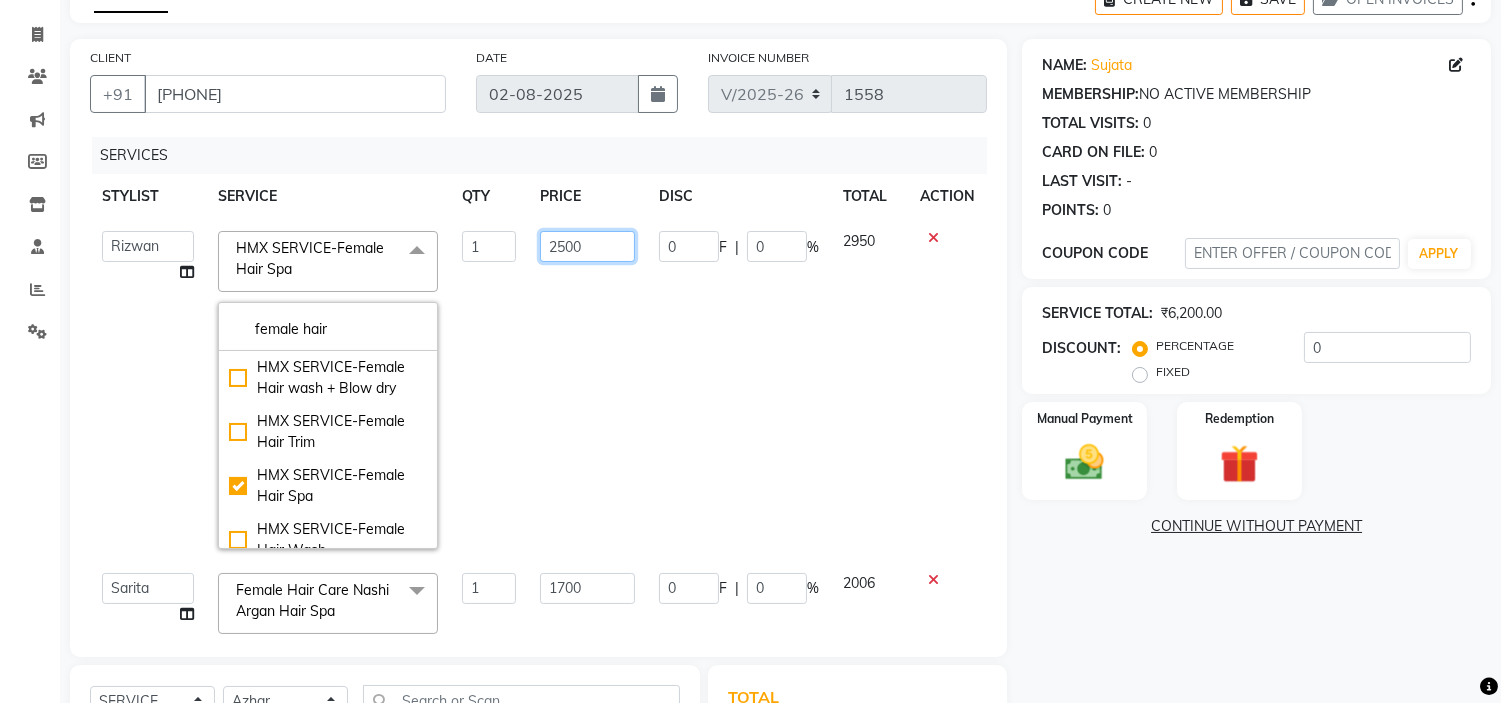 click on "2500" 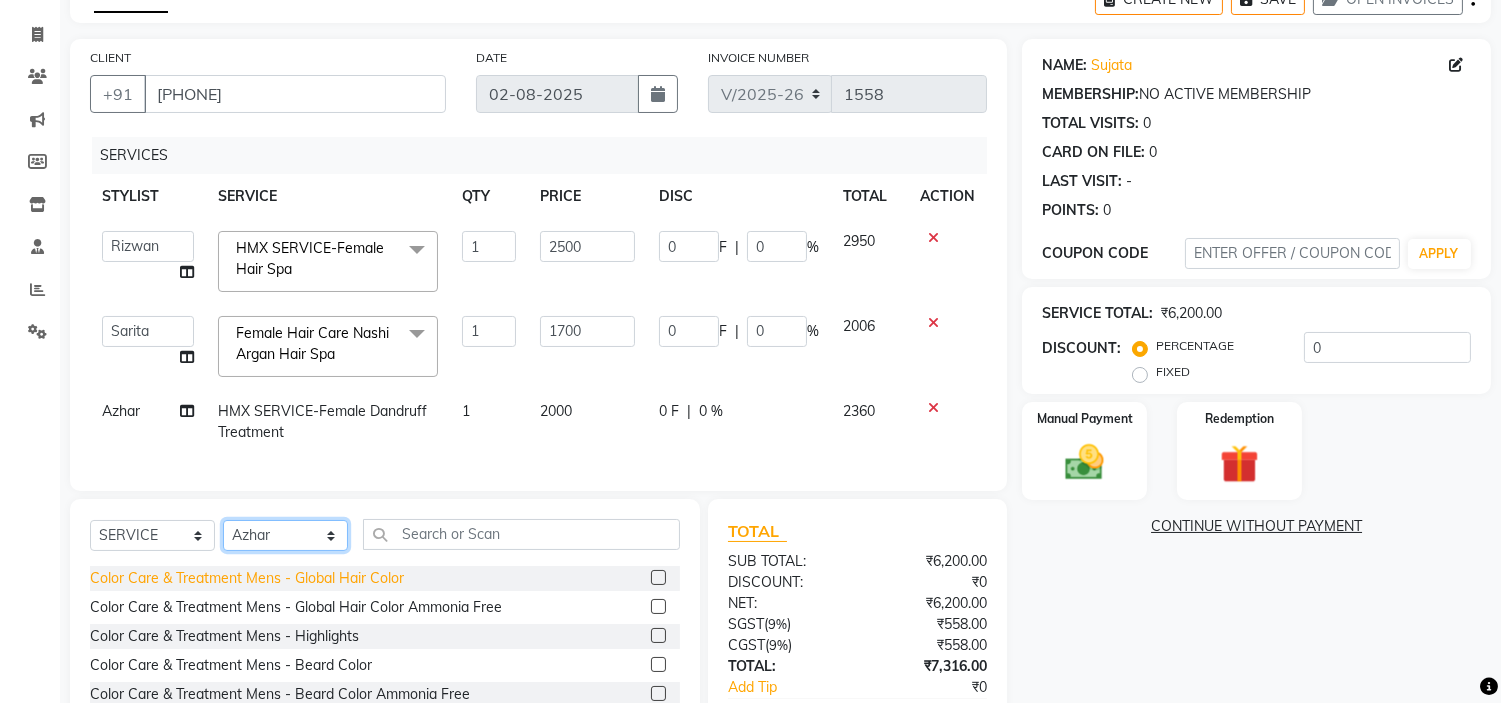 click on "SELECT  SERVICE  PRODUCT  MEMBERSHIP  PACKAGE VOUCHER PREPAID GIFT CARD  SELECT STYLIST Aakash Azhar Bilal Dawood Front Desk Kaikasha Shaikh Mohsin Rizwan Sanjay Sarita Suman swapnali Uzair Vinita Yash Padrath Color Care & Treatment Mens  - Global Hair Color  Color Care & Treatment Mens  - Global Hair Color Ammonia Free  Color Care & Treatment Mens  - Highlights  Color Care & Treatment Mens  - Beard Color  Color Care & Treatment Mens  - Beard Color Ammonia Free  Color Care & Treatment Mens  - Beard Color Beign  Color Care & Treatment Mens  - Moustache Color  Color Care & Treatment Mens  - Side Lock Hairline Color  Color Care & Treatment Mens-Color Care & Treatment Mens  - Global Hair Color  Color Care & Treatment Mens-Color Care & Treatment Mens  - Global Hair Color Ammonia Free  Color Care & Treatment Mens-Color Care & Treatment Mens  - Highlights  Color Care & Treatment Mens-Color Care & Treatment Mens  - Beard Color  Color Care & Treatment Mens-Color Care & Treatment Mens  - Beard Color Ammonia Free" 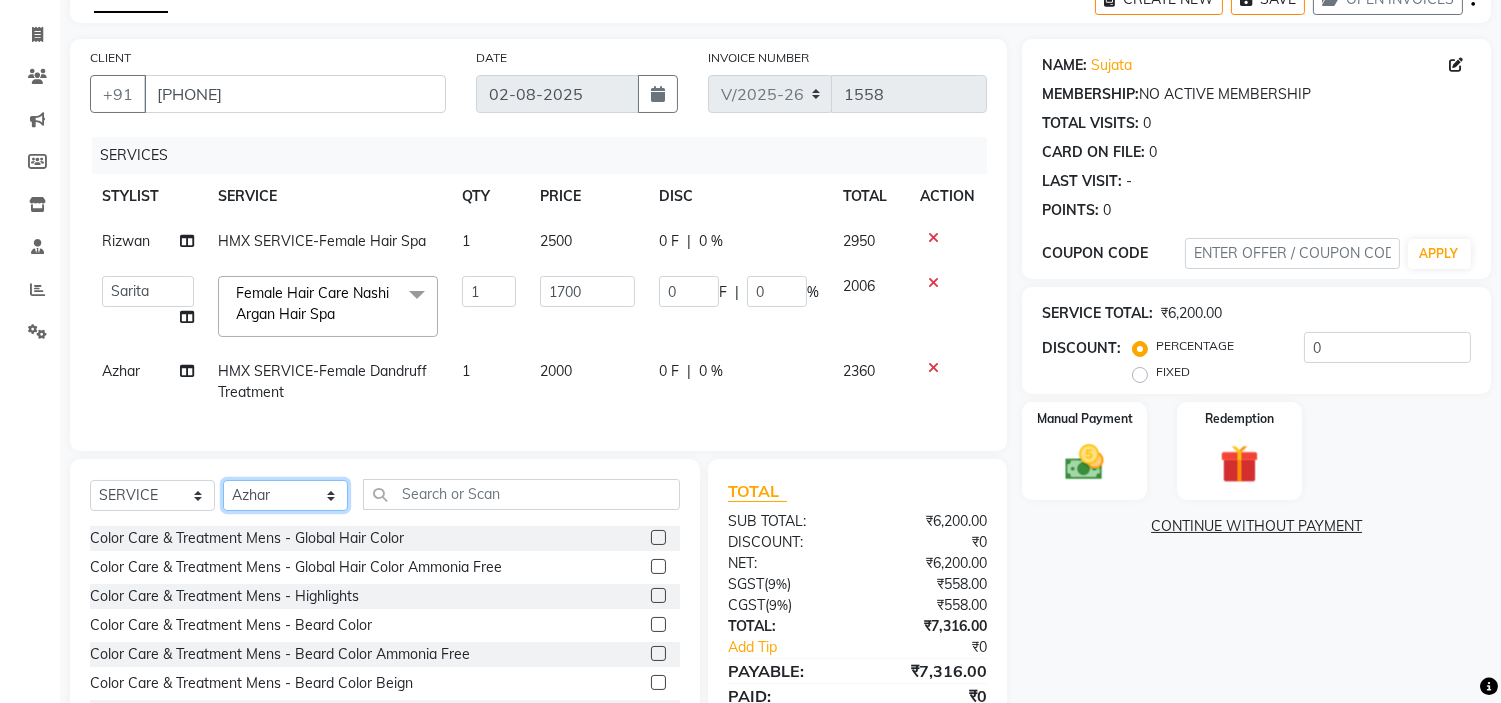 select on "76837" 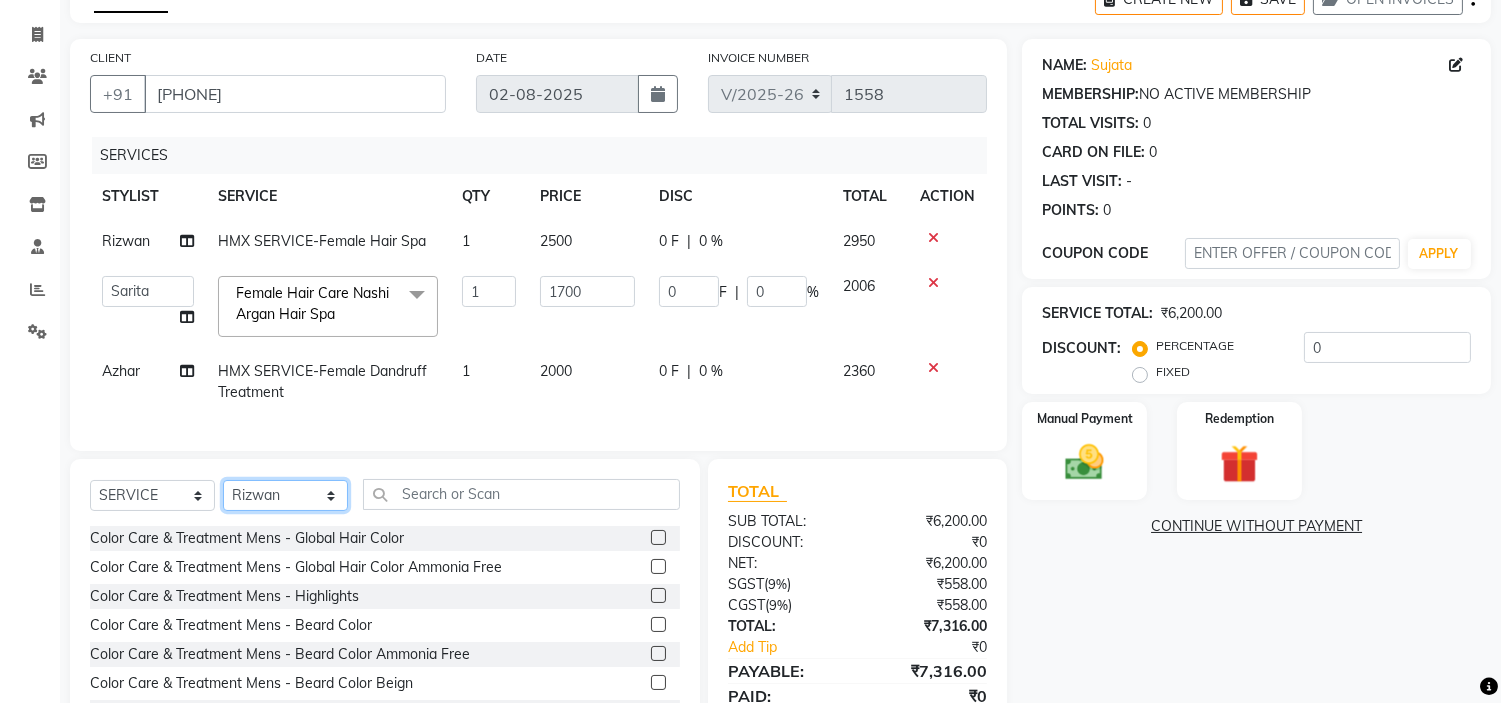 click on "SELECT STYLIST [FIRST] [FIRST] [FIRST] [FIRST] Front Desk [FIRST] [LAST] [FIRST] [FIRST] [FIRST] [FIRST] [FIRST] [FIRST] [FIRST] [FIRST]" 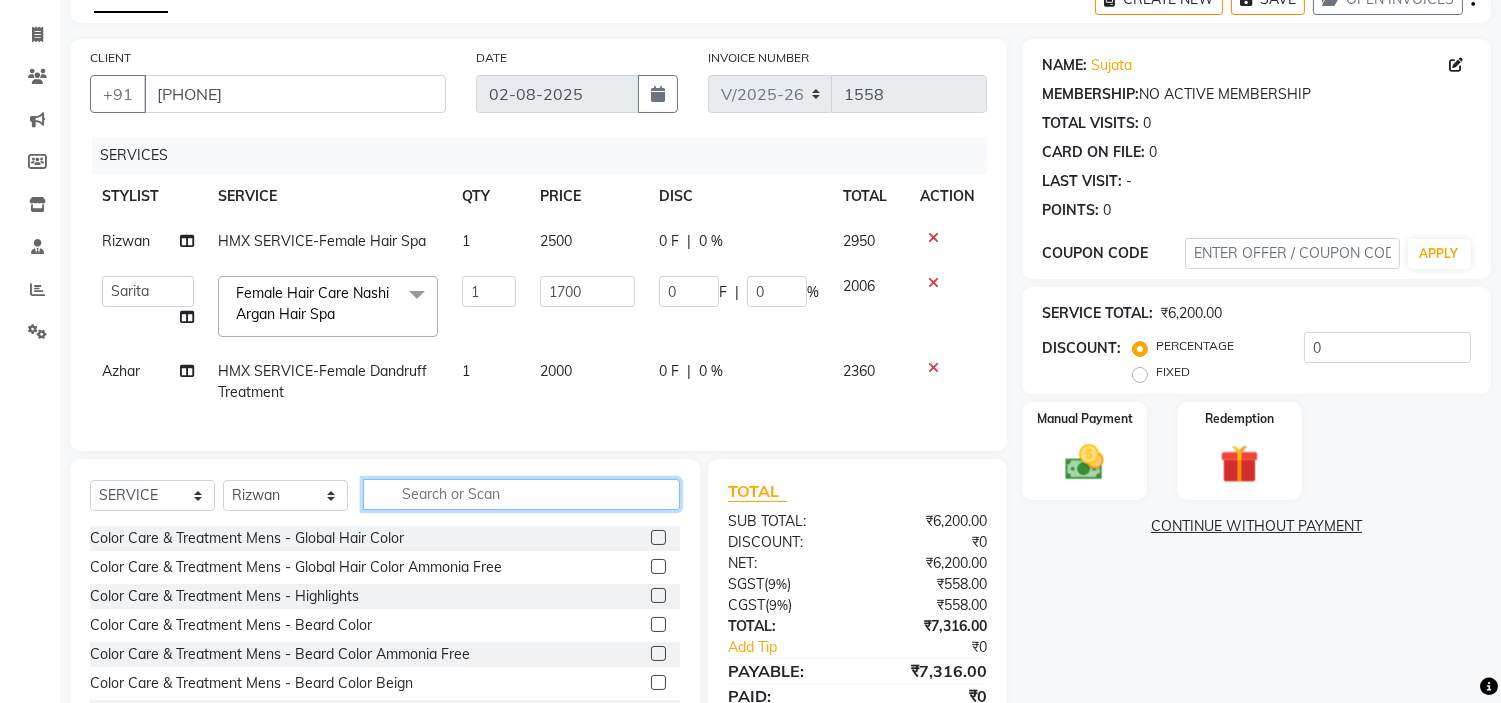 click 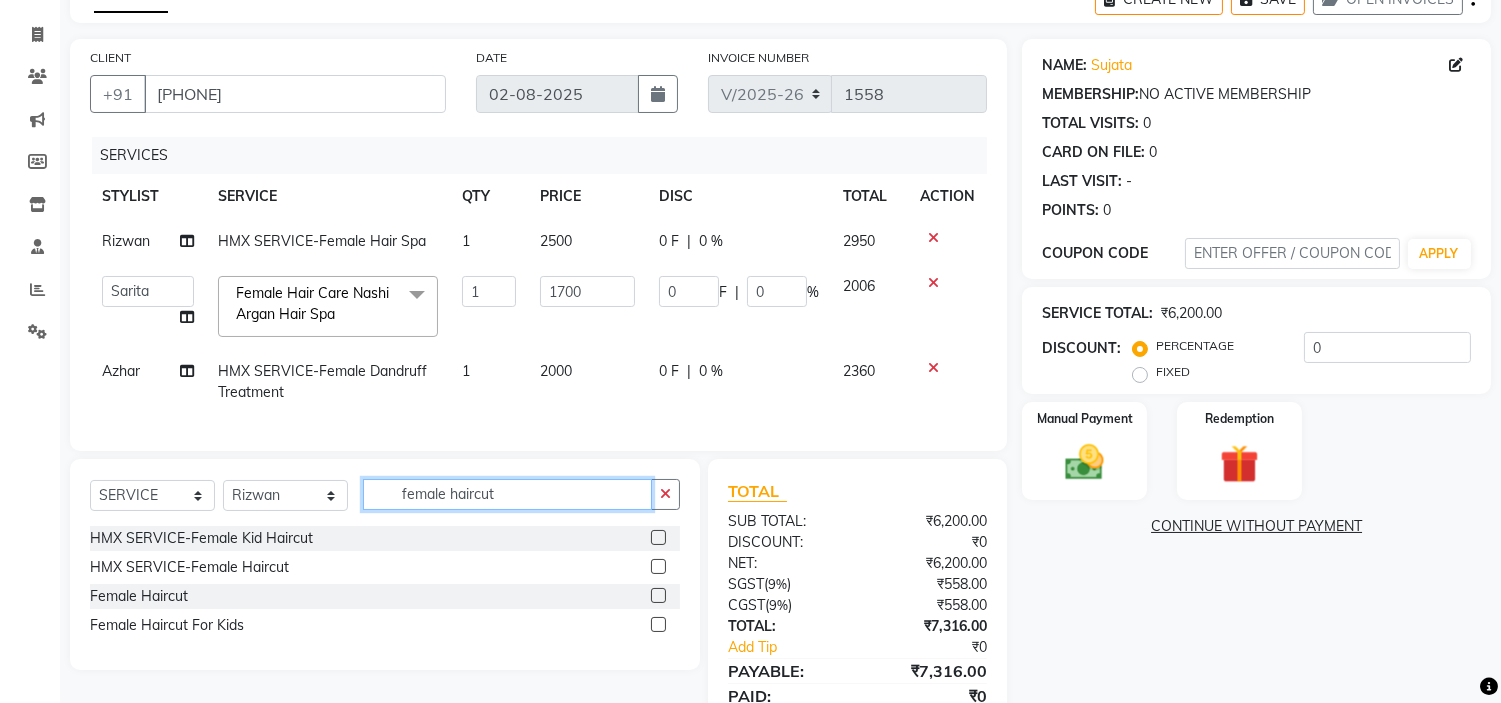 type on "female haircut" 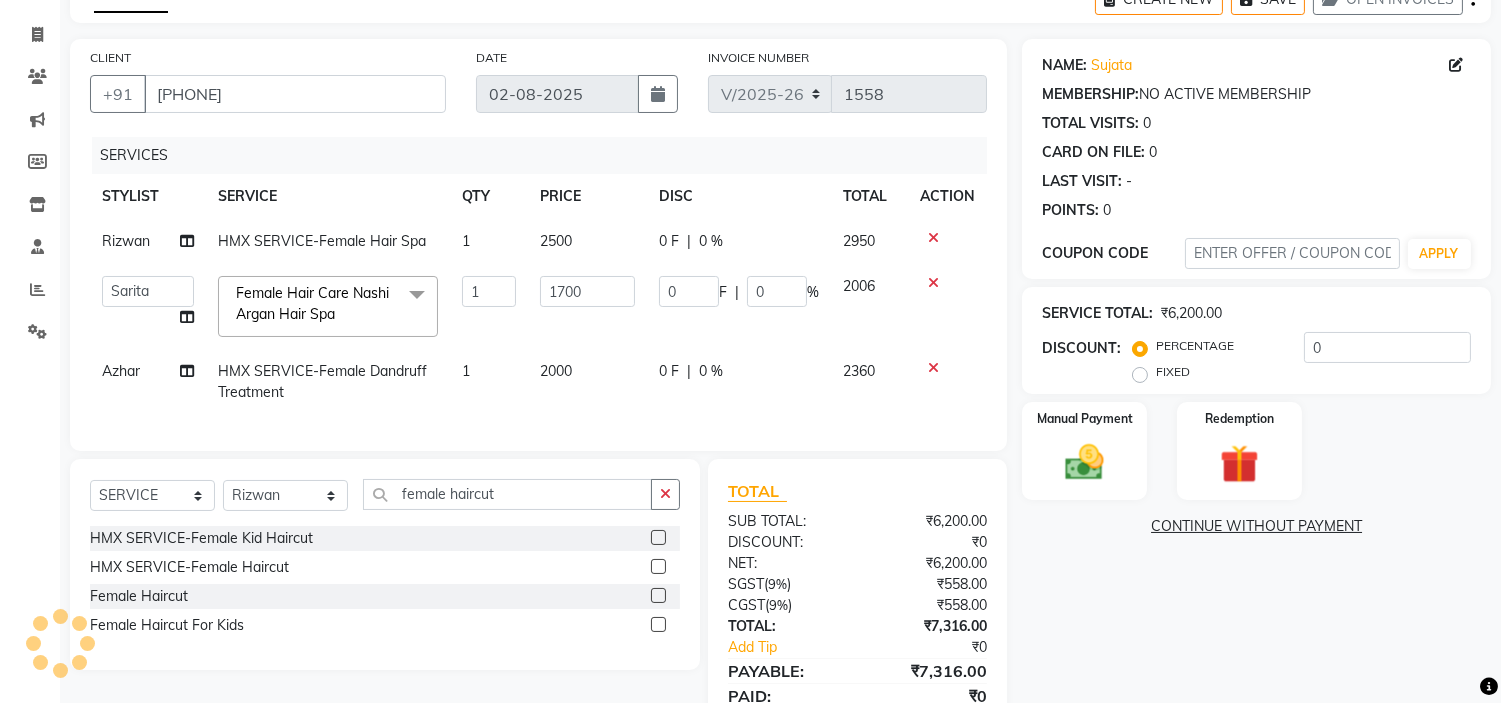 click 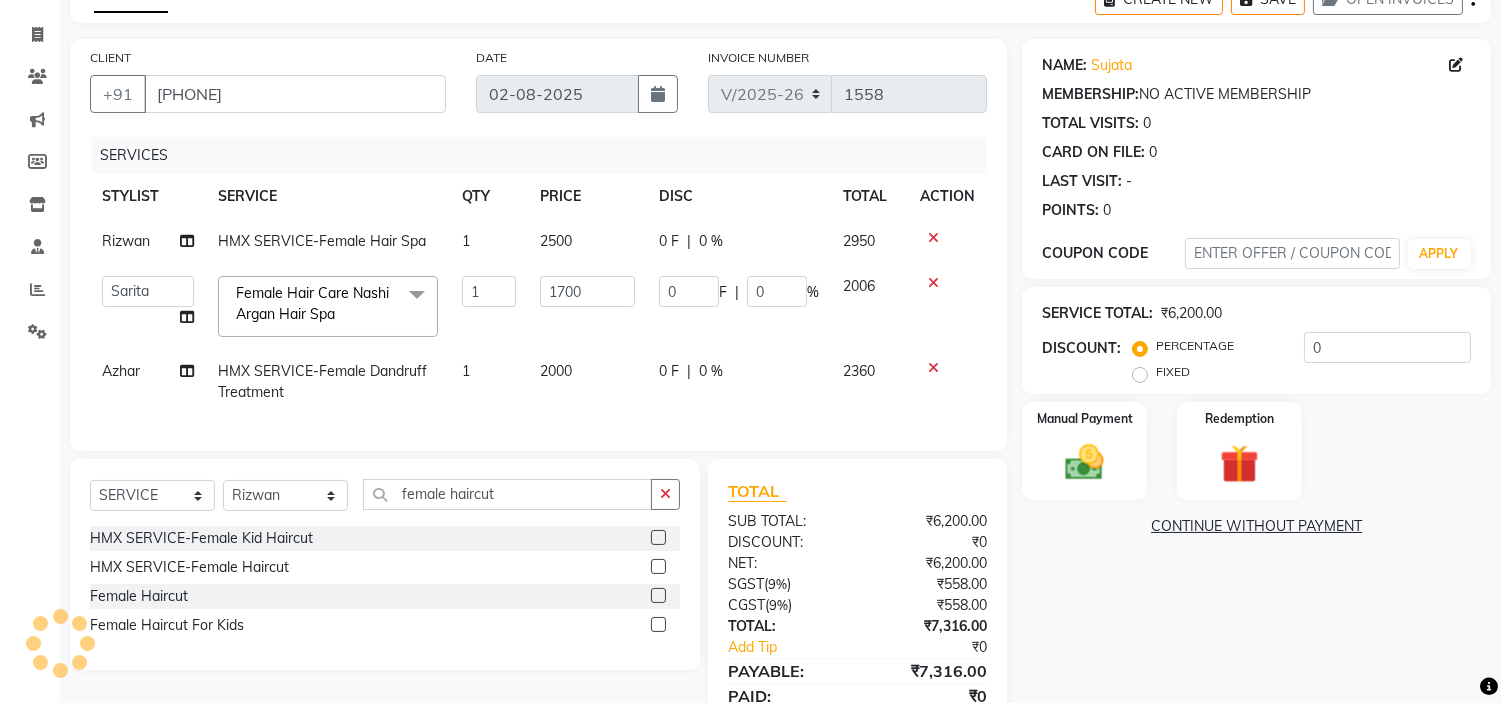 click at bounding box center [657, 596] 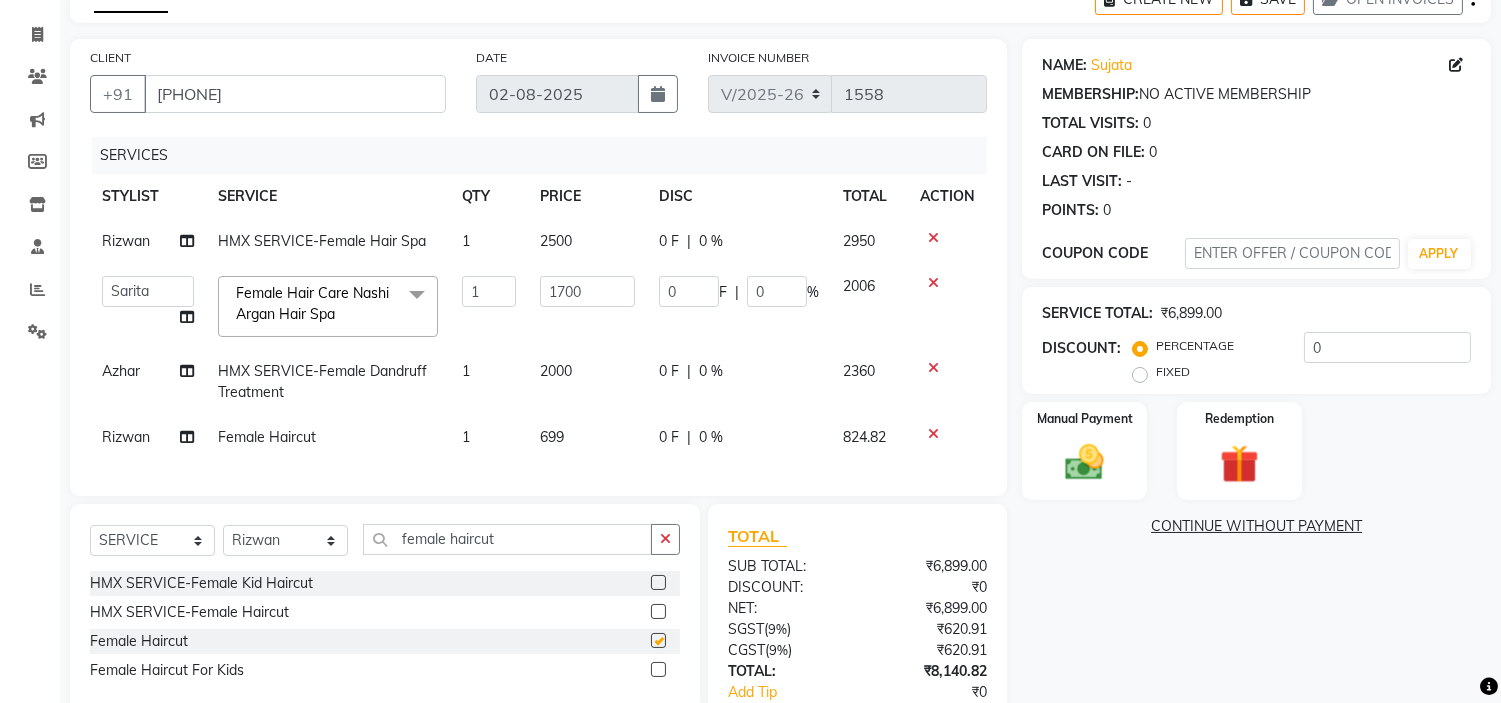 checkbox on "false" 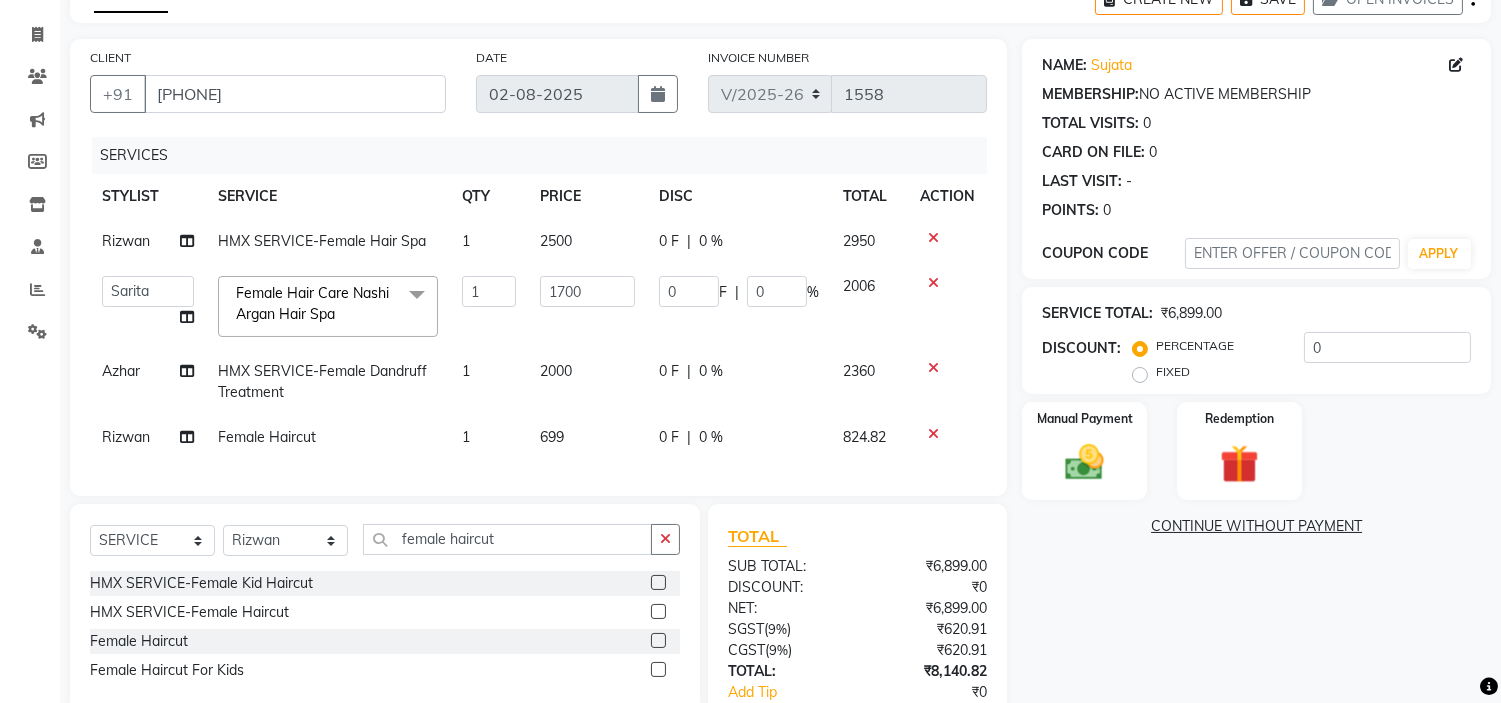 click on "2500" 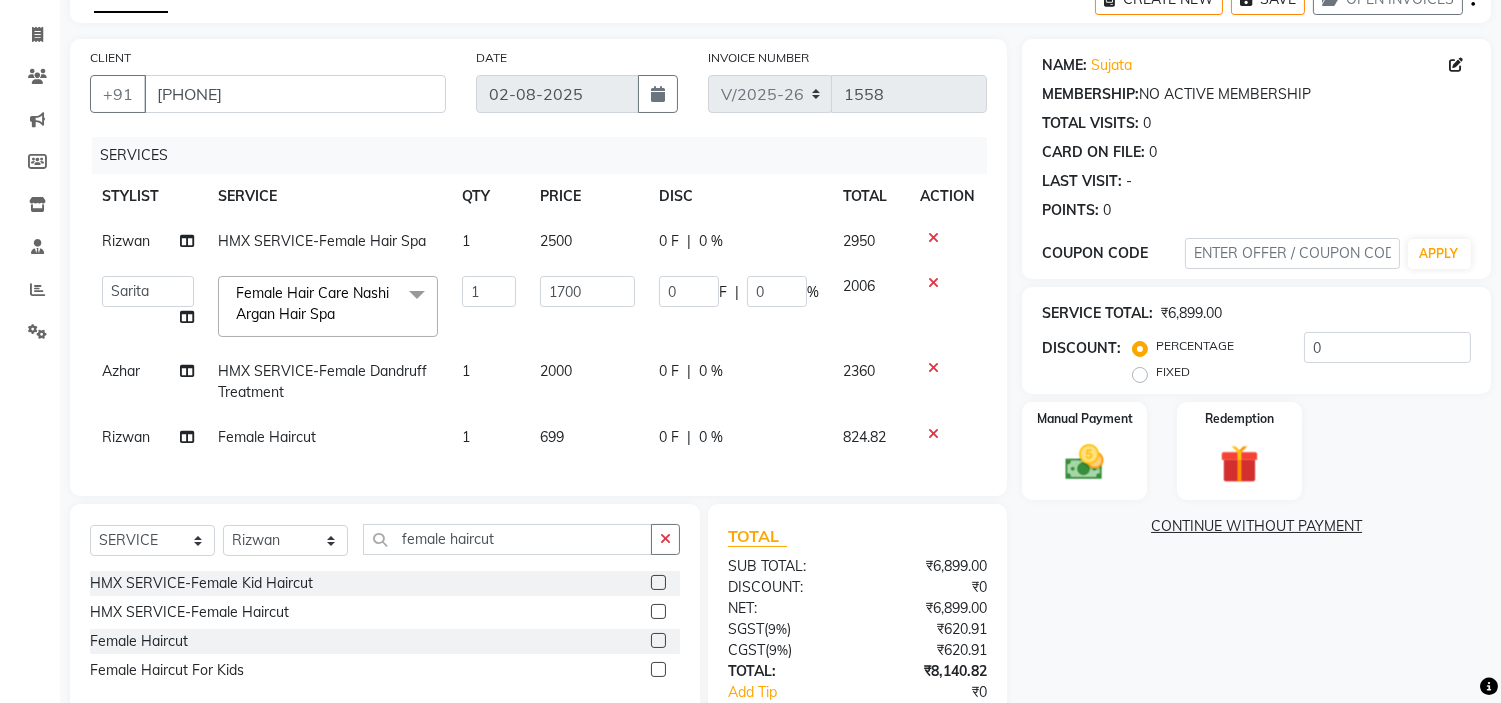 select on "76837" 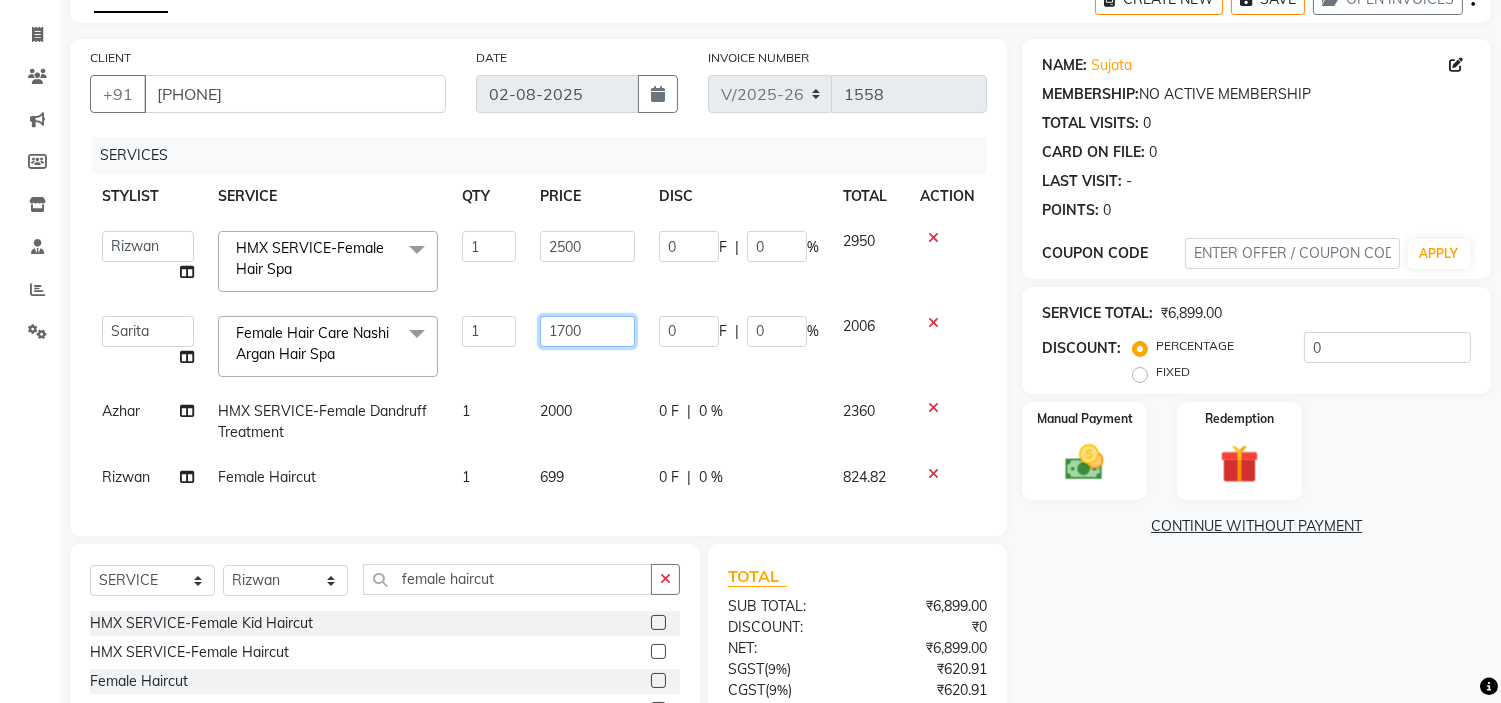 click on "1700" 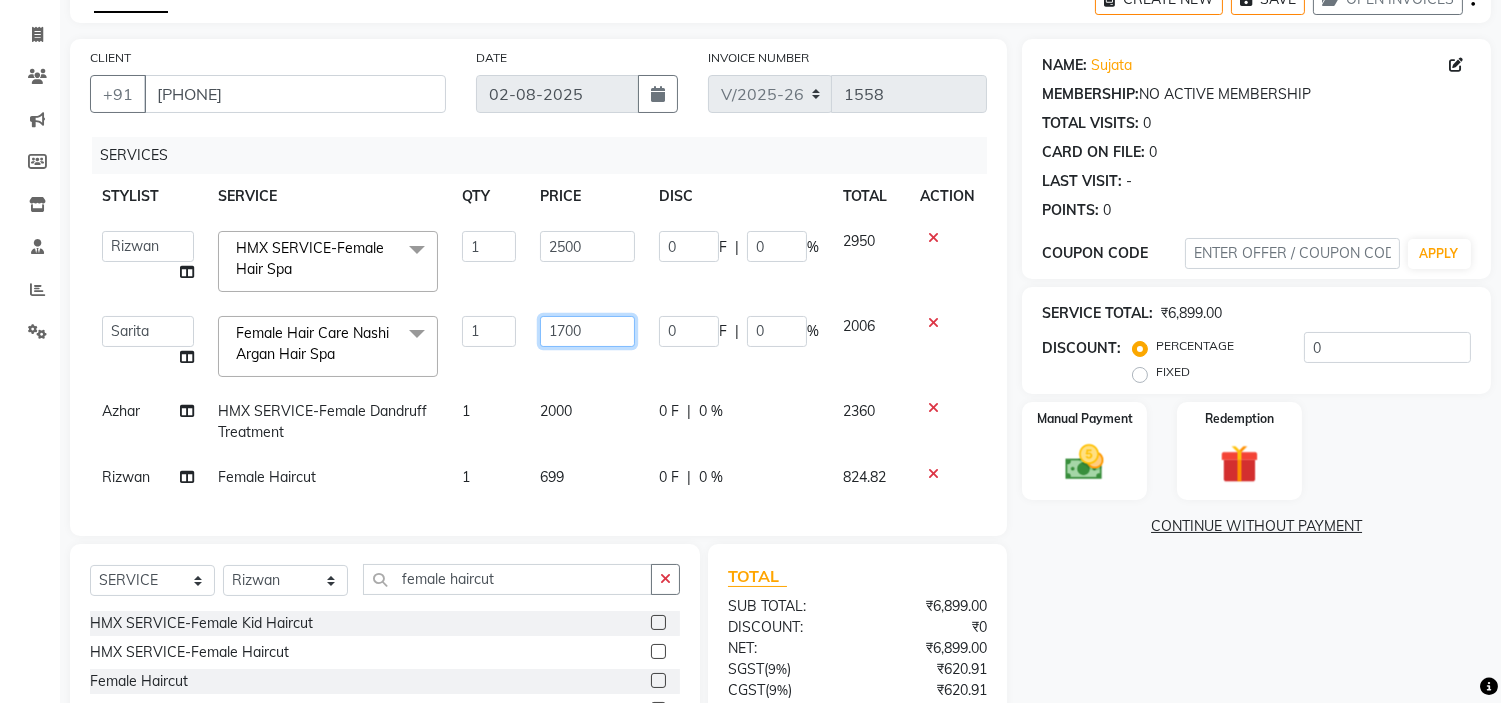 drag, startPoint x: 566, startPoint y: 328, endPoint x: 595, endPoint y: 325, distance: 29.15476 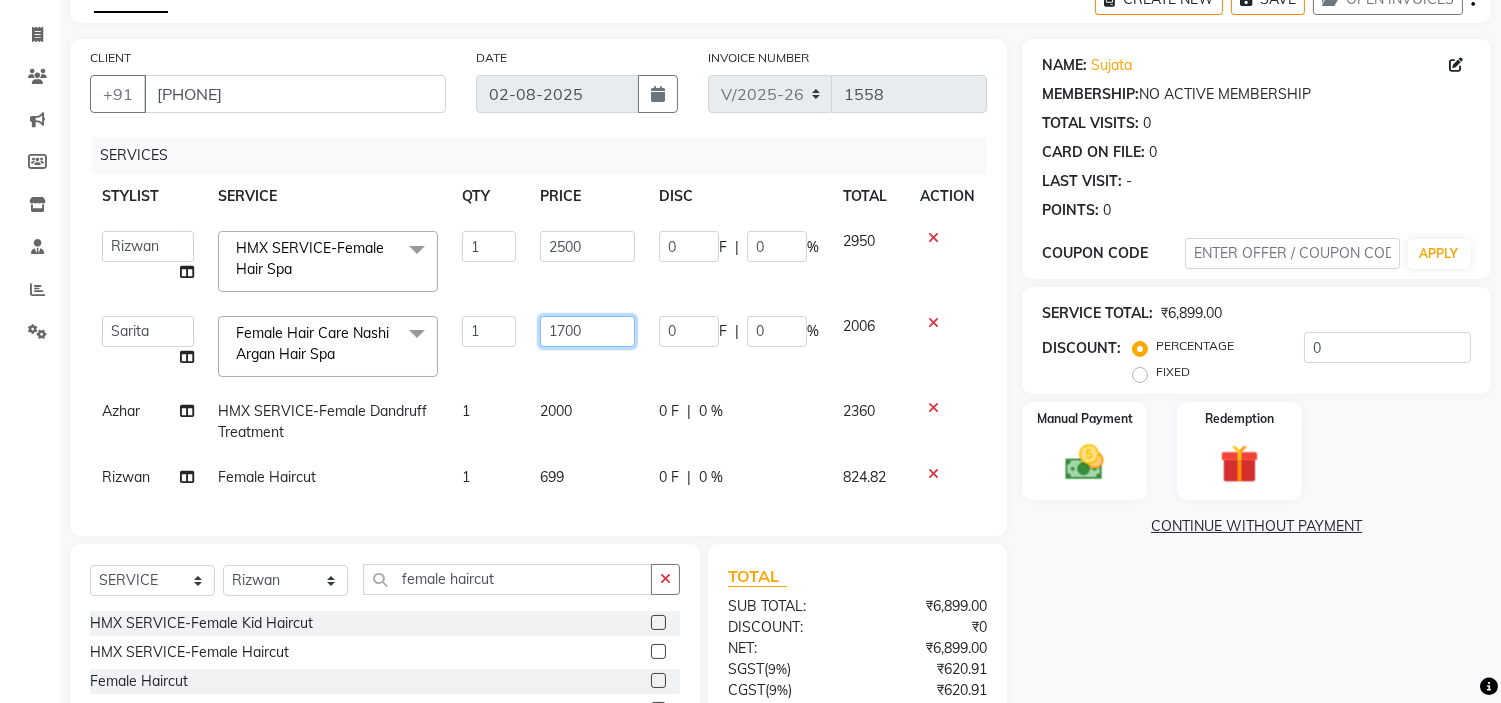 click on "1700" 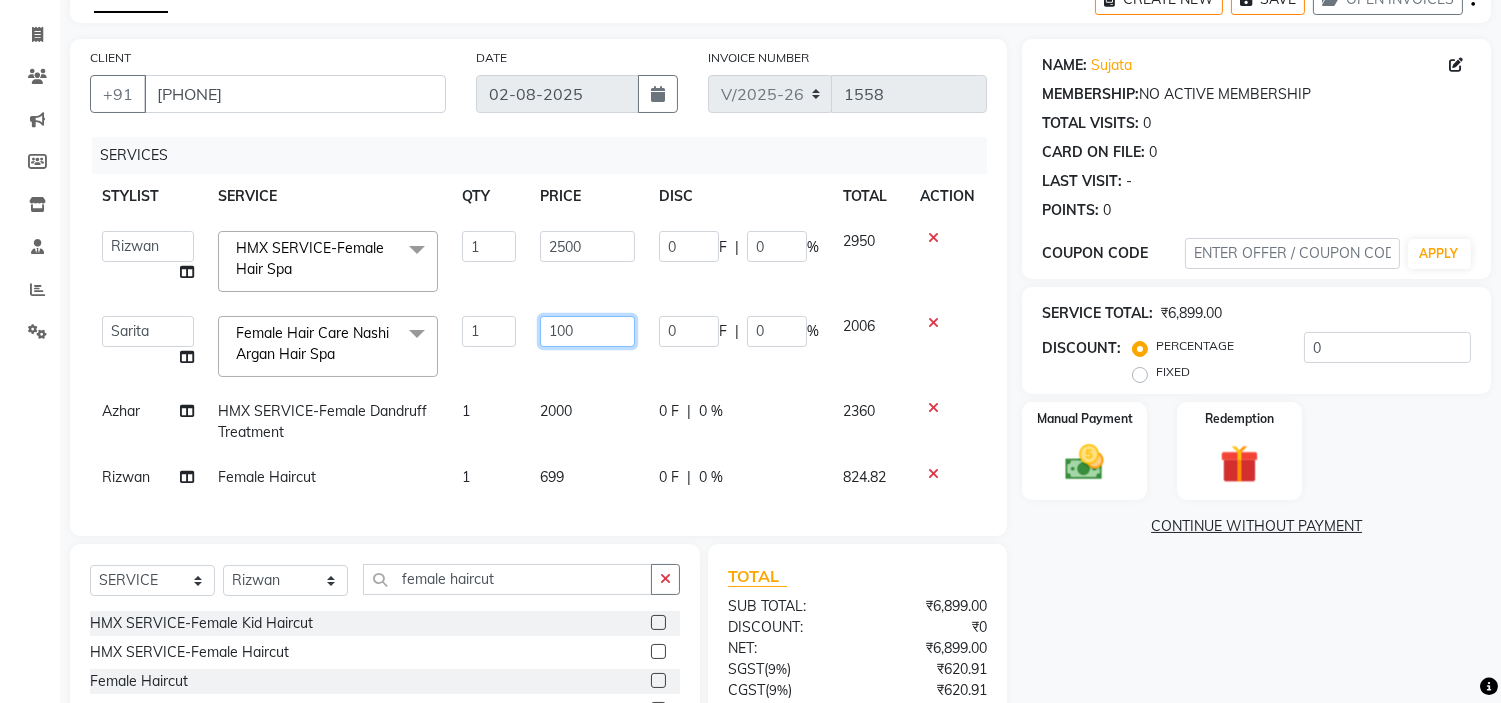 type on "1900" 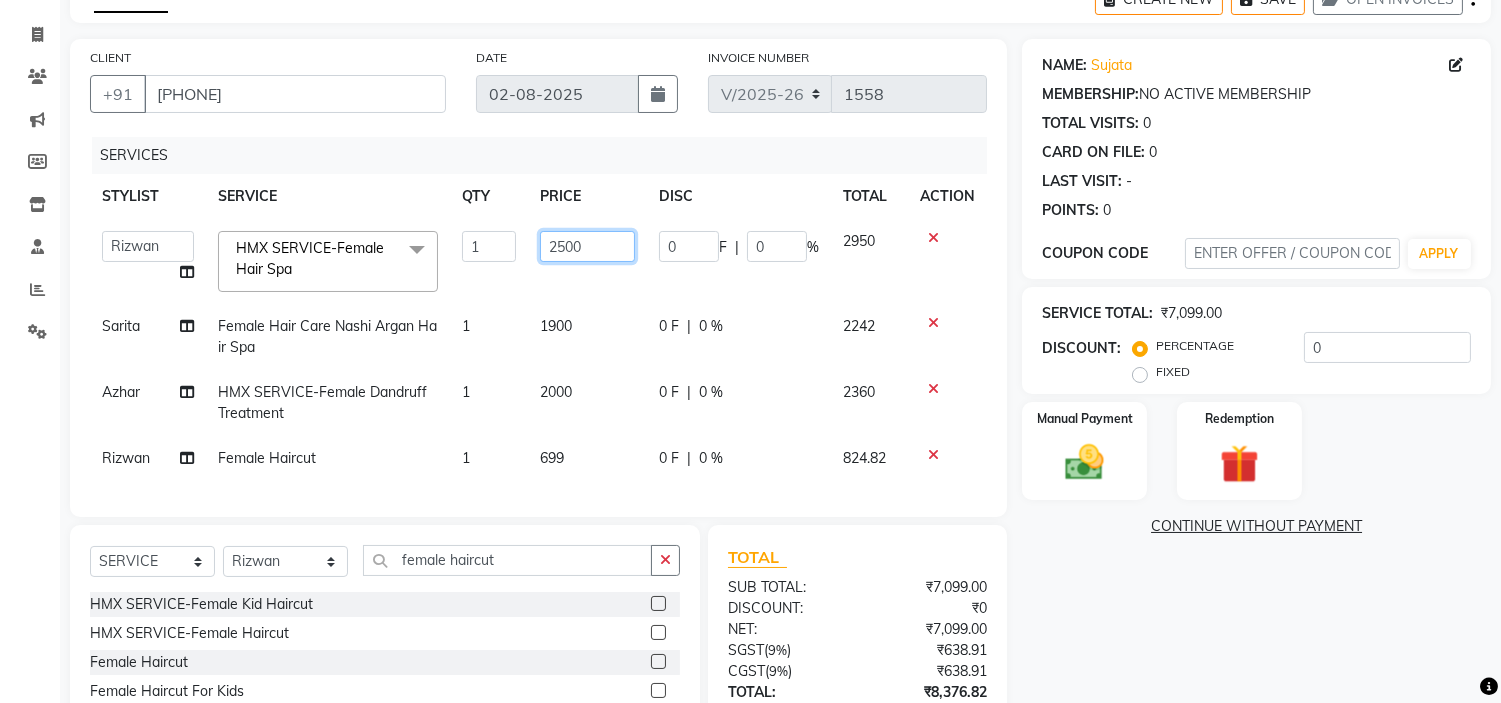 click on "2500" 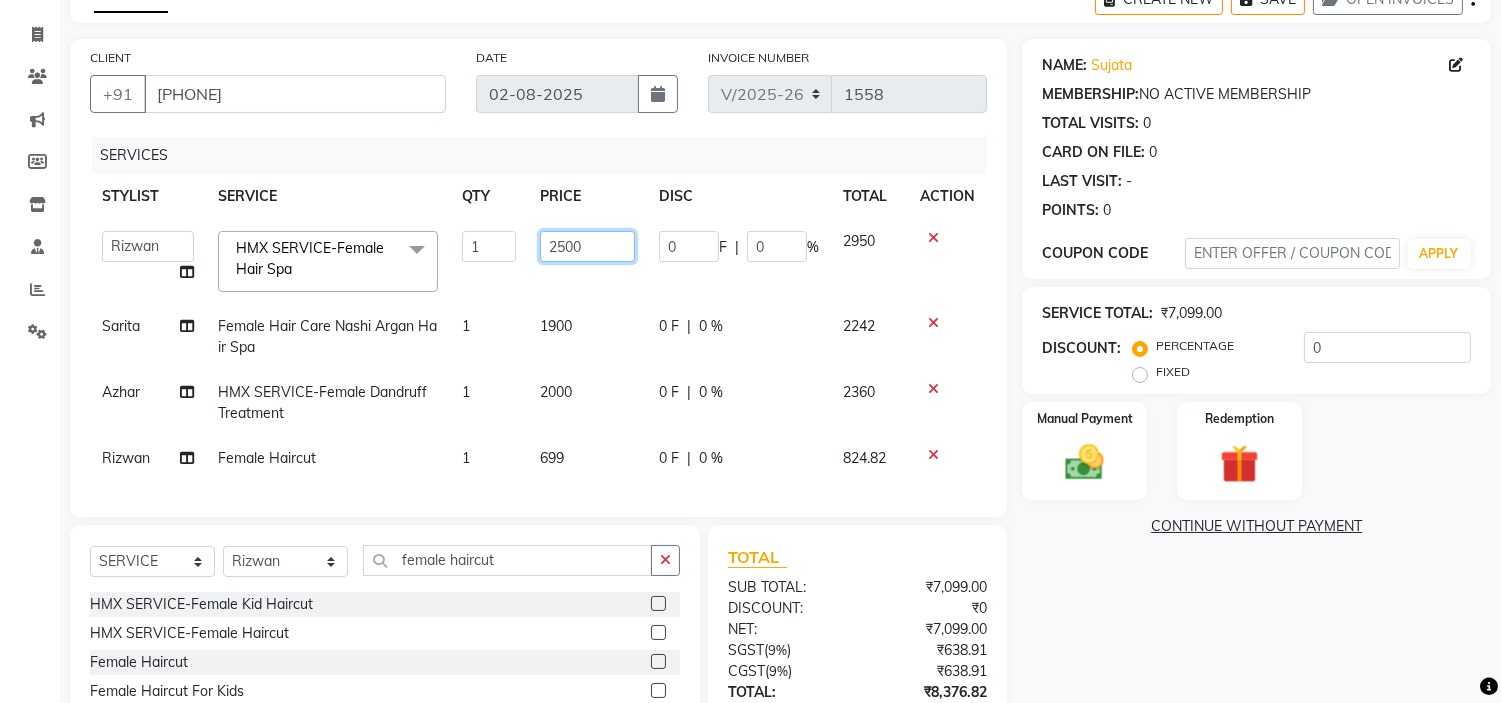 click on "2500" 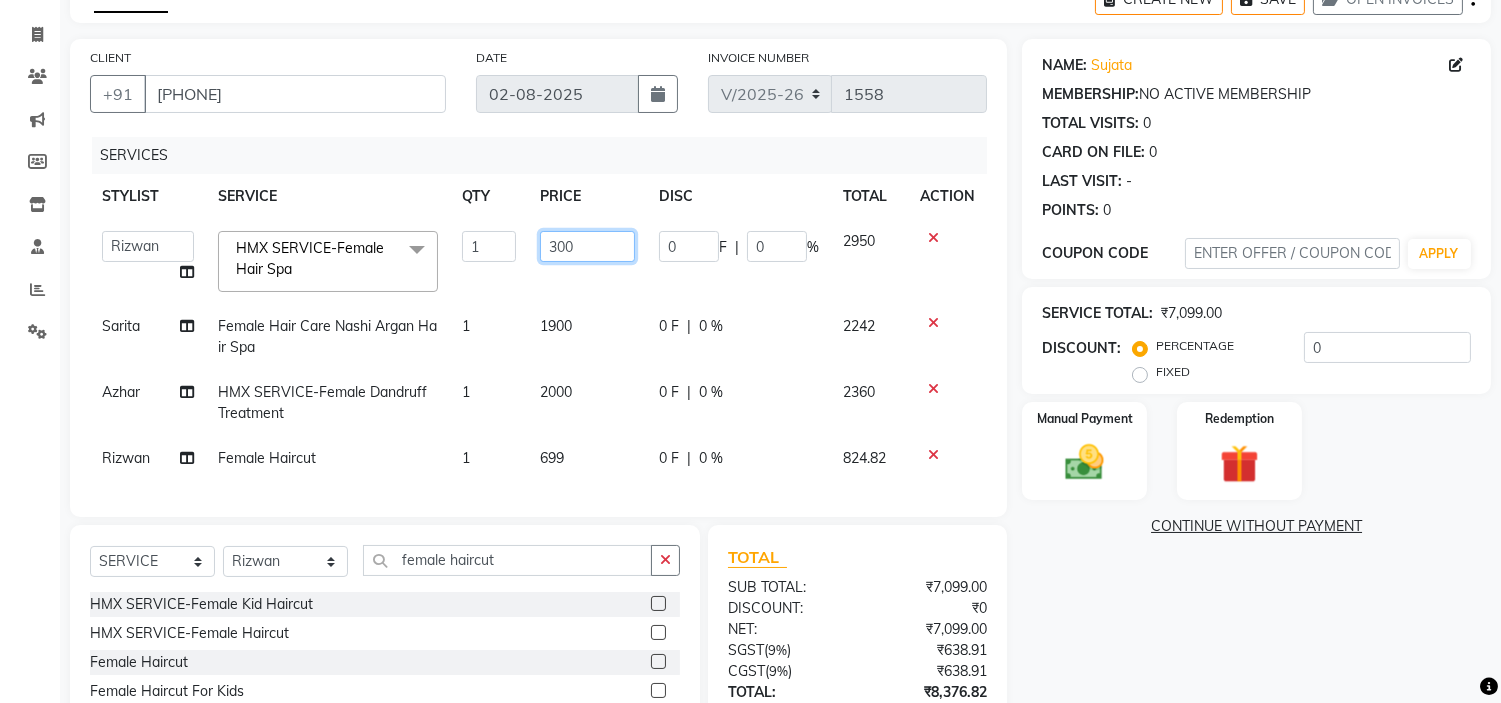 type on "3000" 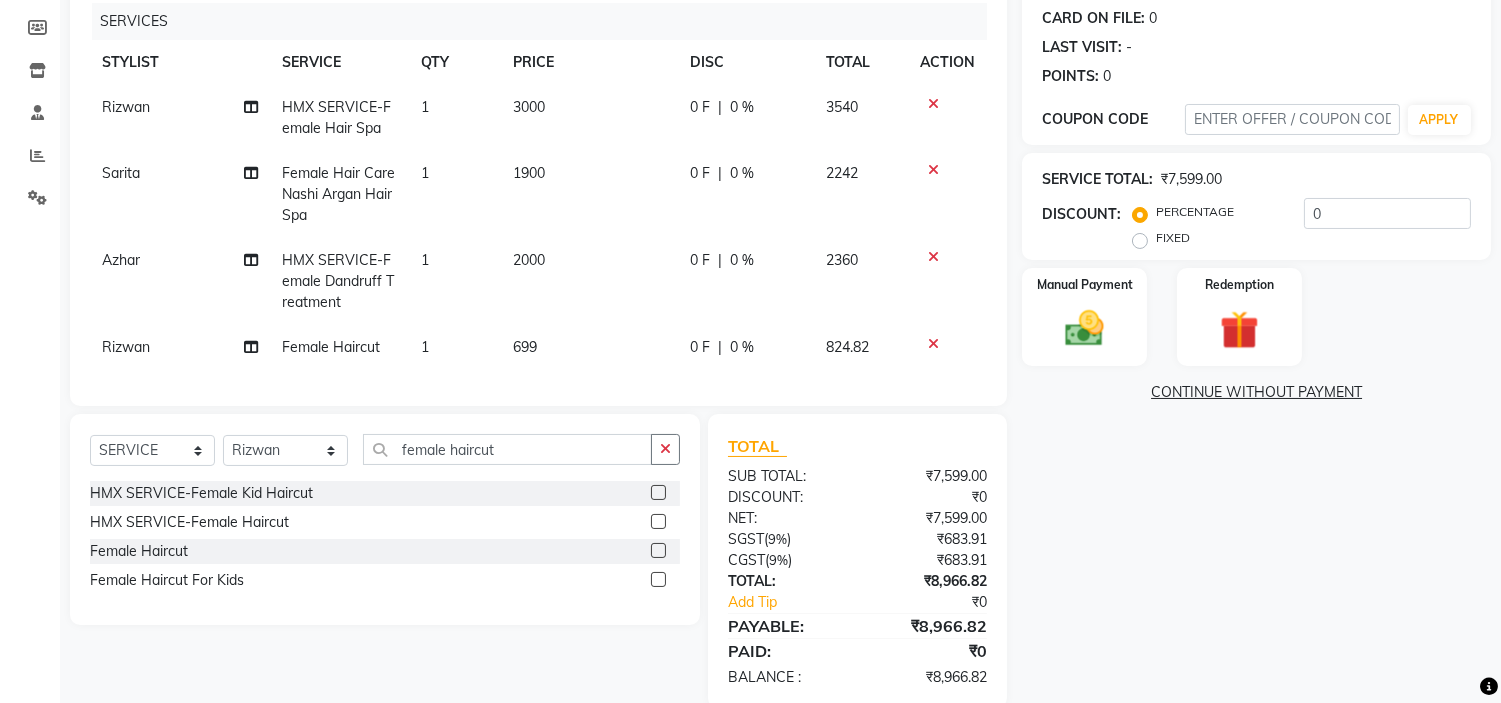 scroll, scrollTop: 296, scrollLeft: 0, axis: vertical 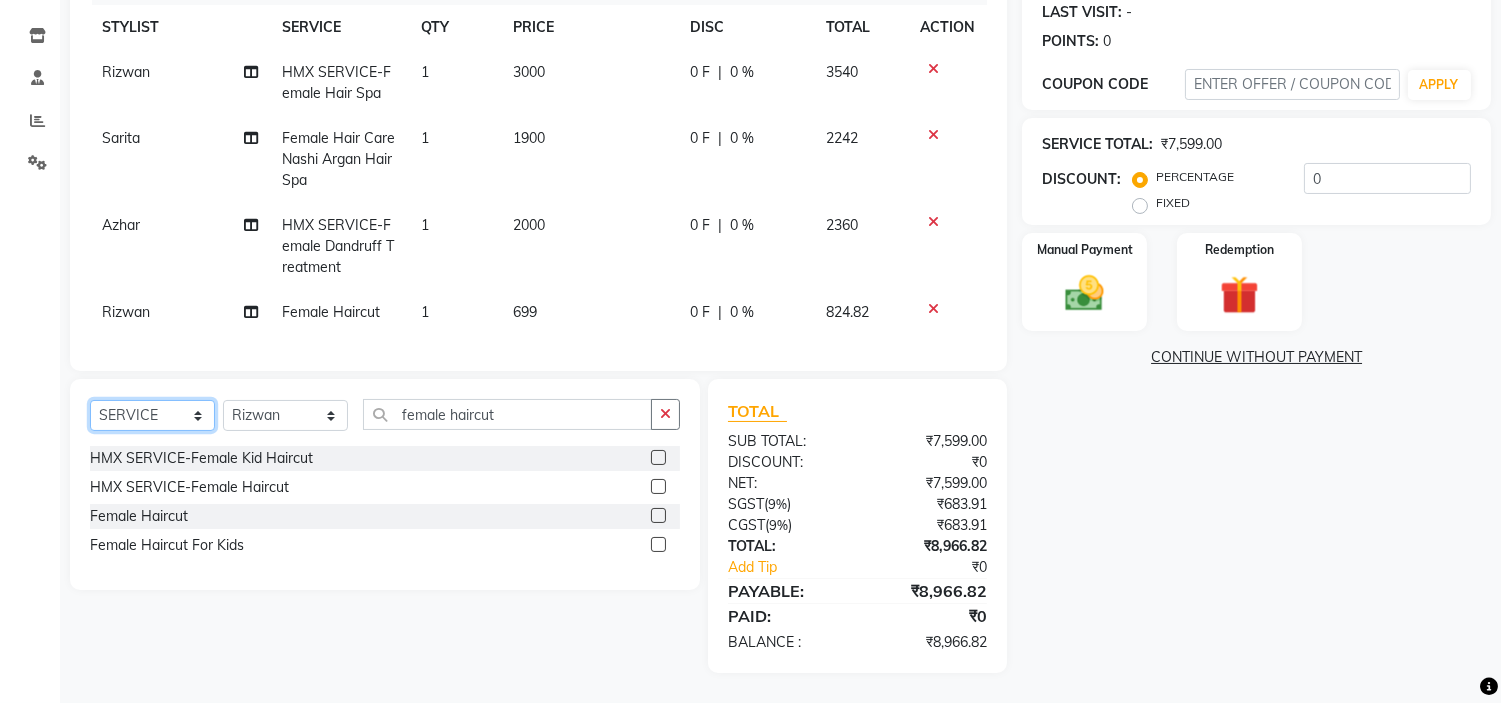 click on "SELECT  SERVICE  PRODUCT  MEMBERSHIP  PACKAGE VOUCHER PREPAID GIFT CARD" 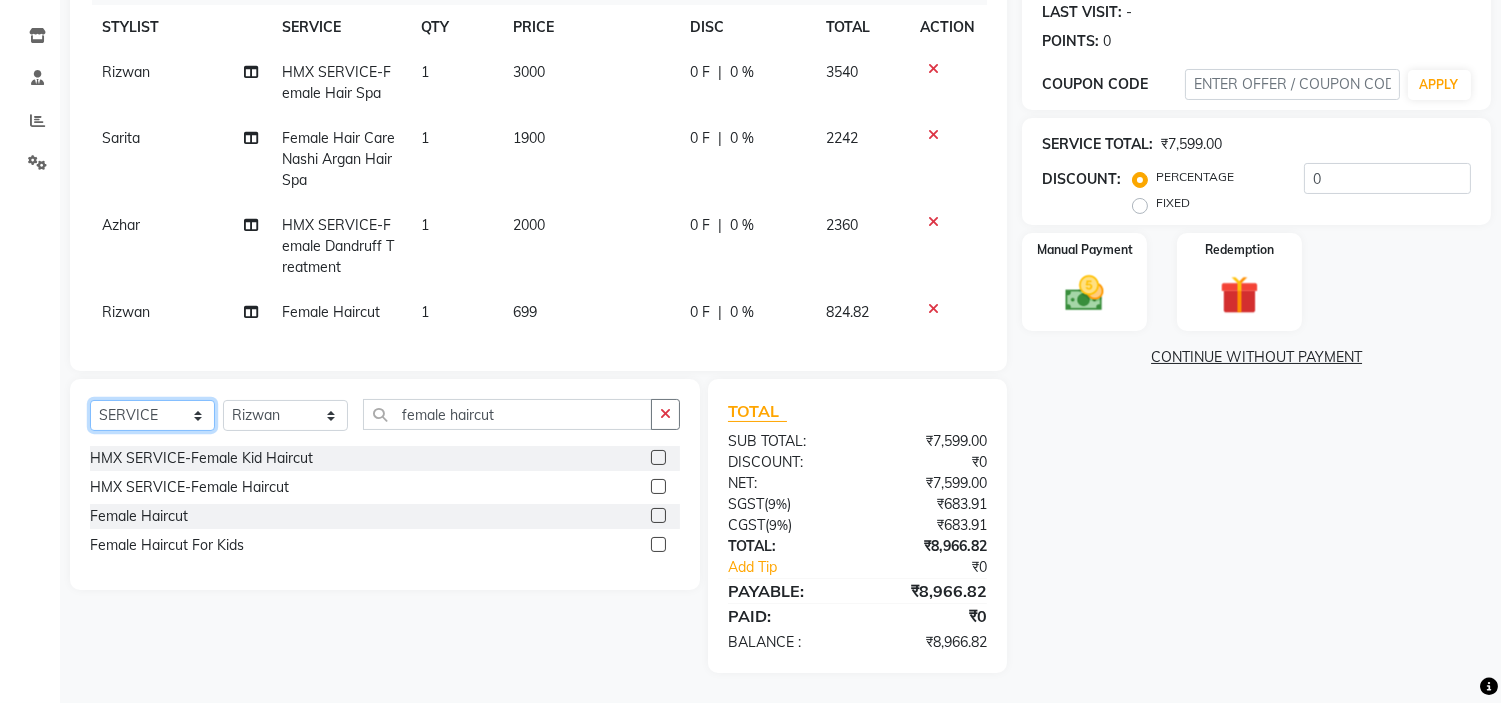 select on "membership" 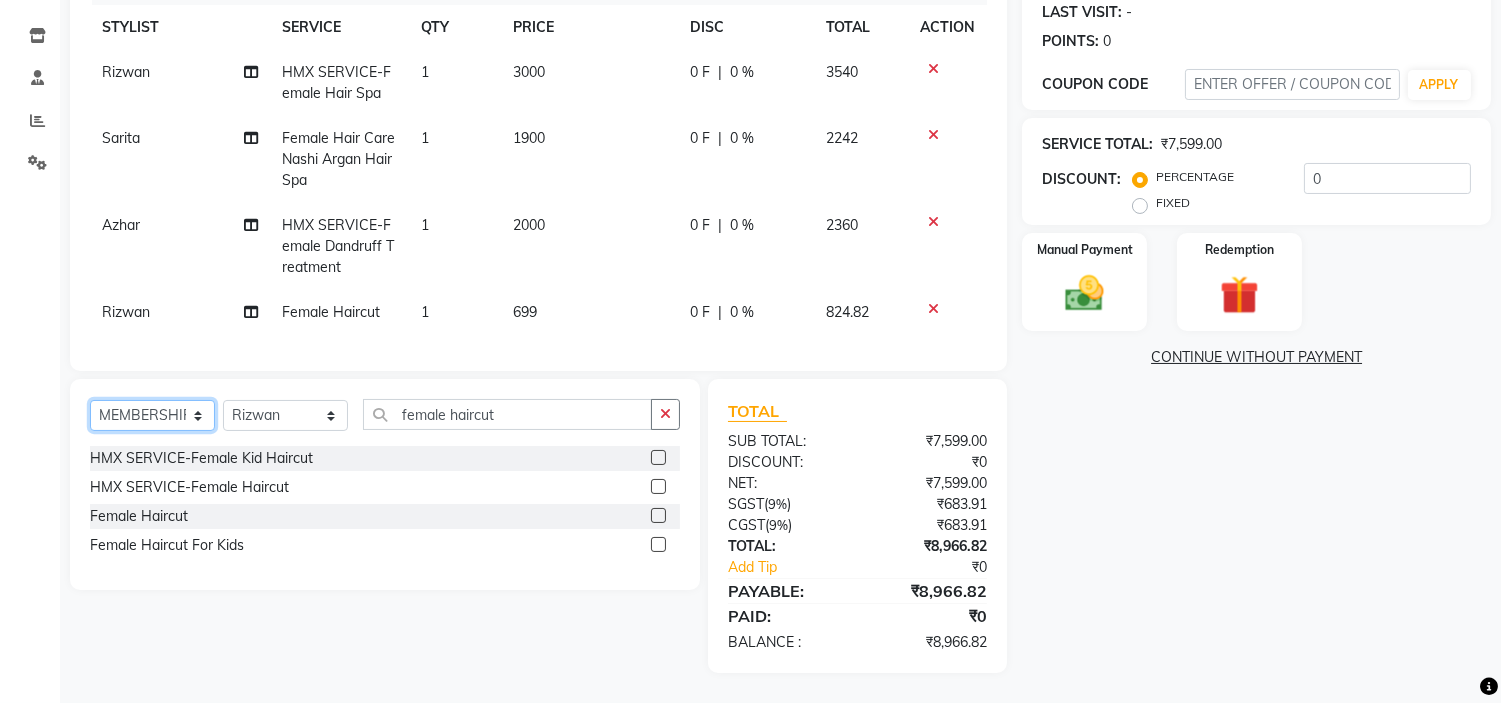 click on "SELECT  SERVICE  PRODUCT  MEMBERSHIP  PACKAGE VOUCHER PREPAID GIFT CARD" 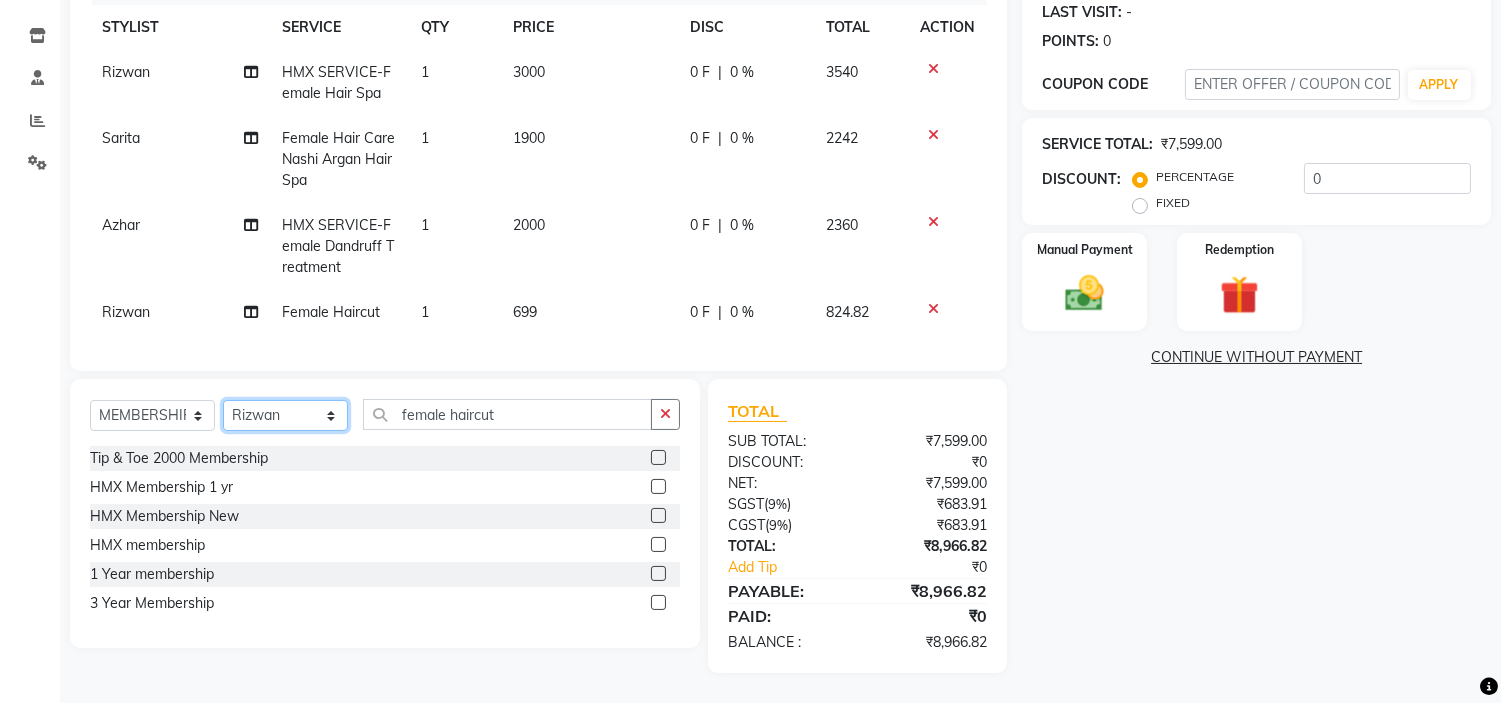 click on "SELECT STYLIST [FIRST] [FIRST] [FIRST] [FIRST] Front Desk [FIRST] [LAST] [FIRST] [FIRST] [FIRST] [FIRST] [FIRST] [FIRST] [FIRST] [FIRST]" 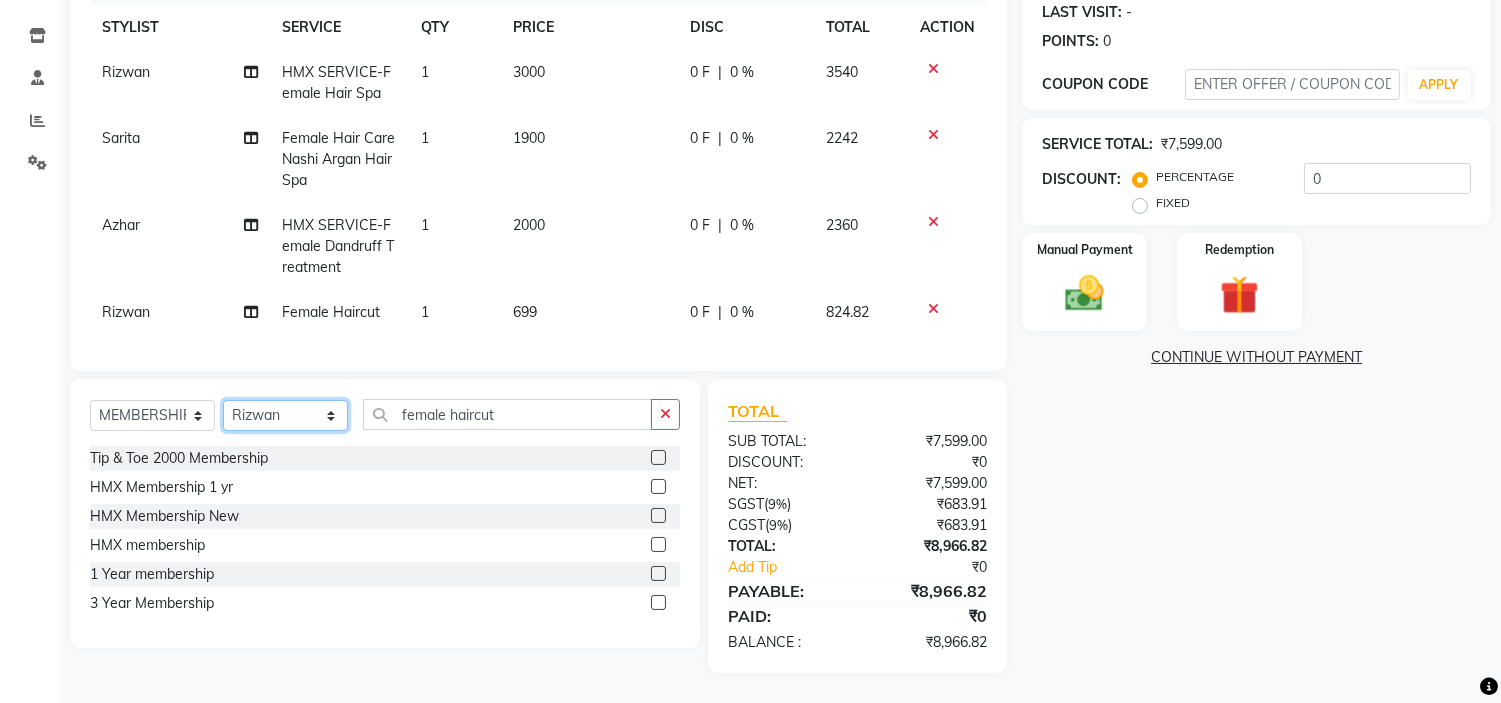 select on "53743" 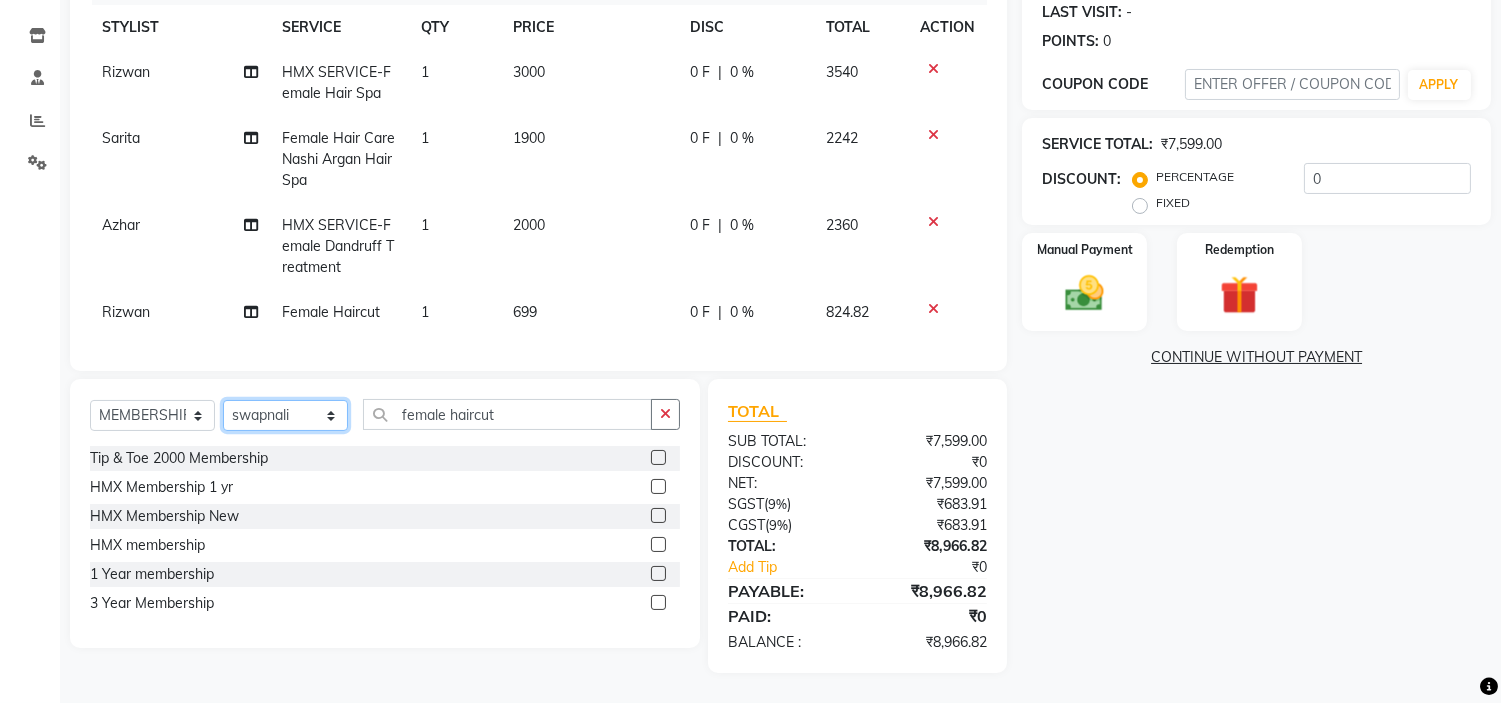 click on "SELECT STYLIST [FIRST] [FIRST] [FIRST] [FIRST] Front Desk [FIRST] [LAST] [FIRST] [FIRST] [FIRST] [FIRST] [FIRST] [FIRST] [FIRST] [FIRST]" 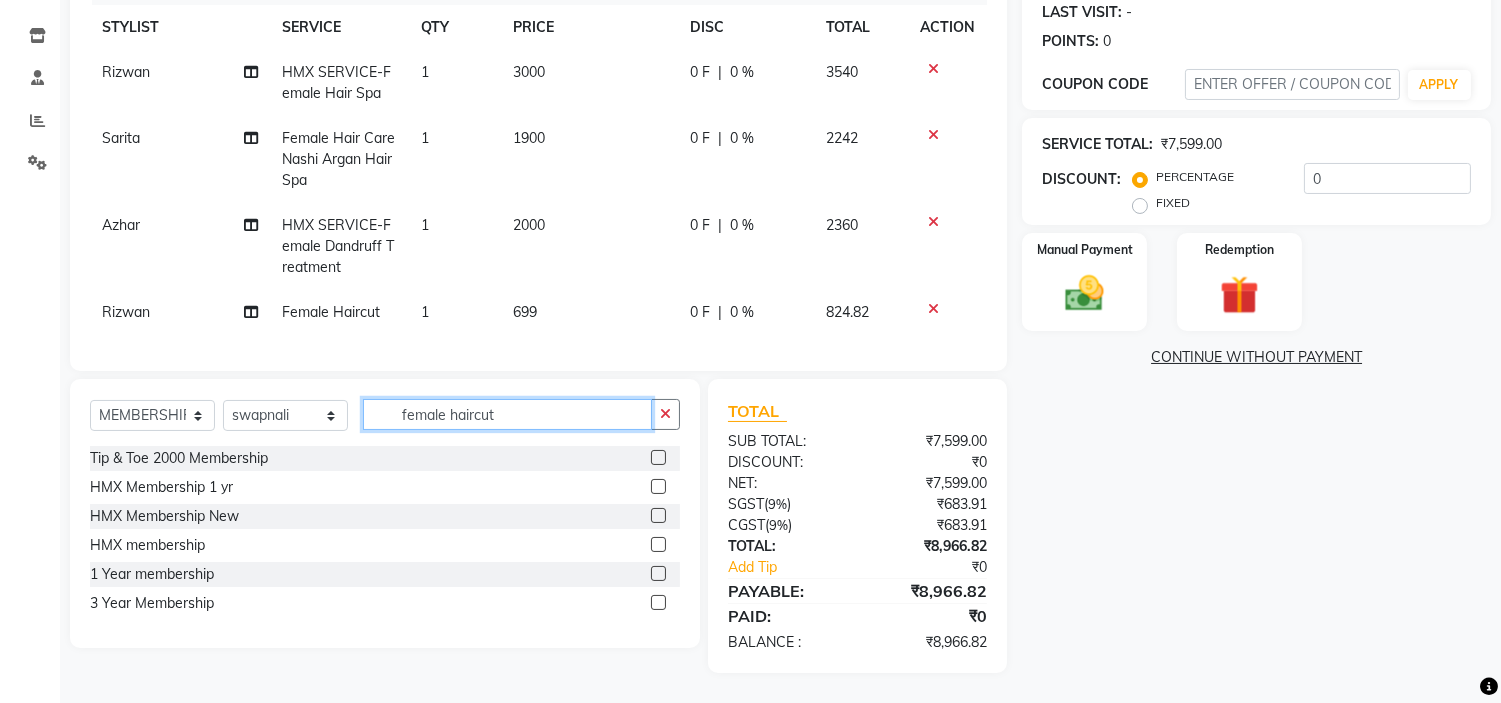 drag, startPoint x: 411, startPoint y: 423, endPoint x: 427, endPoint y: 423, distance: 16 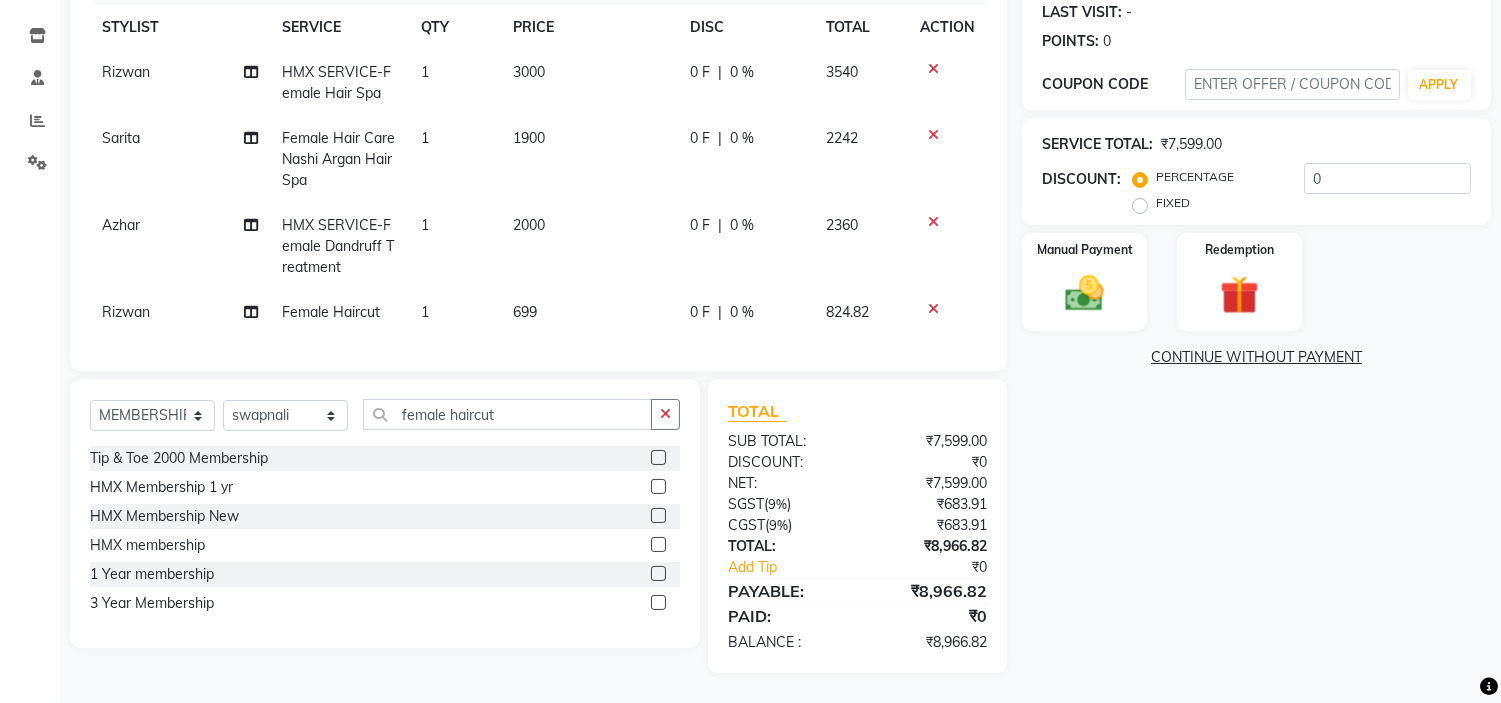 click 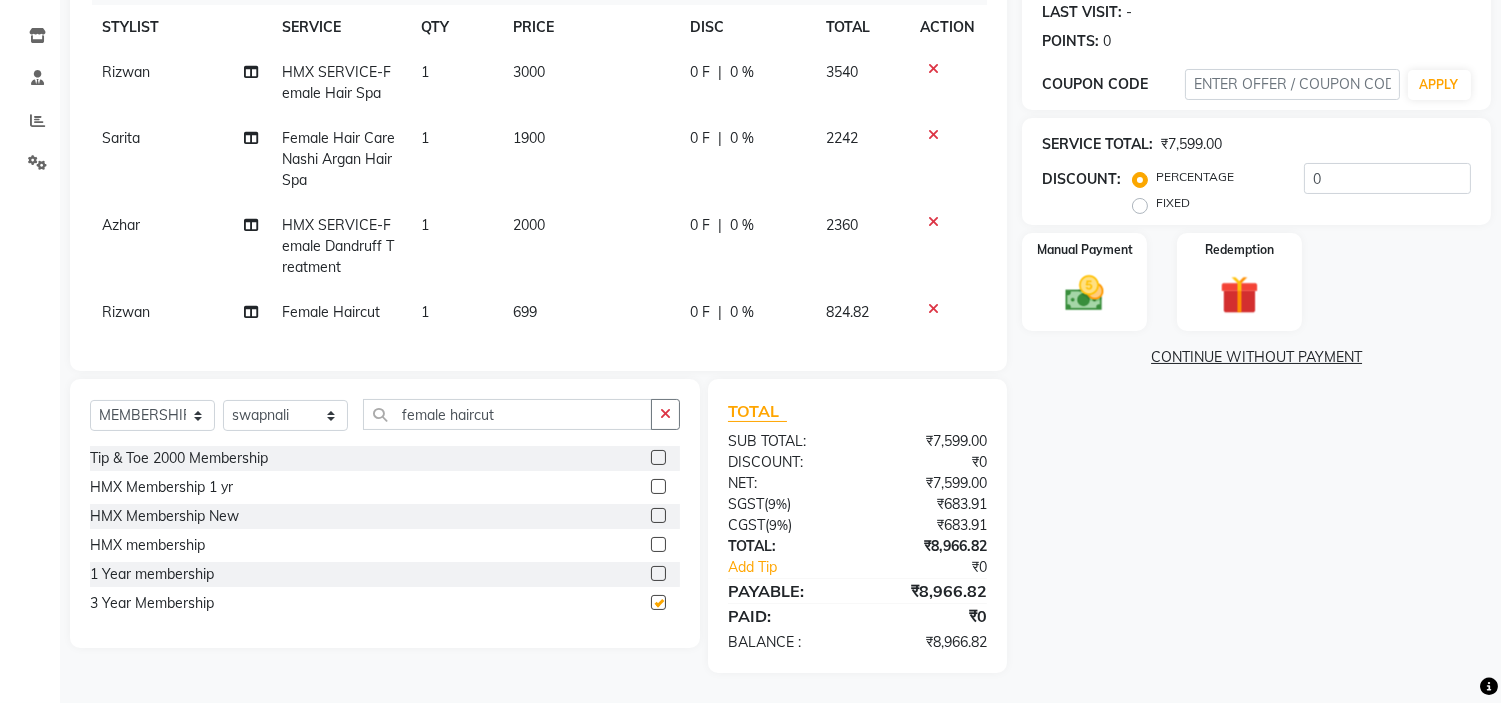 select on "select" 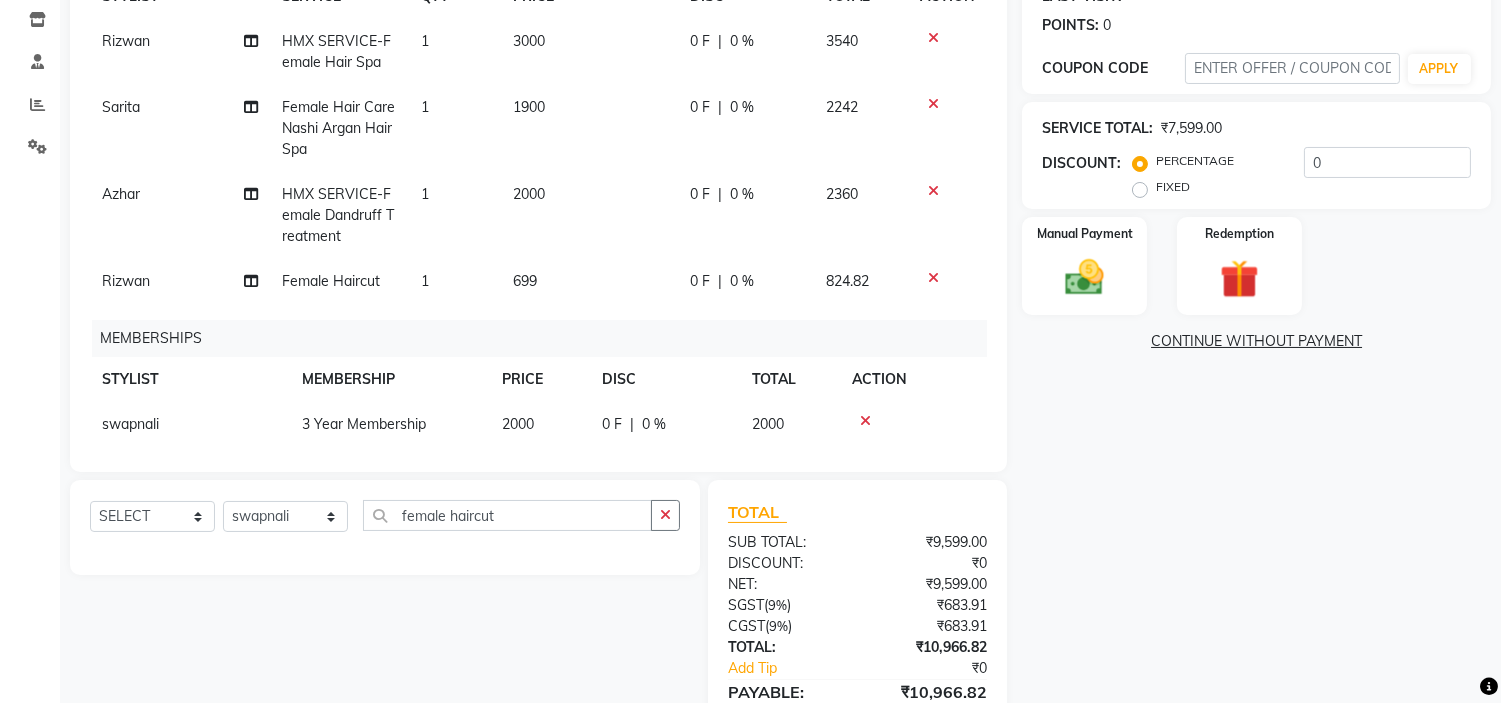 scroll, scrollTop: 42, scrollLeft: 0, axis: vertical 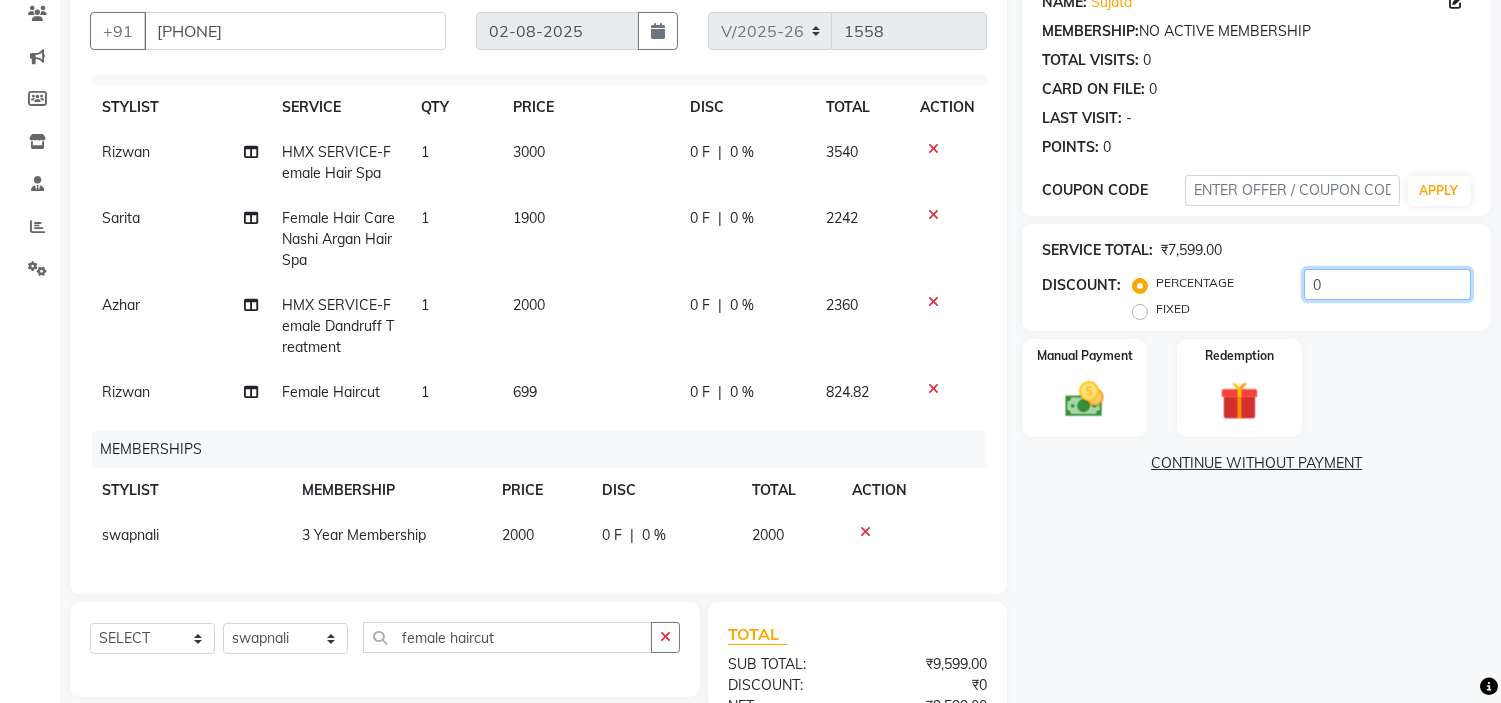 click on "0" 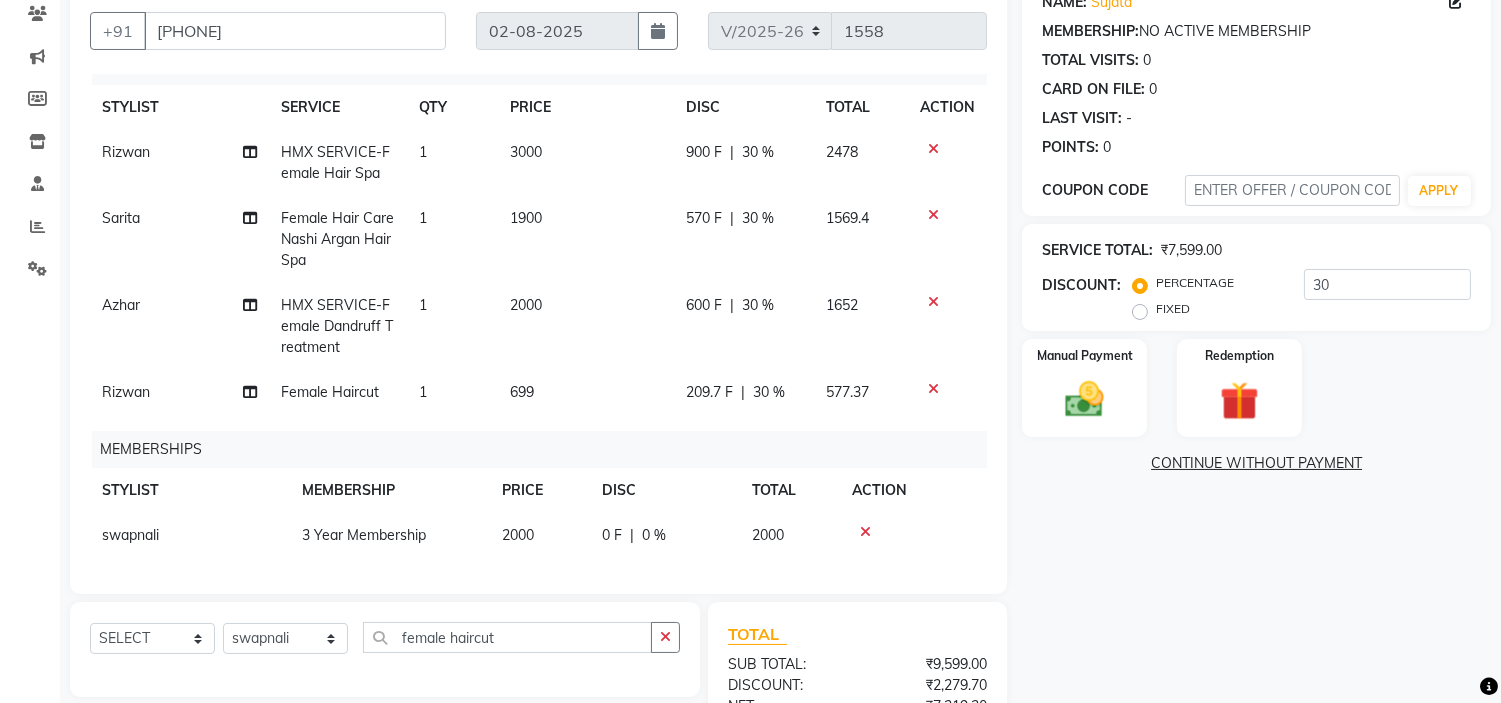 scroll, scrollTop: 396, scrollLeft: 0, axis: vertical 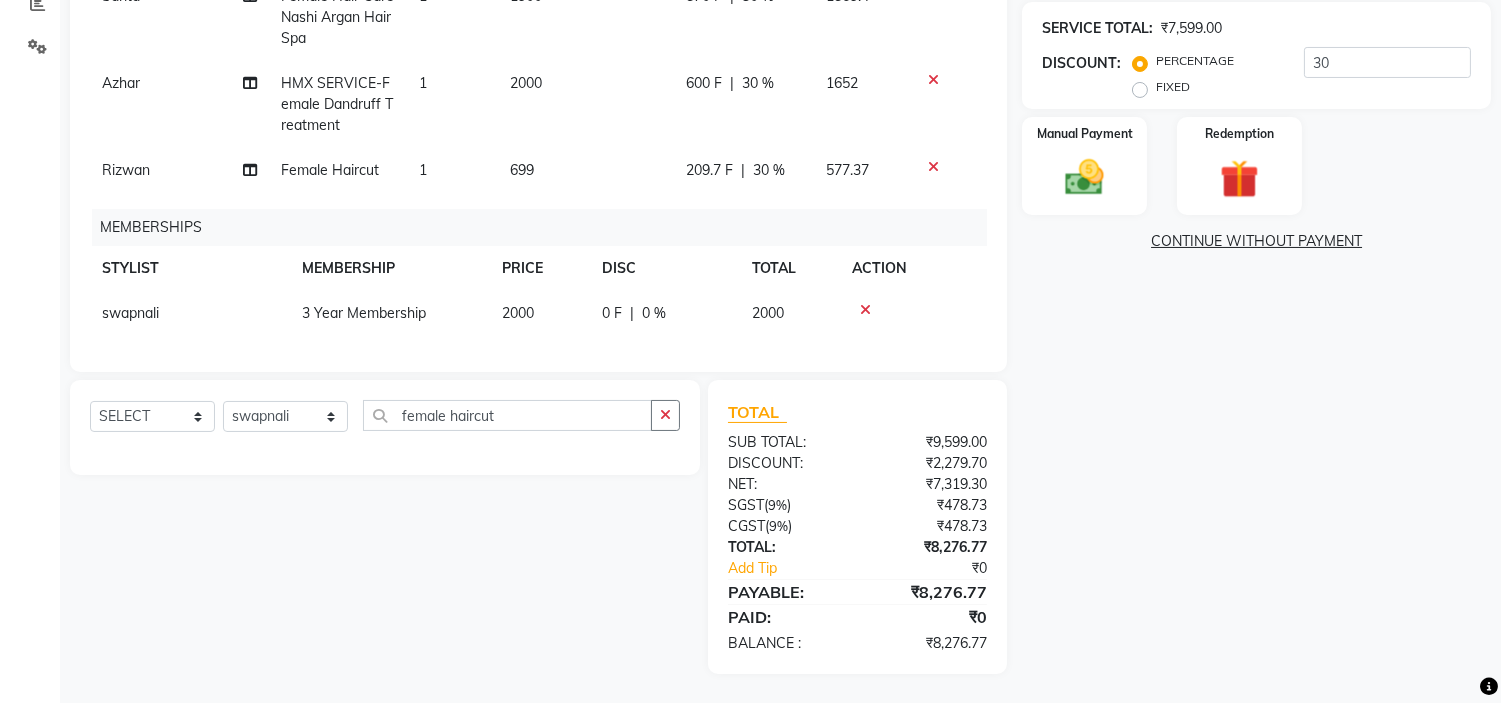 click on "NAME: Sujata  MEMBERSHIP:  NO ACTIVE MEMBERSHIP  TOTAL VISITS:  0 CARD ON FILE:  0 LAST VISIT:   - POINTS:   0  COUPON CODE APPLY SERVICE TOTAL:  ₹7,599.00  DISCOUNT:  PERCENTAGE   FIXED  30 Manual Payment Redemption  CONTINUE WITHOUT PAYMENT" 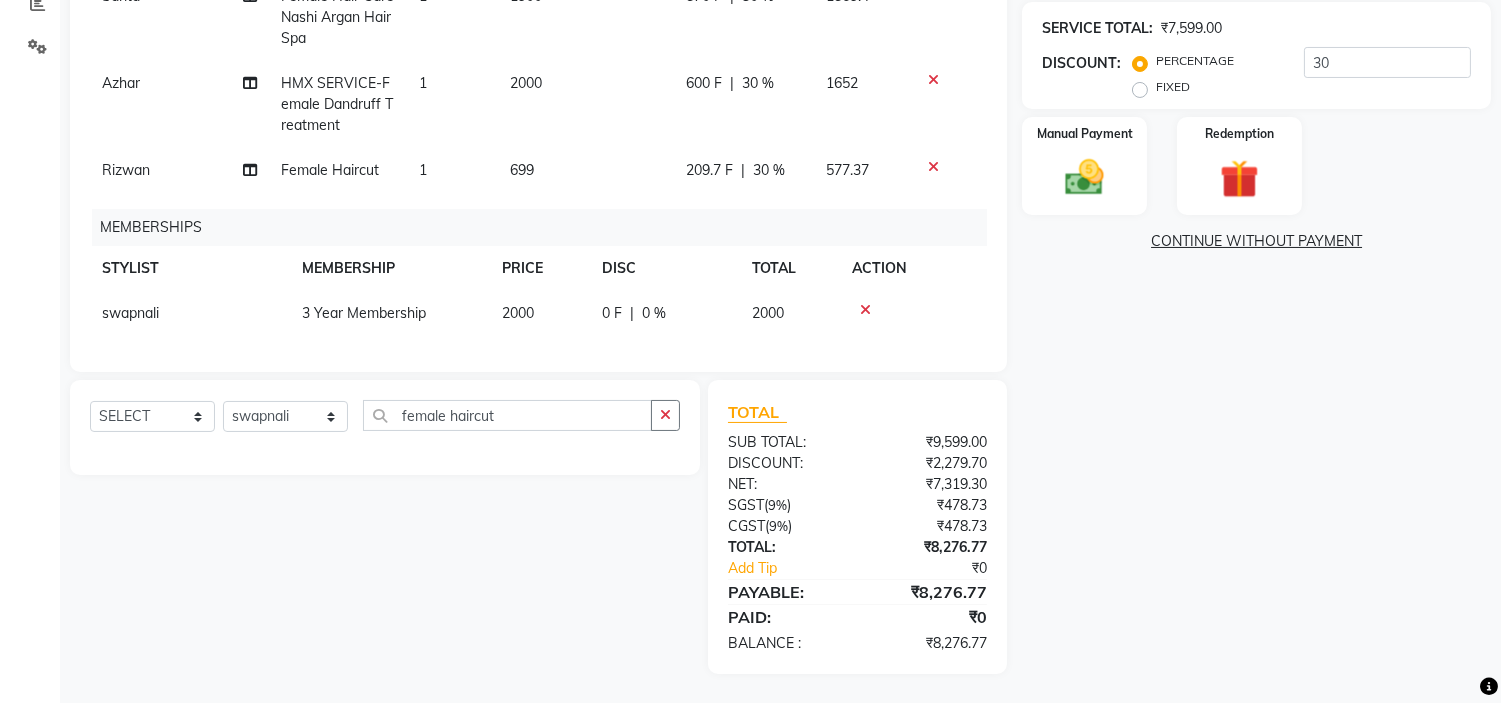 scroll, scrollTop: 0, scrollLeft: 0, axis: both 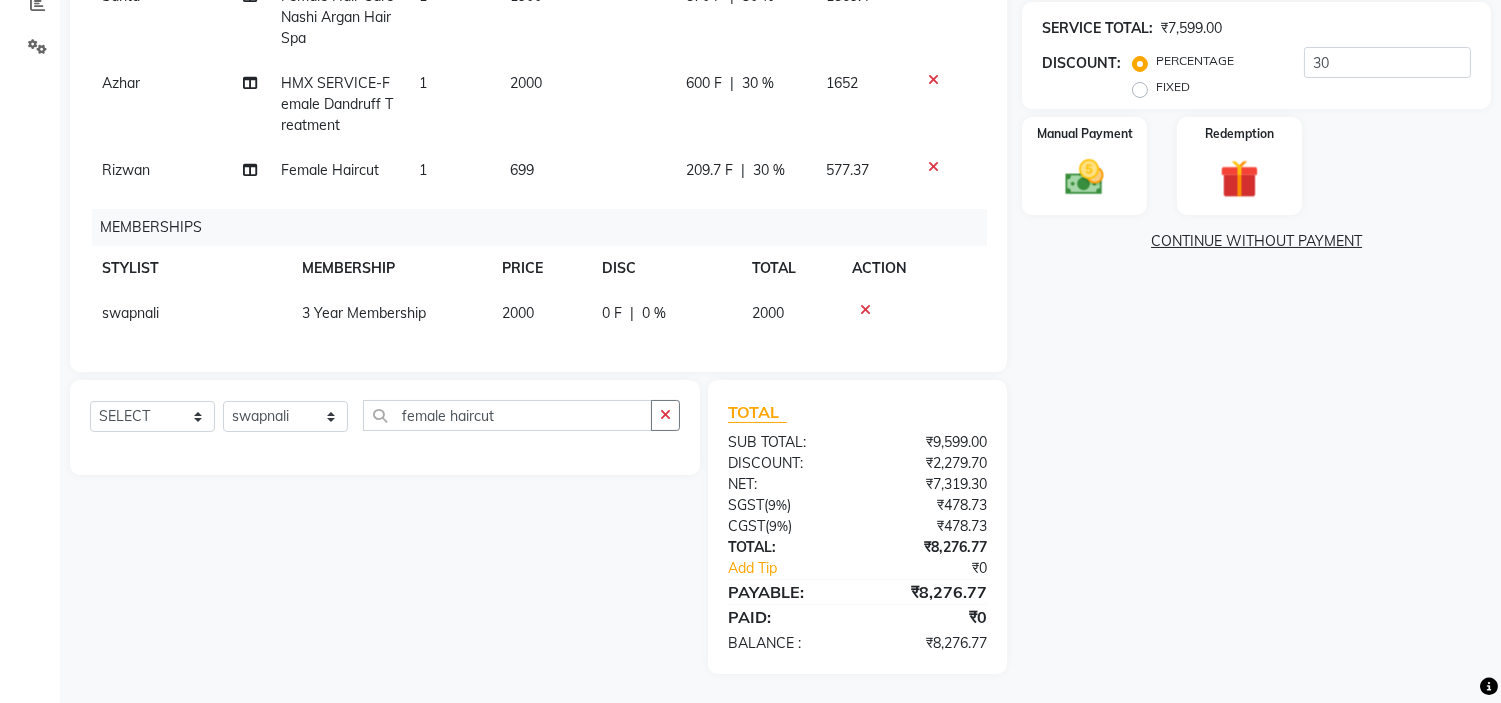 click on "NAME: Sujata  MEMBERSHIP:  NO ACTIVE MEMBERSHIP  TOTAL VISITS:  0 CARD ON FILE:  0 LAST VISIT:   - POINTS:   0  COUPON CODE APPLY SERVICE TOTAL:  ₹7,599.00  DISCOUNT:  PERCENTAGE   FIXED  30 Manual Payment Redemption  CONTINUE WITHOUT PAYMENT" 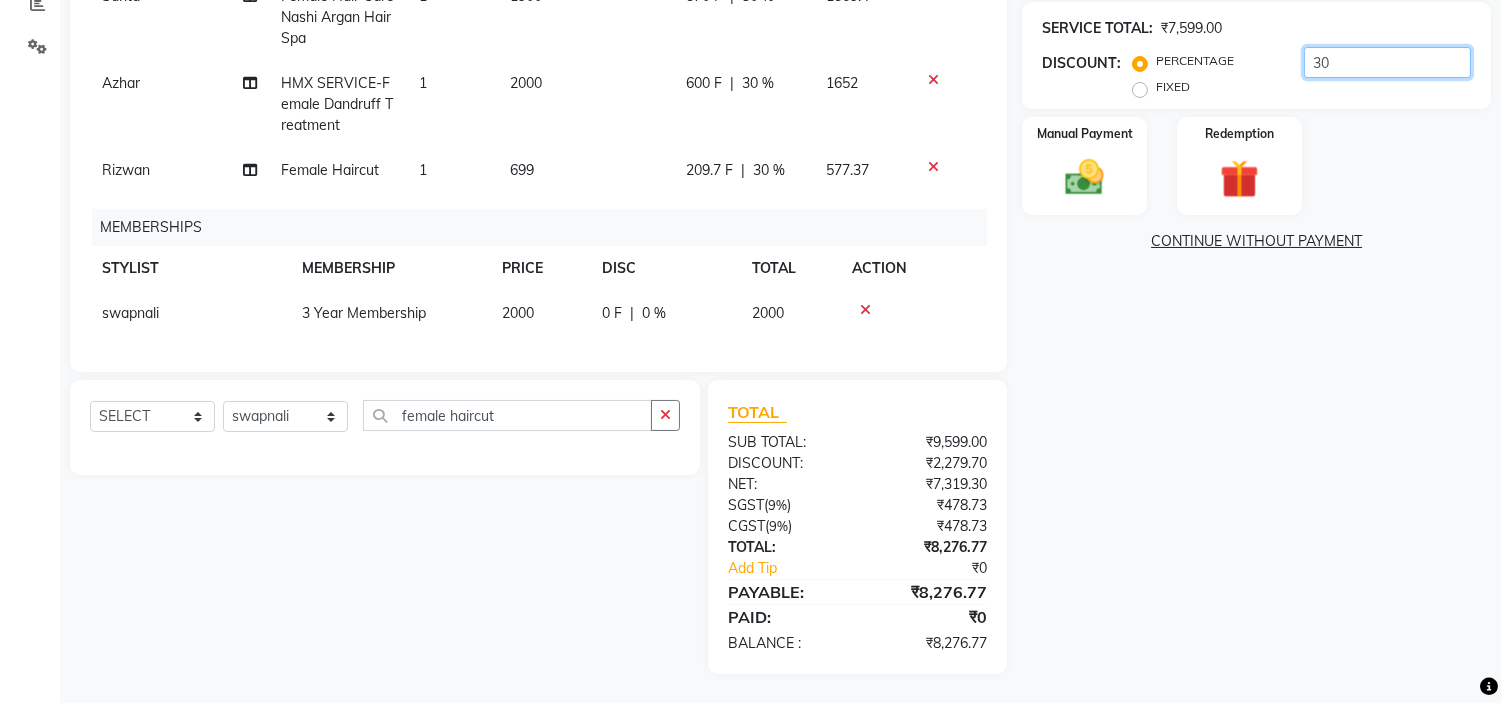 click on "30" 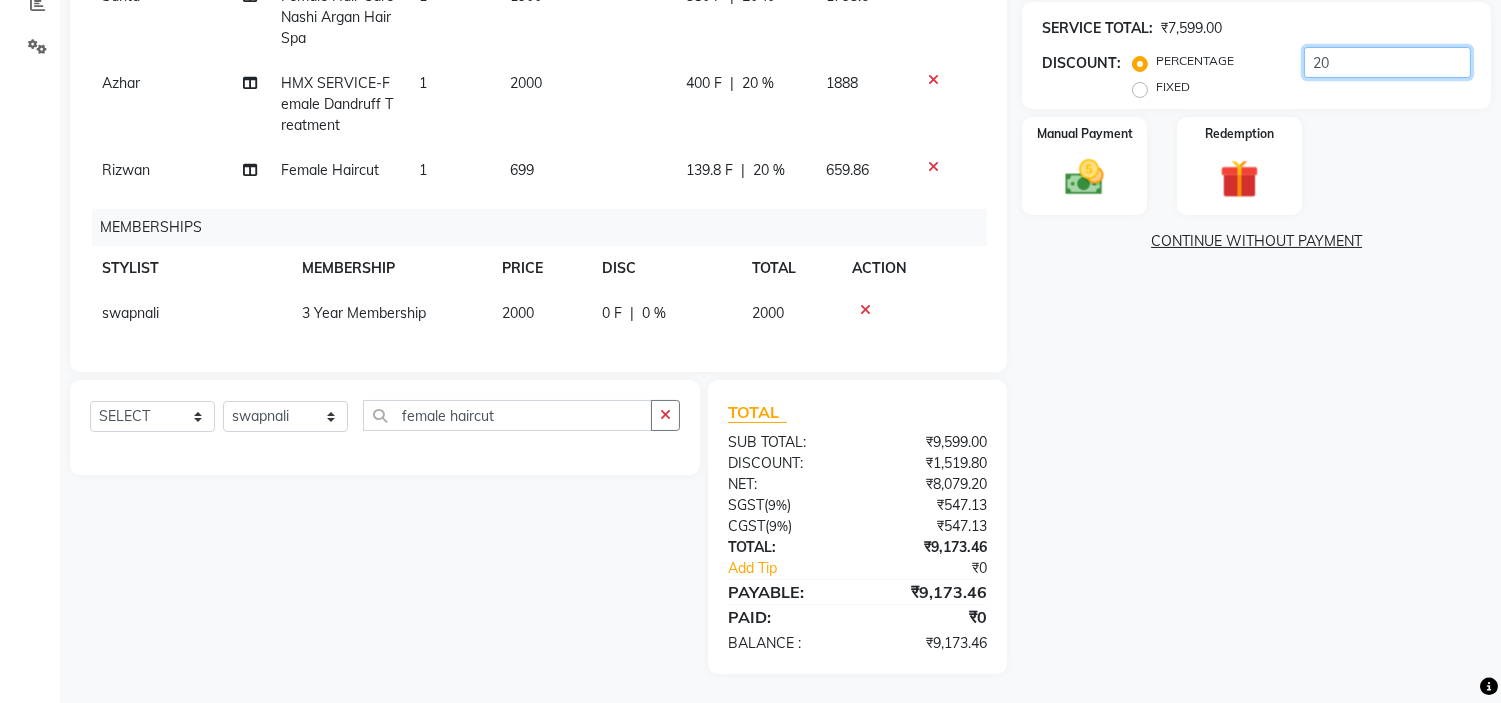 type on "20" 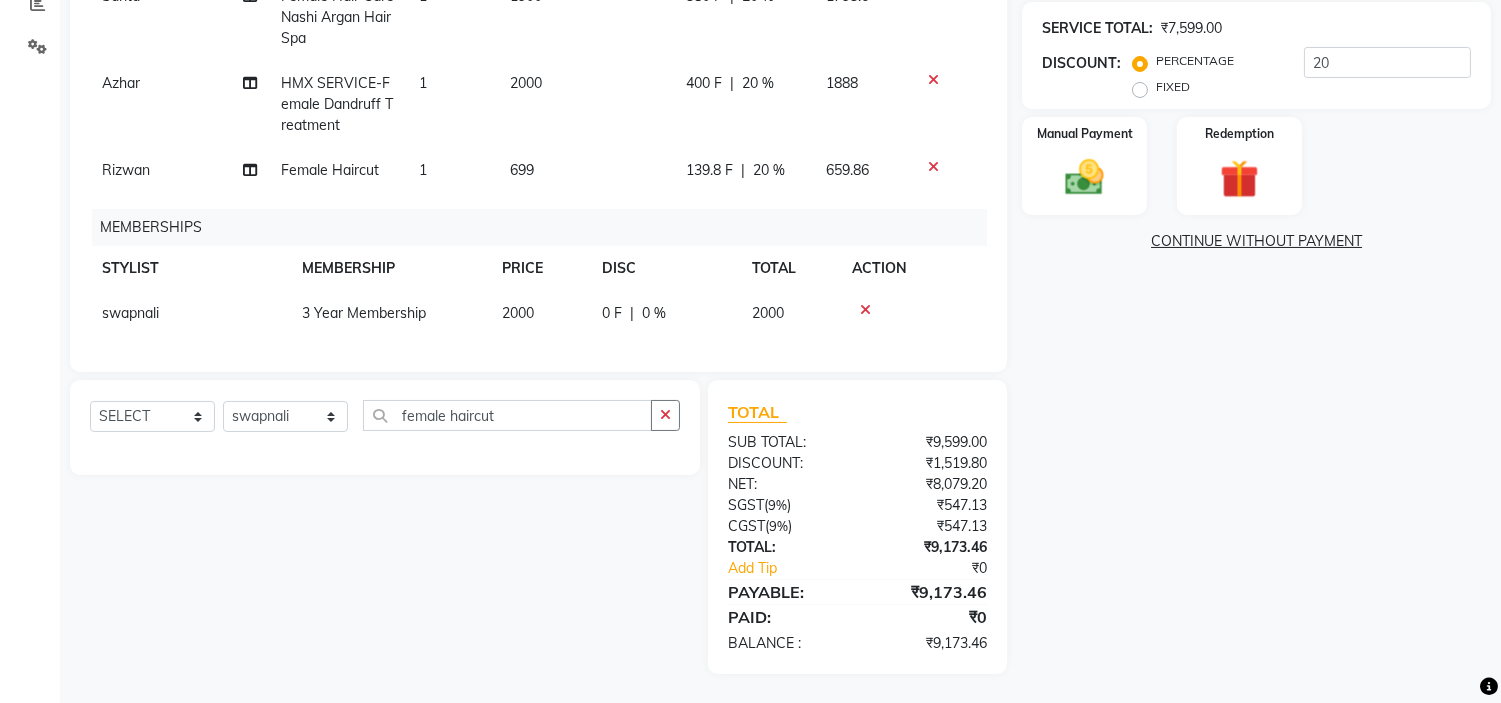 click on "NAME: Sujata  MEMBERSHIP:  NO ACTIVE MEMBERSHIP  TOTAL VISITS:  0 CARD ON FILE:  0 LAST VISIT:   - POINTS:   0  COUPON CODE APPLY SERVICE TOTAL:  ₹7,599.00  DISCOUNT:  PERCENTAGE   FIXED  20 Manual Payment Redemption  CONTINUE WITHOUT PAYMENT" 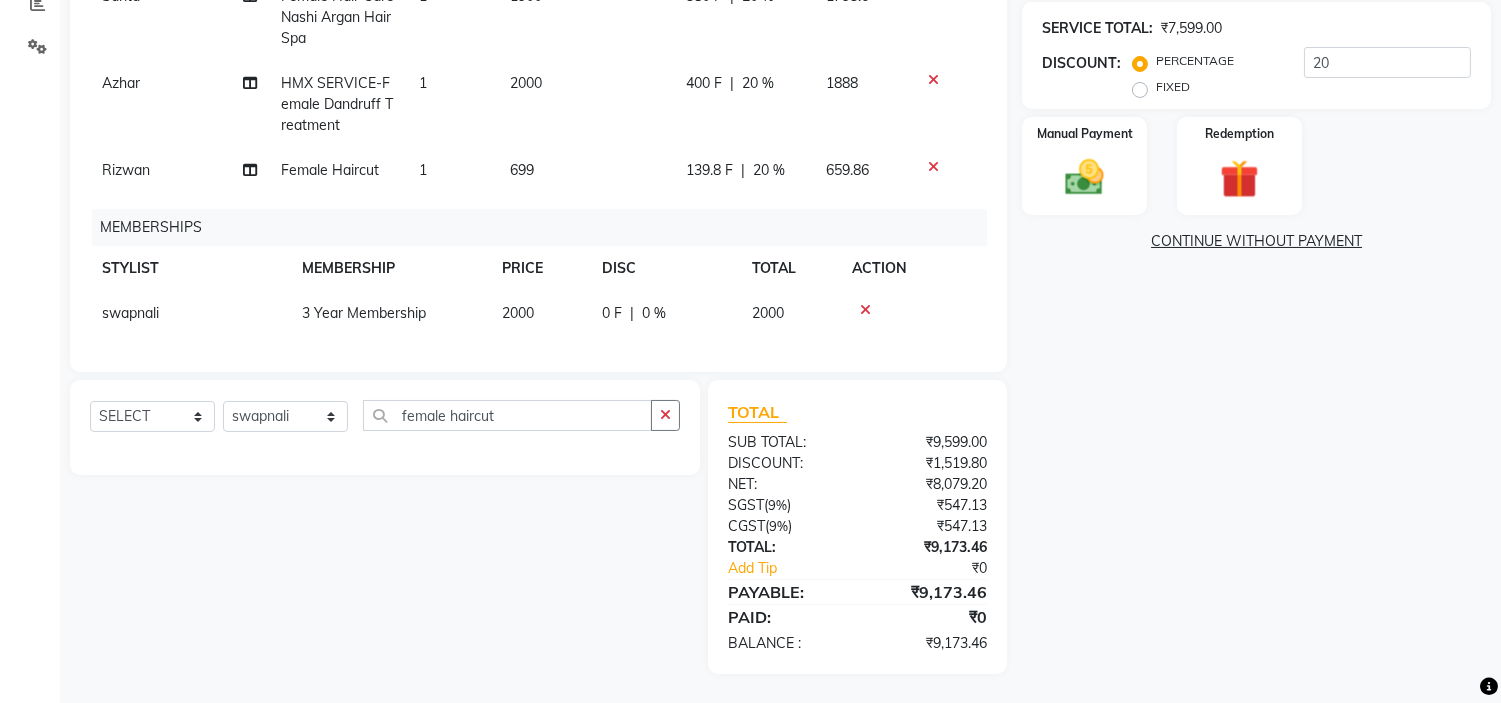 scroll, scrollTop: 0, scrollLeft: 0, axis: both 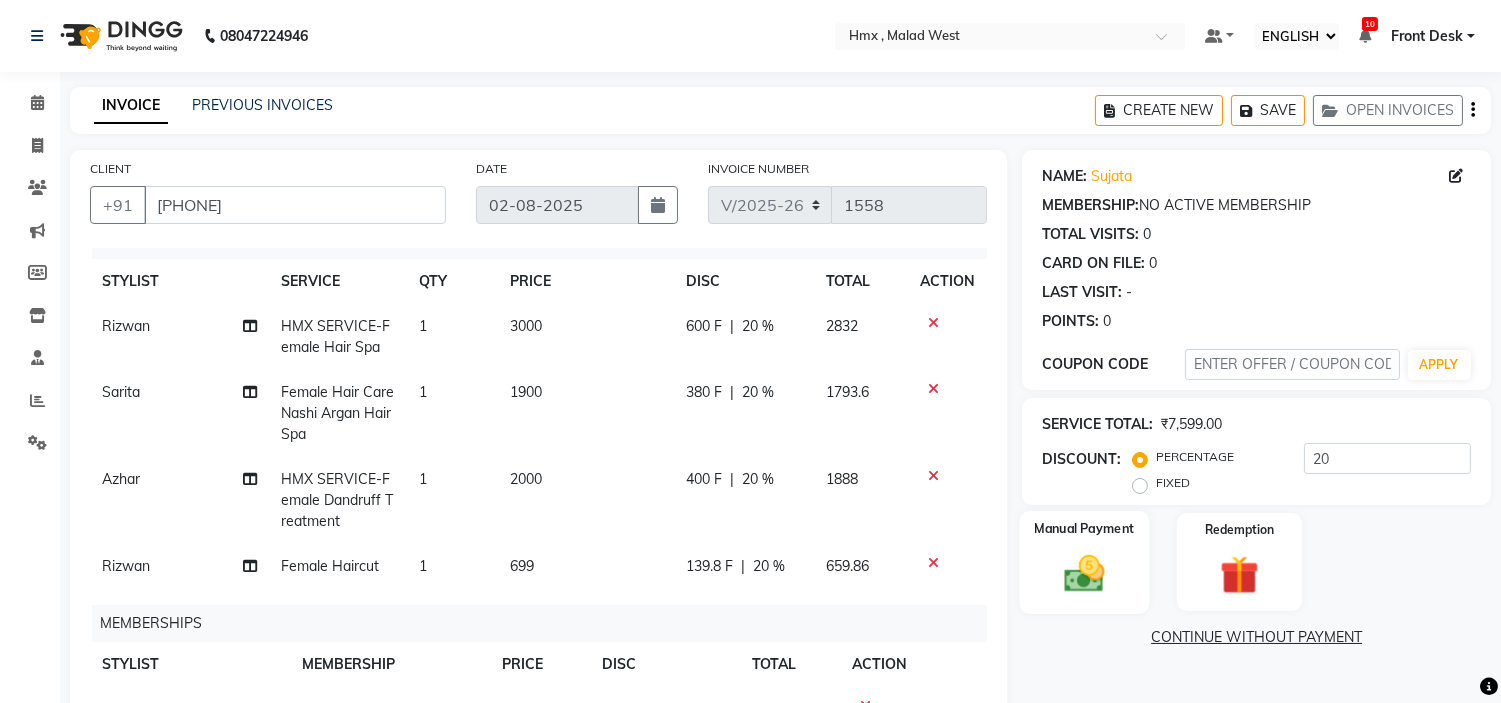 click 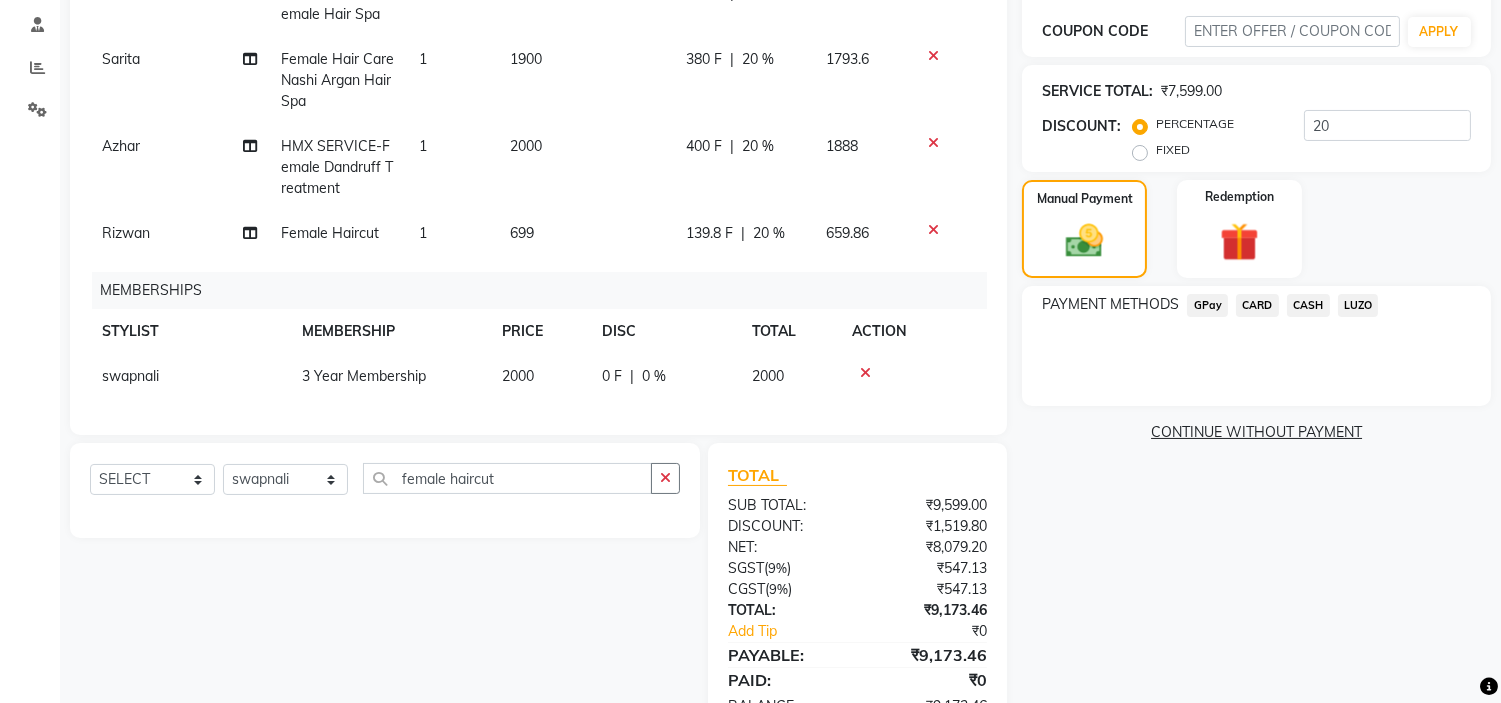scroll, scrollTop: 396, scrollLeft: 0, axis: vertical 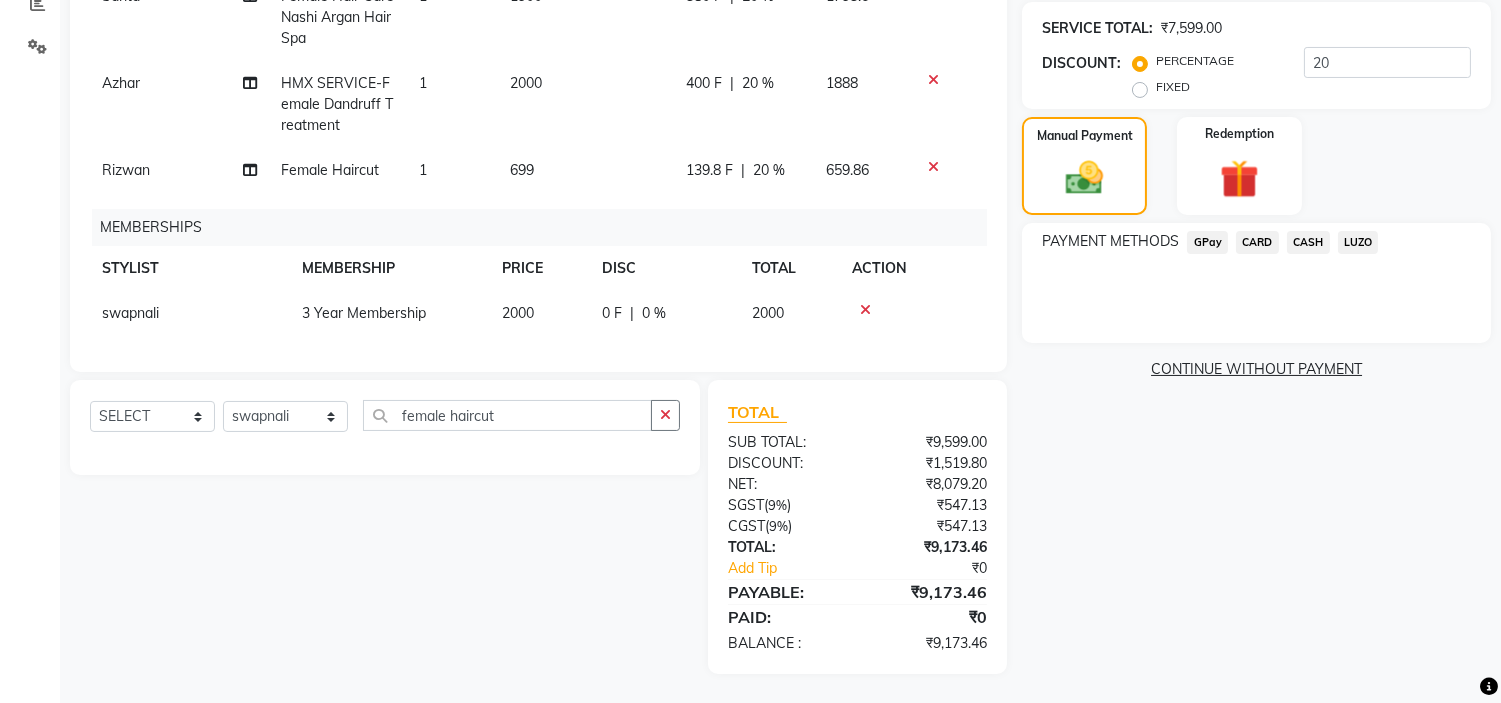 click on "GPay" 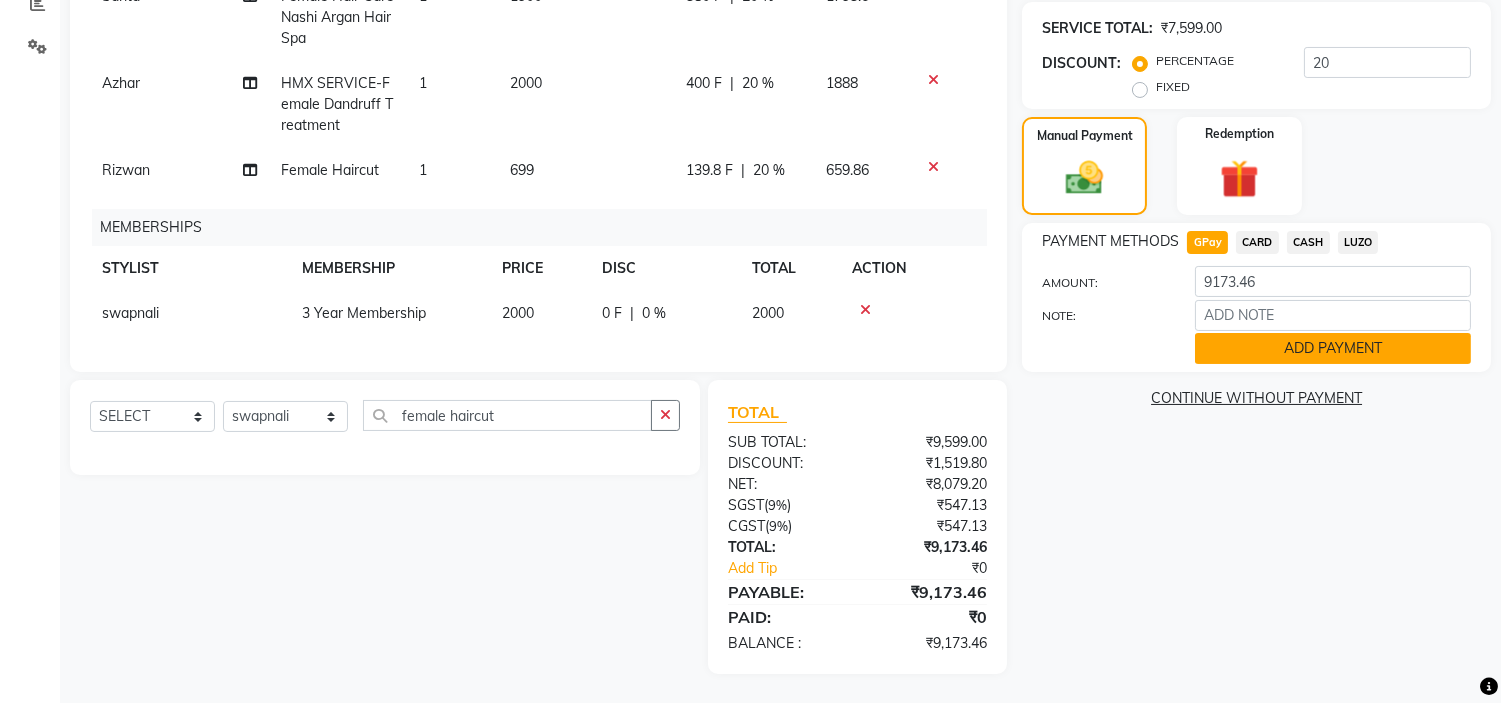 click on "ADD PAYMENT" 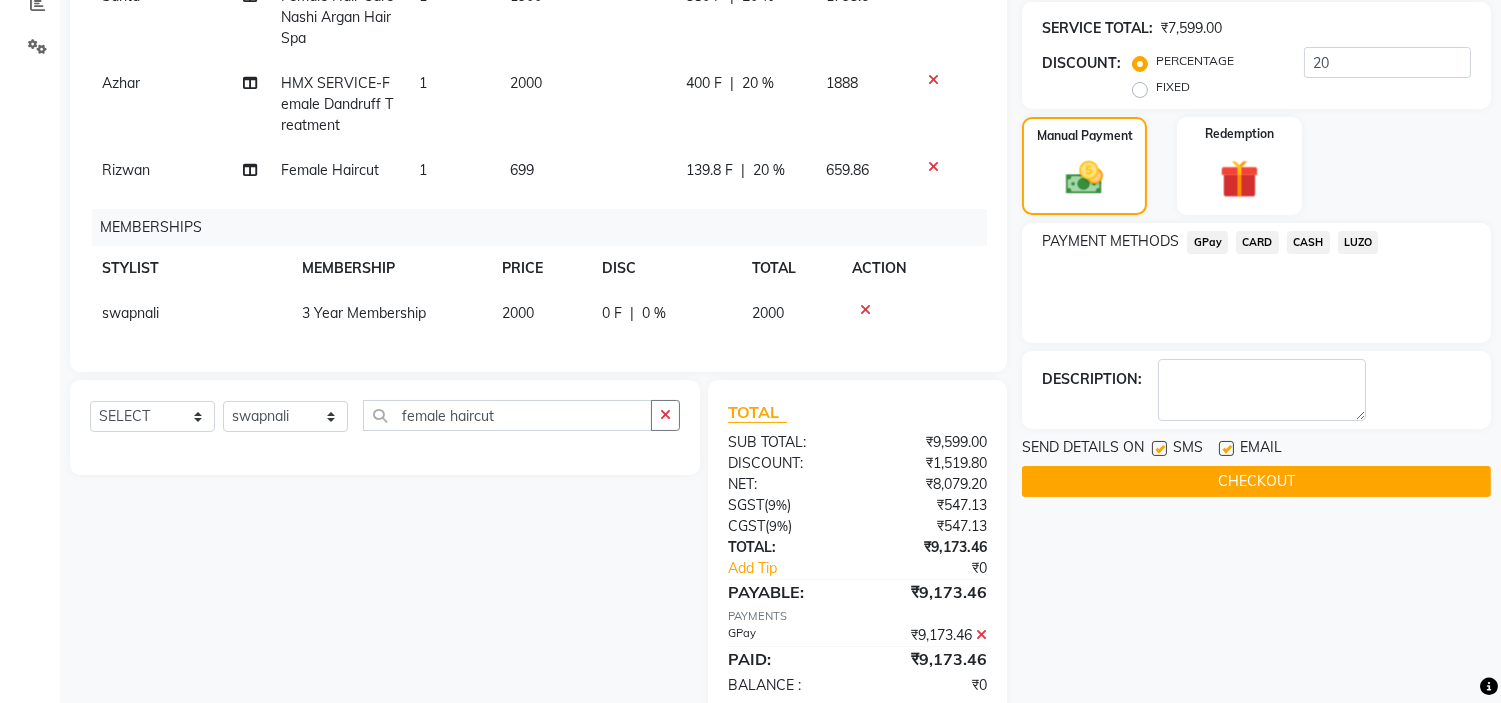 scroll, scrollTop: 438, scrollLeft: 0, axis: vertical 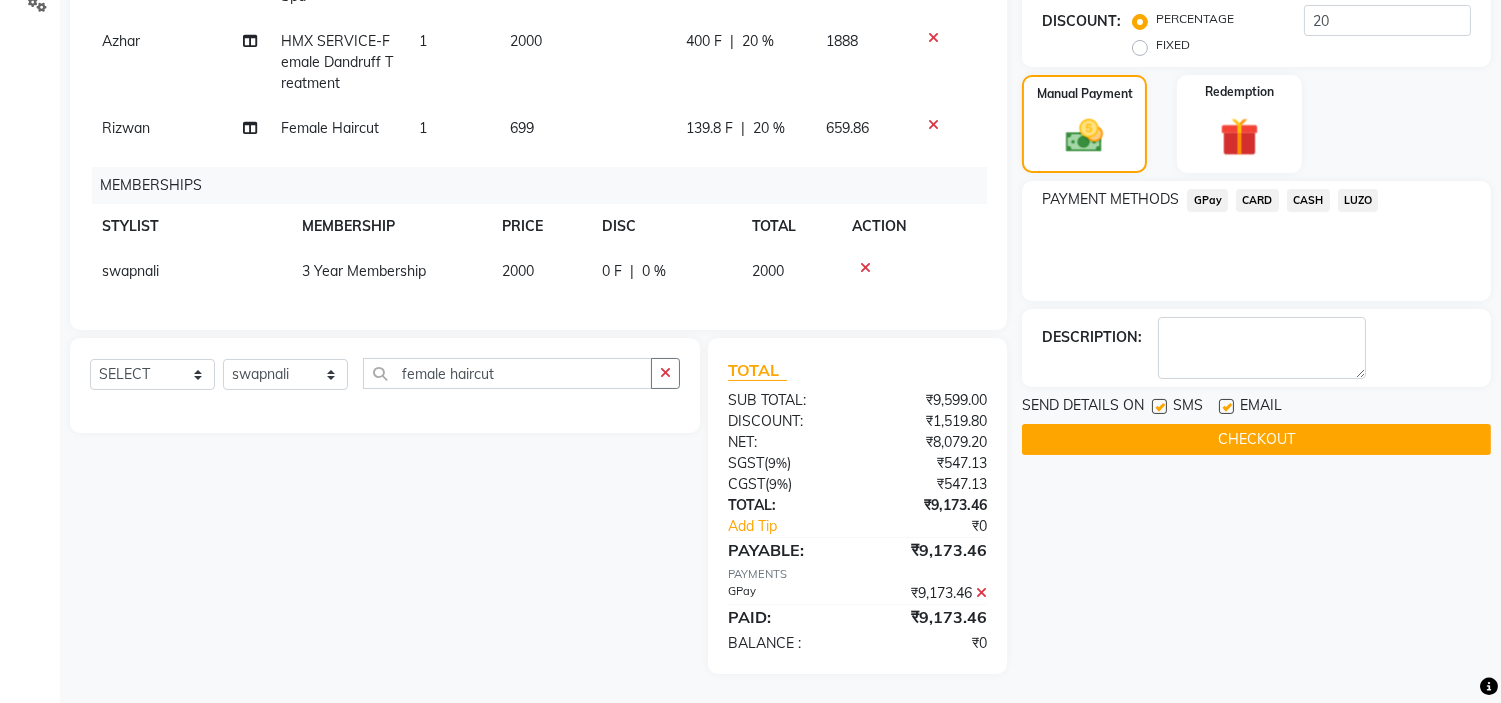 click on "CHECKOUT" 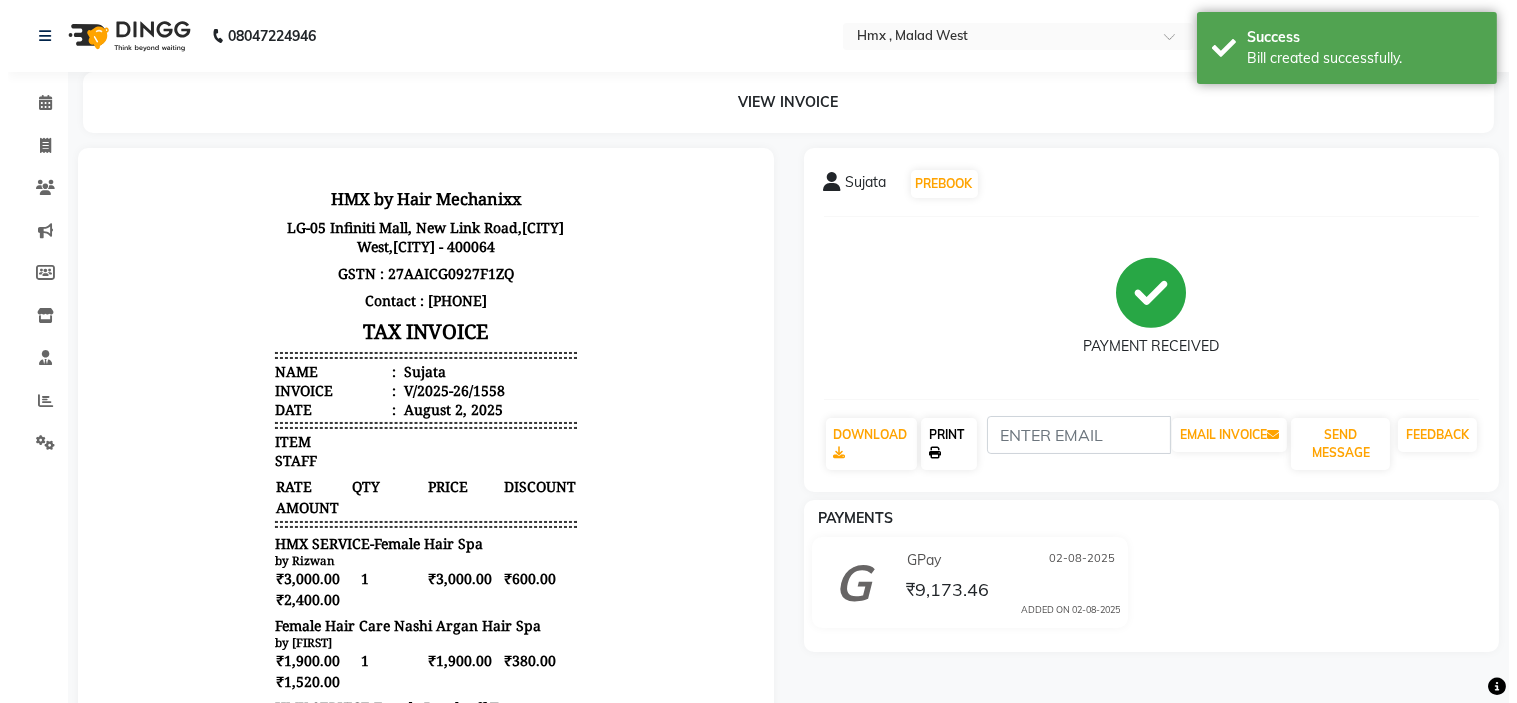 scroll, scrollTop: 0, scrollLeft: 0, axis: both 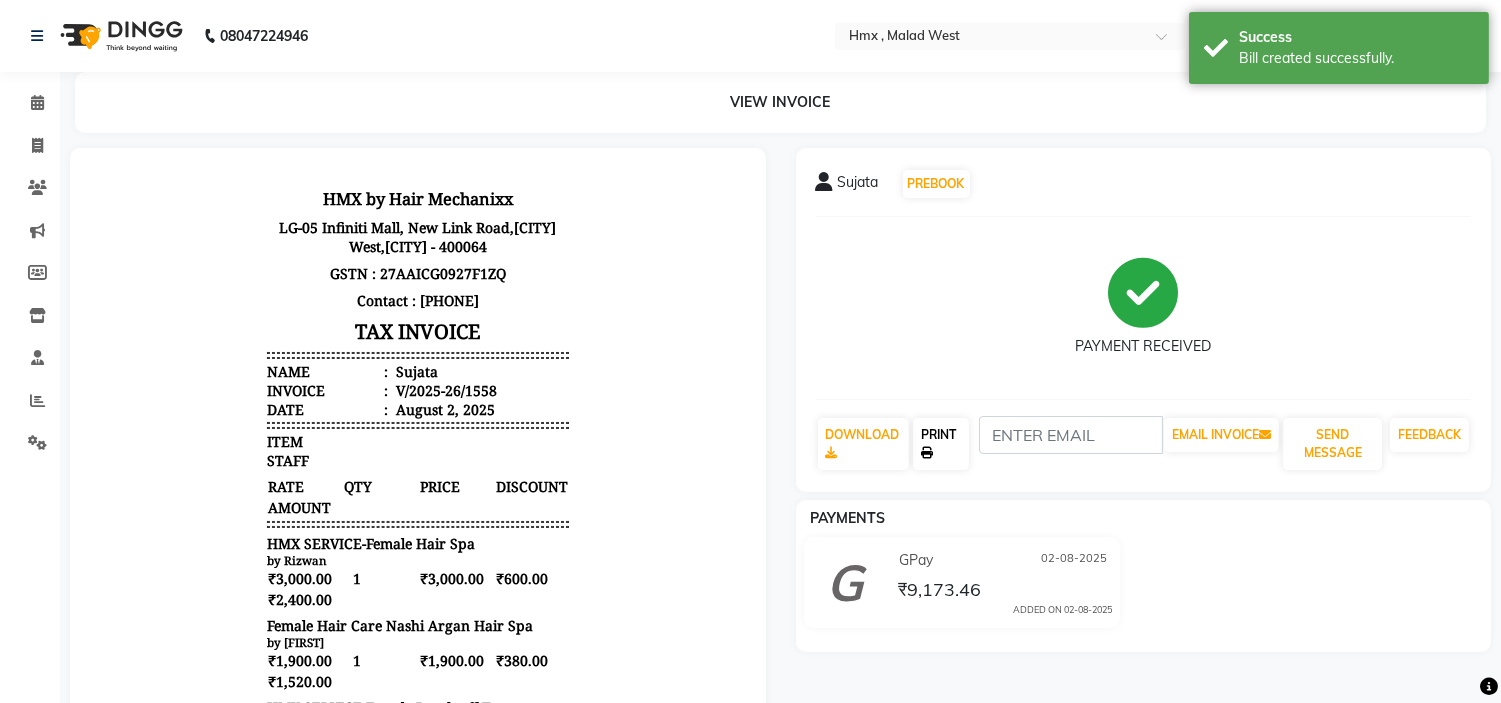 click on "PRINT" 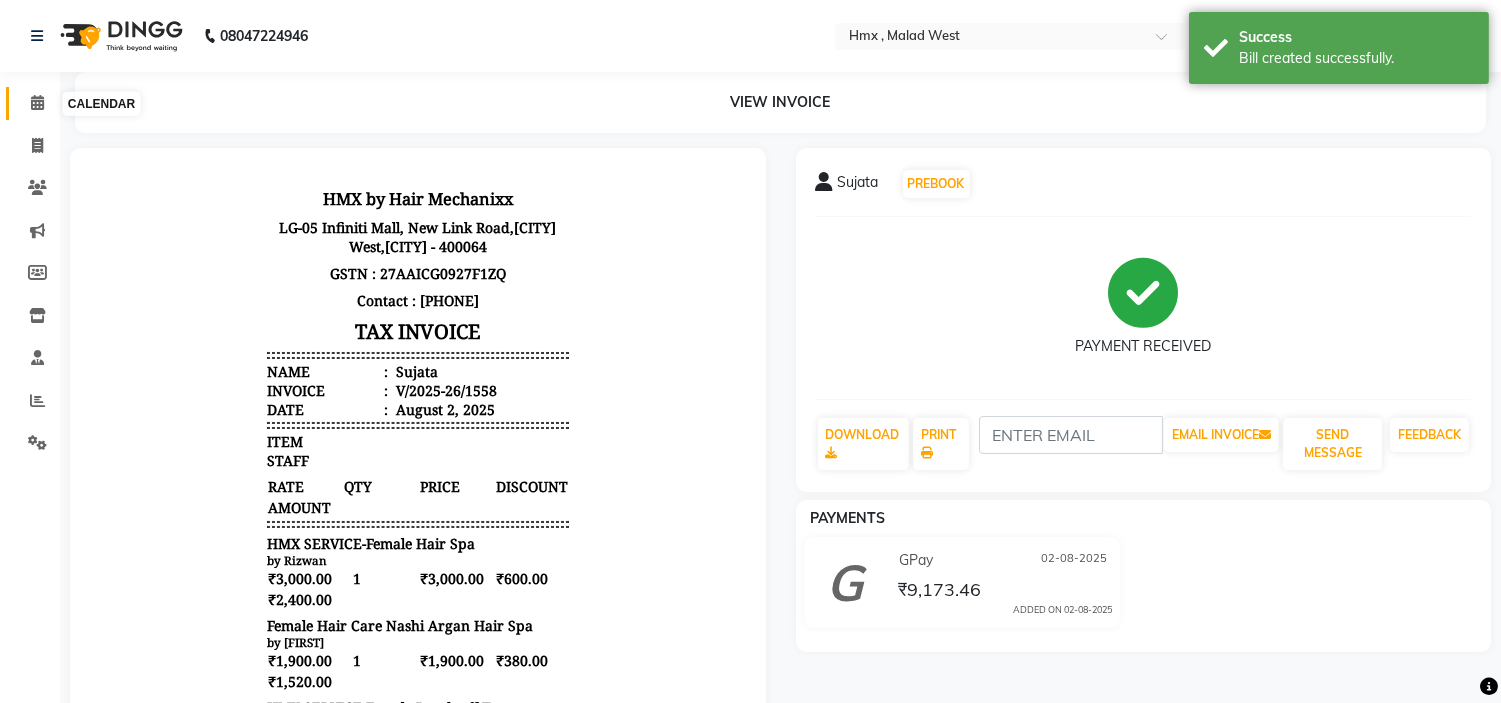 click 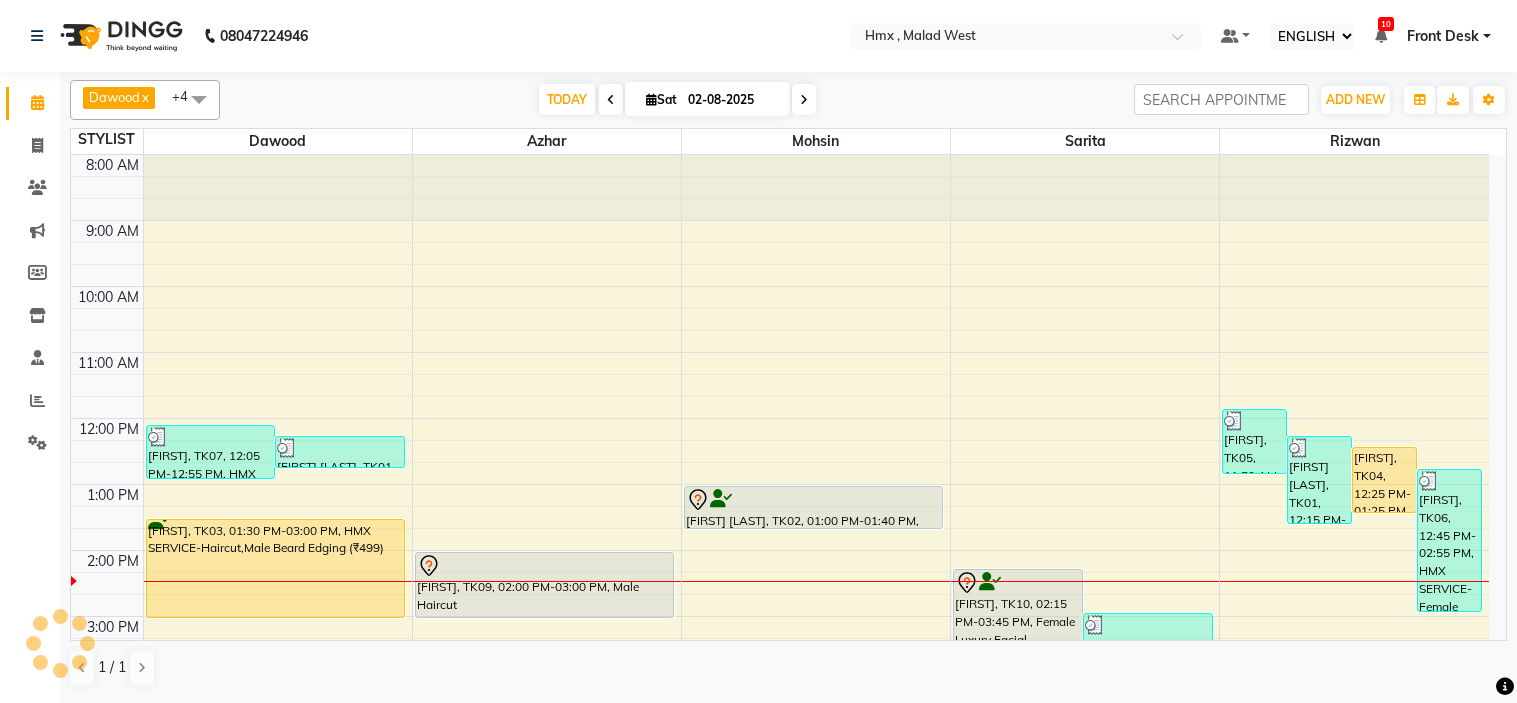 select on "ec" 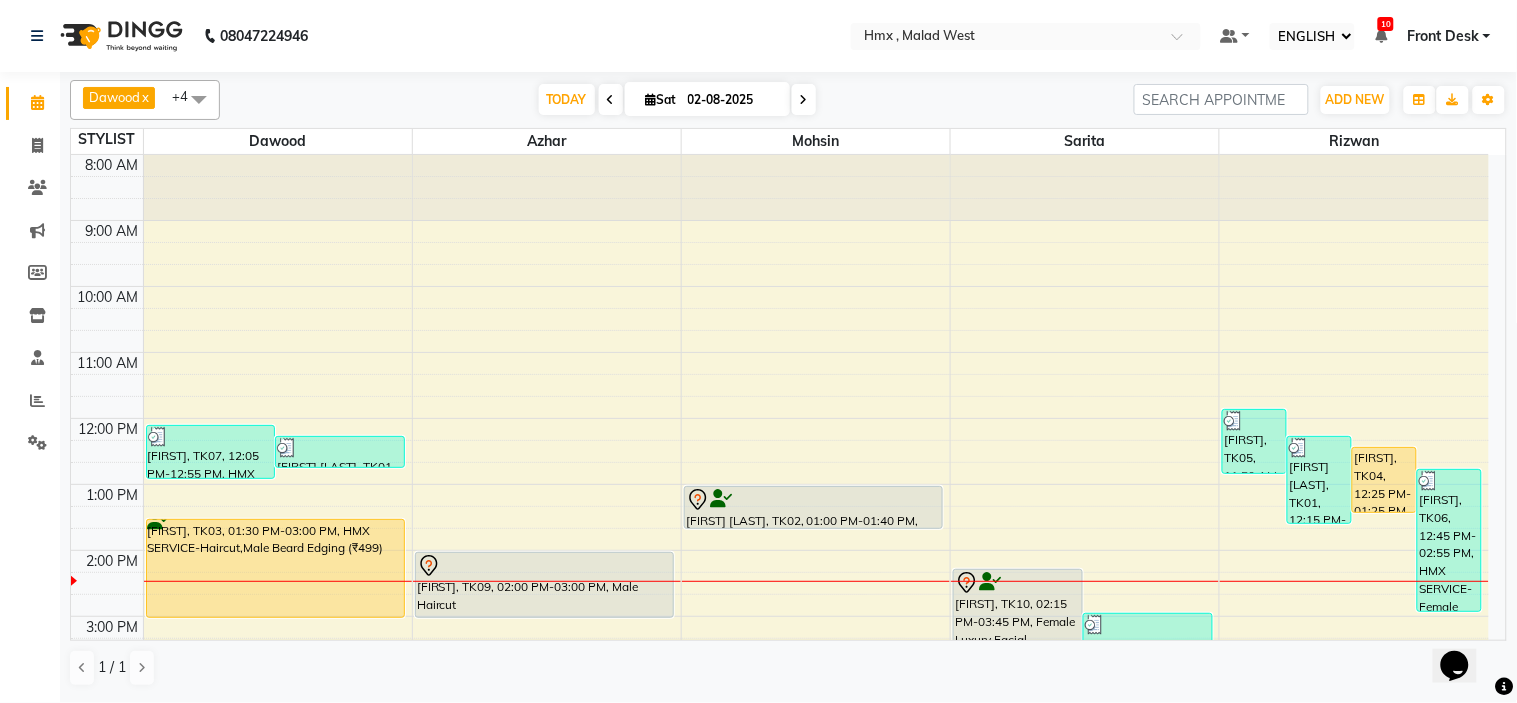 scroll, scrollTop: 0, scrollLeft: 0, axis: both 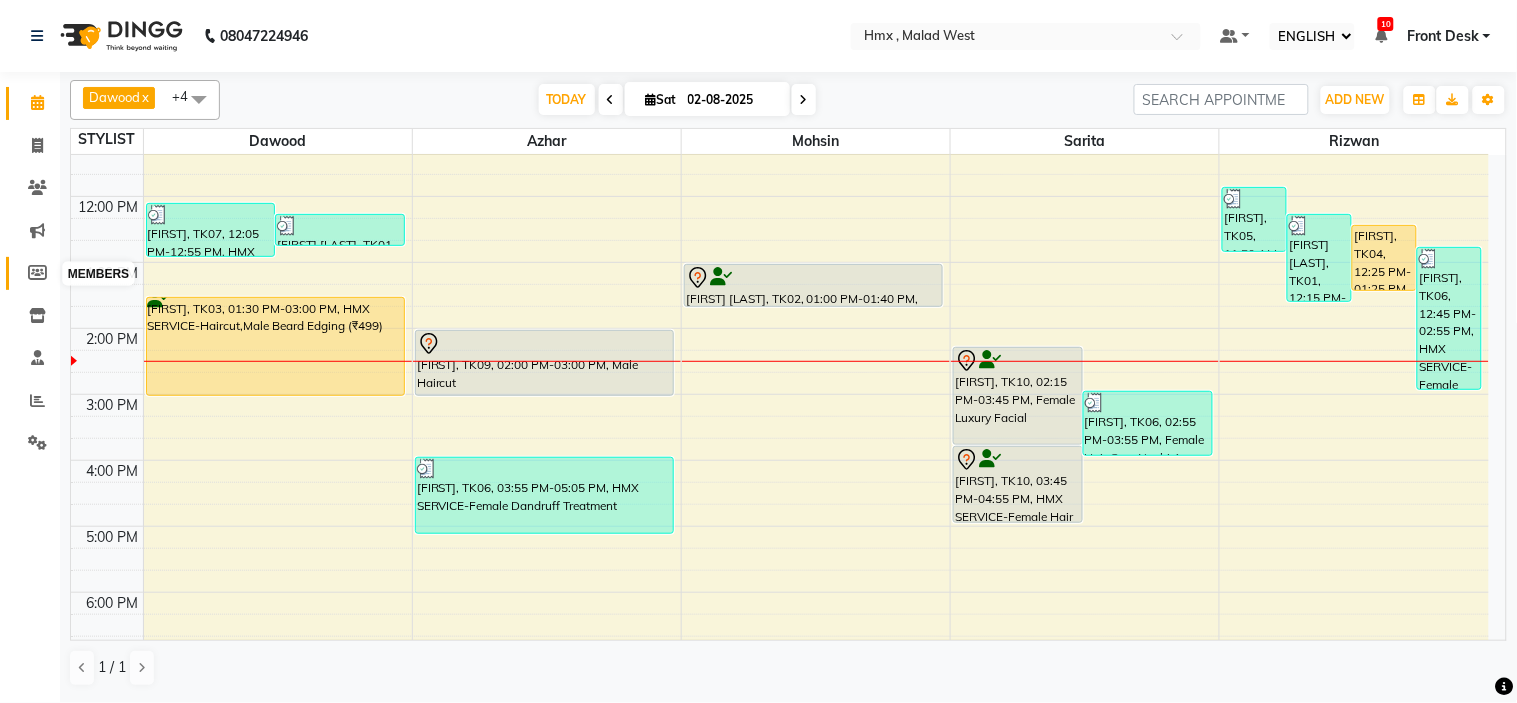 click 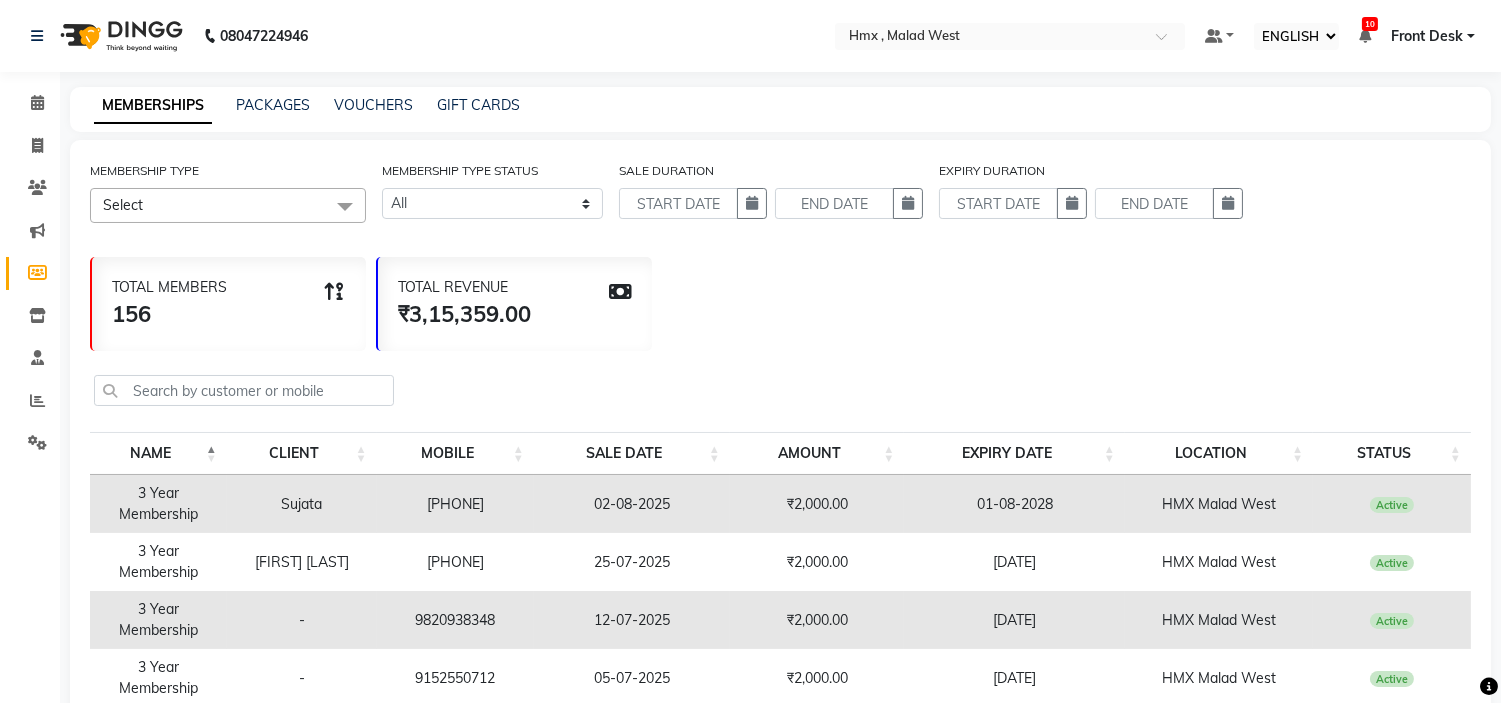drag, startPoint x: 407, startPoint y: 506, endPoint x: 506, endPoint y: 505, distance: 99.00505 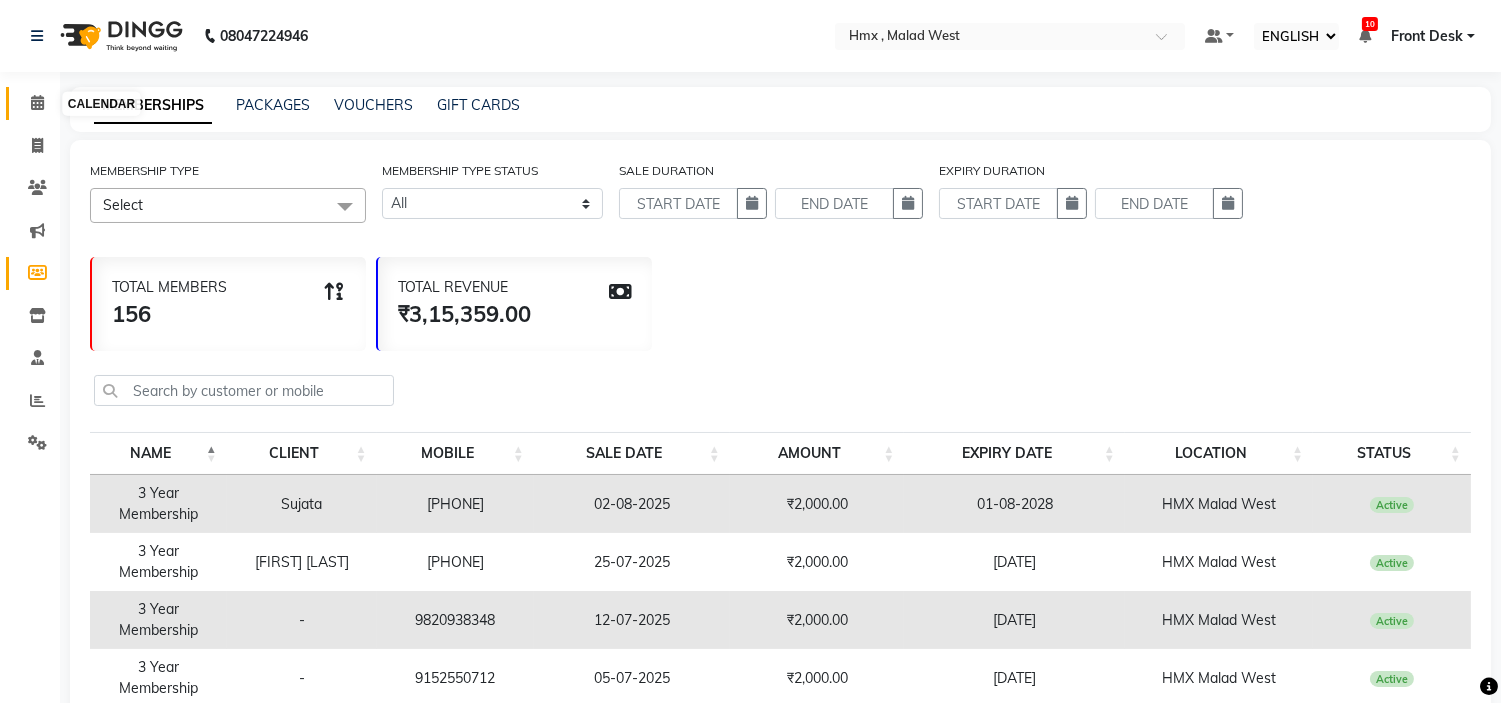 click 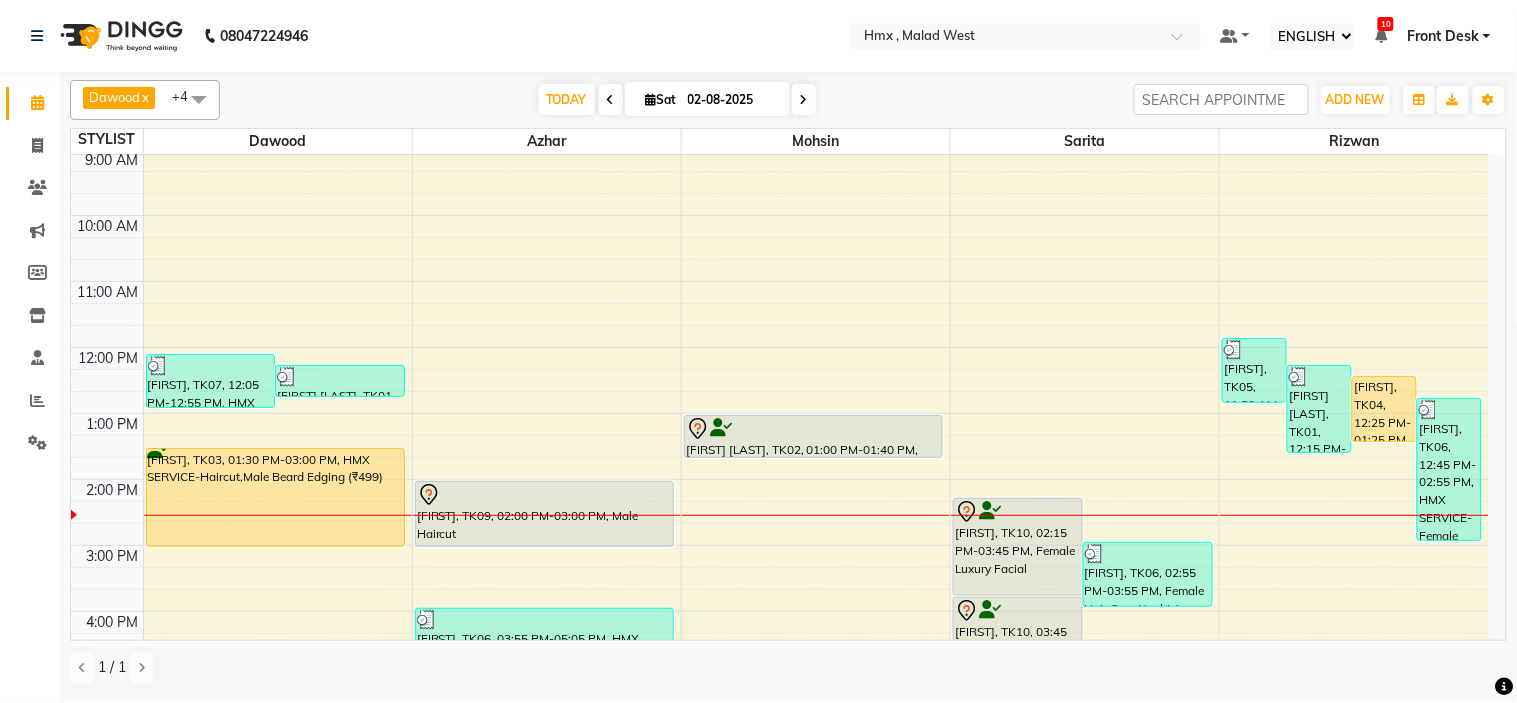 scroll, scrollTop: 333, scrollLeft: 0, axis: vertical 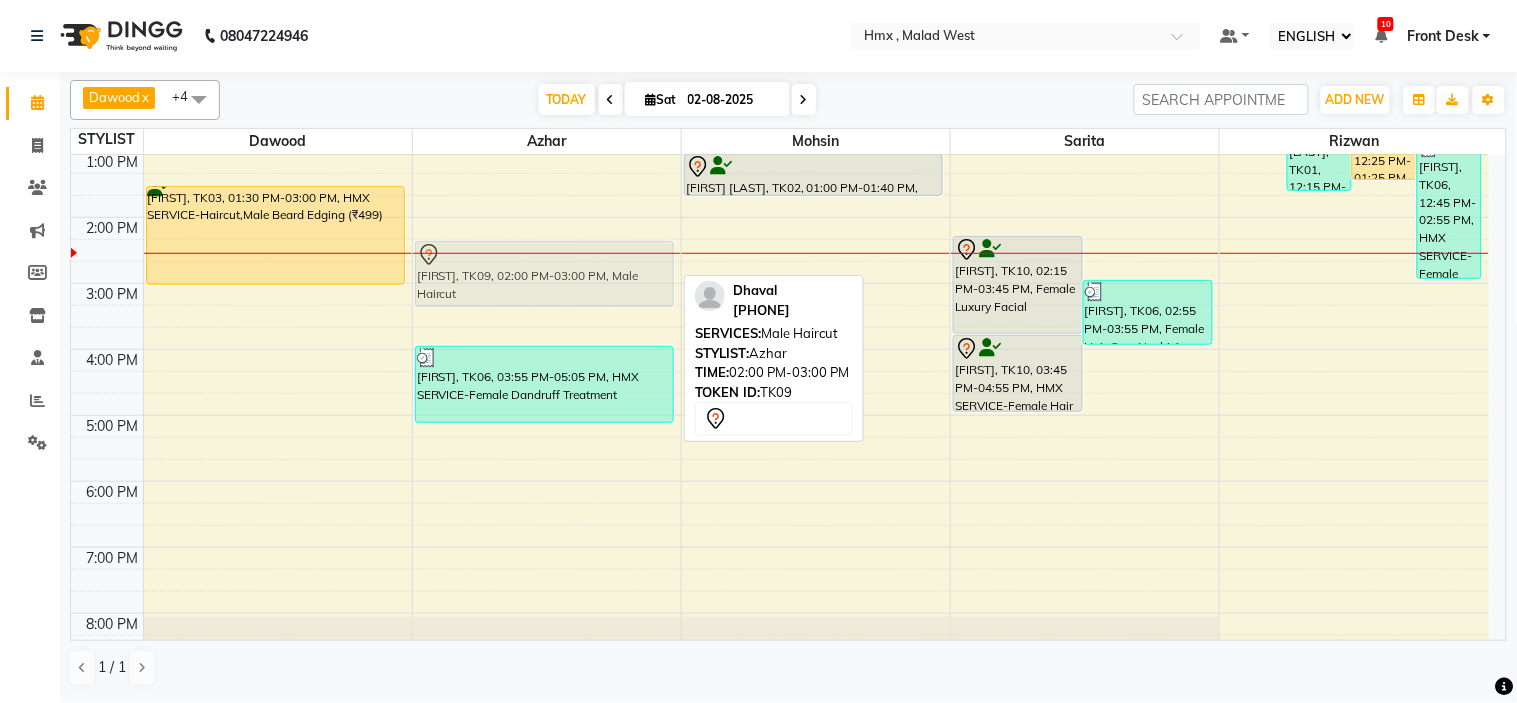 drag, startPoint x: 528, startPoint y: 232, endPoint x: 528, endPoint y: 253, distance: 21 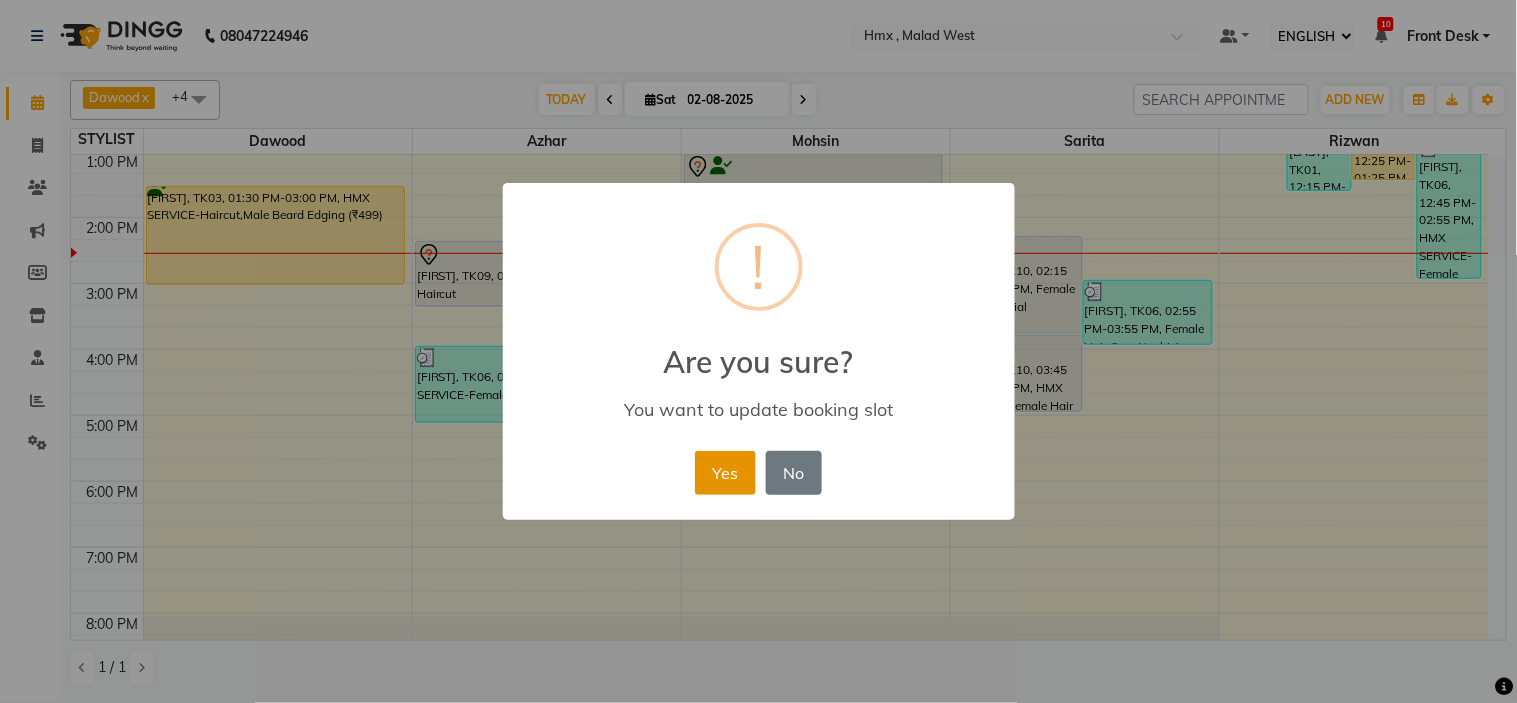 click on "Yes" at bounding box center [725, 473] 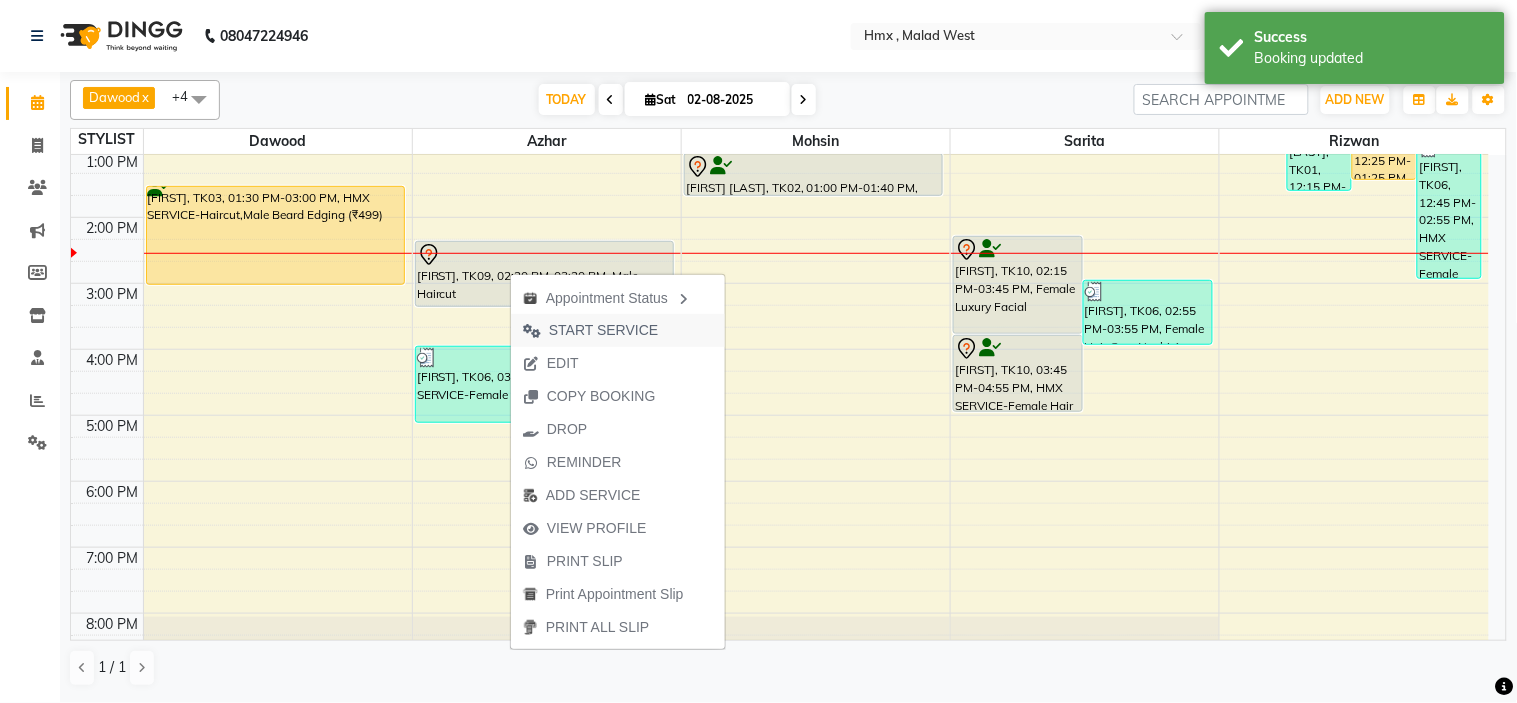 click on "START SERVICE" at bounding box center (603, 330) 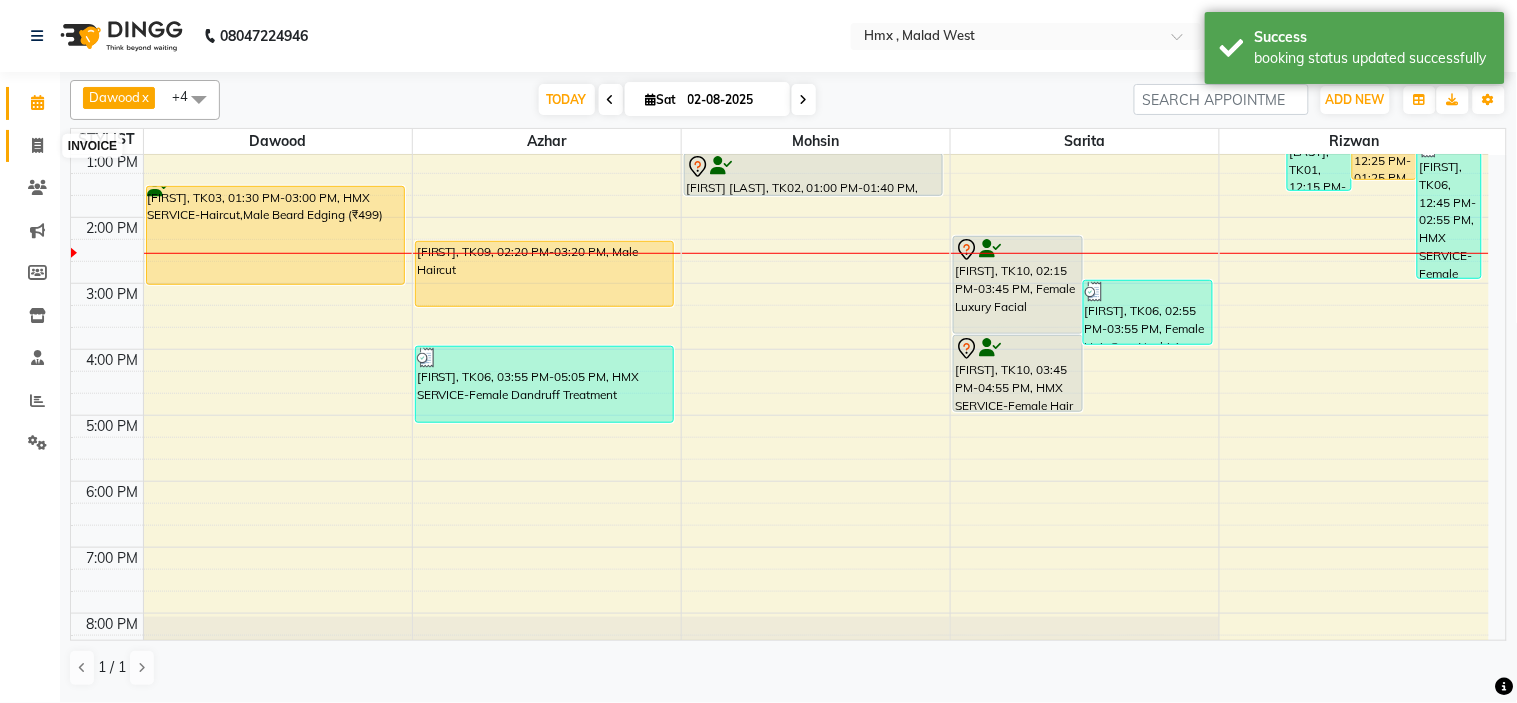 click 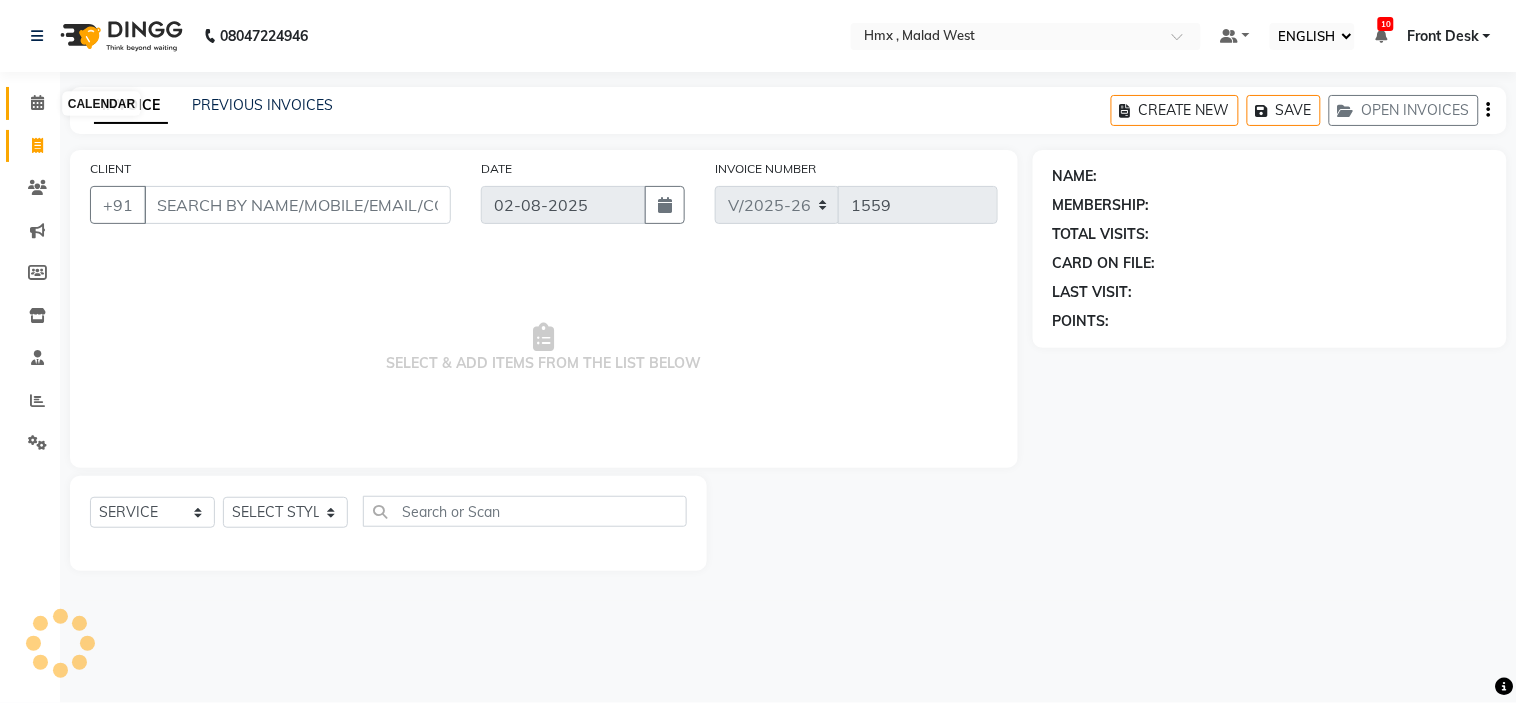 click 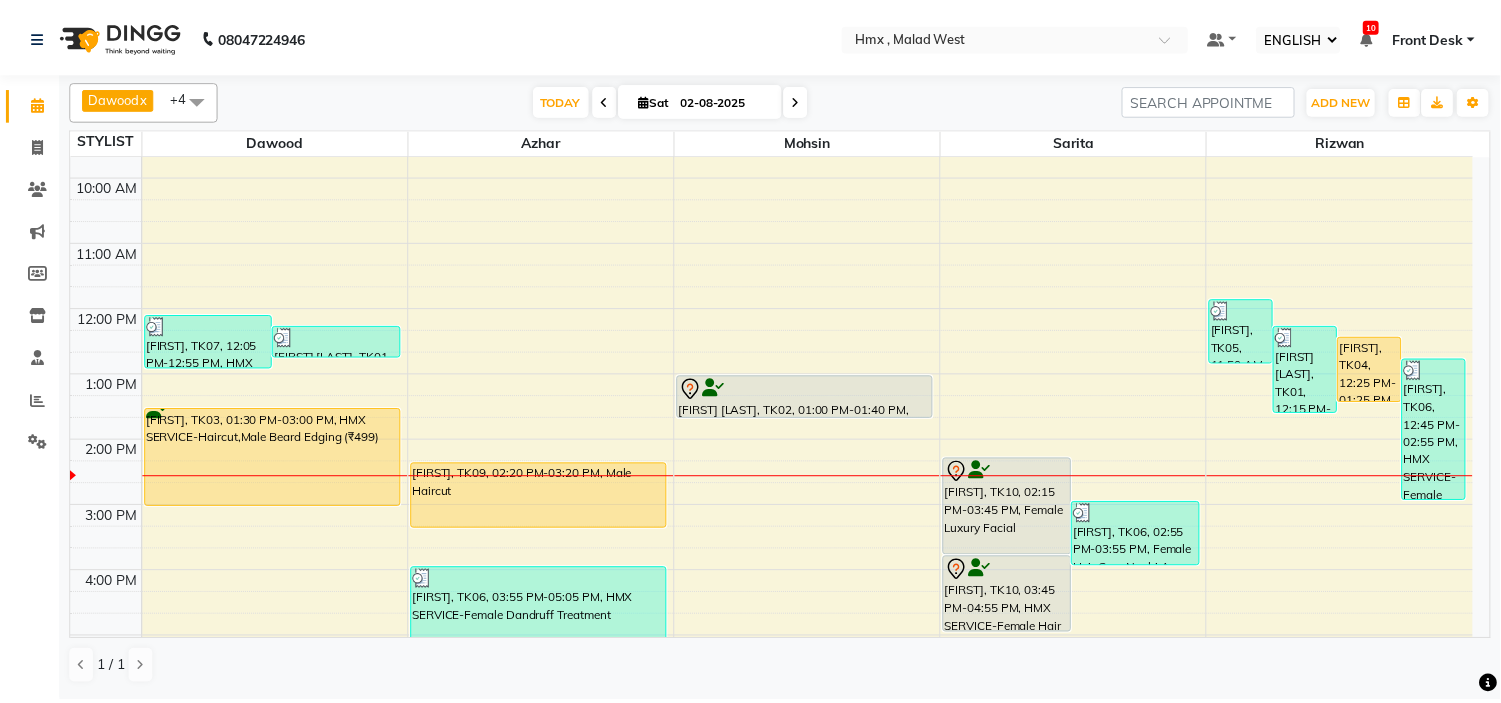 scroll, scrollTop: 222, scrollLeft: 0, axis: vertical 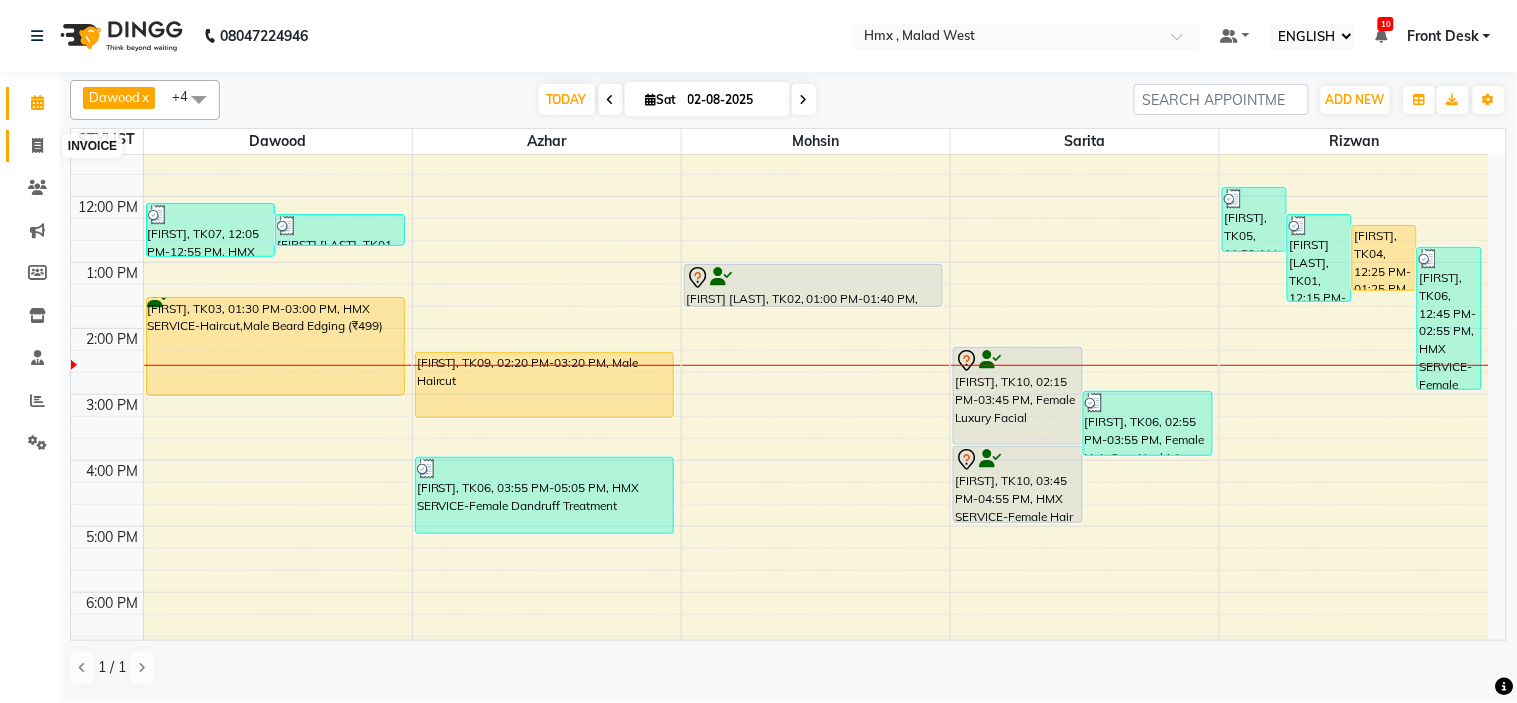 click 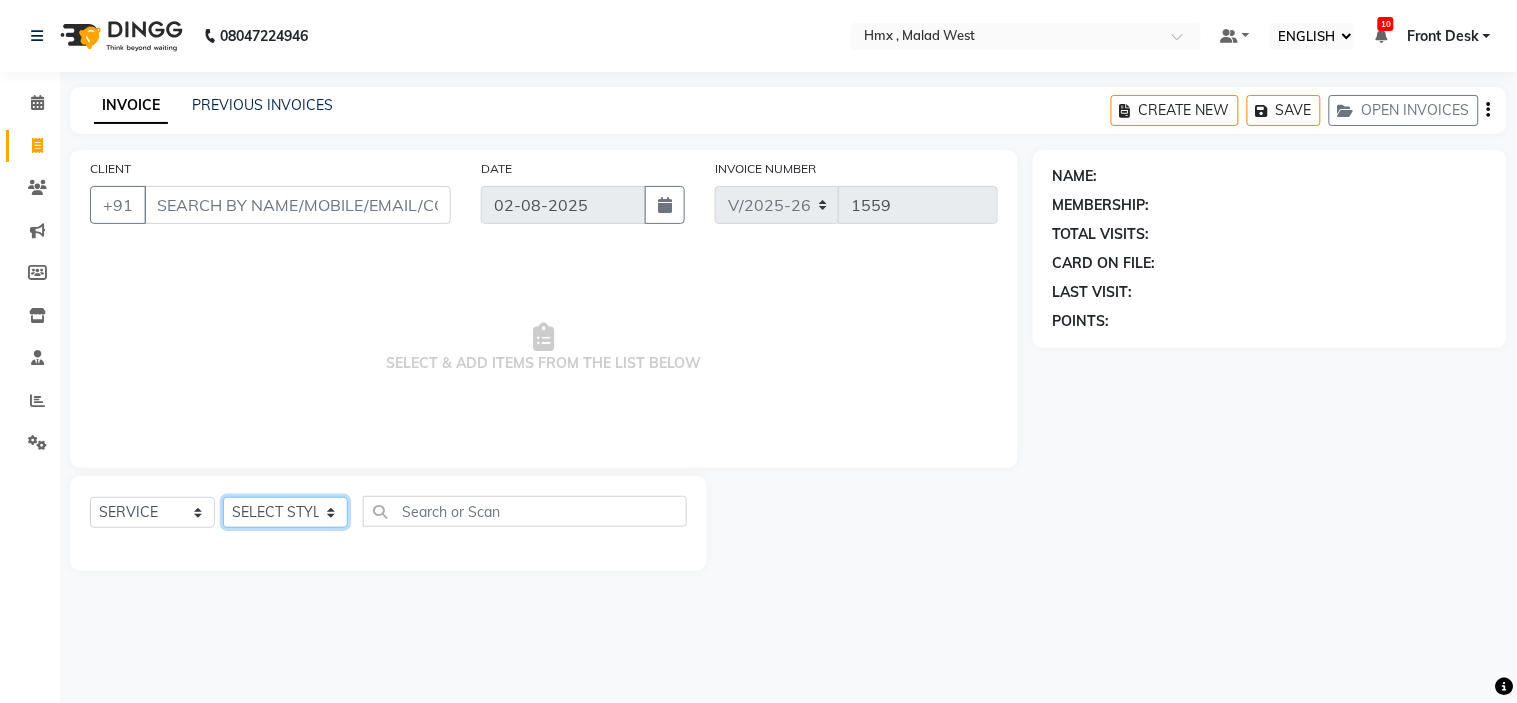 drag, startPoint x: 262, startPoint y: 524, endPoint x: 266, endPoint y: 514, distance: 10.770329 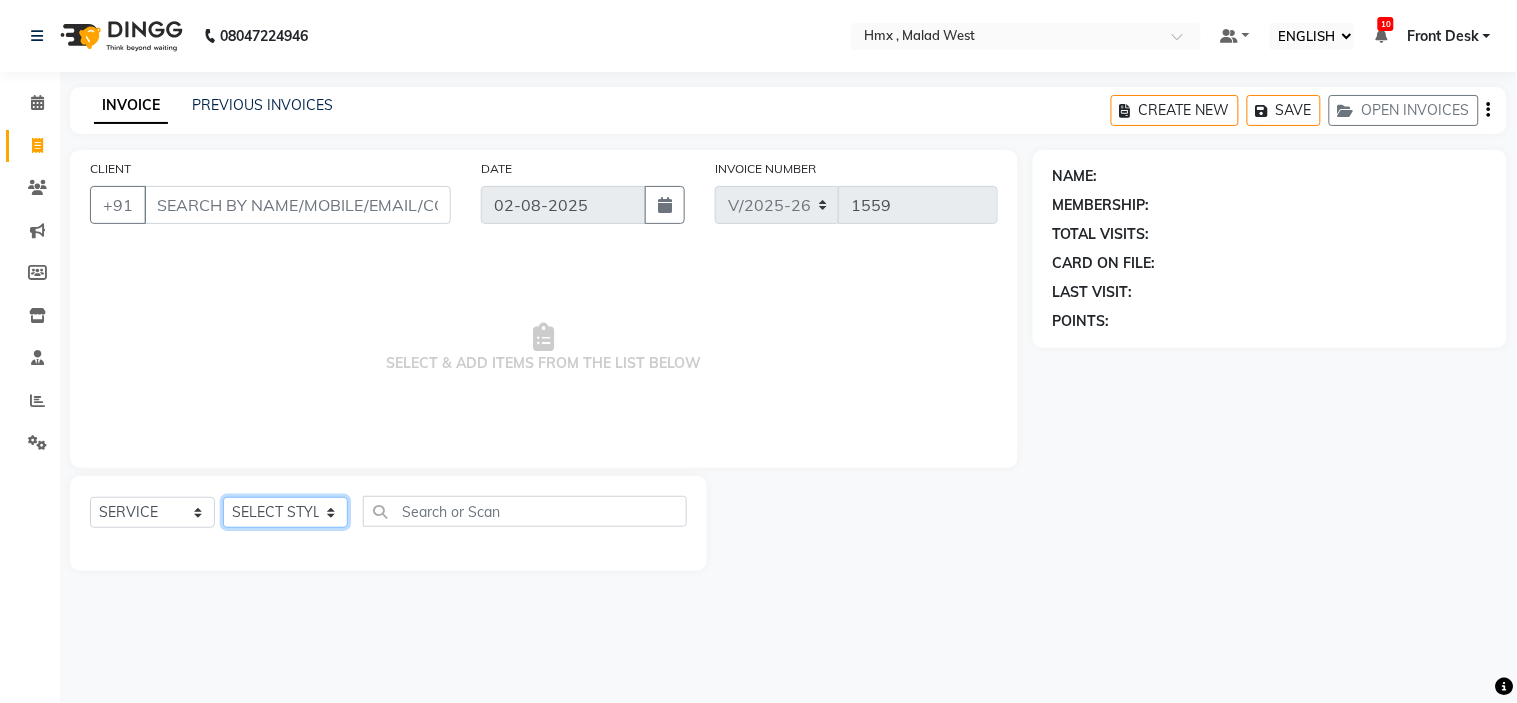select on "39110" 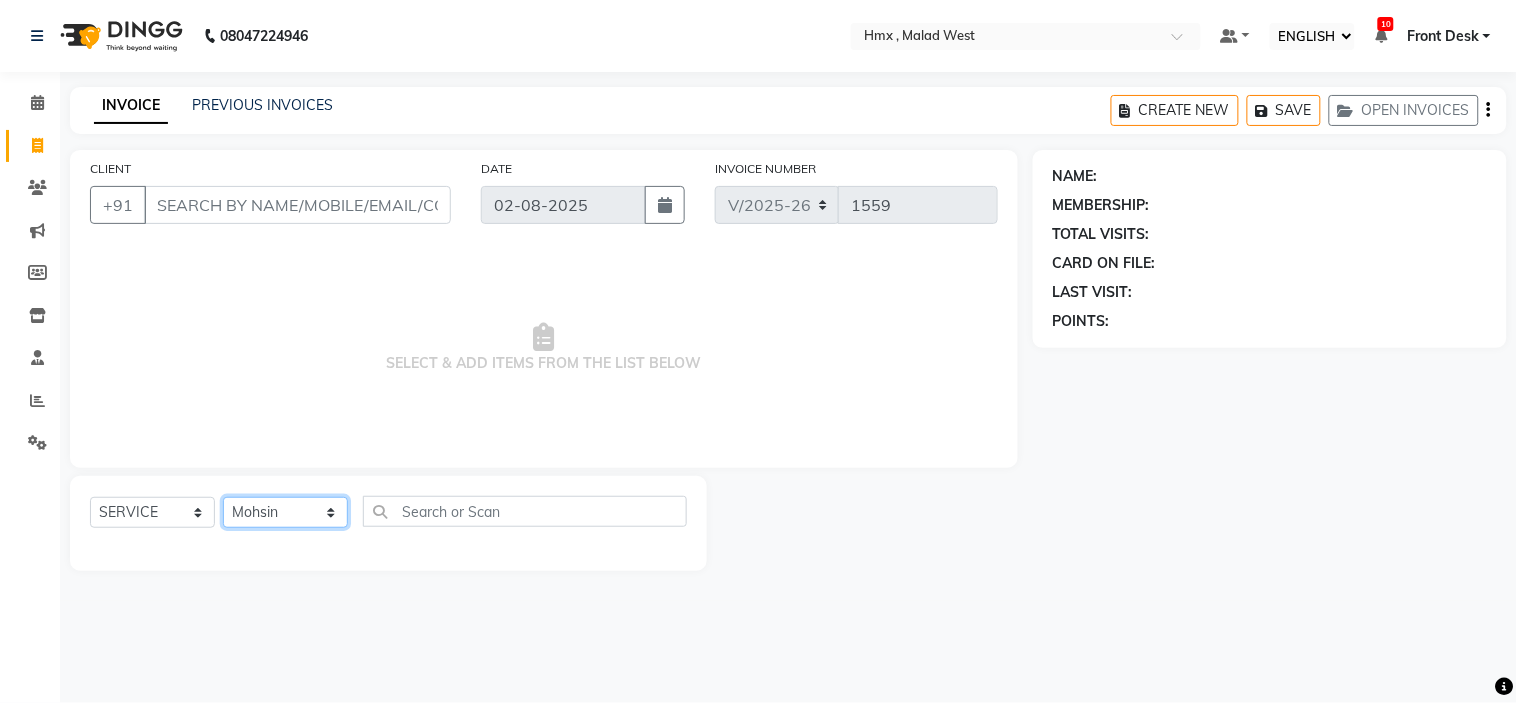 click on "SELECT STYLIST [FIRST] [FIRST] [FIRST] [FIRST] Front Desk [FIRST] [LAST] [FIRST] [FIRST] [FIRST] [FIRST] [FIRST] [FIRST] [FIRST] [FIRST]" 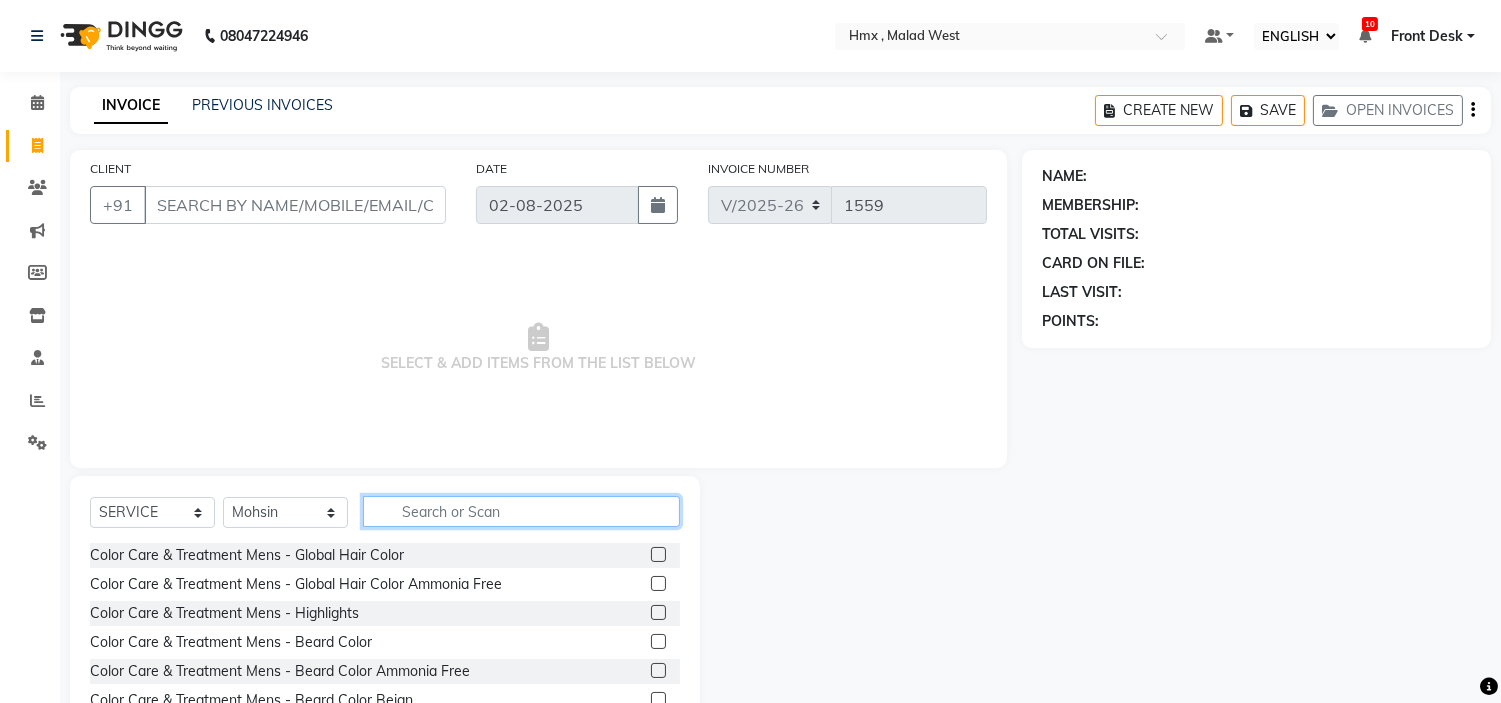 click 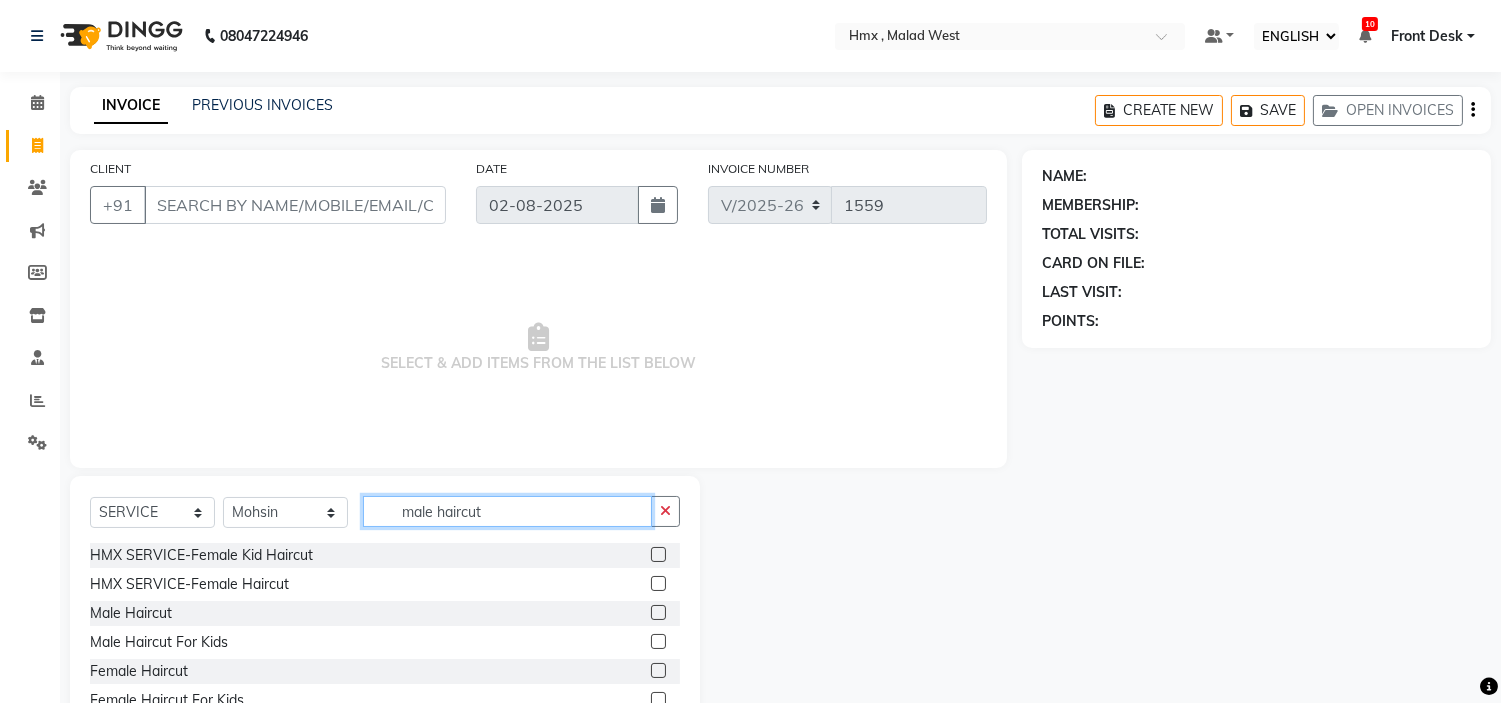 type on "male haircut" 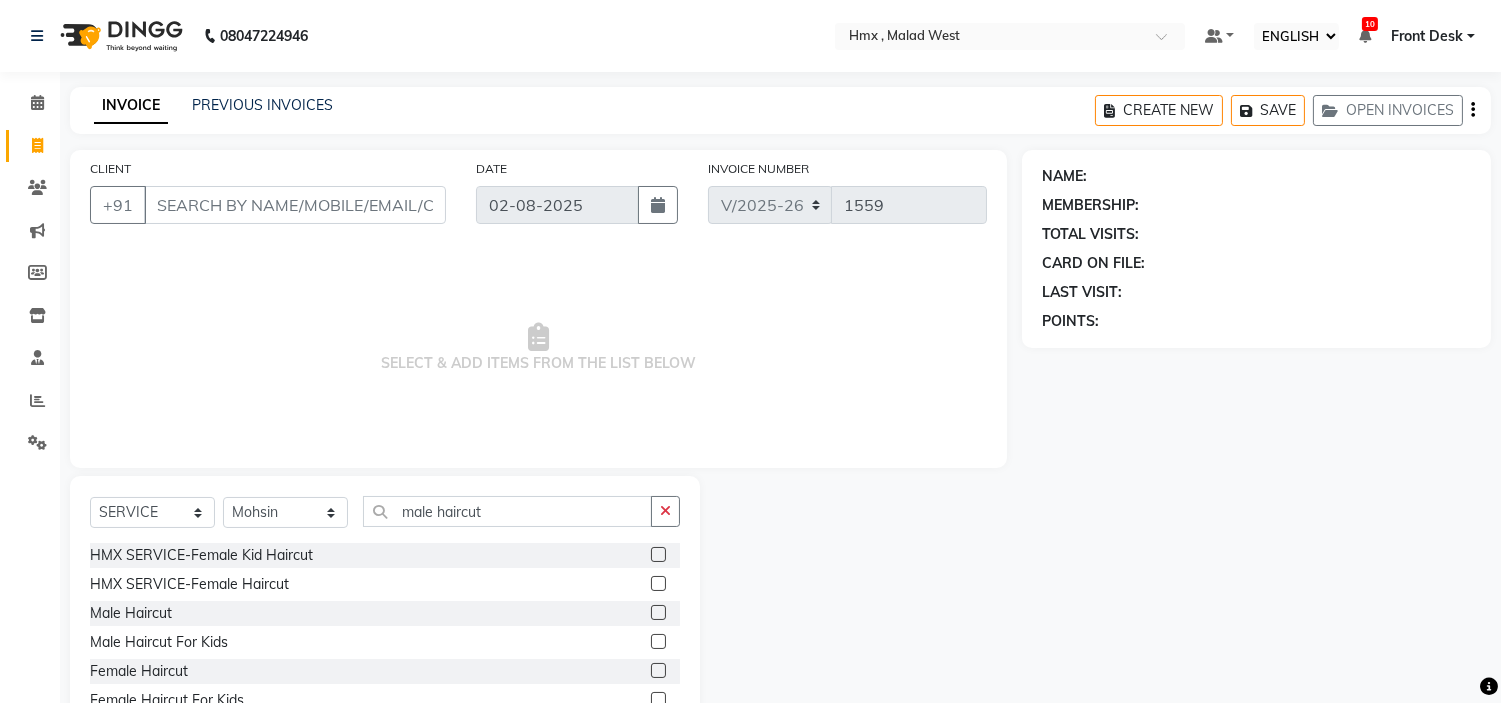 click 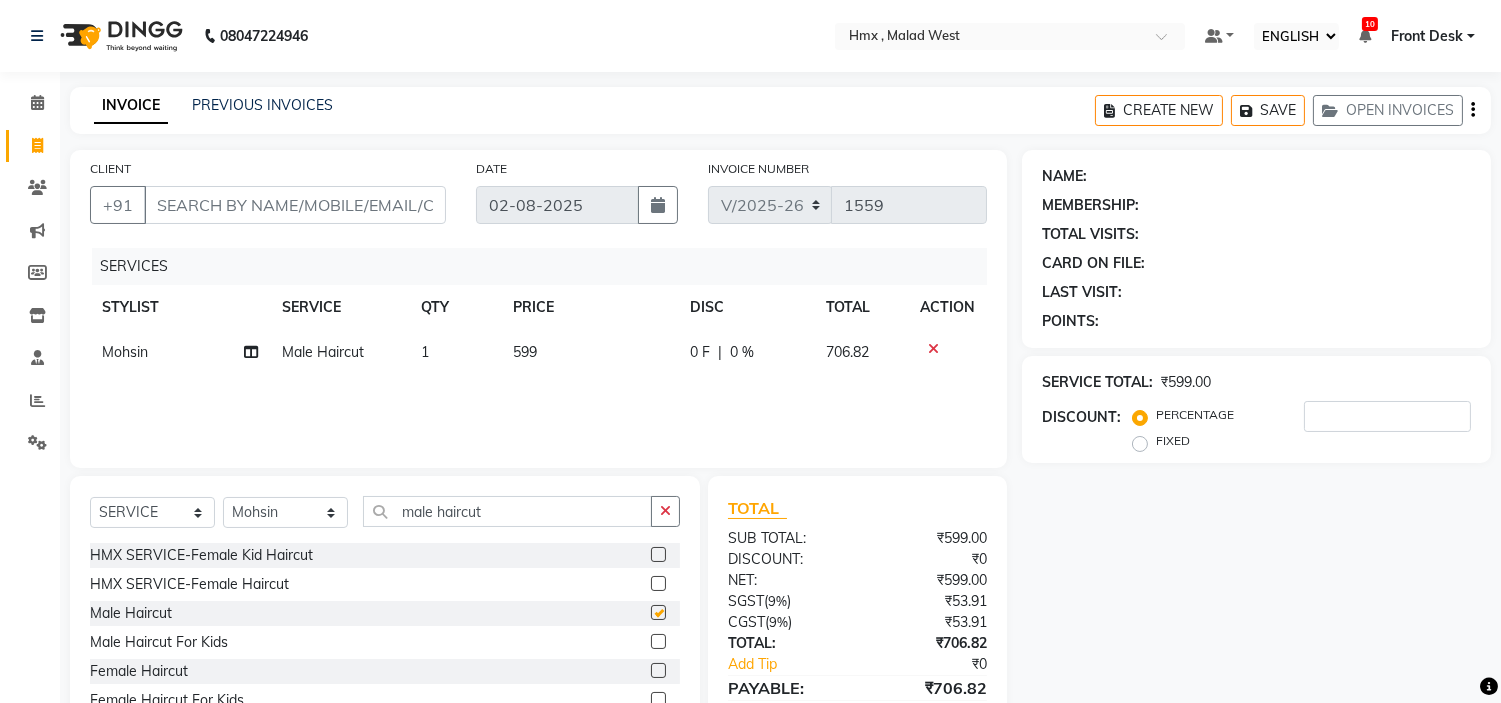 checkbox on "false" 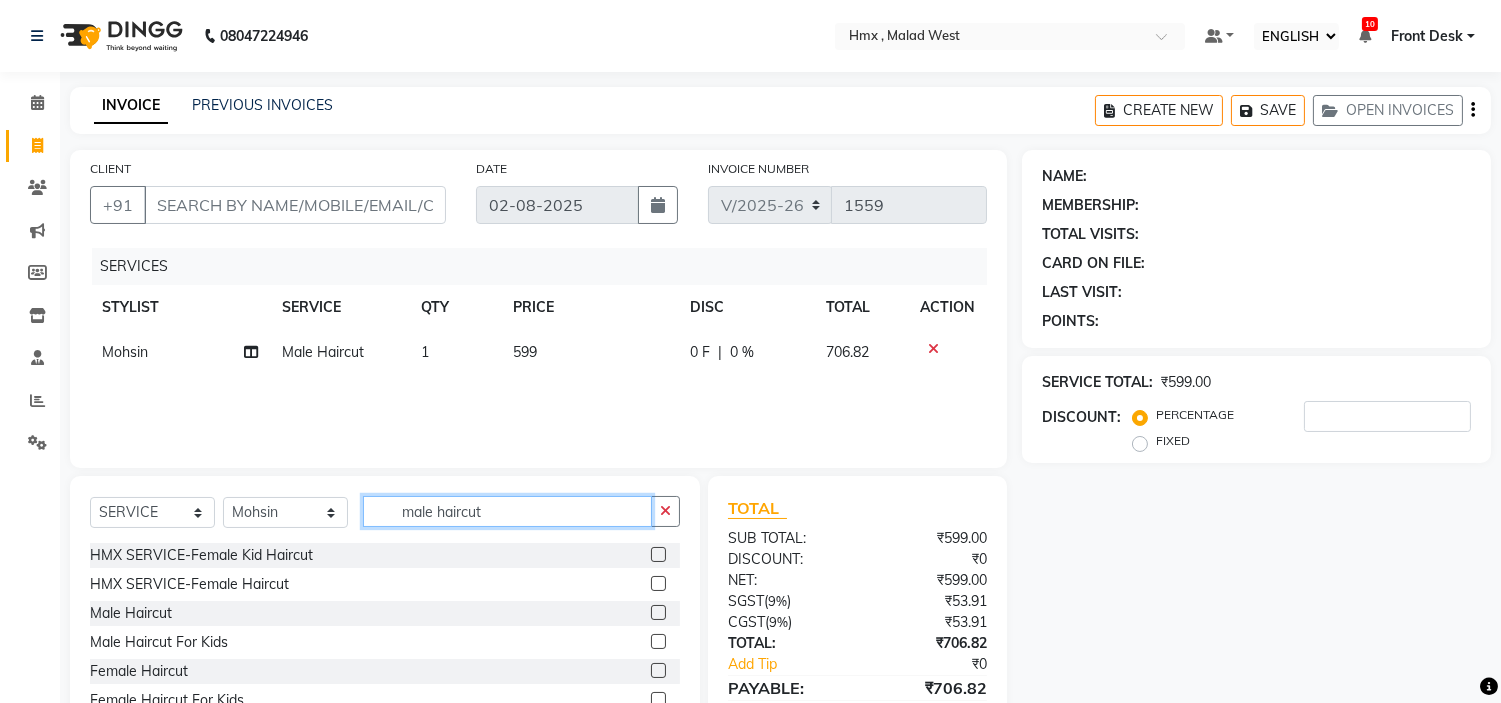drag, startPoint x: 528, startPoint y: 516, endPoint x: 363, endPoint y: 557, distance: 170.01764 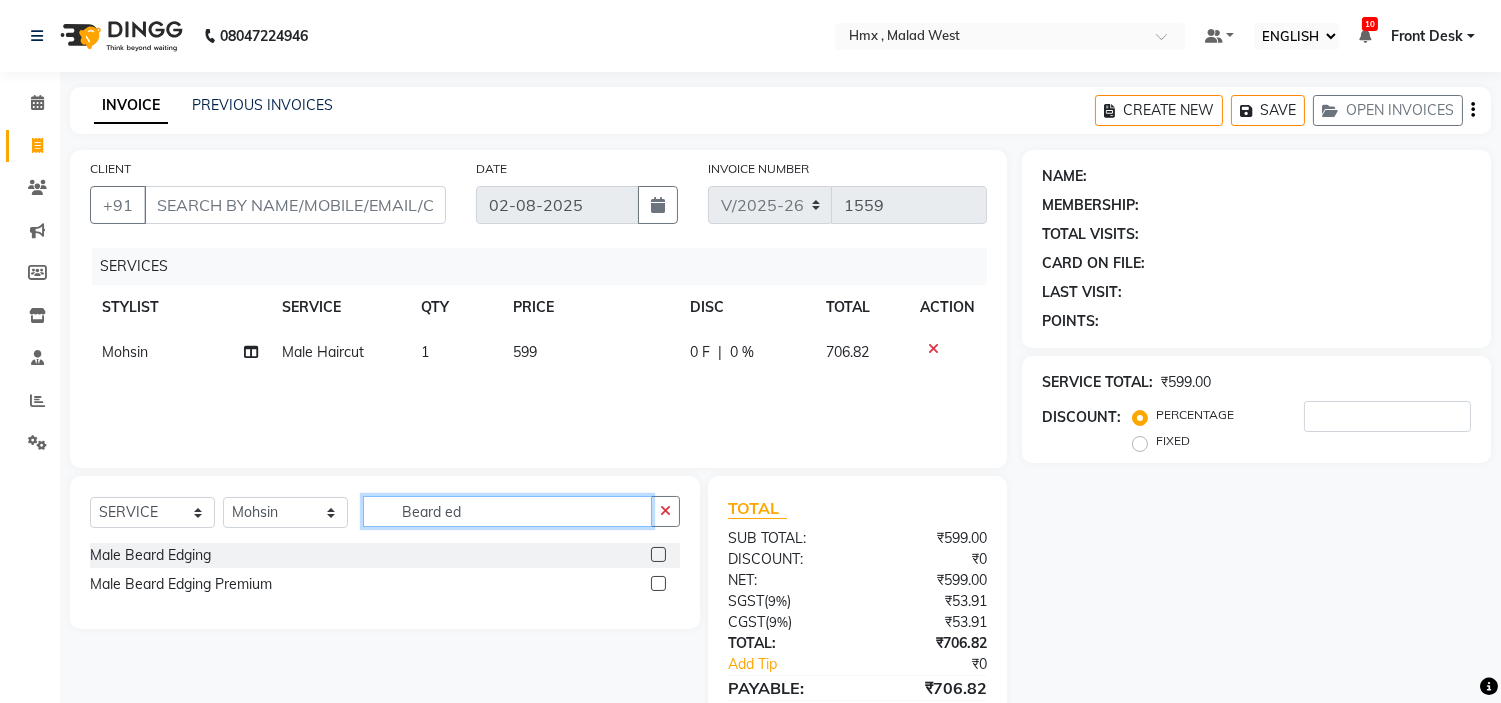 type on "Beard ed" 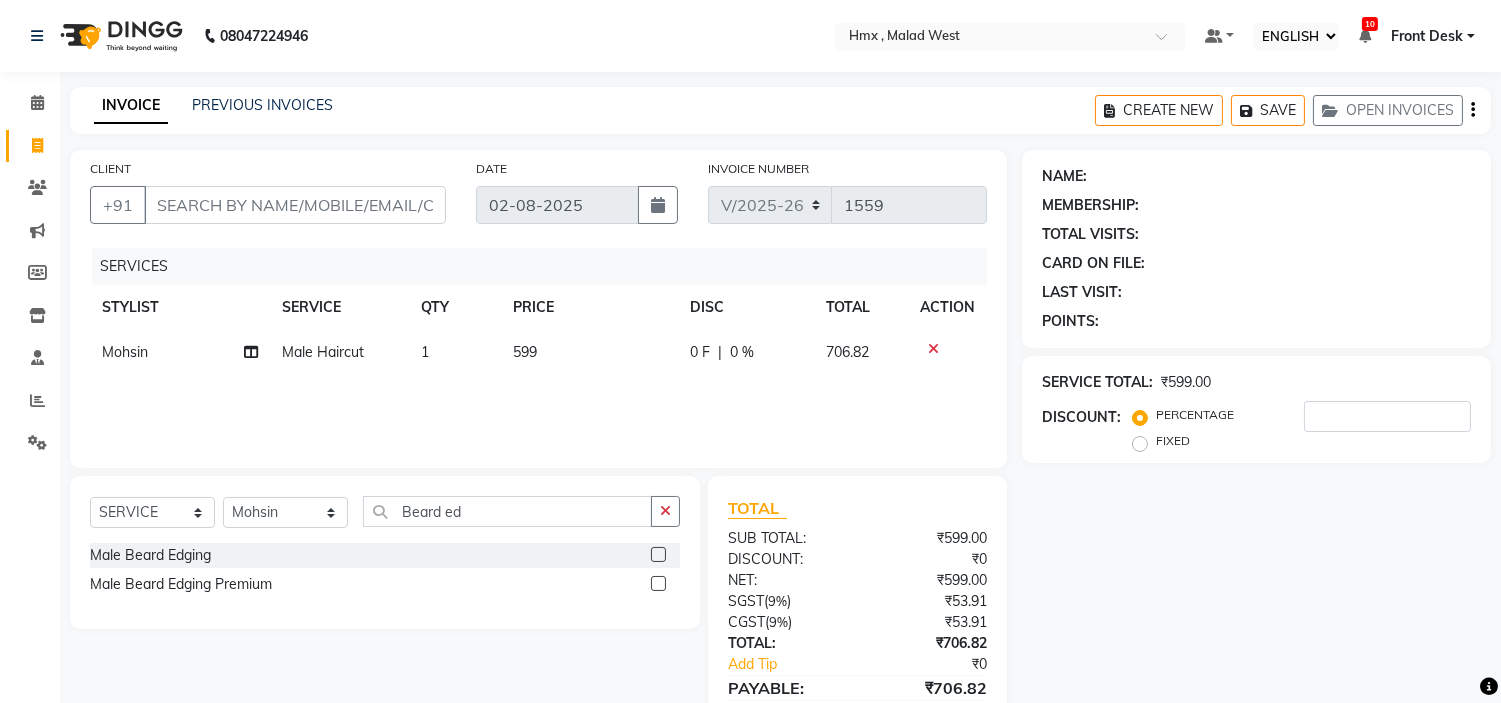 click 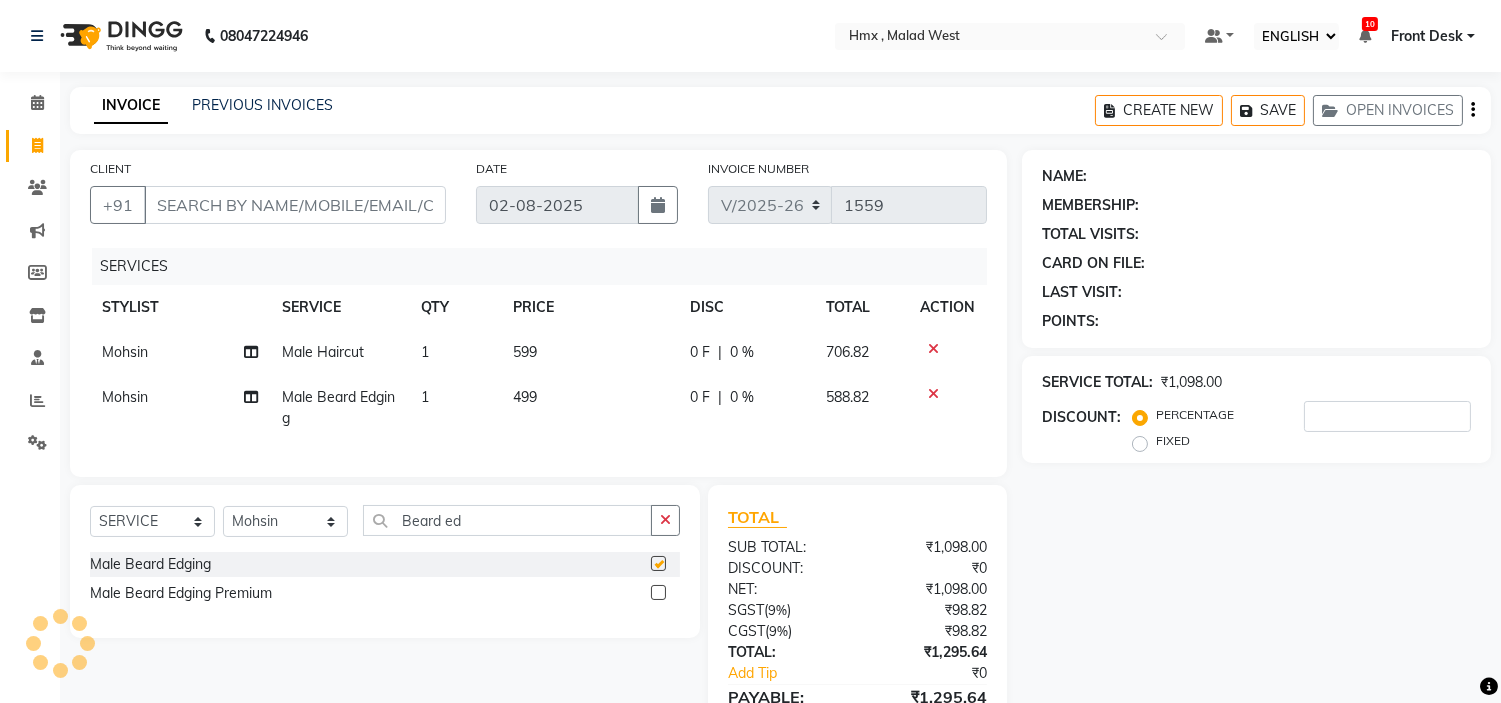 checkbox on "false" 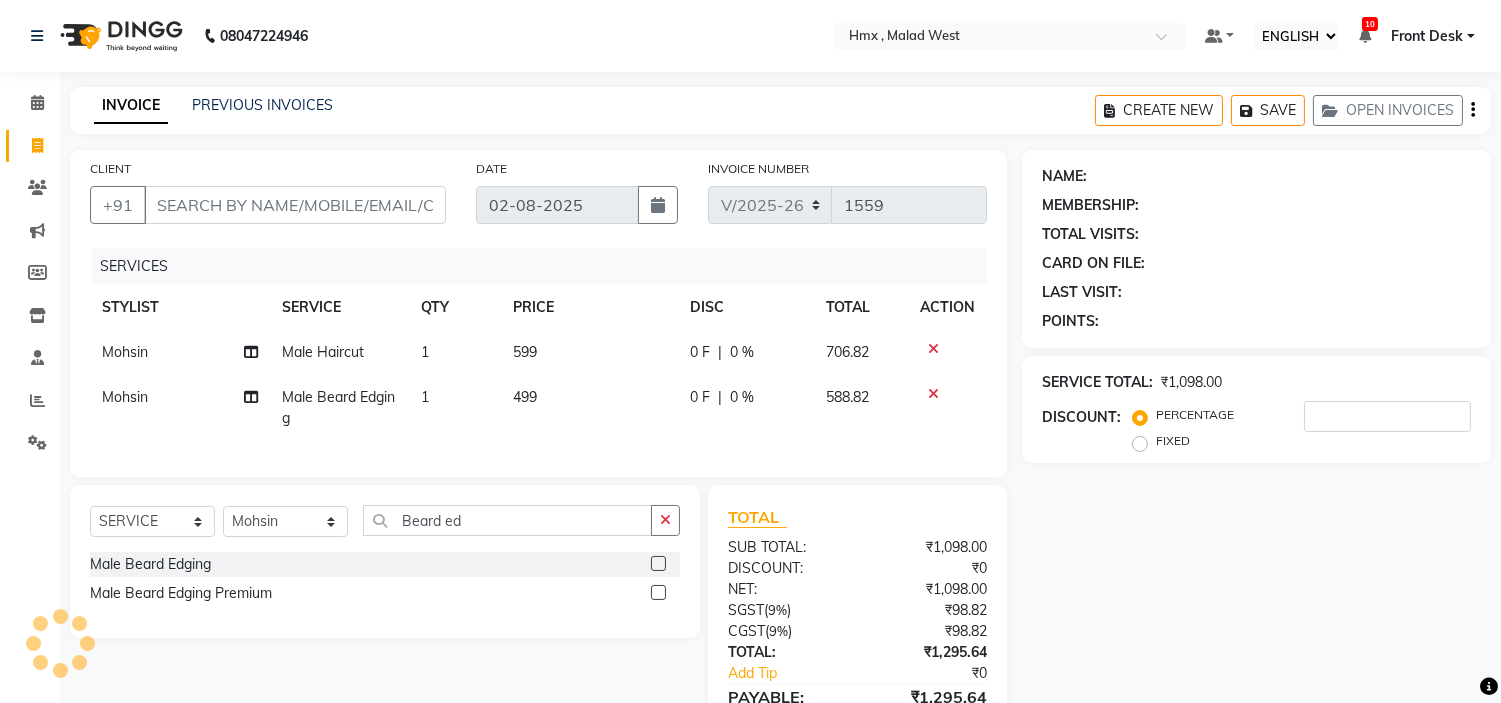 click on "599" 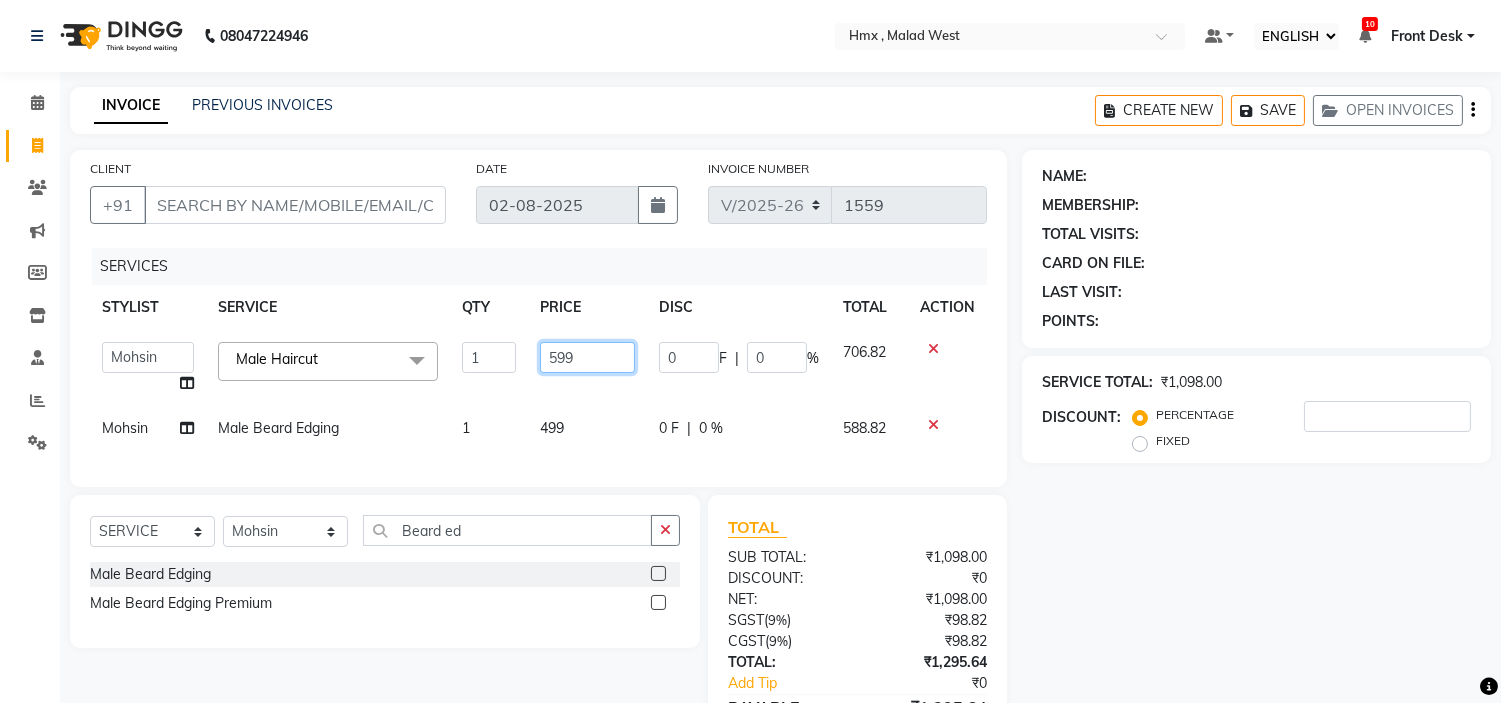 click on "599" 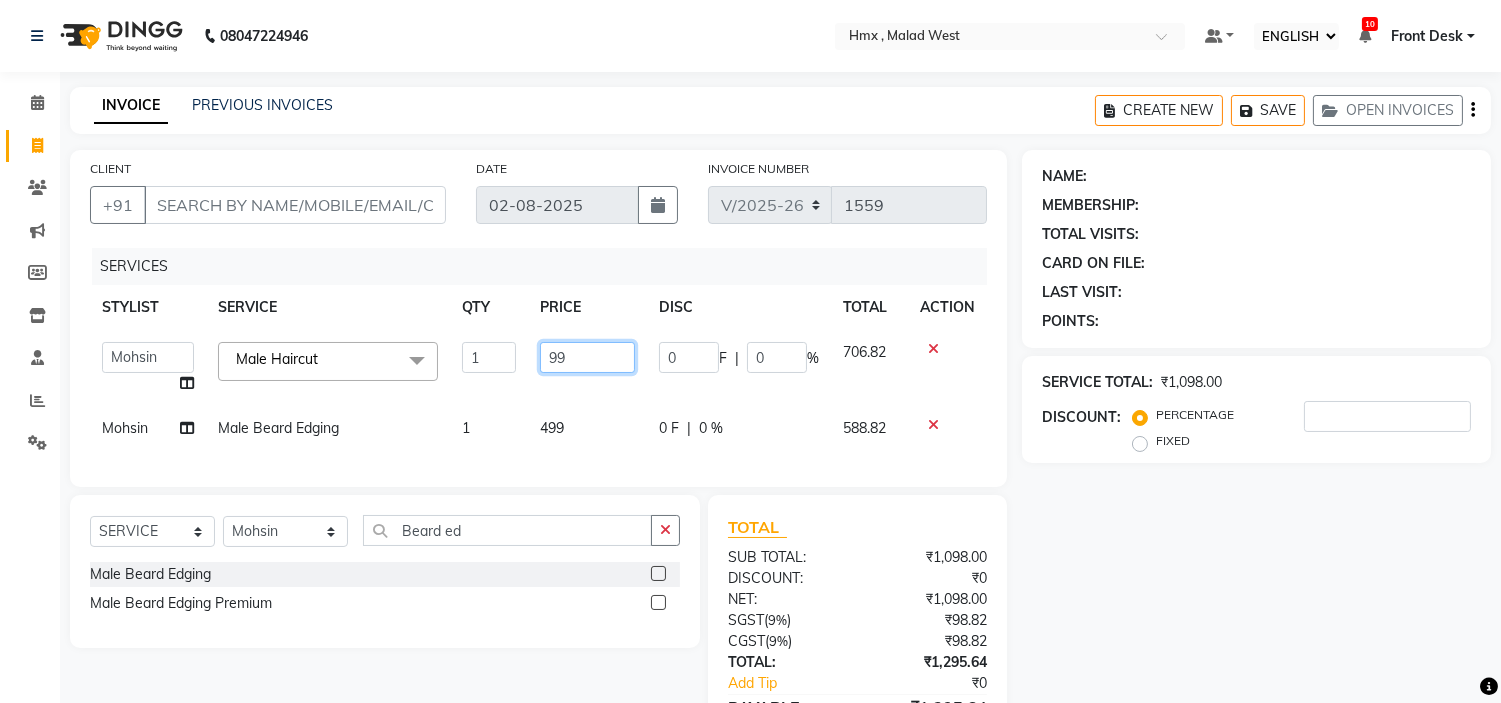 type on "799" 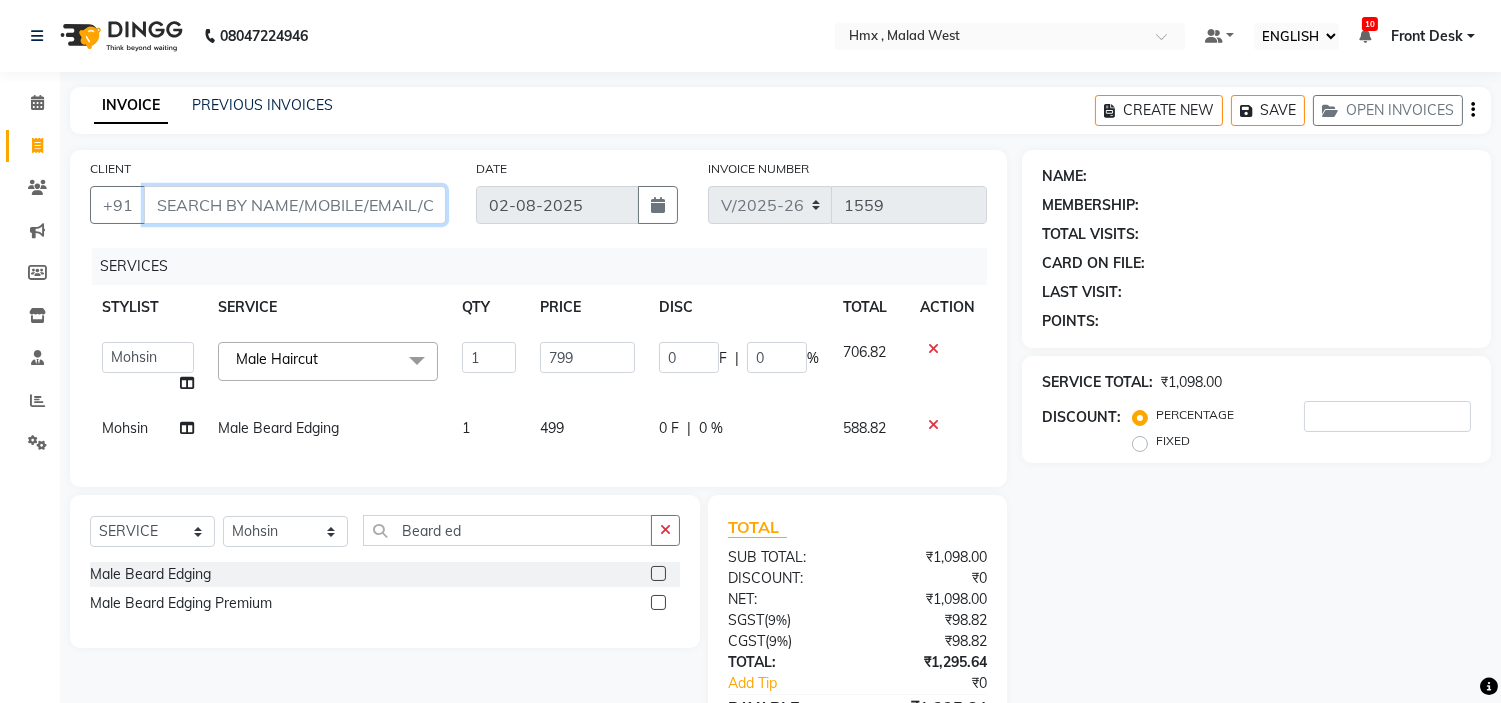 click on "CLIENT" at bounding box center (295, 205) 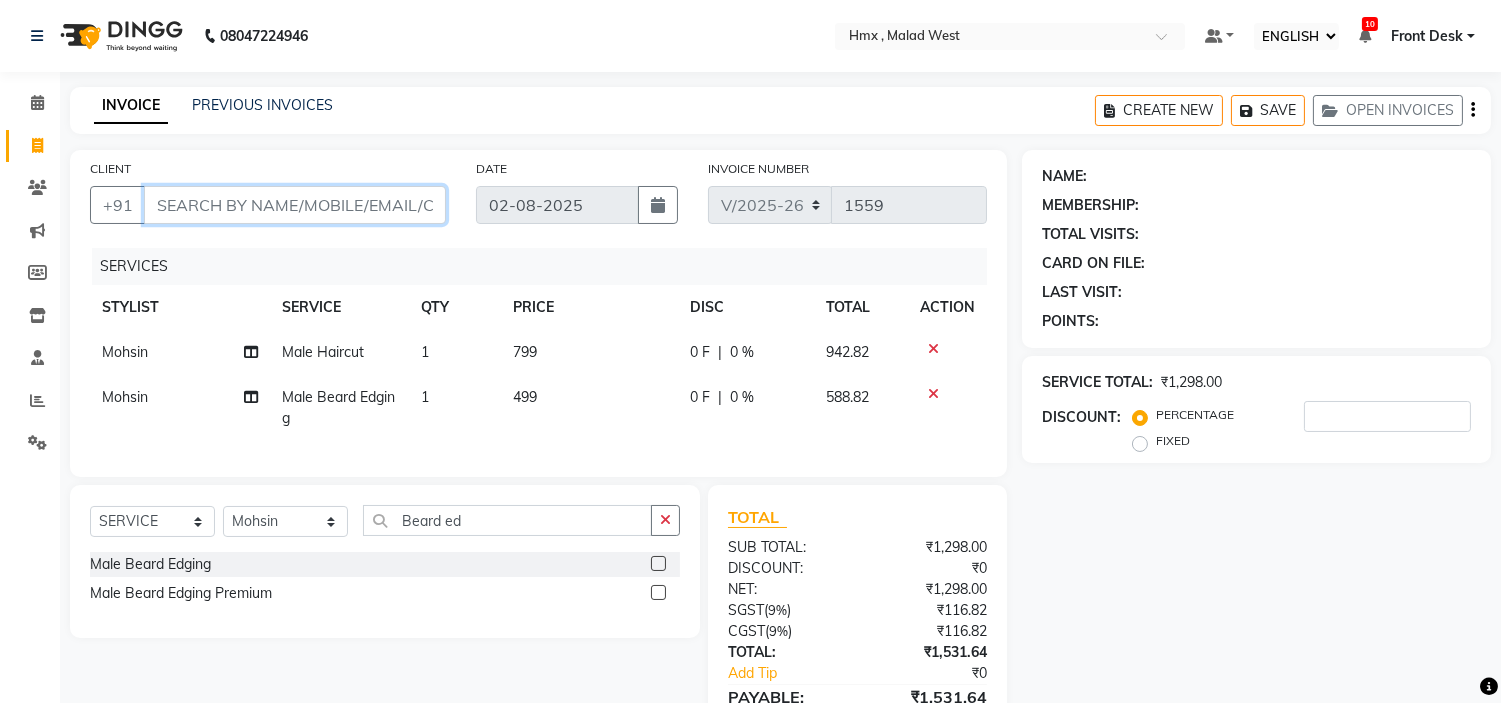 click on "CLIENT" at bounding box center [295, 205] 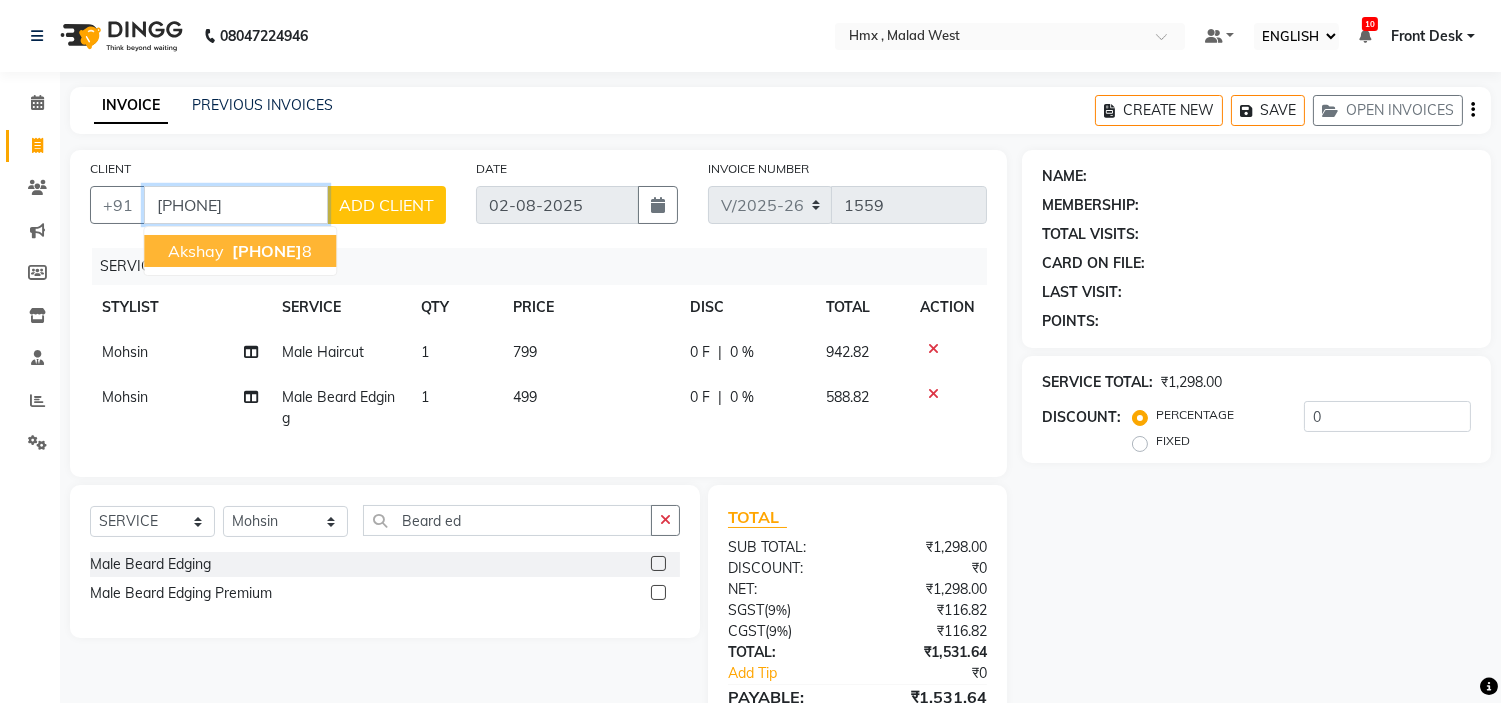 click on "[PHONE]" at bounding box center [267, 251] 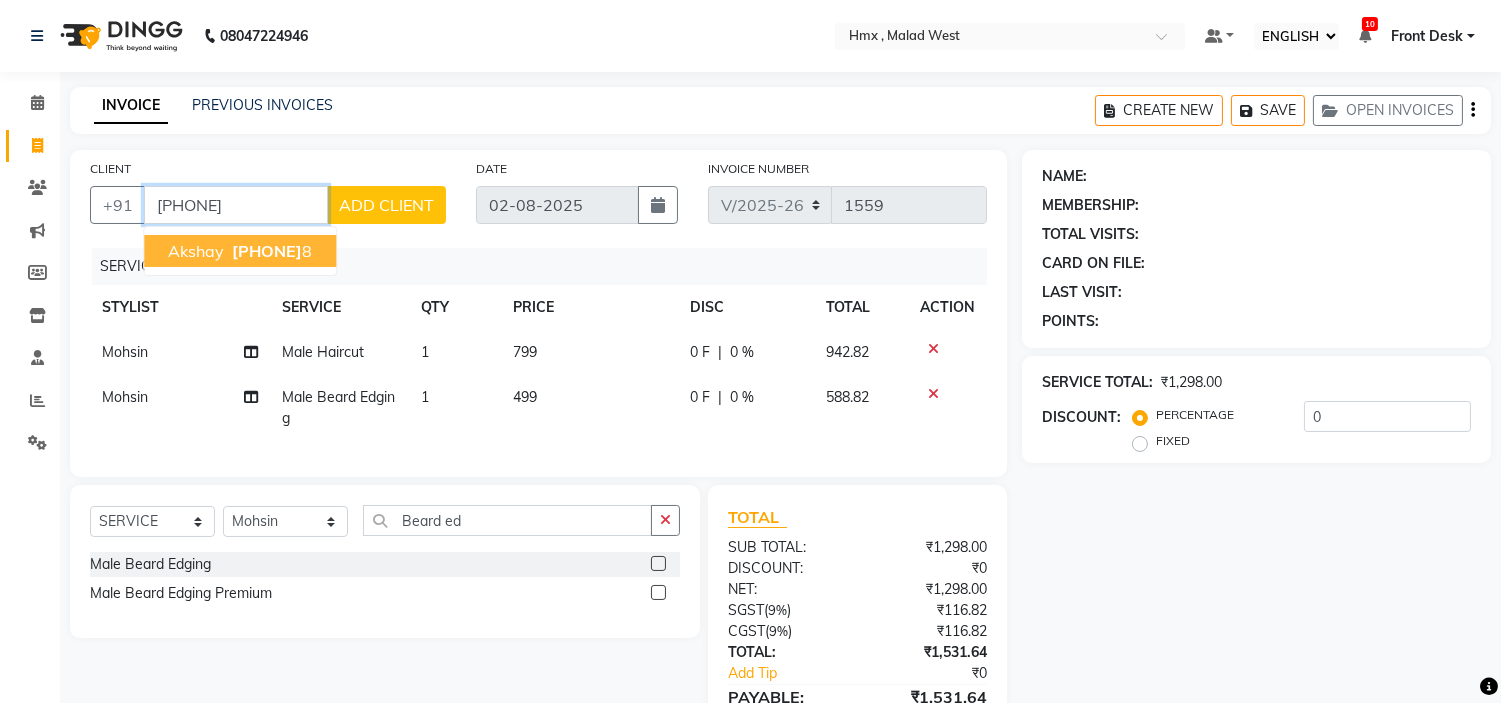 type on "[PHONE]" 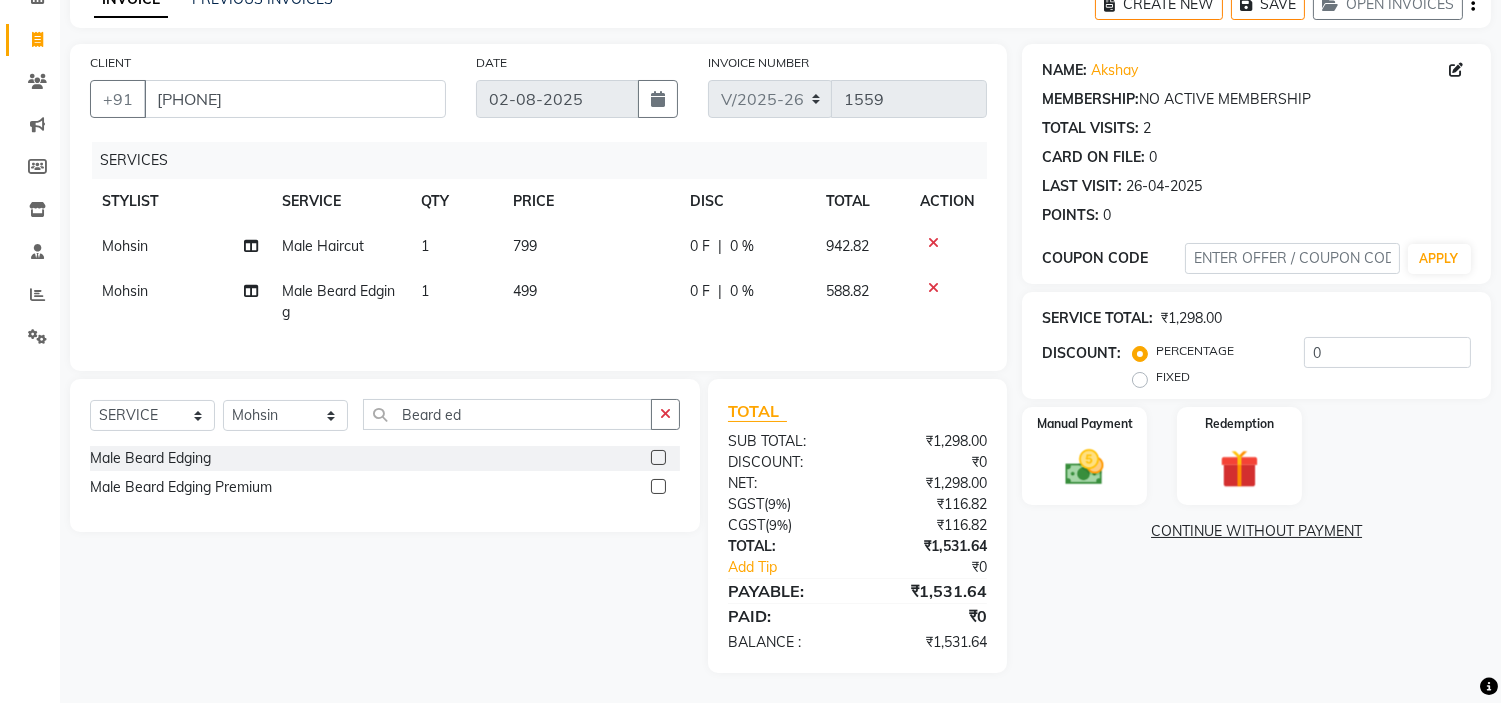 scroll, scrollTop: 122, scrollLeft: 0, axis: vertical 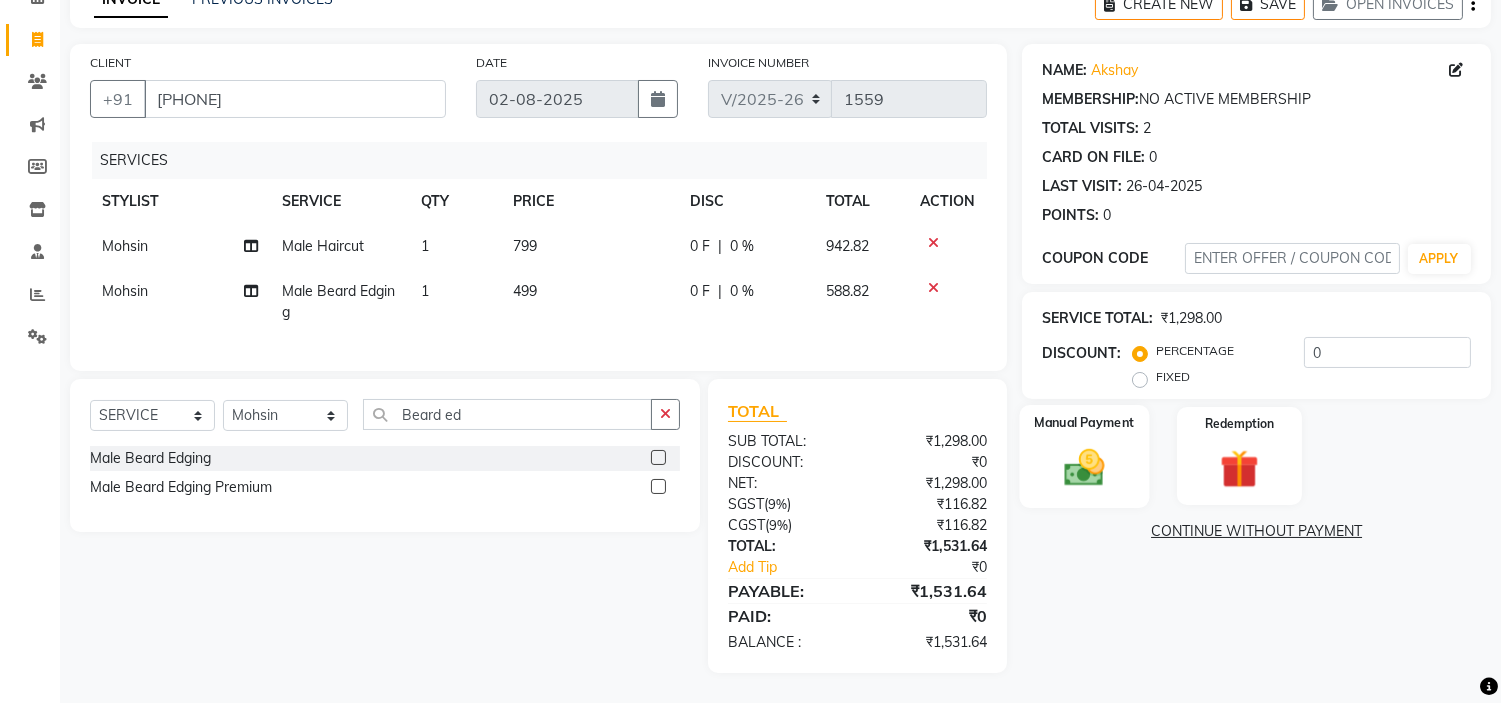 click 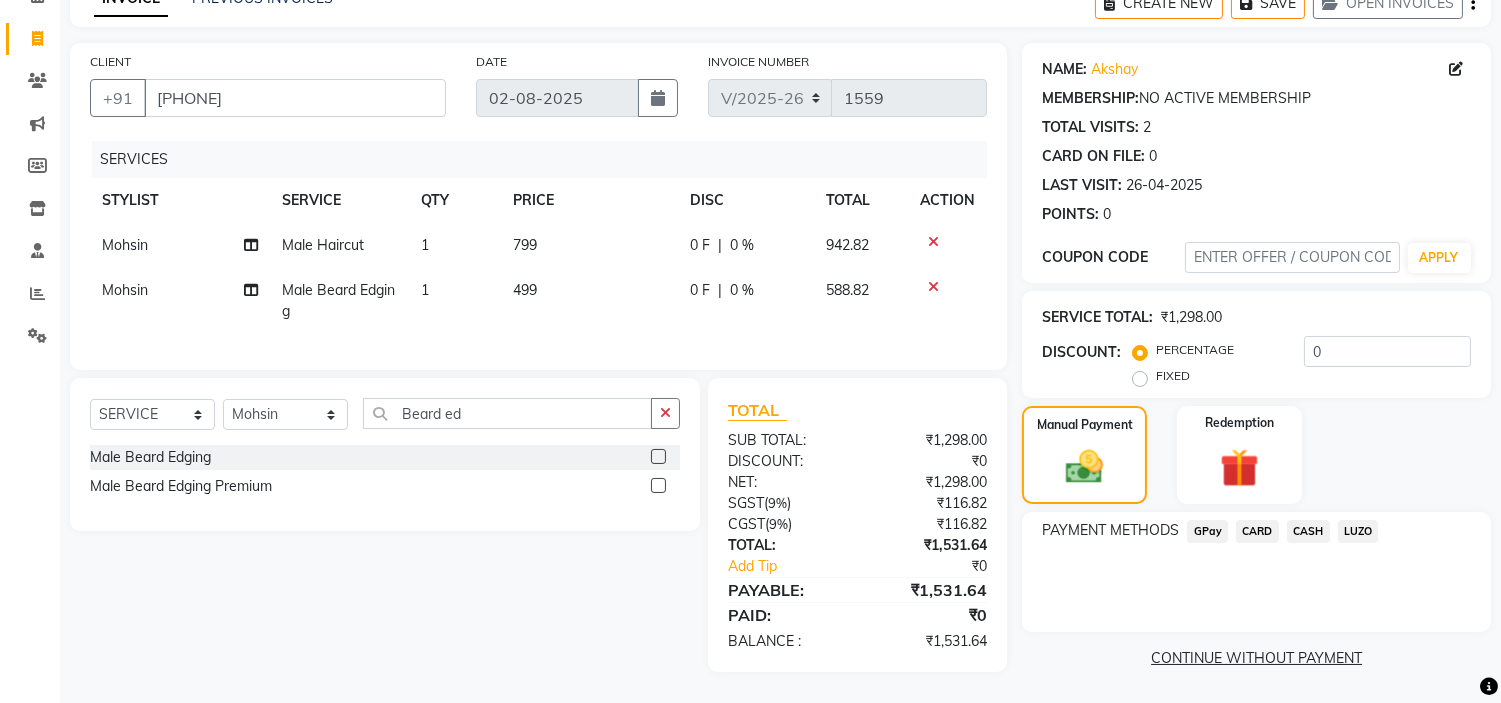 click on "GPay" 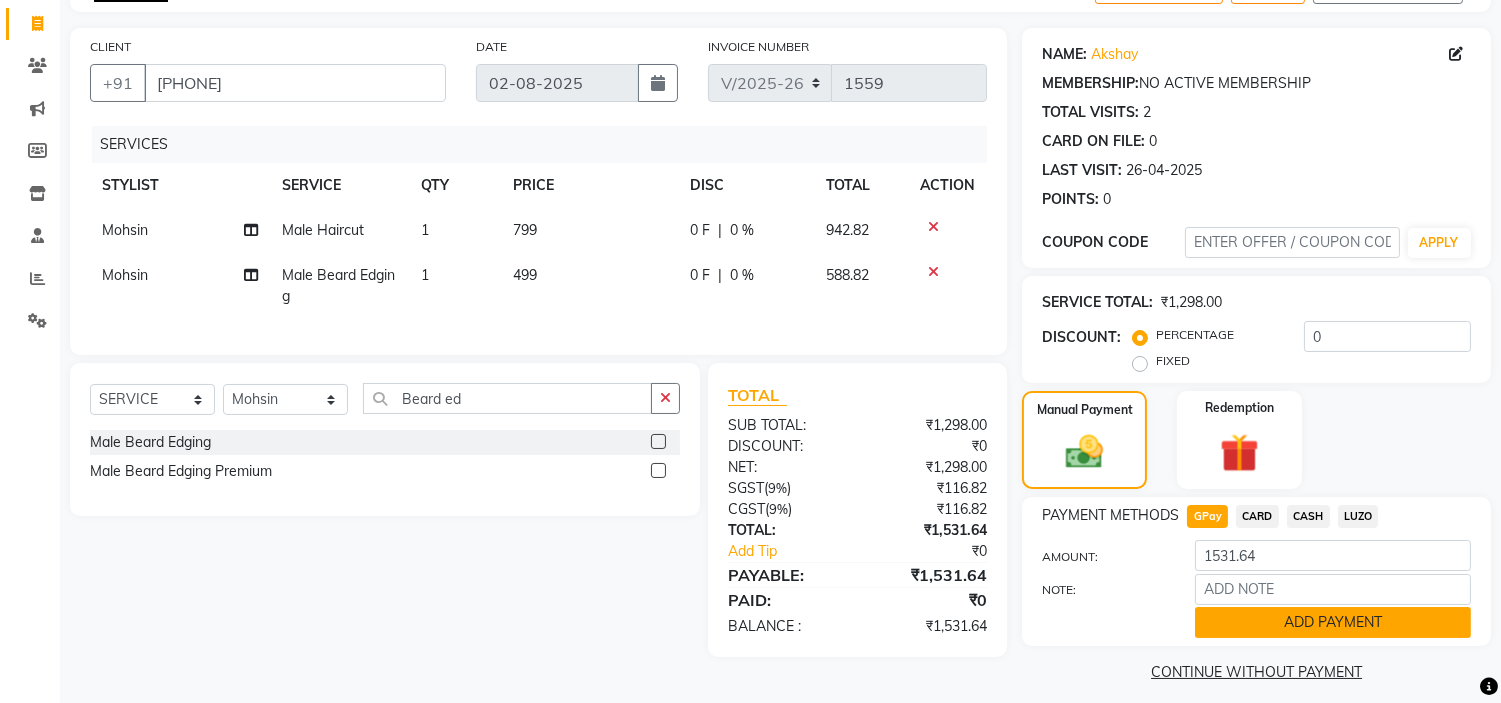 click on "ADD PAYMENT" 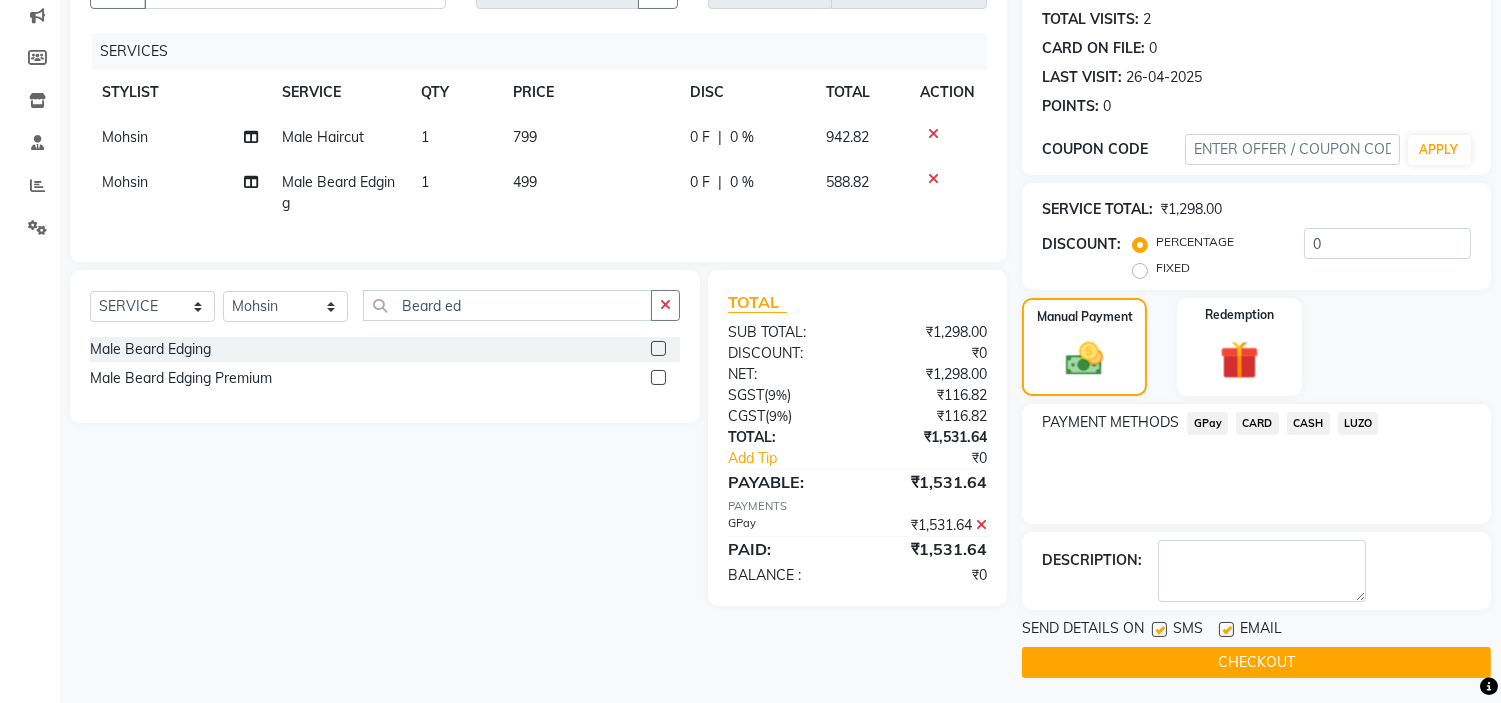 scroll, scrollTop: 220, scrollLeft: 0, axis: vertical 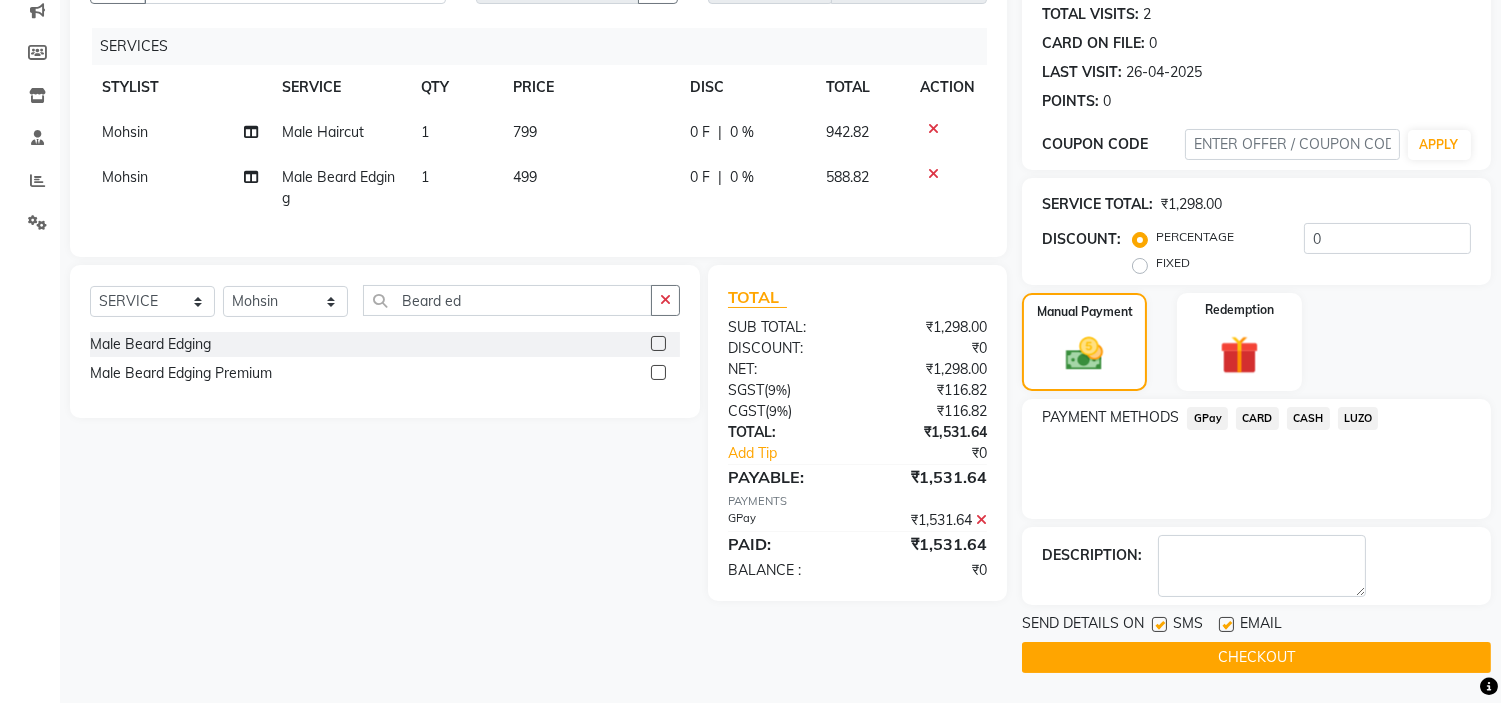 click on "CHECKOUT" 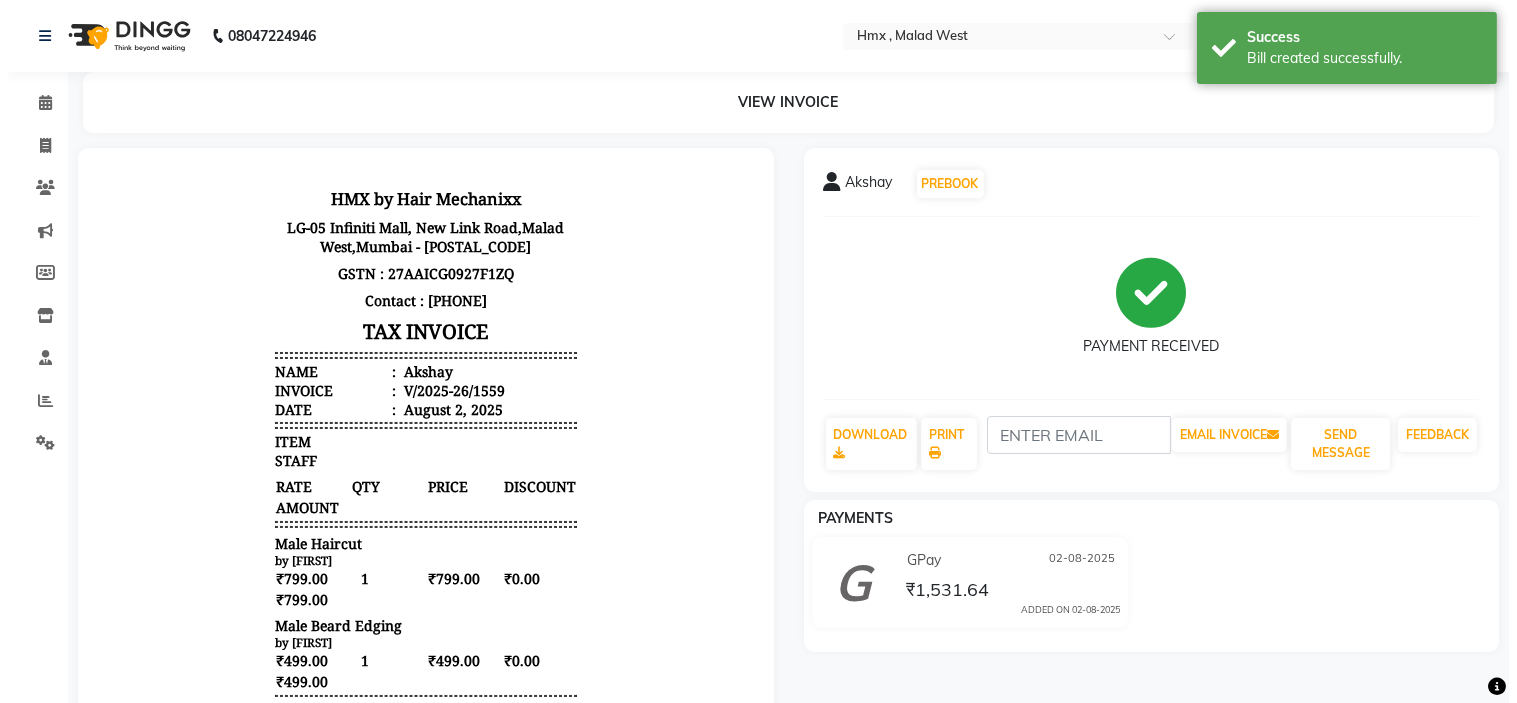 scroll, scrollTop: 0, scrollLeft: 0, axis: both 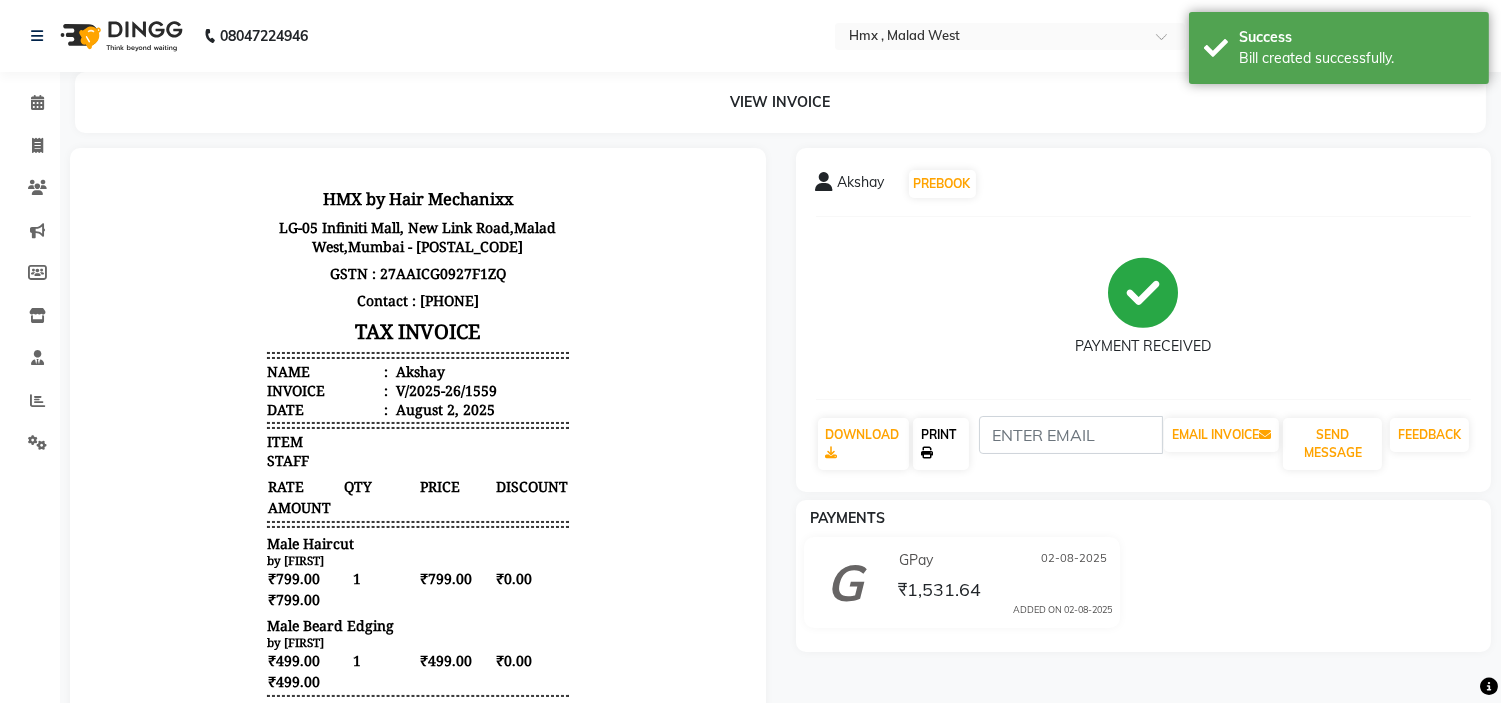 click on "PRINT" 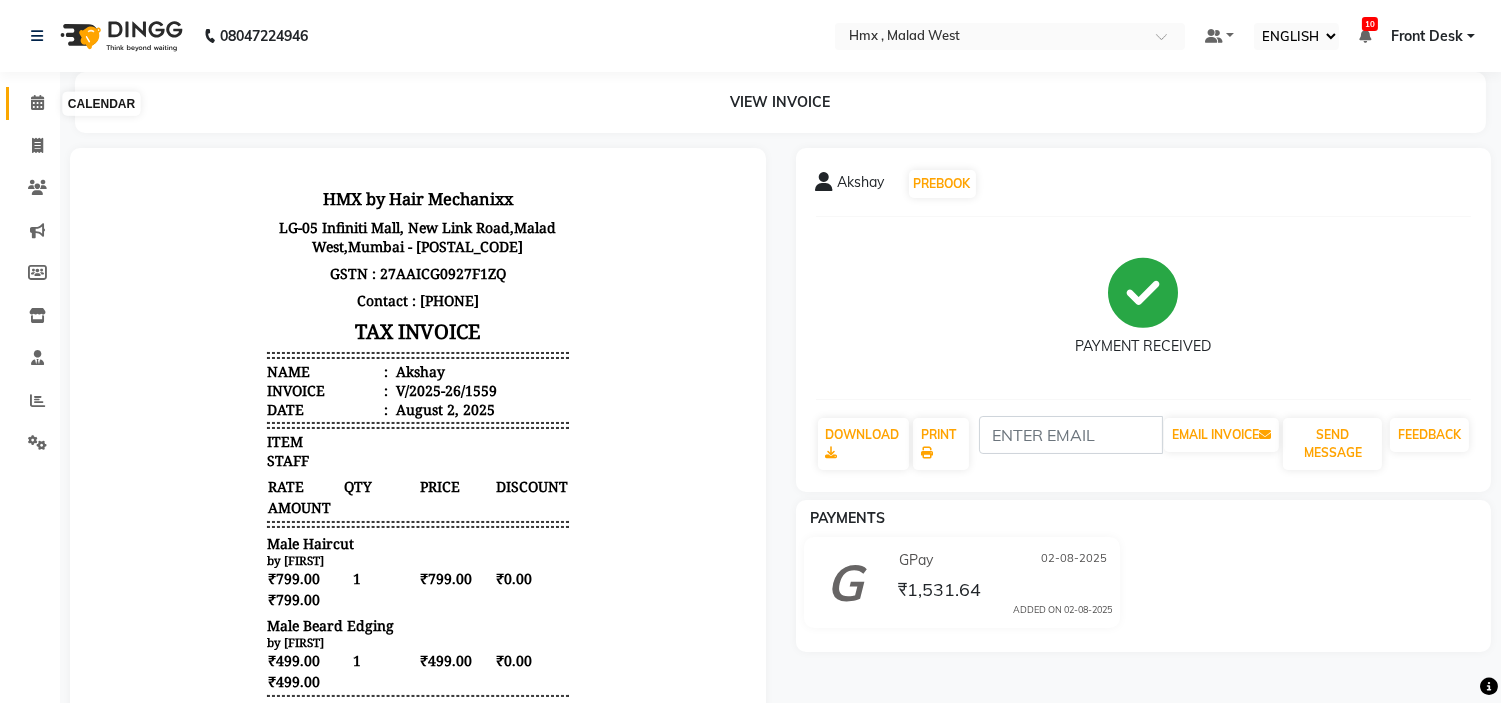 click 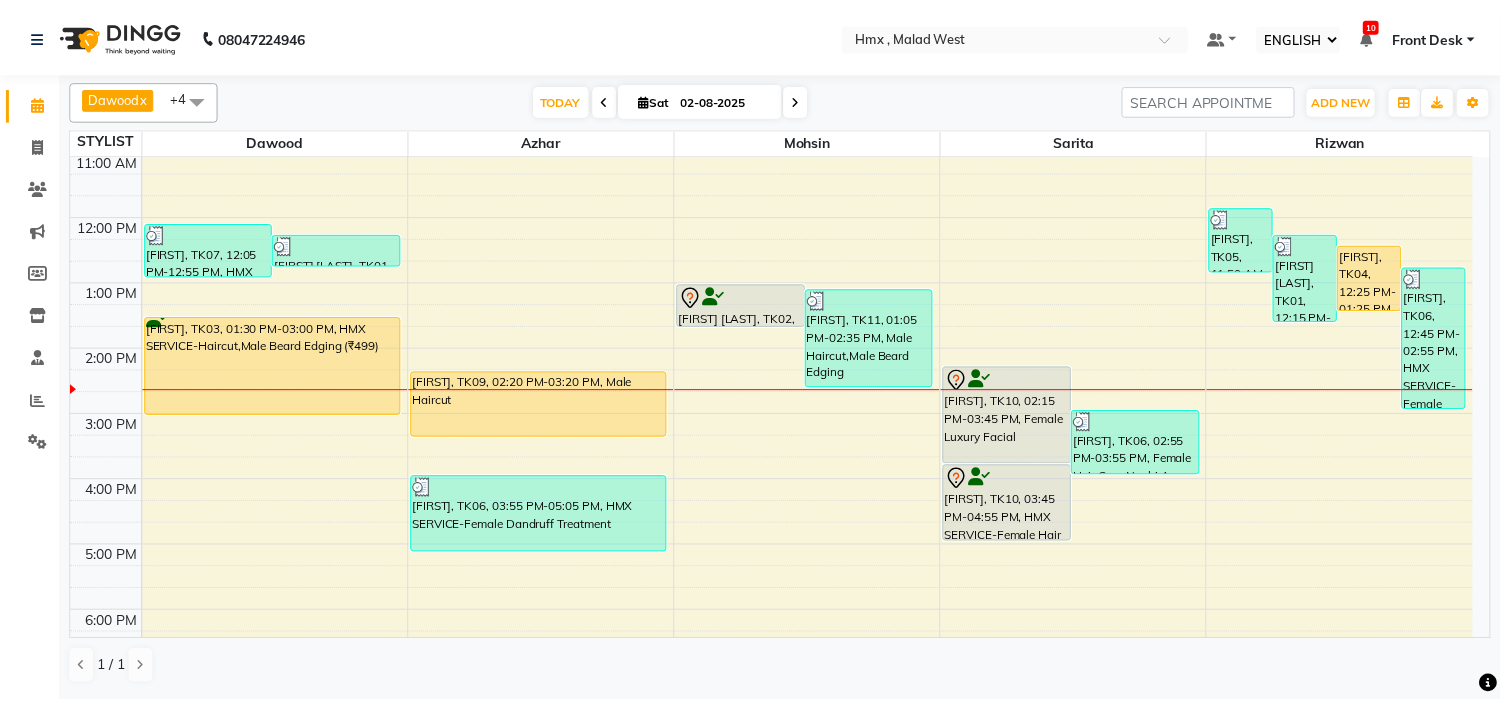 scroll, scrollTop: 222, scrollLeft: 0, axis: vertical 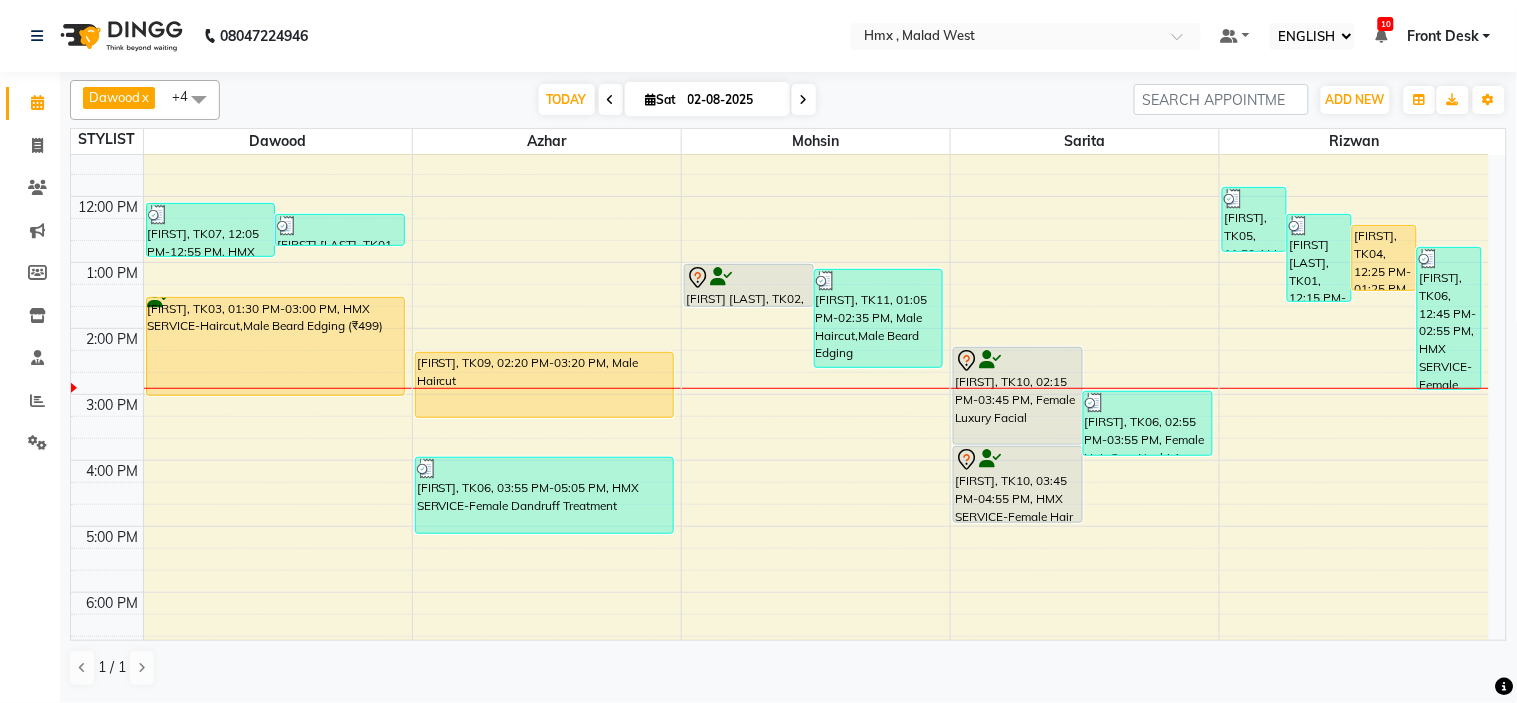 click on "8:00 AM 9:00 AM 10:00 AM 11:00 AM 12:00 PM 1:00 PM 2:00 PM 3:00 PM 4:00 PM 5:00 PM 6:00 PM 7:00 PM 8:00 PM 9:00 PM     [FIRST], TK07, 12:05 PM-12:55 PM, HMX SERVICE-Beard trim + line up,Male Hairstyling     [FIRST] [LAST], TK01, 12:15 PM-12:45 PM, HMX SERVICE-Female Kid Haircut     [FIRST], TK03, 01:30 PM-03:00 PM, HMX SERVICE-Haircut,Male Beard Edging (₹499)    [FIRST], TK09, 02:20 PM-03:20 PM, Male Haircut     [FIRST], TK06, 03:55 PM-05:05 PM, HMX SERVICE-Female Dandruff Treatment             [FIRST] [LAST], TK02, 01:00 PM-01:40 PM, HMX SERVICE-Beard trim + line up     [FIRST], TK11, 01:05 PM-02:35 PM, Male Haircut,Male Beard Edging             [FIRST], TK10, 02:15 PM-03:45 PM, Female Luxury Facial     [FIRST], TK06, 02:55 PM-03:55 PM, Female Hair Care Nashi Argan Hair Spa             [FIRST], TK10, 03:45 PM-04:55 PM, HMX SERVICE-Female Hair Spa     [FIRST], TK05, 11:50 AM-12:50 PM, Male Haircut     [FIRST] [LAST], TK01, 12:15 PM-01:35 PM, Male Haircut,HMX SERVICE-Beard trim + line up" at bounding box center (780, 394) 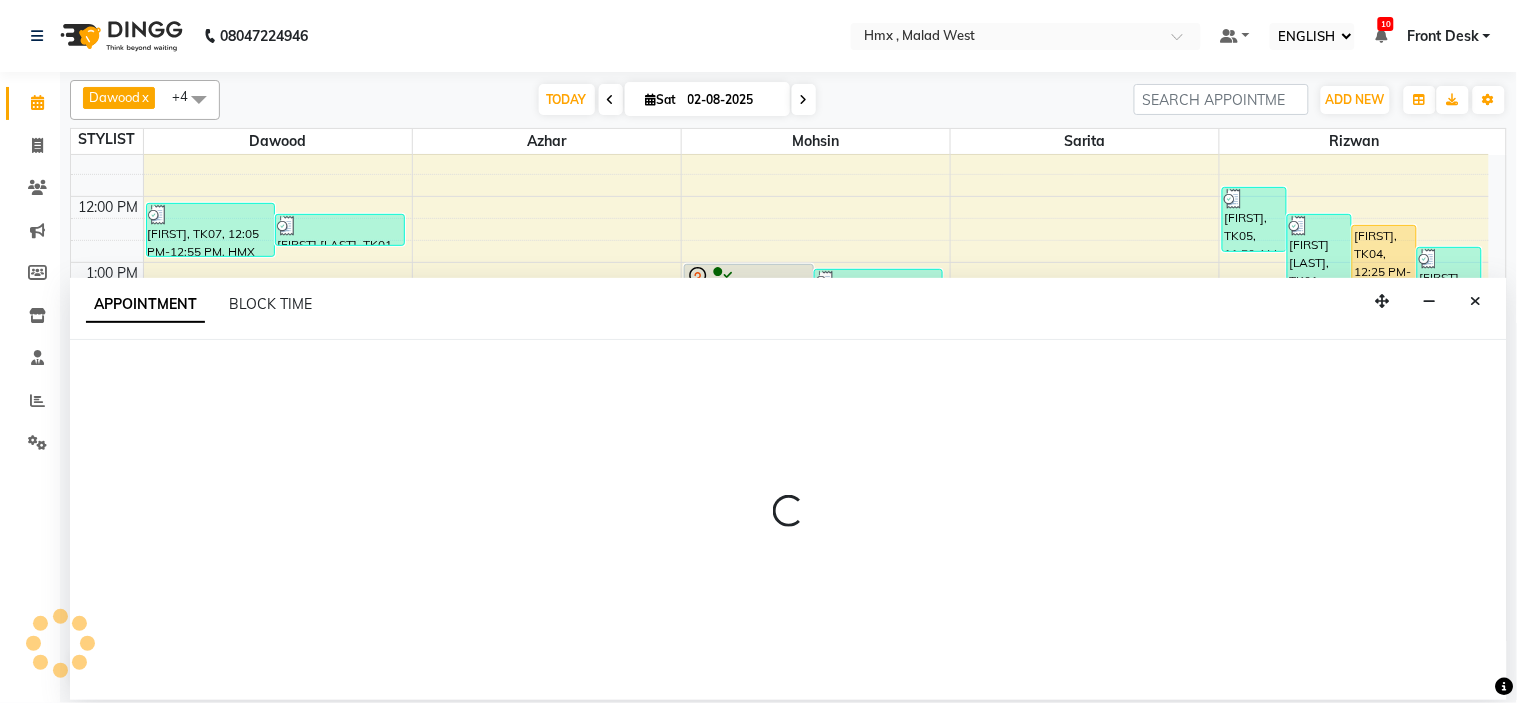 select on "39098" 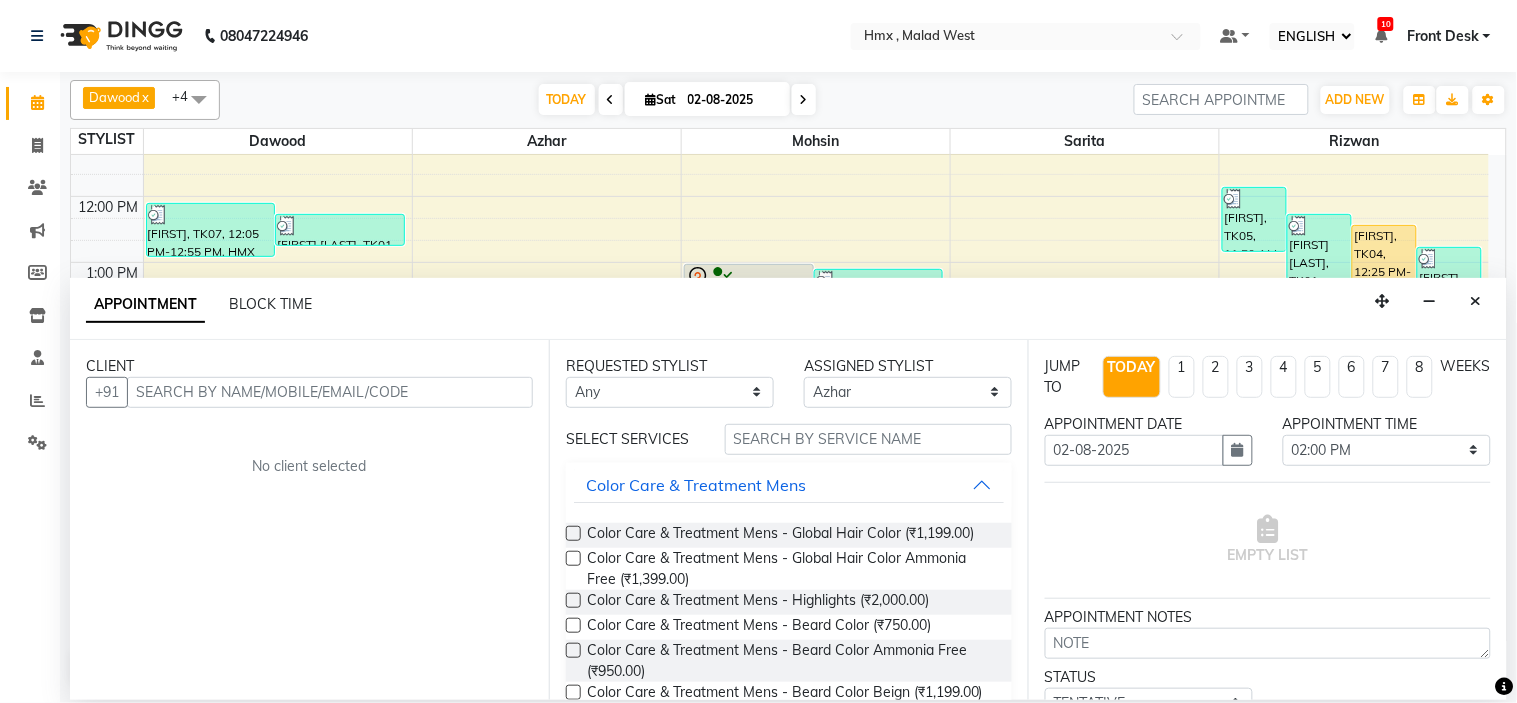 click at bounding box center [1476, 301] 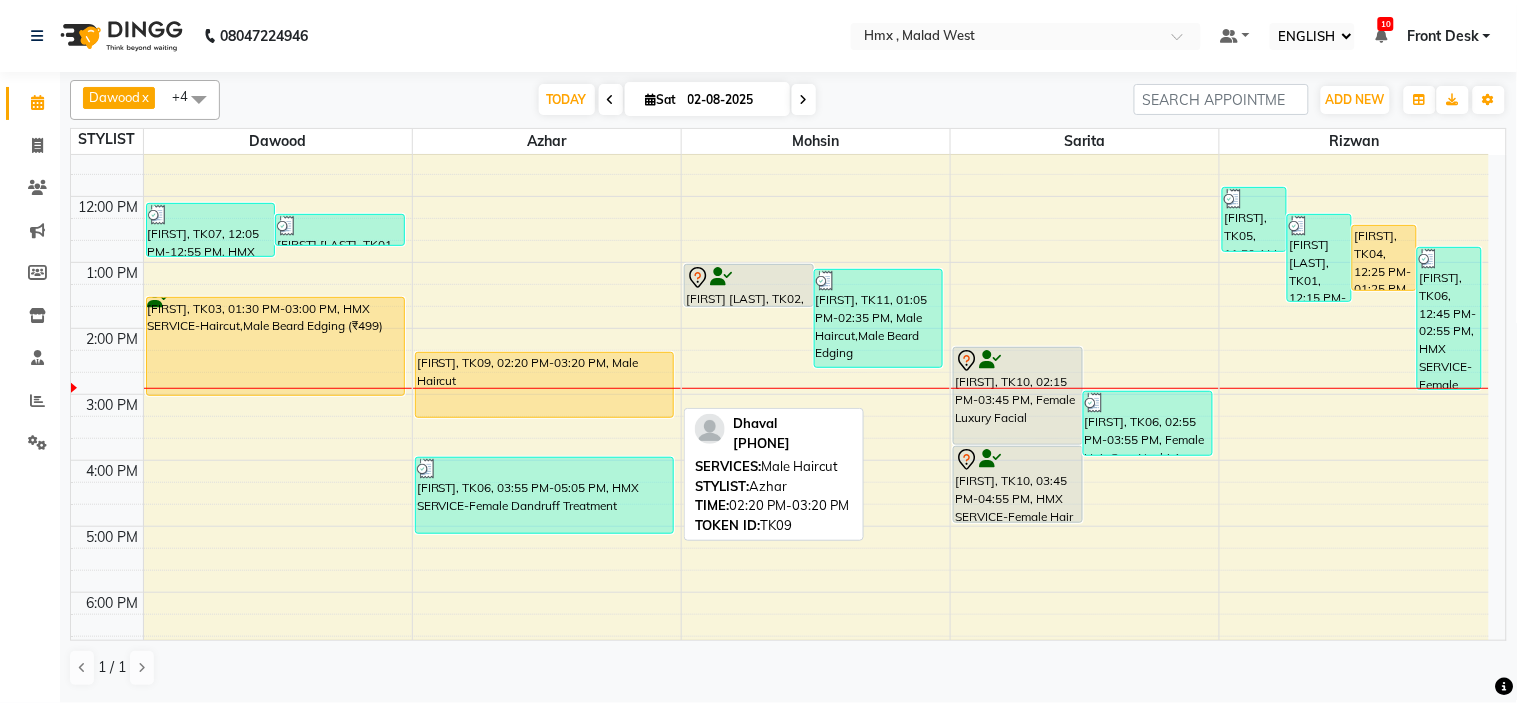 click on "Dhaval, TK09, 02:20 PM-03:20 PM, Male Haircut" at bounding box center [544, 385] 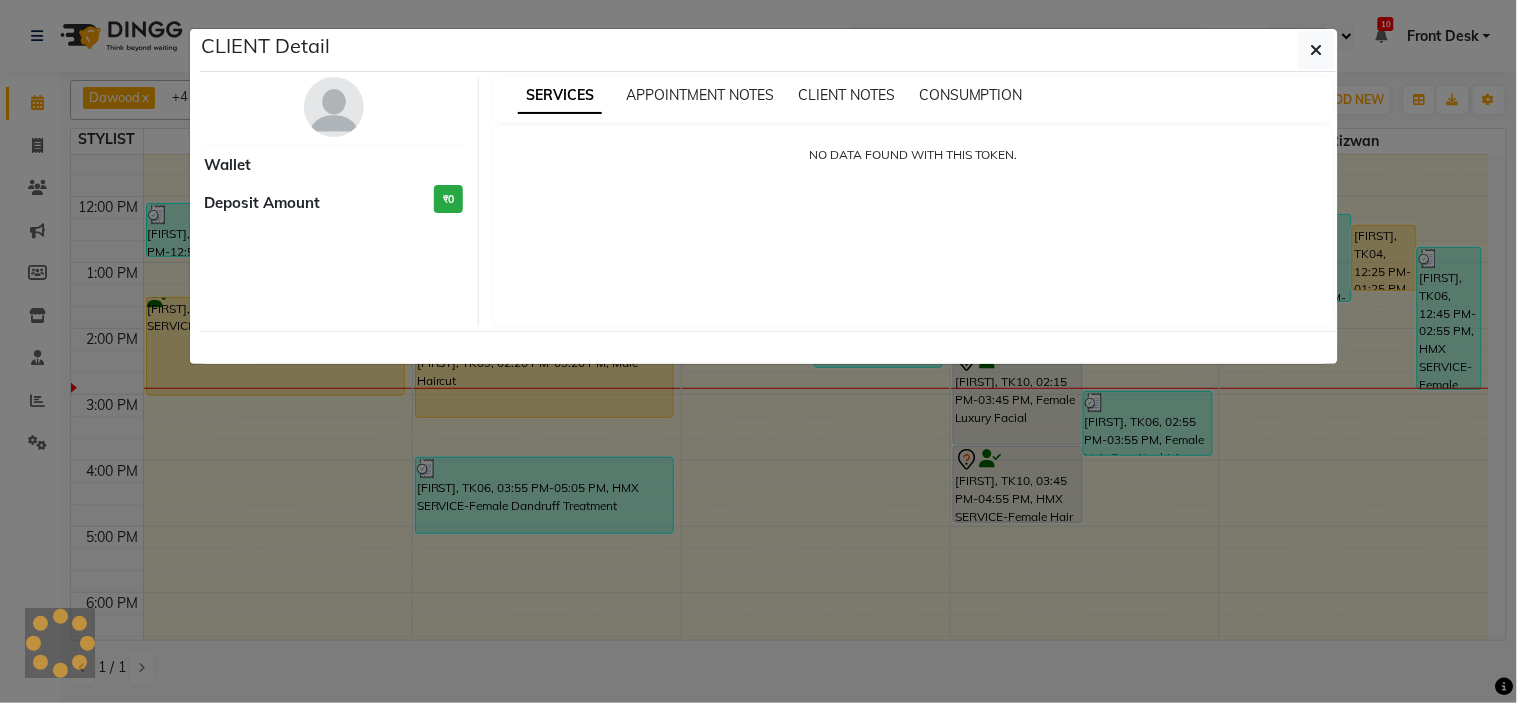 select on "1" 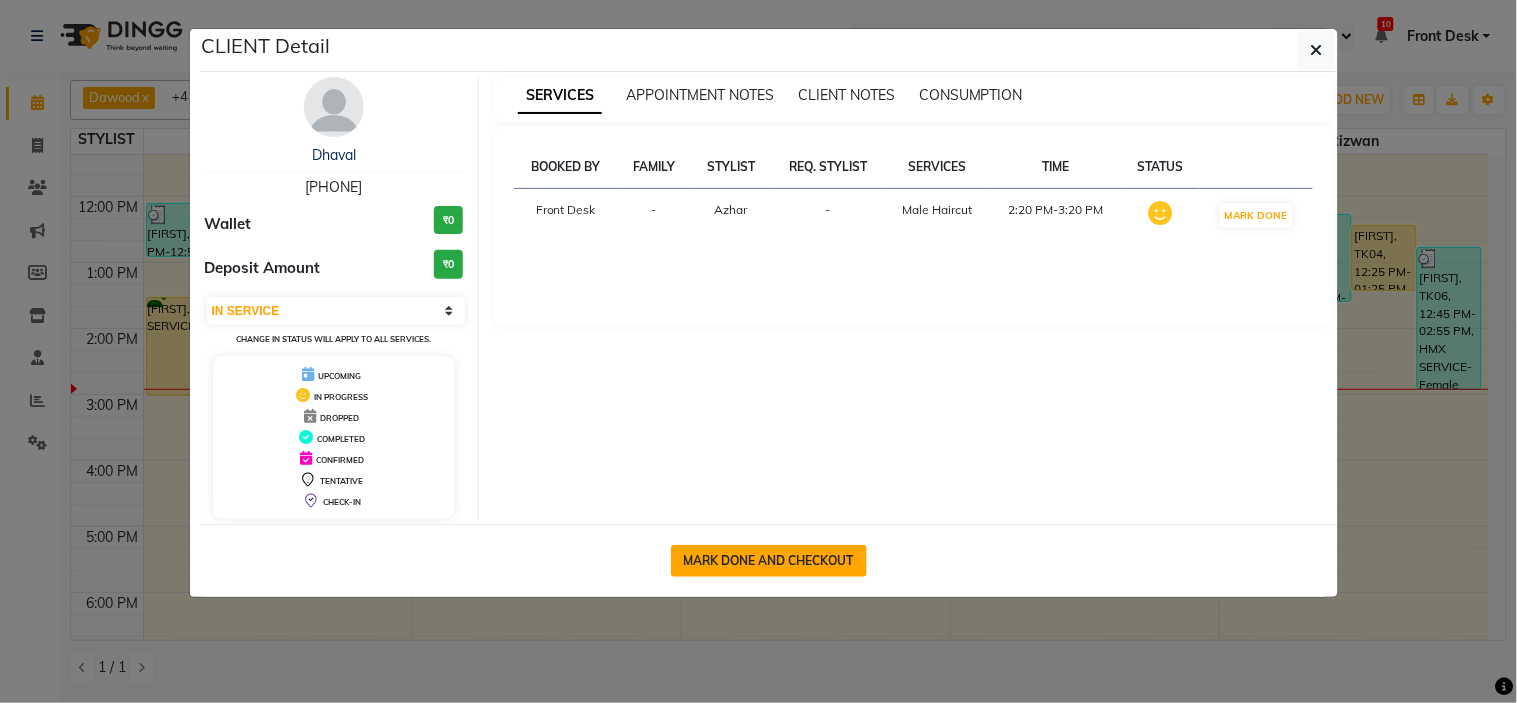 click on "MARK DONE AND CHECKOUT" 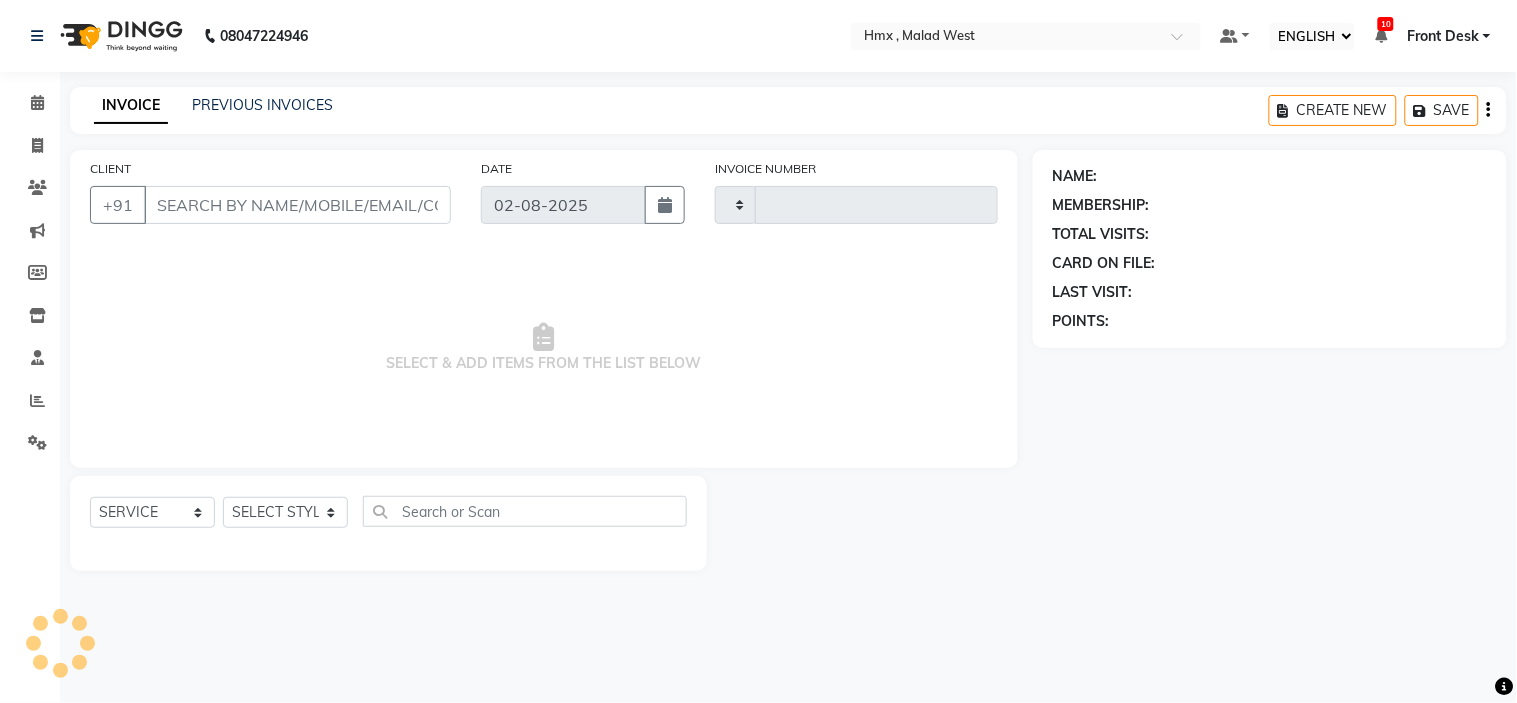 type on "1560" 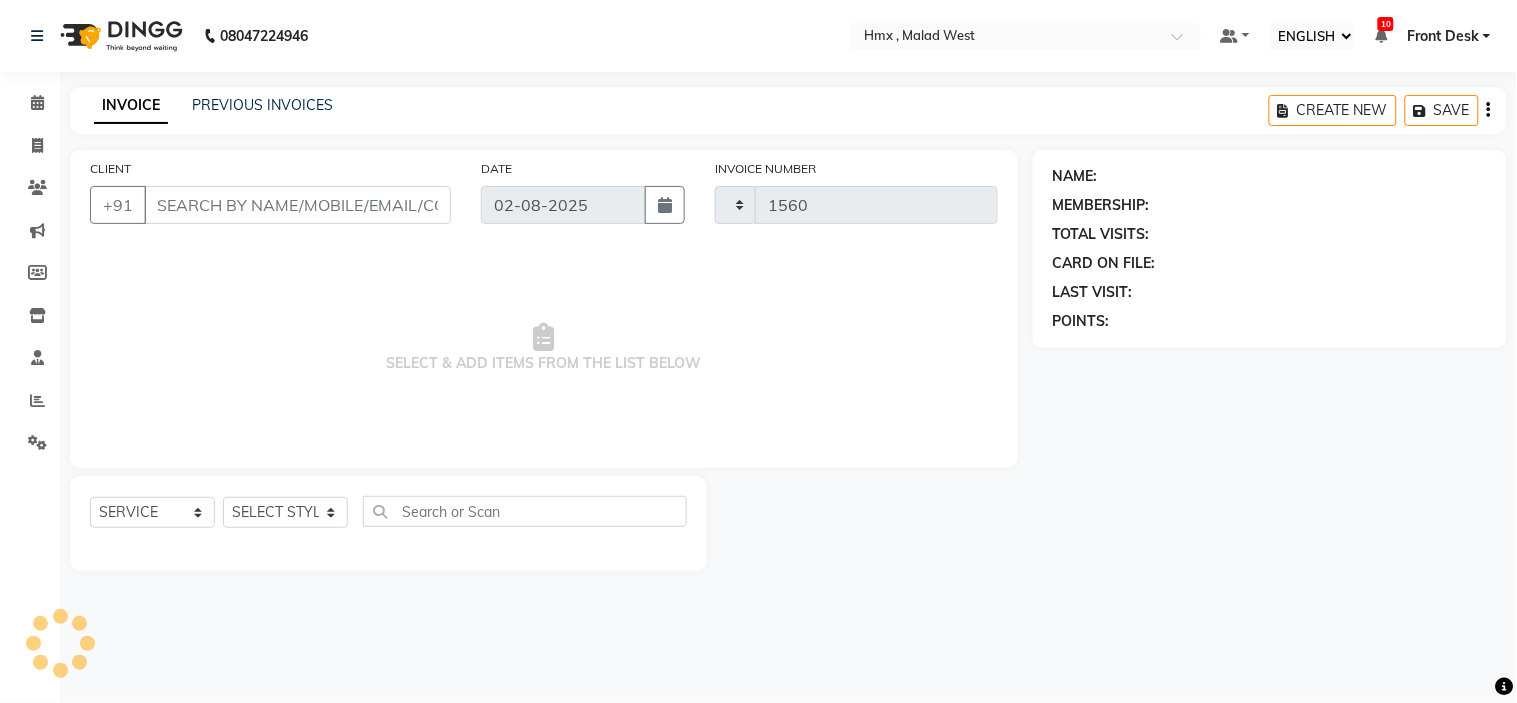 select on "5711" 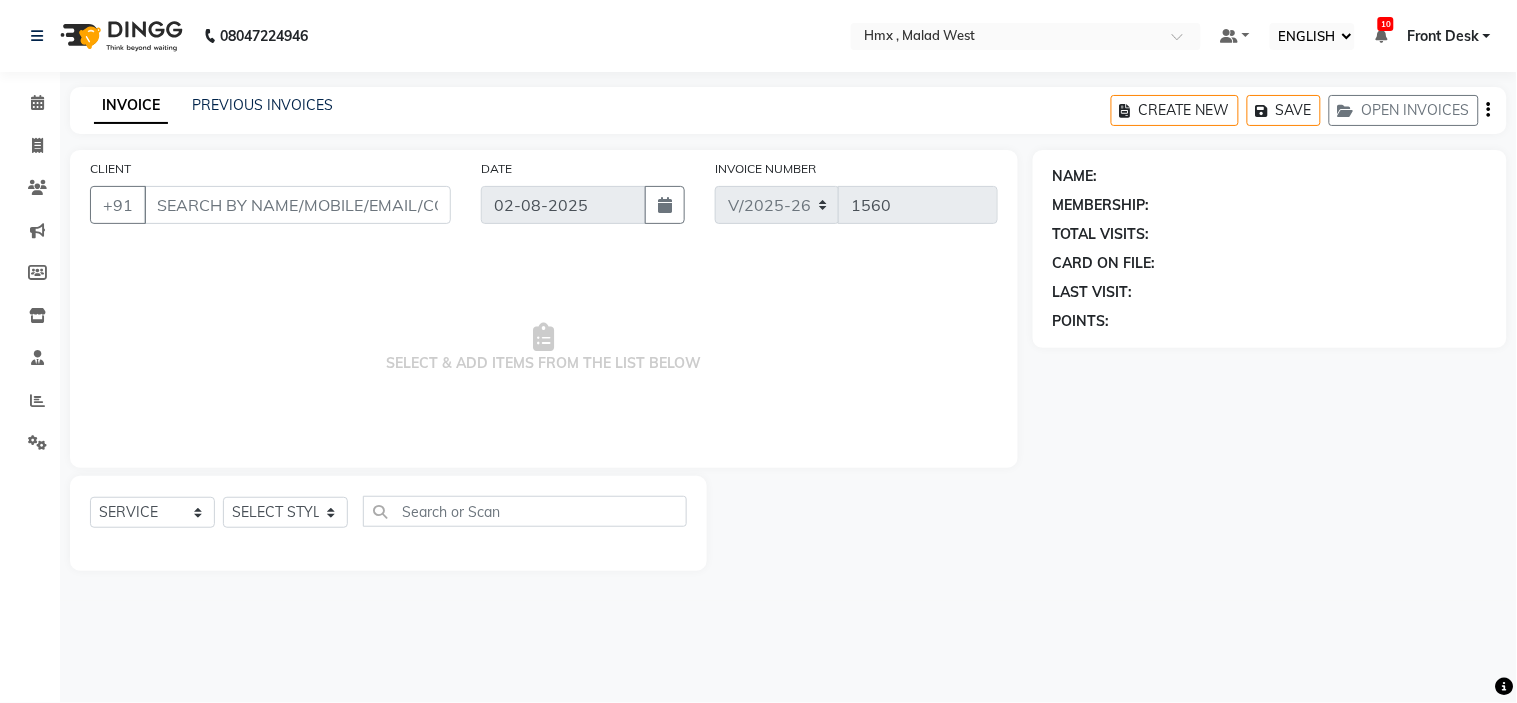 type on "9969379213" 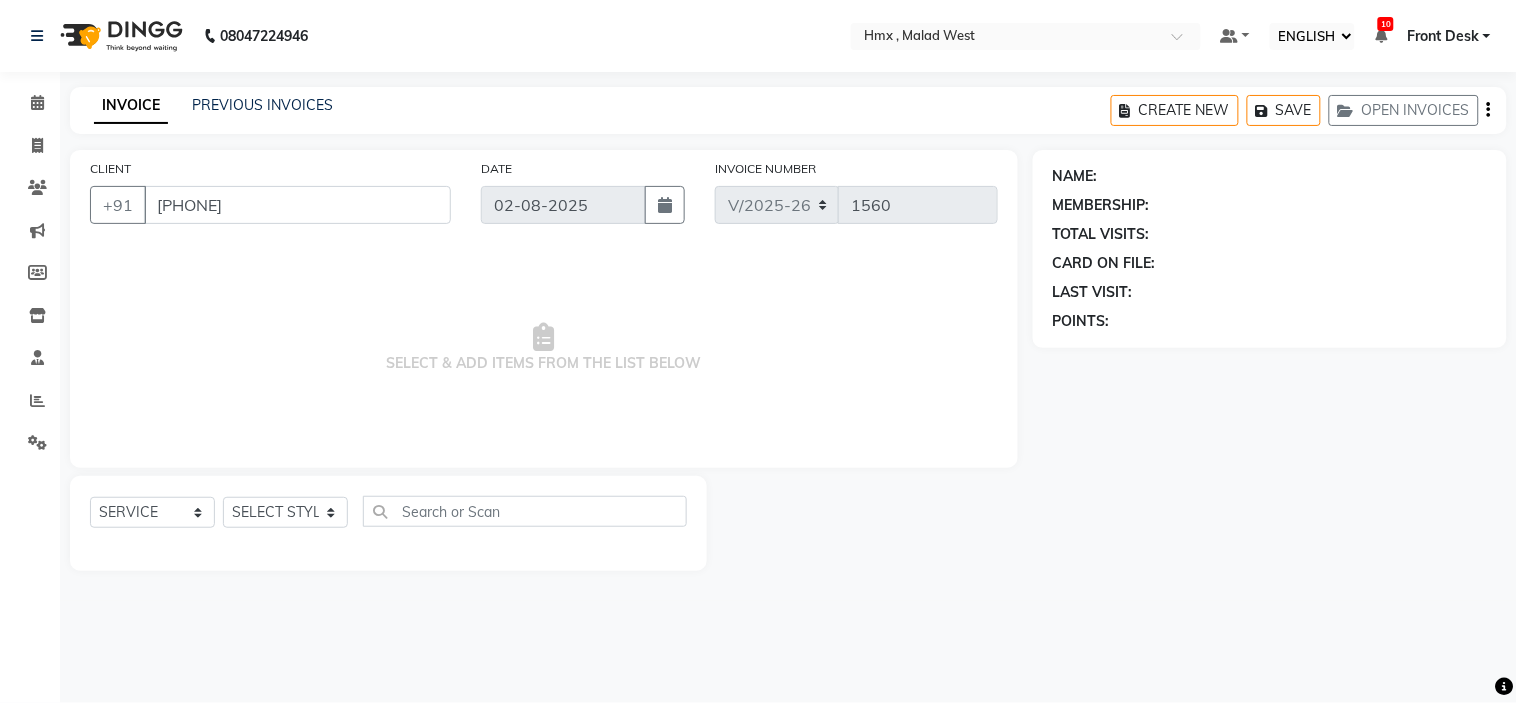 select on "39098" 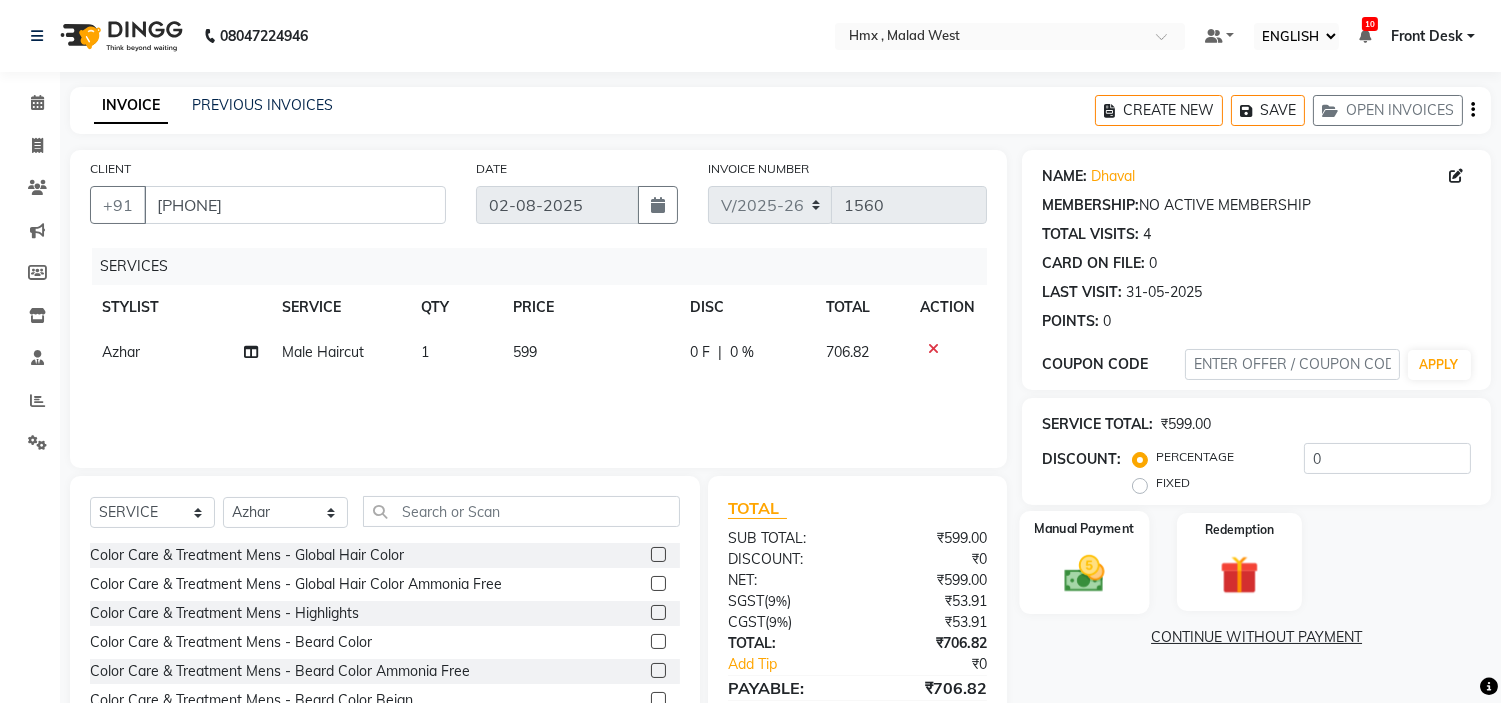 scroll, scrollTop: 97, scrollLeft: 0, axis: vertical 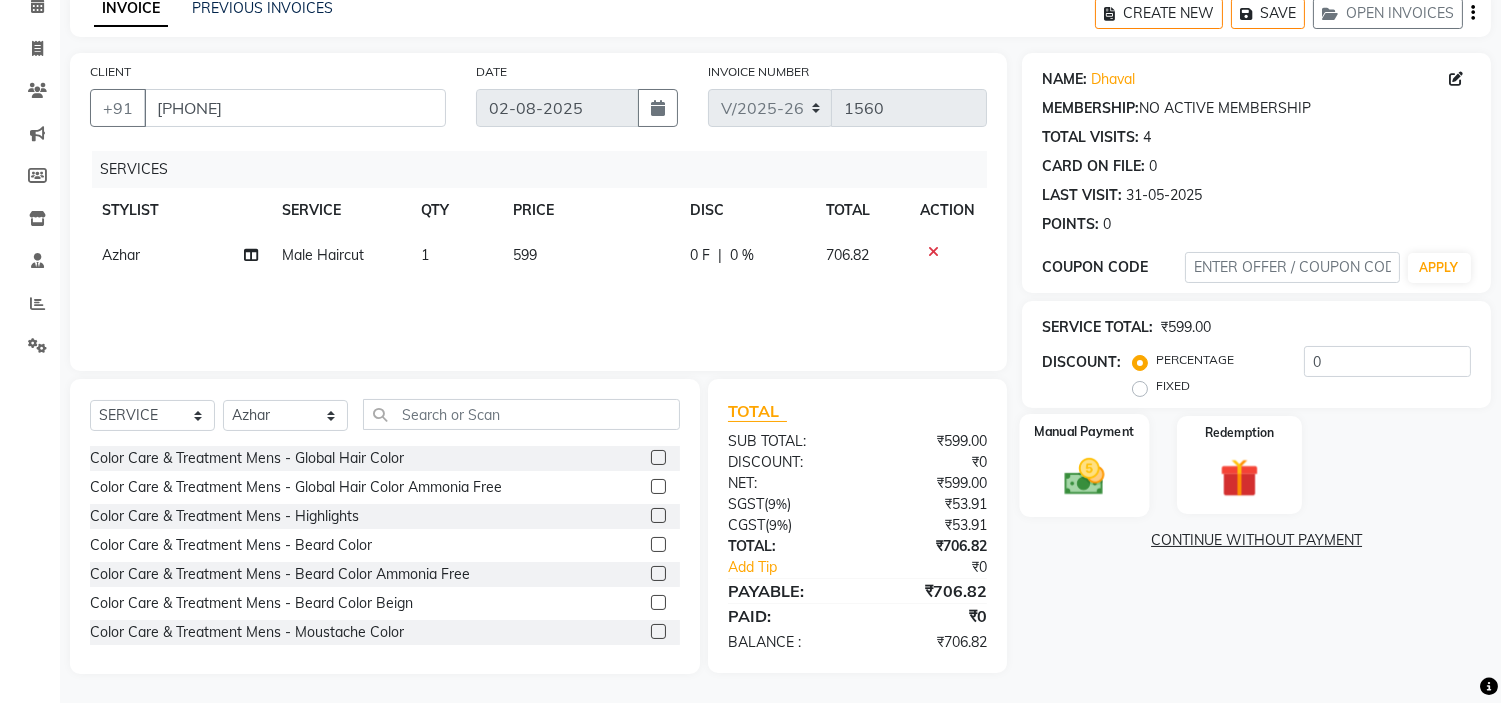 click 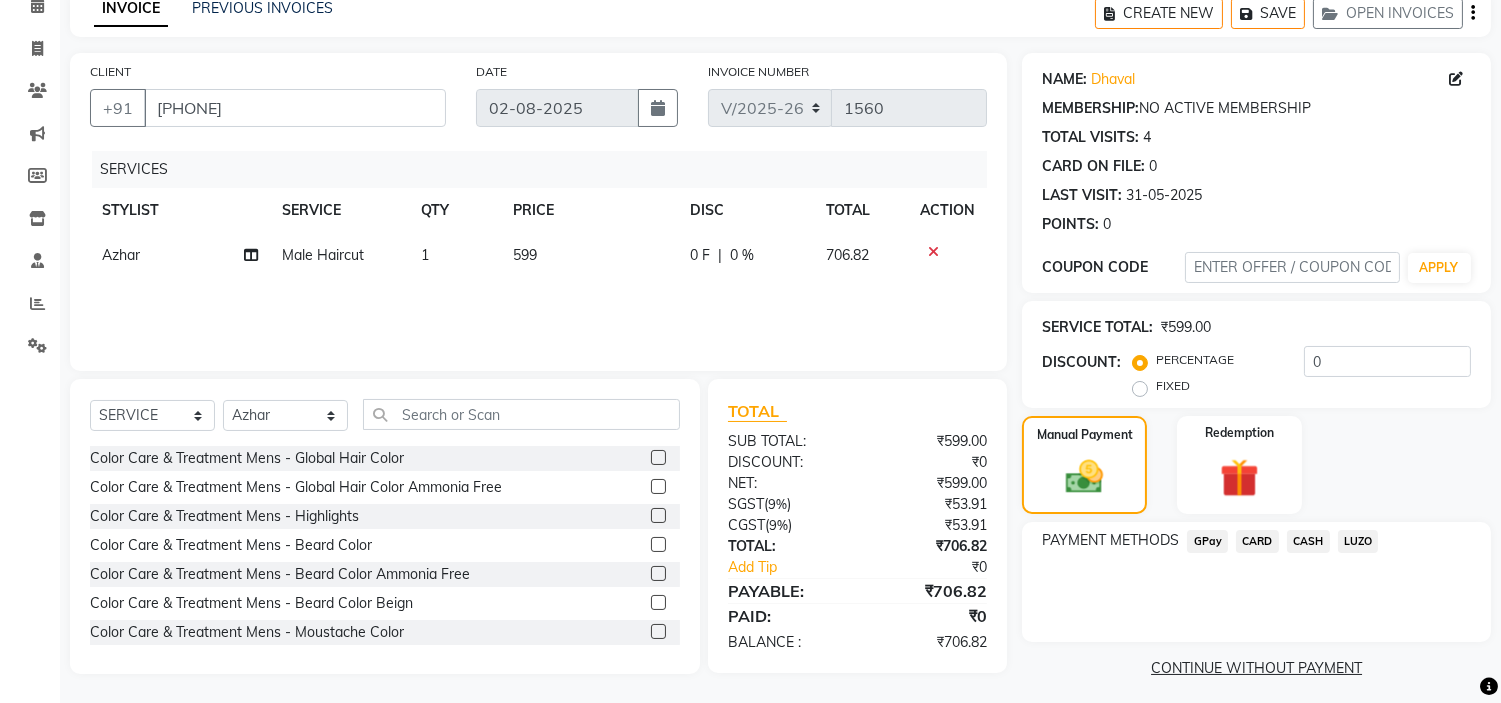 click on "CASH" 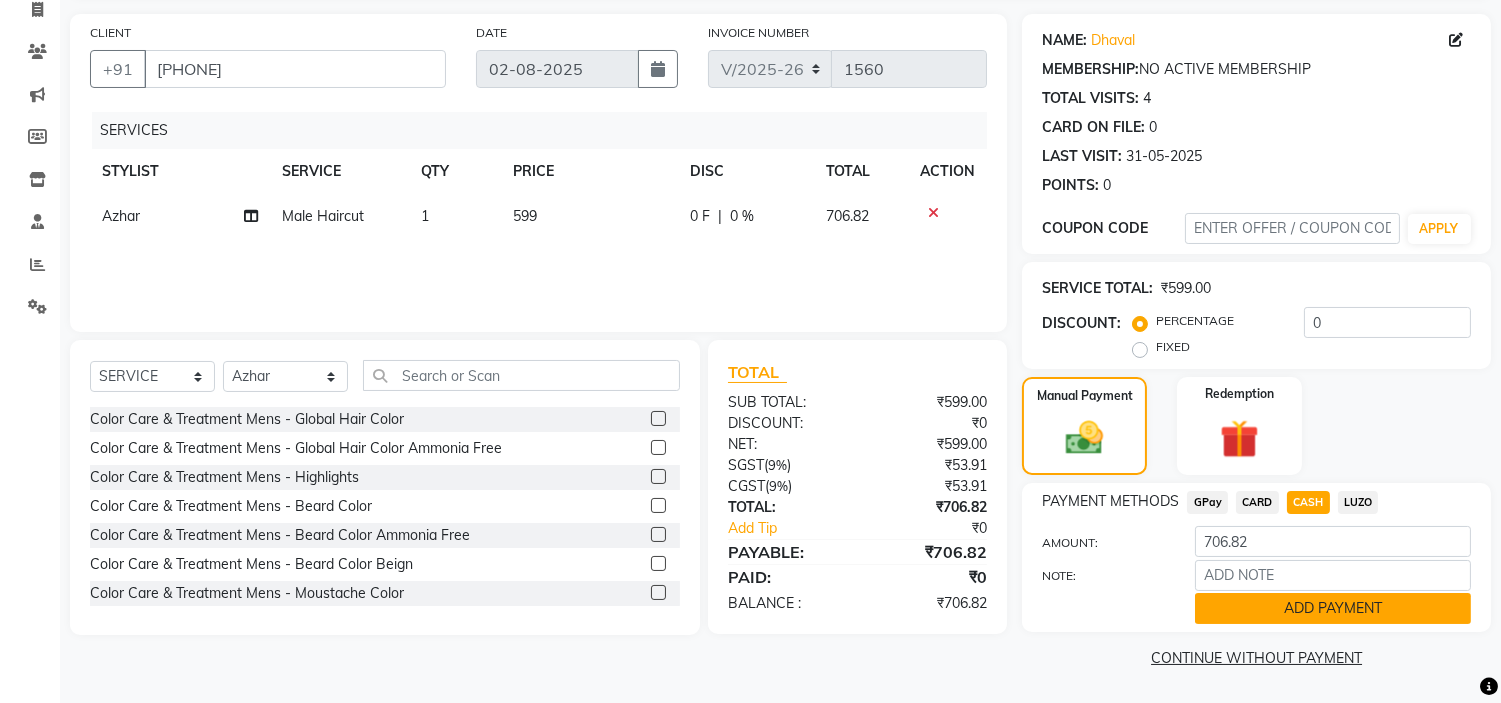 click on "ADD PAYMENT" 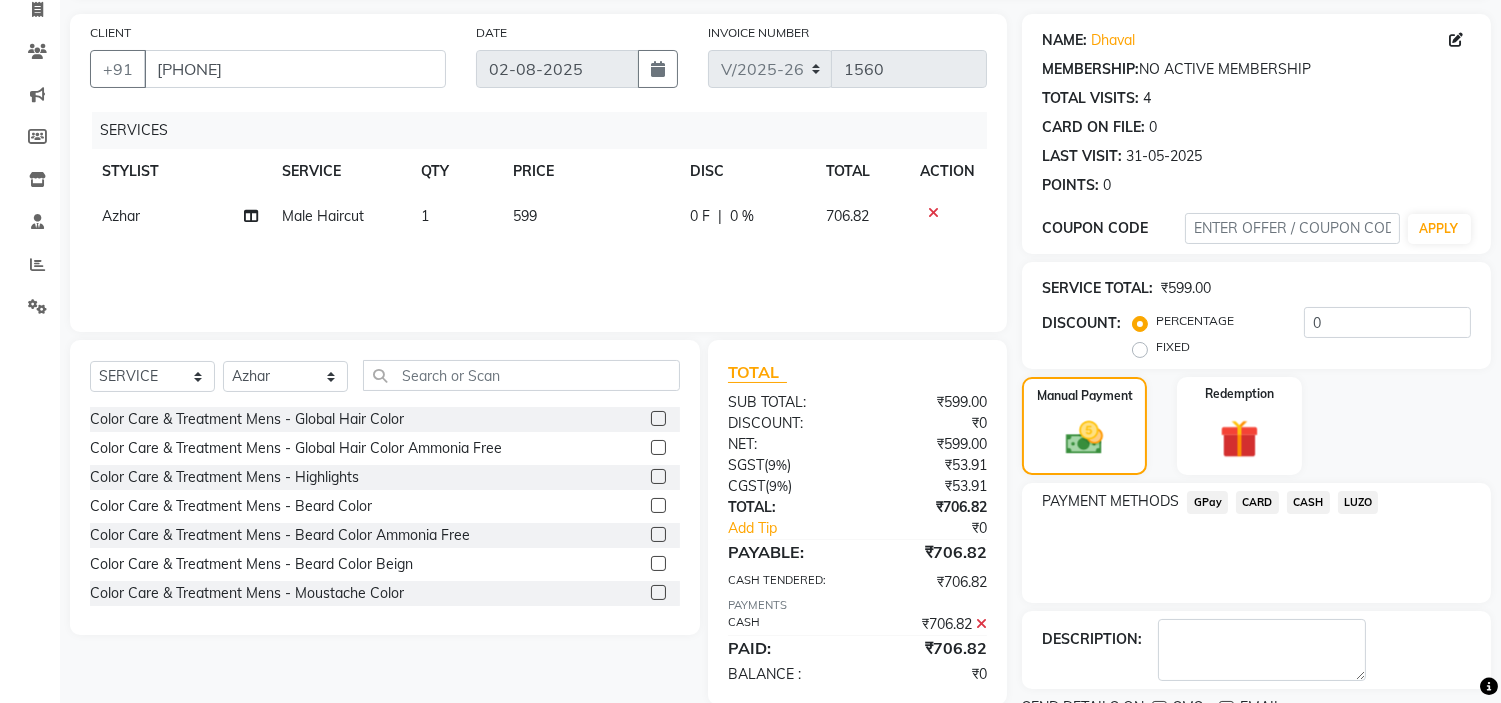 scroll, scrollTop: 220, scrollLeft: 0, axis: vertical 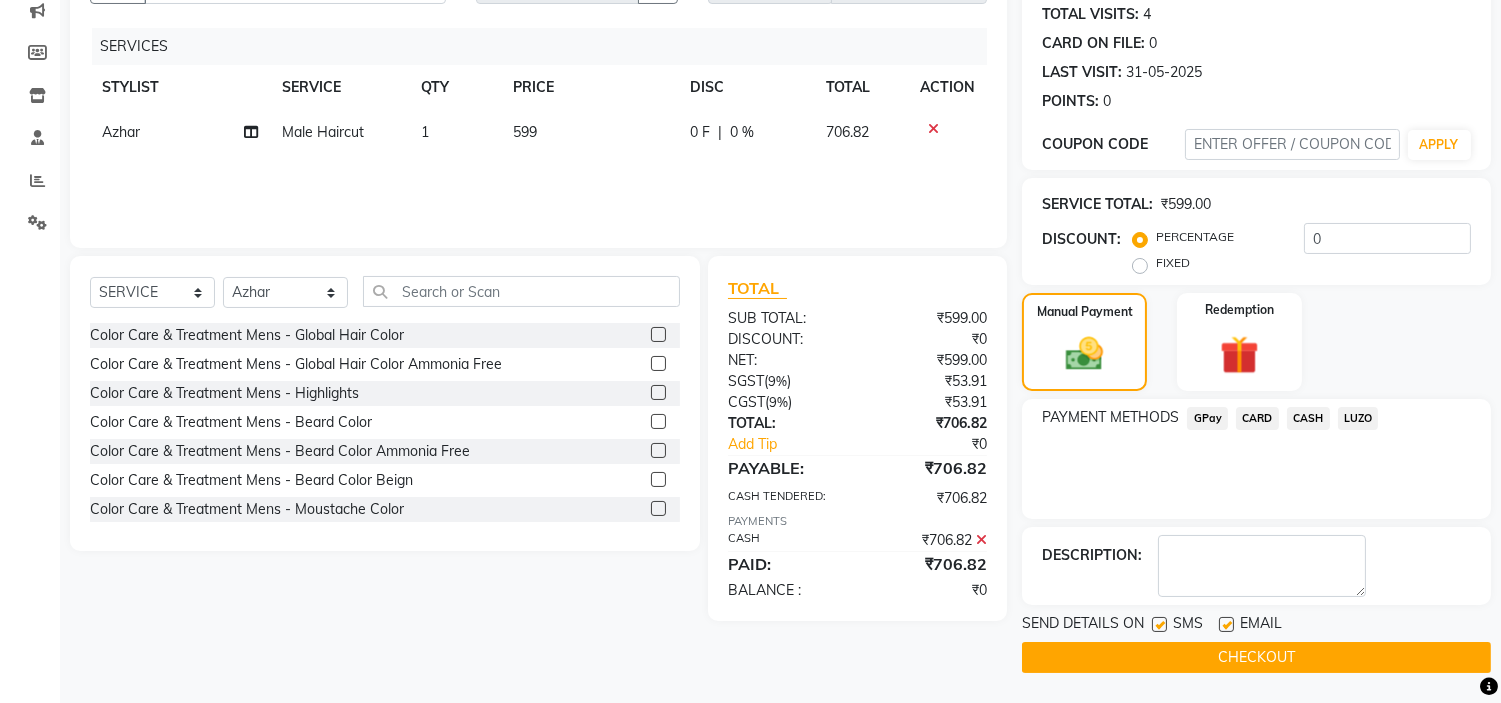 click on "CHECKOUT" 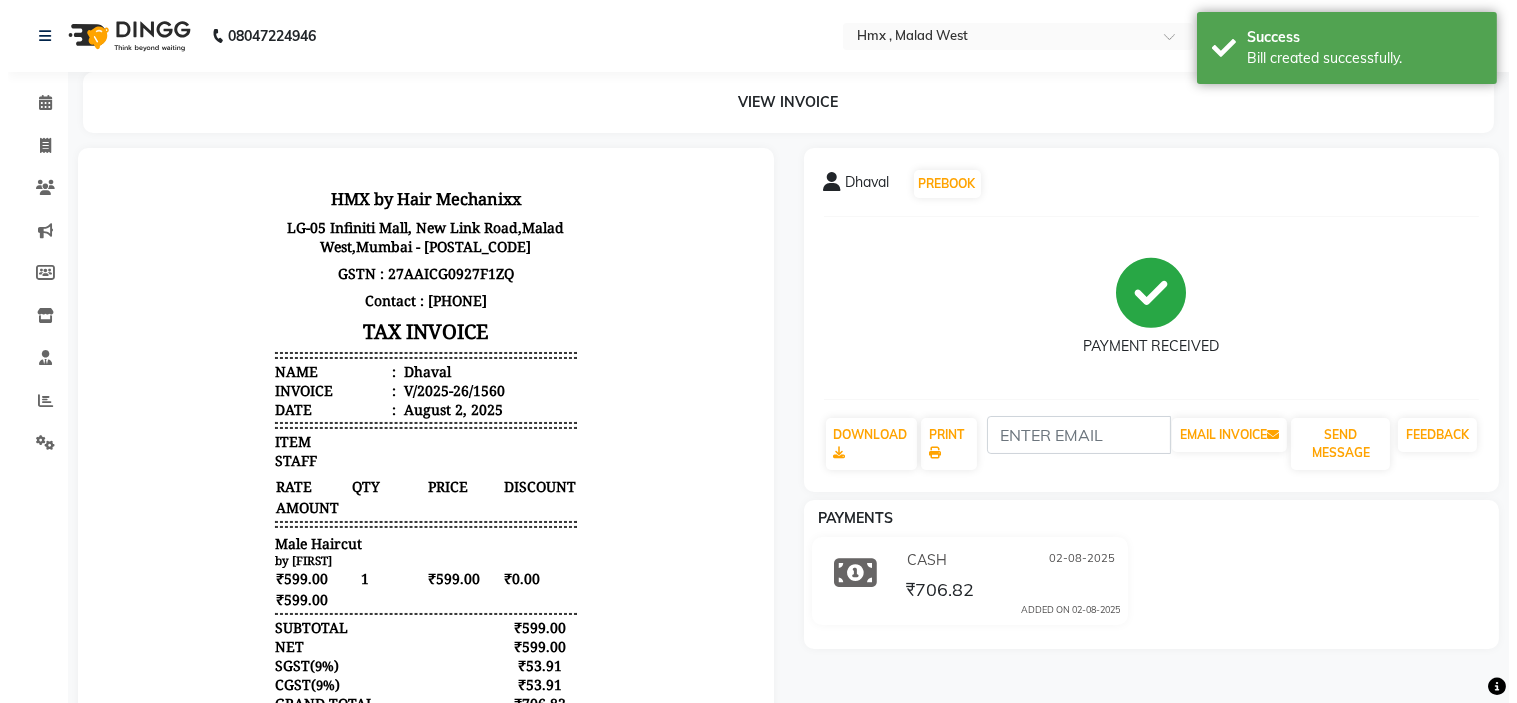 scroll, scrollTop: 0, scrollLeft: 0, axis: both 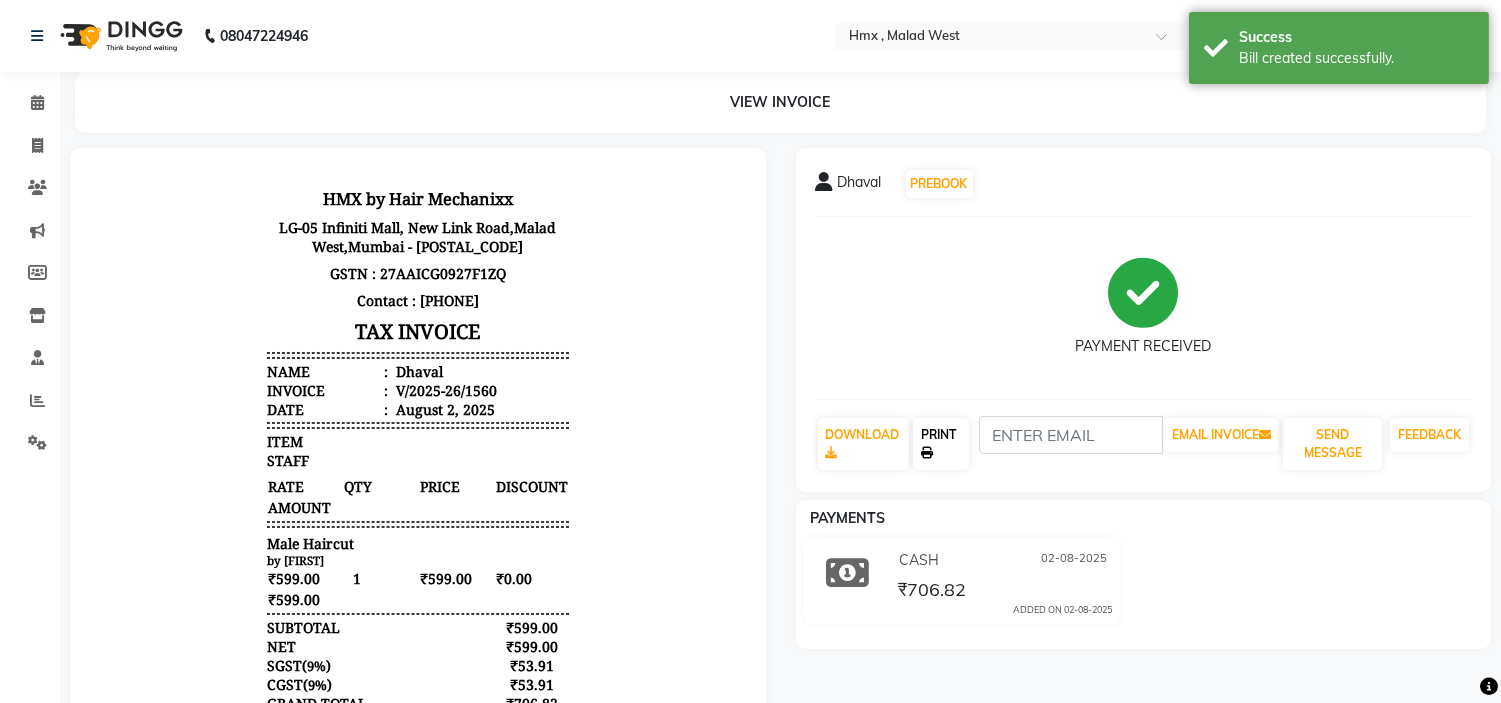 click on "PRINT" 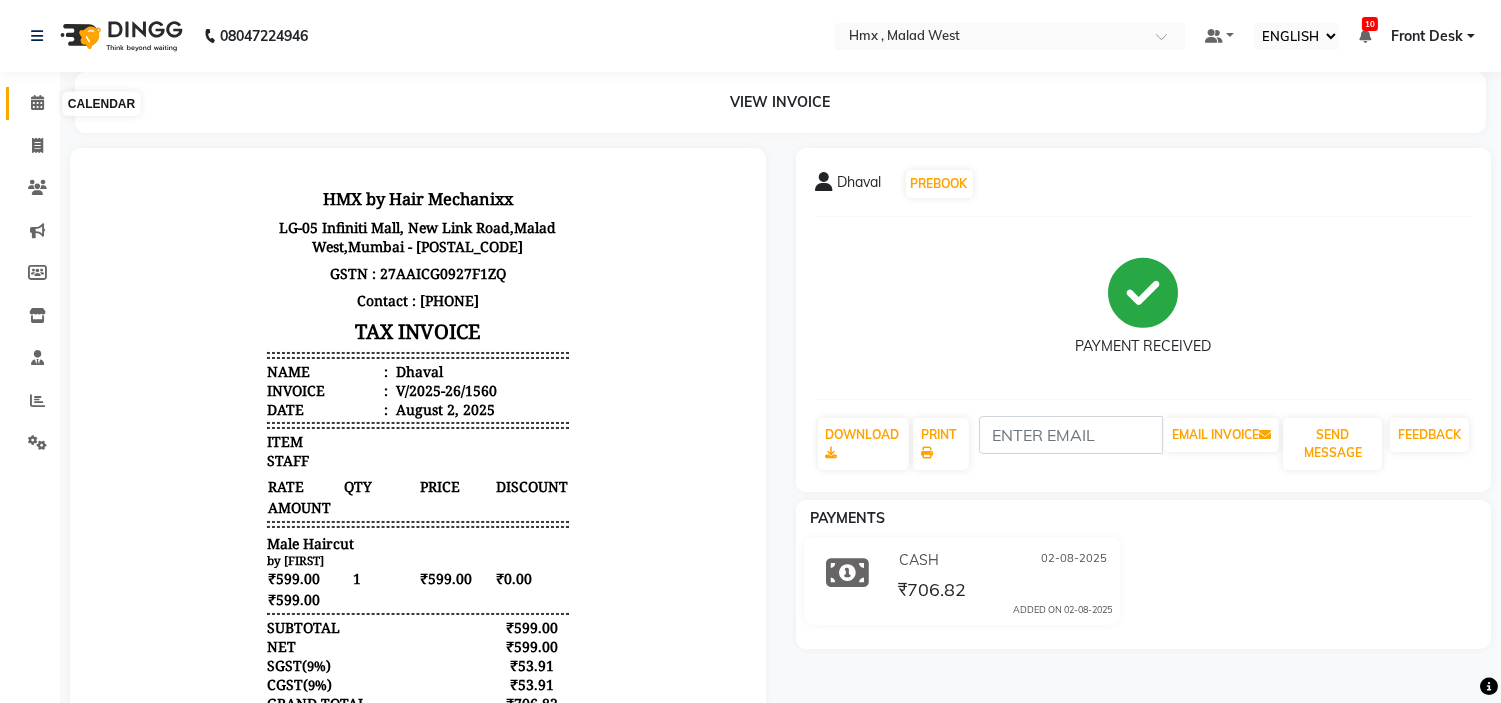 click 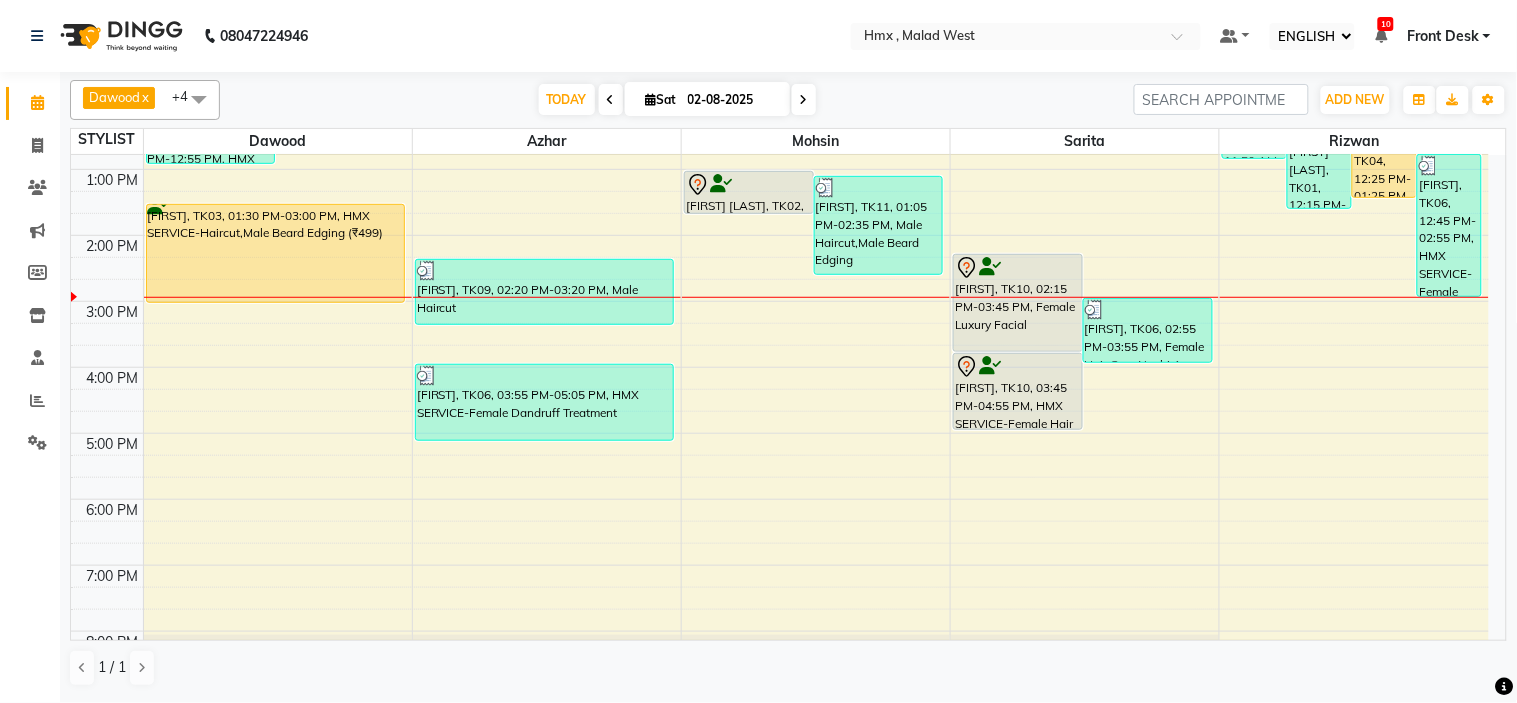 scroll, scrollTop: 333, scrollLeft: 0, axis: vertical 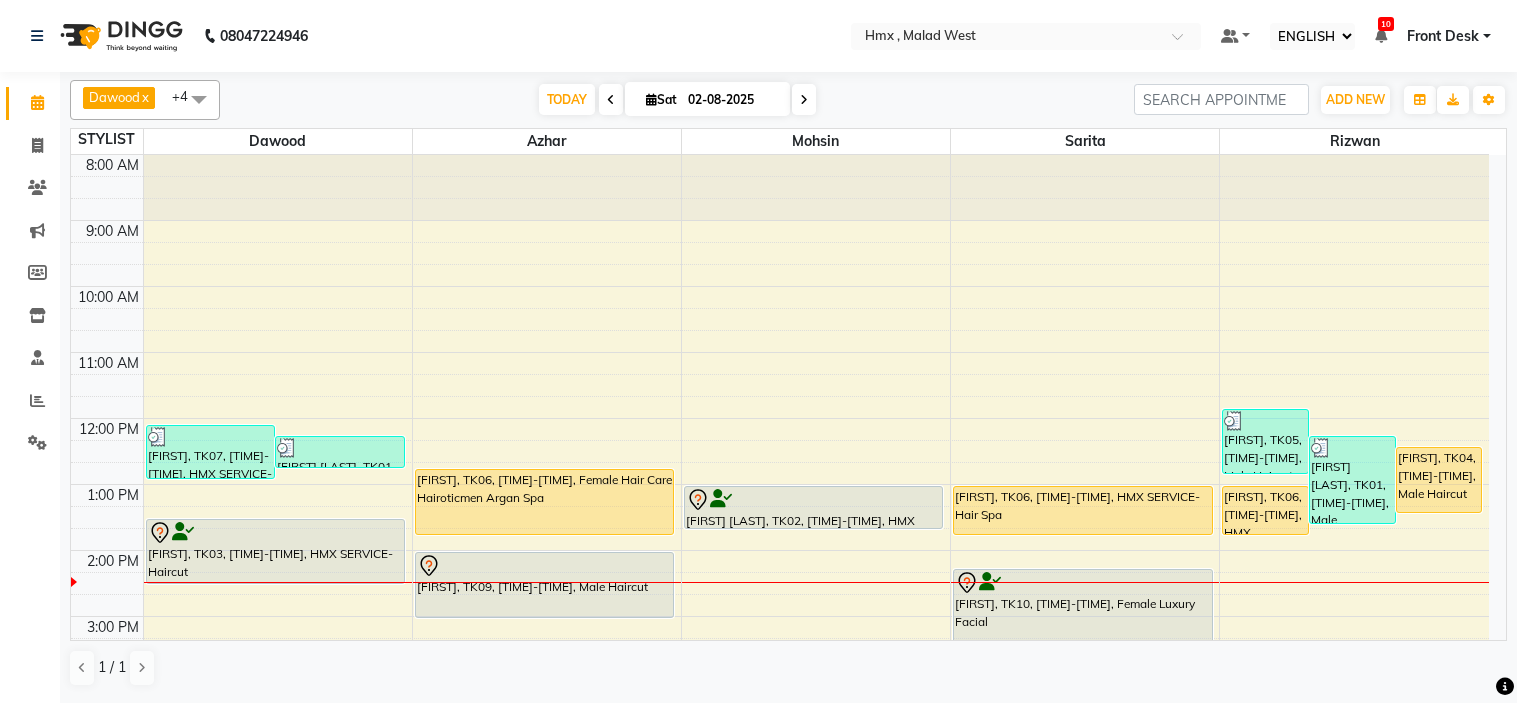 select on "ec" 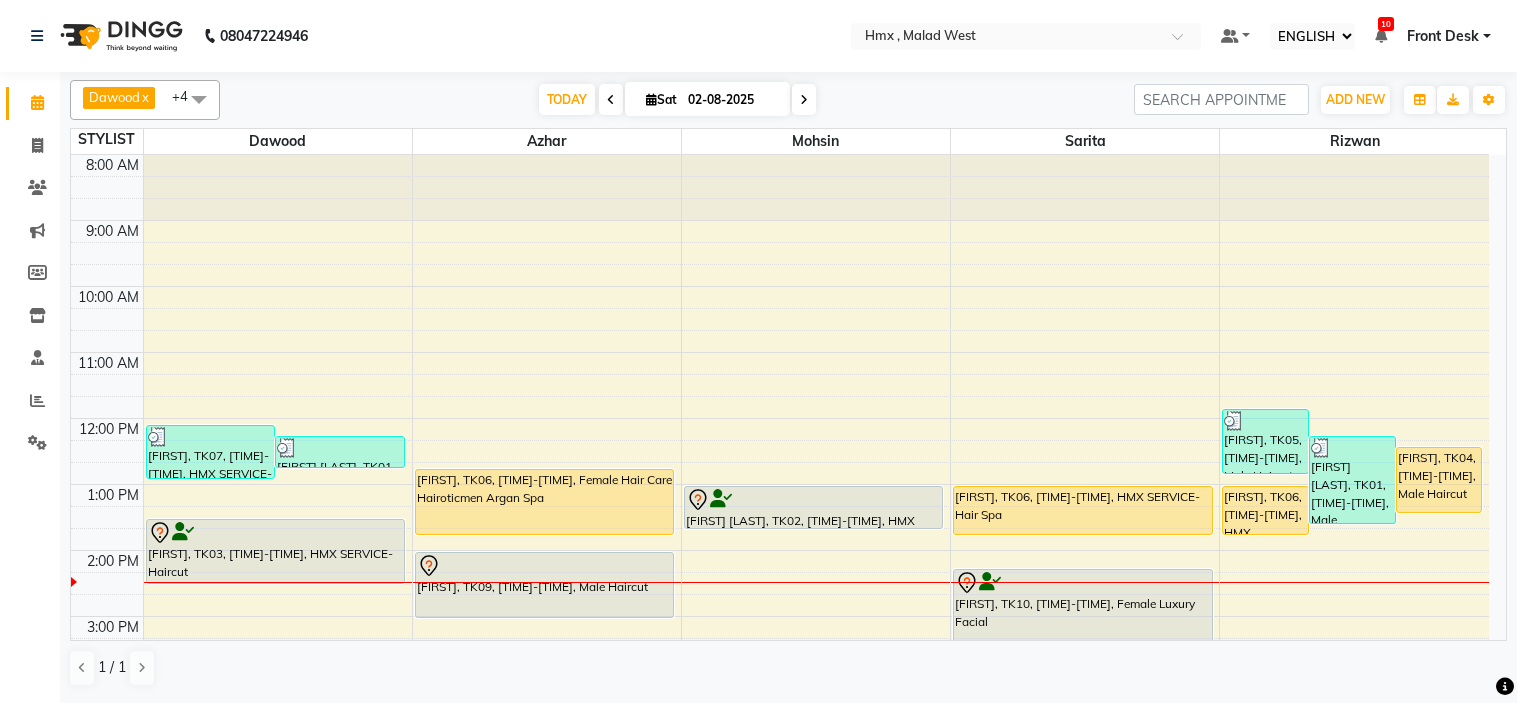 scroll, scrollTop: 0, scrollLeft: 0, axis: both 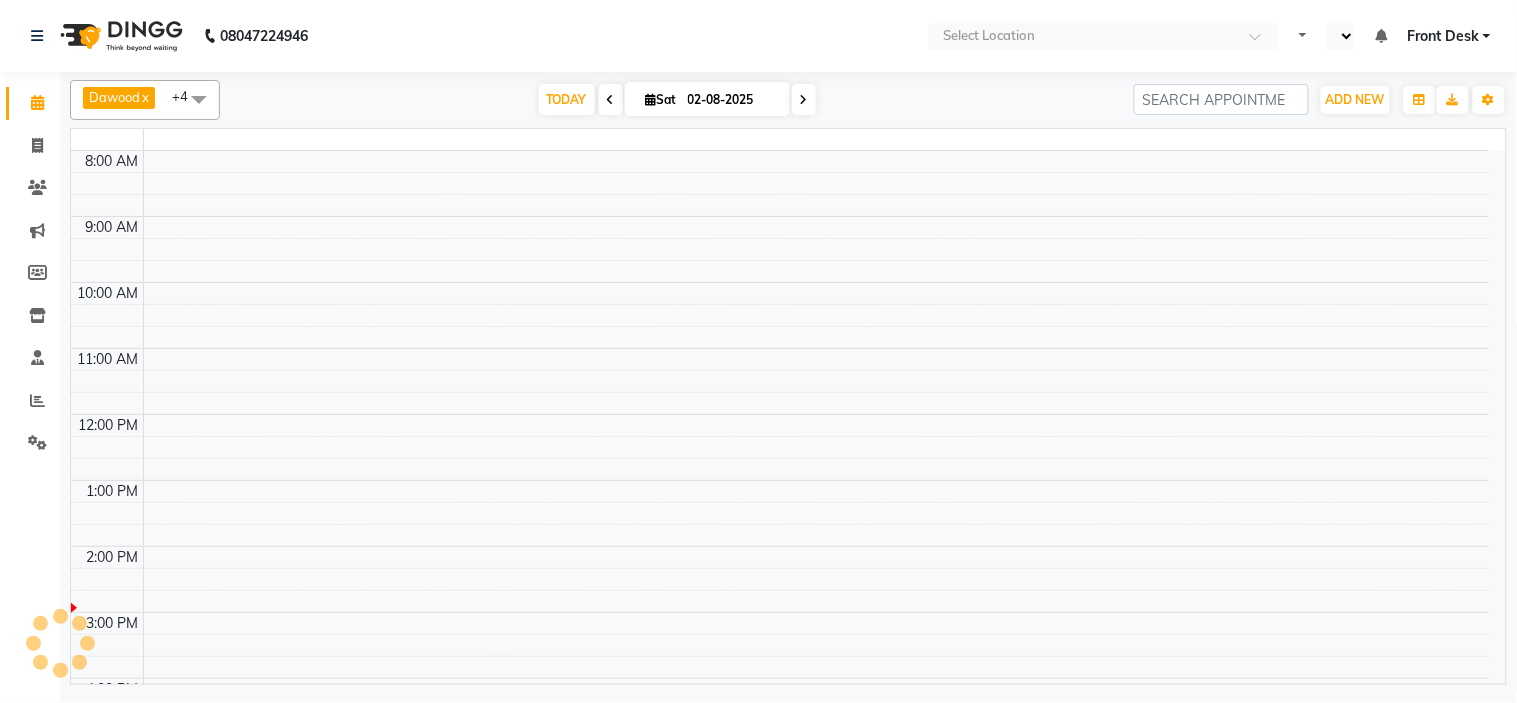 select on "ec" 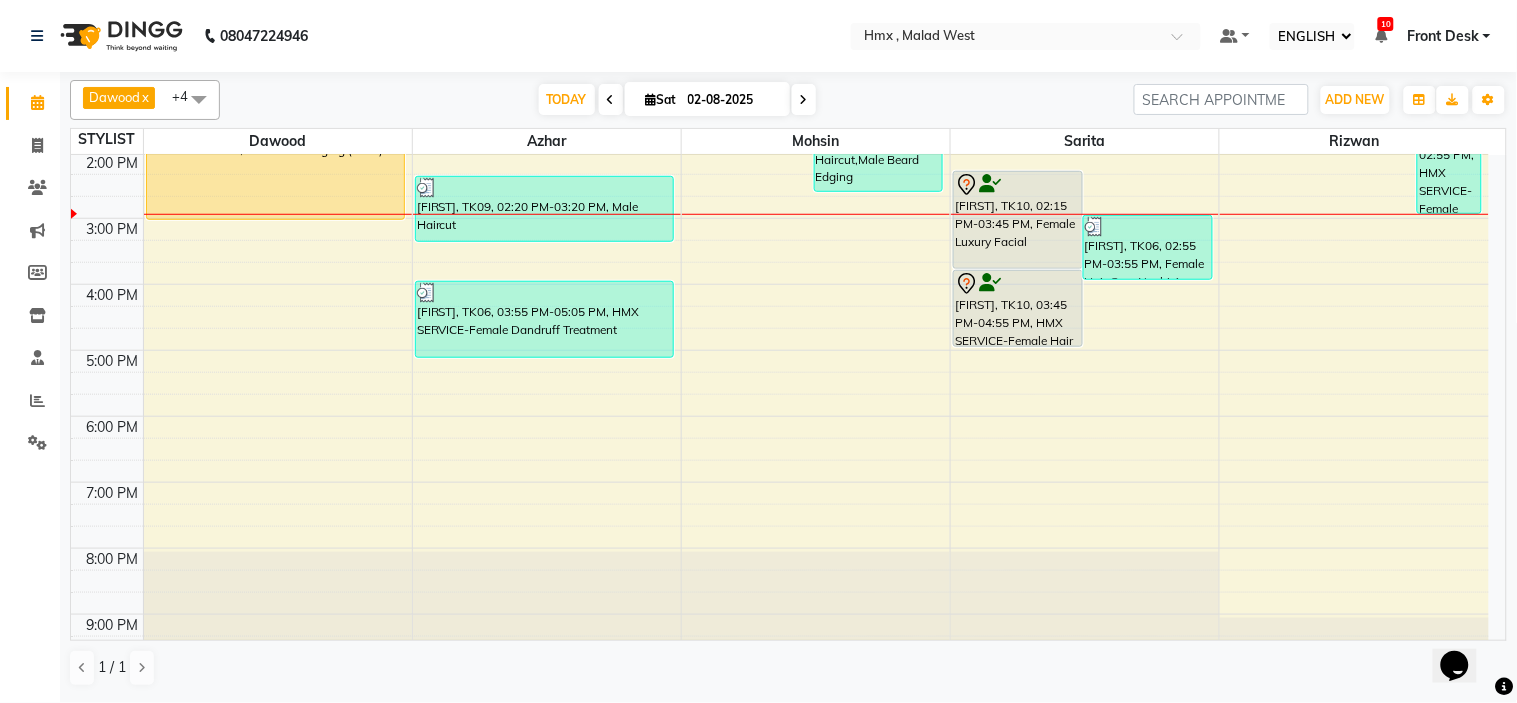 scroll, scrollTop: 0, scrollLeft: 0, axis: both 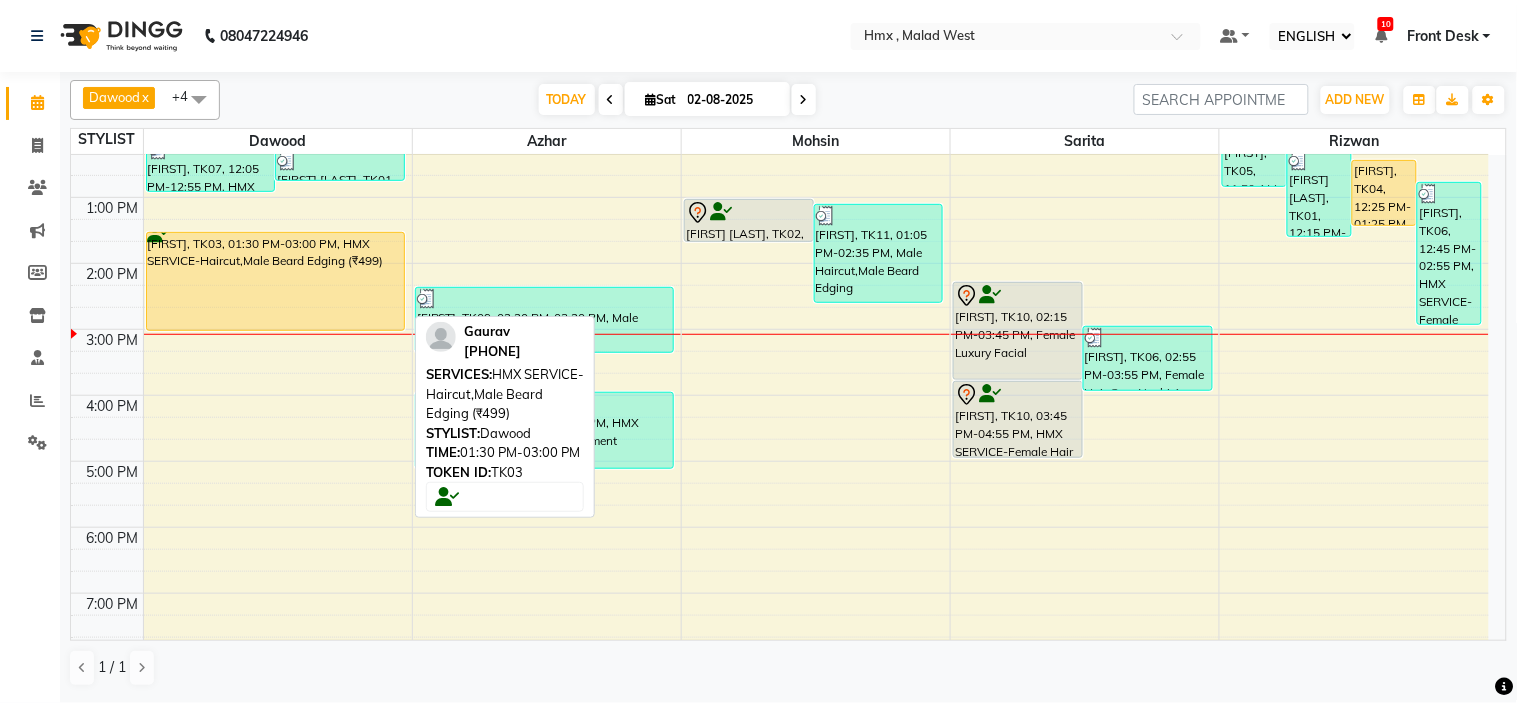 click on "[FIRST], TK03, 01:30 PM-03:00 PM, HMX SERVICE-Haircut,Male Beard Edging (₹499)" at bounding box center [275, 281] 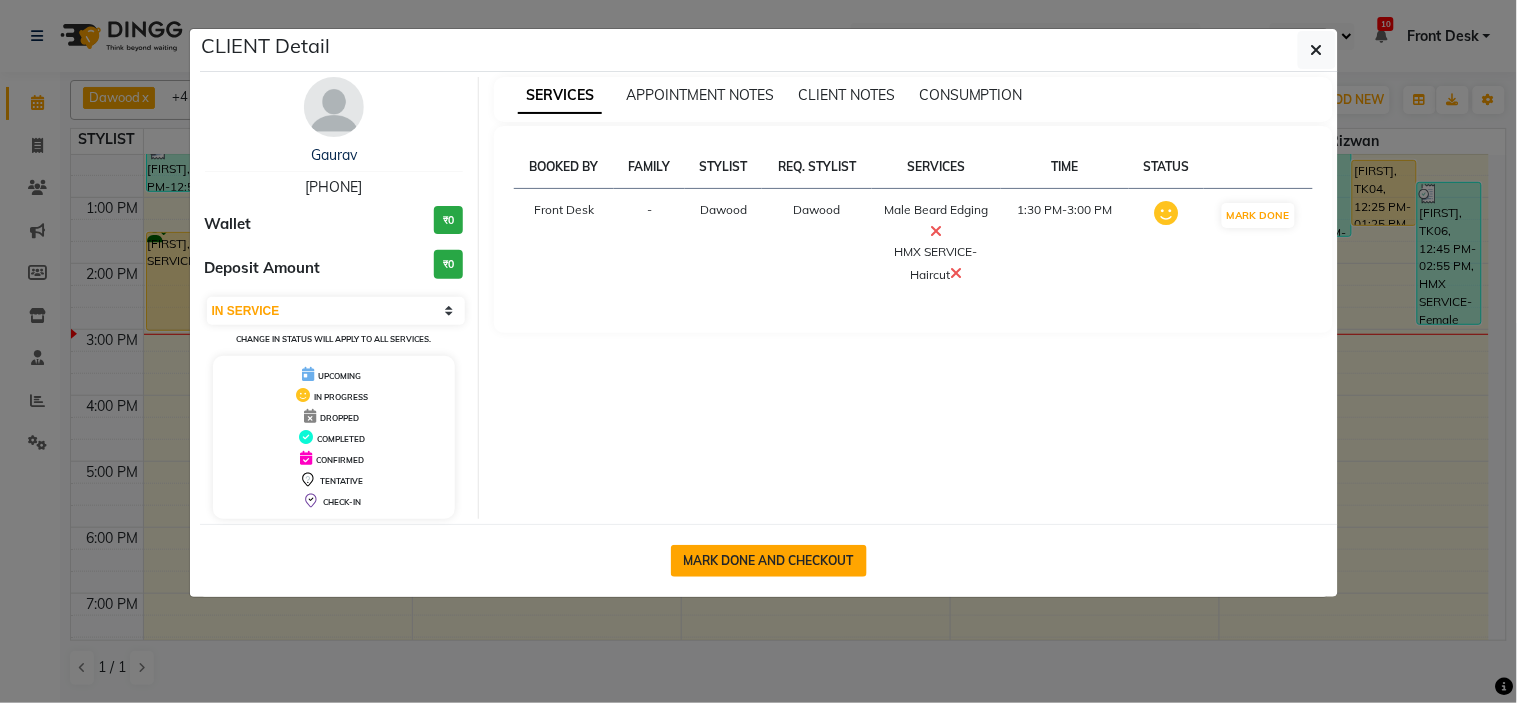 click on "MARK DONE AND CHECKOUT" 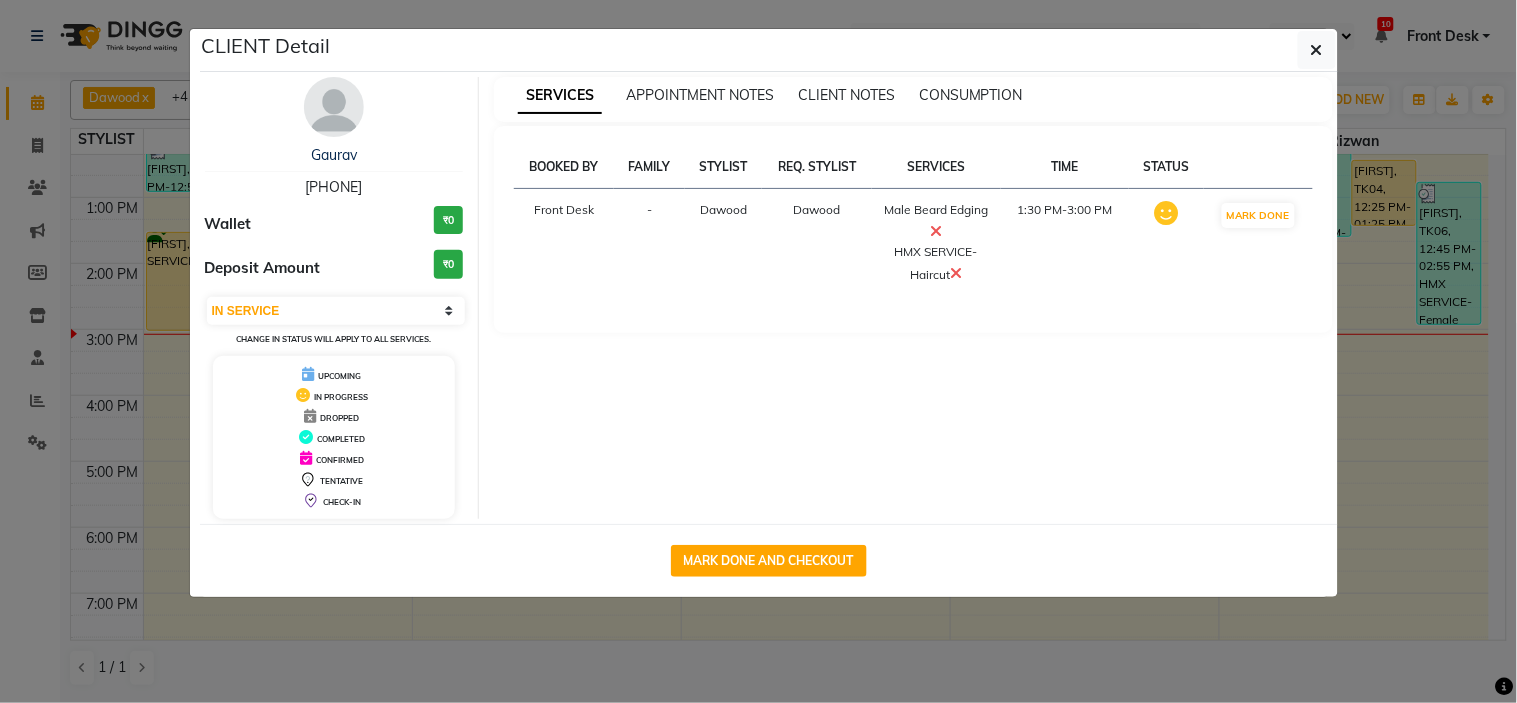 select on "3" 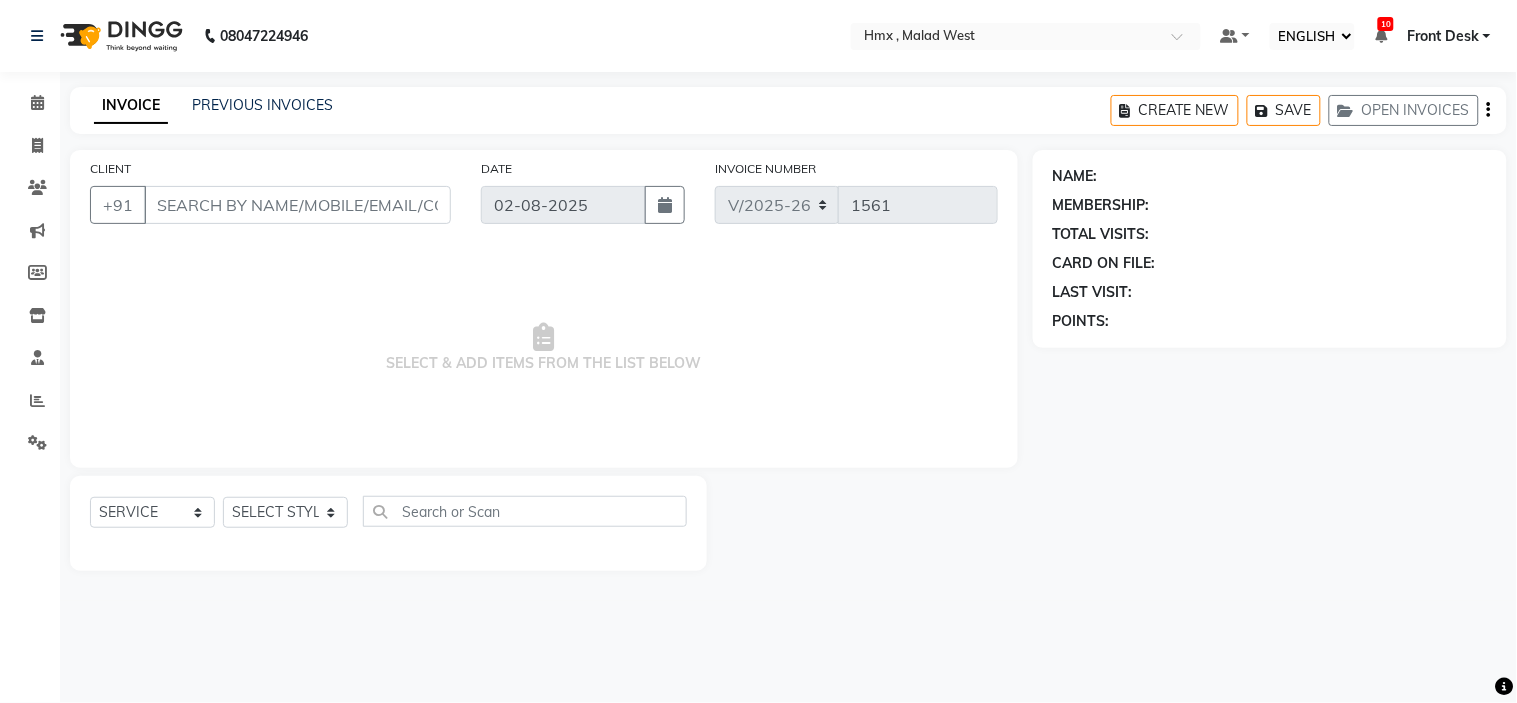 type on "[PHONE]" 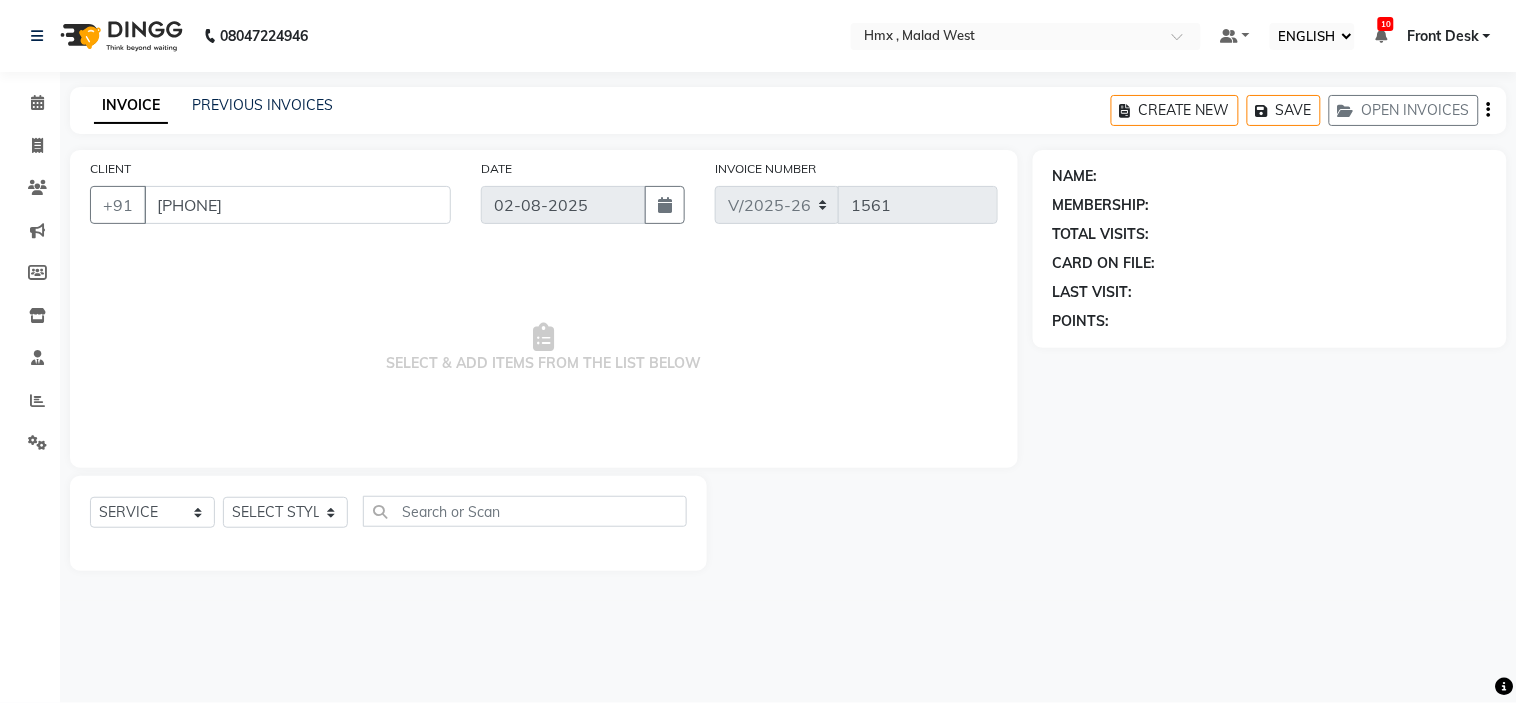 select on "39095" 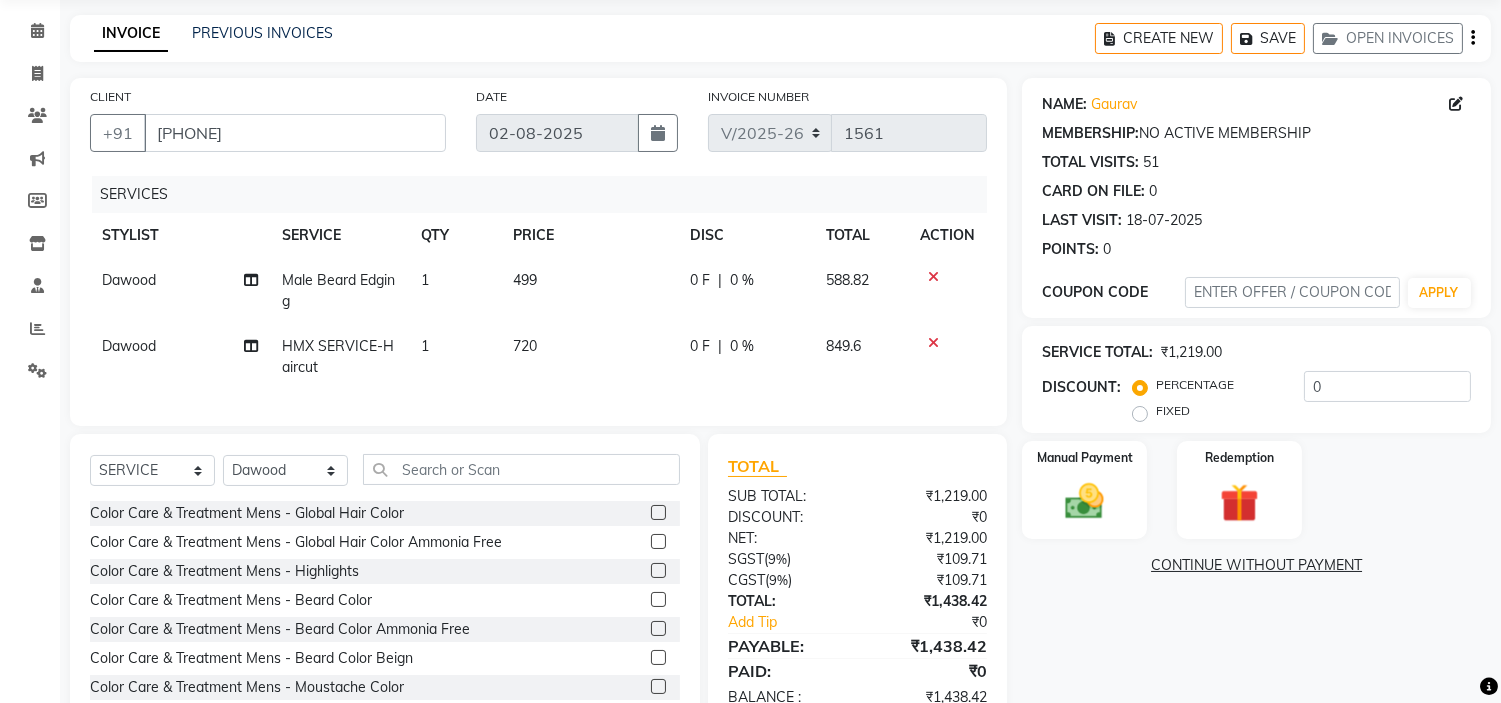 scroll, scrollTop: 111, scrollLeft: 0, axis: vertical 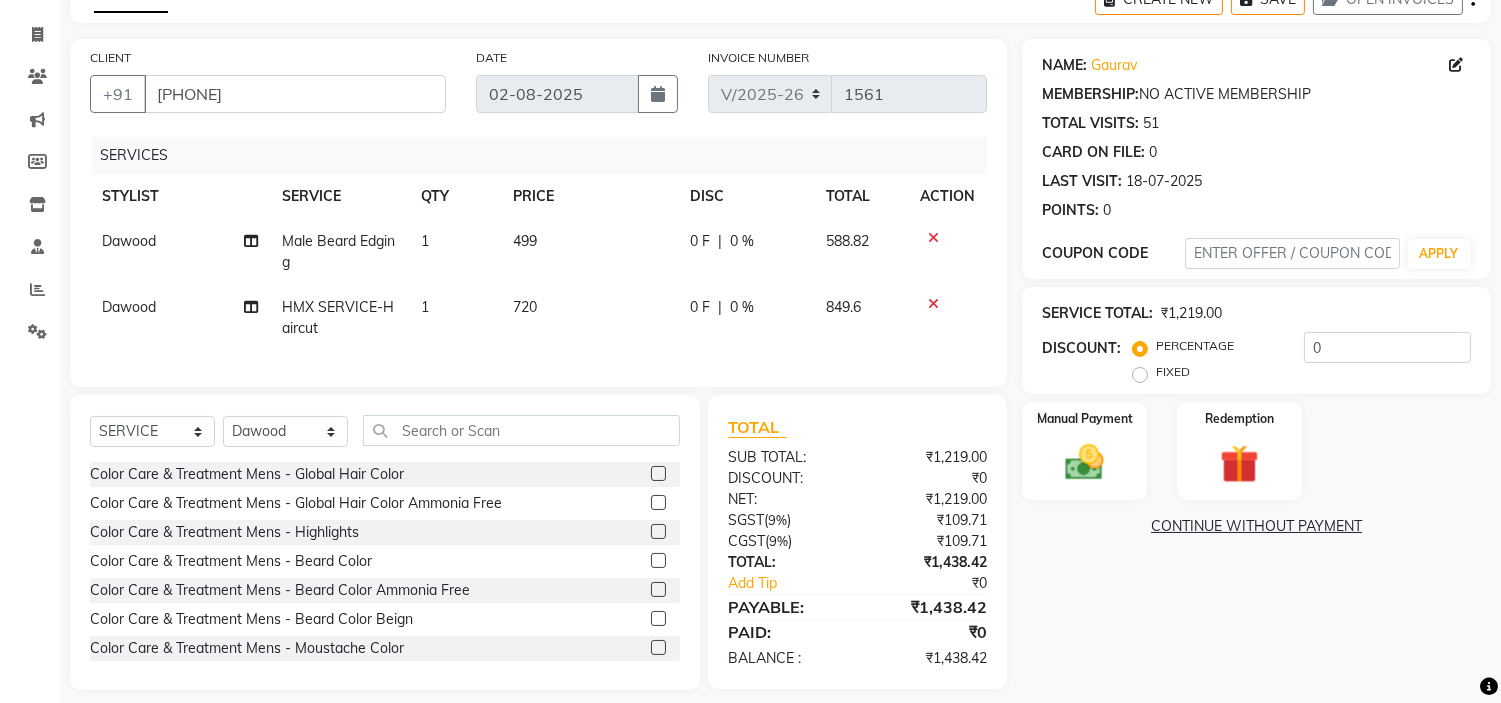 click on "HMX SERVICE-Haircut" 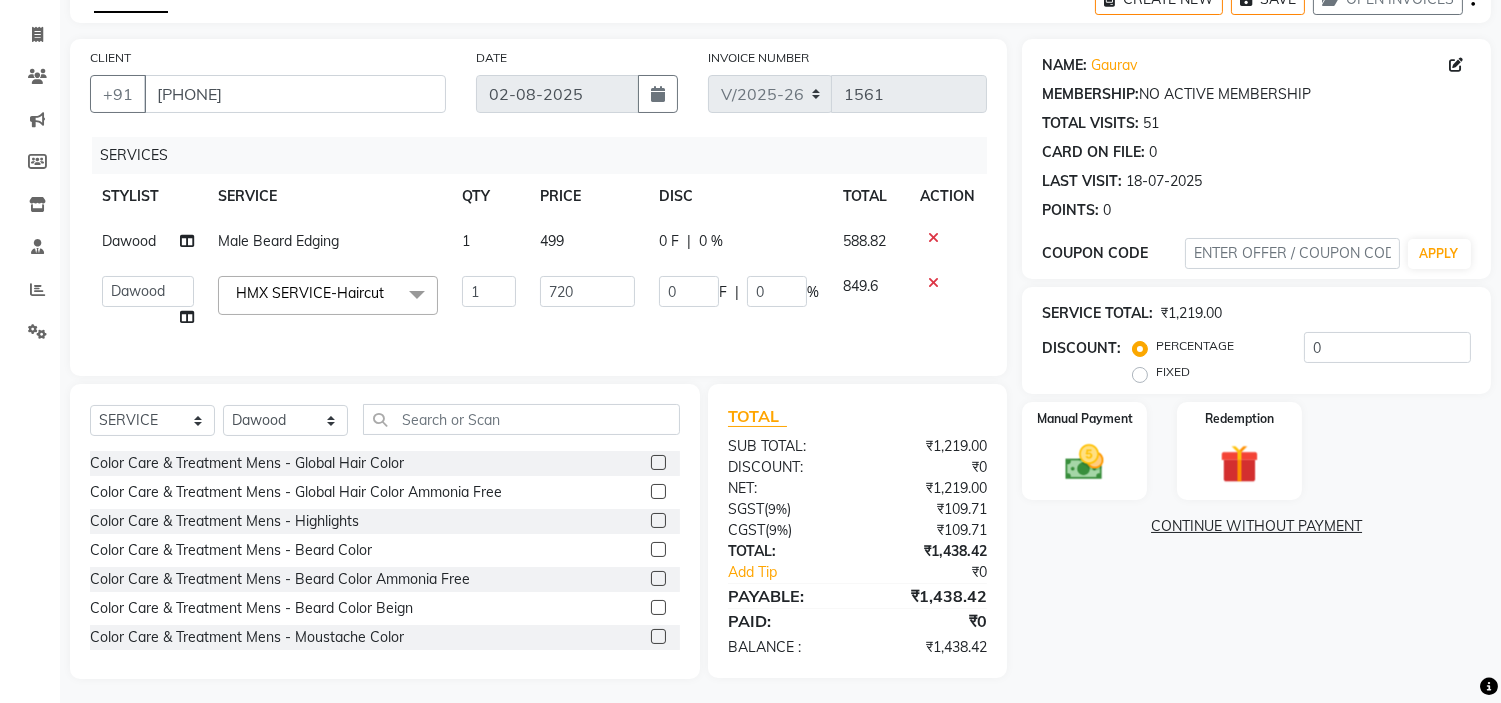 click on "HMX SERVICE-Haircut" 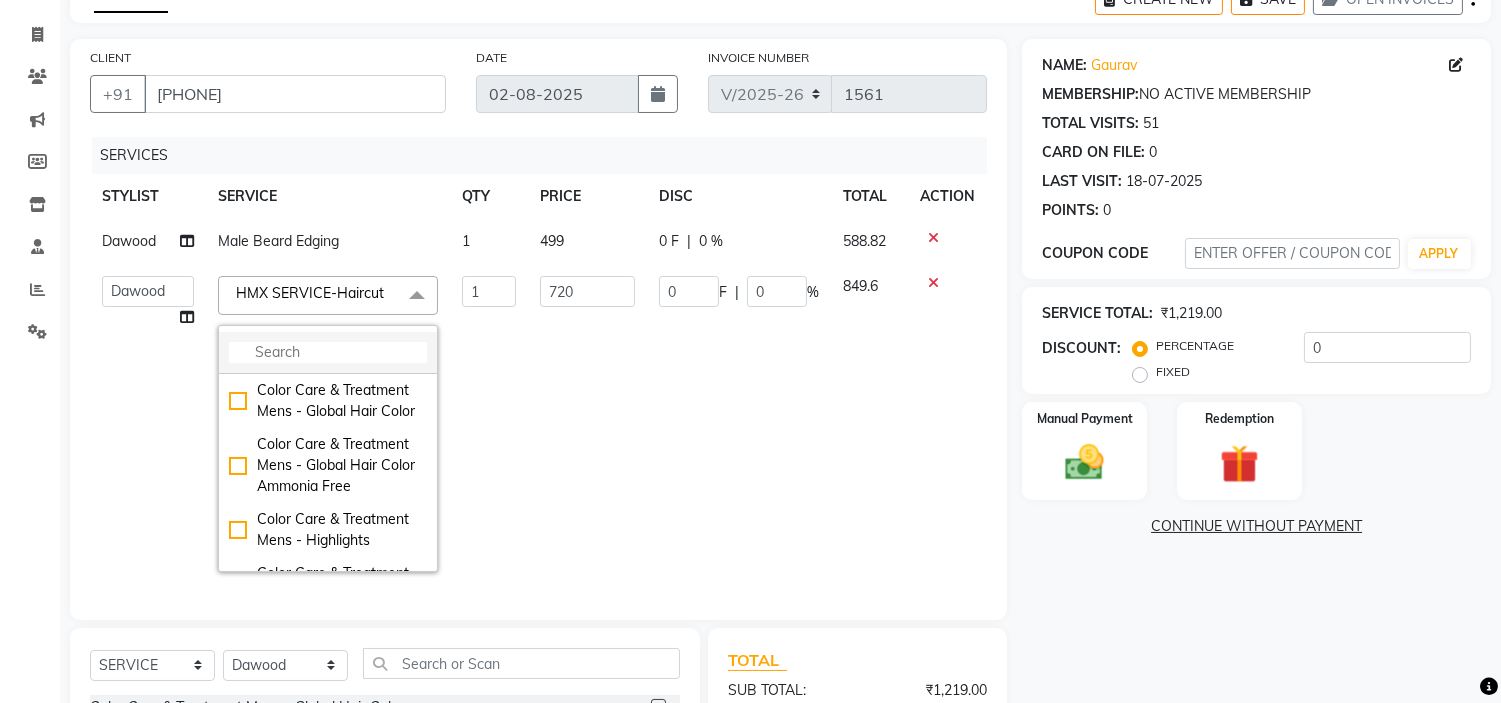 click 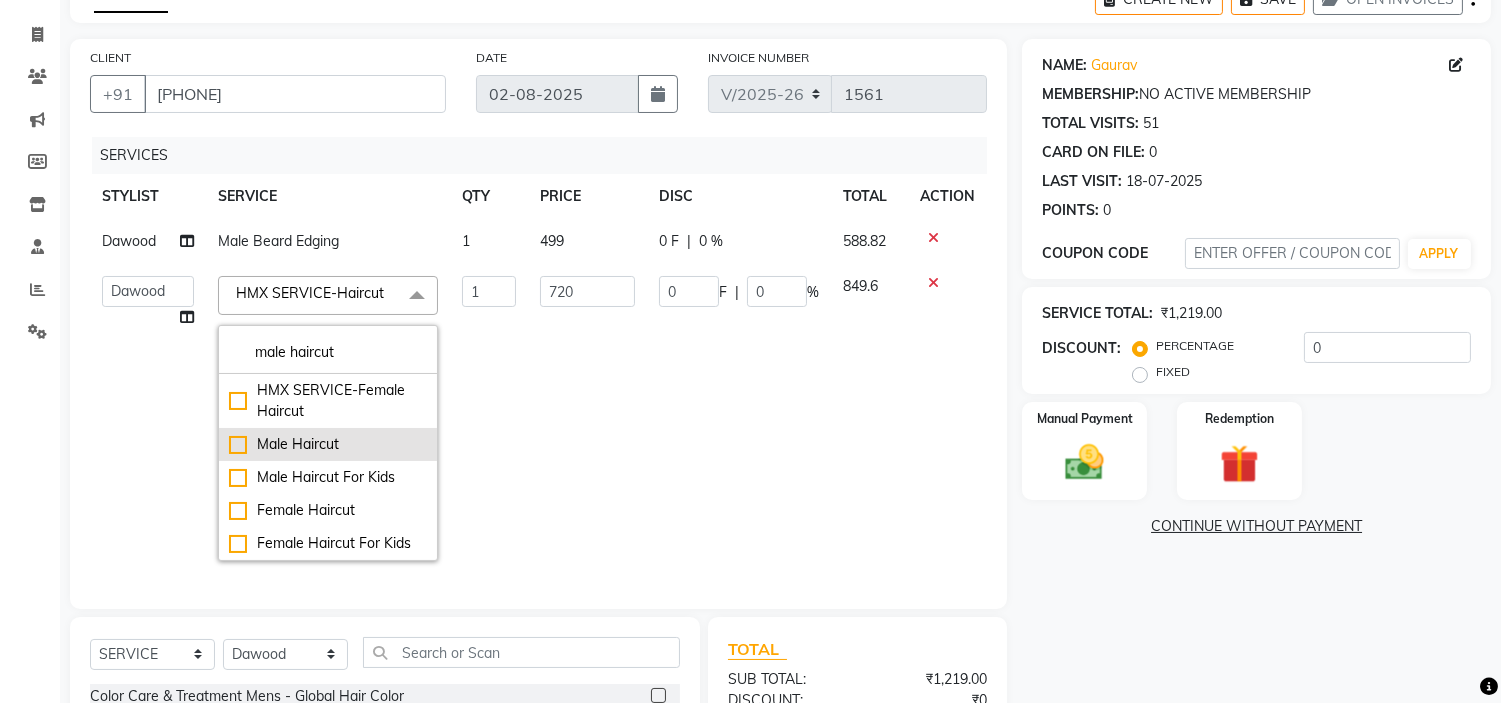type on "male haircut" 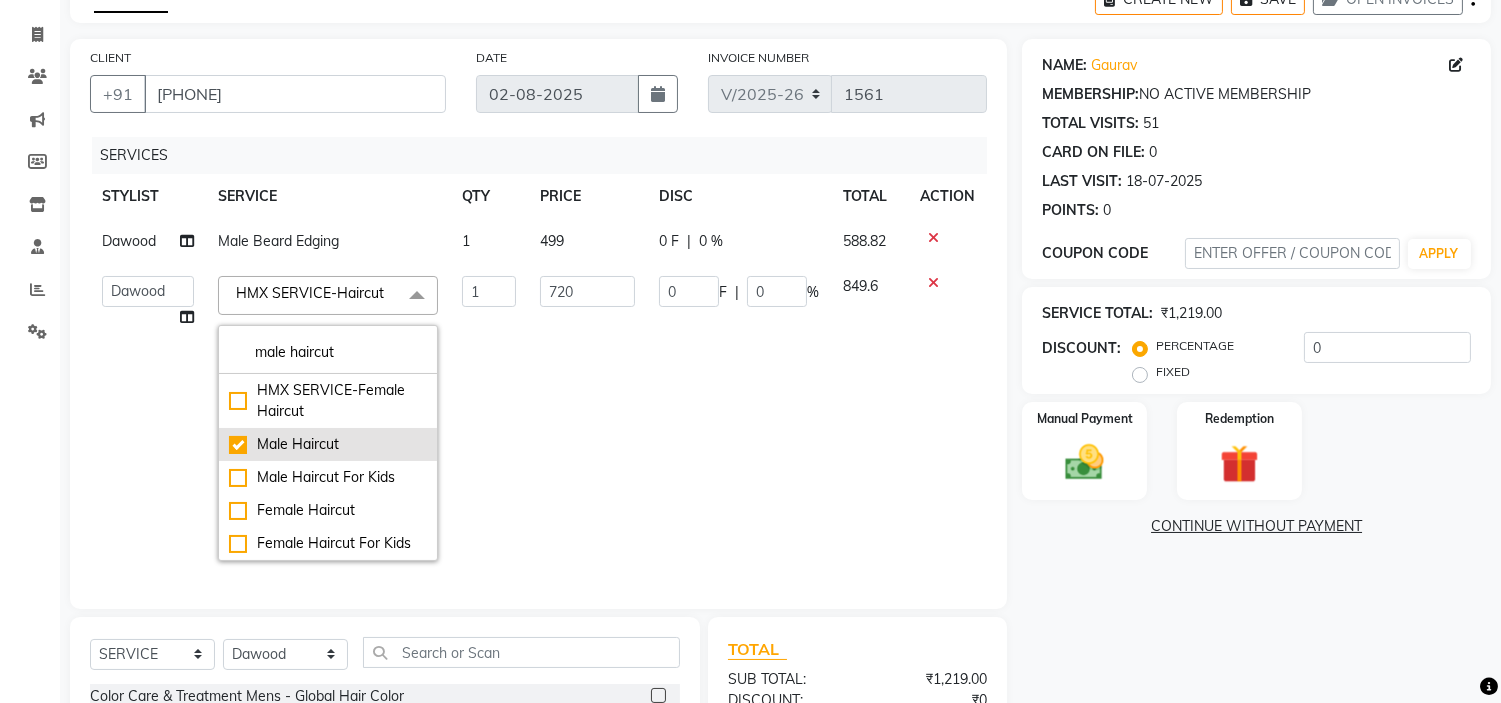 checkbox on "true" 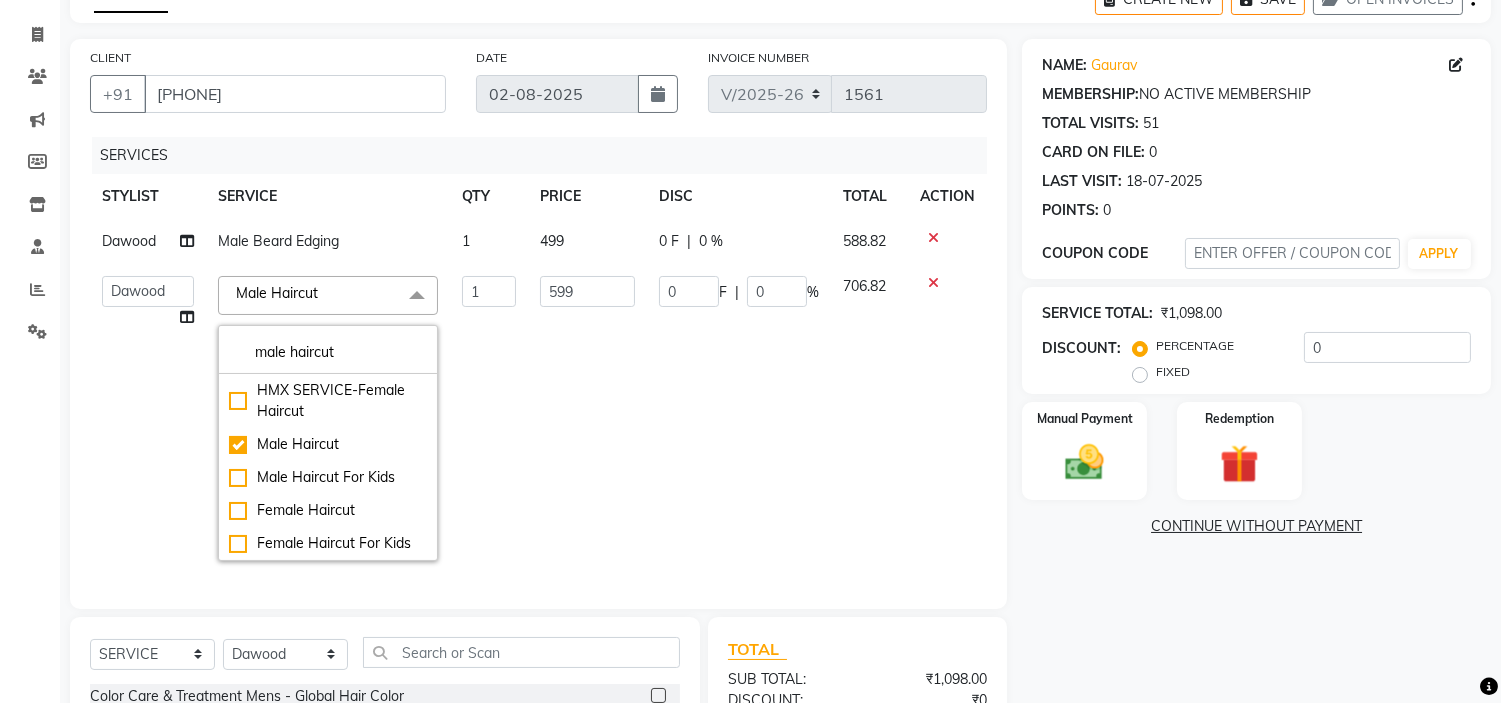 click on "0 F | 0 %" 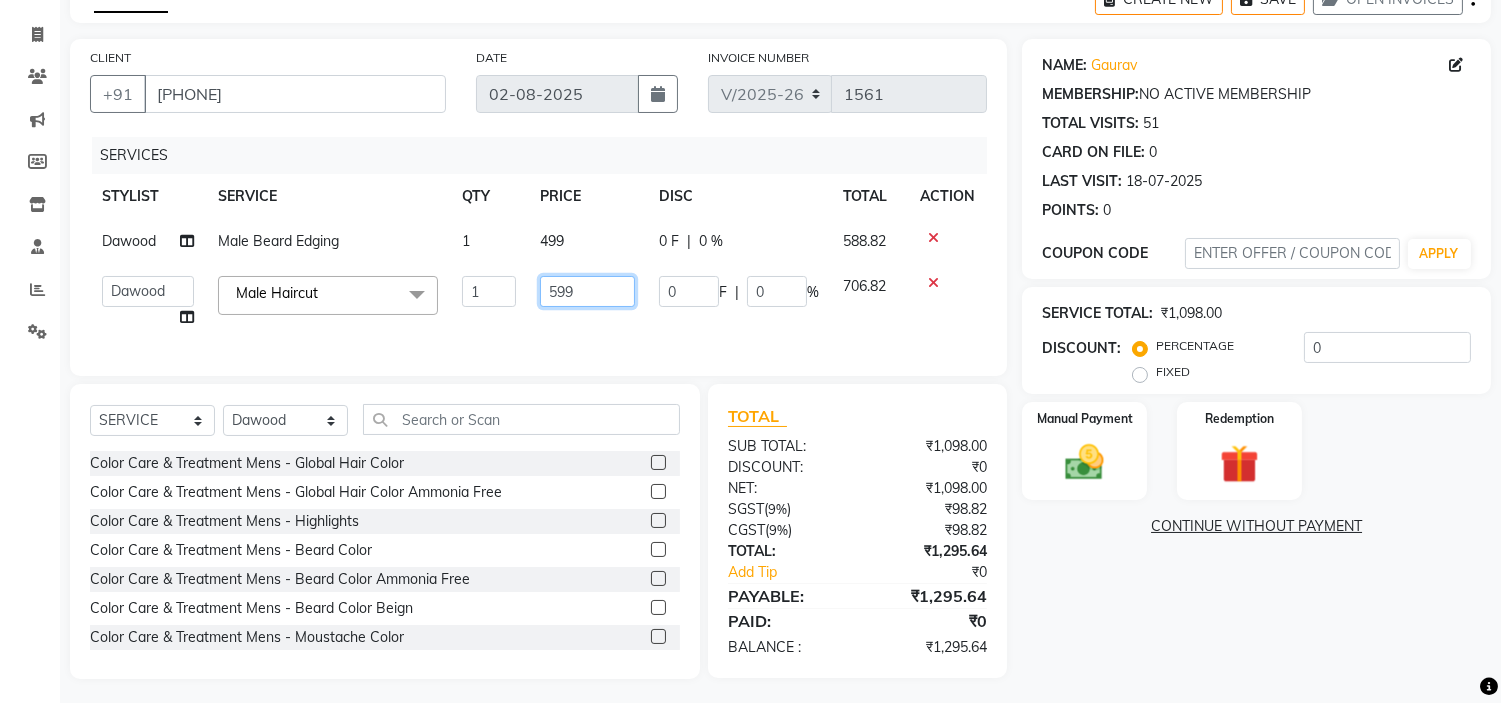 click on "599" 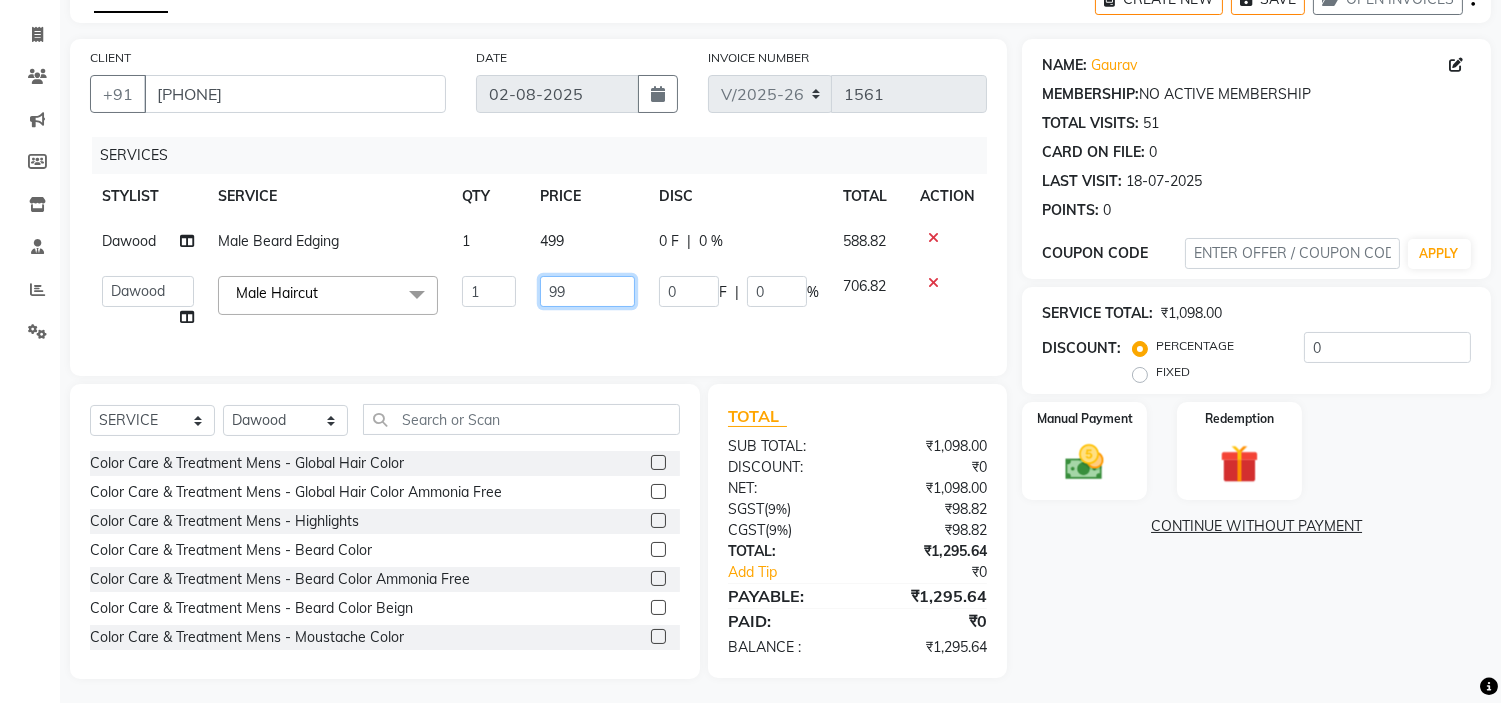 type on "799" 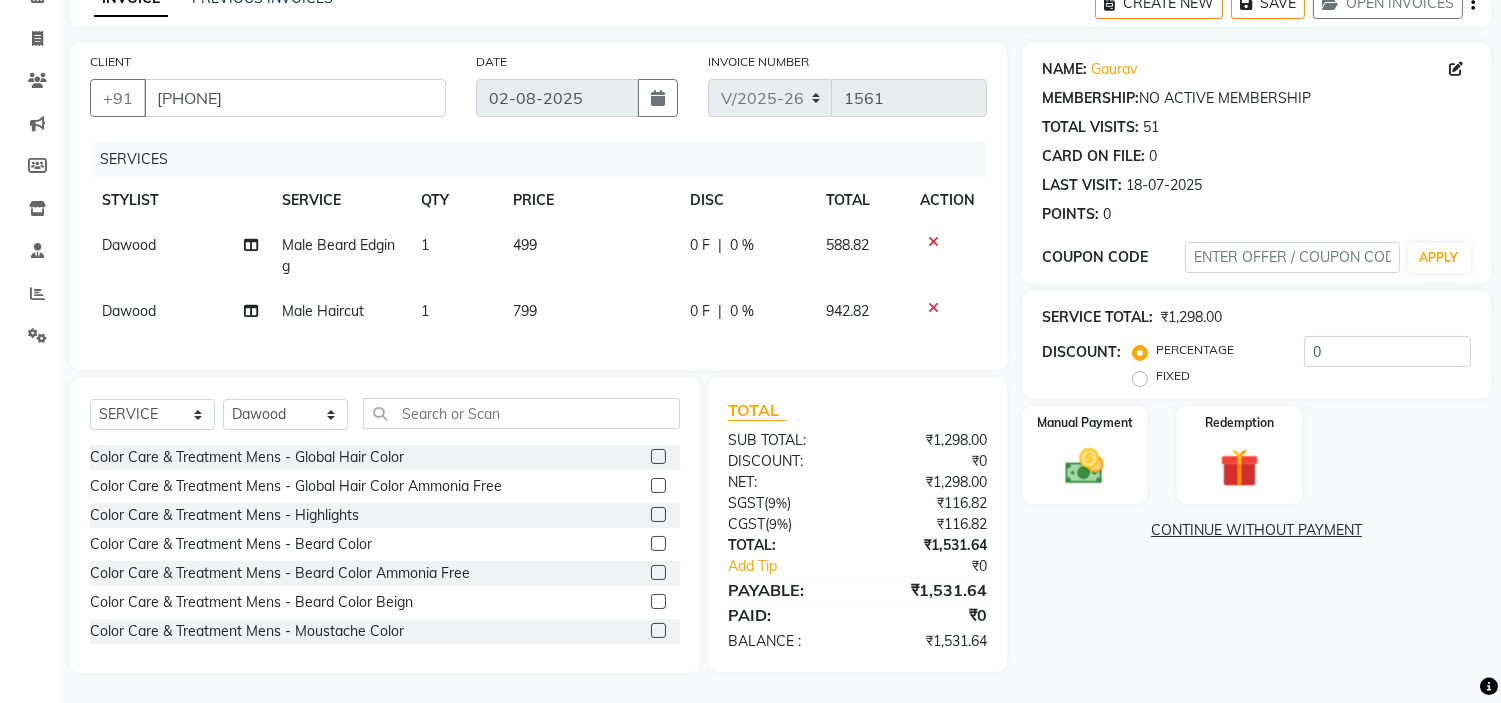 scroll, scrollTop: 123, scrollLeft: 0, axis: vertical 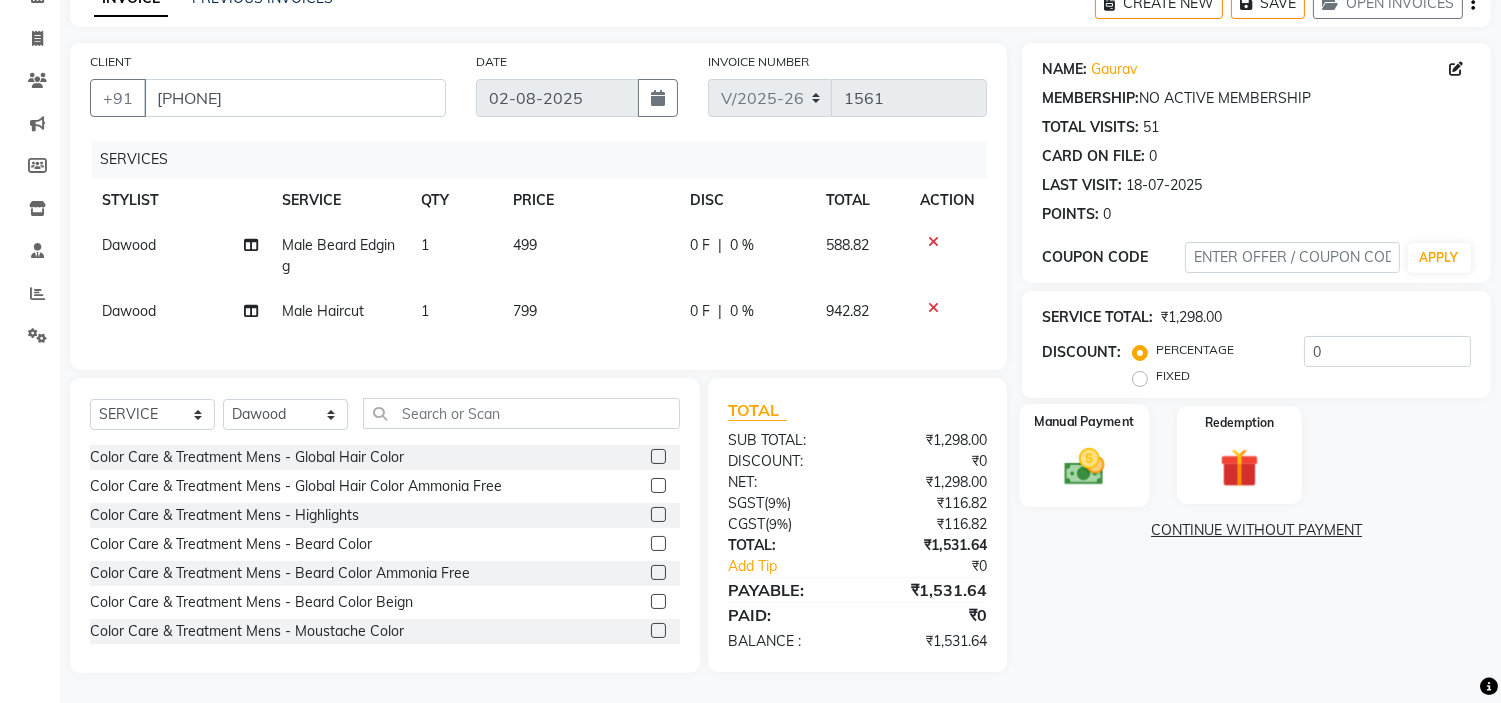 click on "Manual Payment" 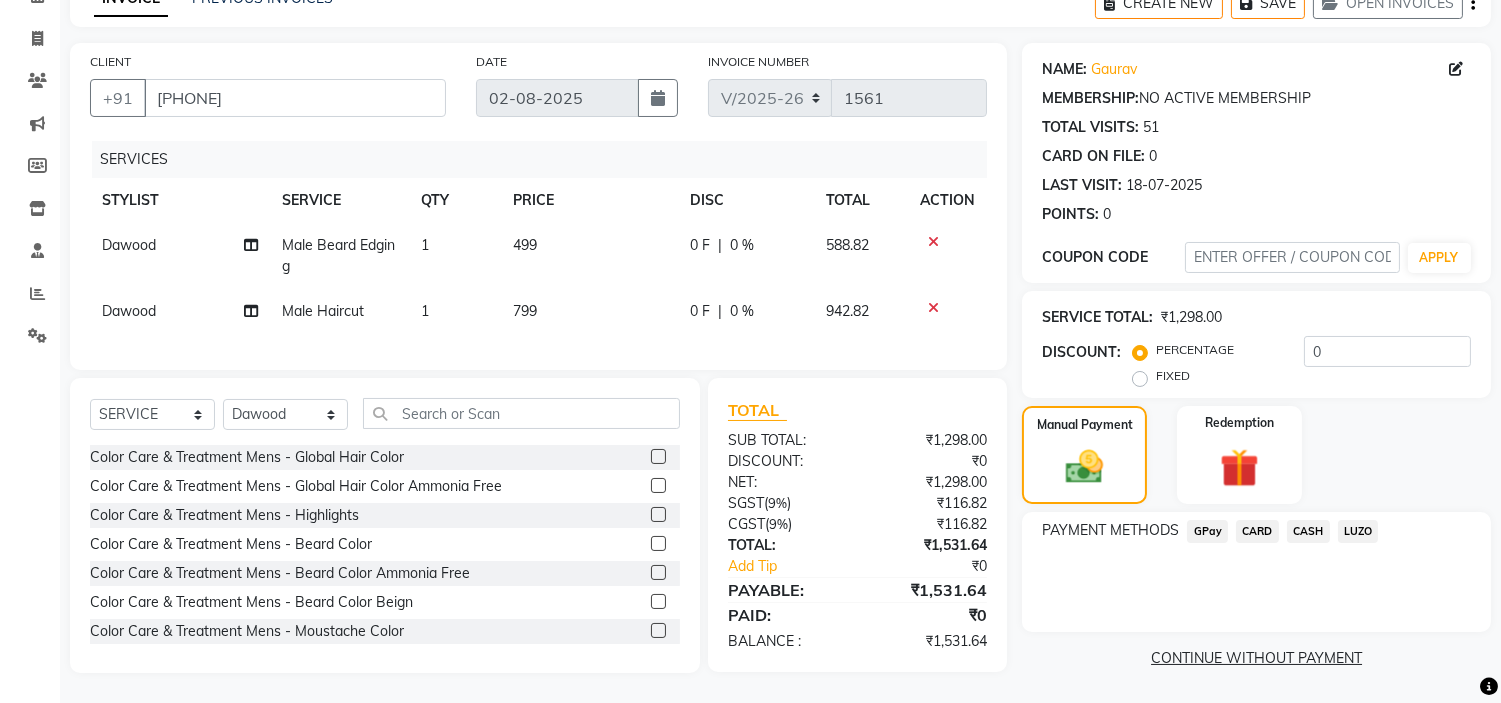 click on "GPay" 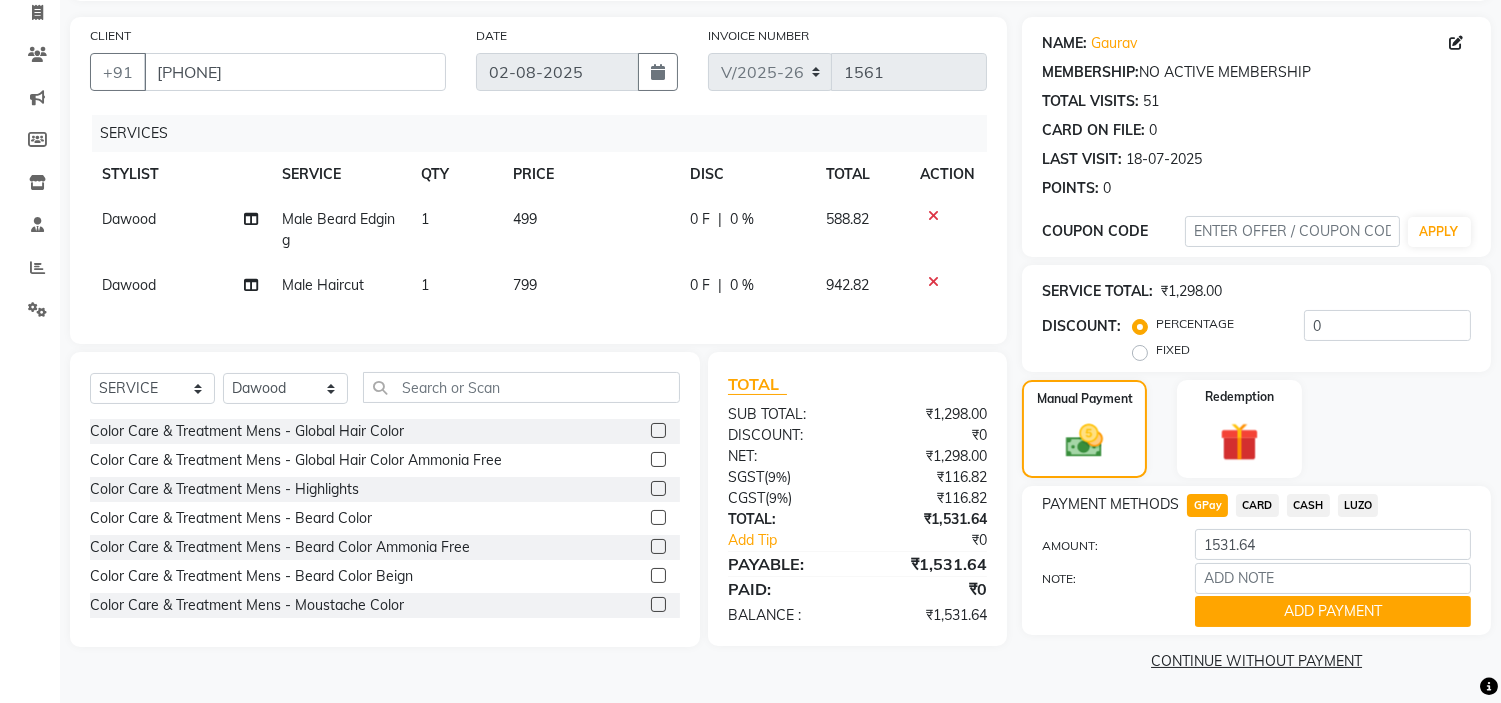 scroll, scrollTop: 136, scrollLeft: 0, axis: vertical 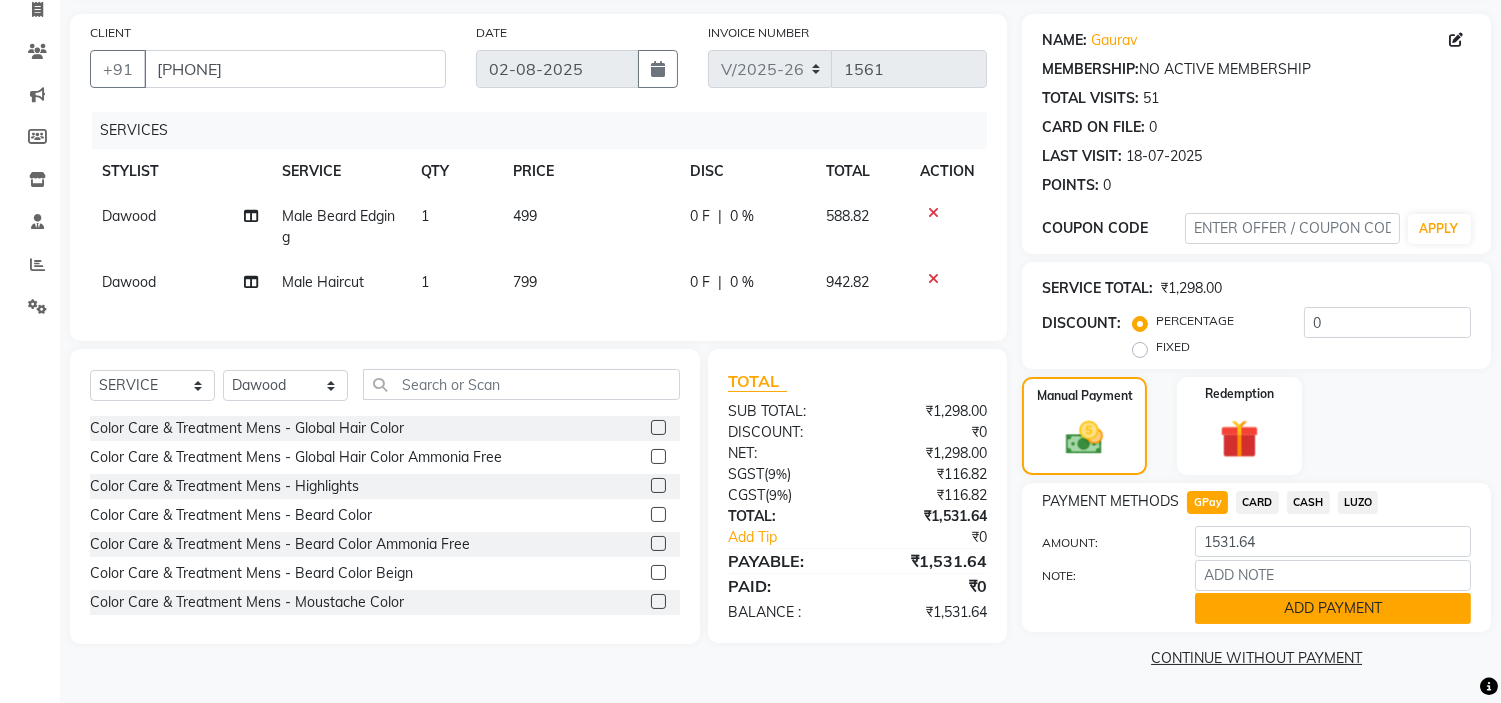 click on "ADD PAYMENT" 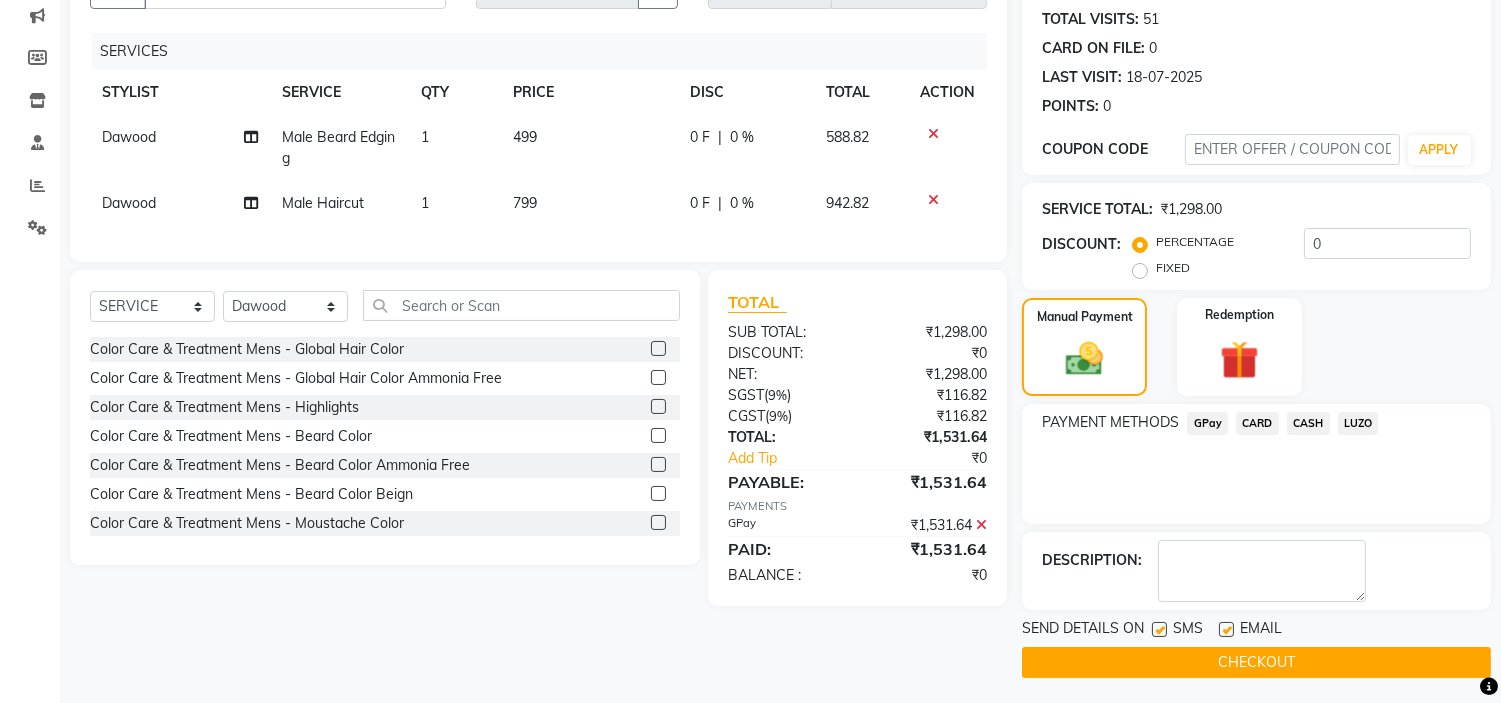 scroll, scrollTop: 220, scrollLeft: 0, axis: vertical 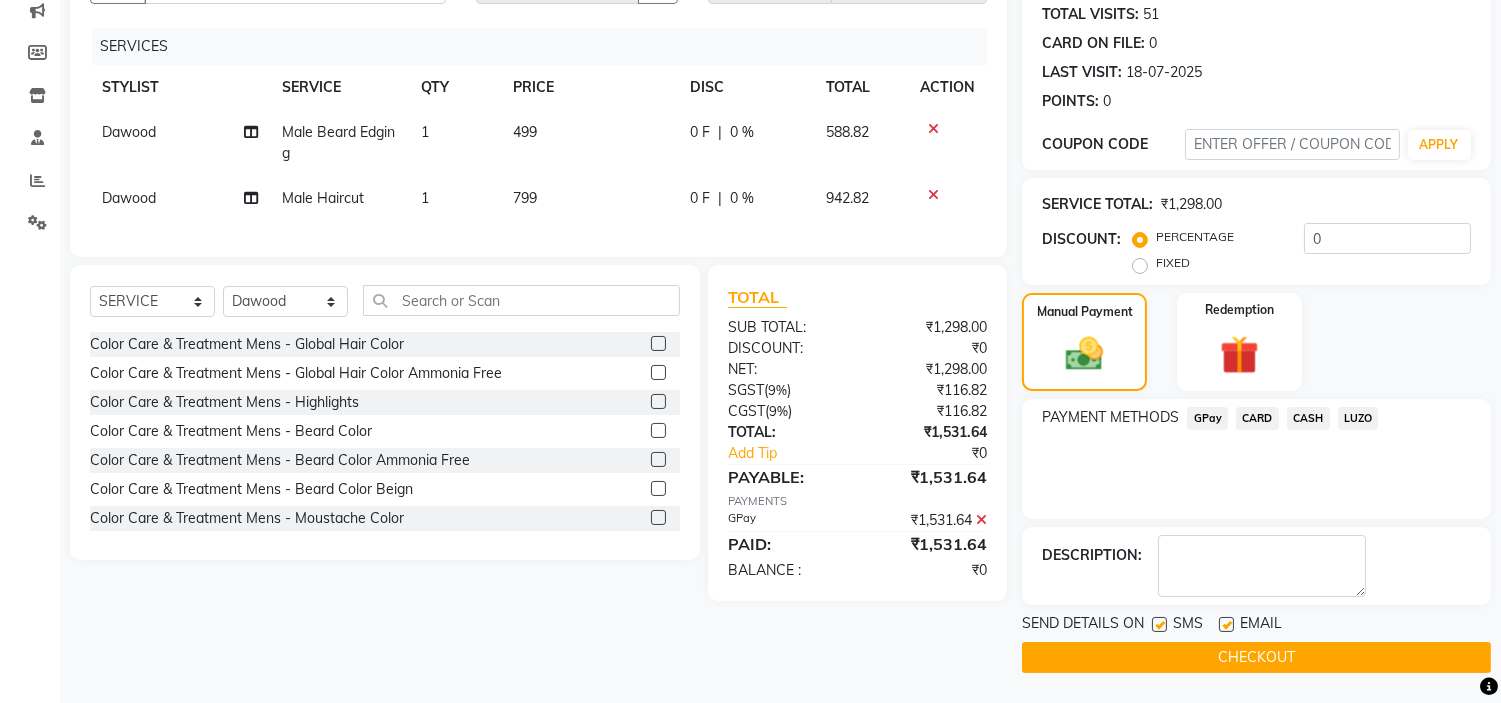 click on "CHECKOUT" 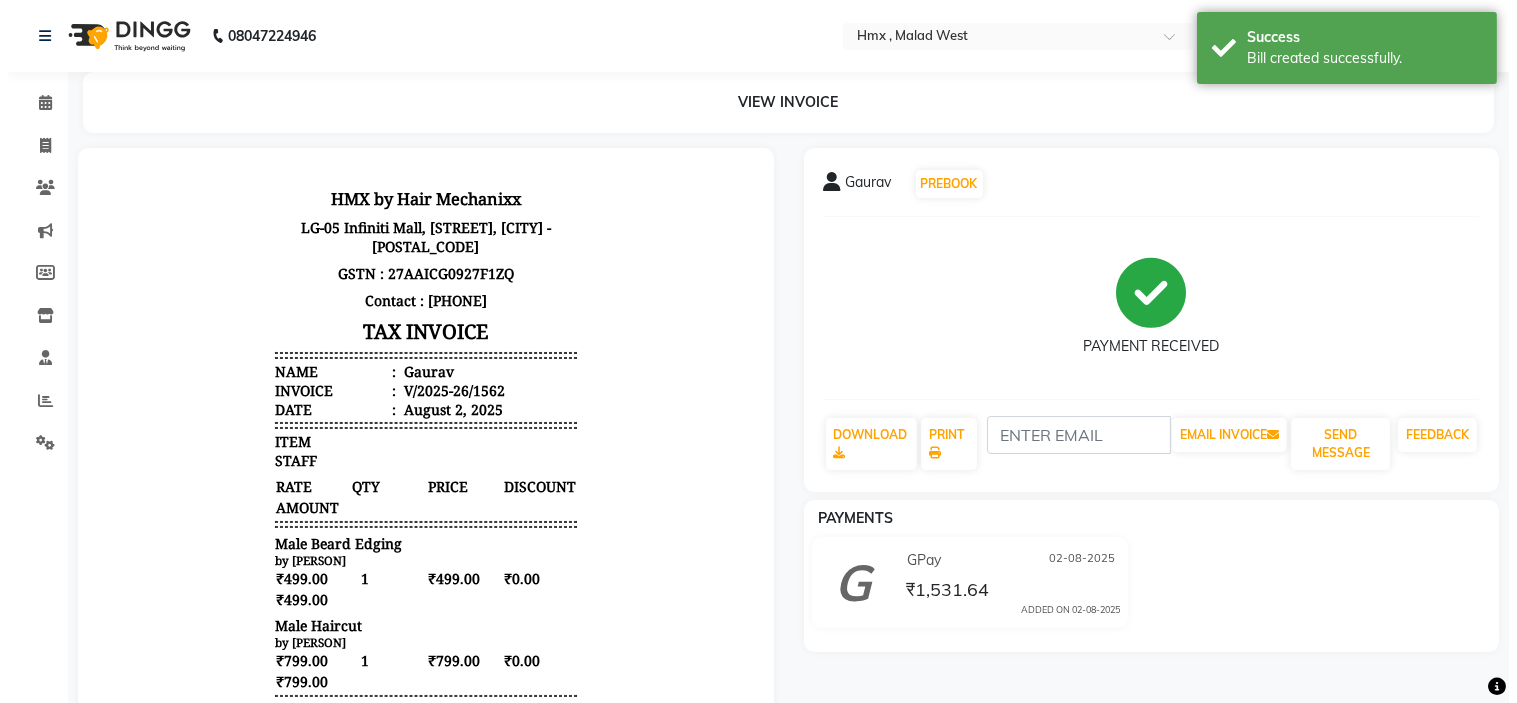 scroll, scrollTop: 0, scrollLeft: 0, axis: both 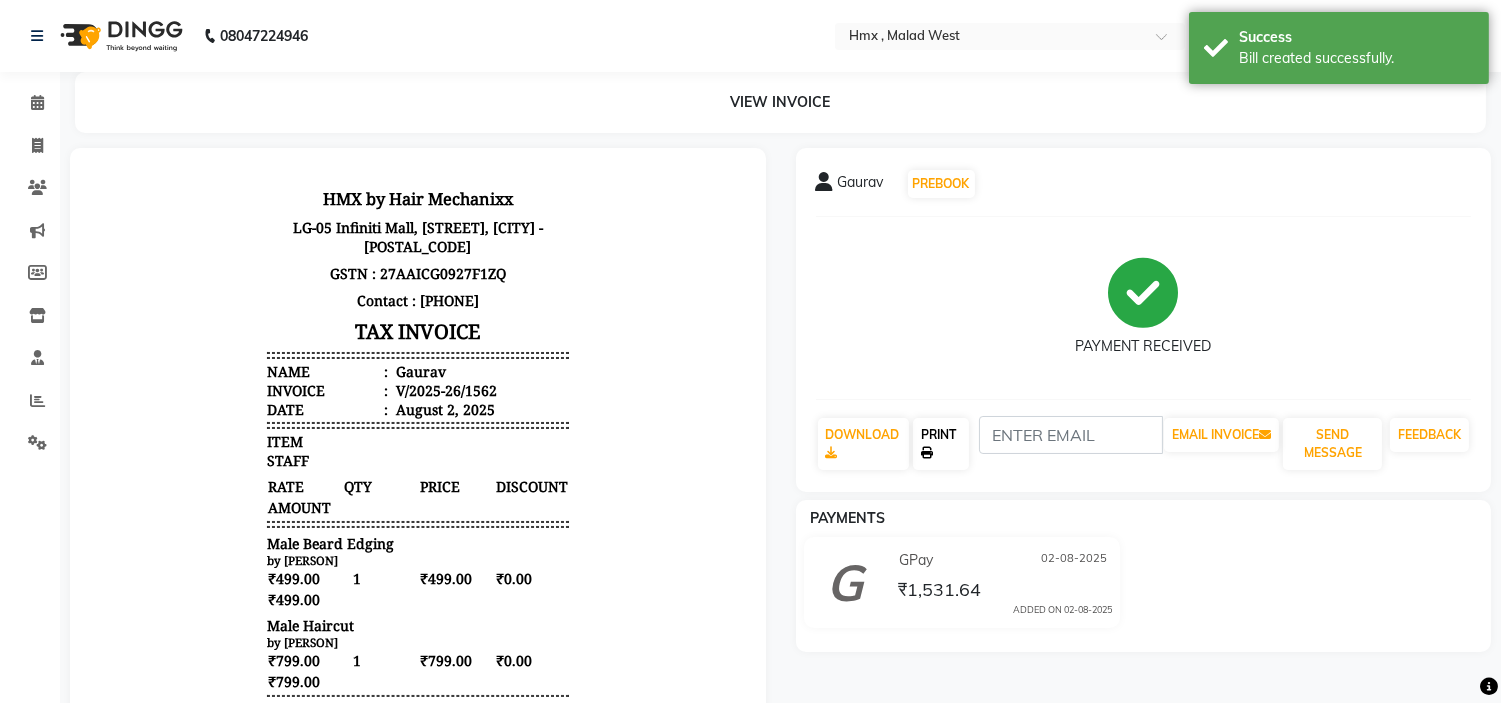 click on "PRINT" 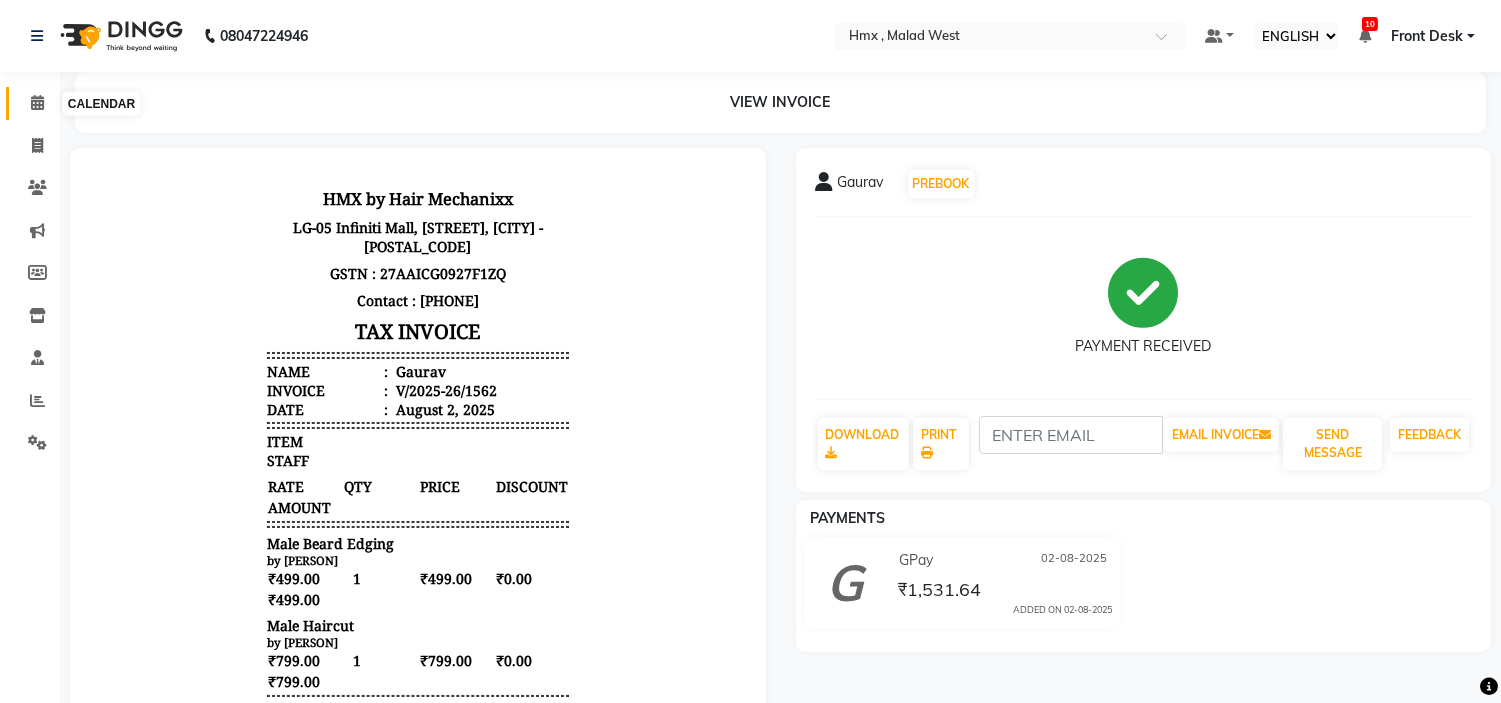 click 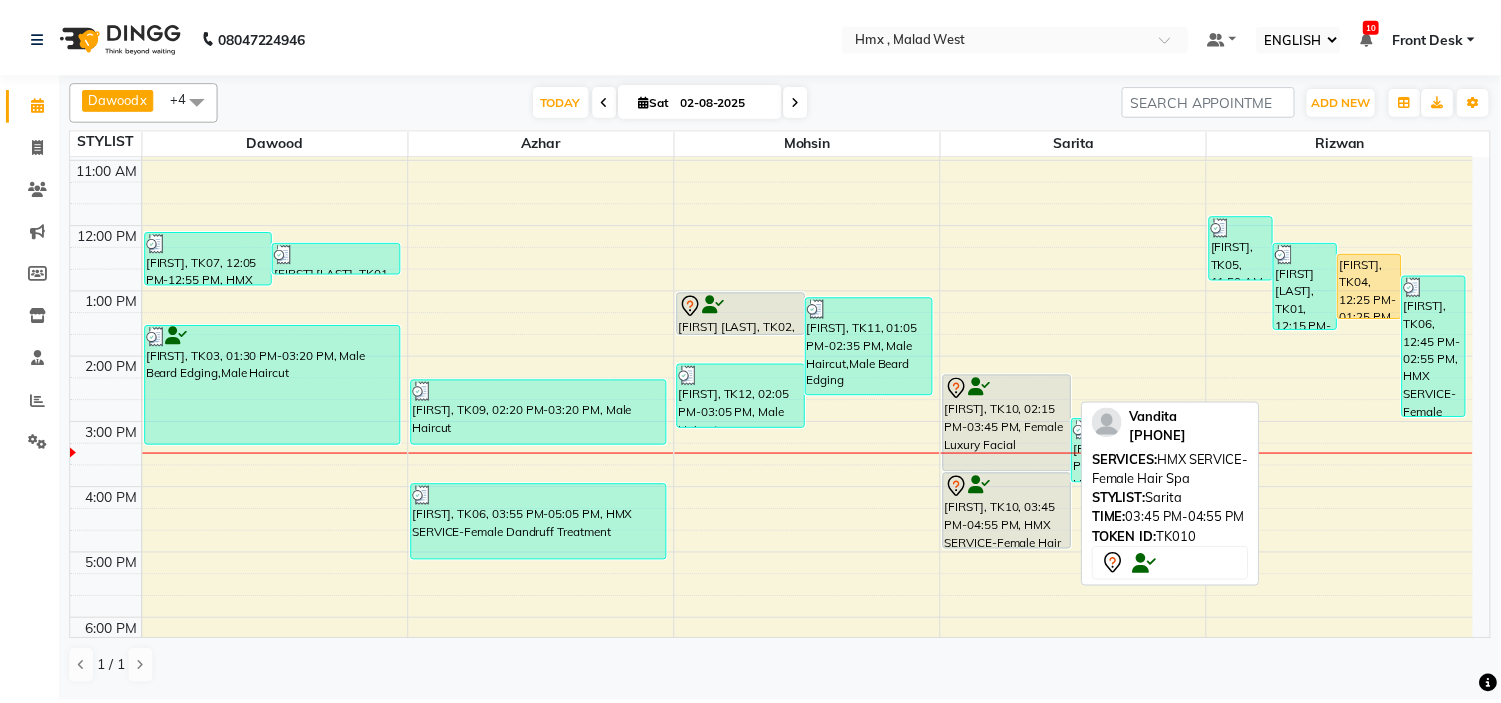 scroll, scrollTop: 108, scrollLeft: 0, axis: vertical 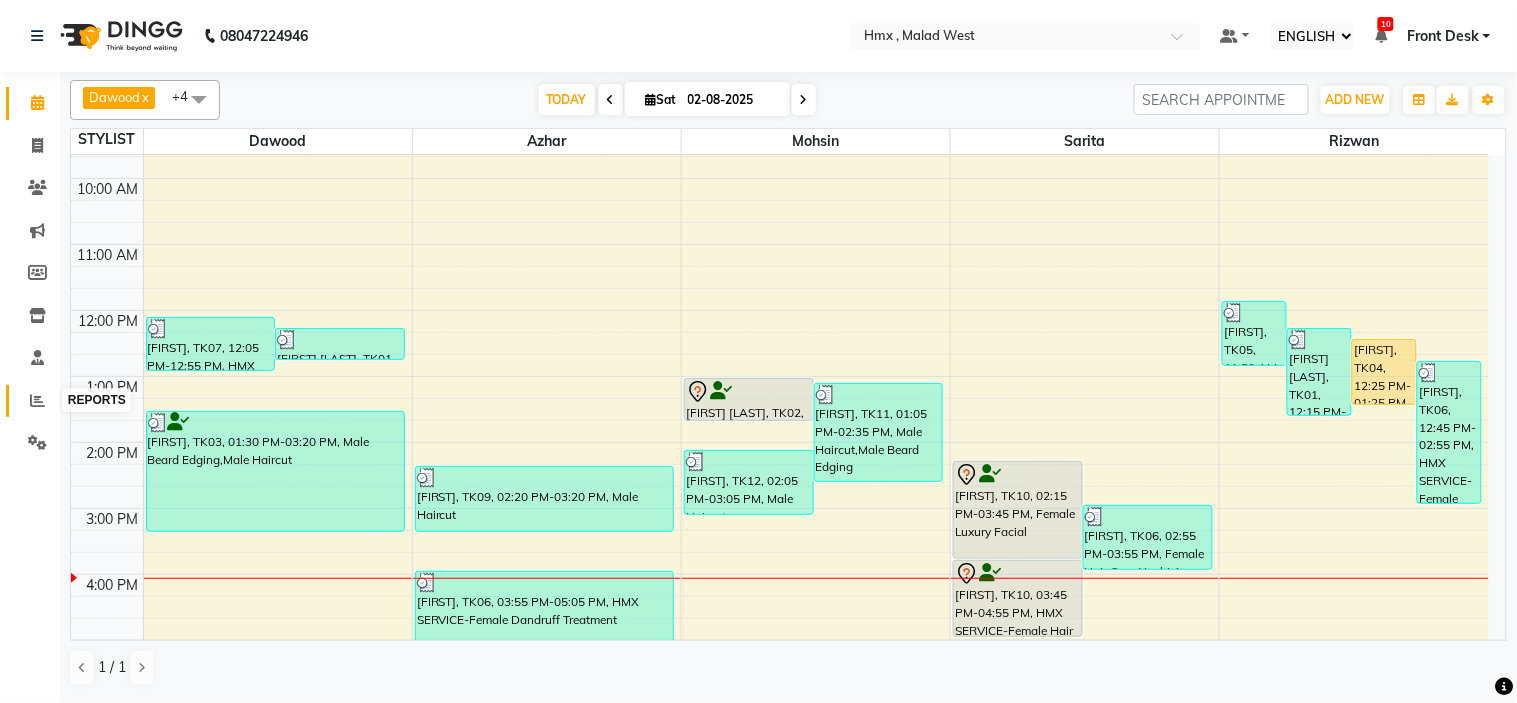 click 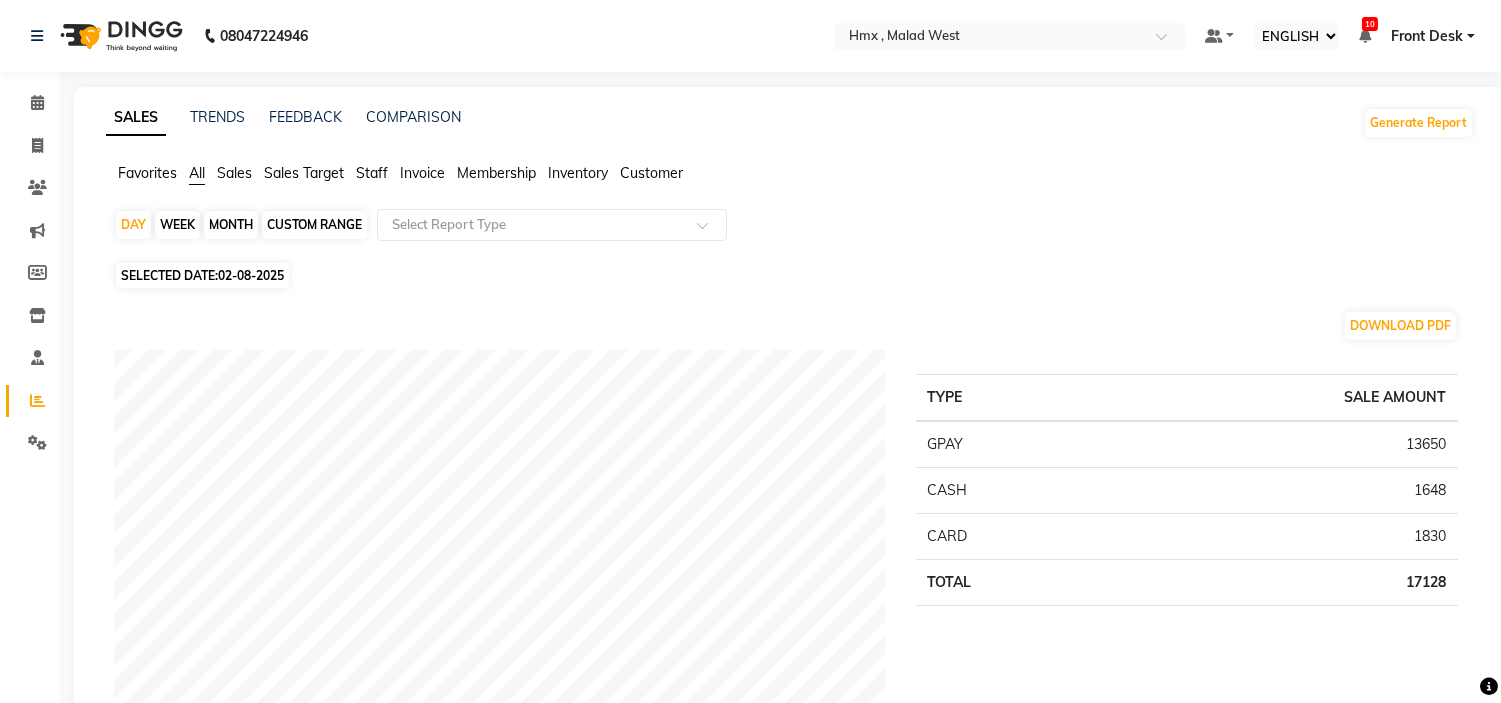 click on "Staff" 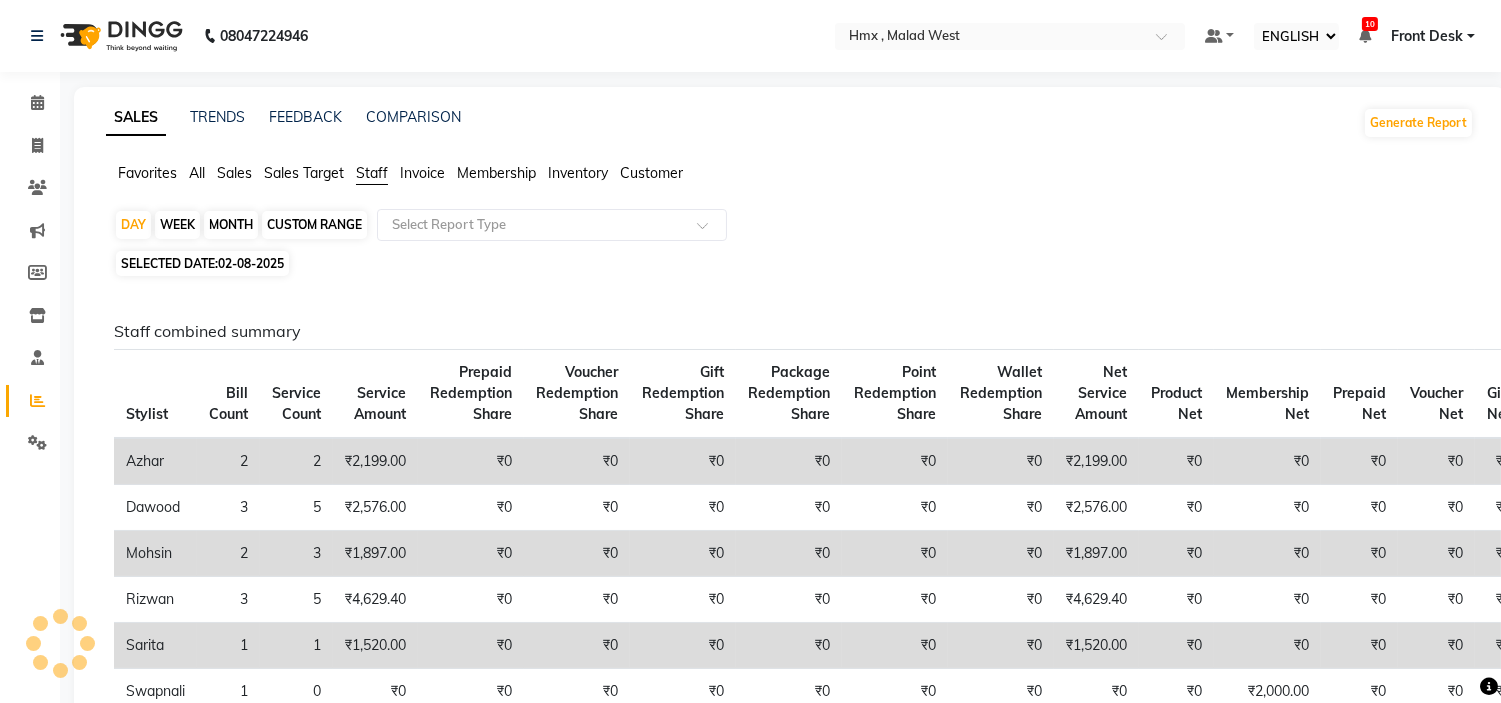 click on "02-08-2025" 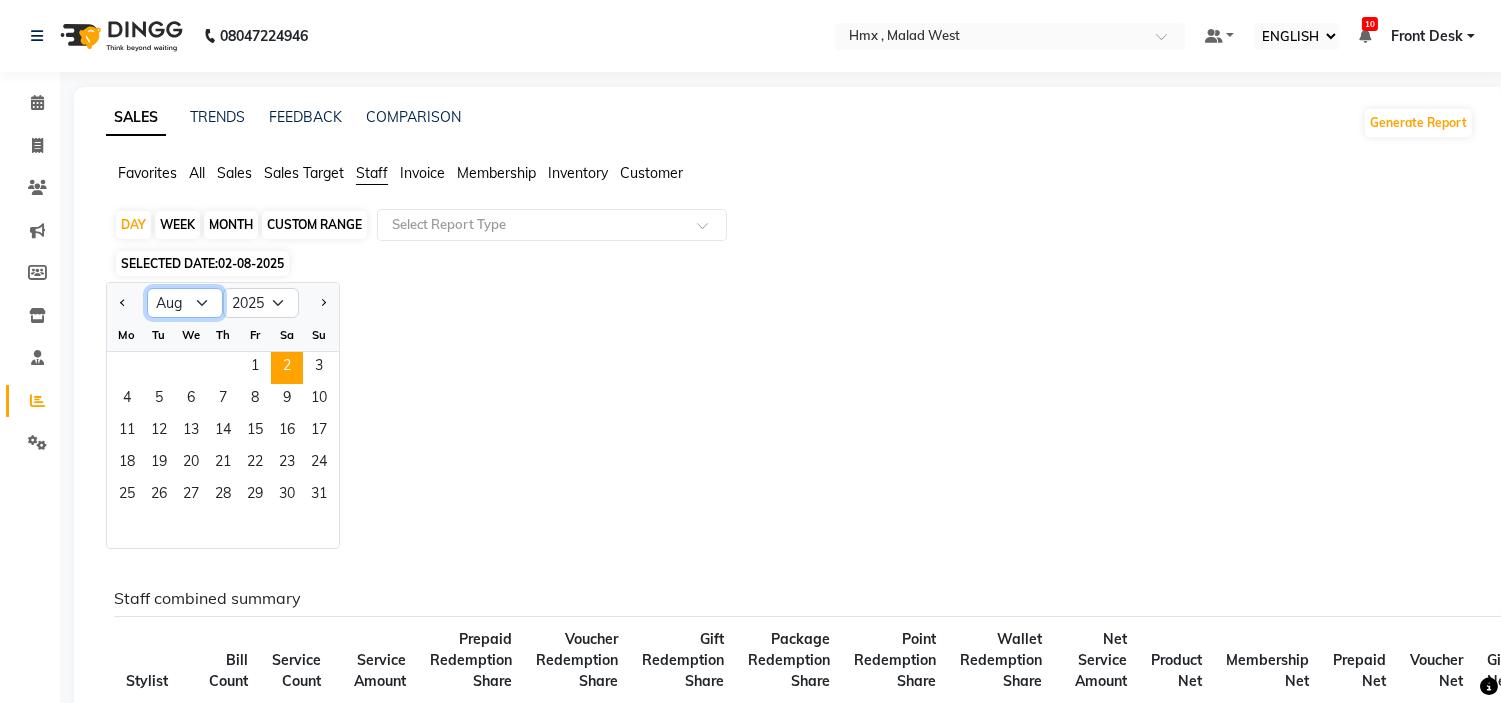 click on "Jan Feb Mar Apr May Jun Jul Aug Sep Oct Nov Dec" 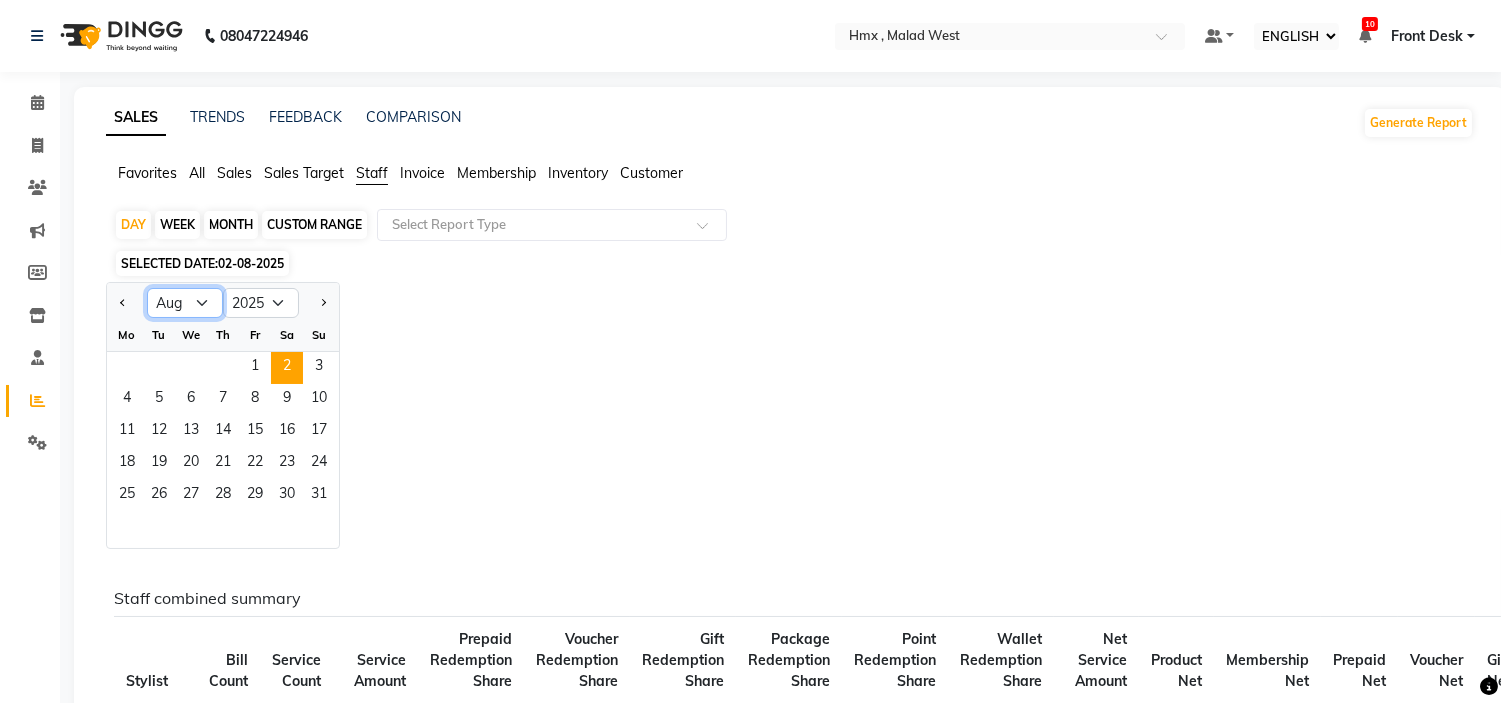 select on "7" 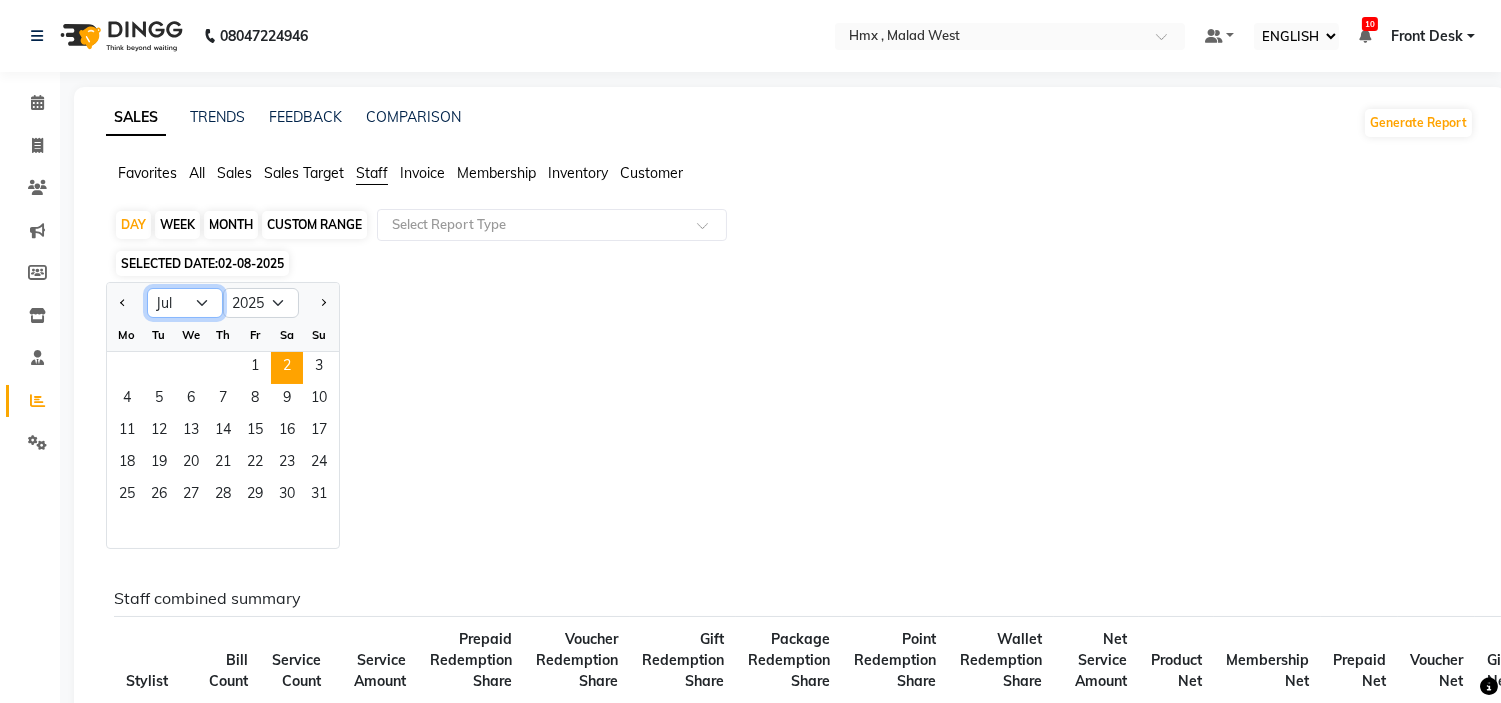 click on "Jan Feb Mar Apr May Jun Jul Aug Sep Oct Nov Dec" 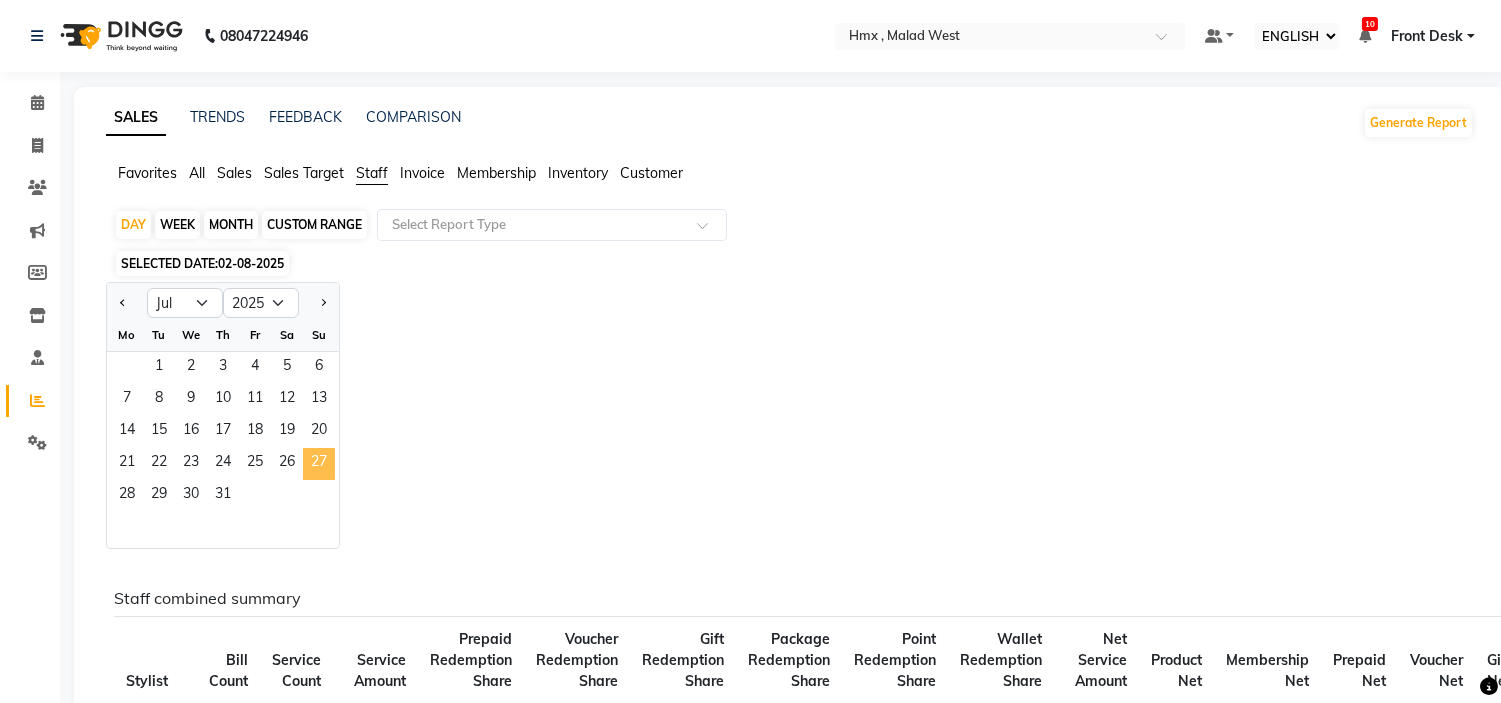 click on "27" 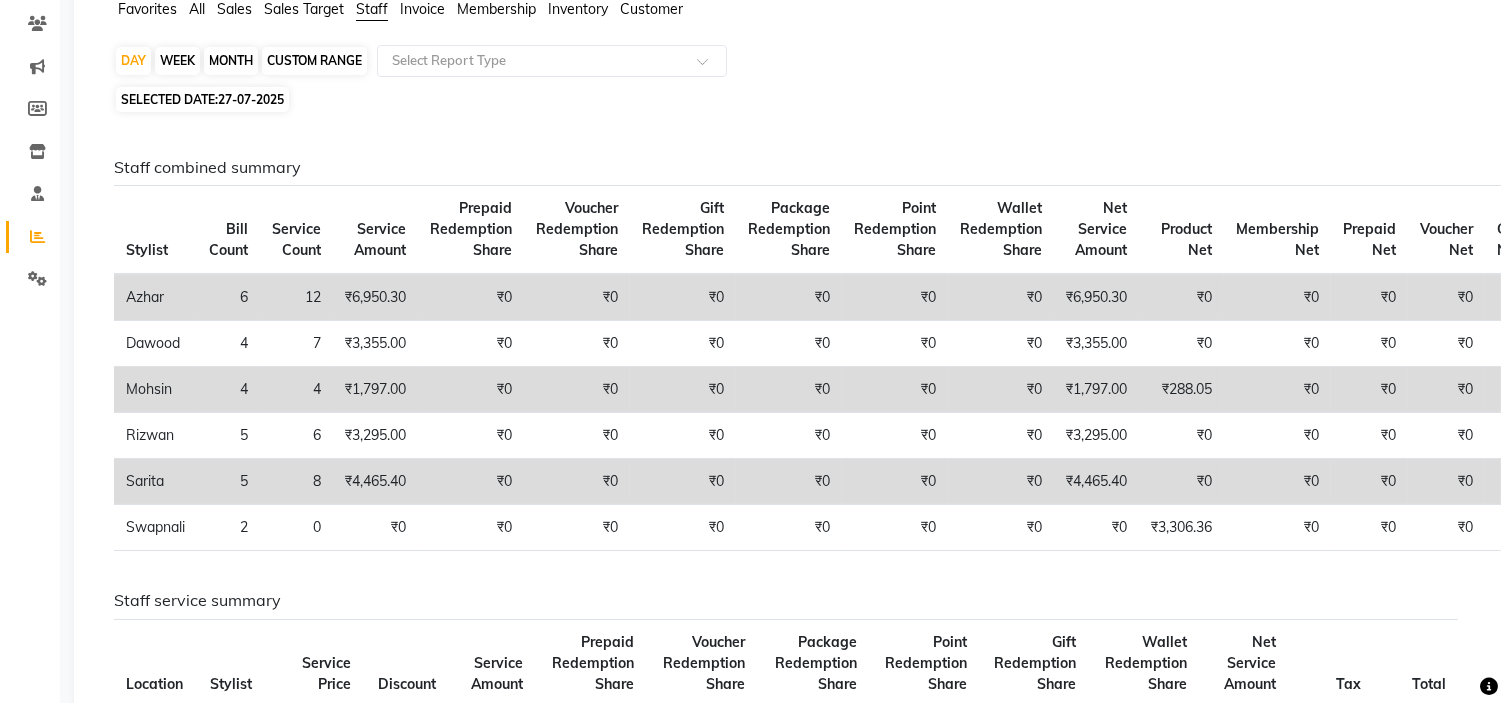 scroll, scrollTop: 222, scrollLeft: 0, axis: vertical 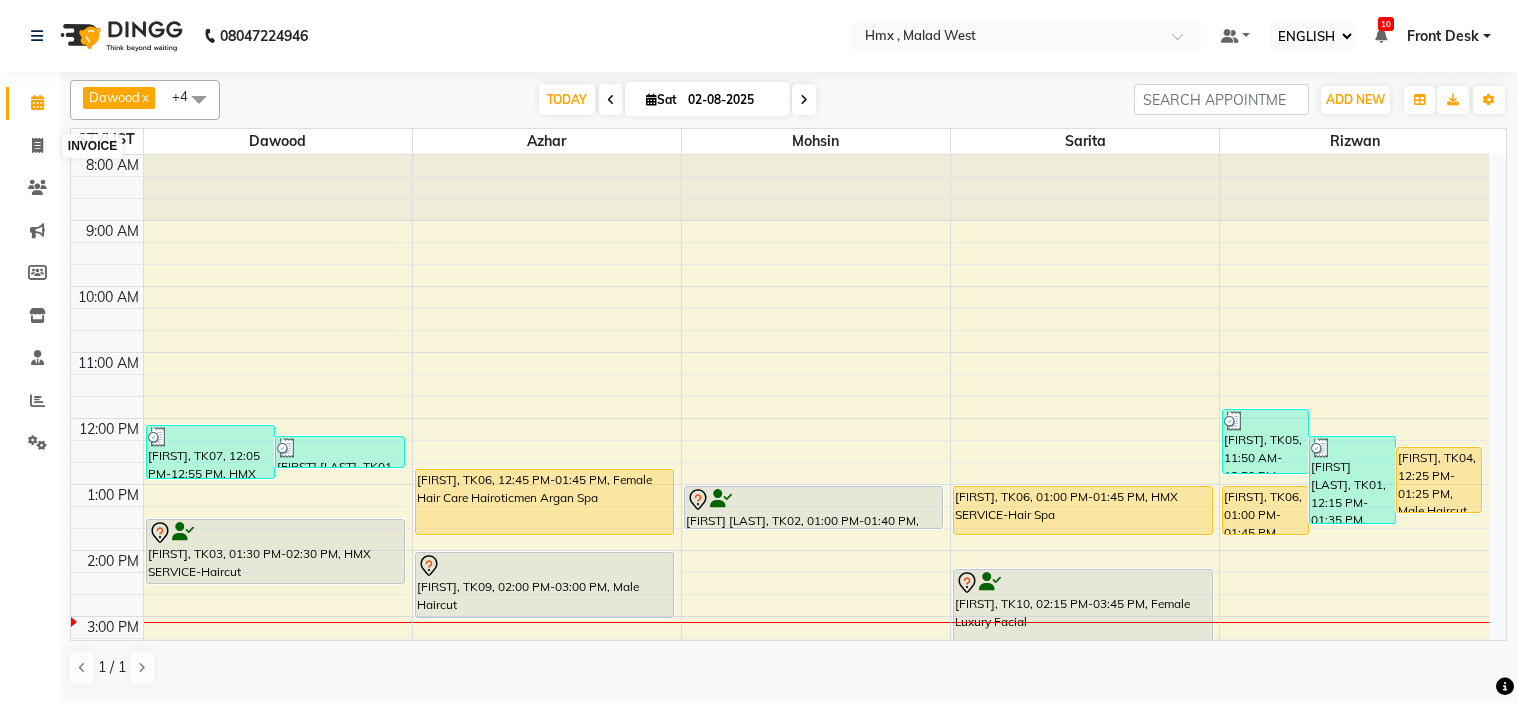 select on "ec" 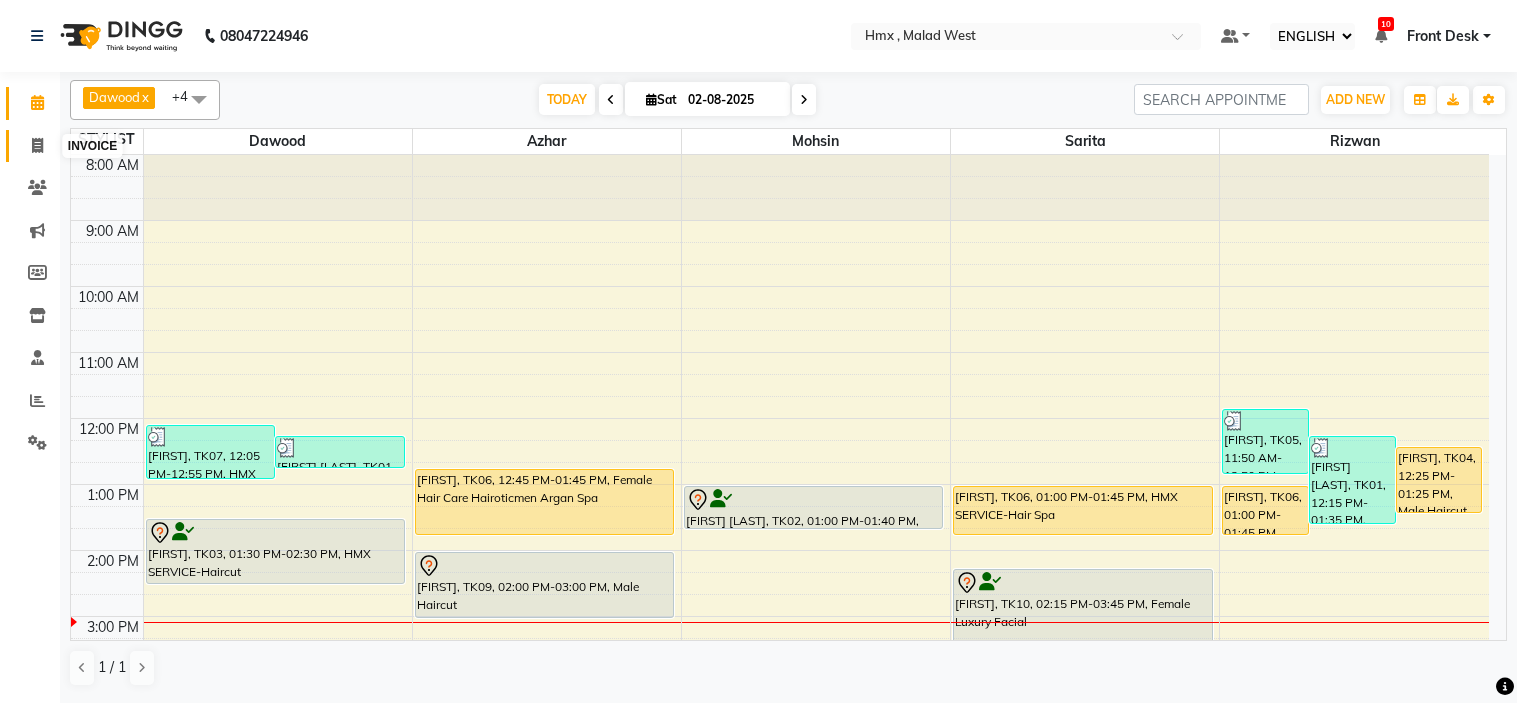 scroll, scrollTop: 0, scrollLeft: 0, axis: both 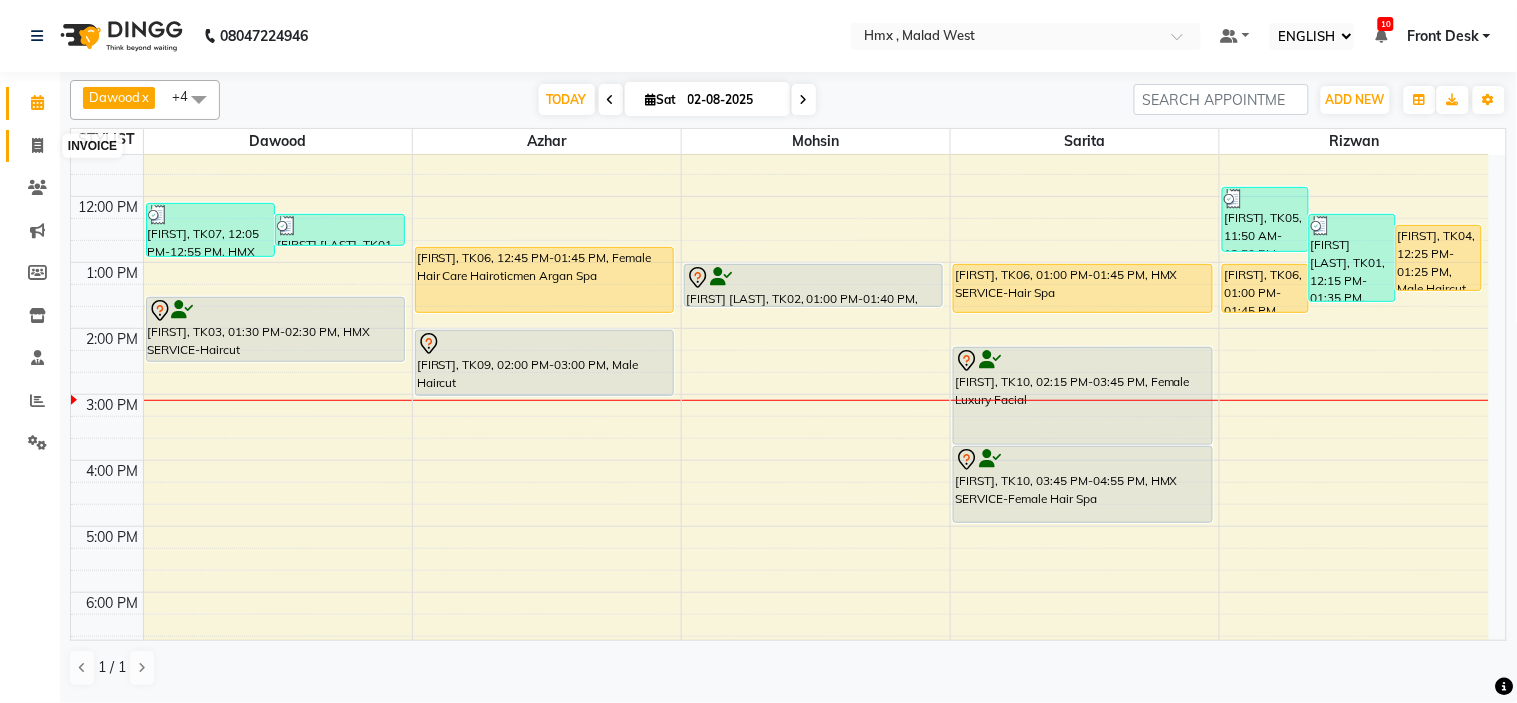 click 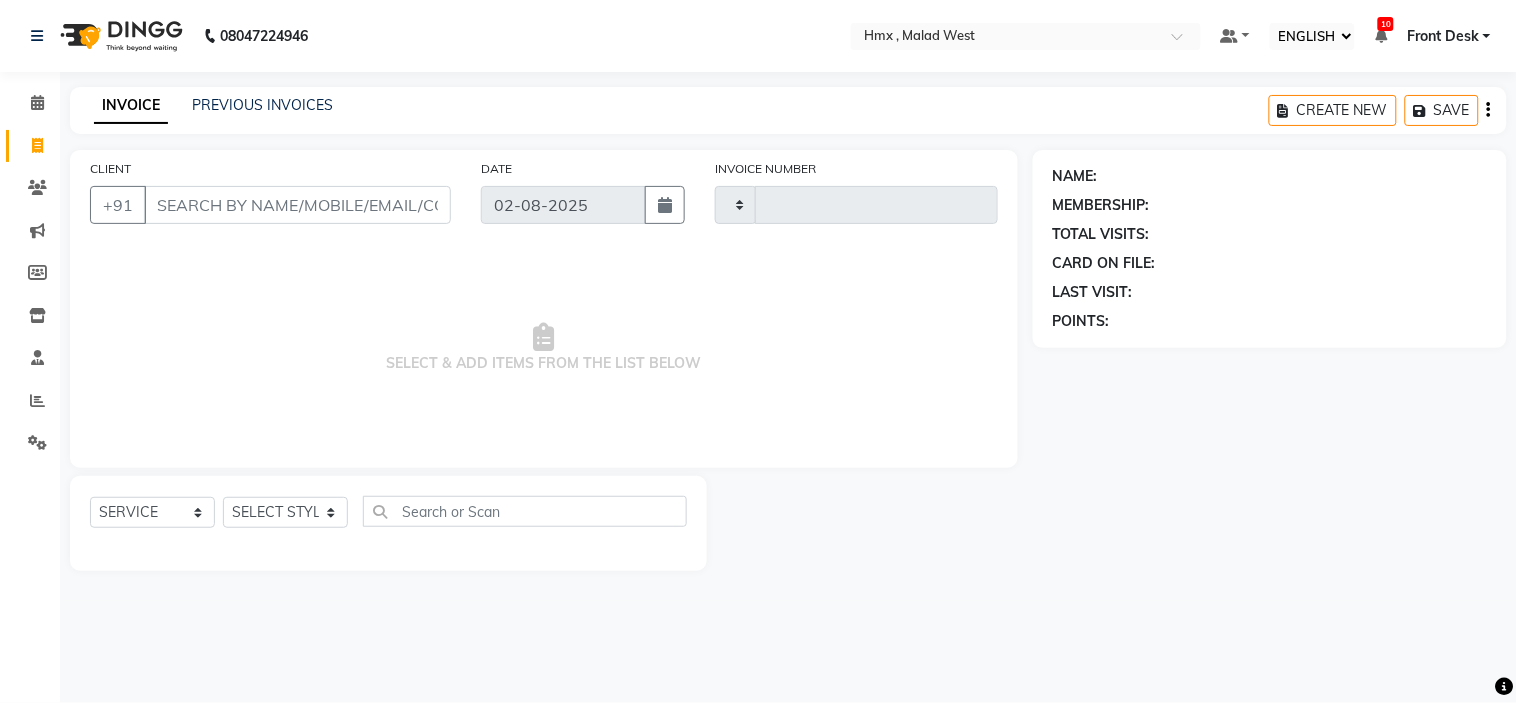 type on "1561" 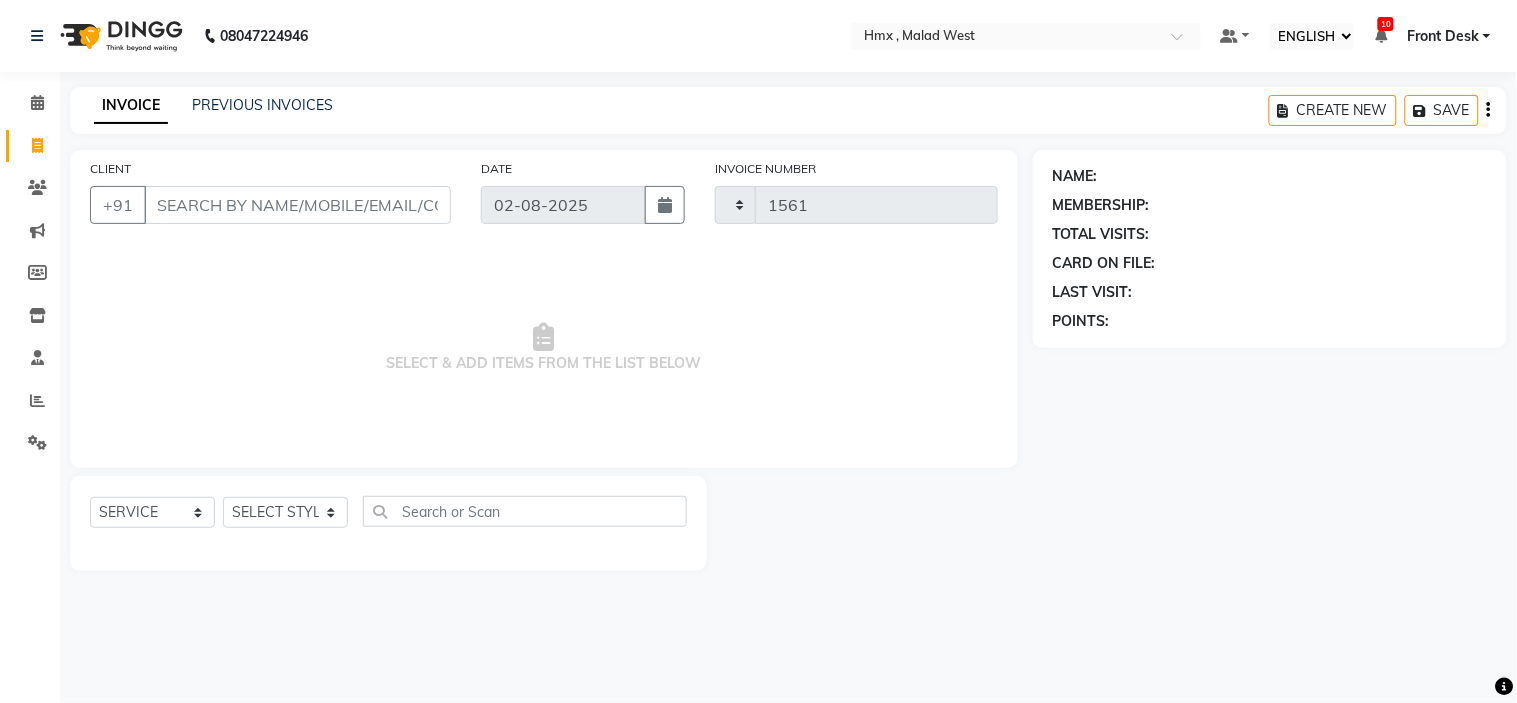 select on "5711" 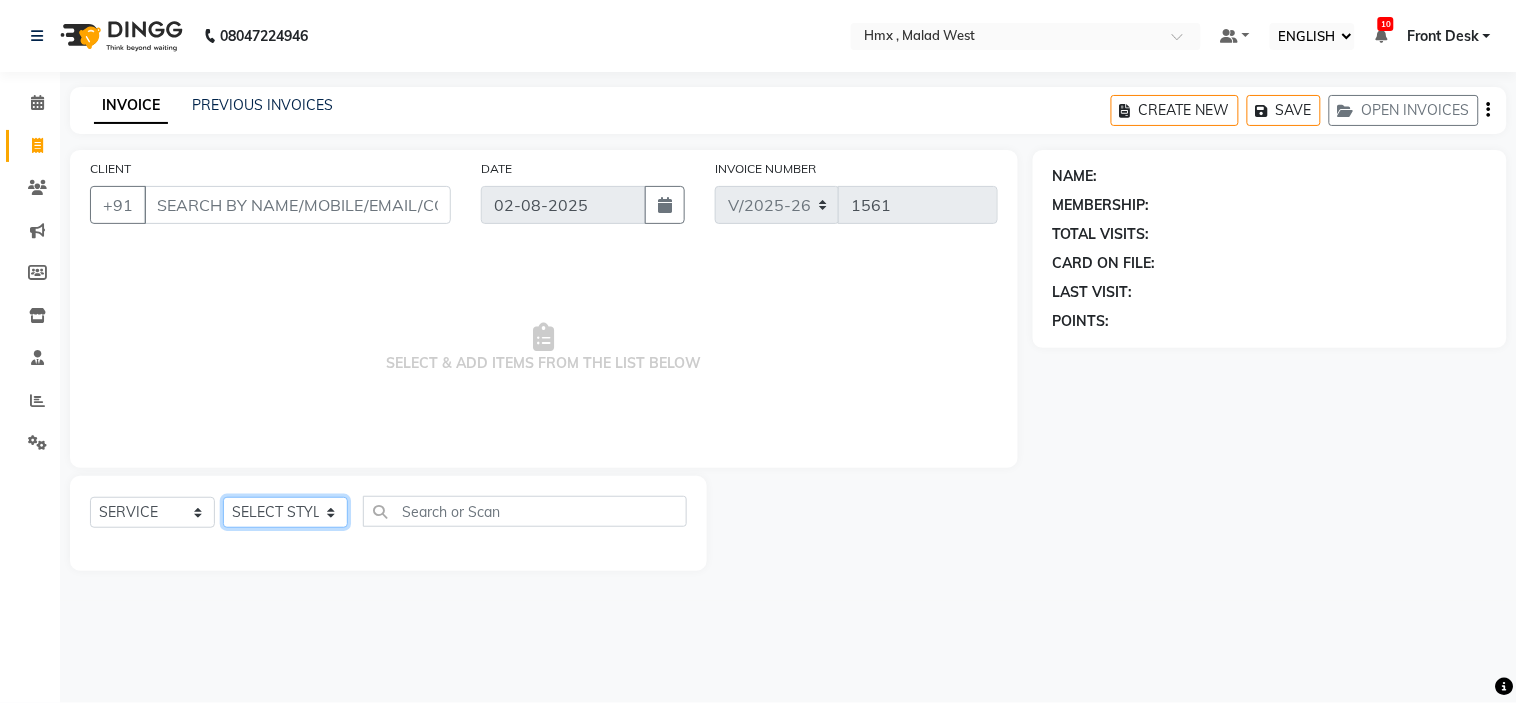 click on "SELECT STYLIST [FIRST] [FIRST] [FIRST] Front Desk [FIRST] [LAST] [FIRST] [FIRST] [FIRST] [FIRST] [FIRST] [FIRST] [LAST]" 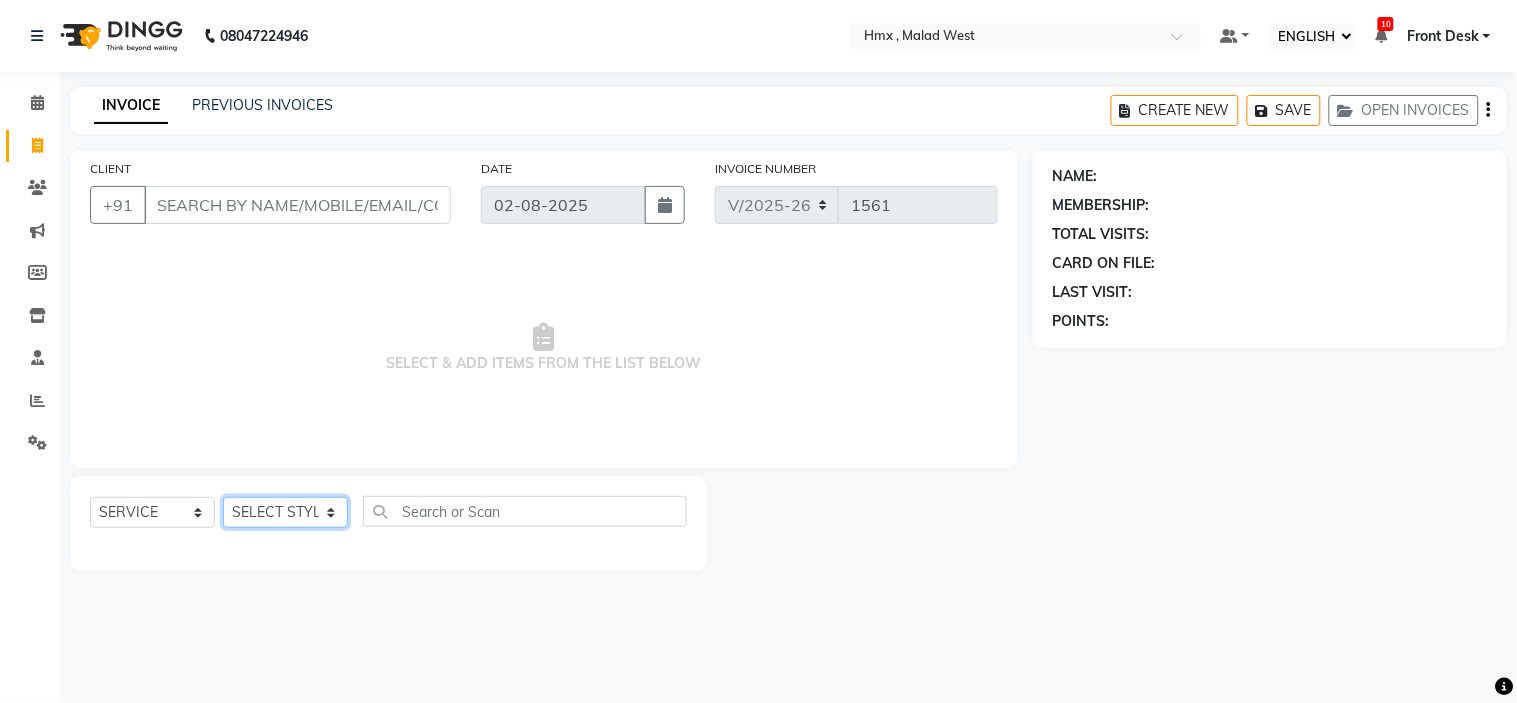 select on "39110" 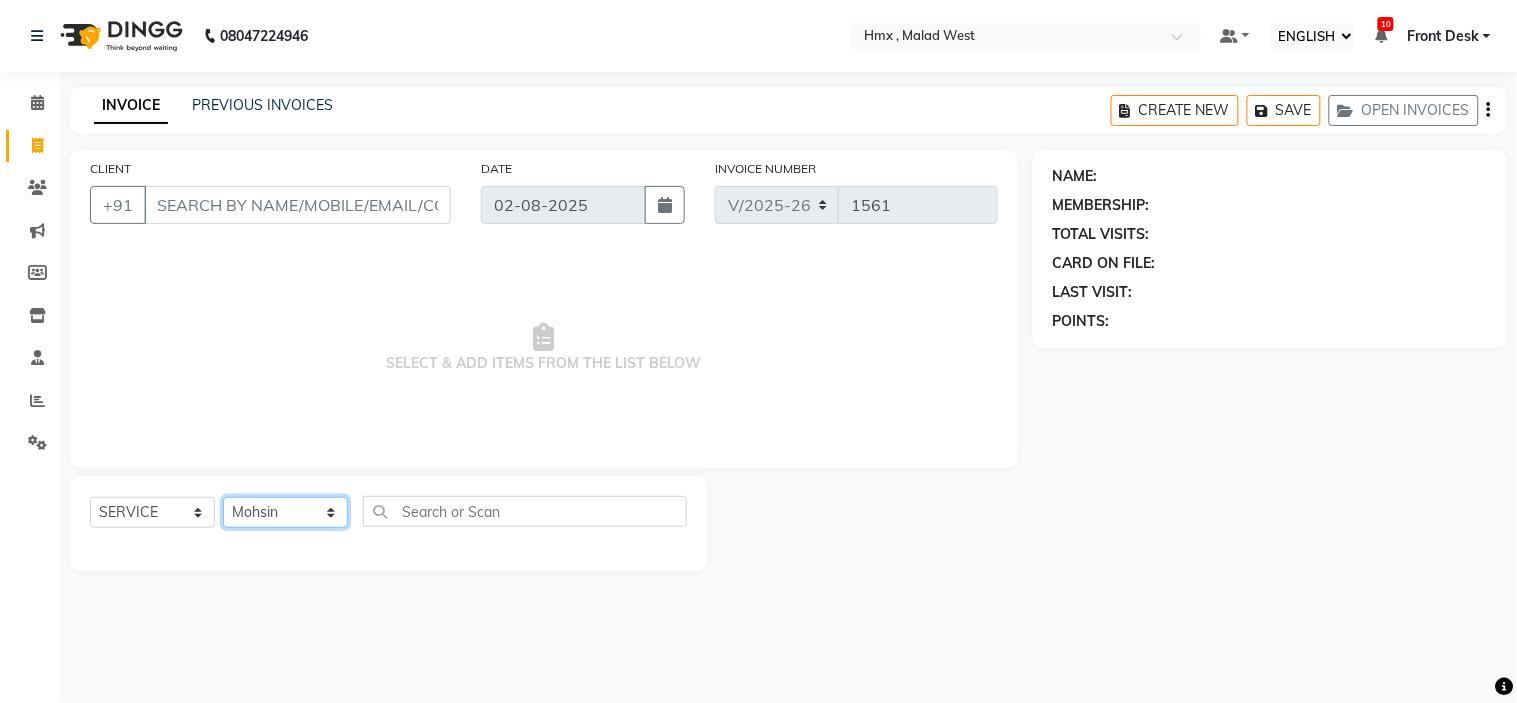 click on "SELECT STYLIST [FIRST] [FIRST] [FIRST] Front Desk [FIRST] [LAST] [FIRST] [FIRST] [FIRST] [FIRST] [FIRST] [FIRST] [LAST]" 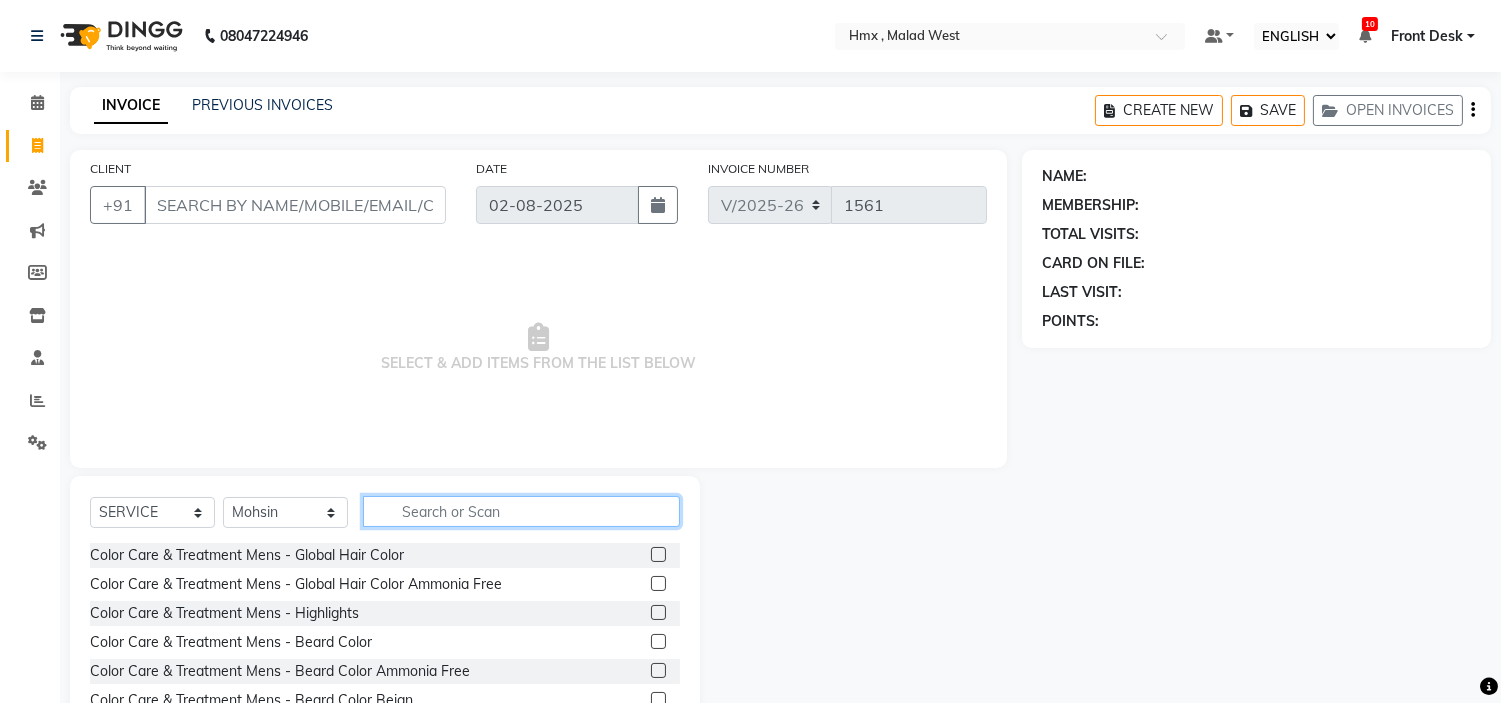 click 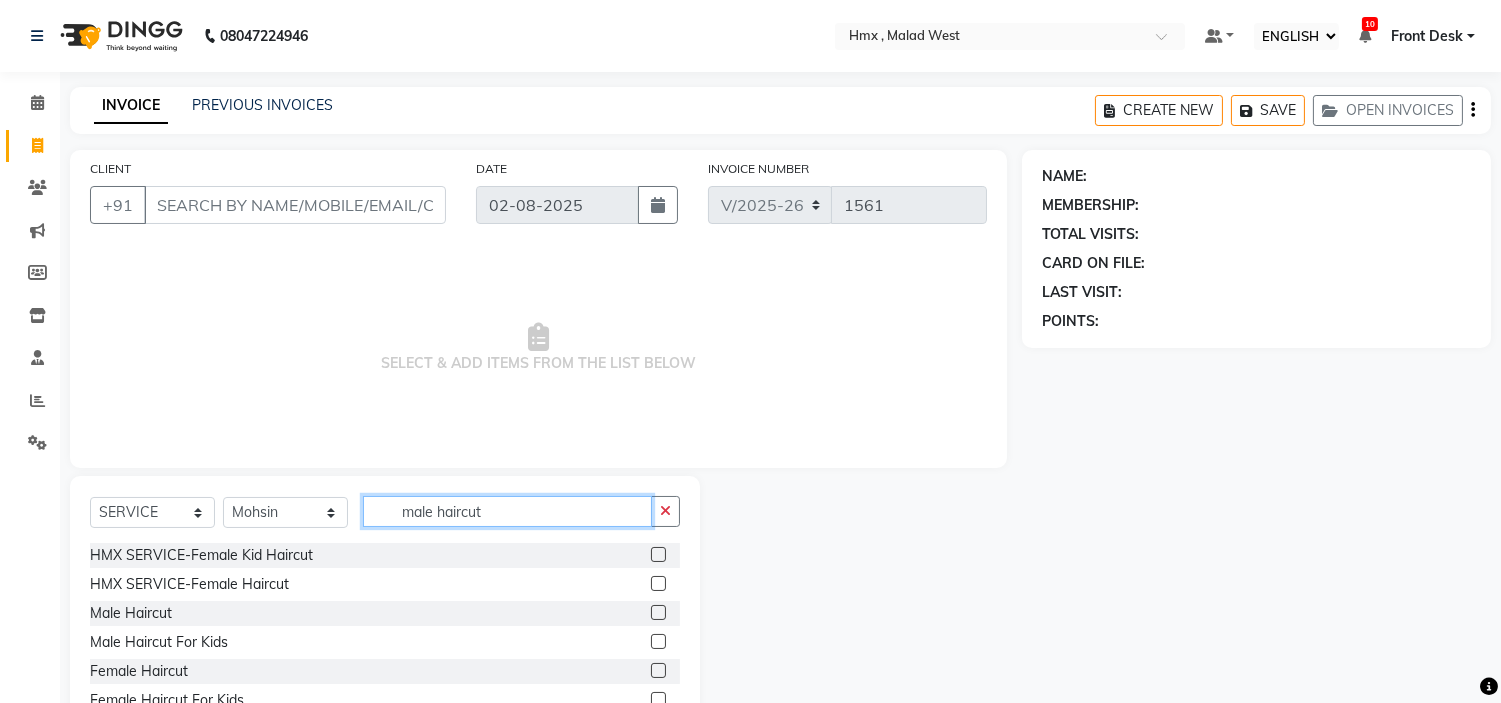 type on "male haircut" 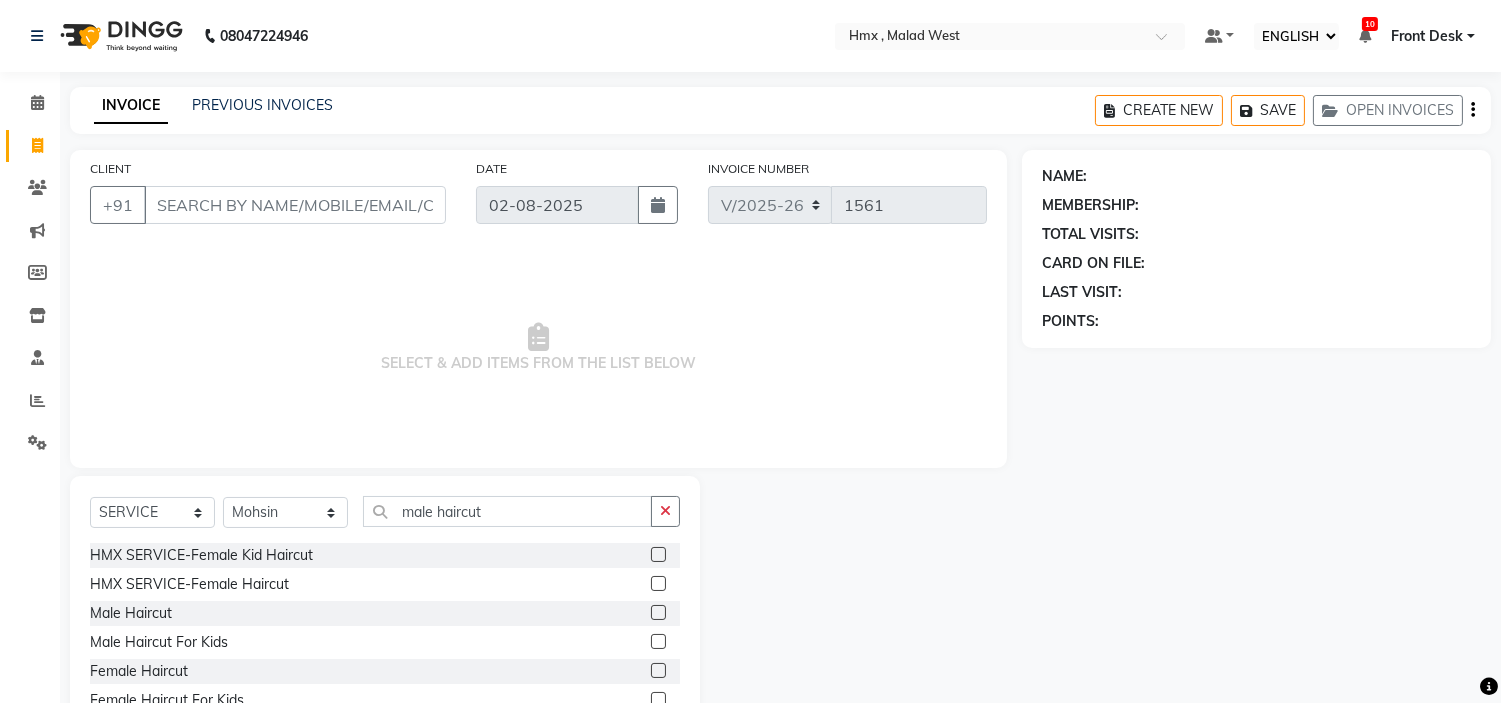 click 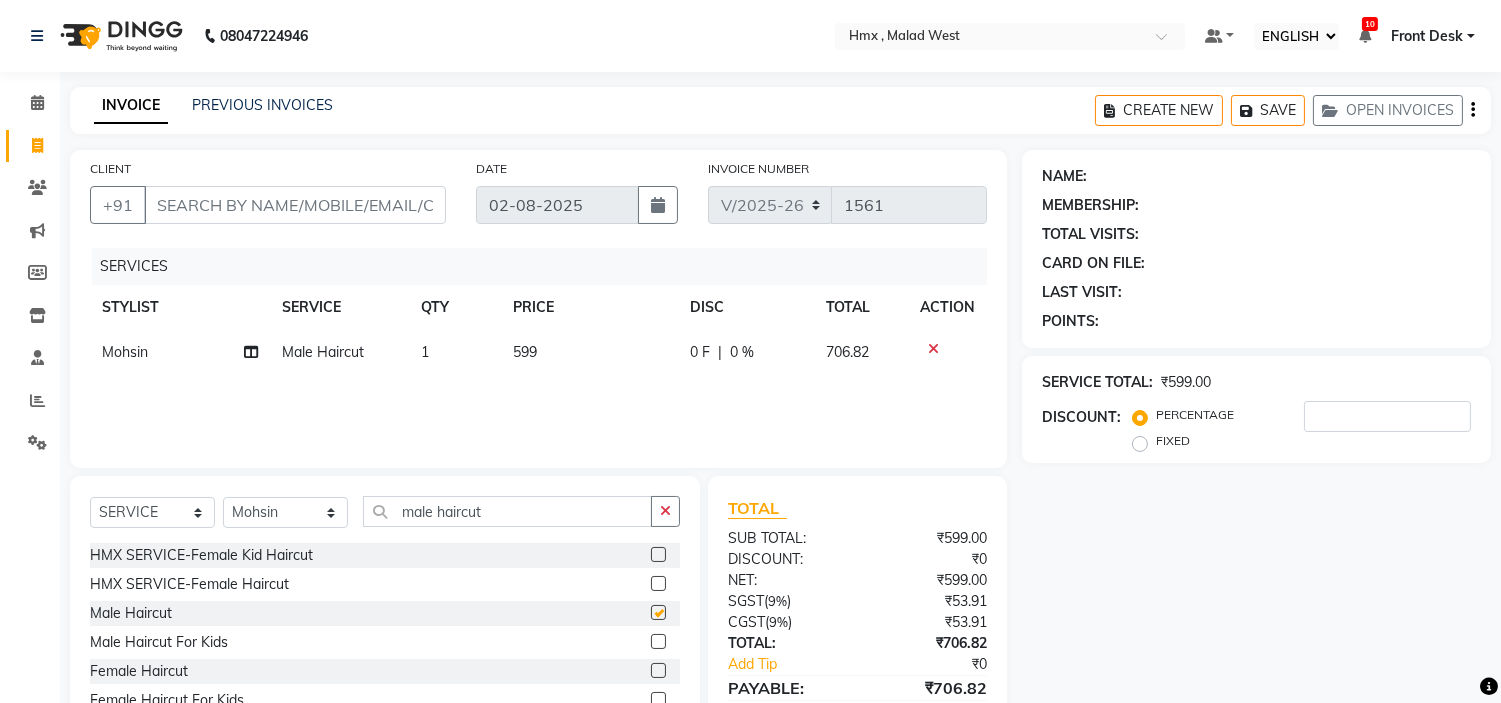 checkbox on "false" 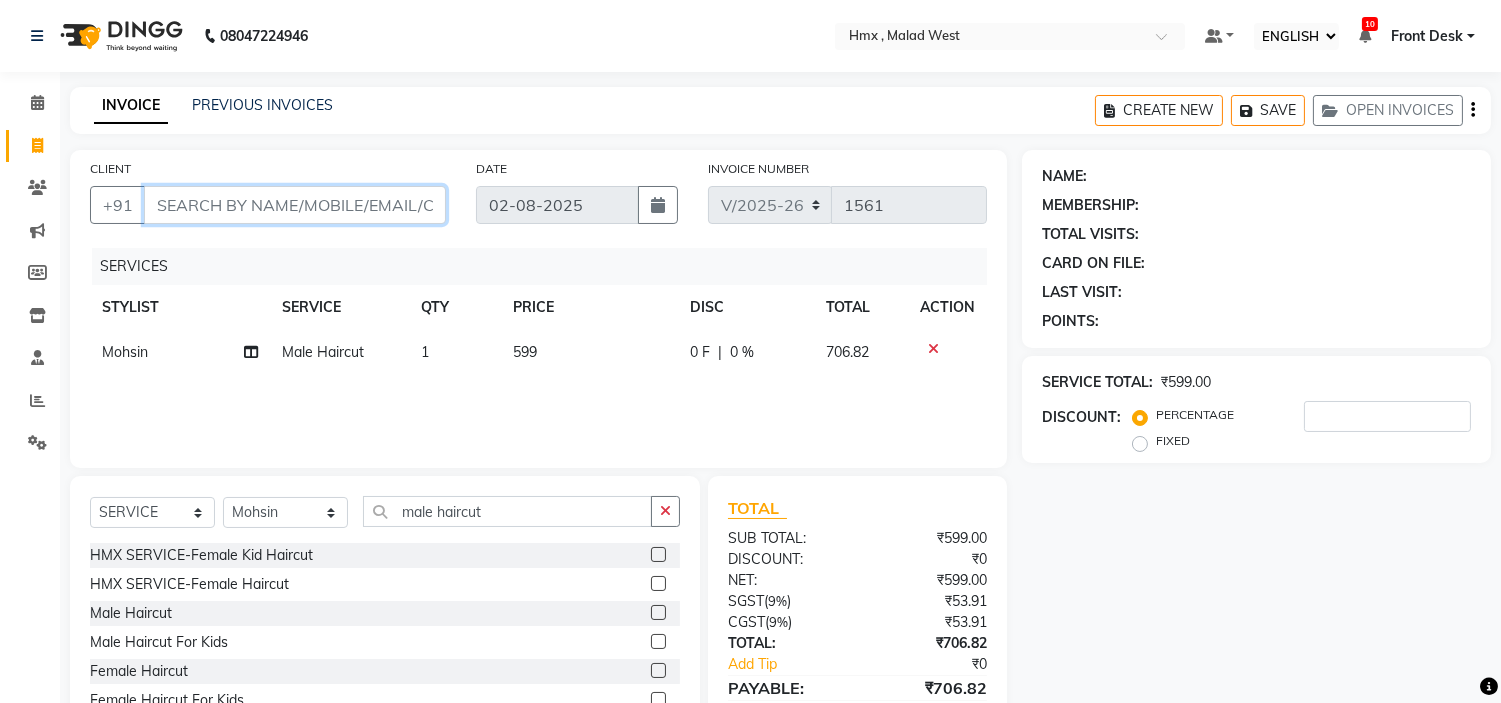 click on "CLIENT" at bounding box center (295, 205) 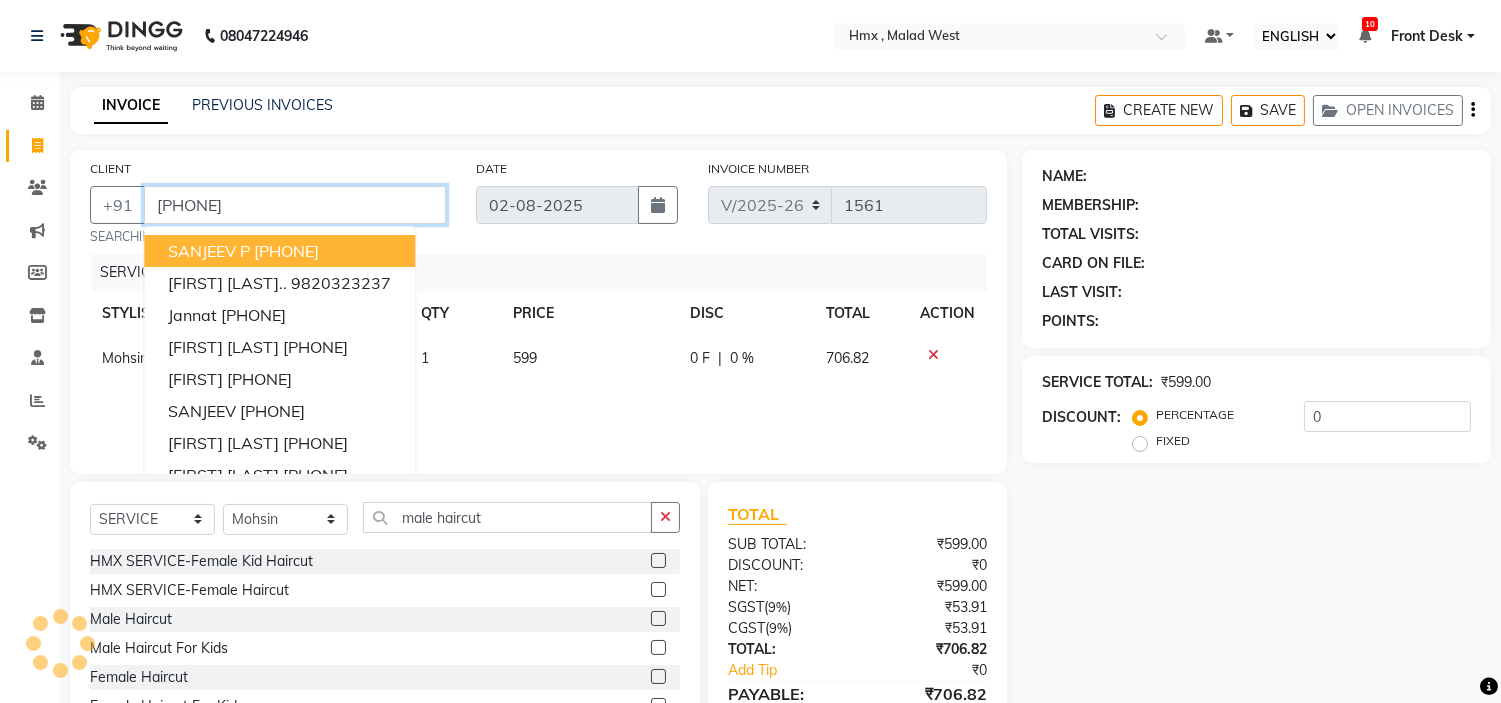 type on "9820321148" 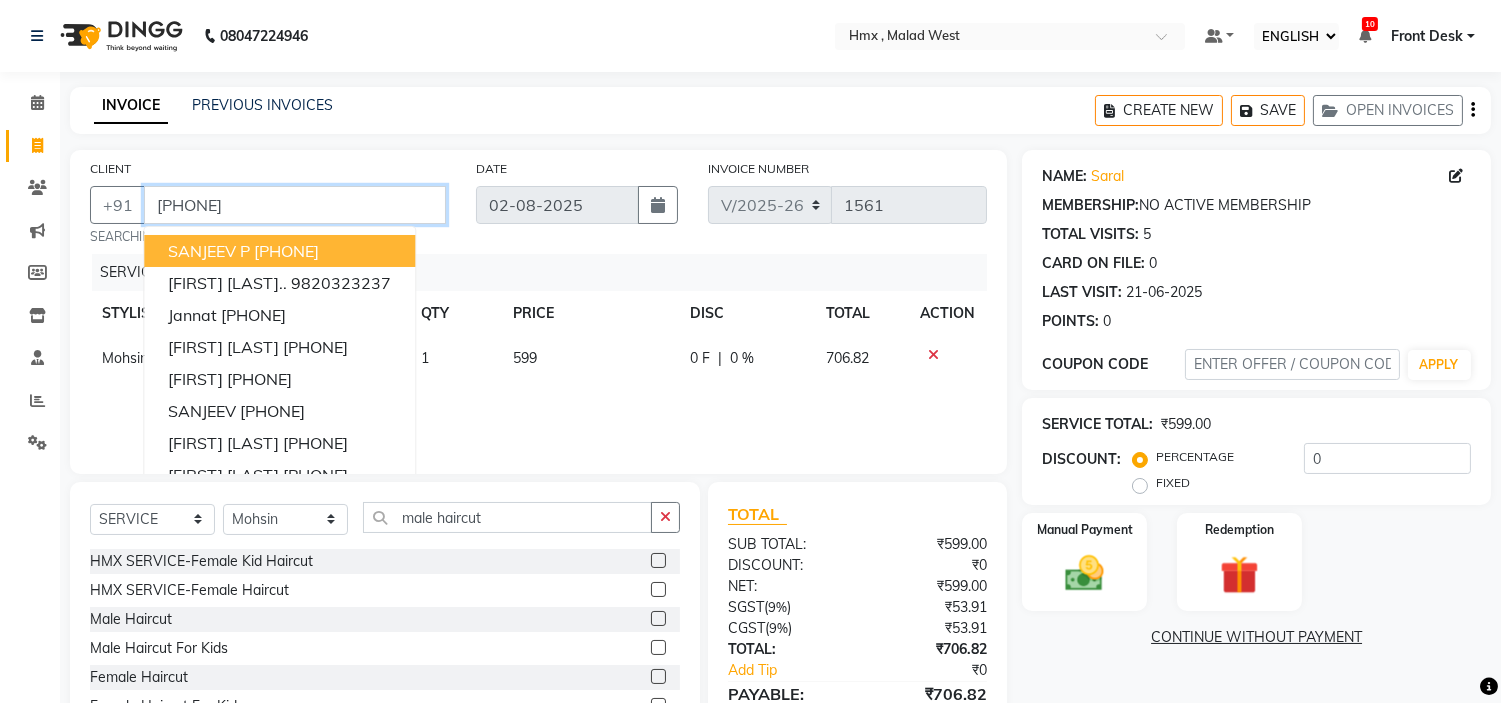 click on "9820321148" at bounding box center (295, 205) 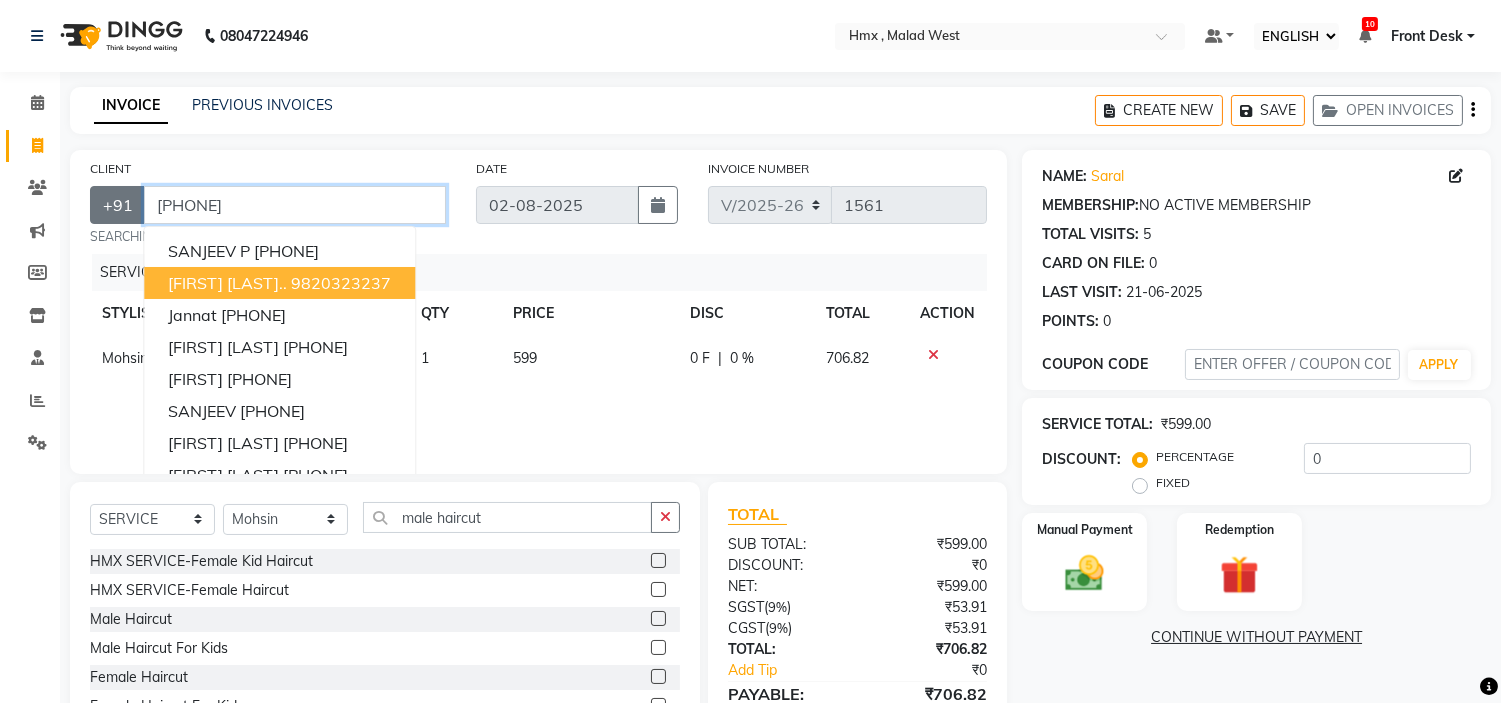 drag, startPoint x: 266, startPoint y: 200, endPoint x: 142, endPoint y: 224, distance: 126.30122 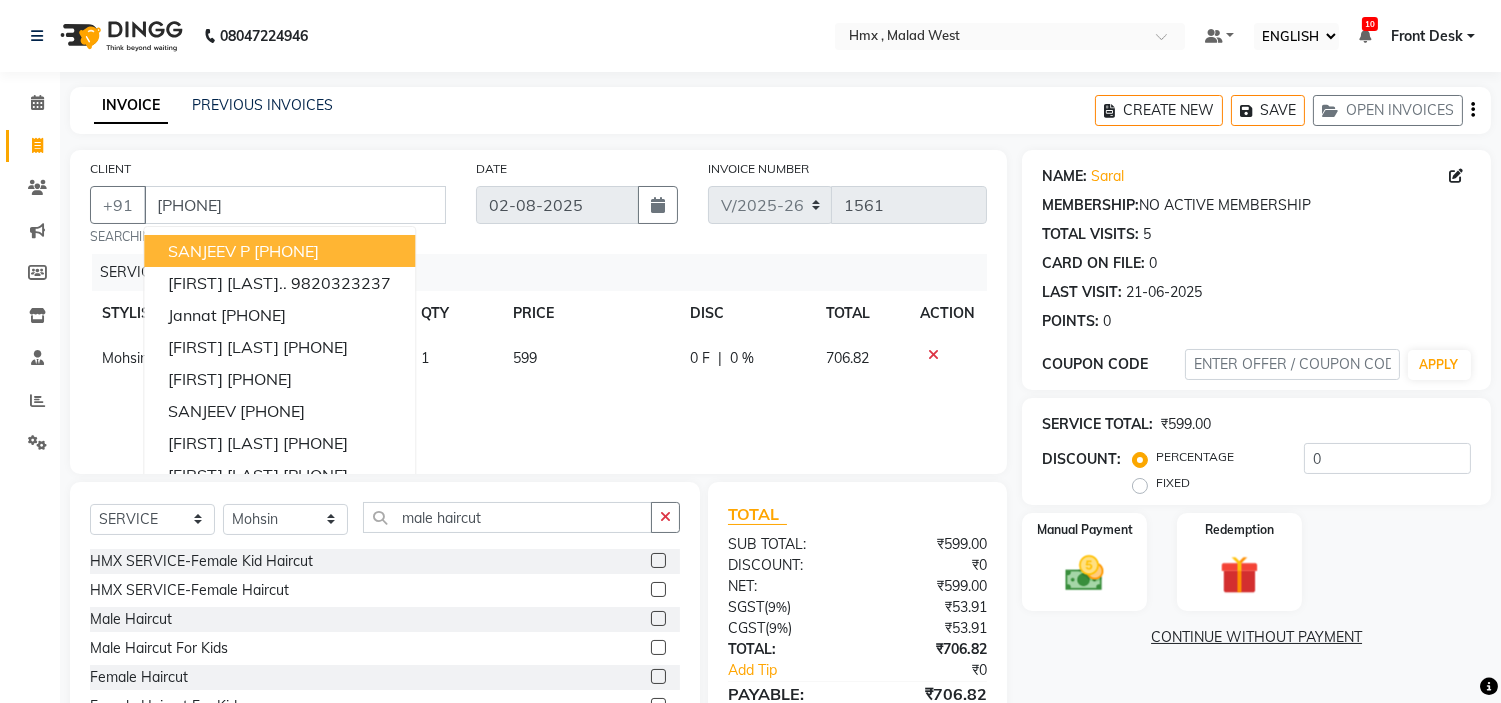 click on "SERVICES STYLIST SERVICE QTY PRICE DISC TOTAL ACTION Mohsin Male Haircut 1 599 0 F | 0 % 706.82" 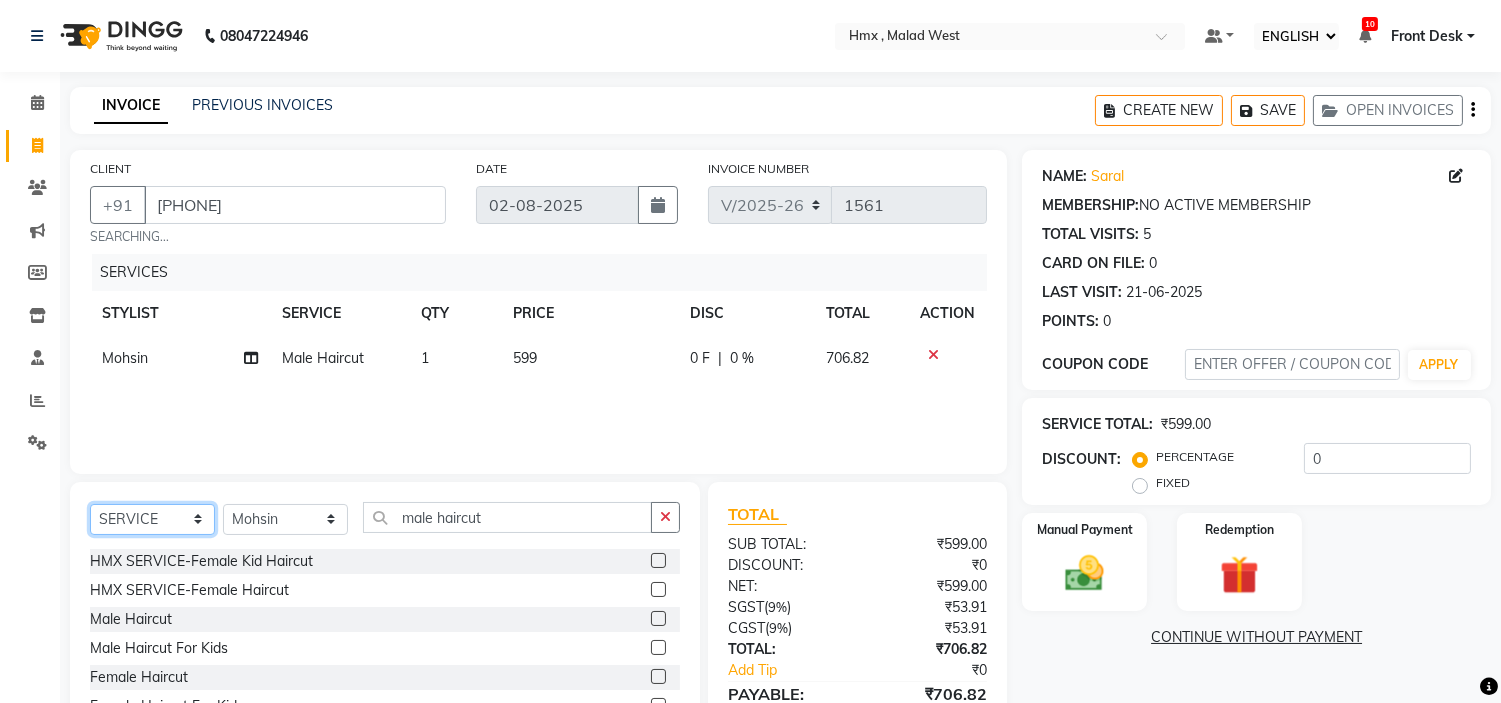 scroll, scrollTop: 103, scrollLeft: 0, axis: vertical 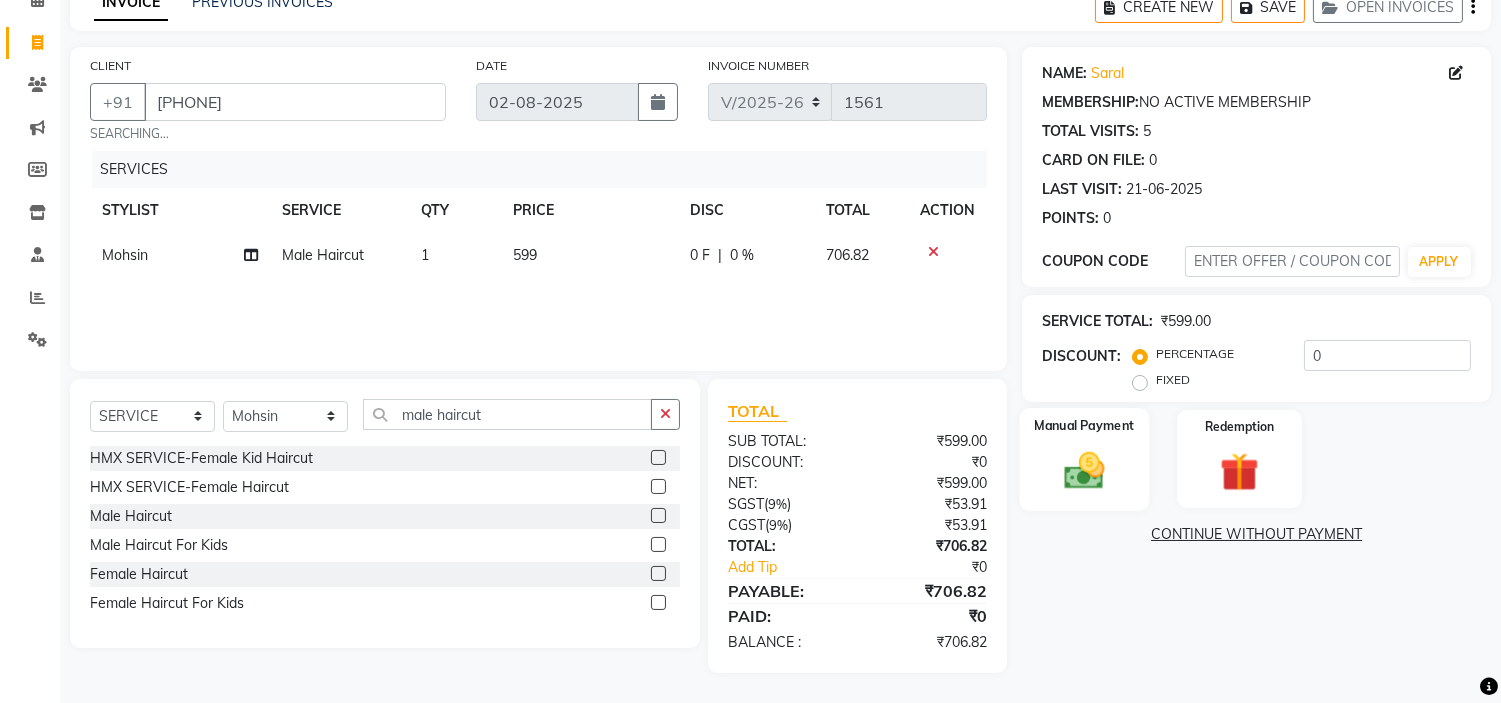 click 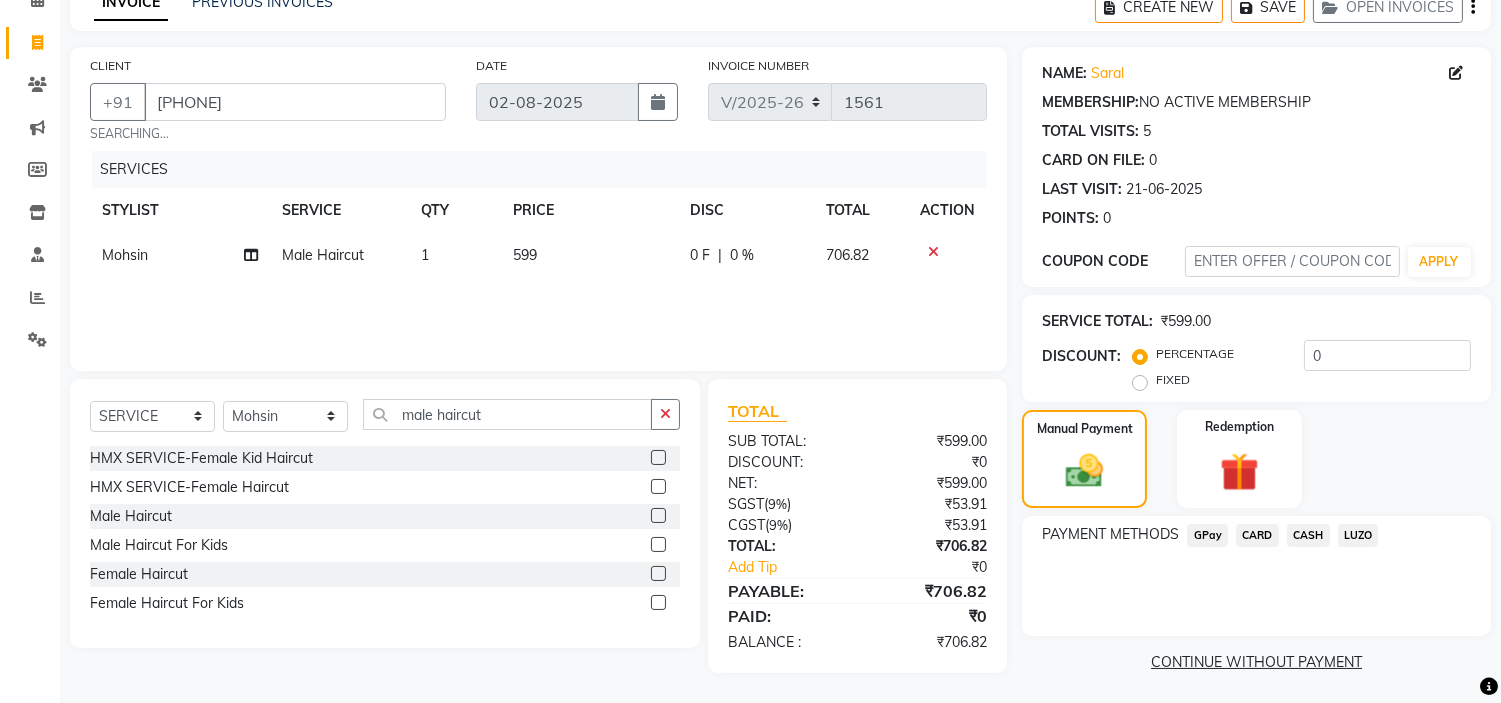 click on "GPay" 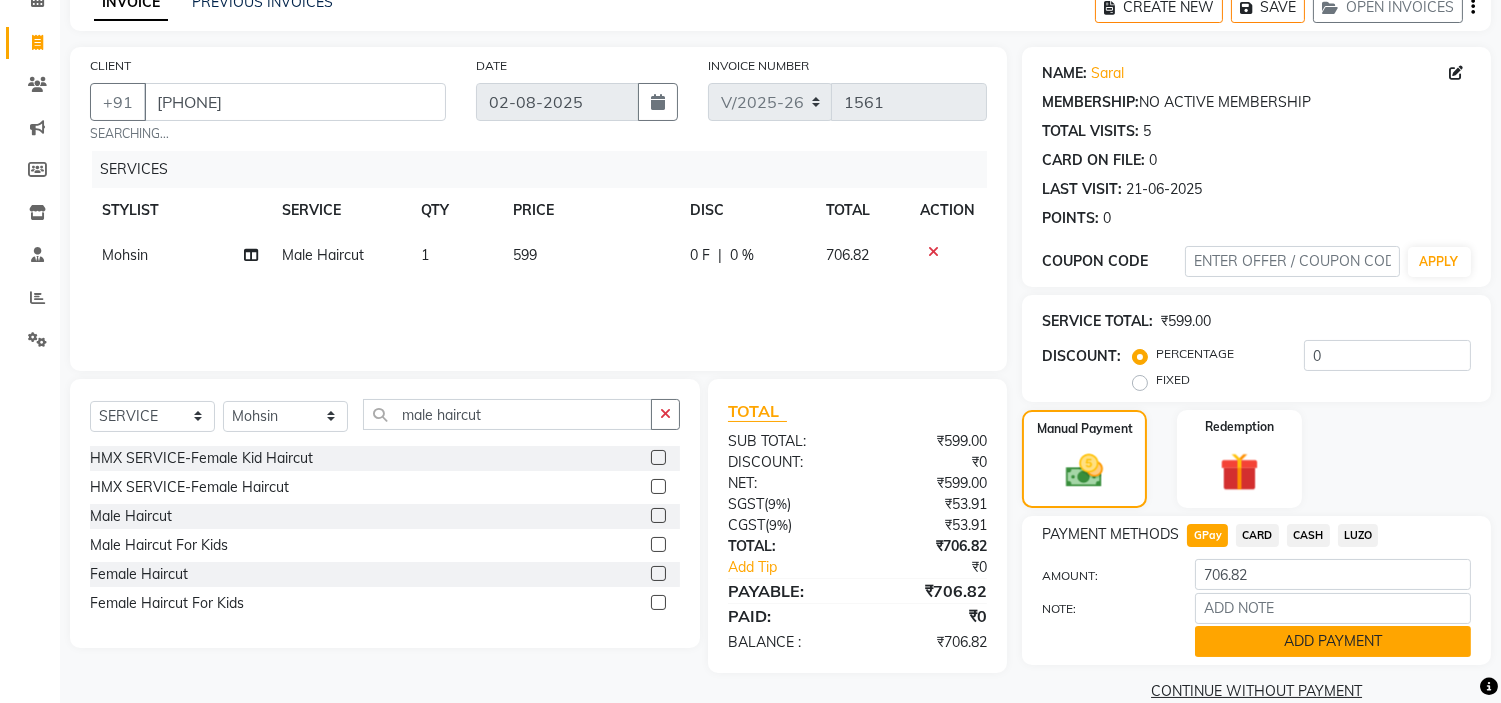 click on "ADD PAYMENT" 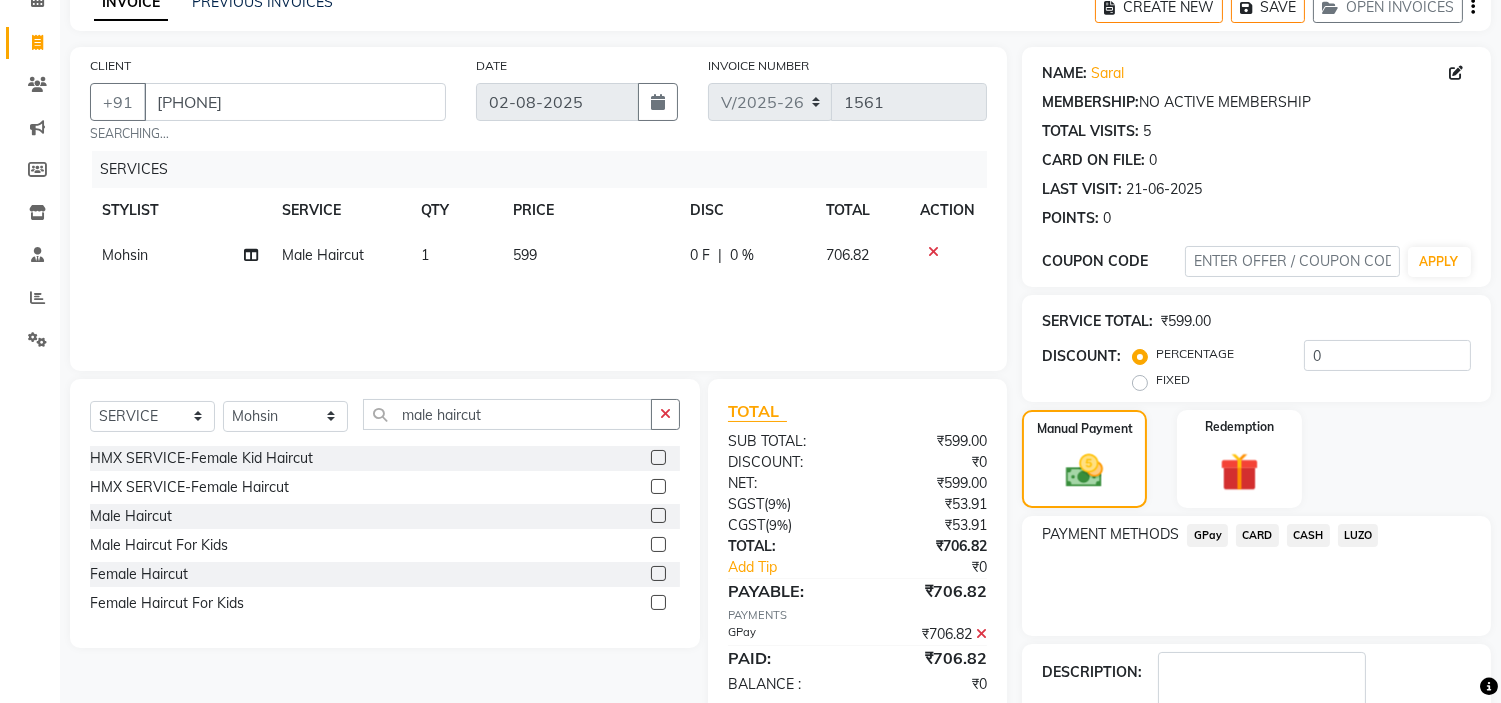 scroll, scrollTop: 220, scrollLeft: 0, axis: vertical 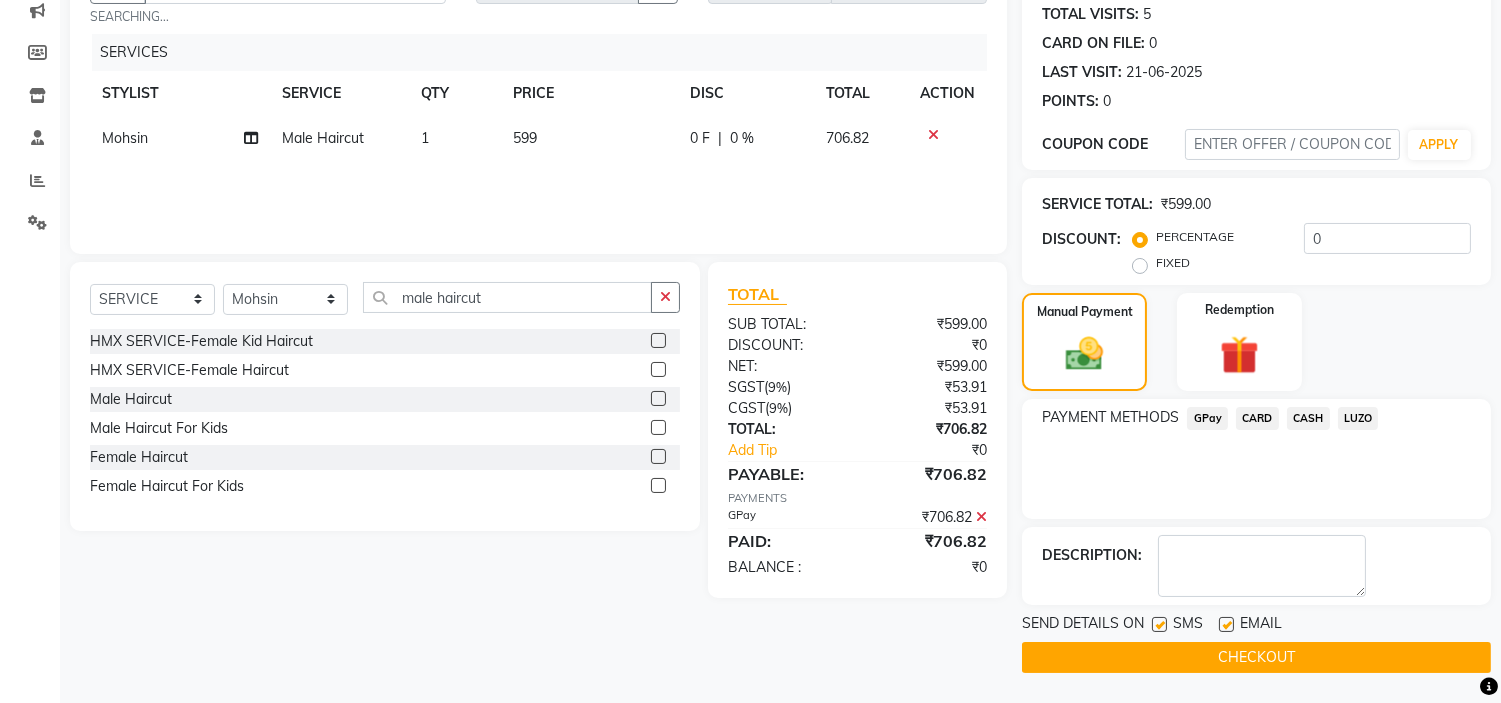 click on "CHECKOUT" 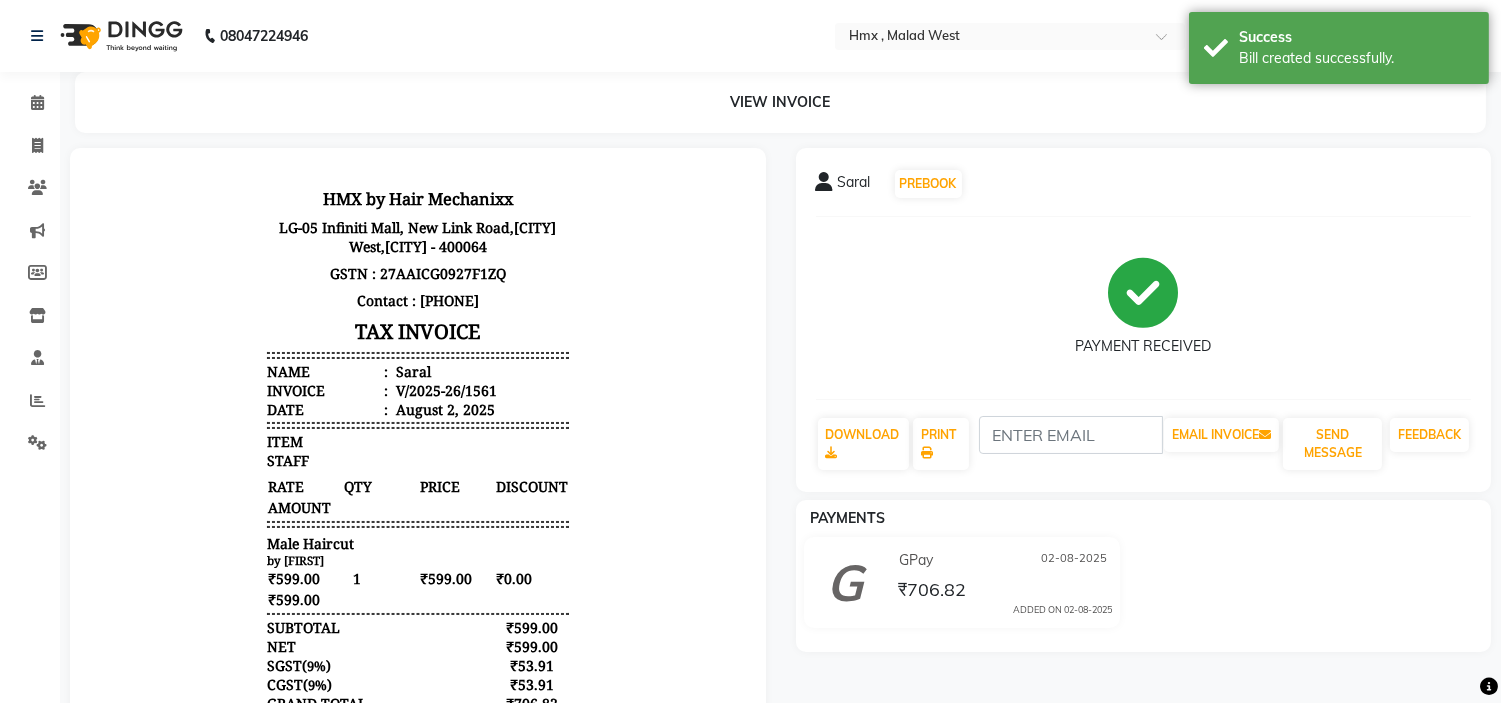 scroll, scrollTop: 0, scrollLeft: 0, axis: both 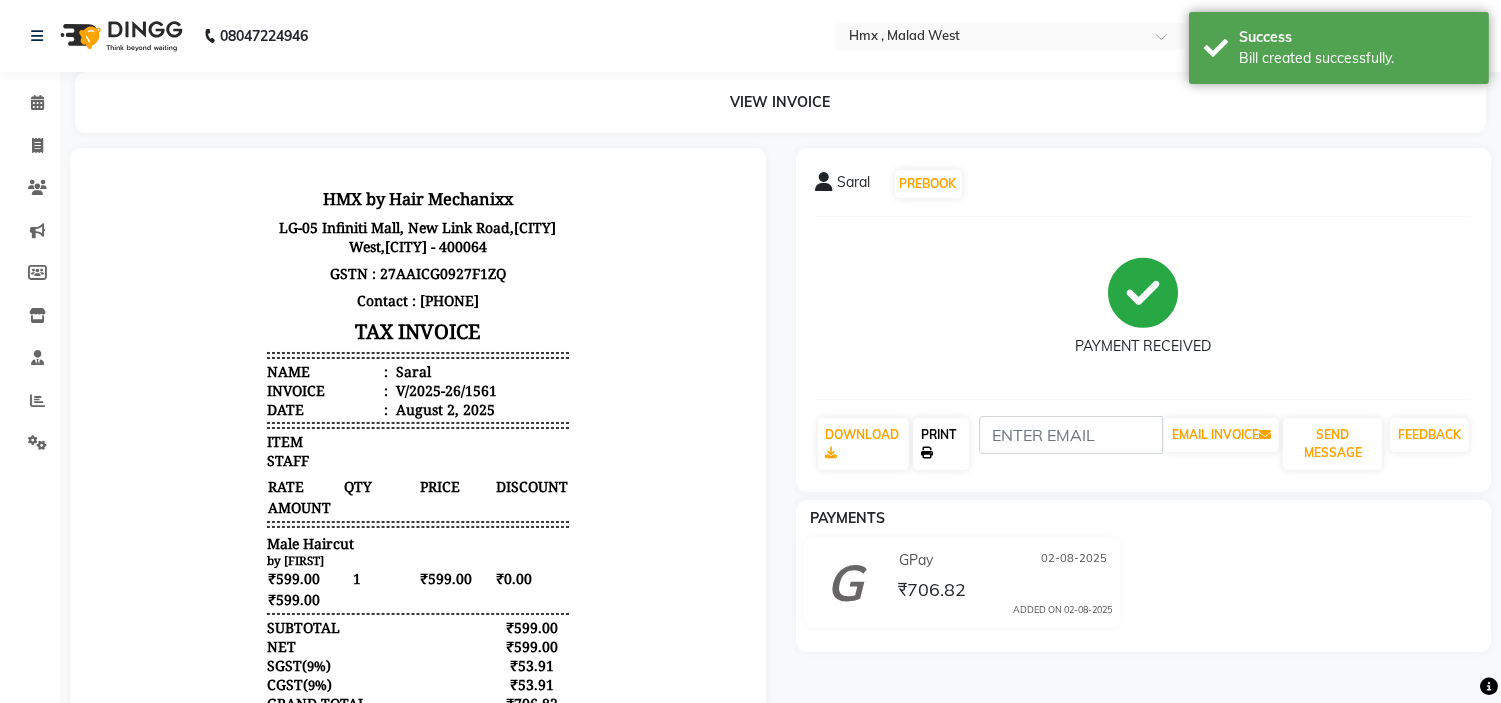 click on "PRINT" 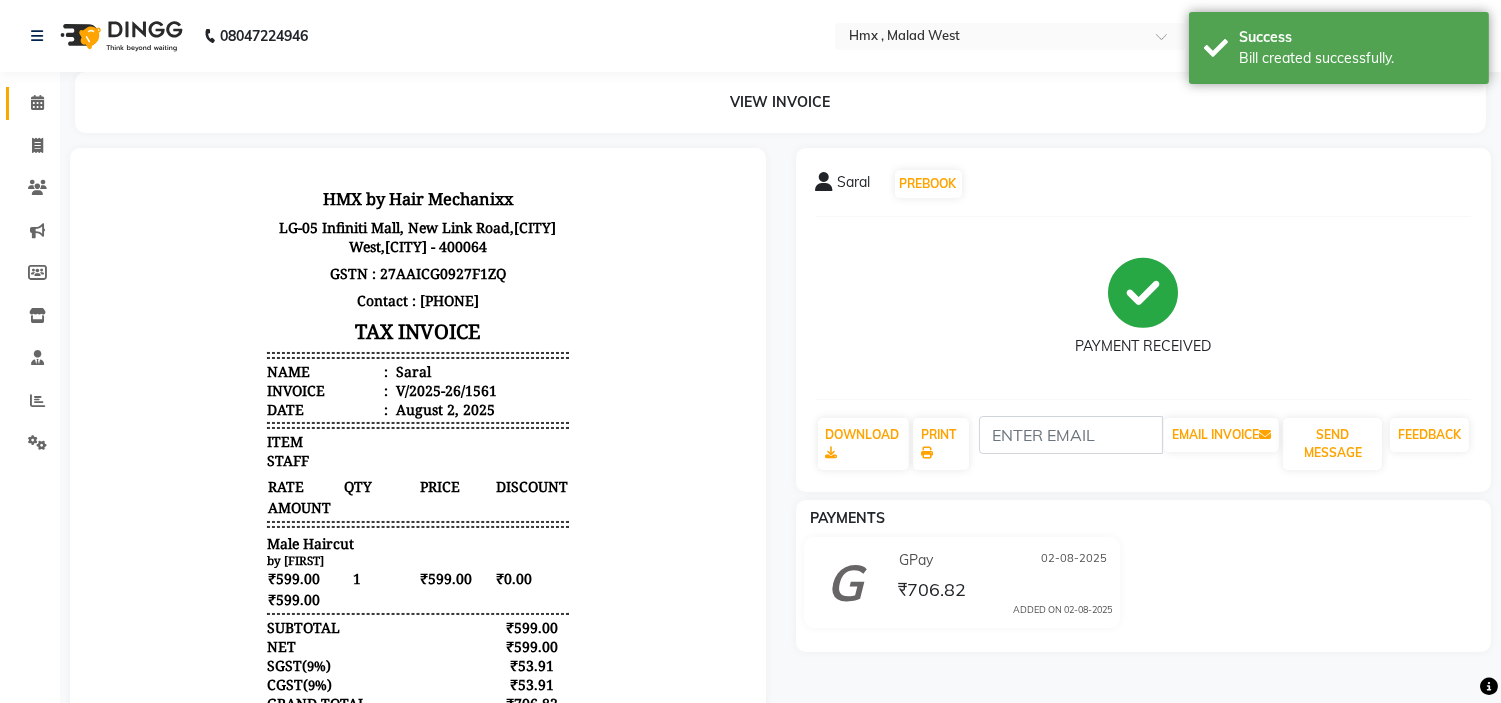 click 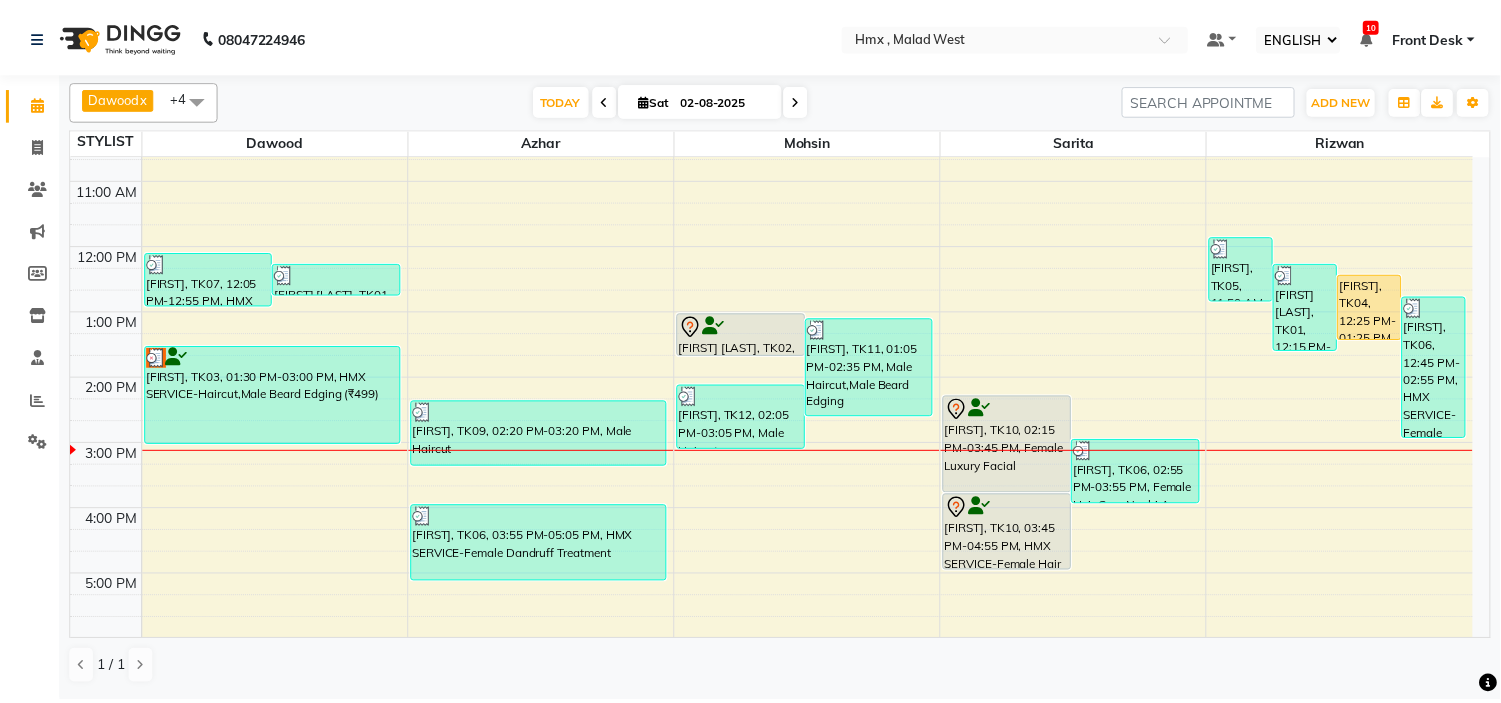 scroll, scrollTop: 222, scrollLeft: 0, axis: vertical 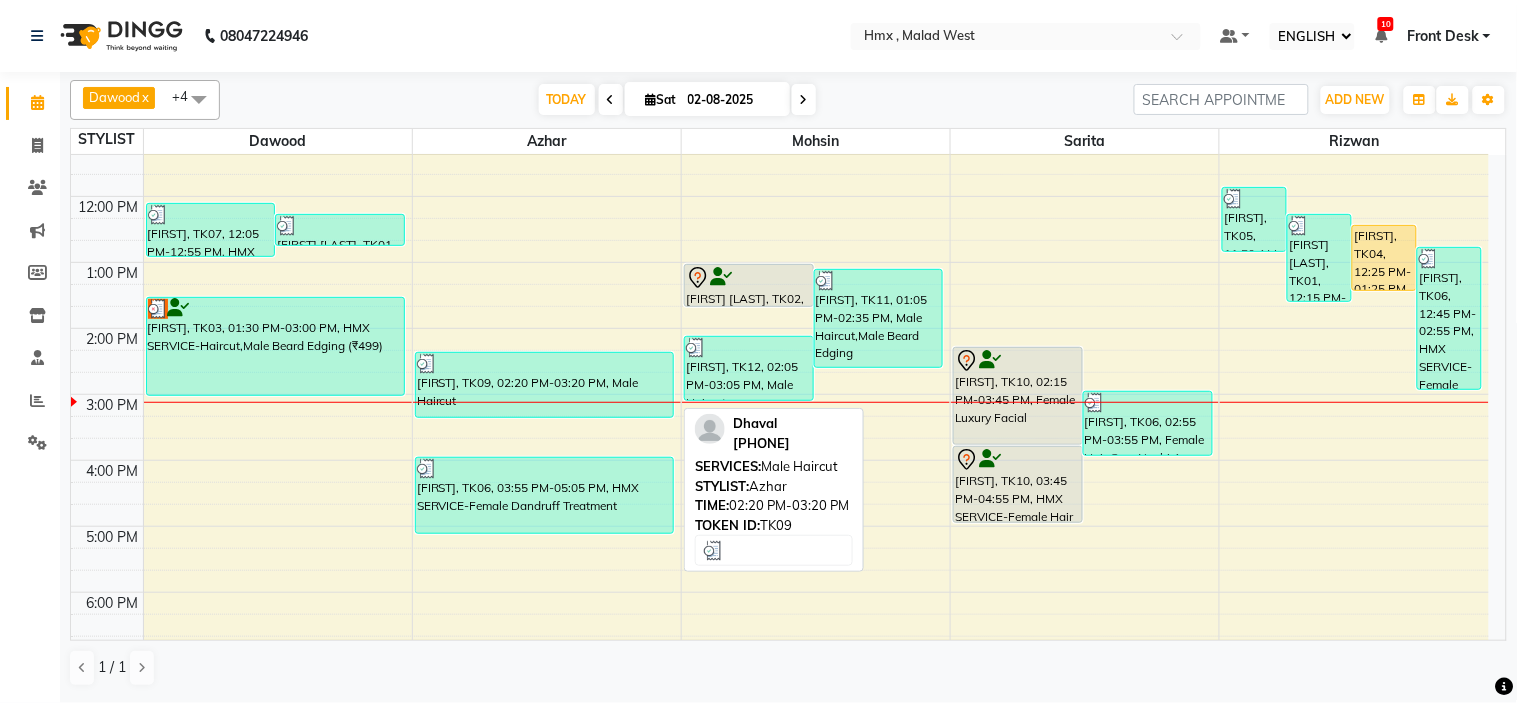 click at bounding box center (544, 364) 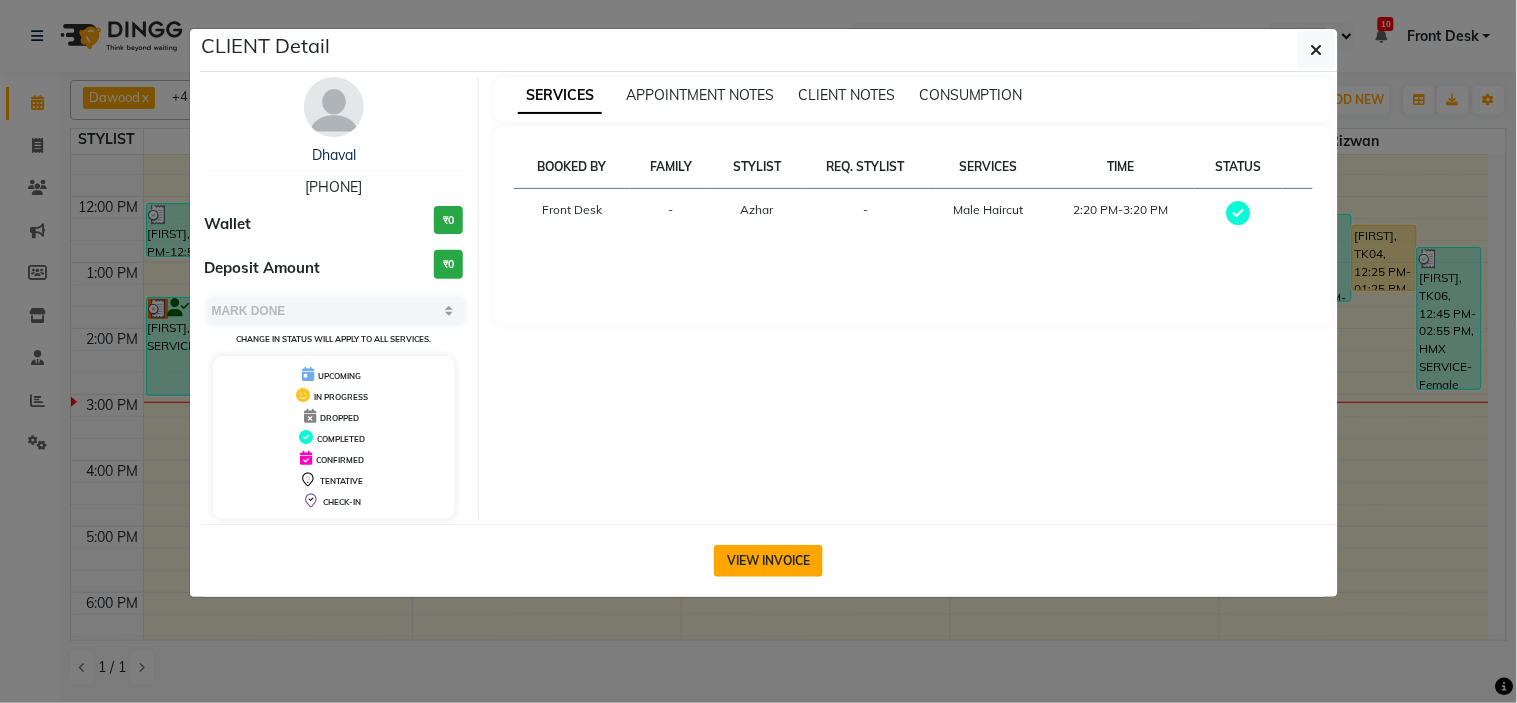 click on "VIEW INVOICE" 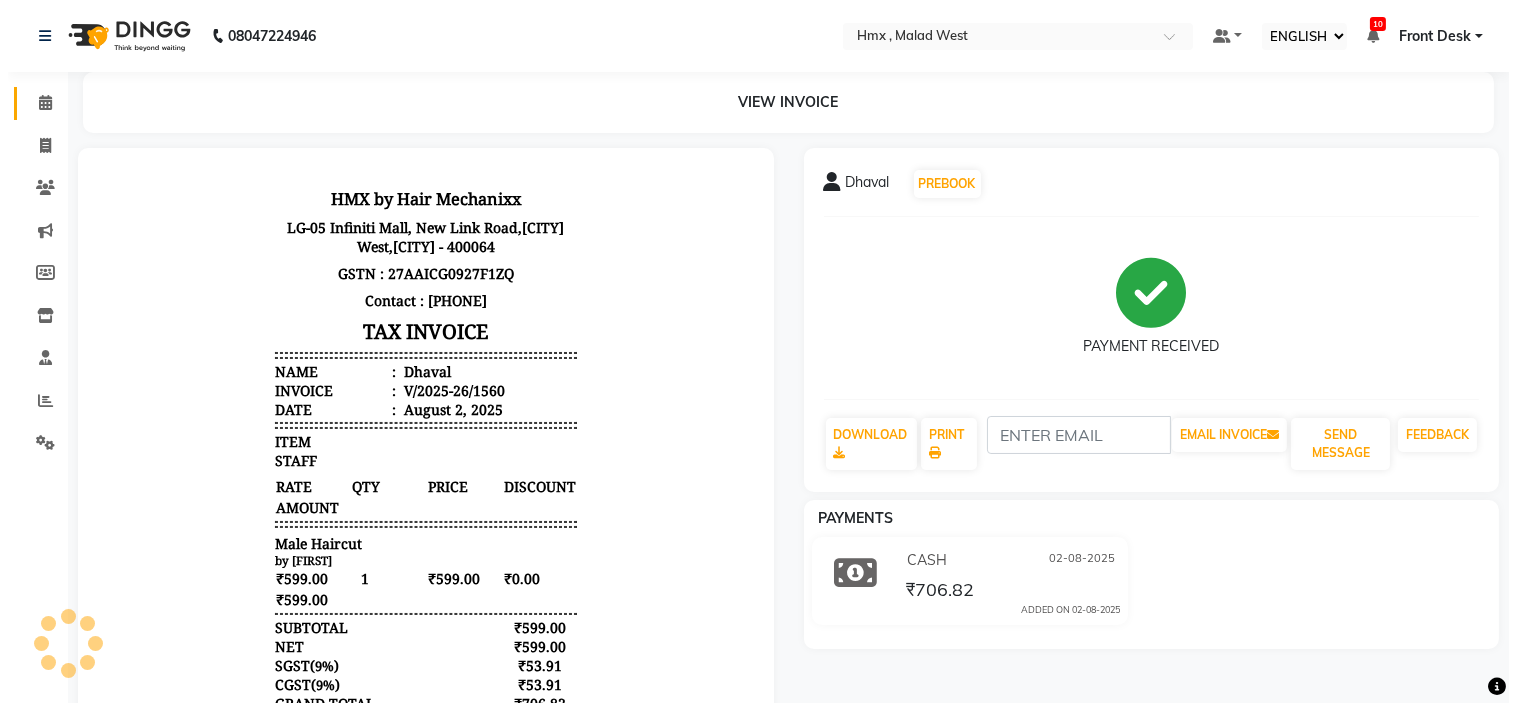 scroll, scrollTop: 0, scrollLeft: 0, axis: both 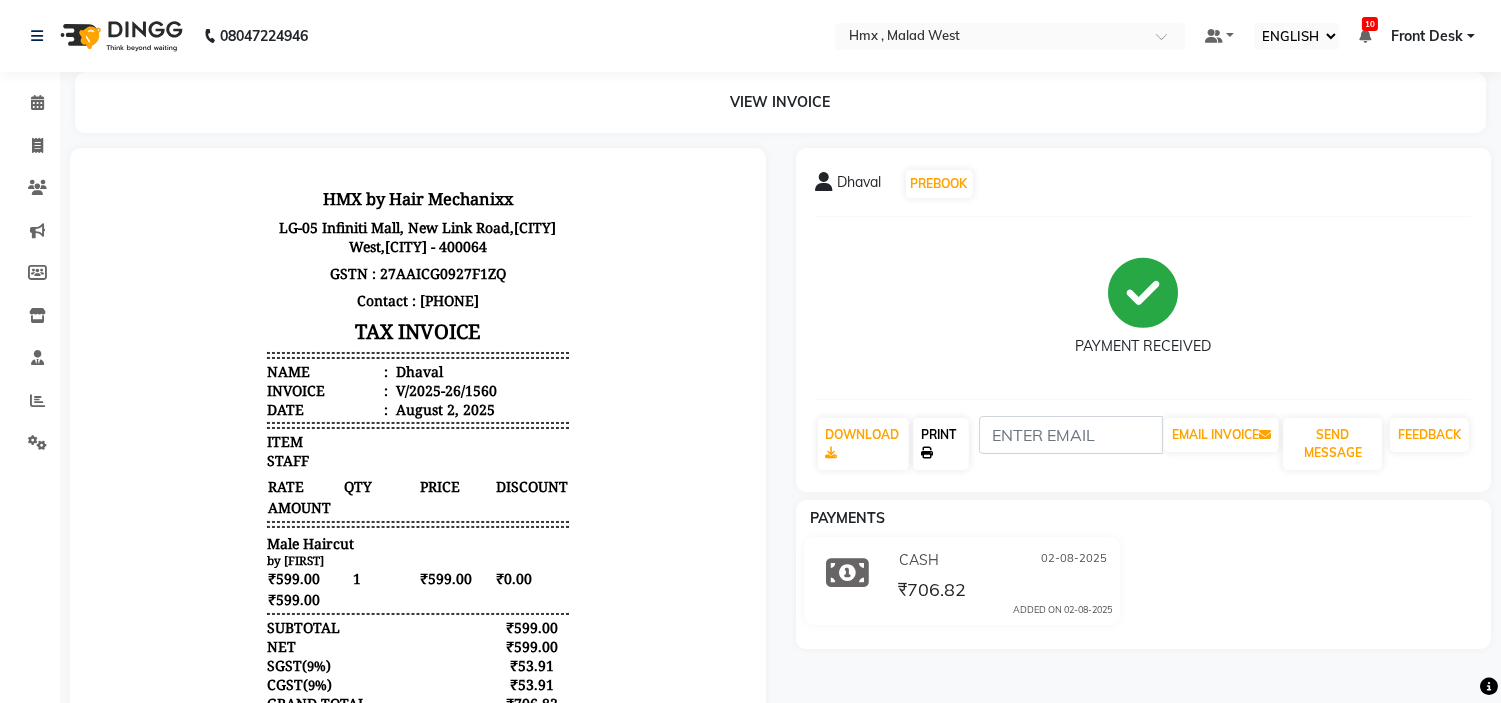click on "PRINT" 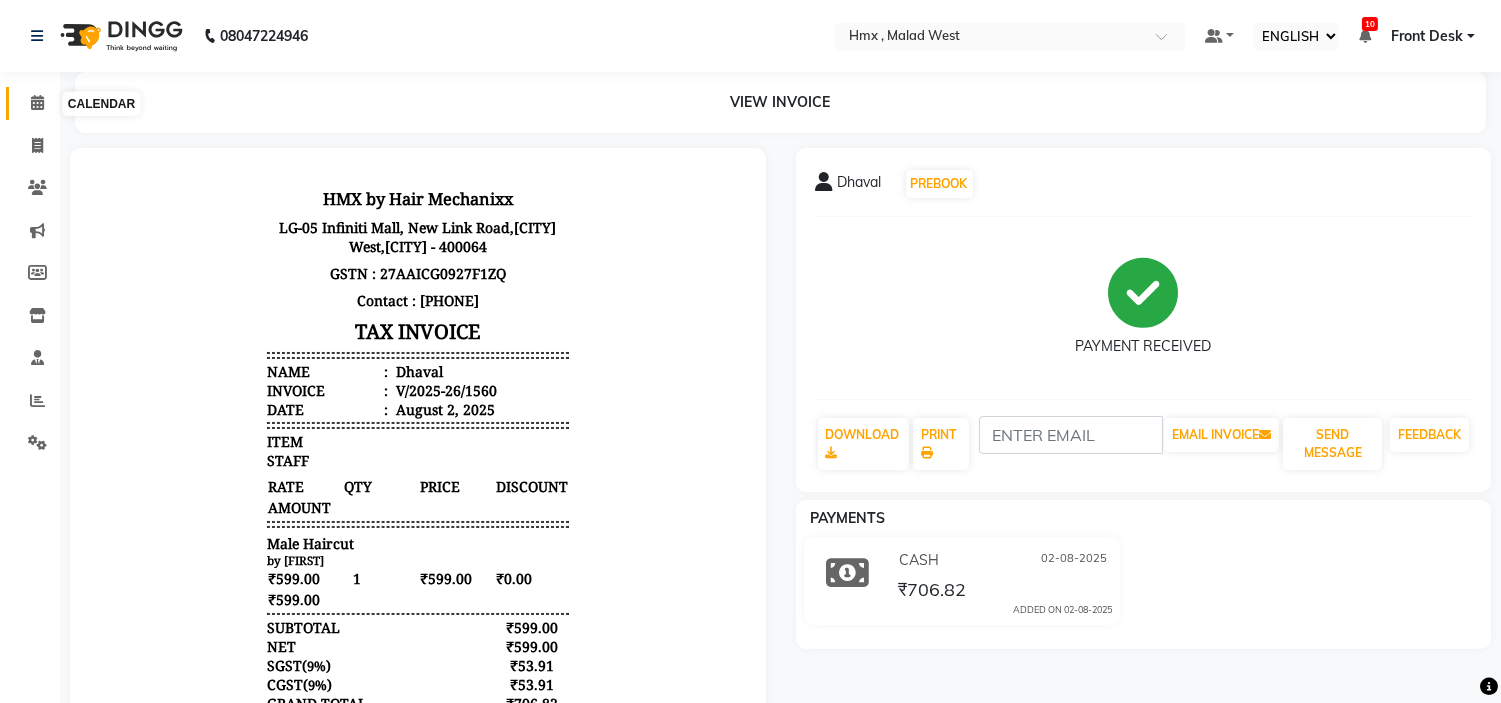 click 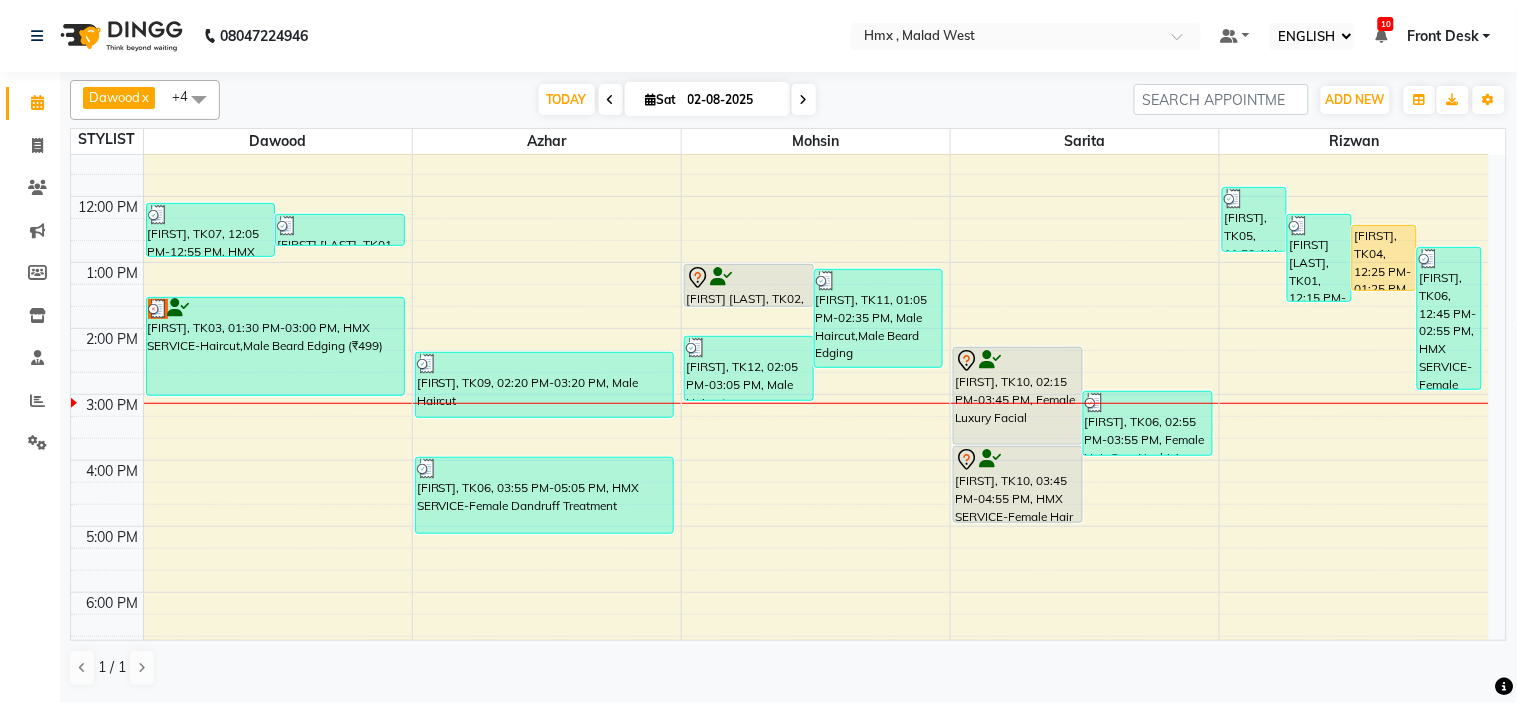 scroll, scrollTop: 333, scrollLeft: 0, axis: vertical 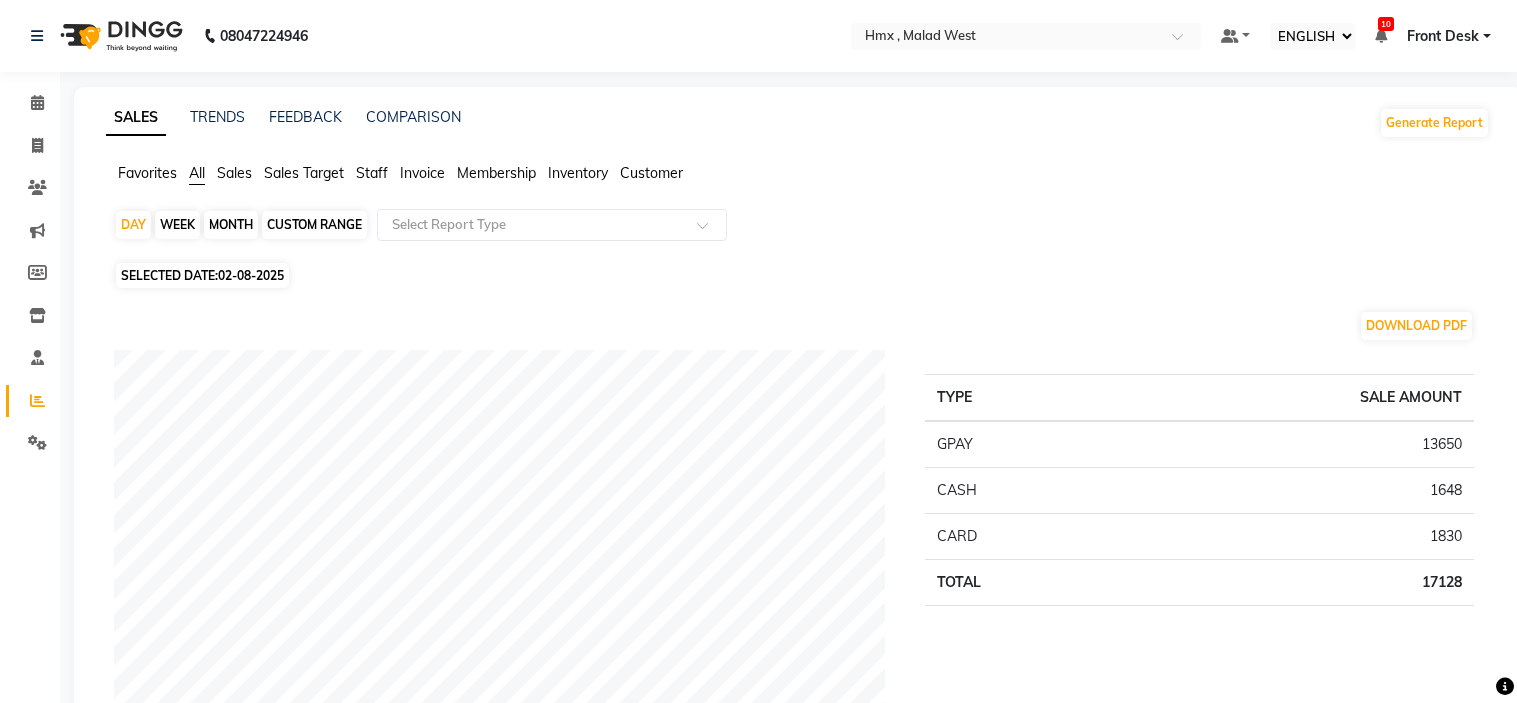 select on "ec" 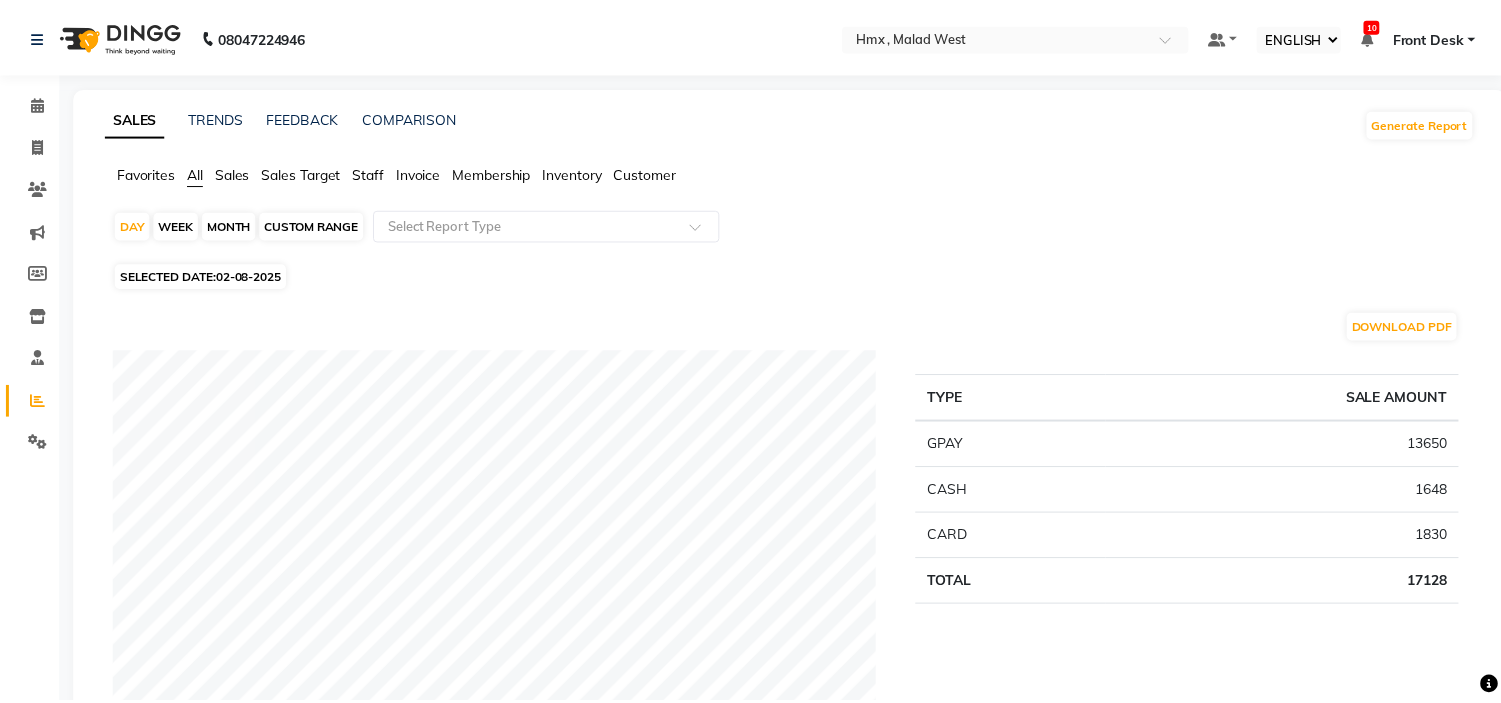 scroll, scrollTop: 0, scrollLeft: 0, axis: both 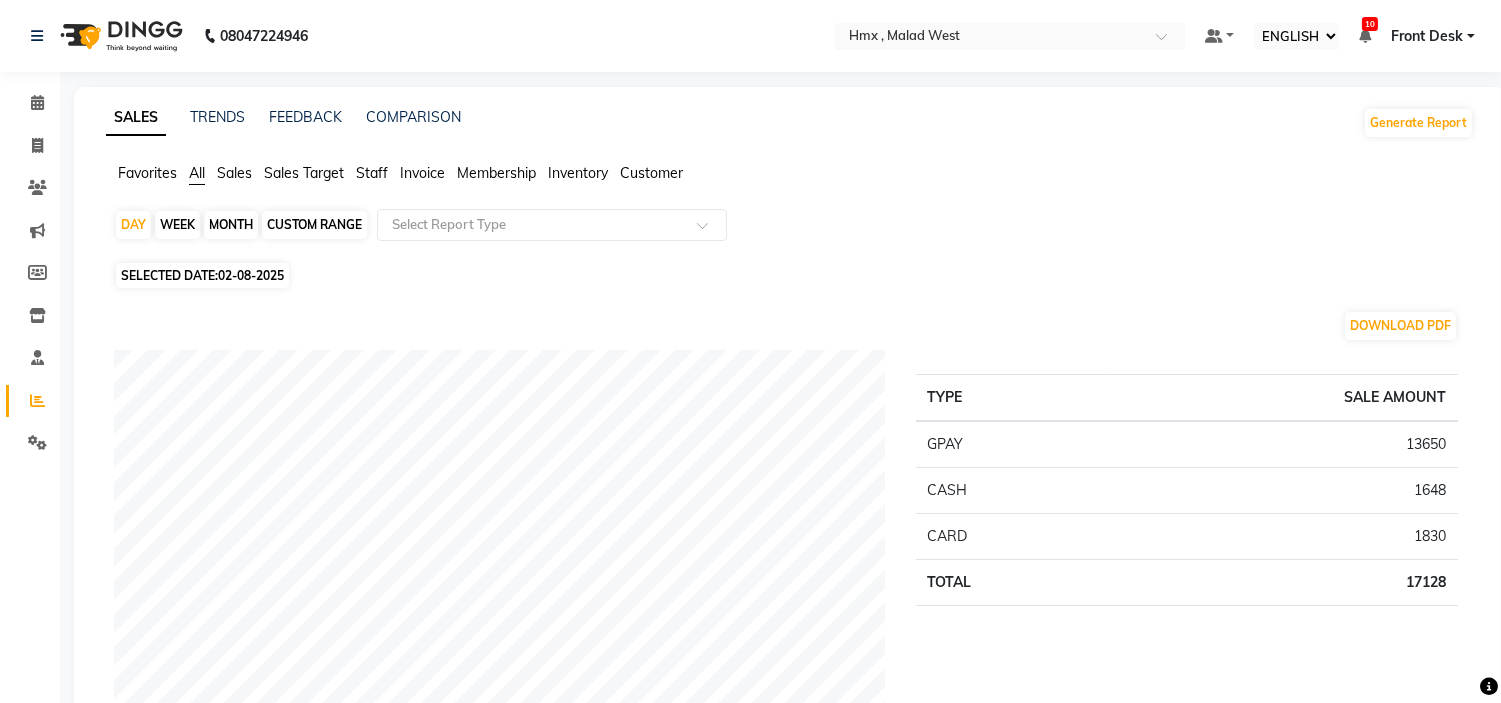 click on "SELECTED DATE:  [DATE]" 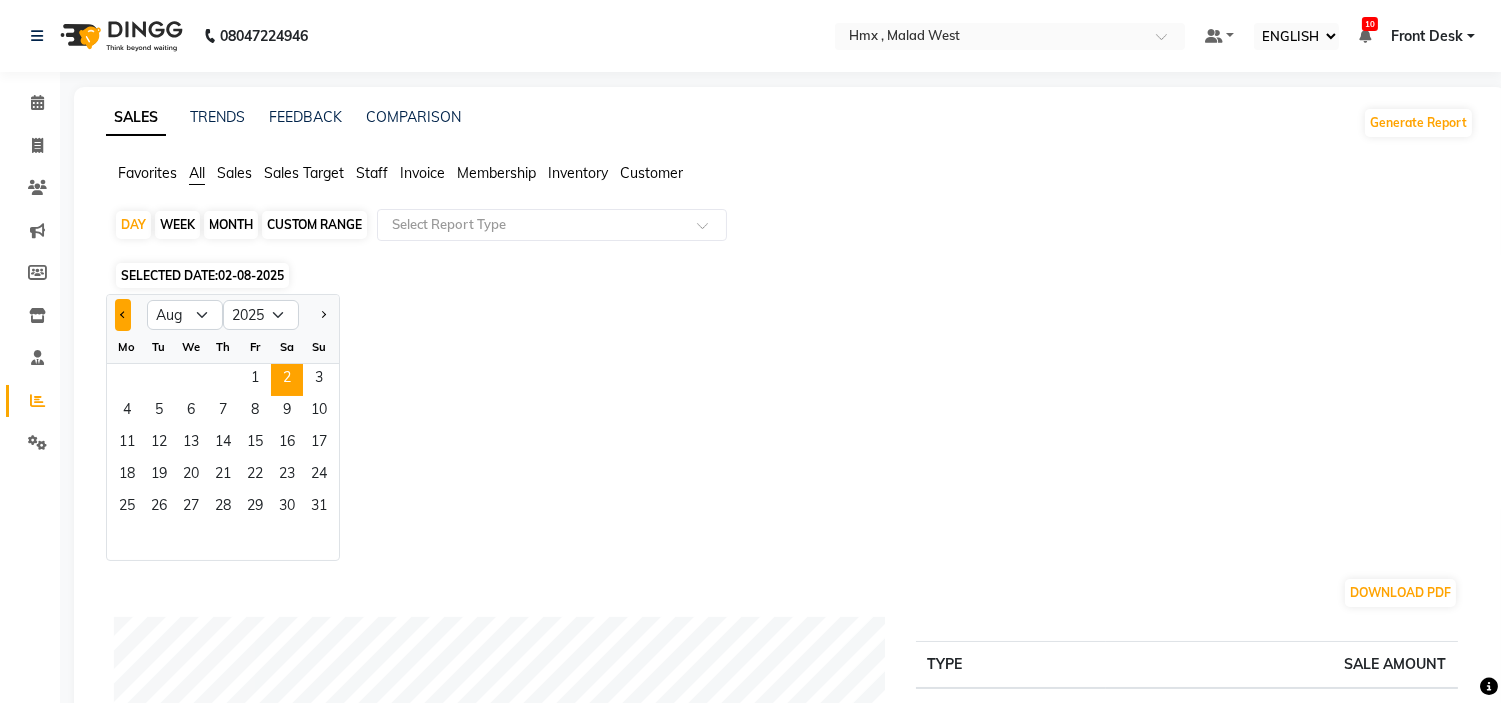 click 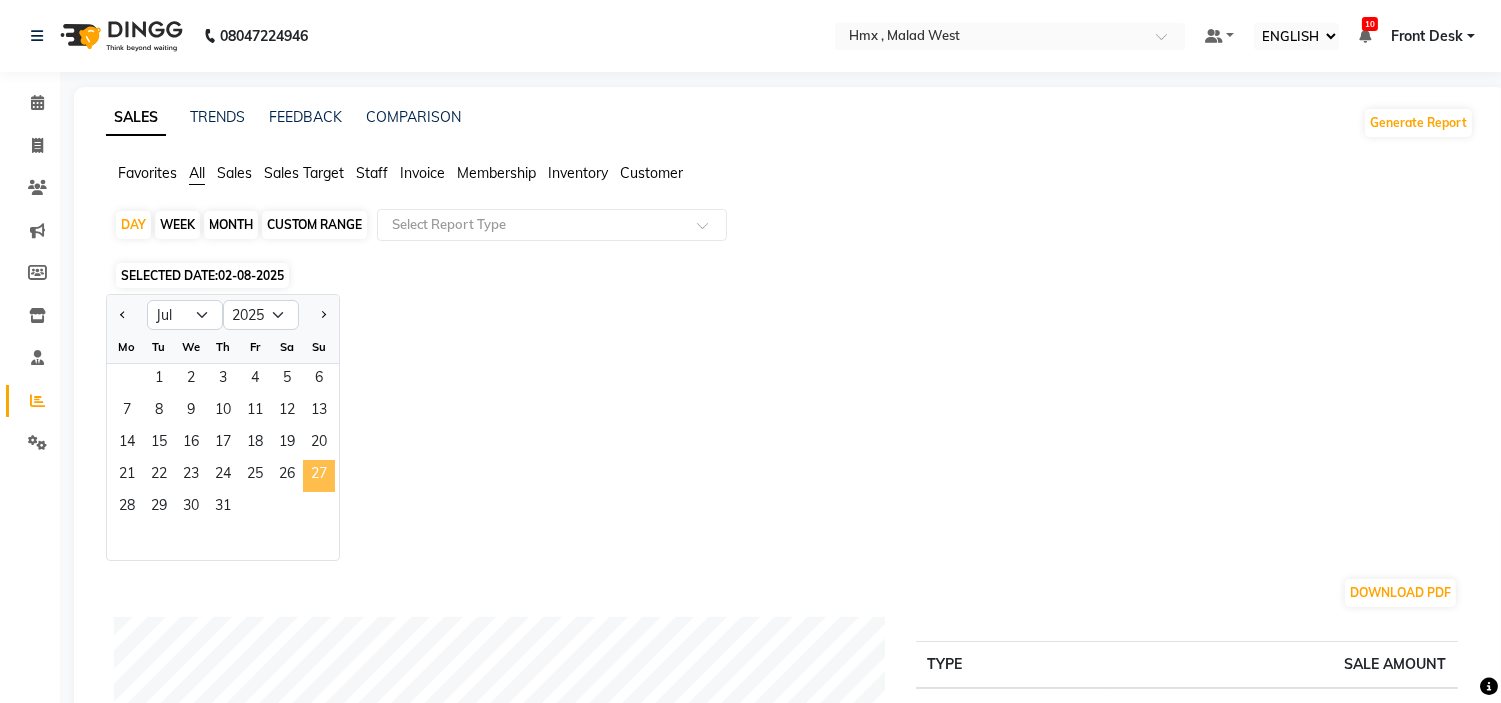 click on "27" 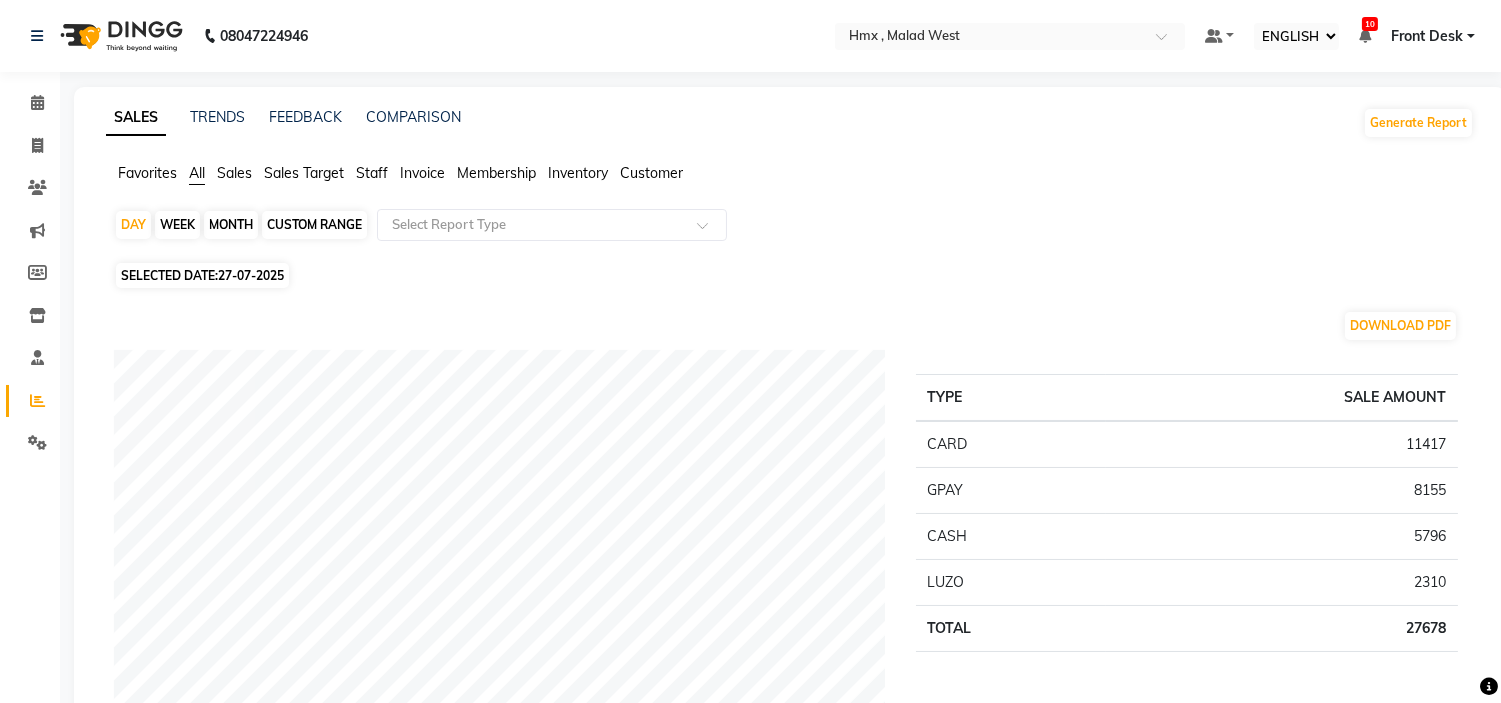 click on "Staff" 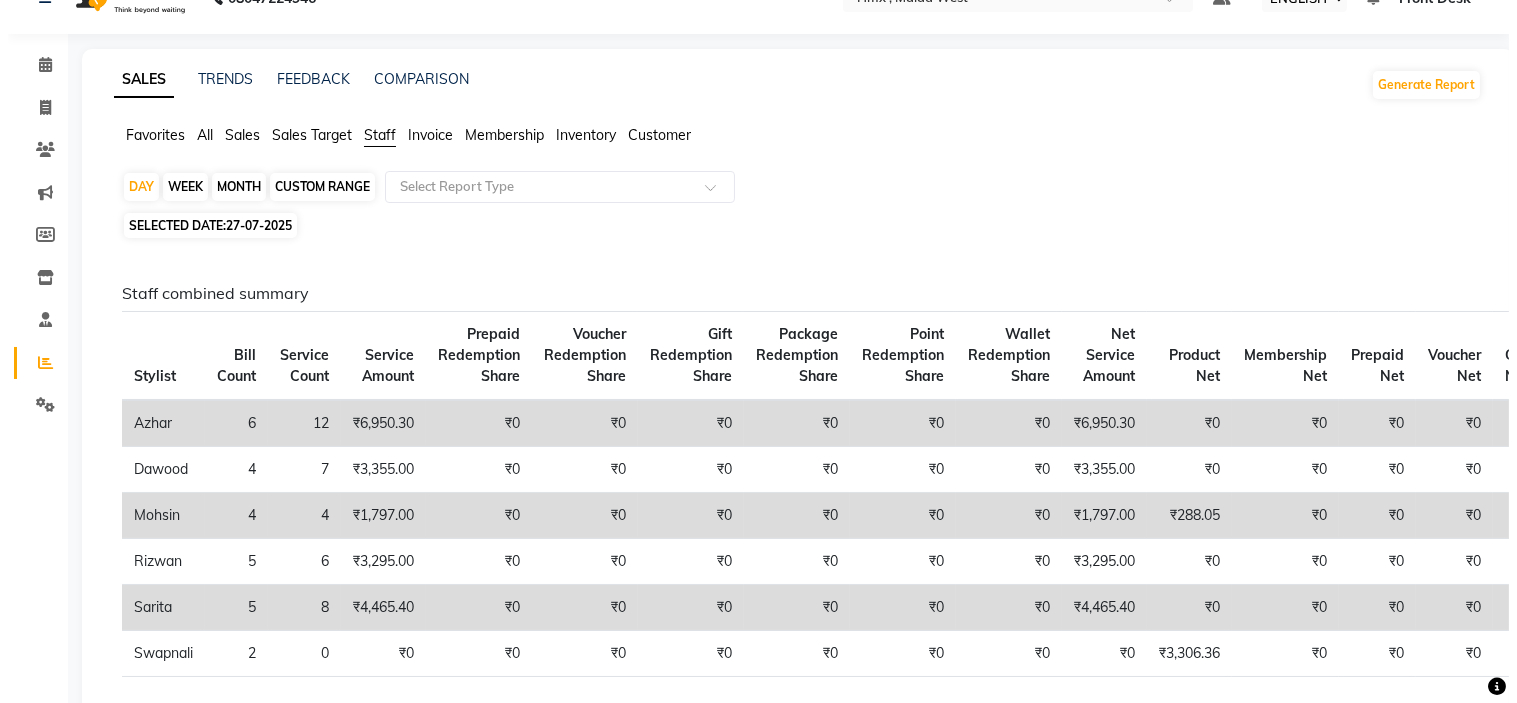 scroll, scrollTop: 0, scrollLeft: 0, axis: both 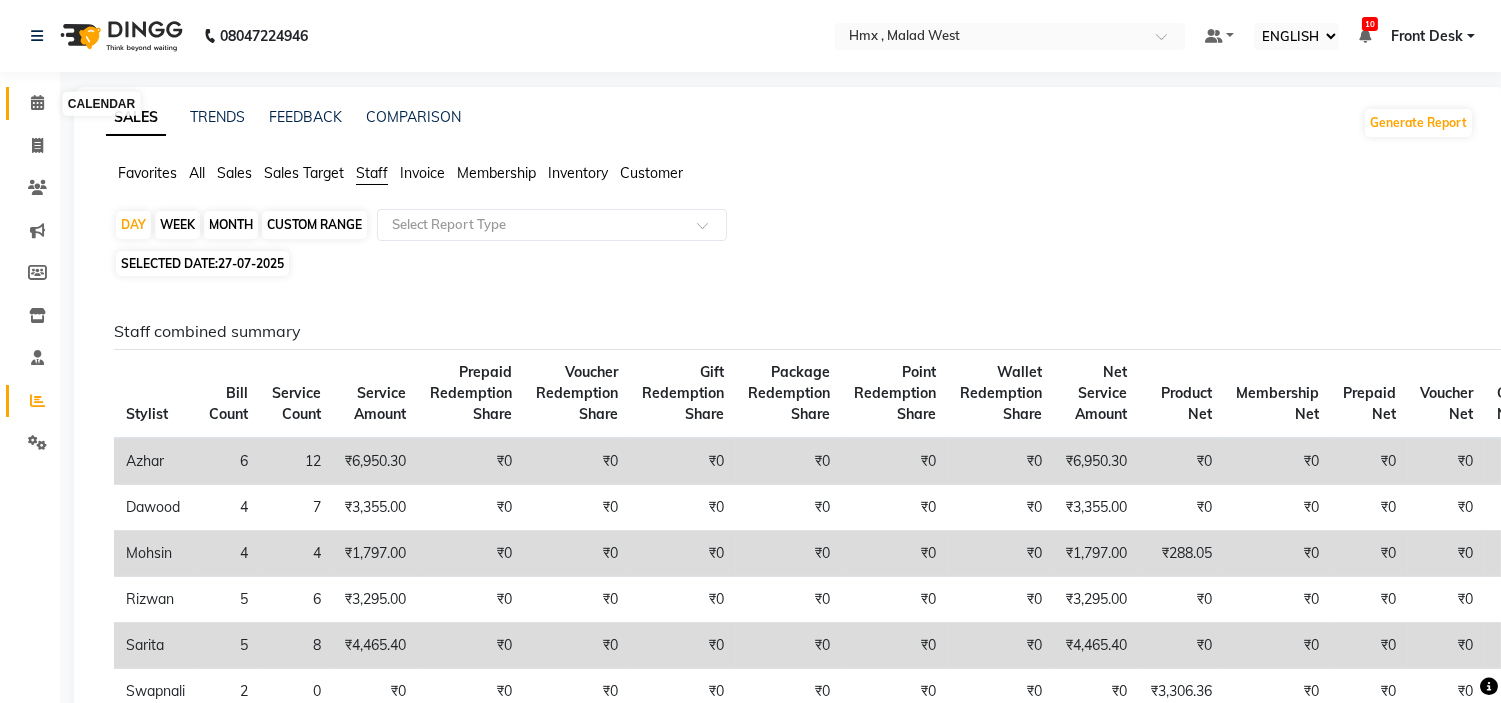 click 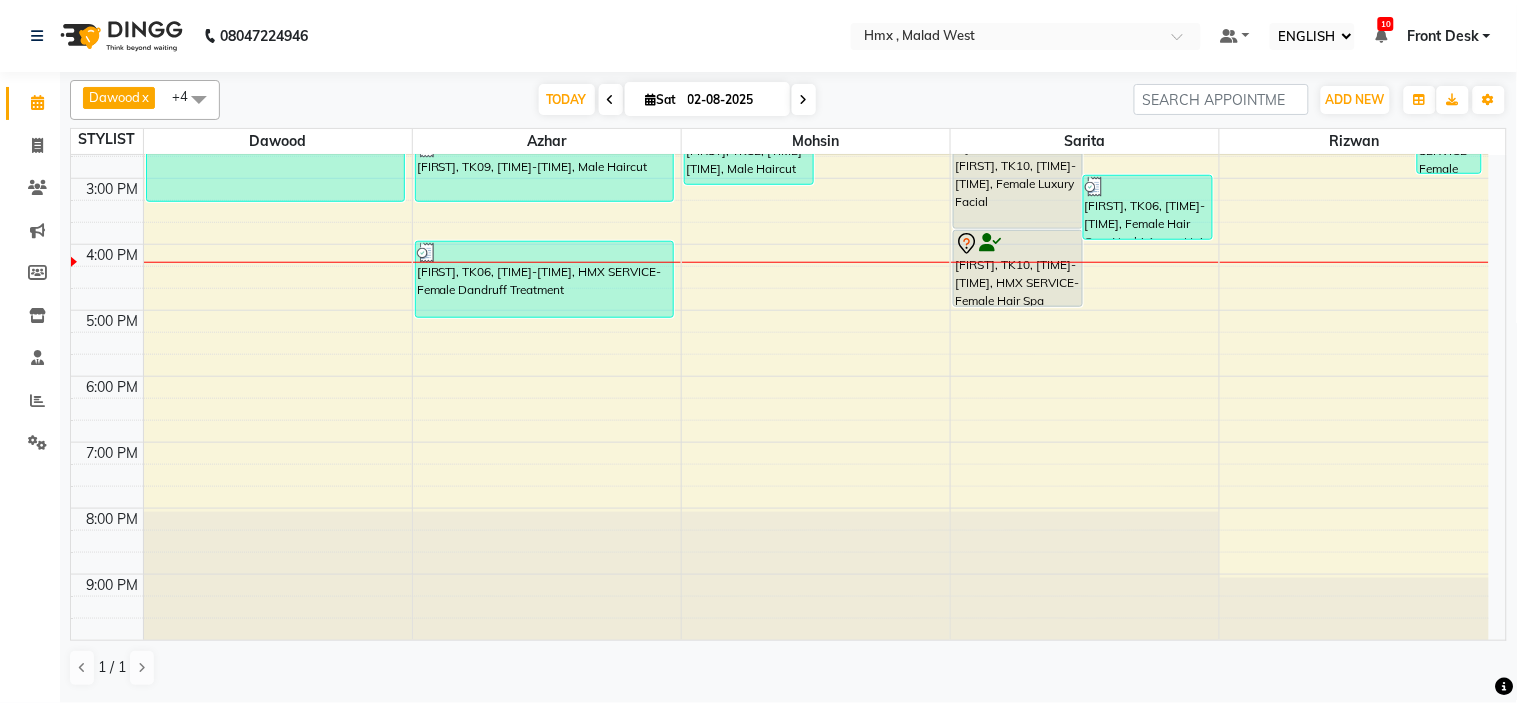 scroll, scrollTop: 442, scrollLeft: 0, axis: vertical 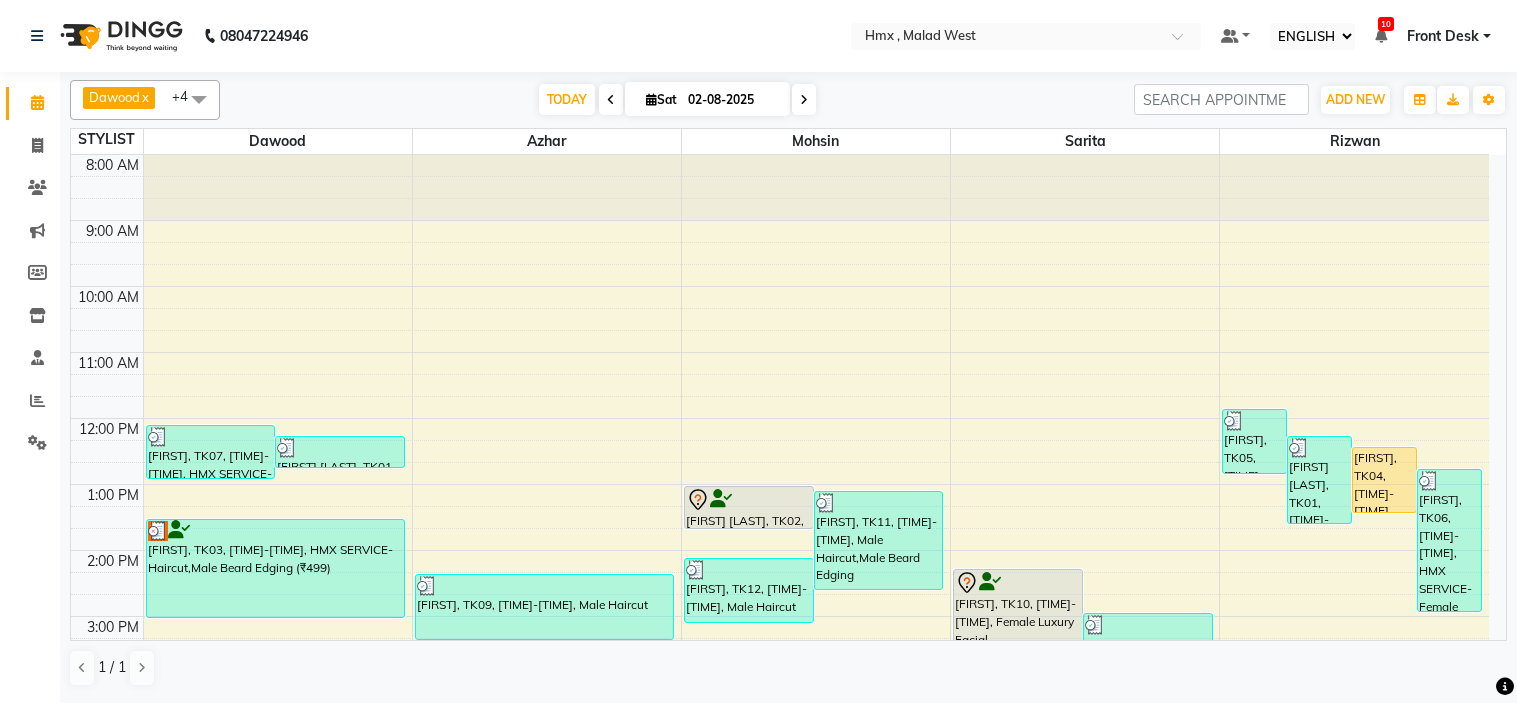 select on "ec" 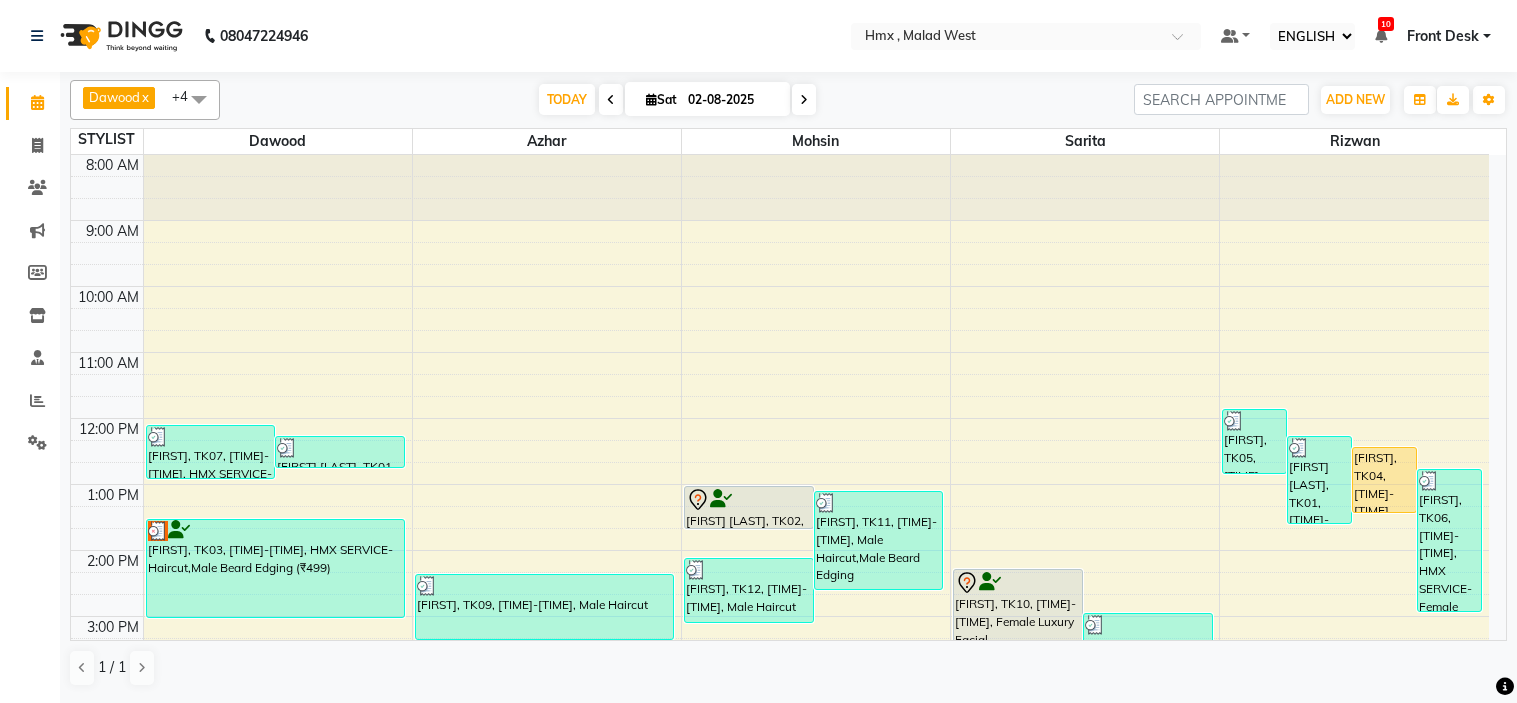 scroll, scrollTop: 0, scrollLeft: 0, axis: both 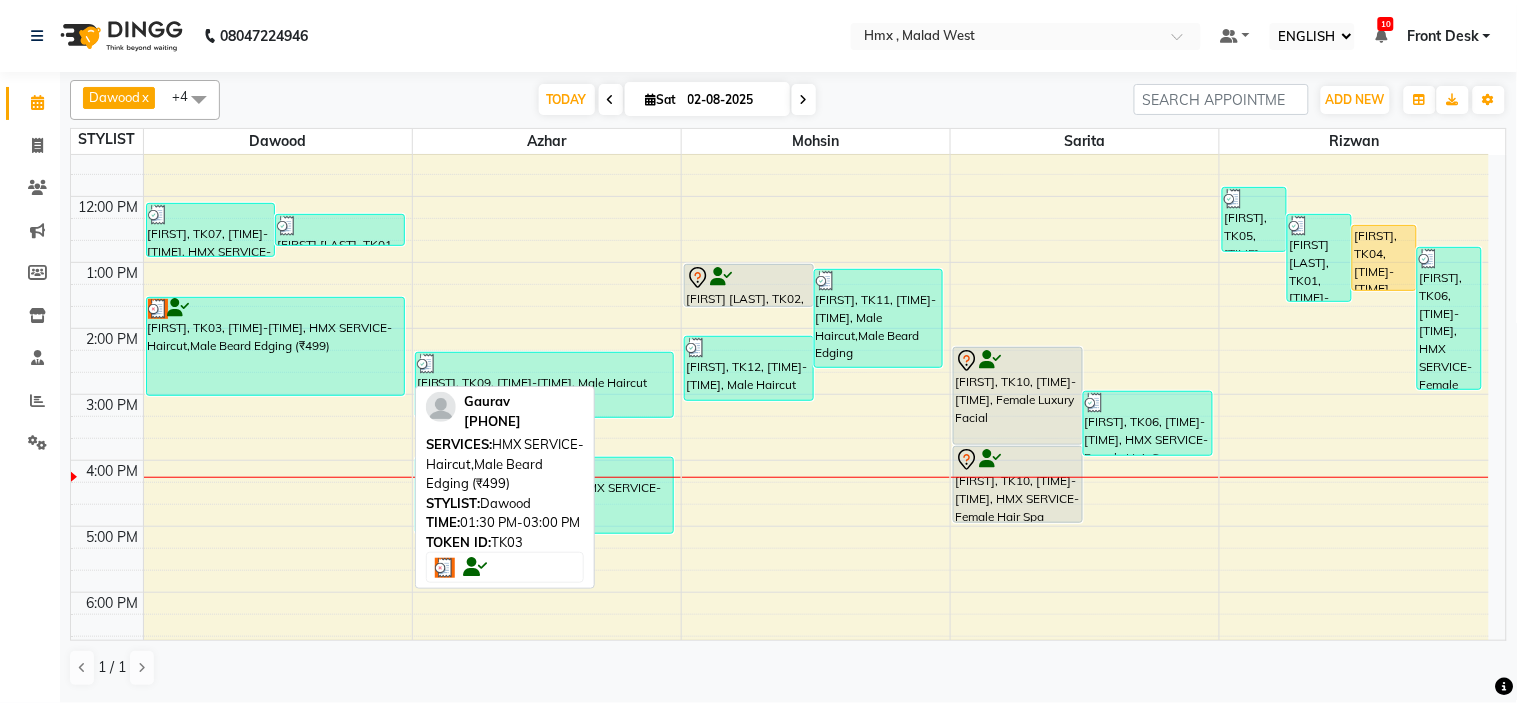 click on "[FIRST], TK03, [TIME]-[TIME], HMX SERVICE-Haircut,Male Beard Edging (₹499)" at bounding box center (275, 346) 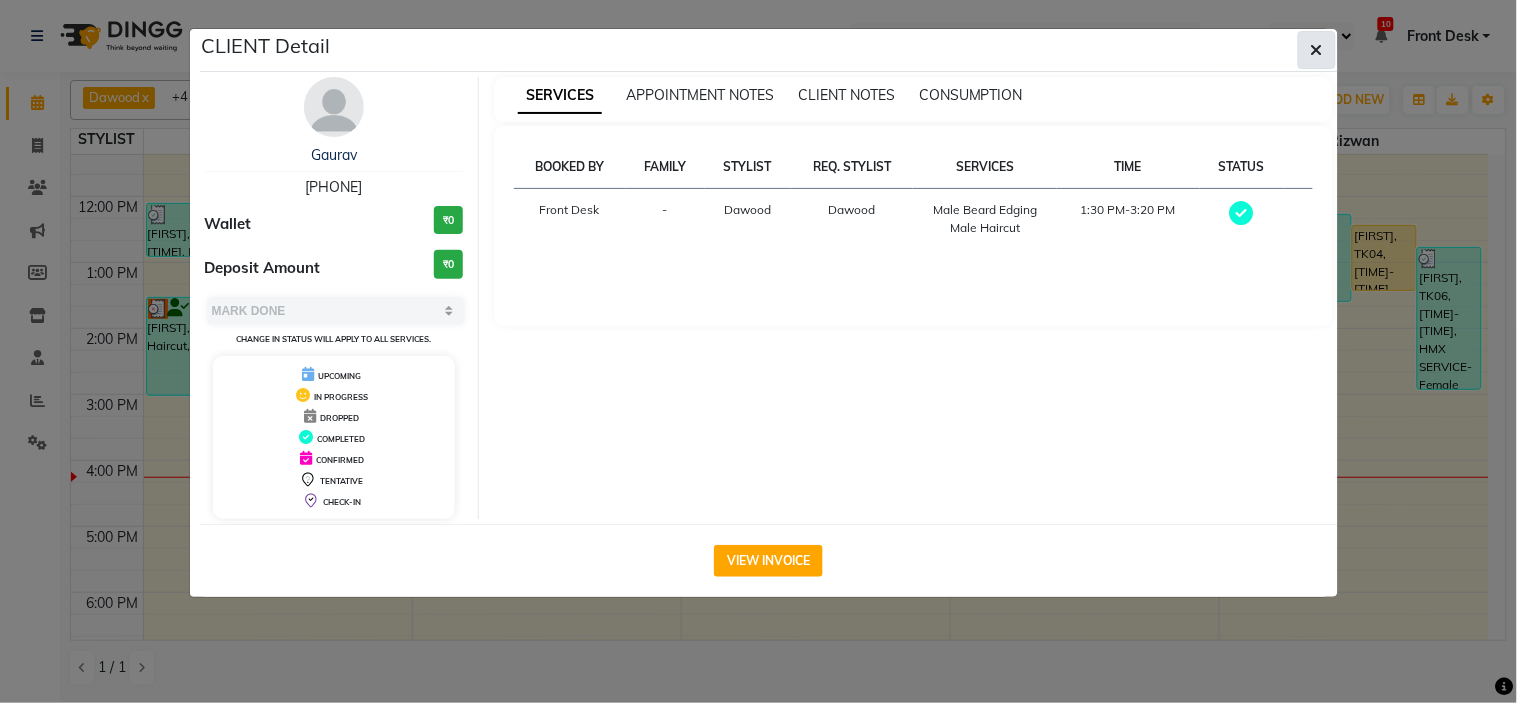 click 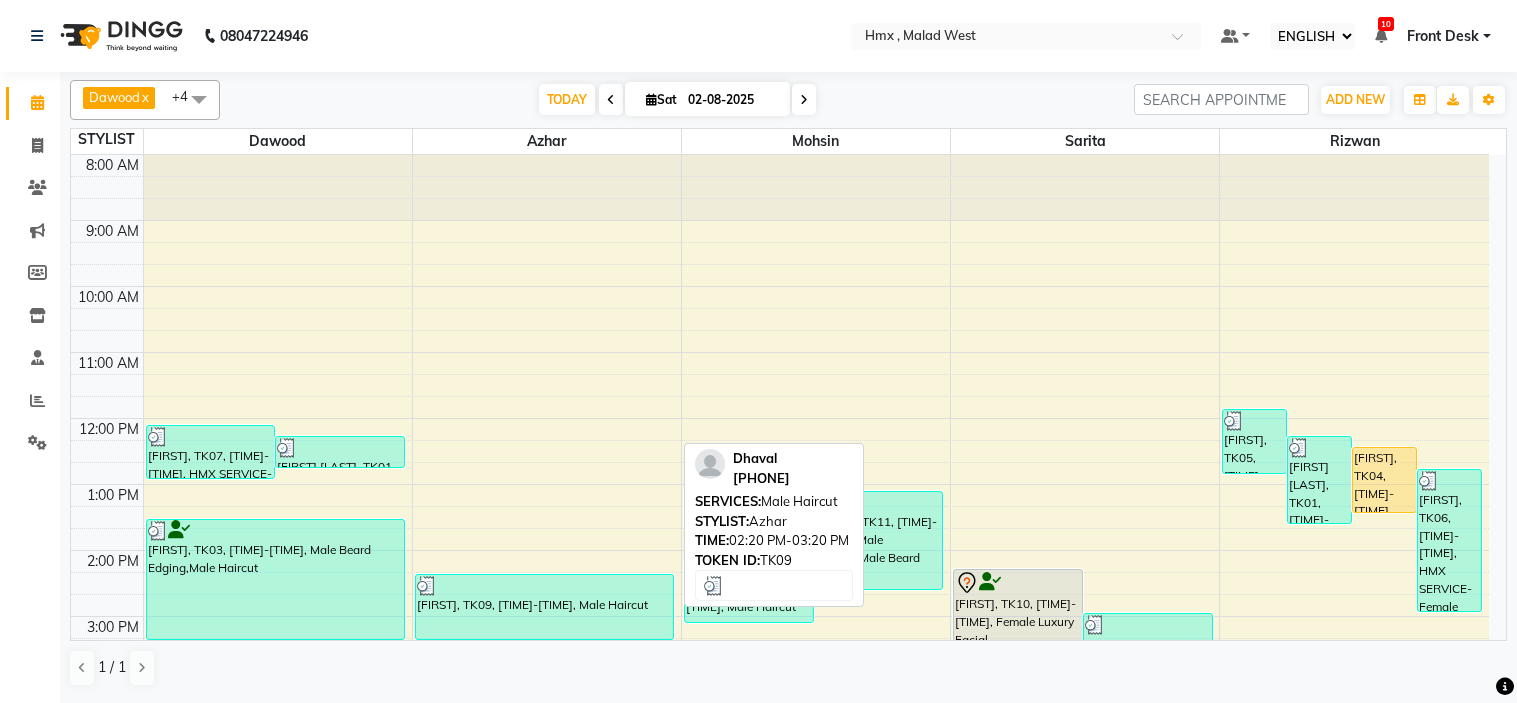 select on "ec" 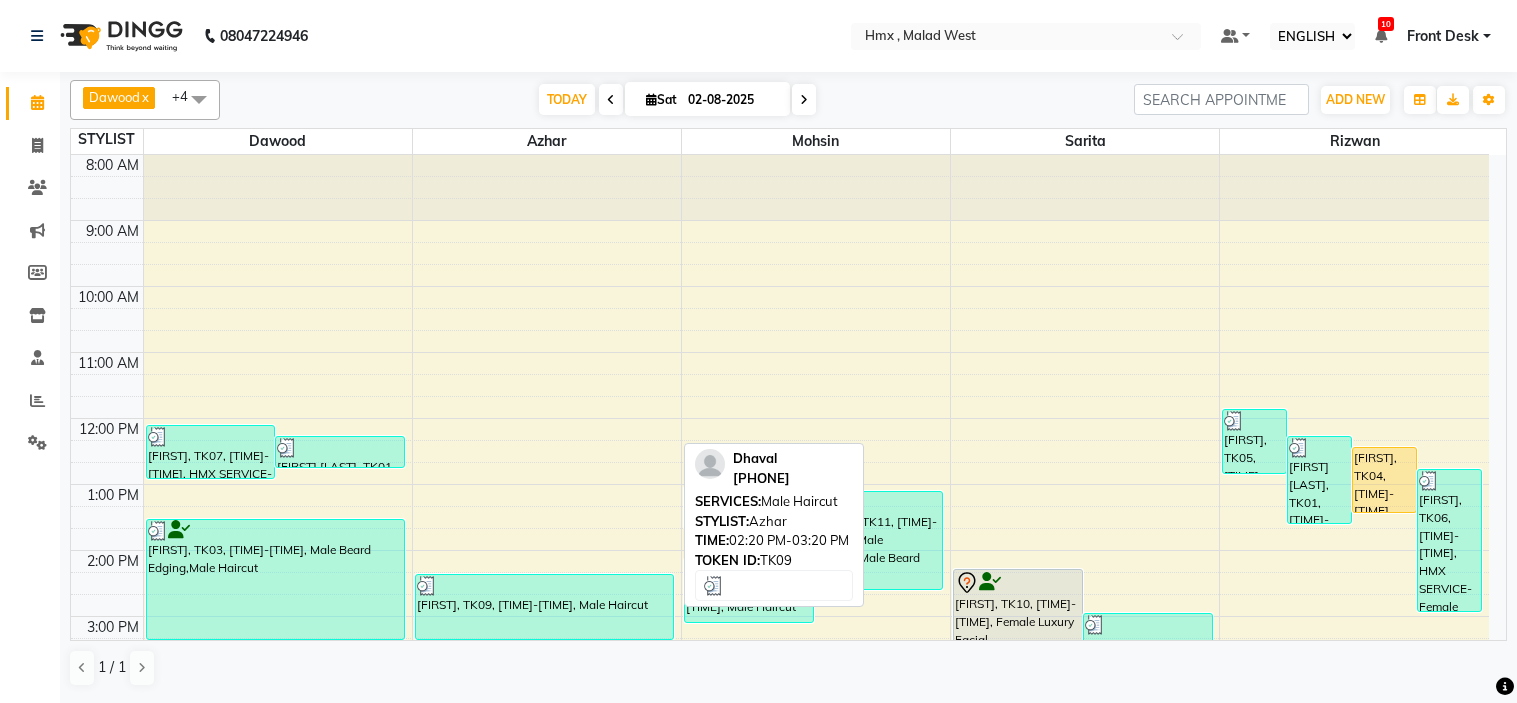 scroll, scrollTop: 0, scrollLeft: 0, axis: both 